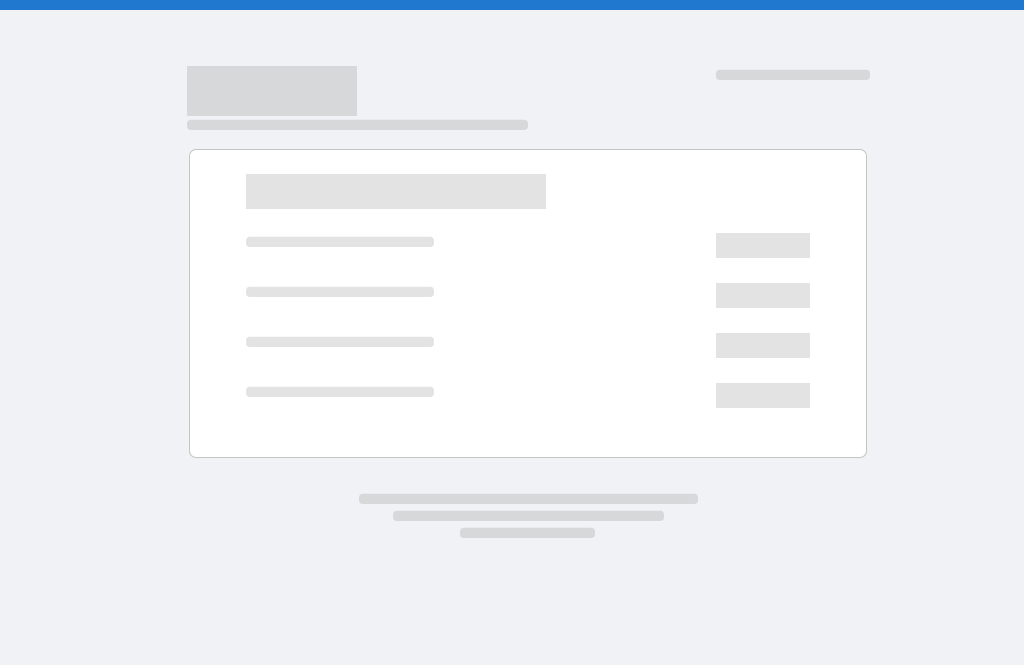 scroll, scrollTop: 0, scrollLeft: 0, axis: both 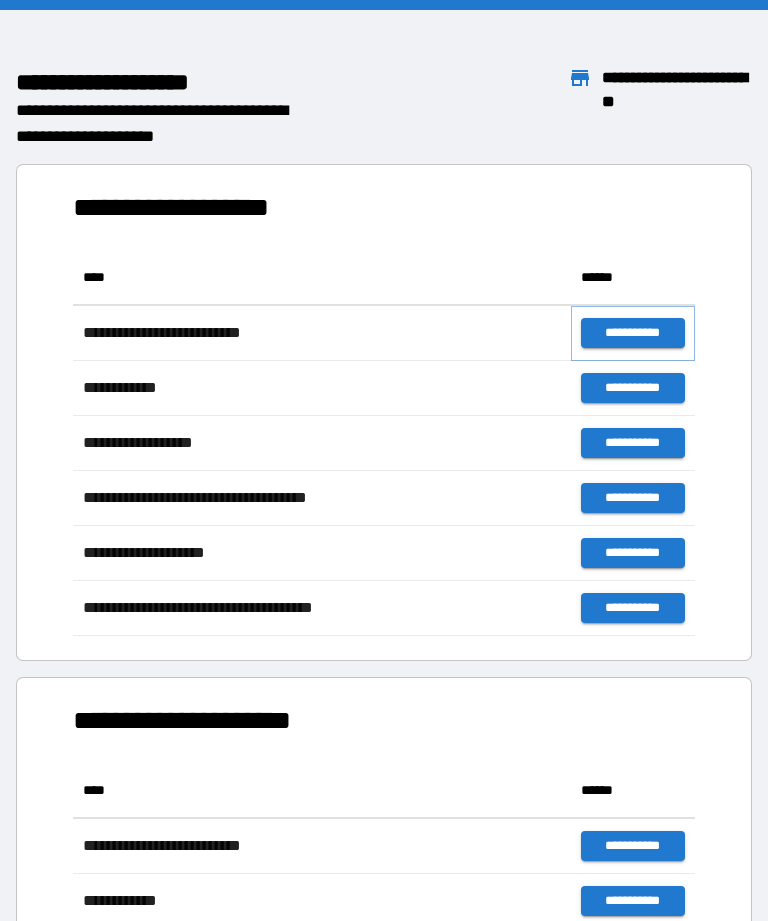 click on "**********" at bounding box center [633, 333] 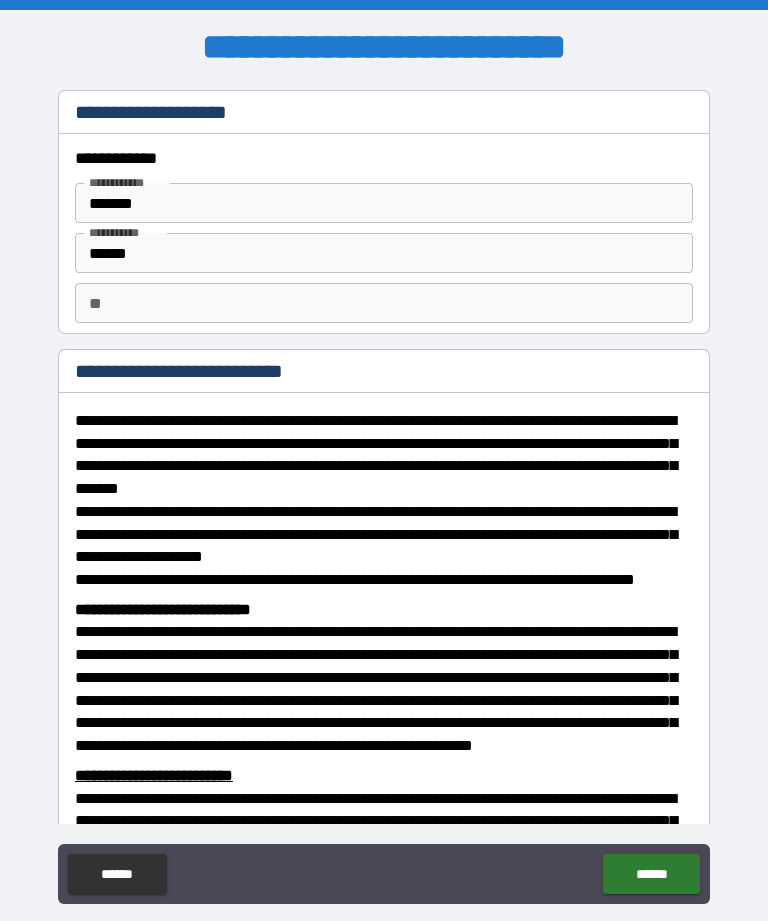 click on "**" at bounding box center (384, 303) 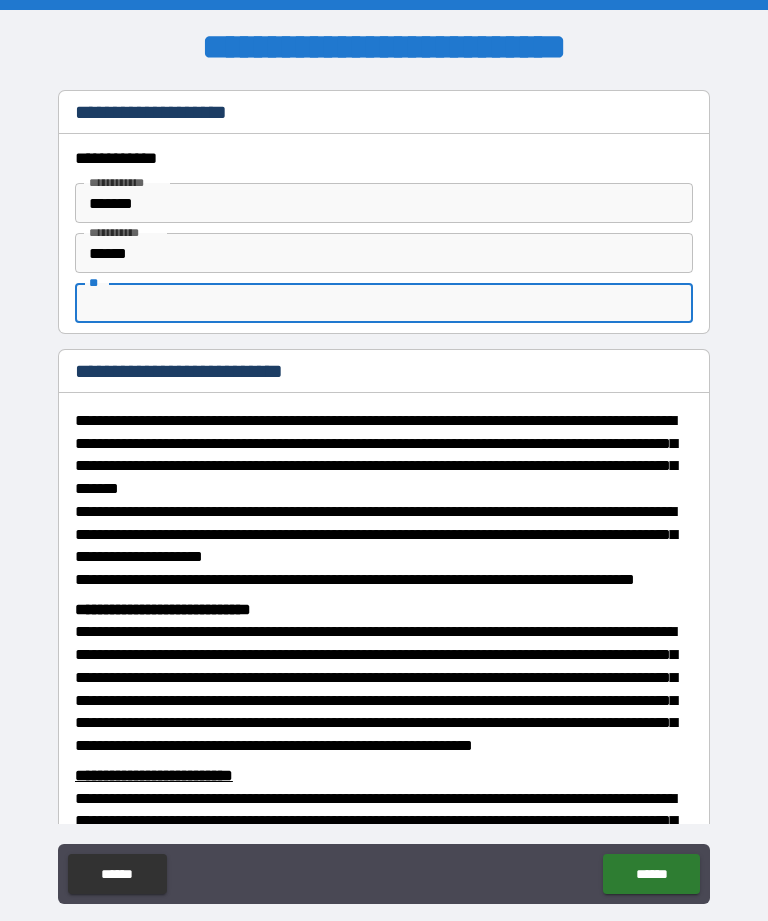 click on "**" at bounding box center (384, 303) 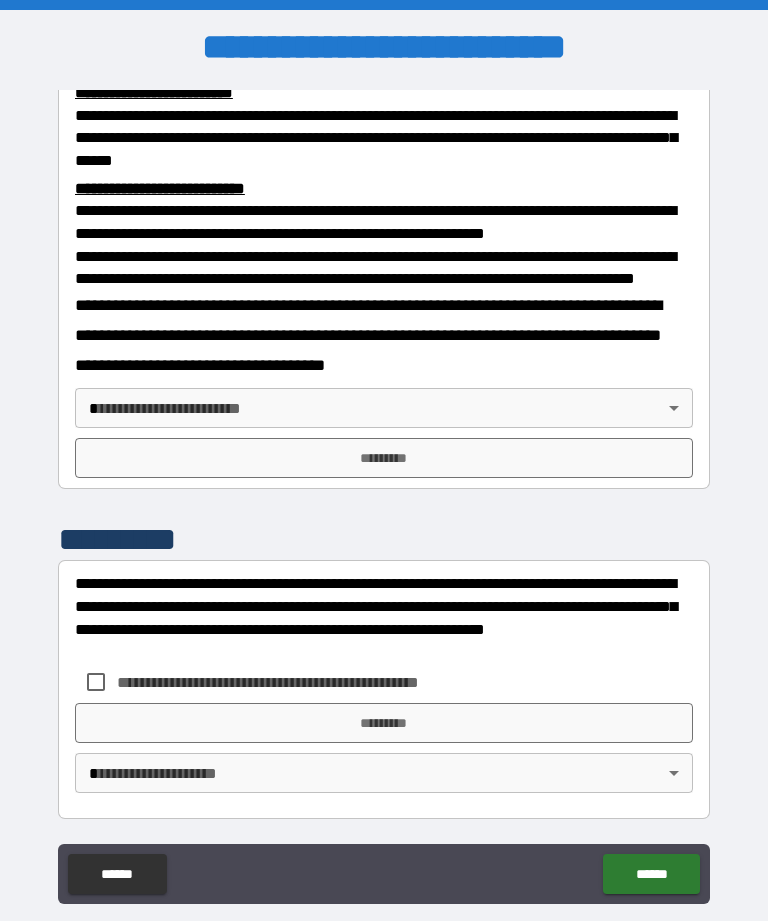 scroll, scrollTop: 734, scrollLeft: 0, axis: vertical 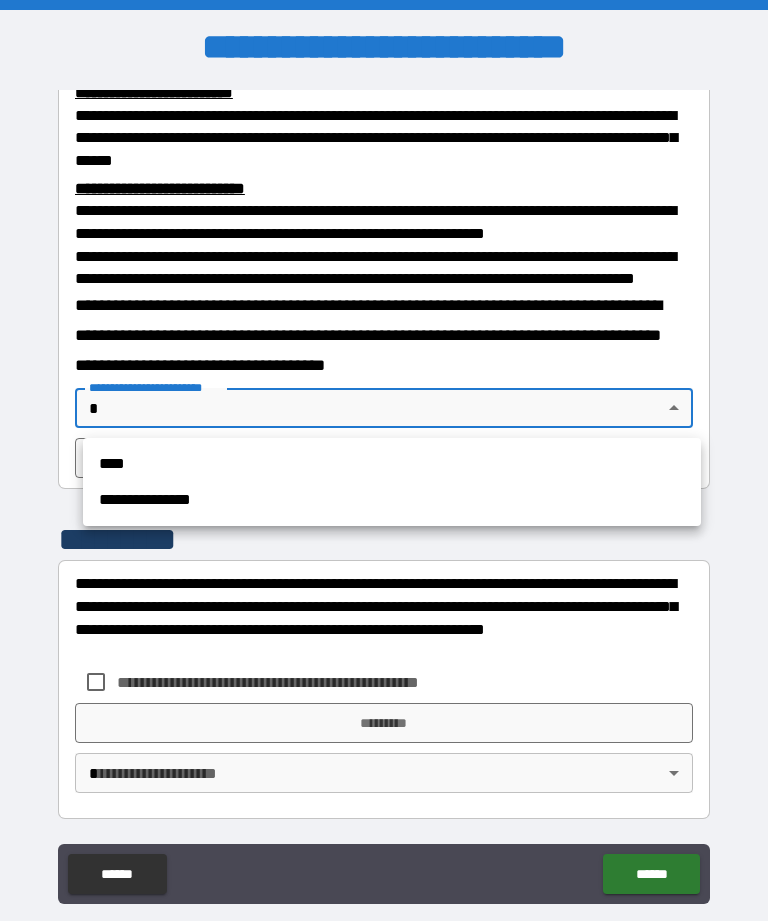 click on "****" at bounding box center [392, 464] 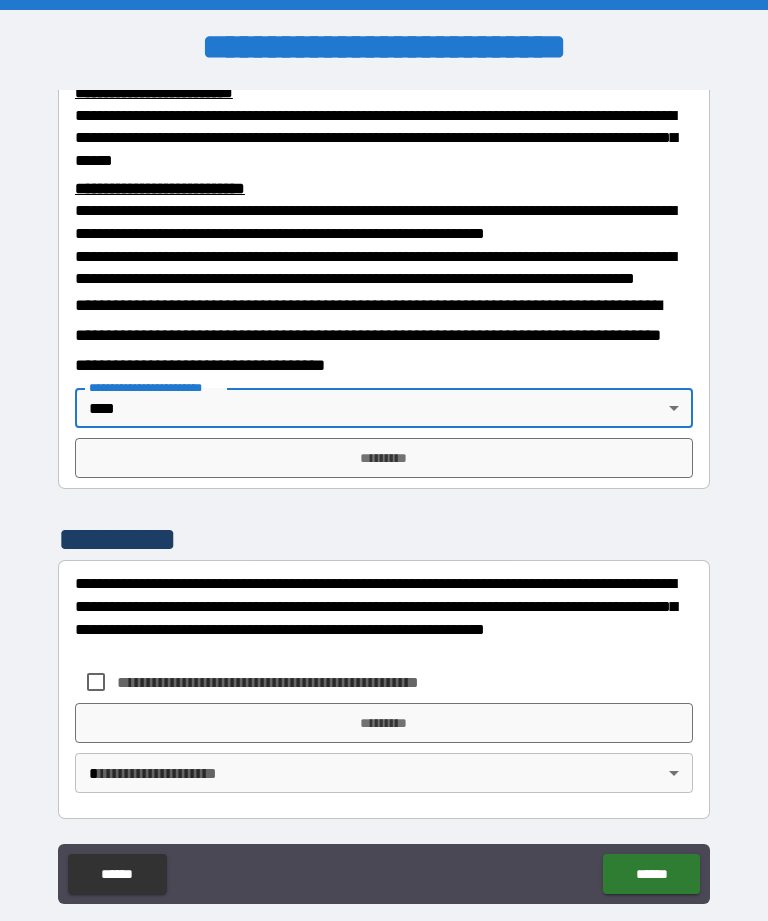 click on "*********" at bounding box center [384, 458] 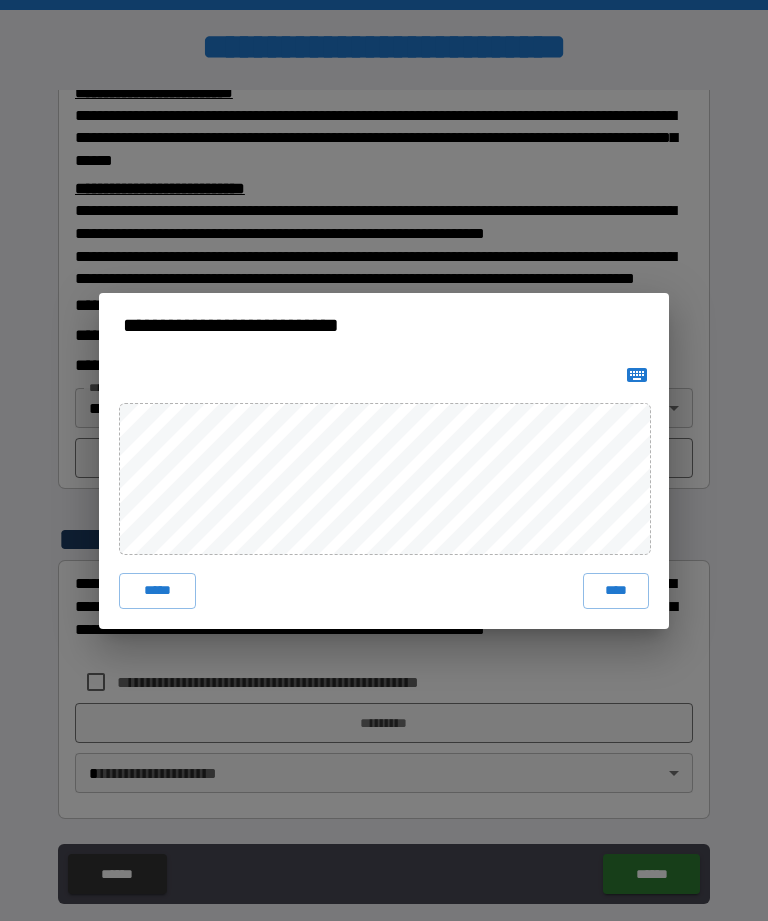 click on "****" at bounding box center (616, 591) 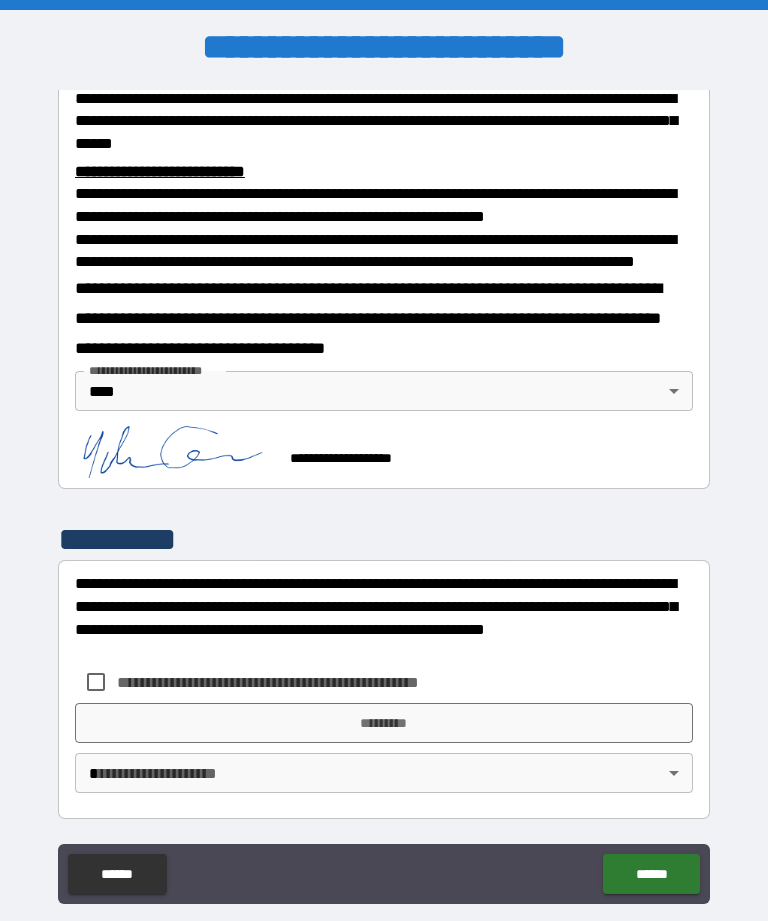scroll, scrollTop: 751, scrollLeft: 0, axis: vertical 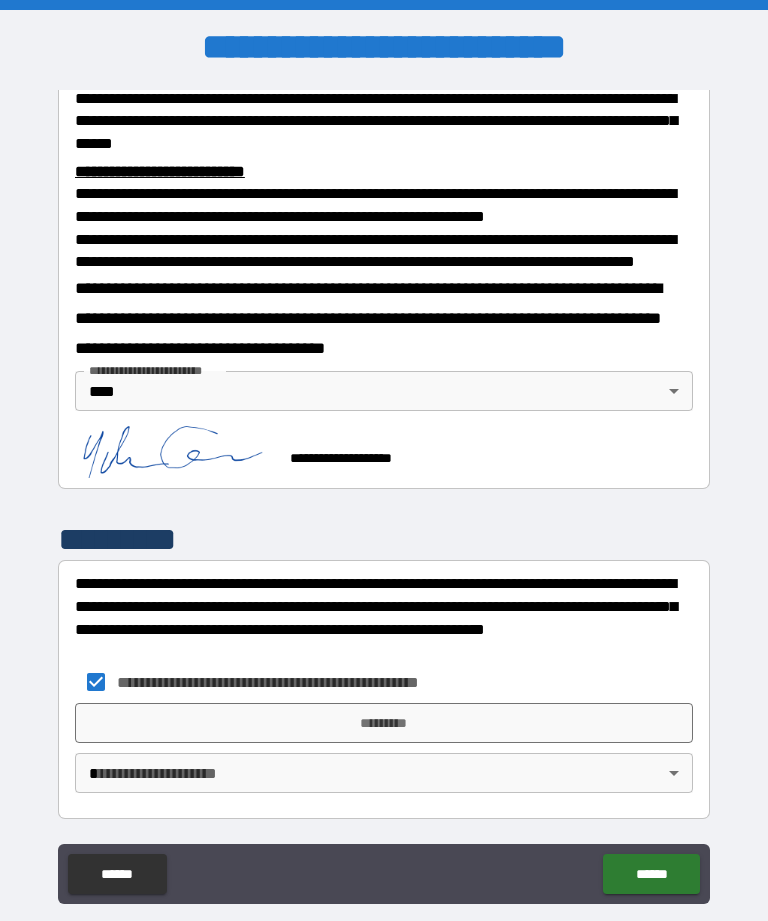 click on "*********" at bounding box center (384, 723) 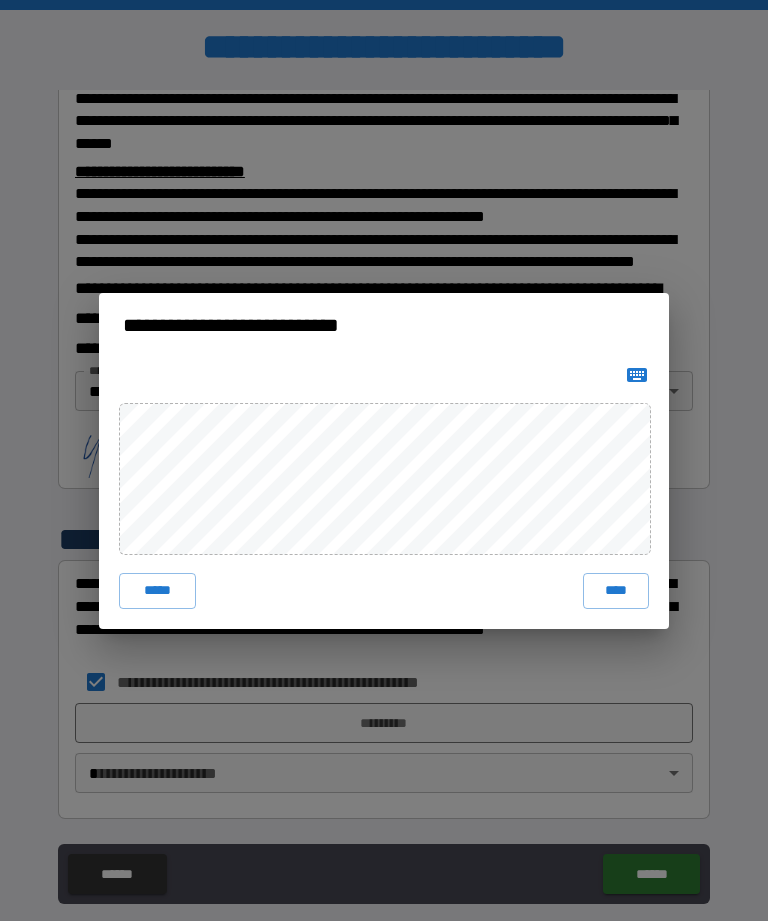 click on "****" at bounding box center (616, 591) 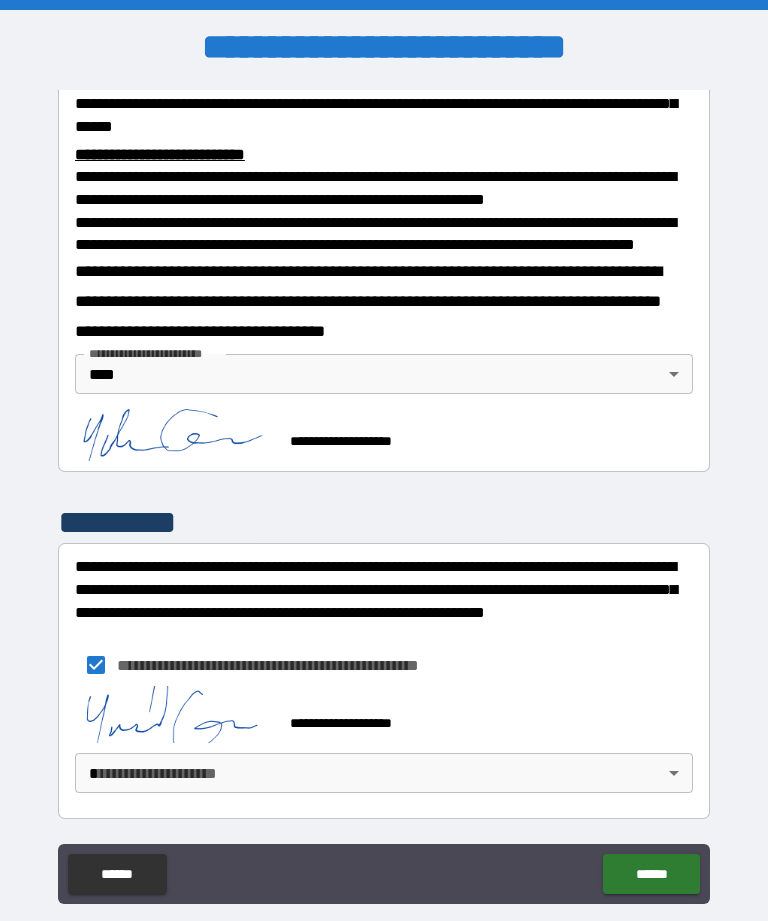 scroll, scrollTop: 768, scrollLeft: 0, axis: vertical 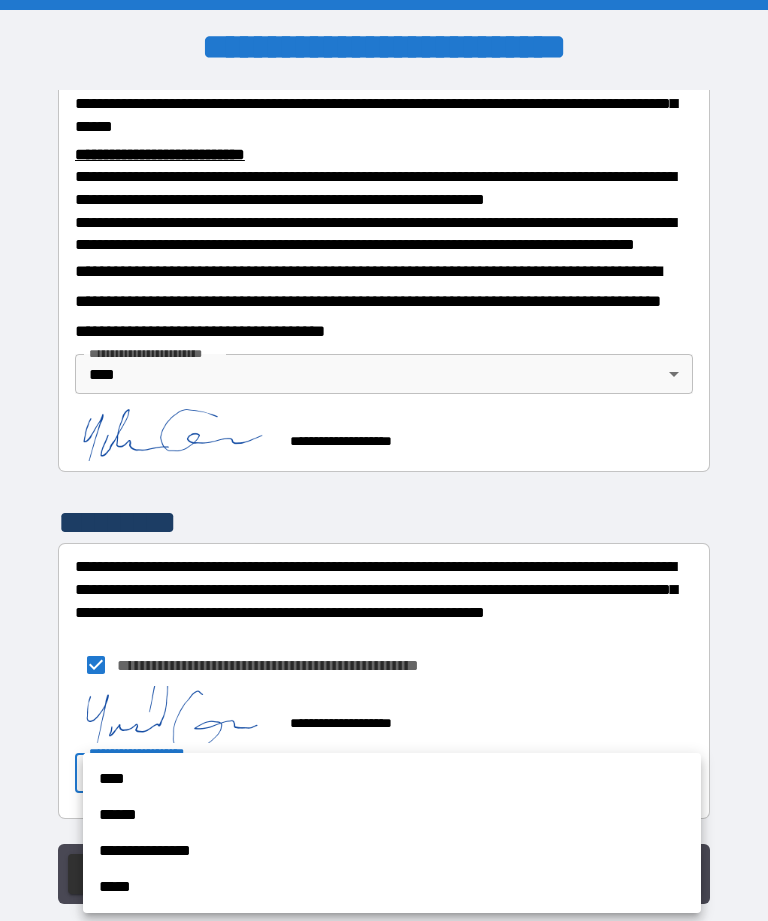 click on "****" at bounding box center [392, 779] 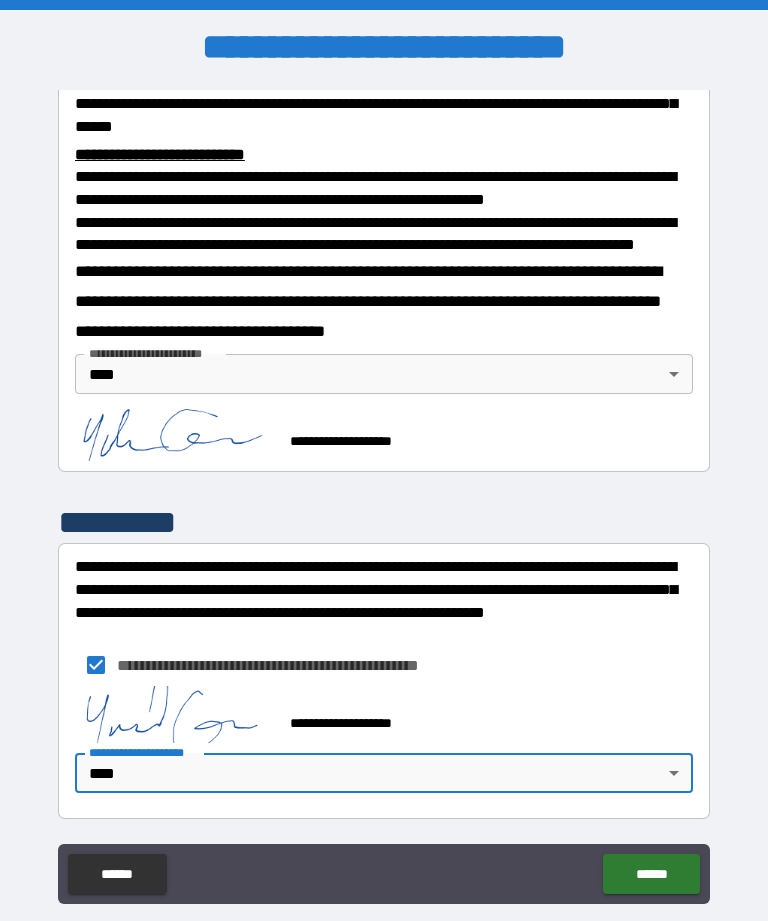 scroll, scrollTop: 768, scrollLeft: 0, axis: vertical 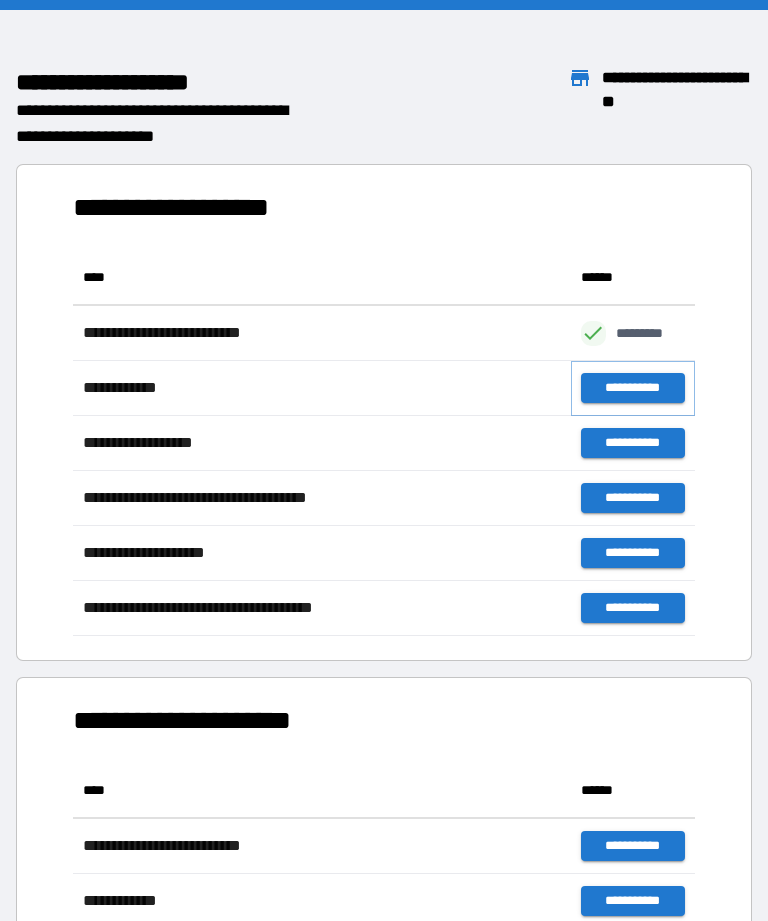click on "**********" at bounding box center (633, 388) 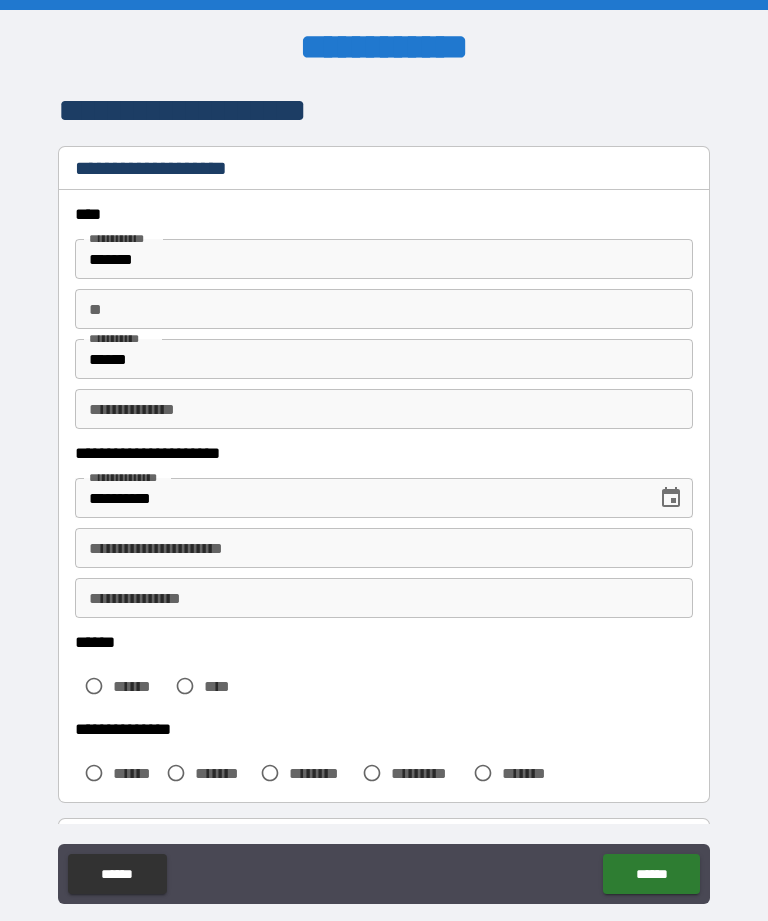 click on "**********" at bounding box center [384, 548] 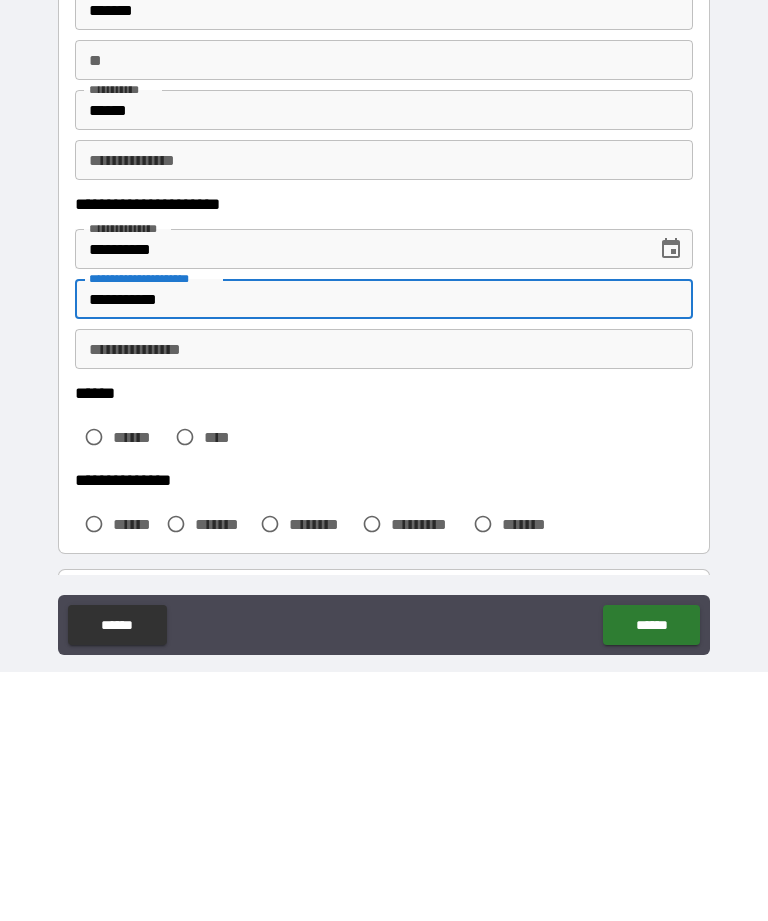 type on "**********" 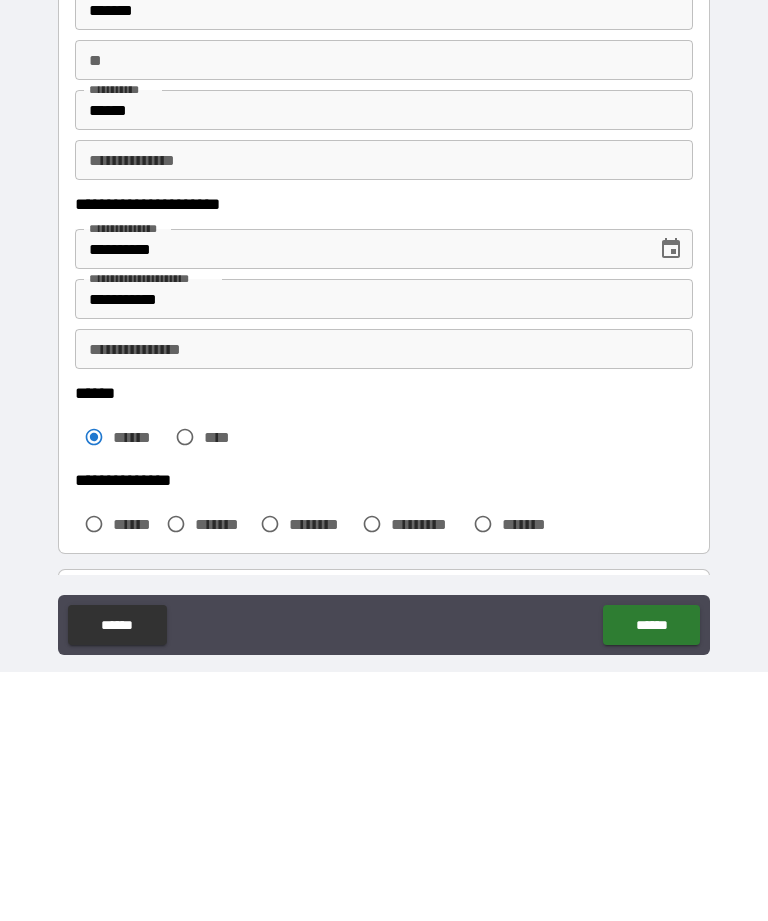 scroll, scrollTop: 64, scrollLeft: 0, axis: vertical 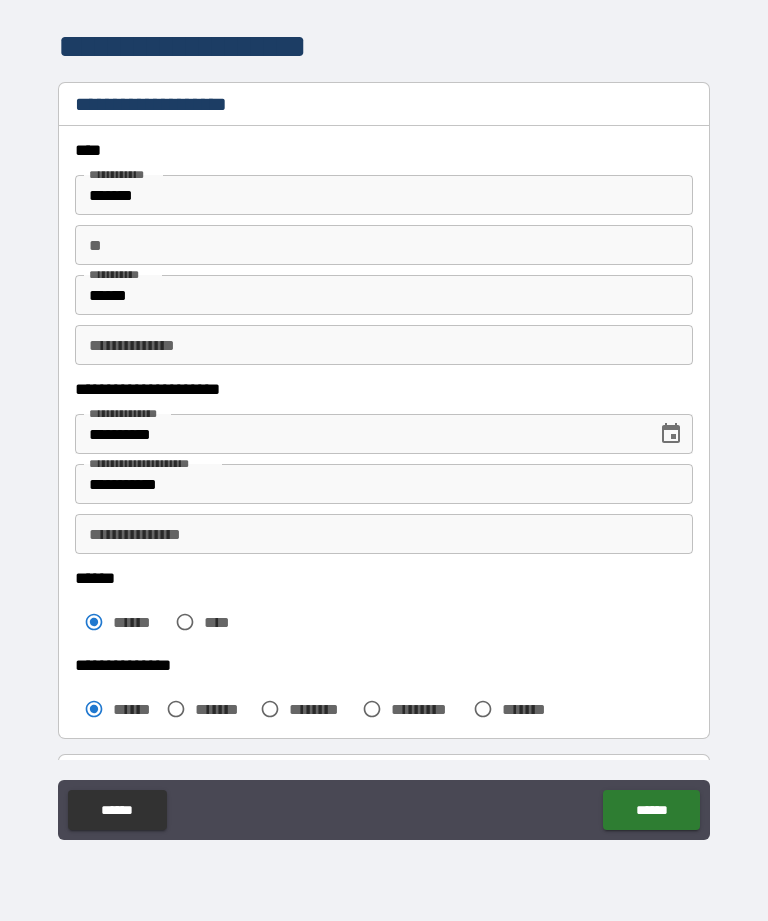 click on "******" at bounding box center (651, 810) 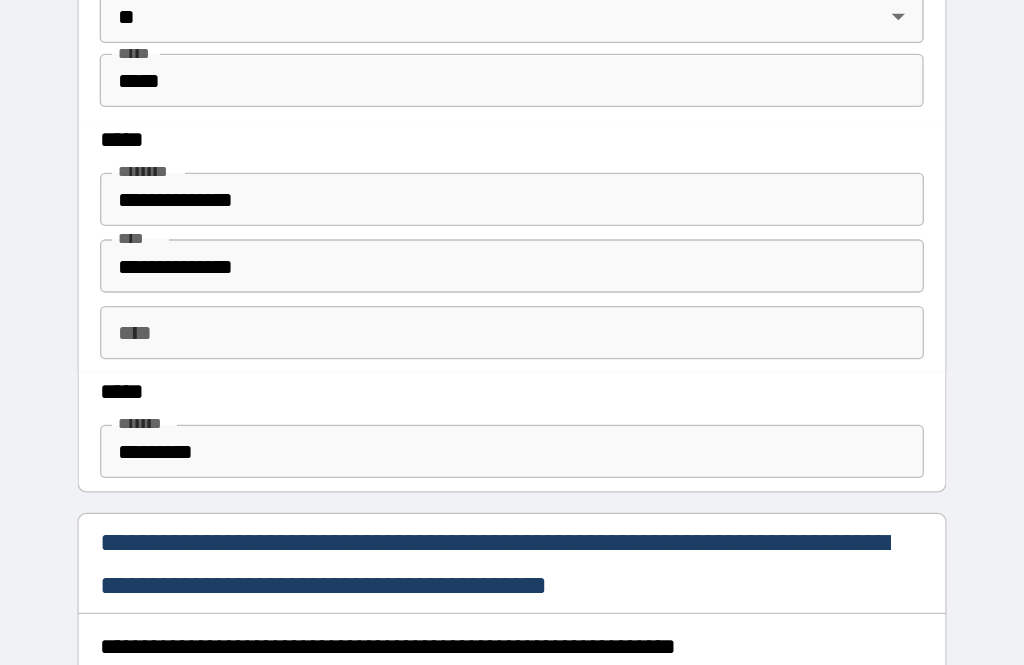 scroll, scrollTop: 236, scrollLeft: 0, axis: vertical 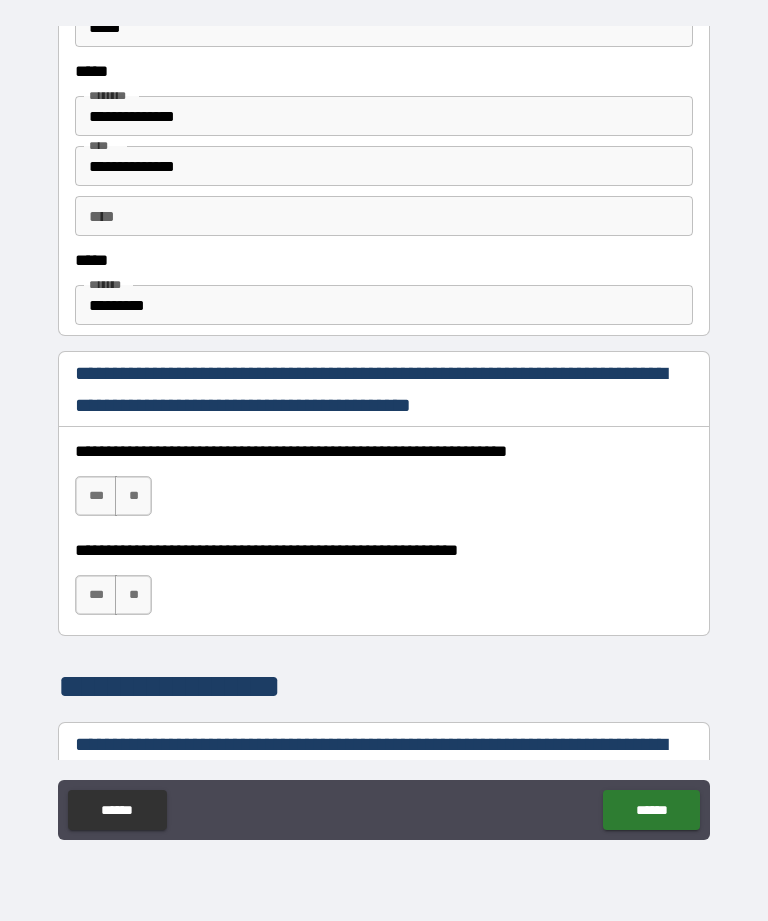 type on "**********" 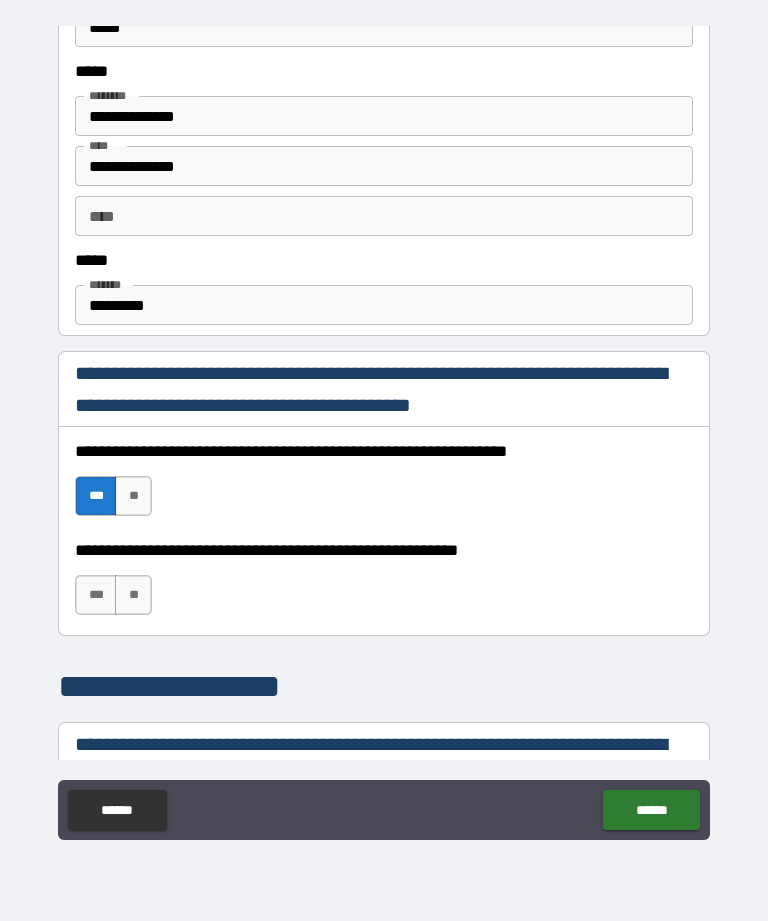 click on "***" at bounding box center (96, 595) 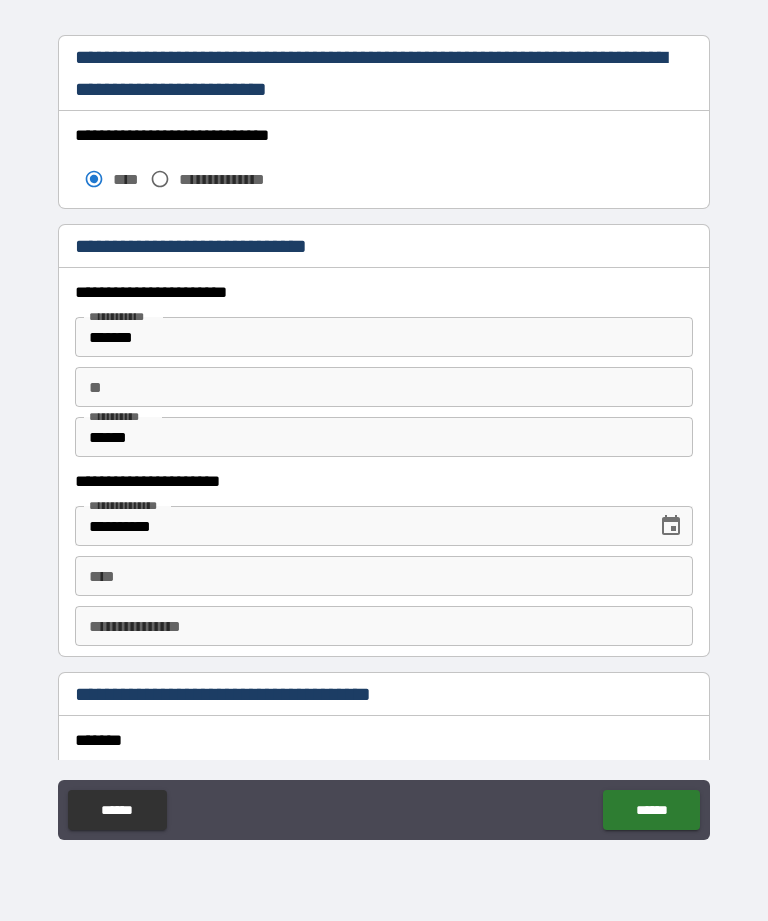 scroll, scrollTop: 1722, scrollLeft: 0, axis: vertical 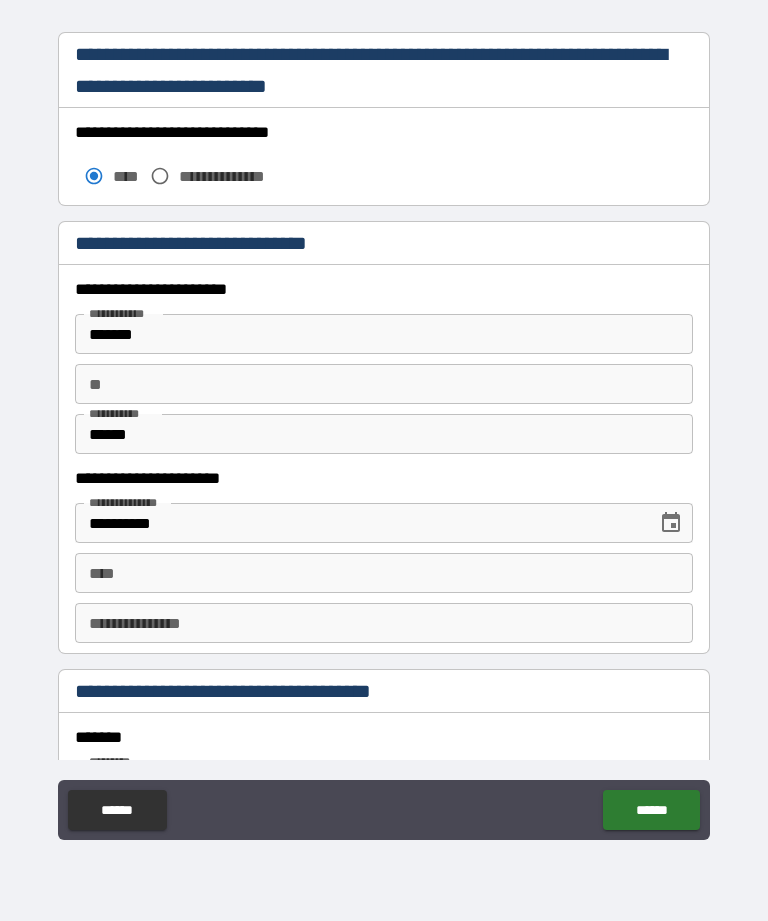 click on "**** ****" at bounding box center [384, 573] 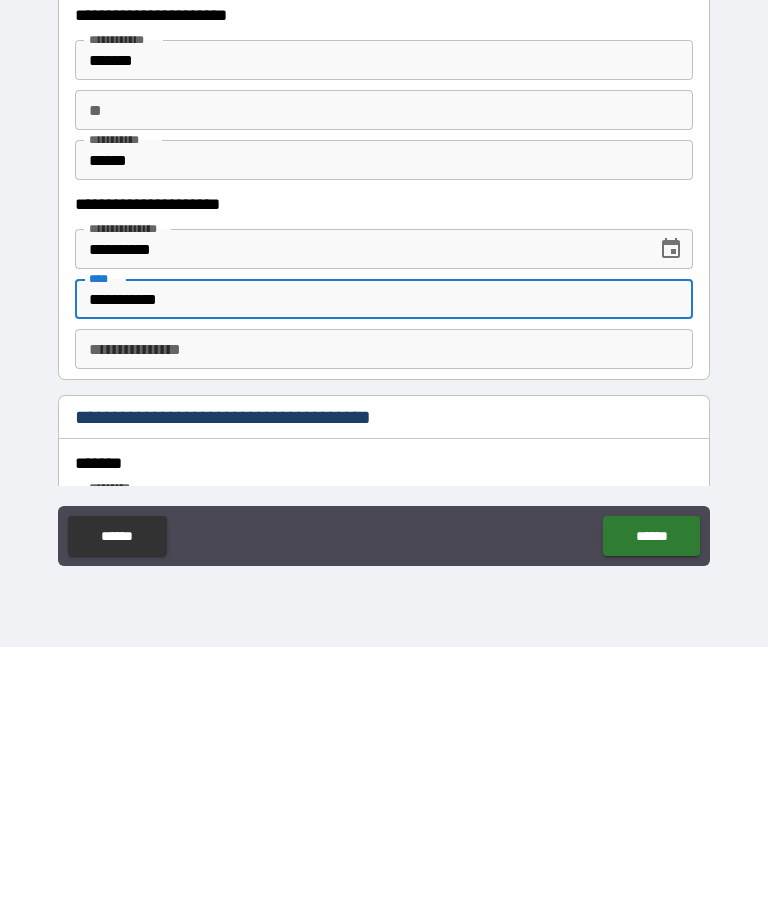 type on "**********" 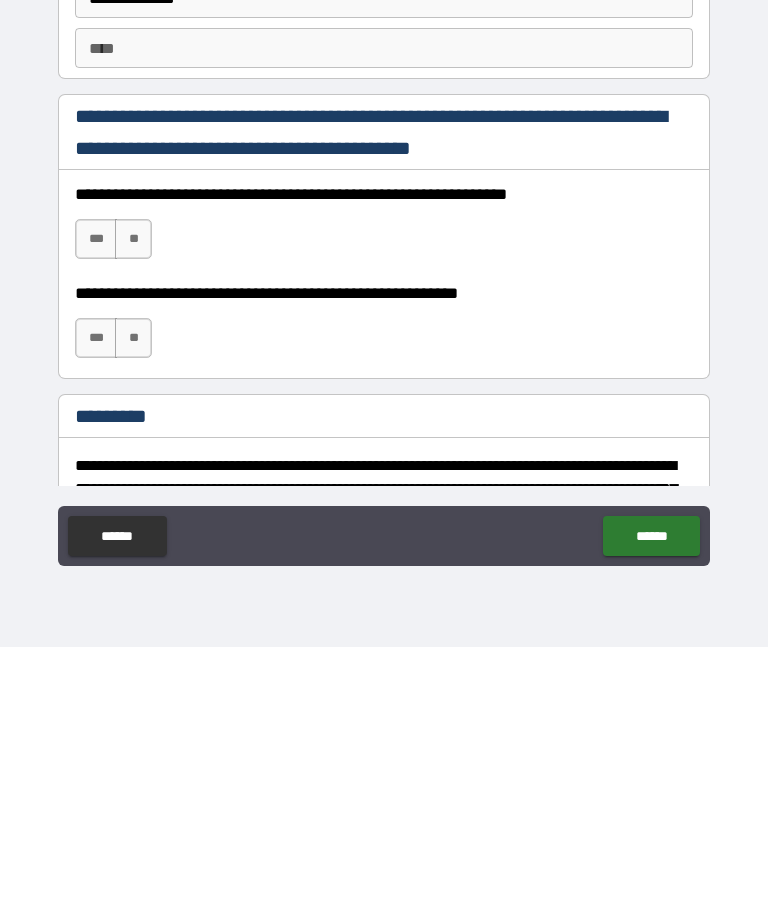 scroll, scrollTop: 2653, scrollLeft: 0, axis: vertical 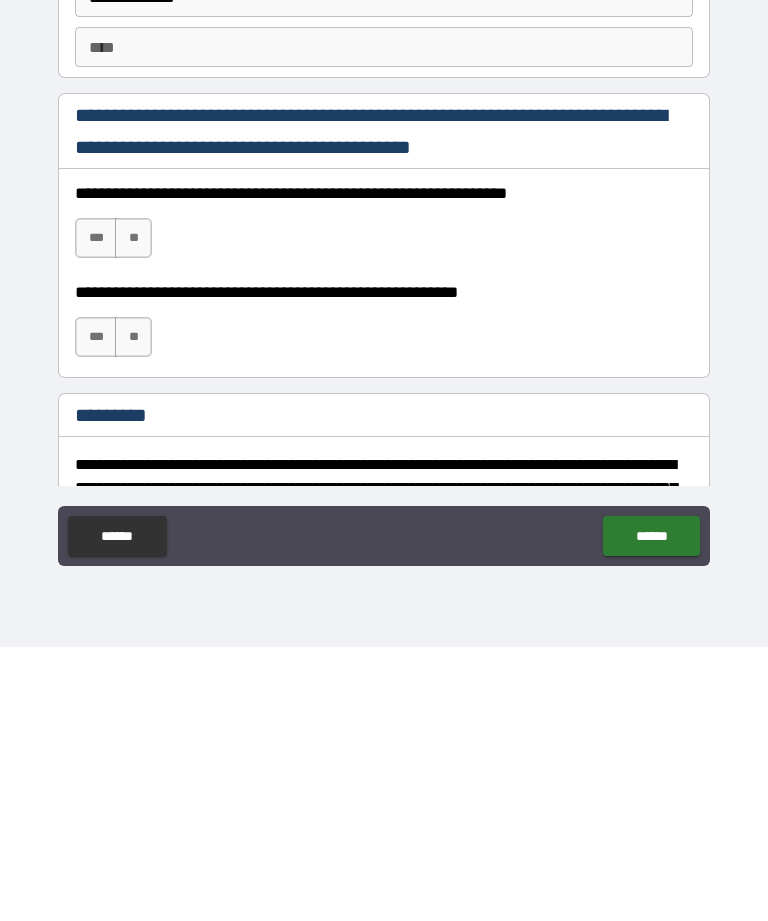 type on "**********" 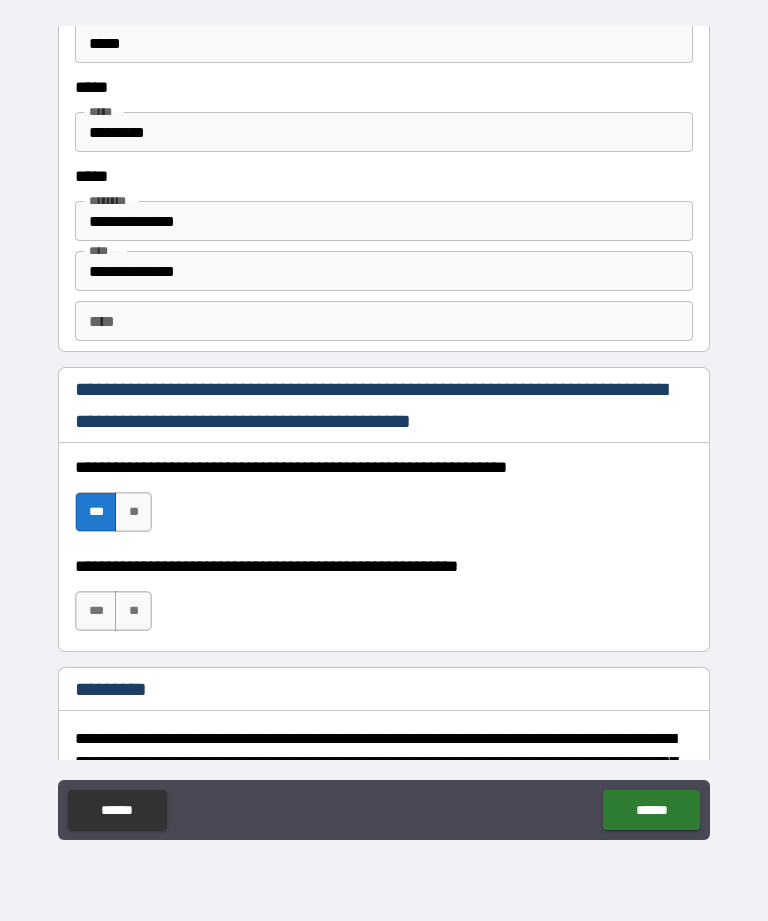 click on "***" at bounding box center [96, 611] 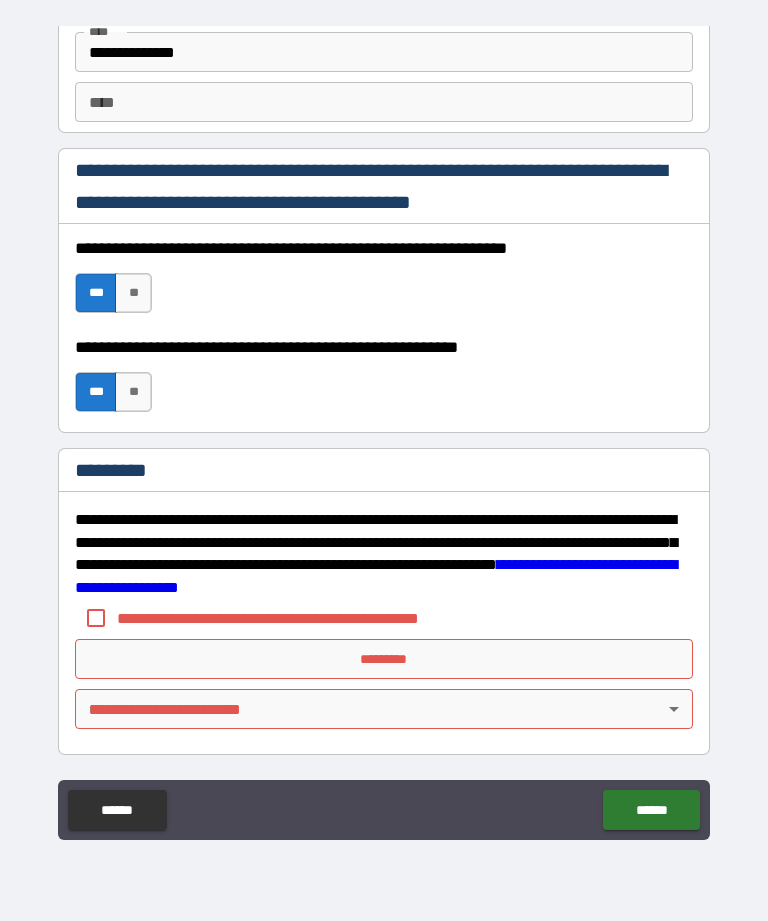 scroll, scrollTop: 2872, scrollLeft: 0, axis: vertical 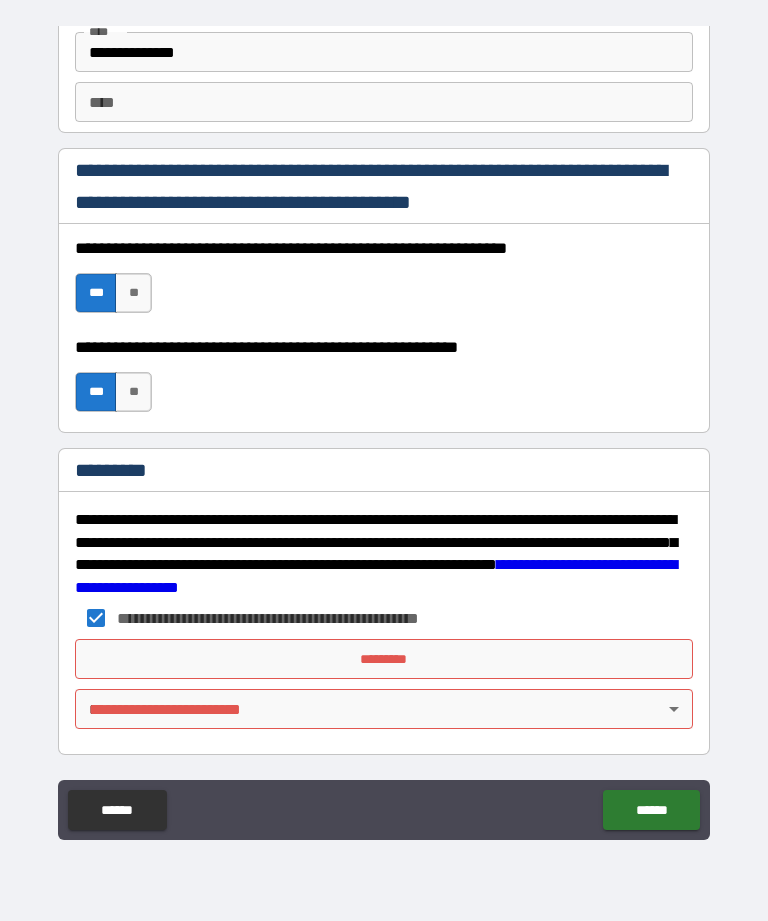 click on "*********" at bounding box center (384, 659) 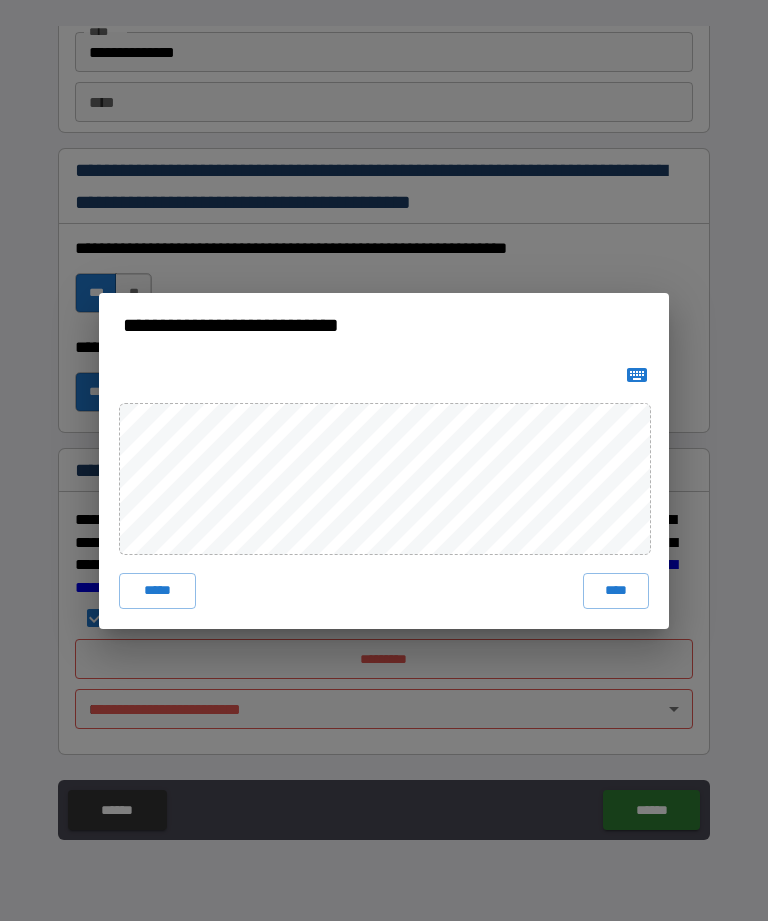 click on "****" at bounding box center (616, 591) 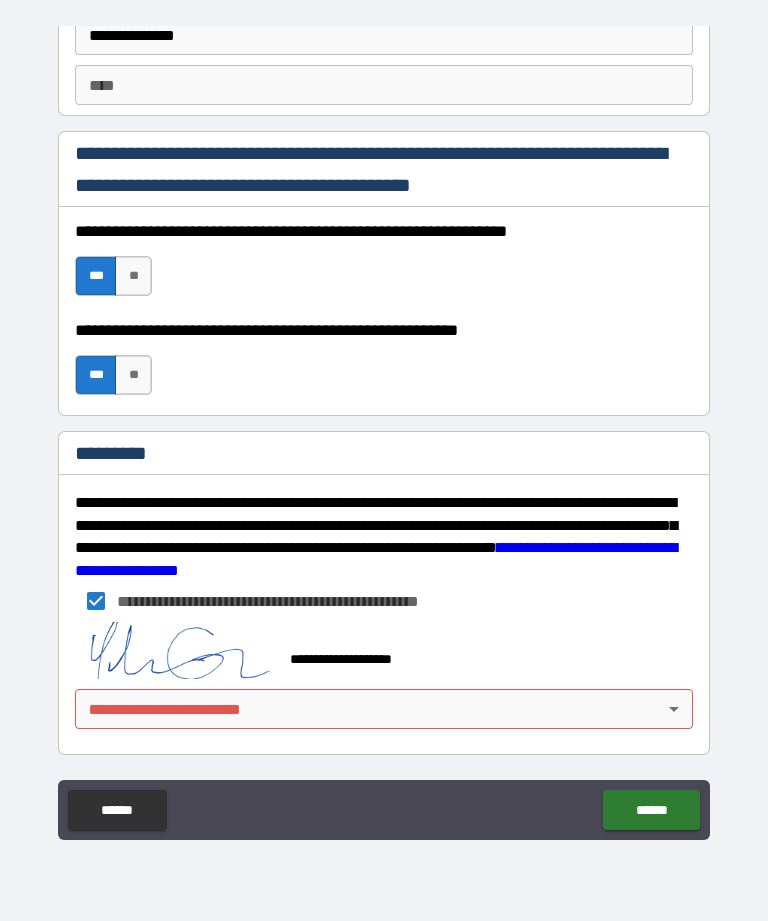 scroll, scrollTop: 2889, scrollLeft: 0, axis: vertical 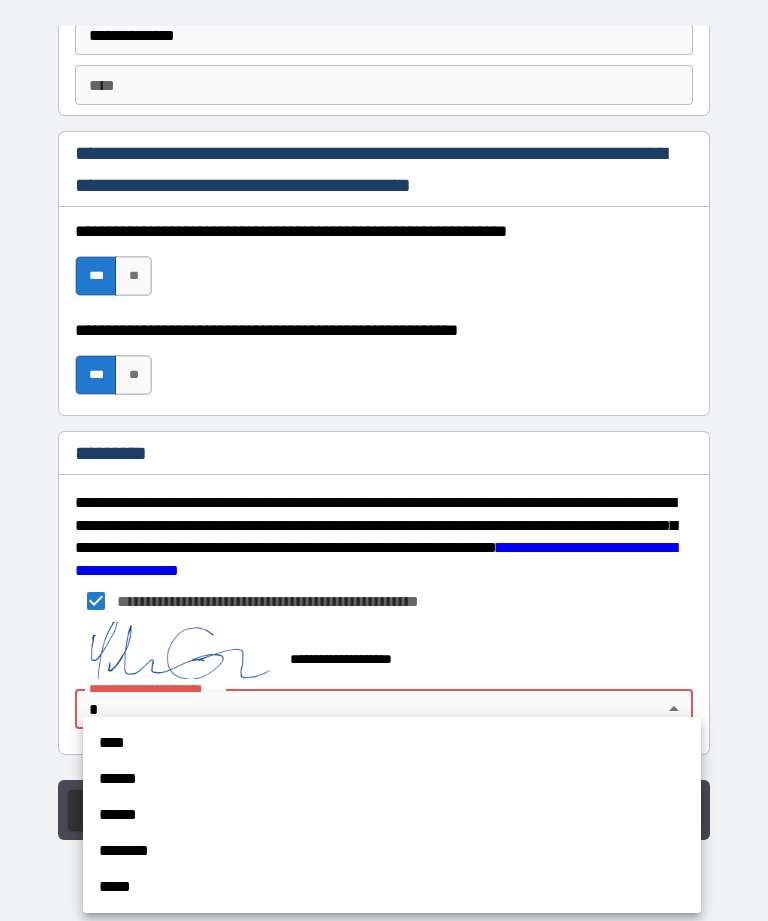 click on "****" at bounding box center (392, 743) 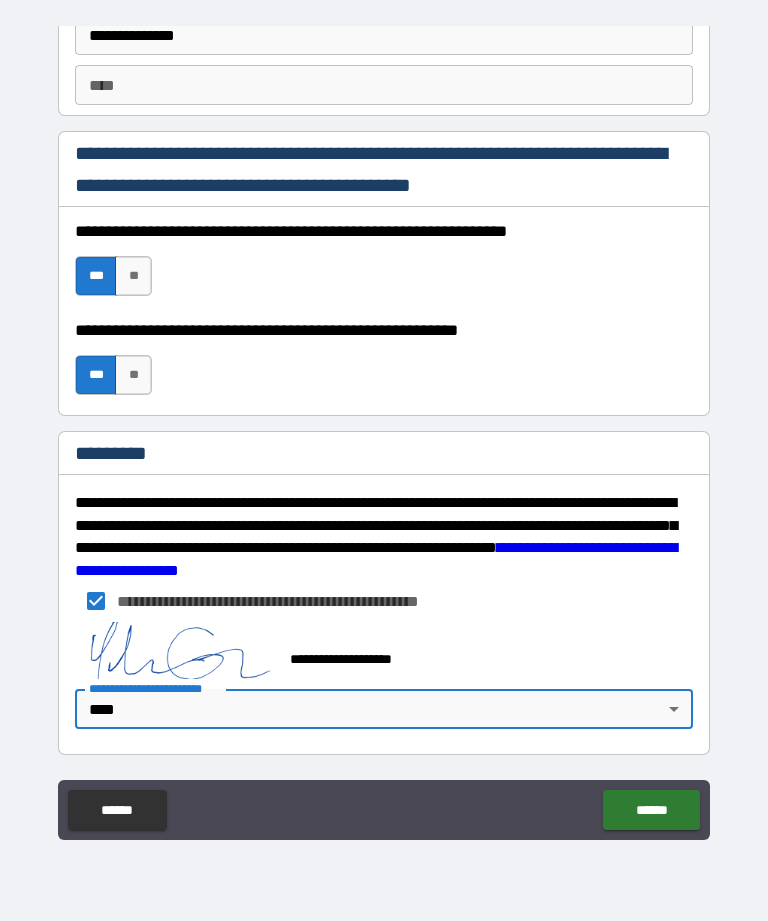 click on "******" at bounding box center (651, 810) 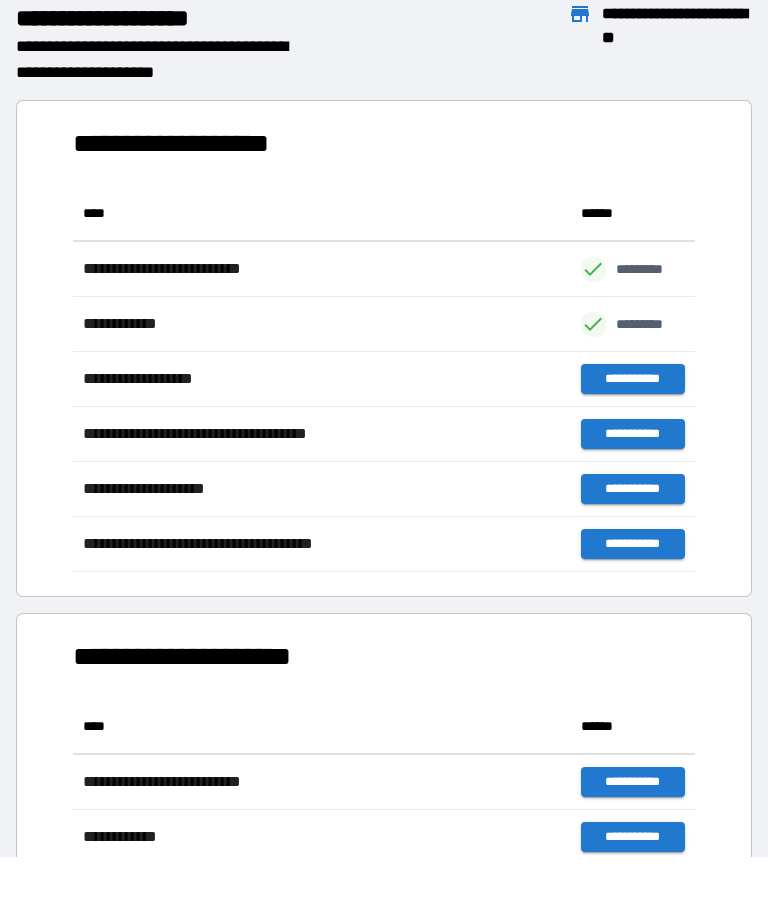 scroll, scrollTop: 1, scrollLeft: 1, axis: both 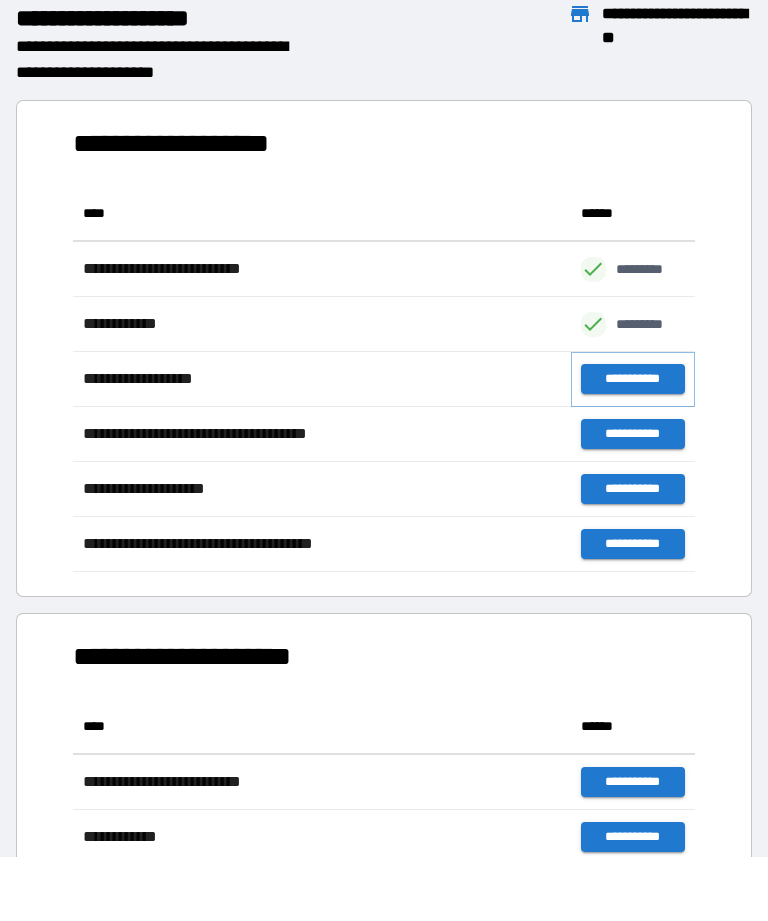 click on "**********" at bounding box center (633, 379) 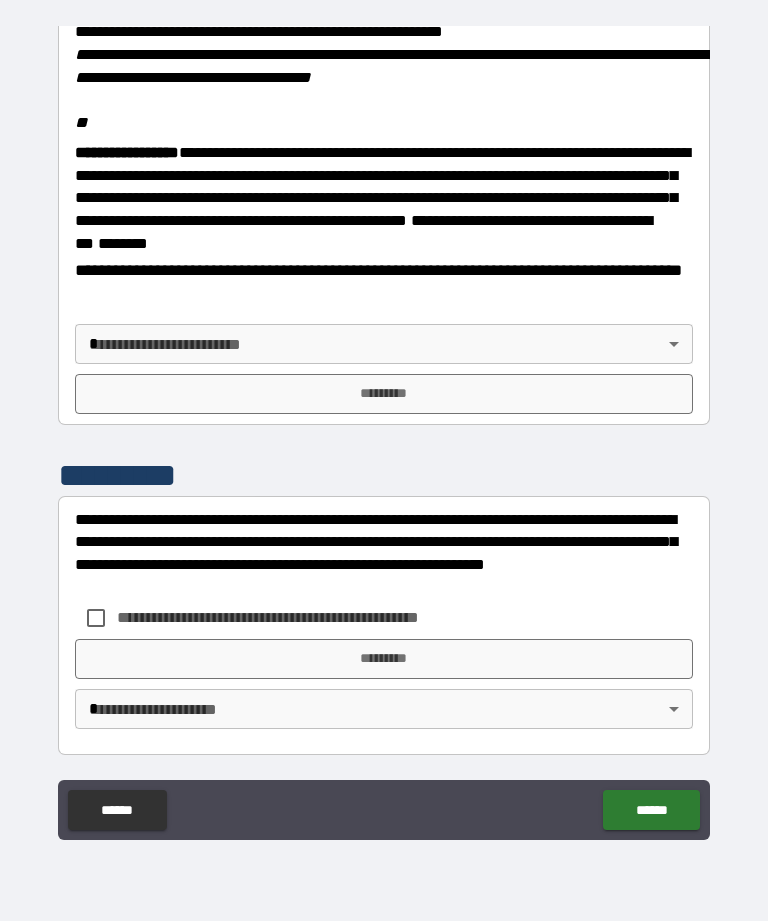 scroll, scrollTop: 2448, scrollLeft: 0, axis: vertical 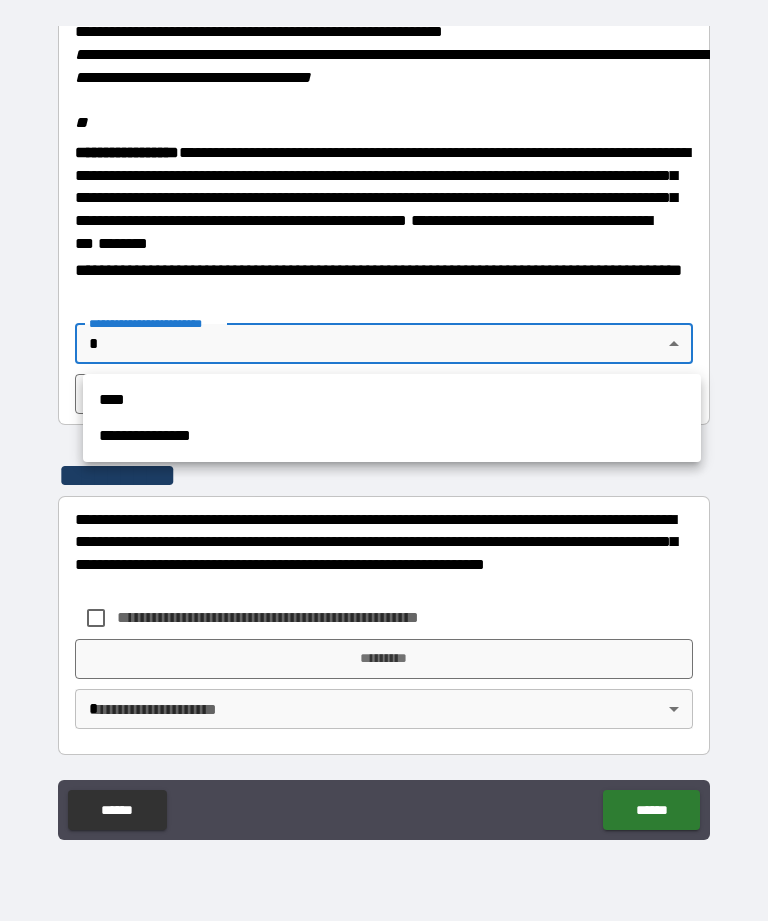 click on "****" at bounding box center (392, 400) 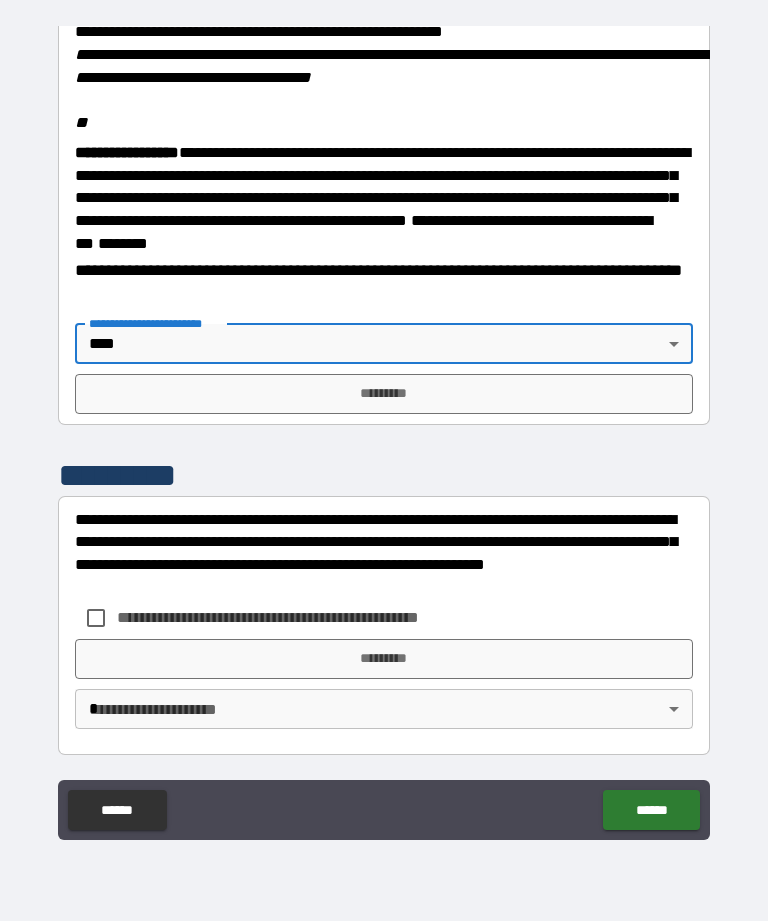 click on "**********" at bounding box center (384, 428) 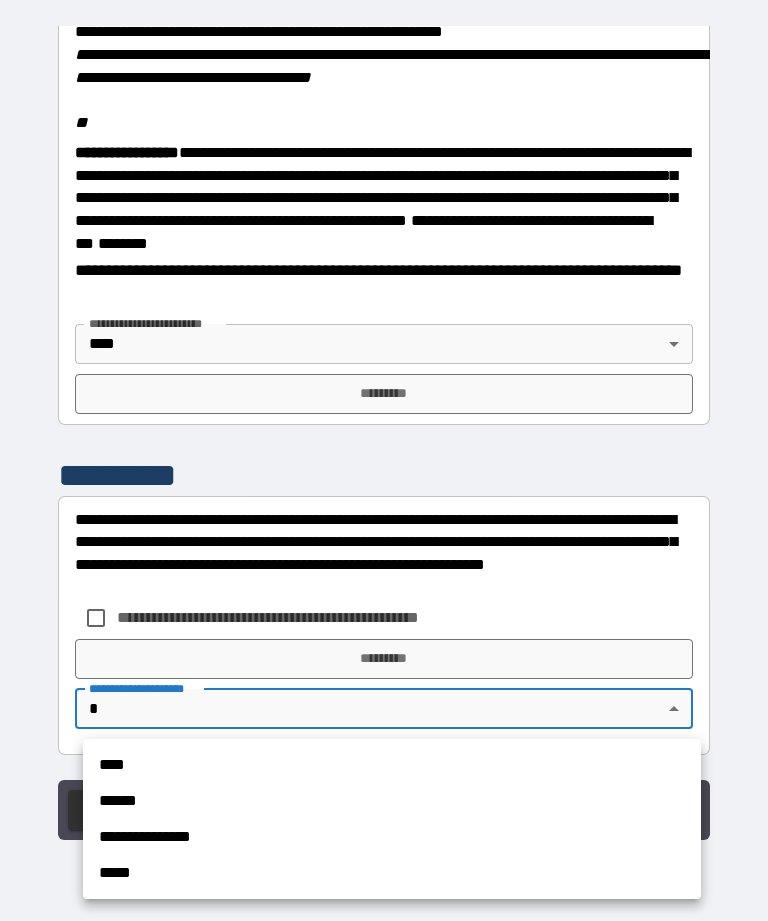click on "****" at bounding box center [392, 765] 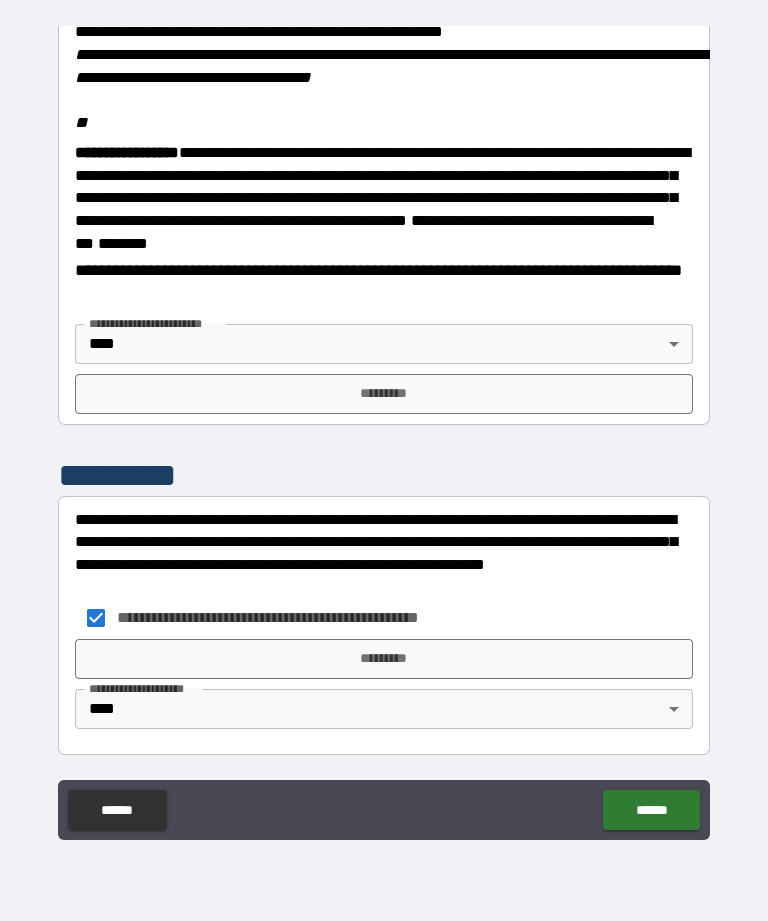 click on "*********" at bounding box center (384, 394) 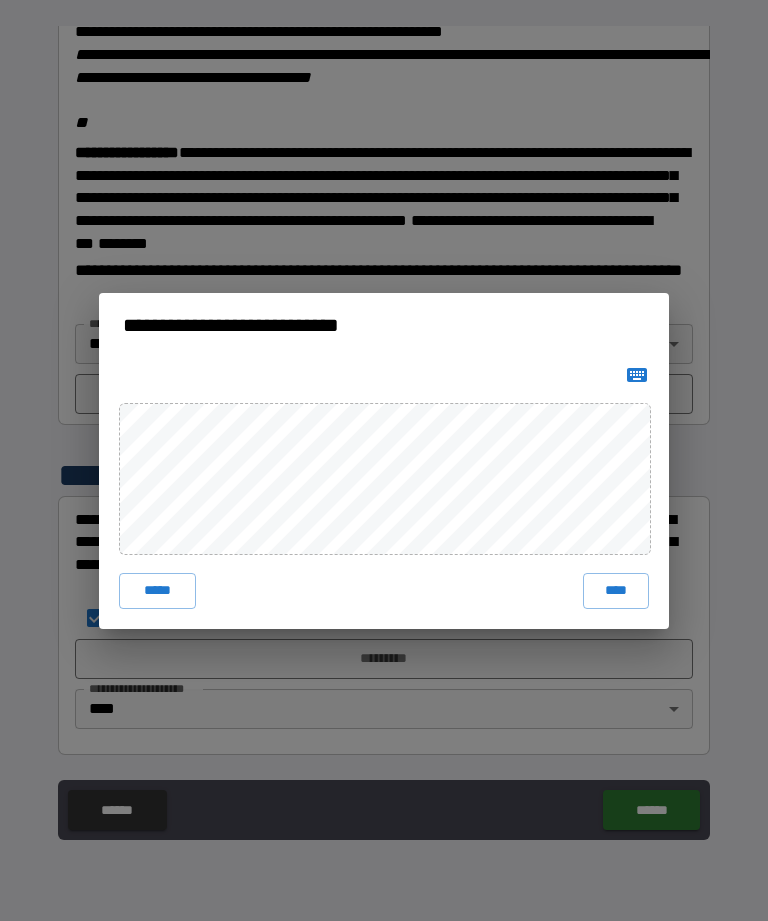 click on "****" at bounding box center (616, 591) 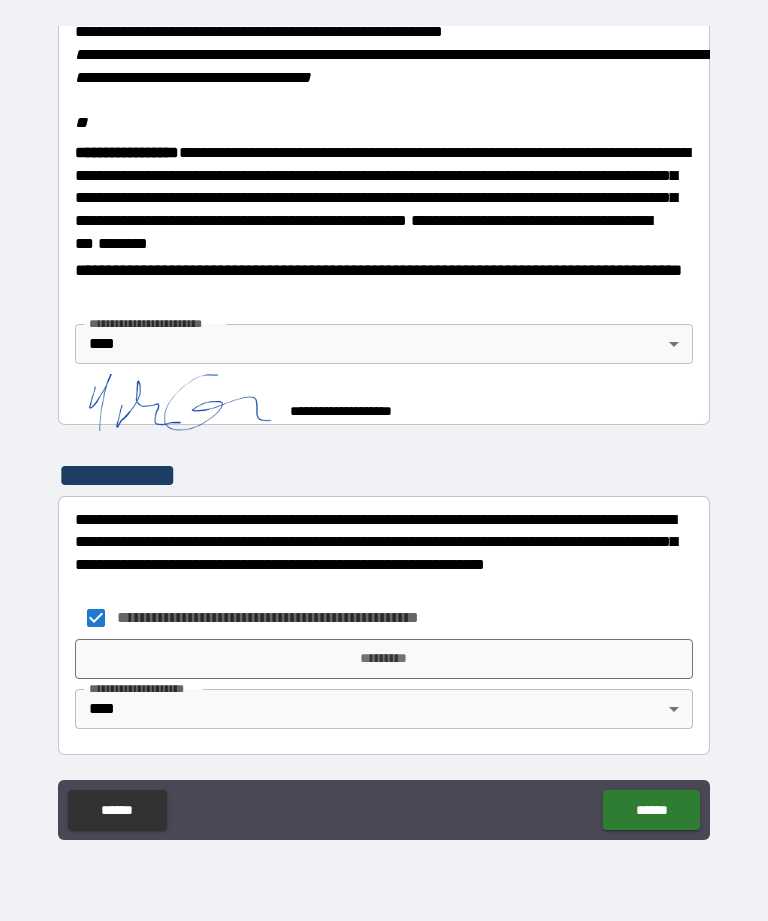 scroll, scrollTop: 2438, scrollLeft: 0, axis: vertical 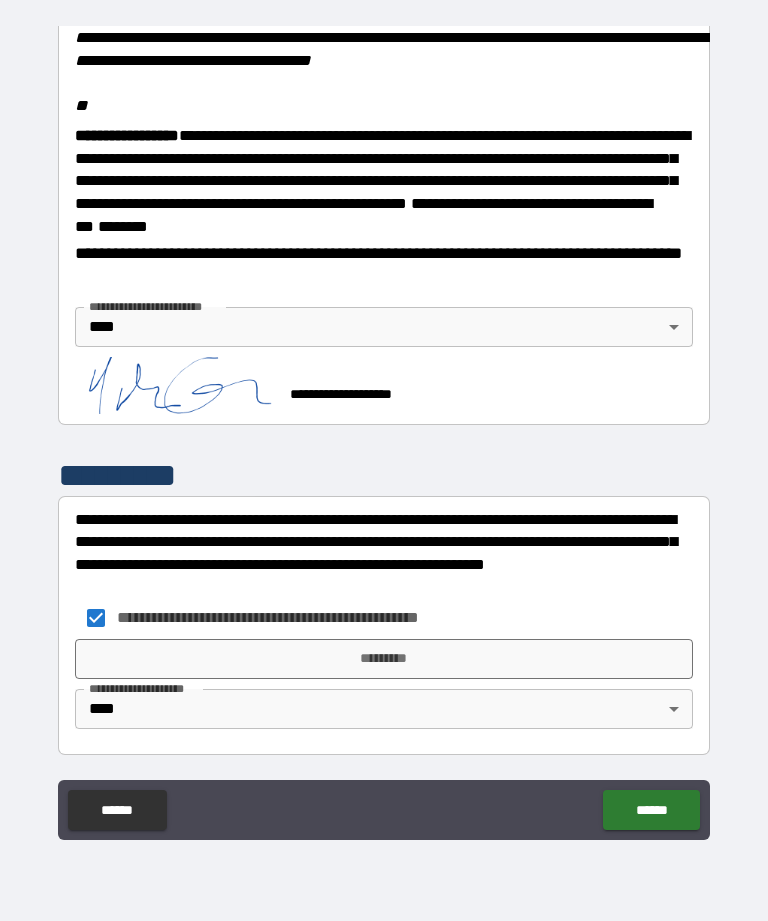 click on "*********" at bounding box center (384, 659) 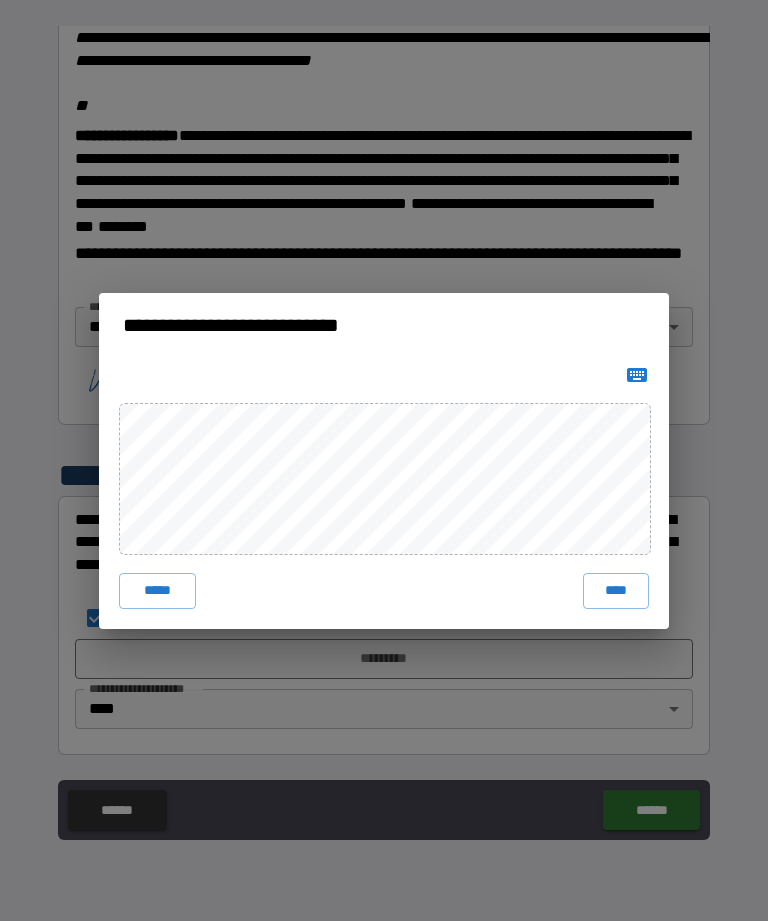 click on "****" at bounding box center (616, 591) 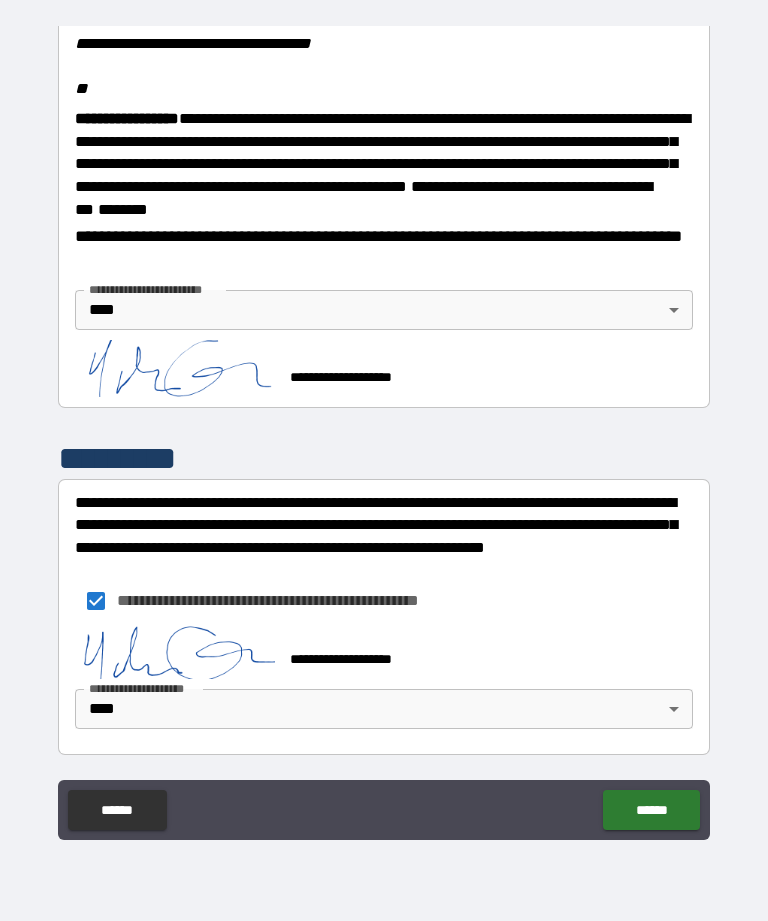 scroll, scrollTop: 2486, scrollLeft: 0, axis: vertical 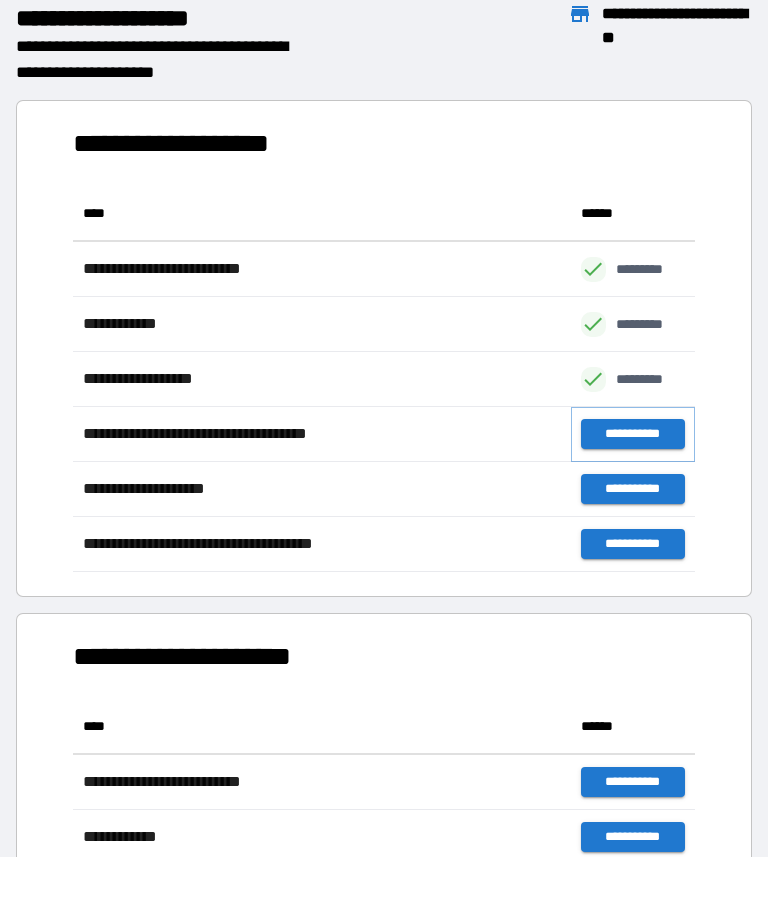click on "**********" at bounding box center [633, 434] 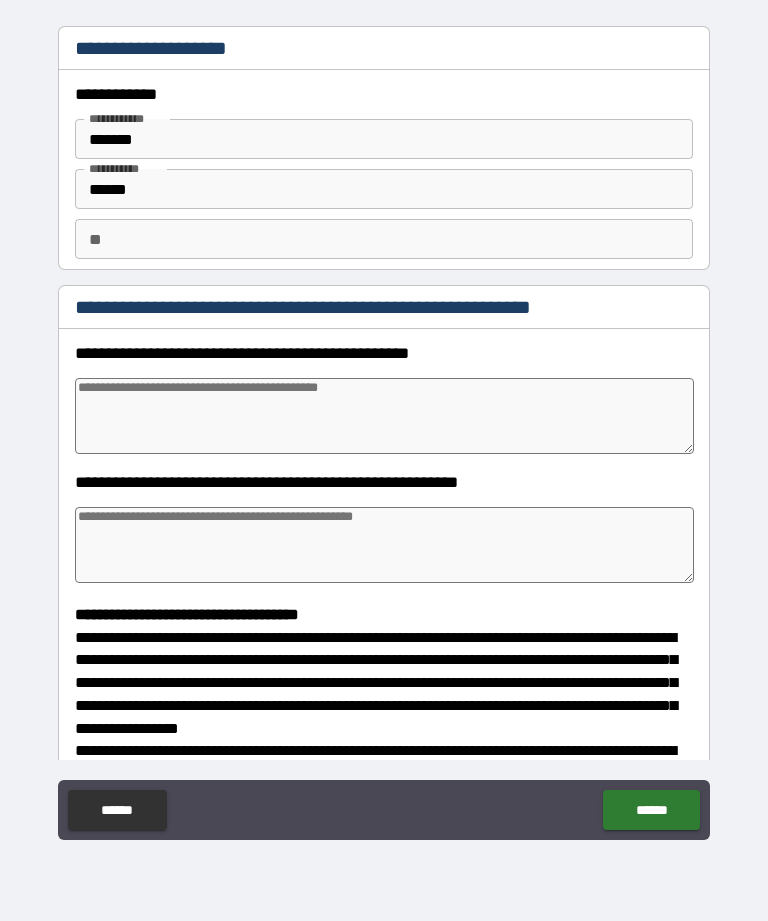 type on "*" 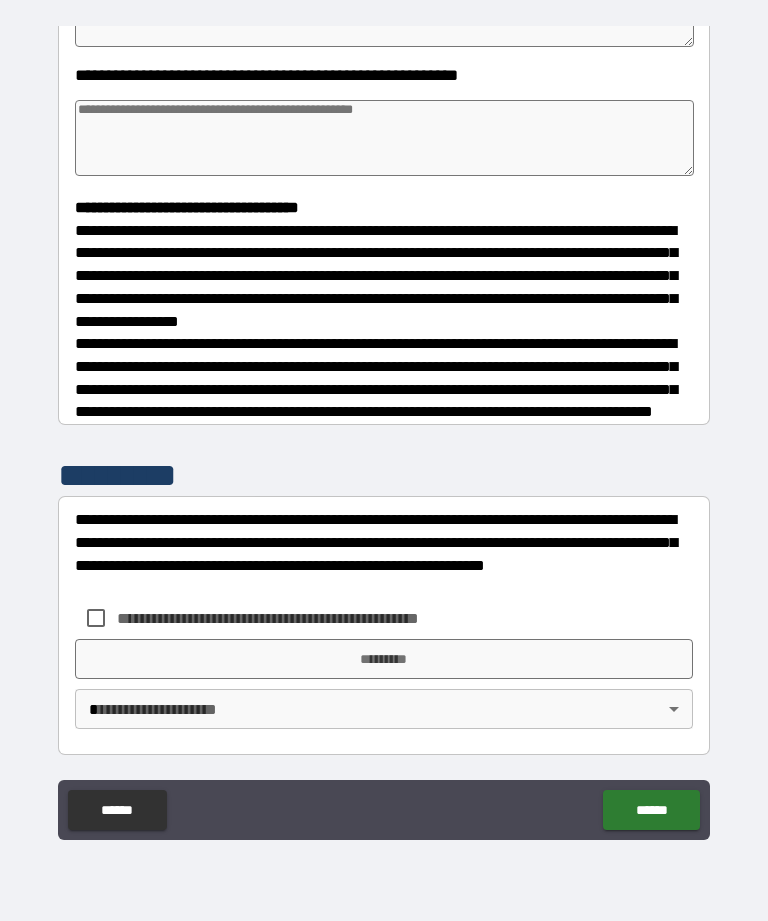 scroll, scrollTop: 422, scrollLeft: 0, axis: vertical 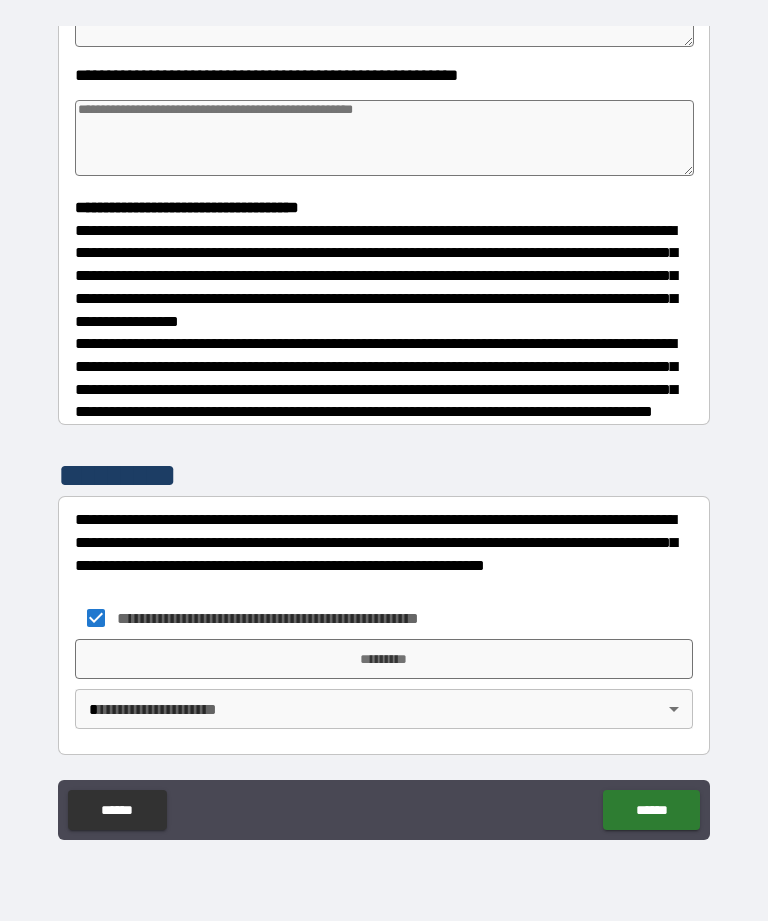 type on "*" 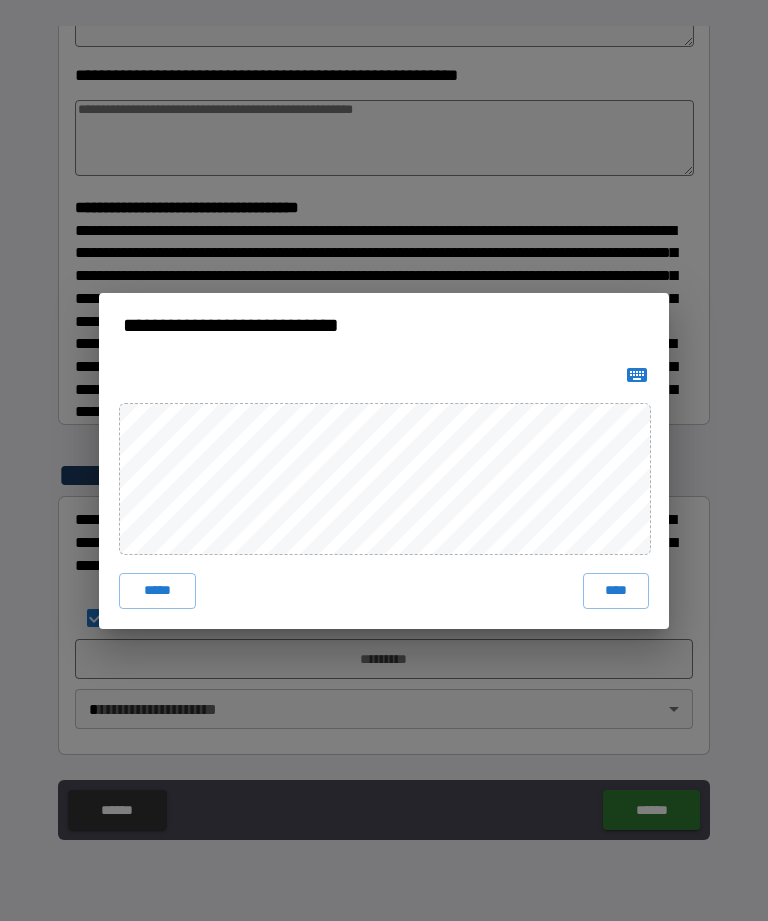 click on "****" at bounding box center (616, 591) 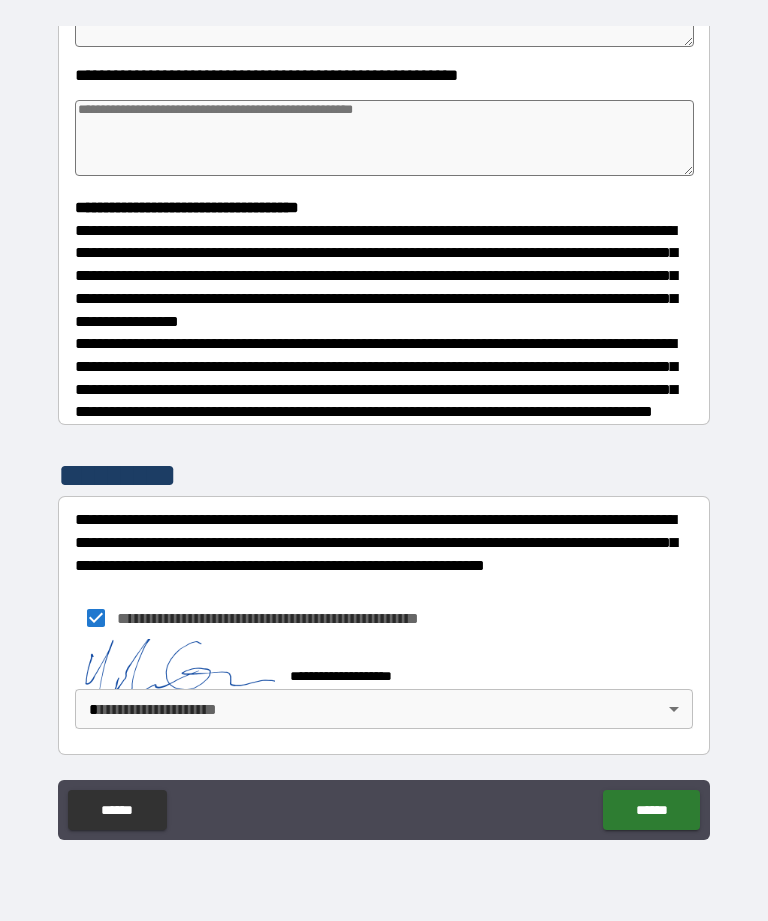type on "*" 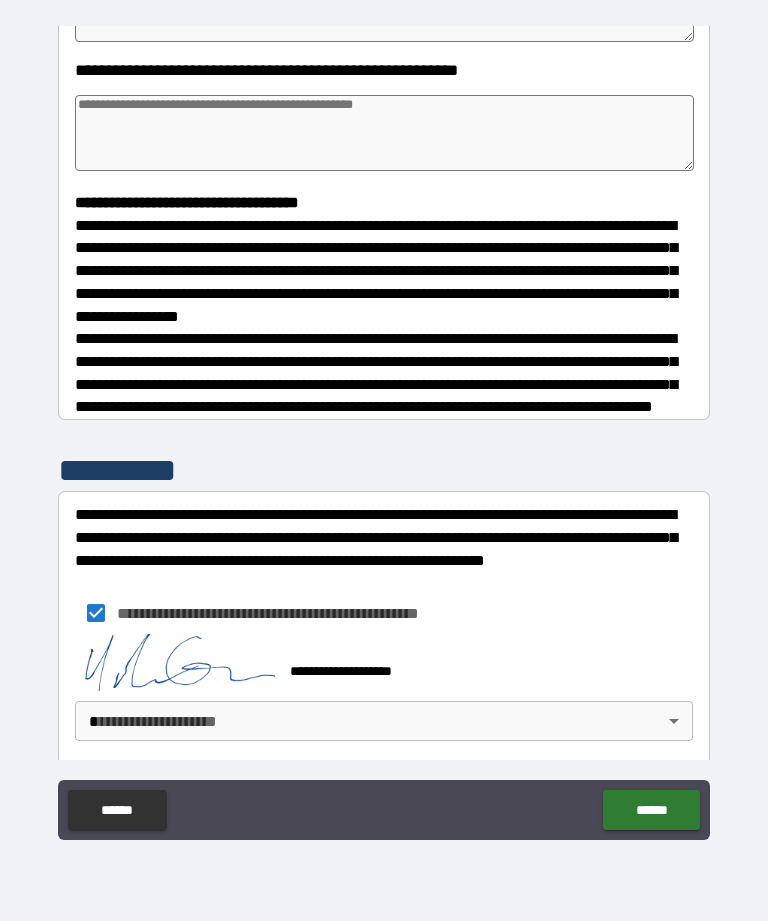 click on "[FIRST] [LAST] [PHONE] [ADDRESS] [CITY] [STATE] [ZIP] [COUNTRY] [EMAIL]" at bounding box center [384, 428] 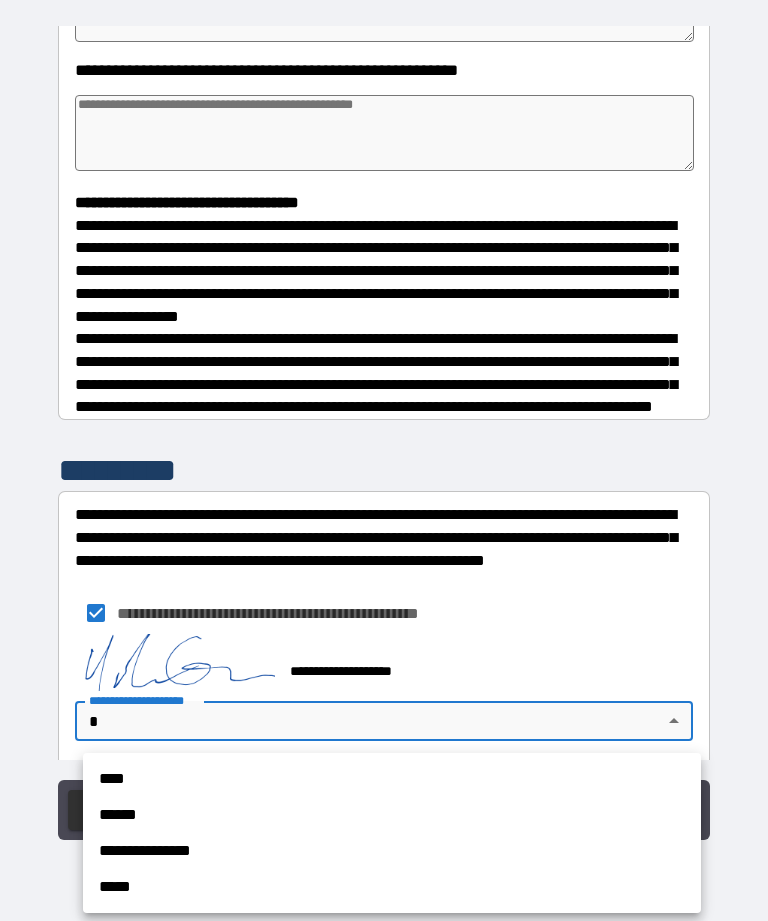click on "****" at bounding box center [392, 779] 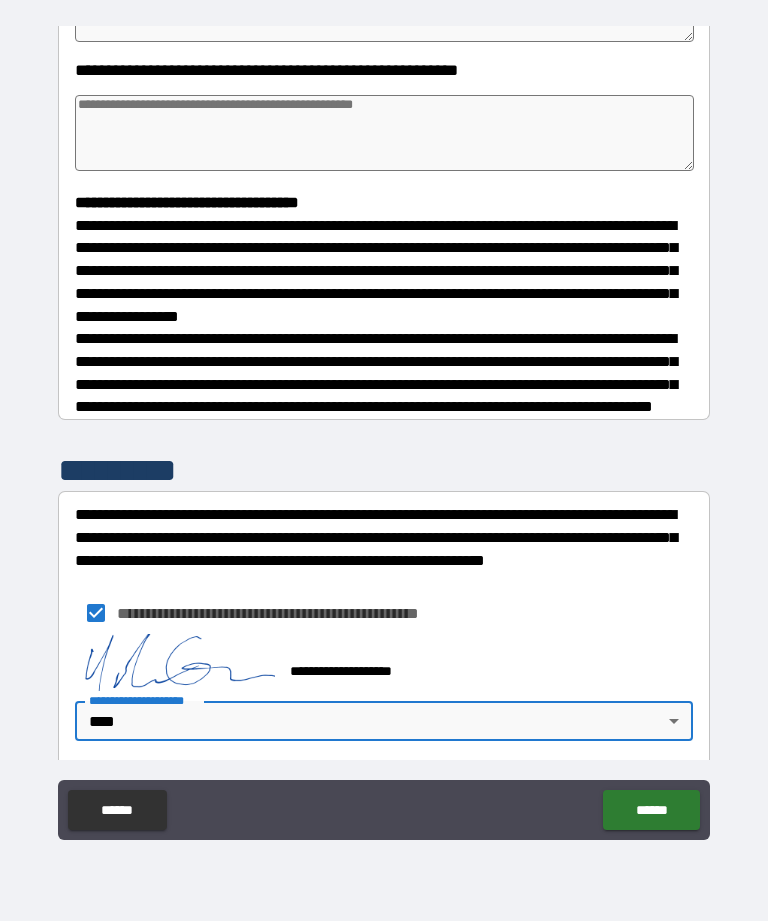 type on "*" 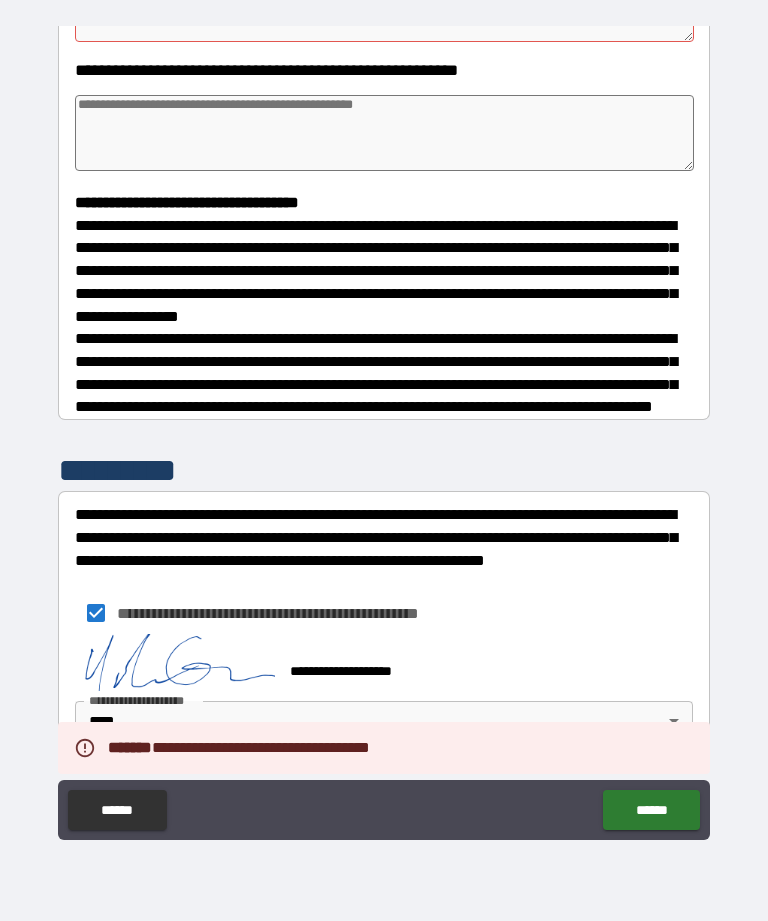 type on "*" 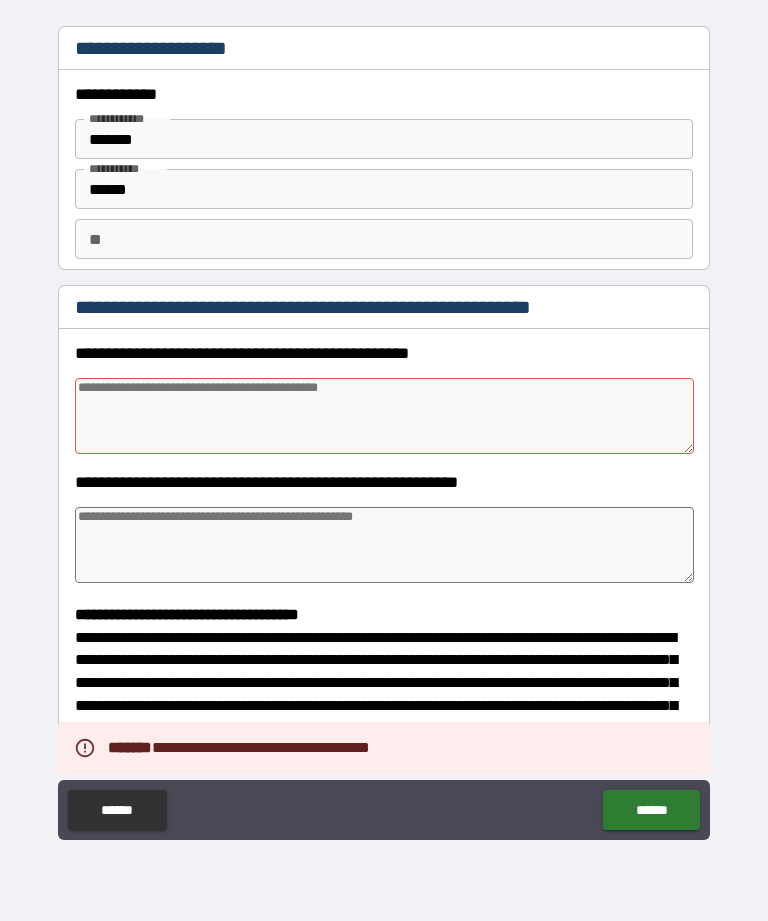 scroll, scrollTop: 0, scrollLeft: 0, axis: both 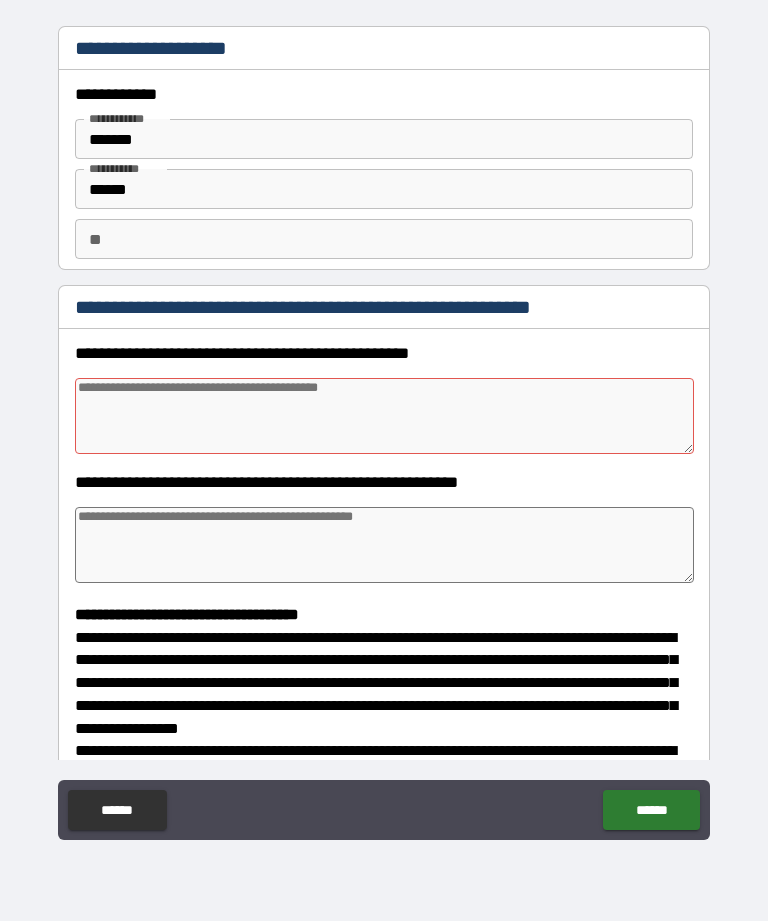 type on "*" 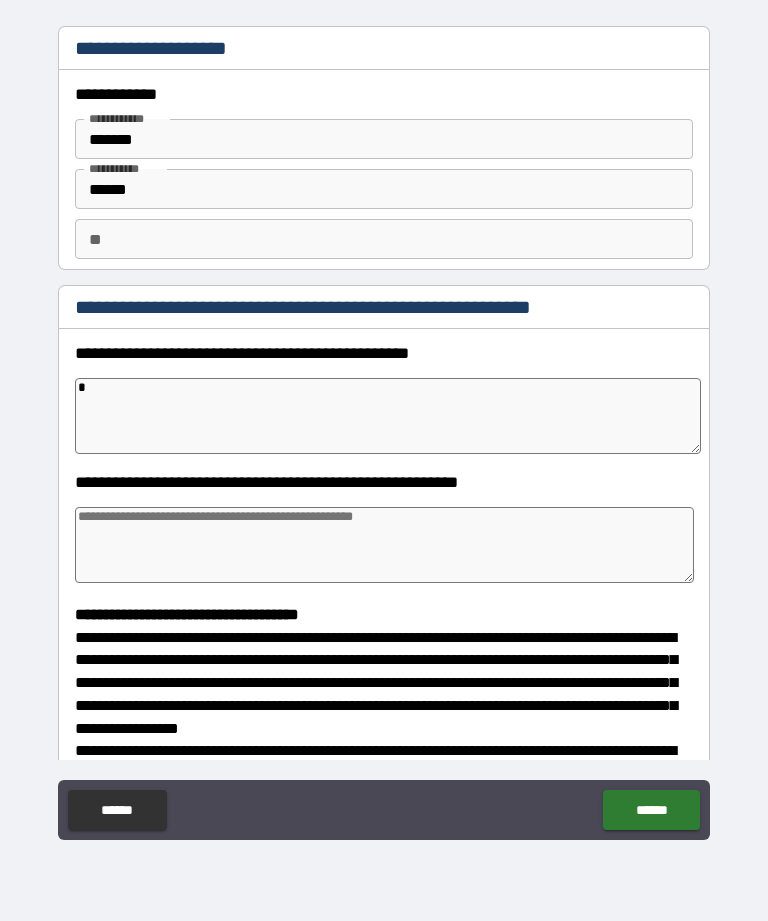 type on "**" 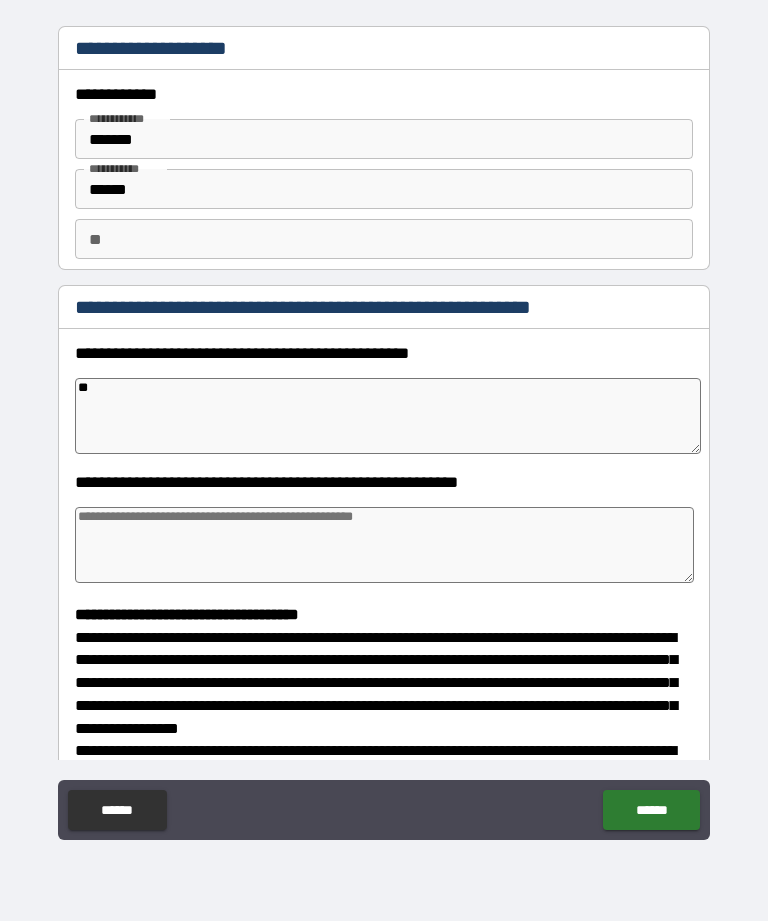type on "*" 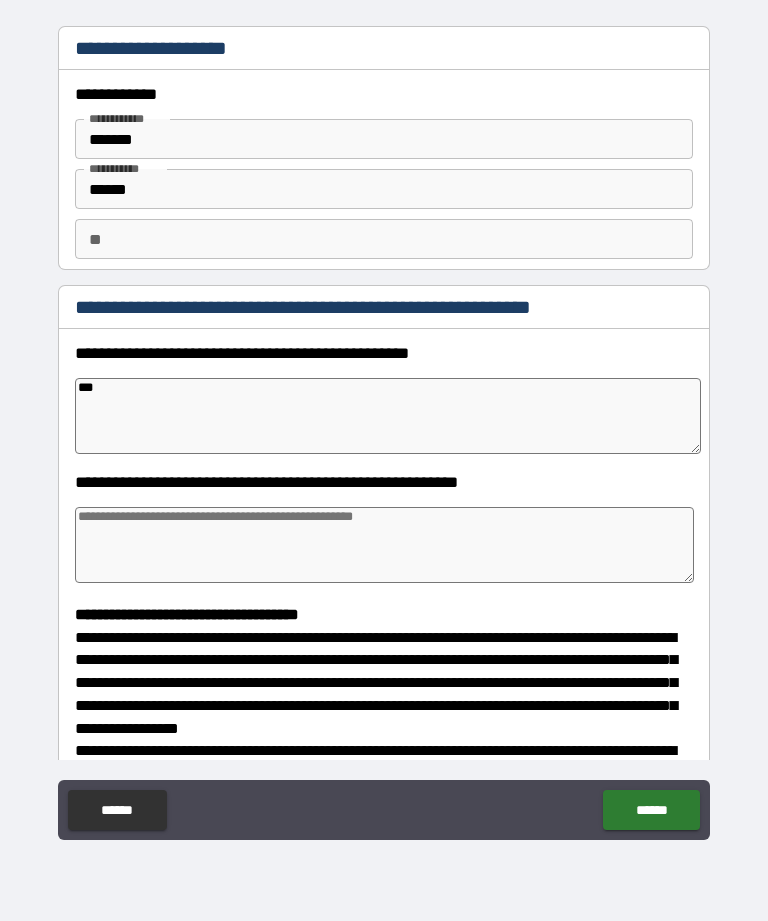 type on "*" 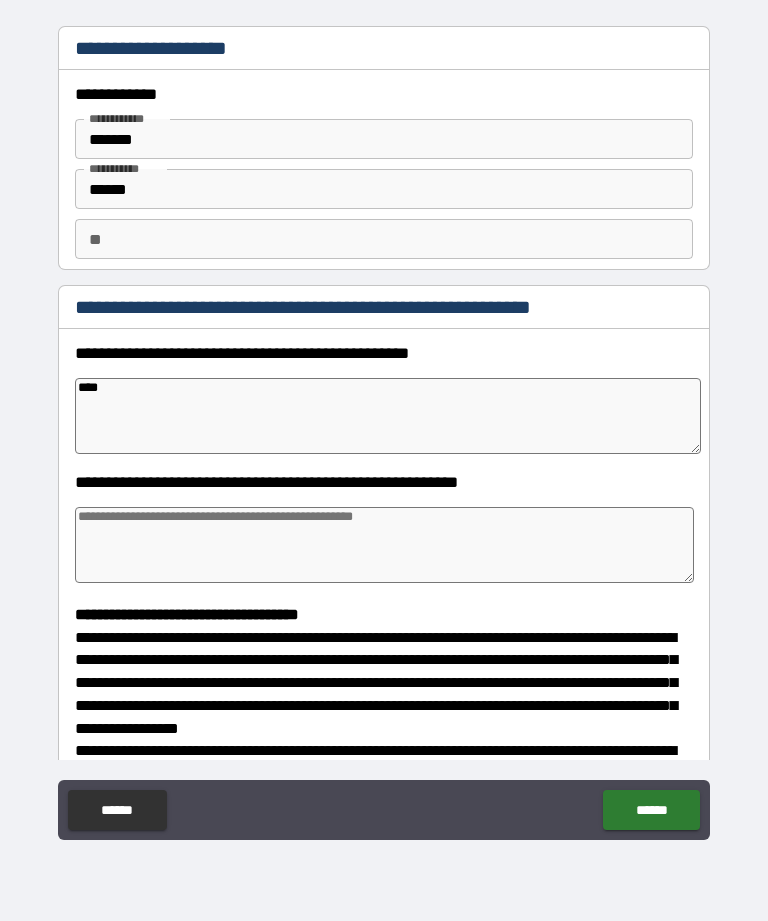type on "*" 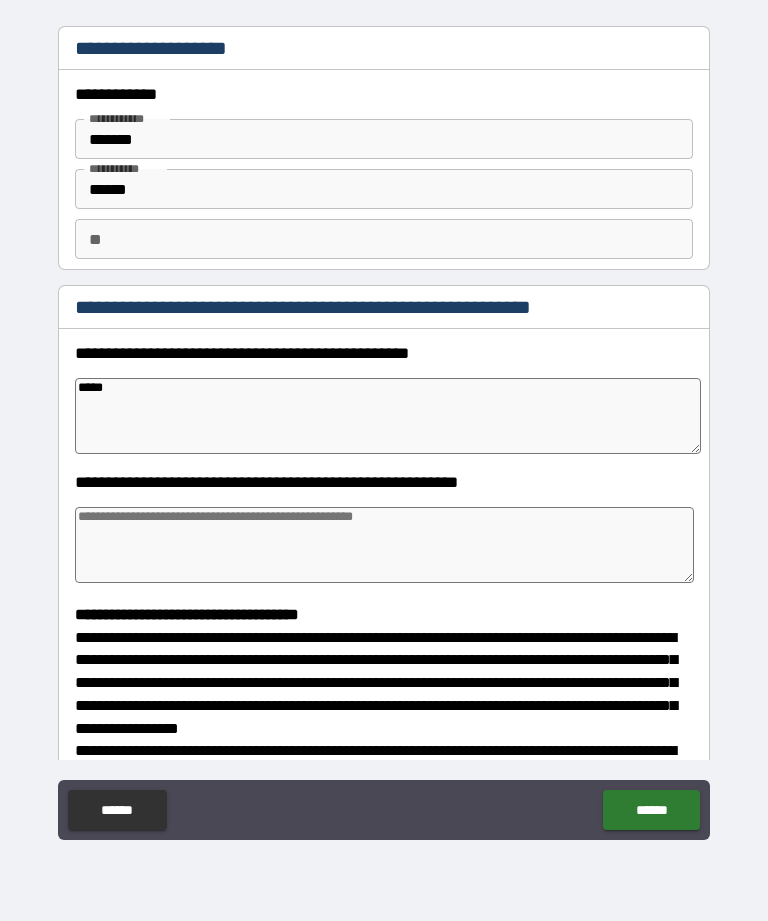 type on "*" 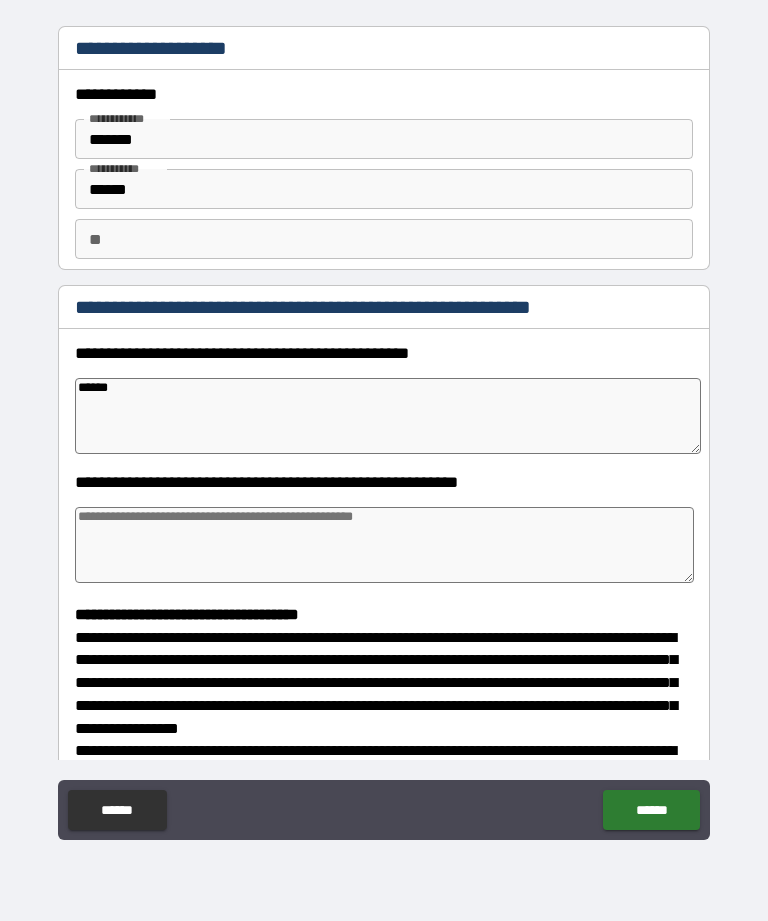 type on "*" 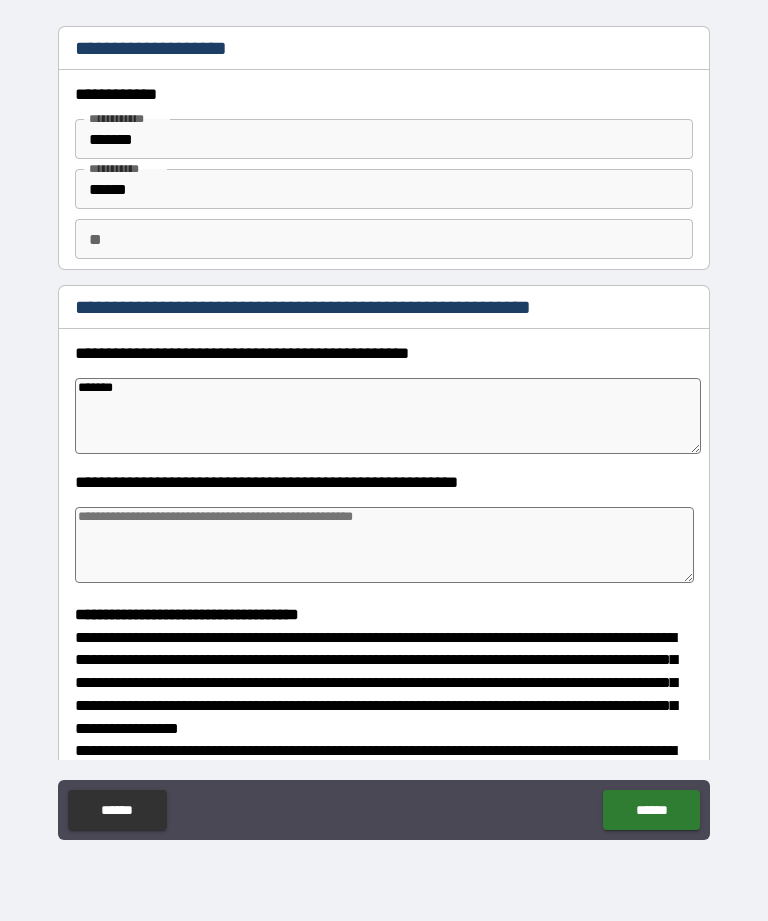 type on "*" 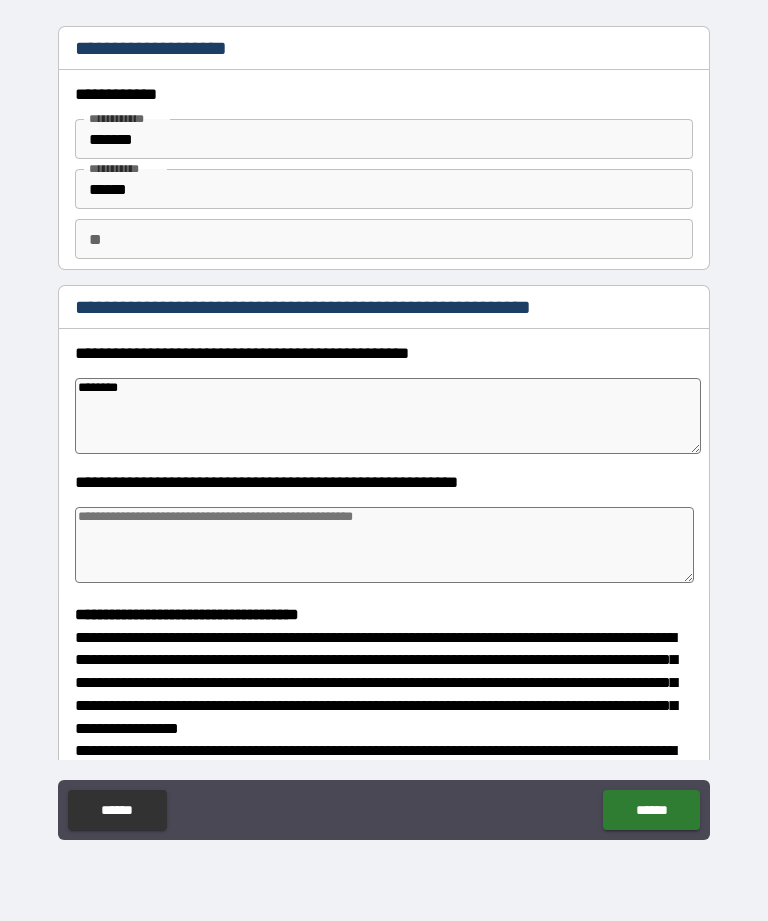 type on "*" 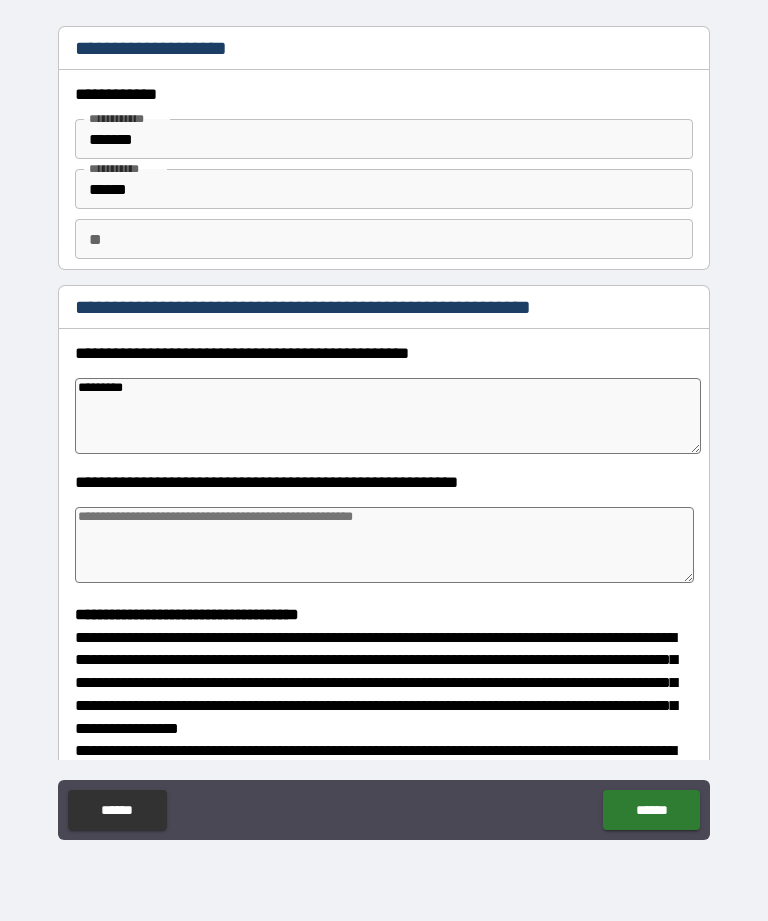 type on "*" 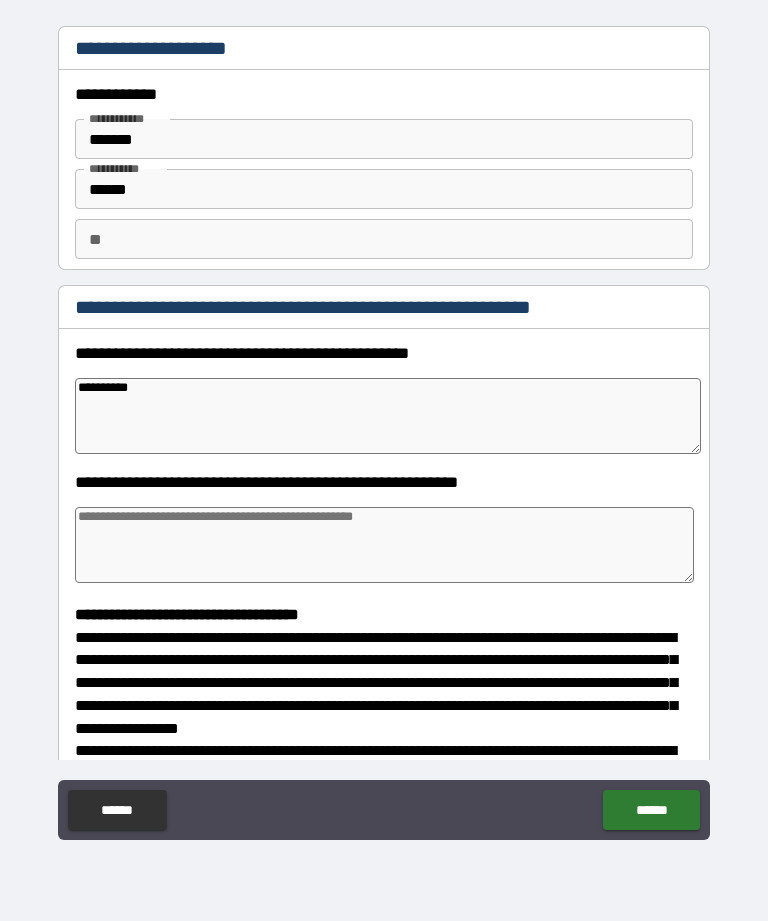 type on "*" 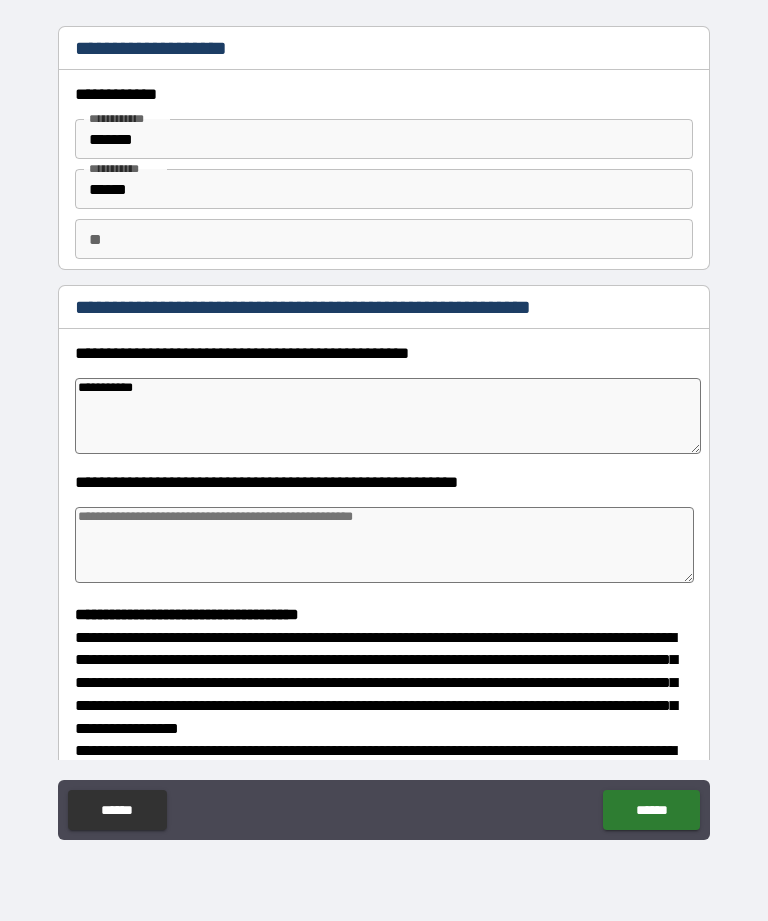 type on "*" 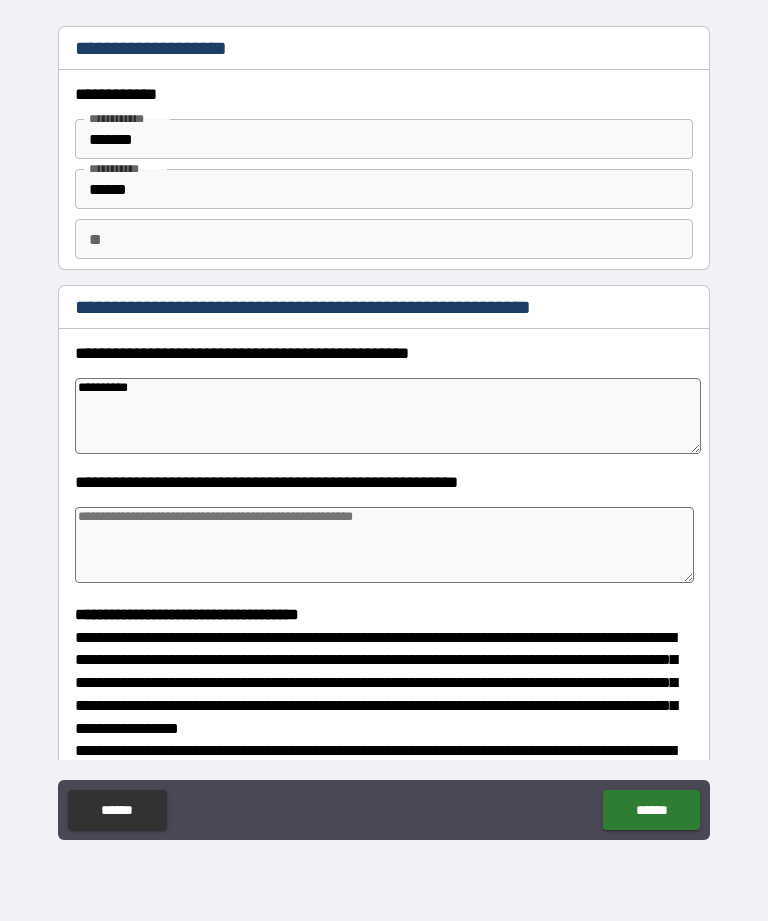 type on "*********" 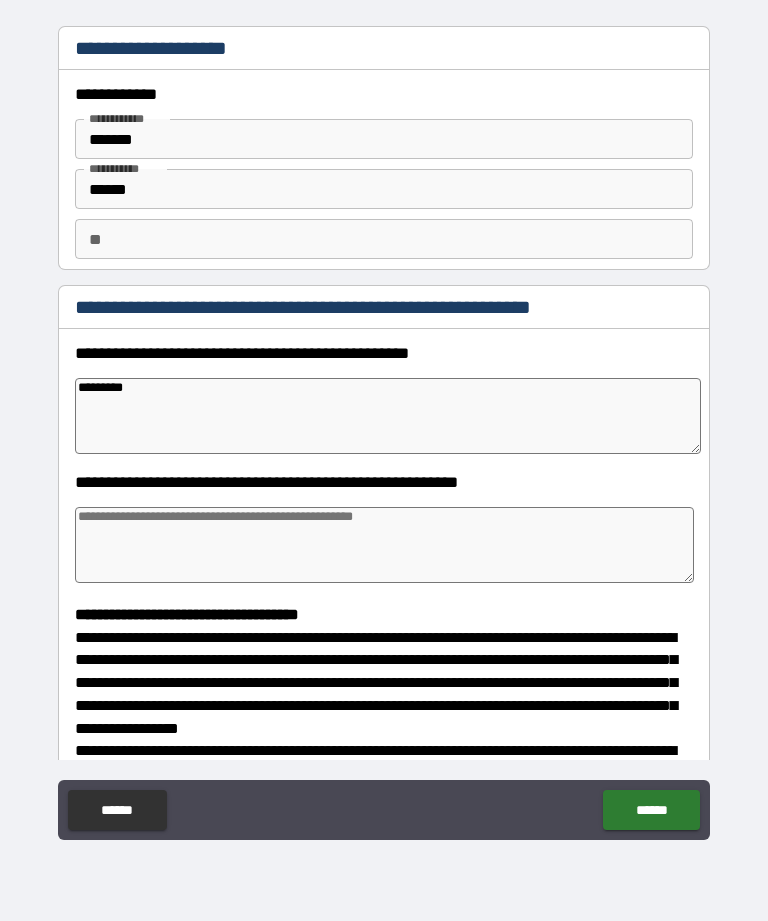 type on "*" 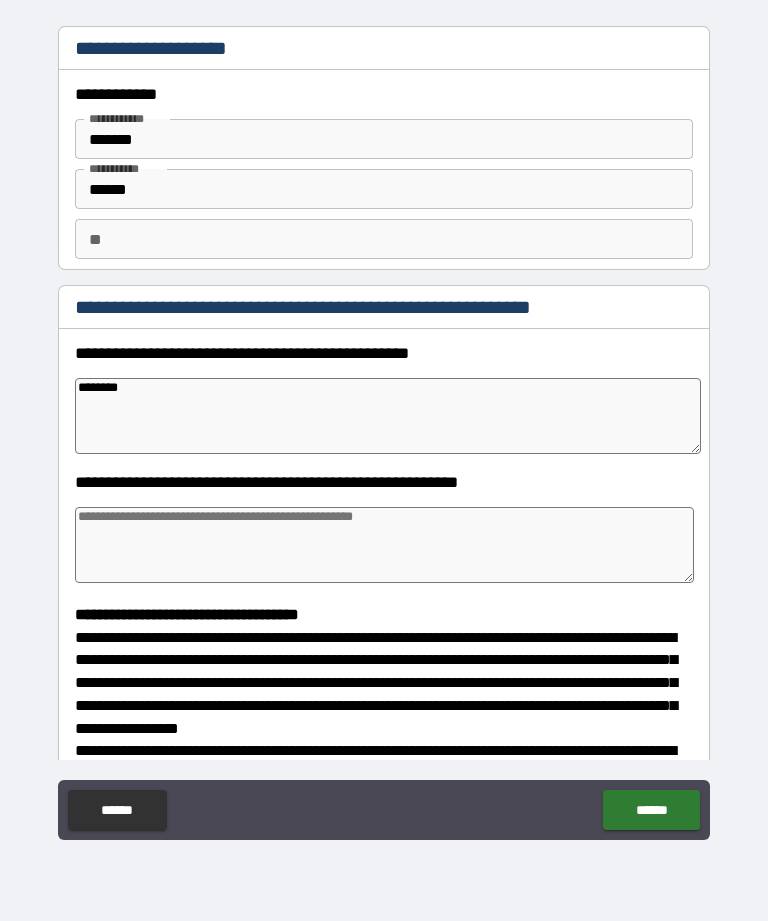 type on "*" 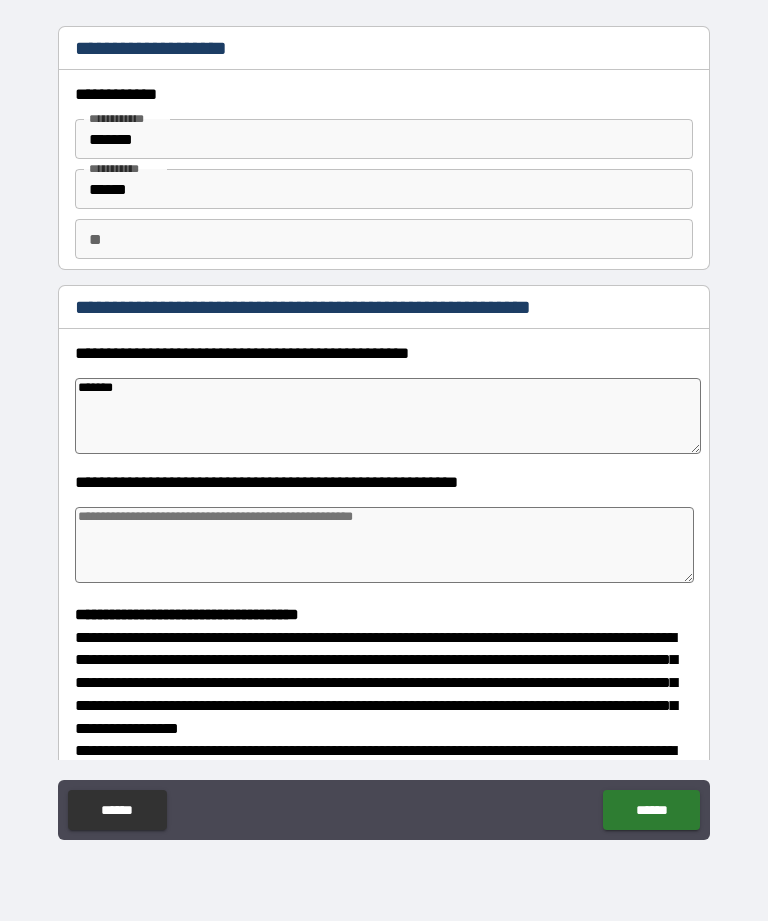 type on "*" 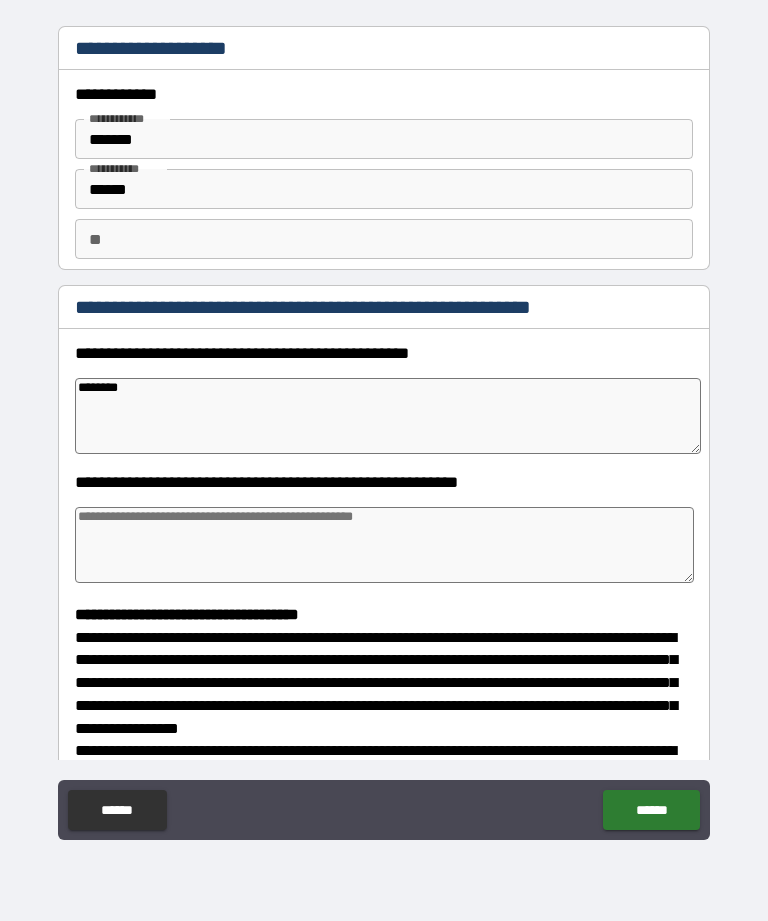 type on "*" 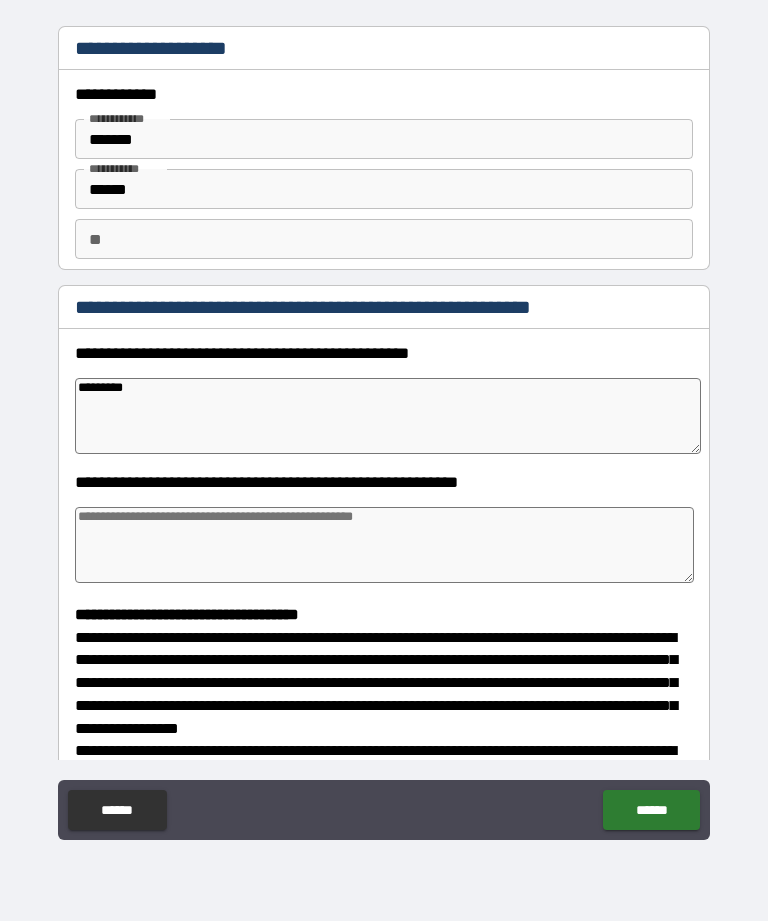 type on "*" 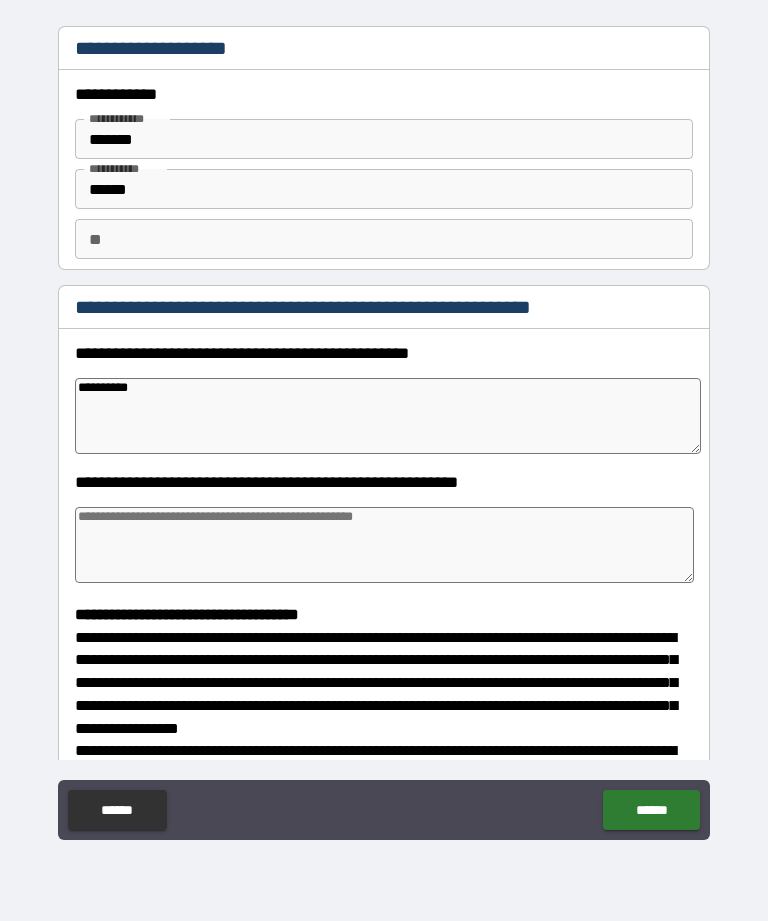 type on "*" 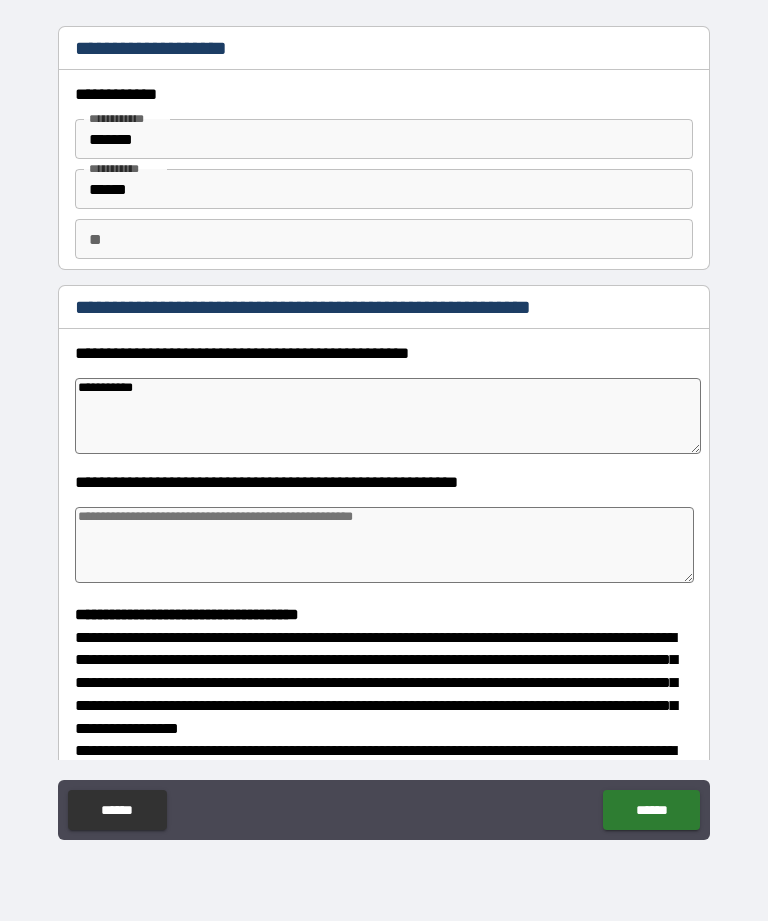 type on "*" 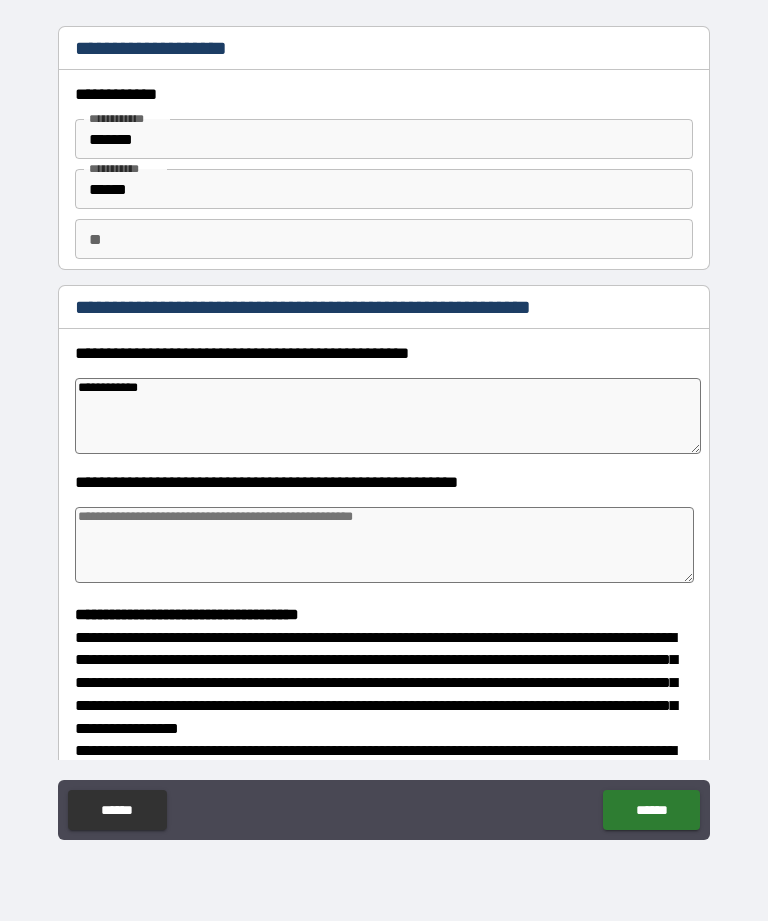 type on "*" 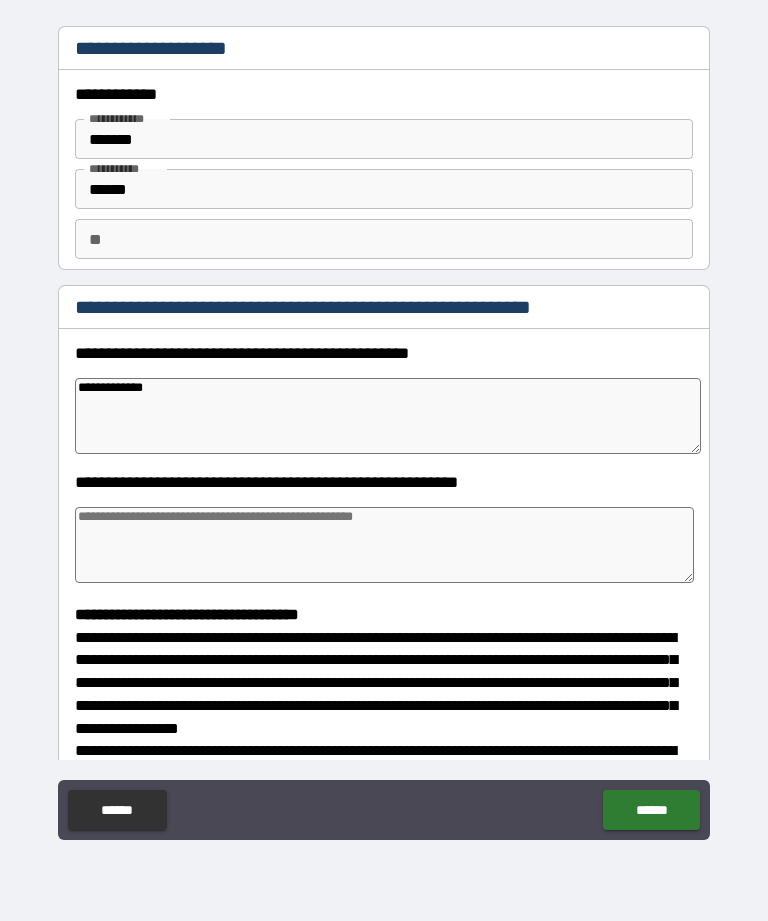 type on "*" 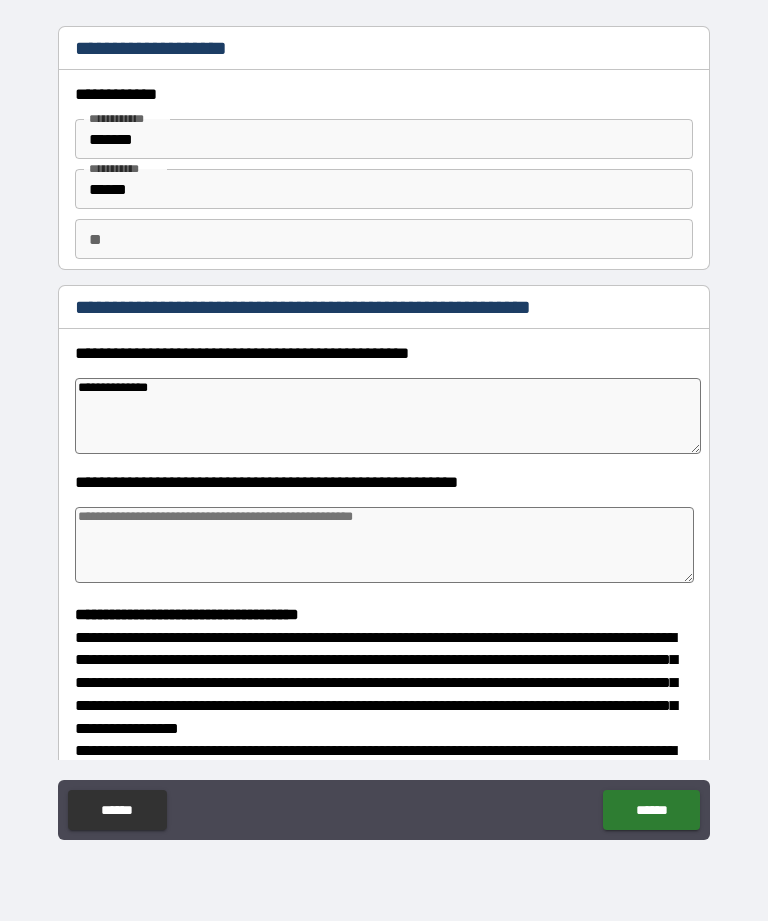 type on "*" 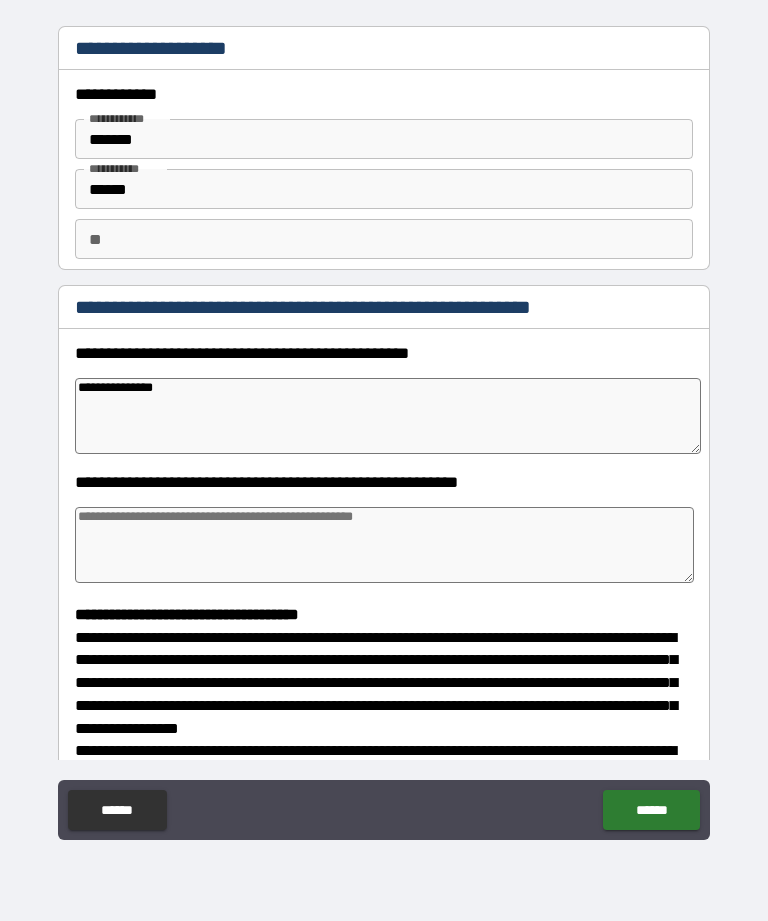 type on "*" 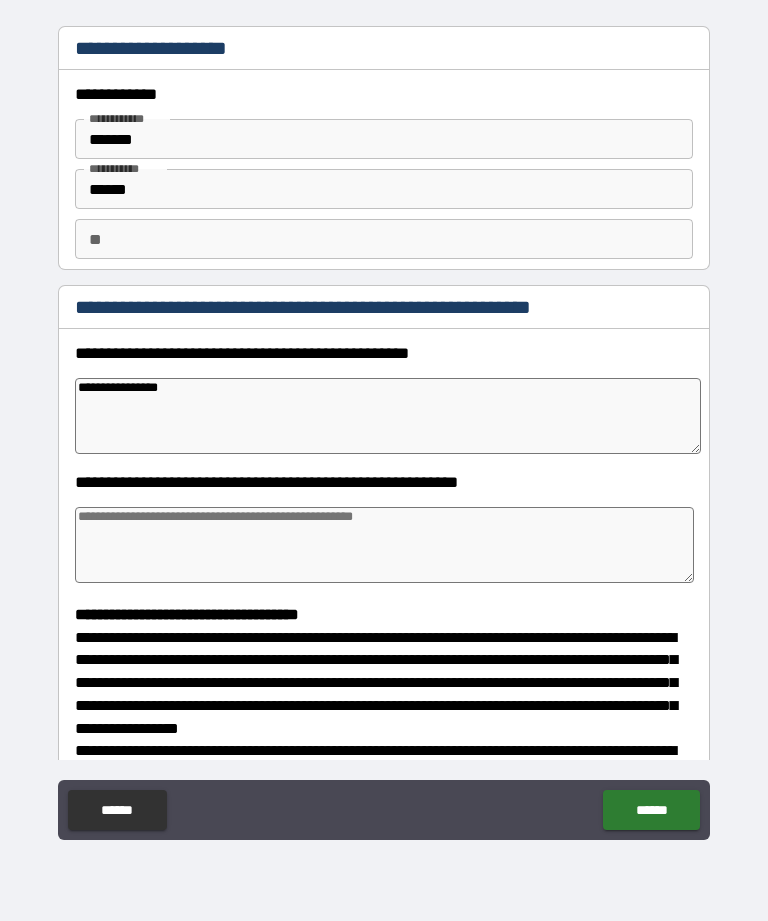 type on "*" 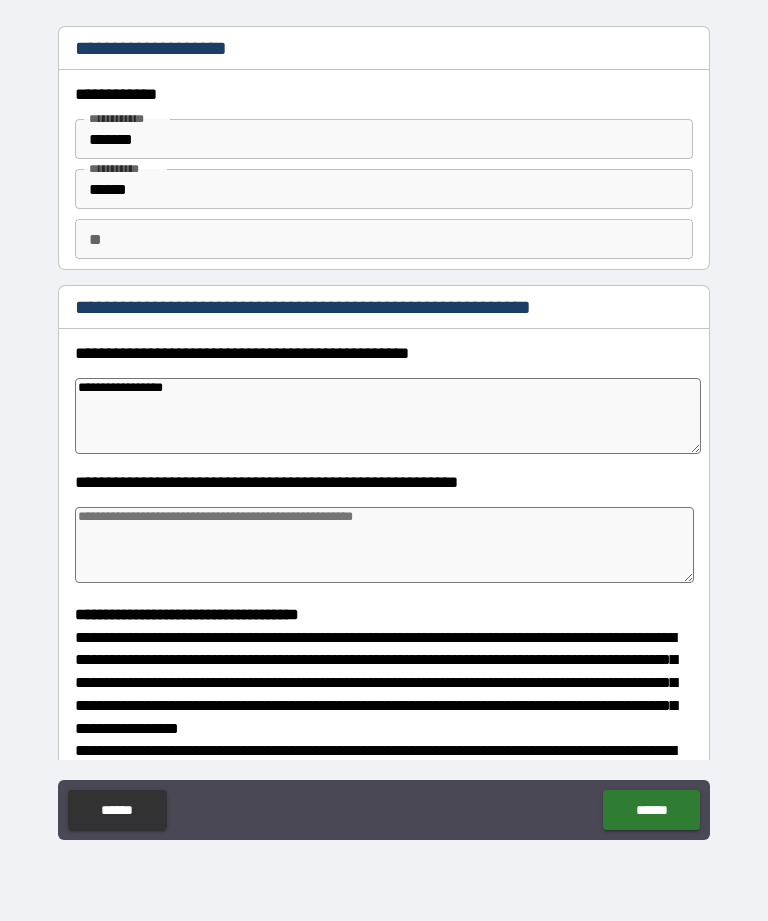 type on "*" 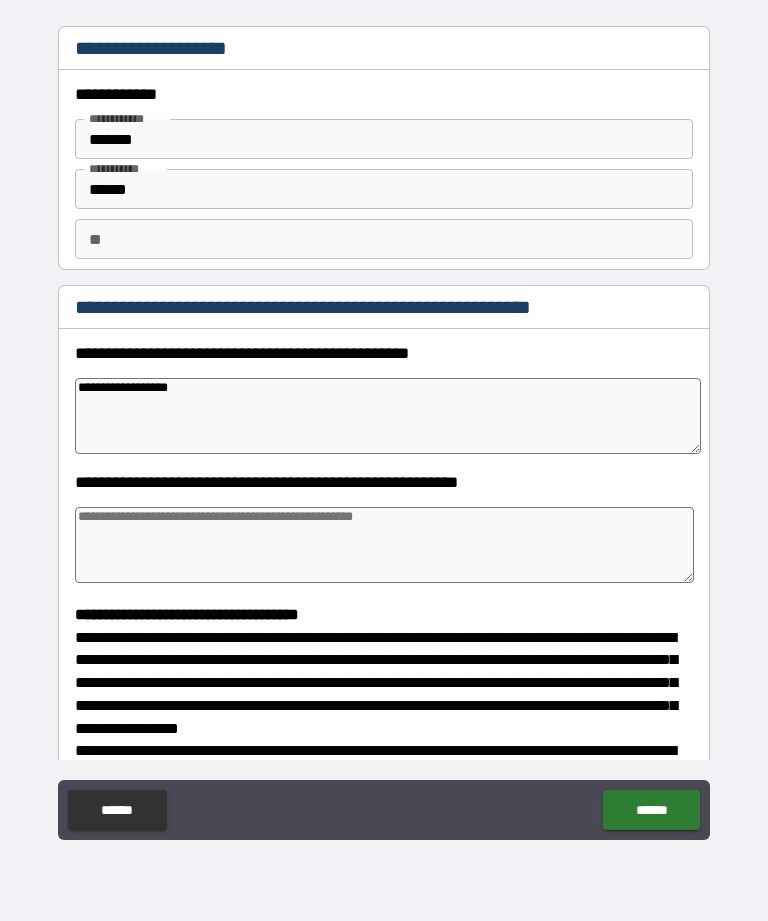 type on "*" 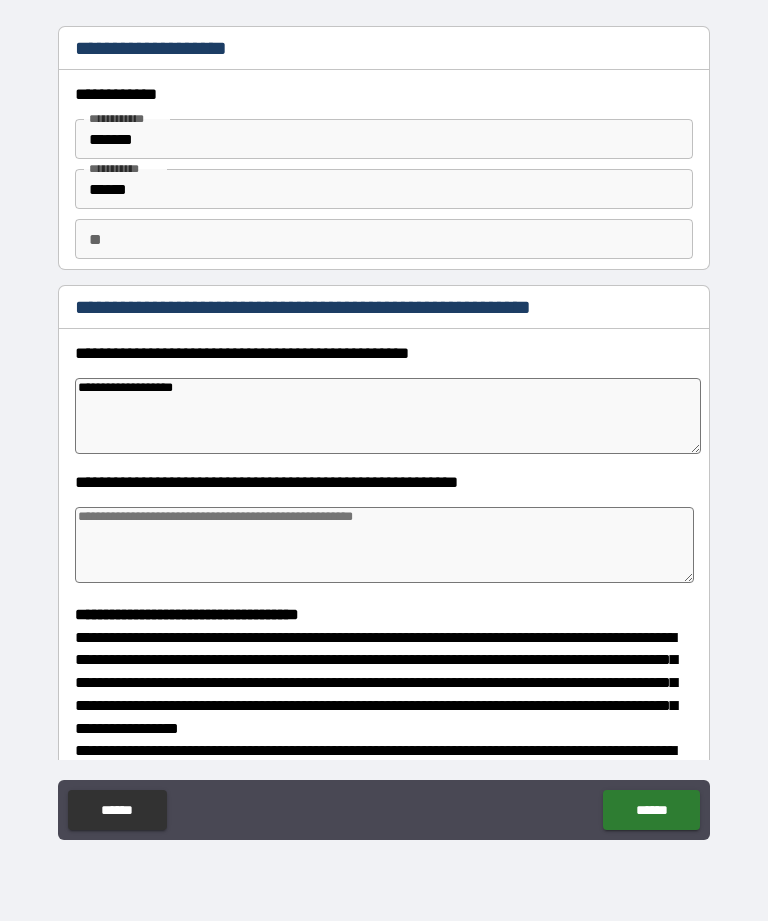 type on "*" 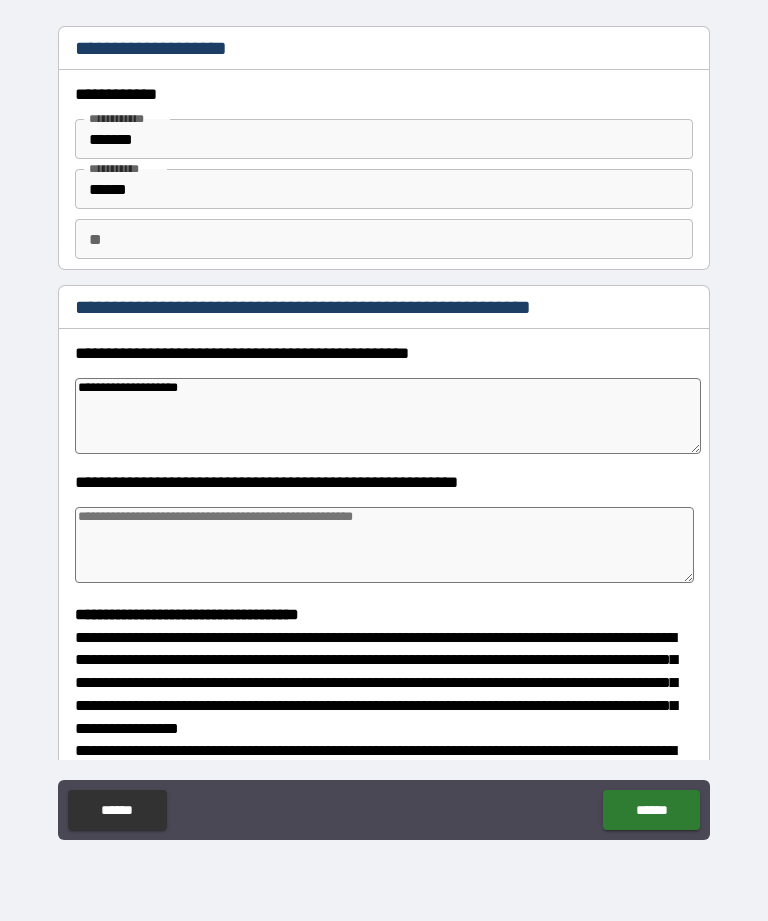 type on "*" 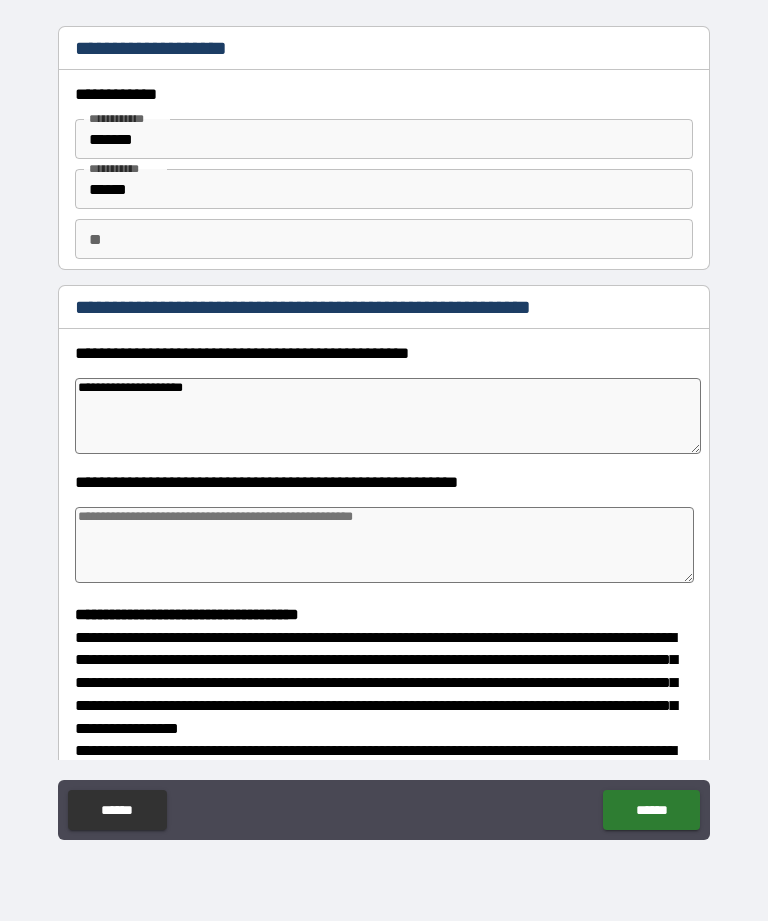 type on "*" 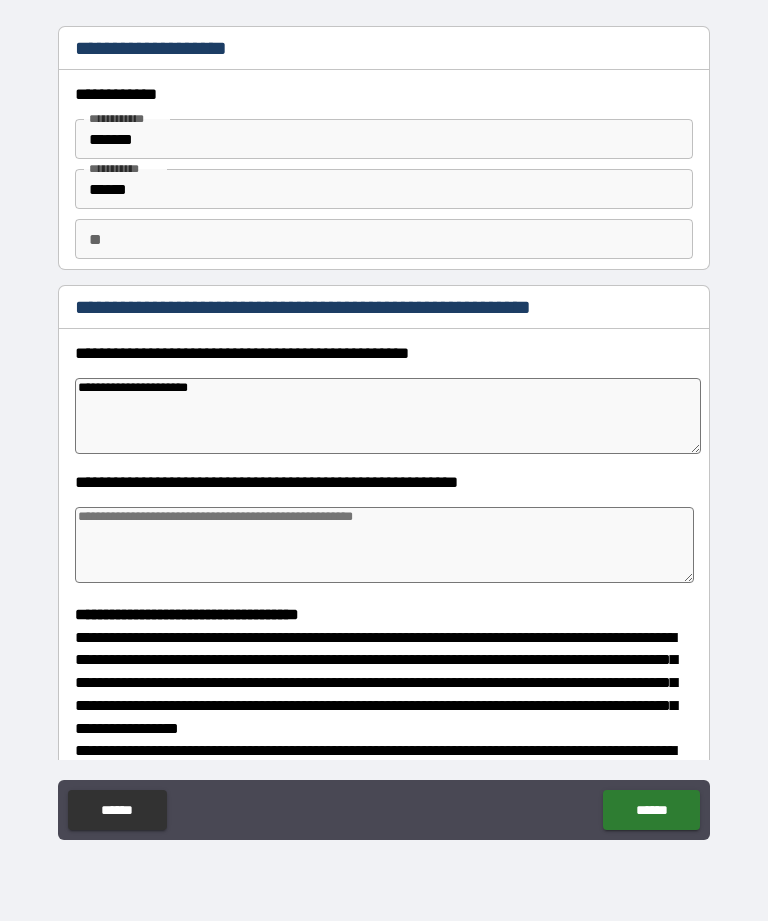type on "*" 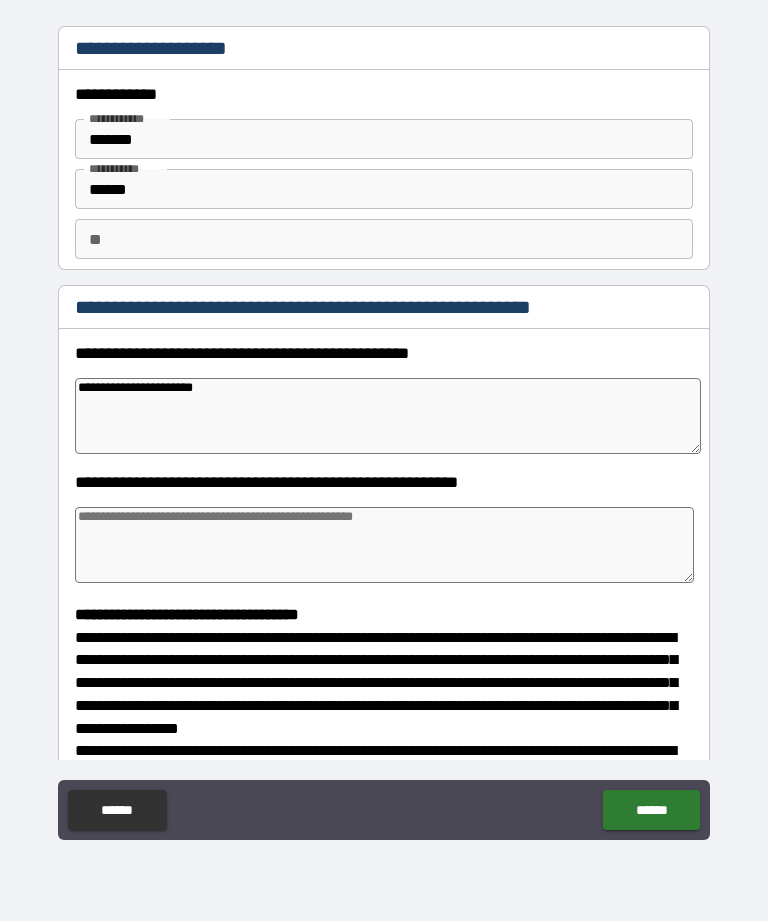 type on "*" 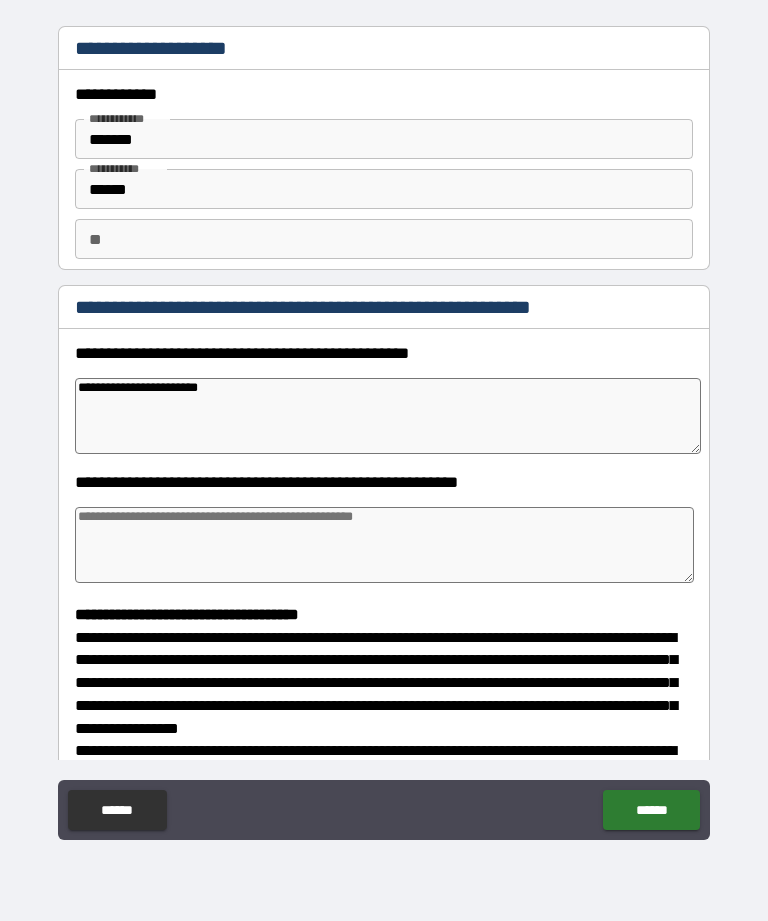 type on "*" 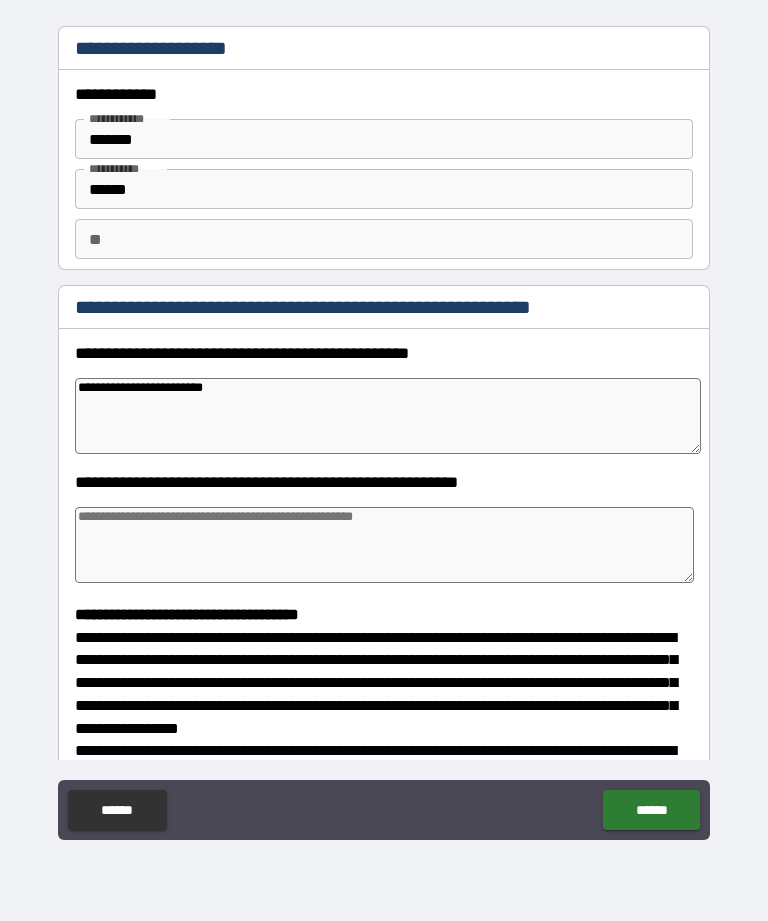 type on "*" 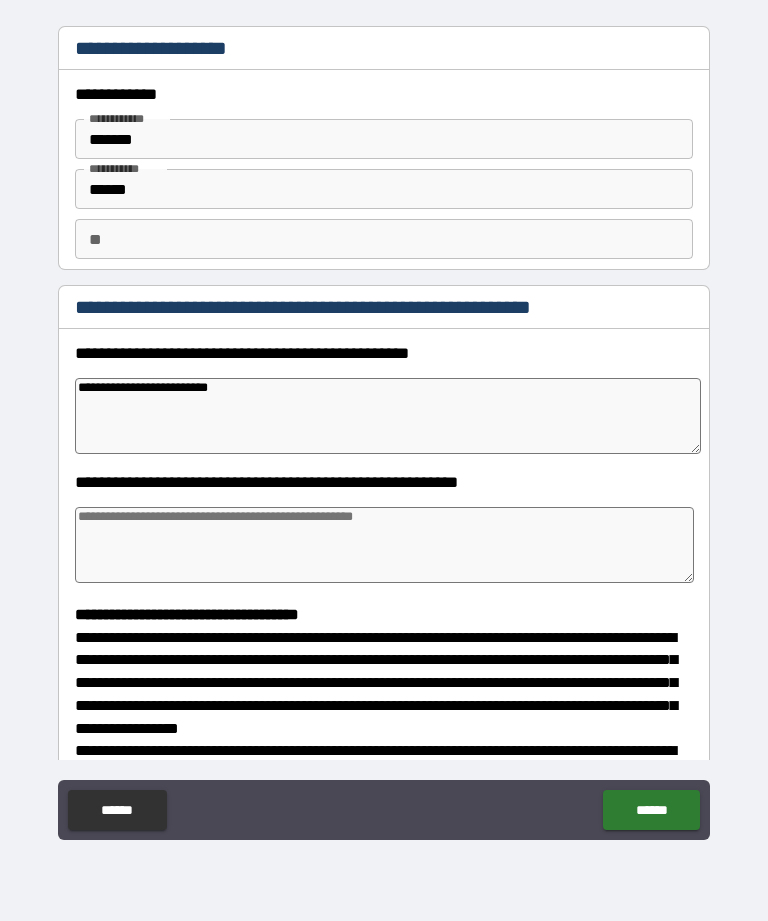 type on "*" 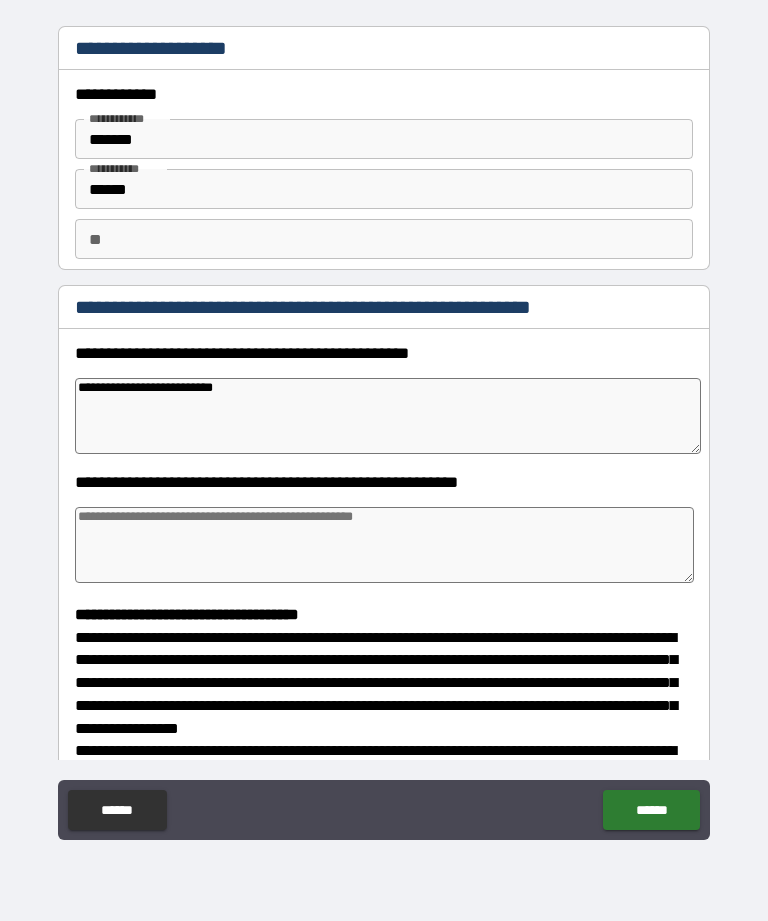 type on "*" 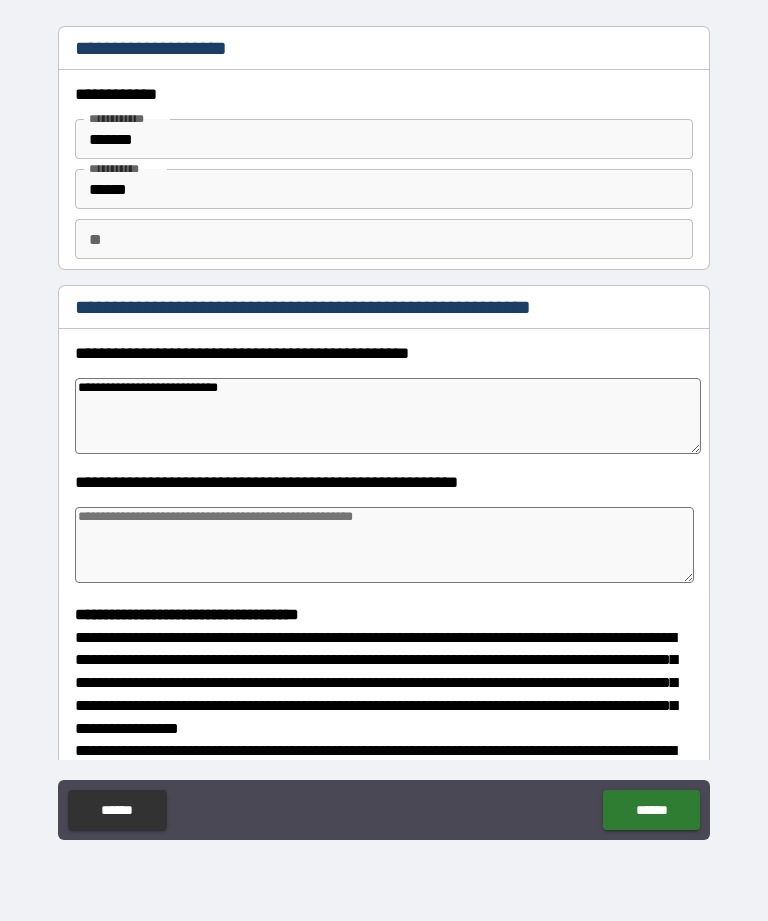 type on "*" 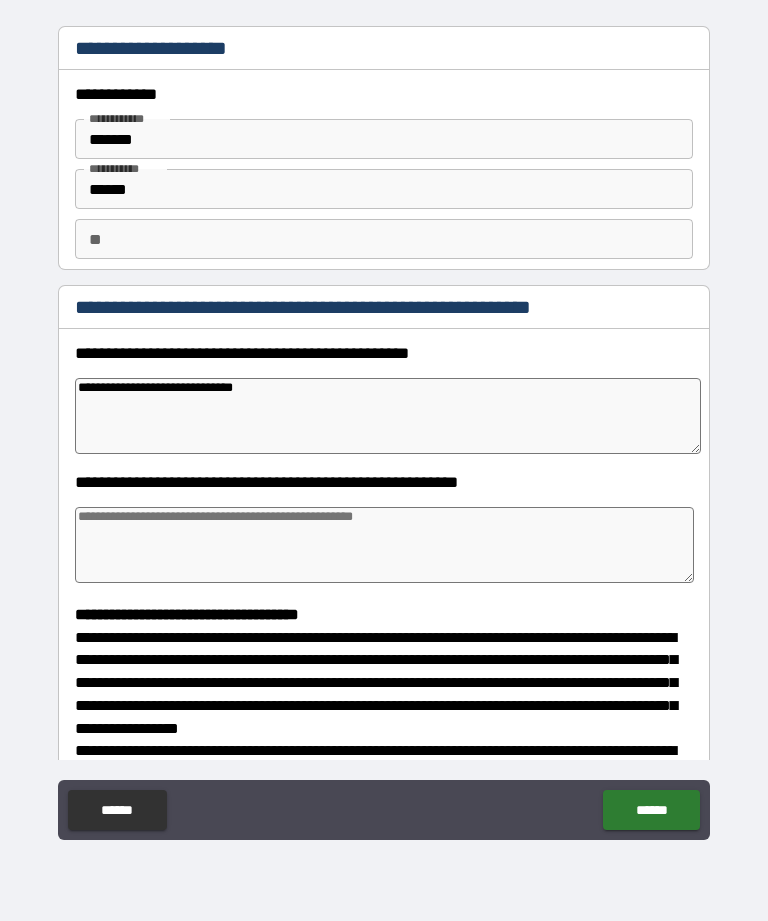 click at bounding box center (384, 545) 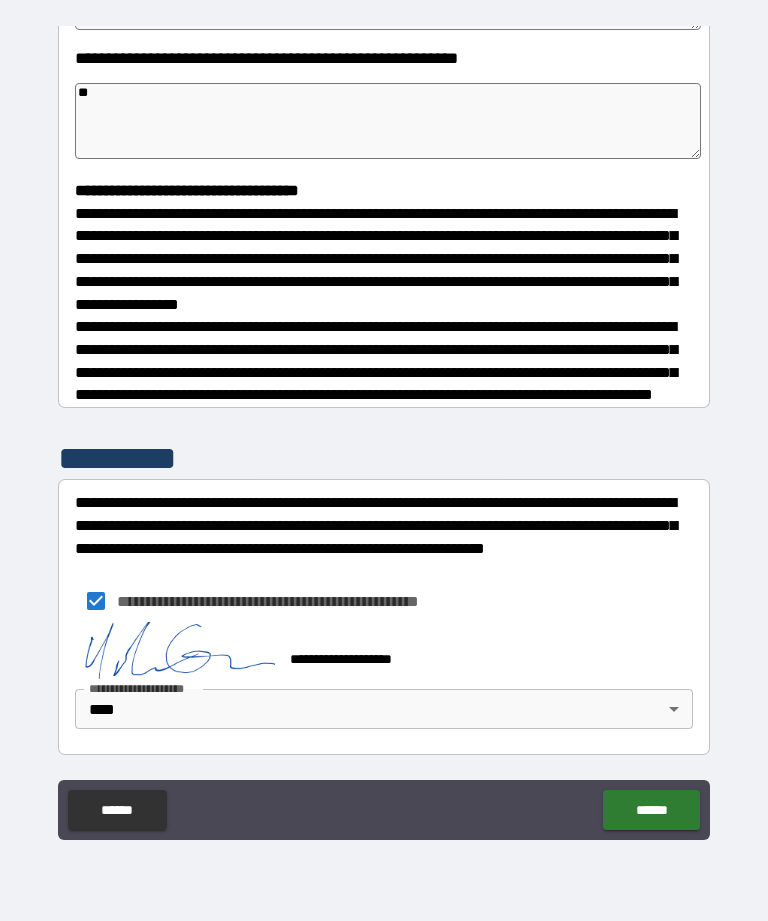 scroll, scrollTop: 439, scrollLeft: 0, axis: vertical 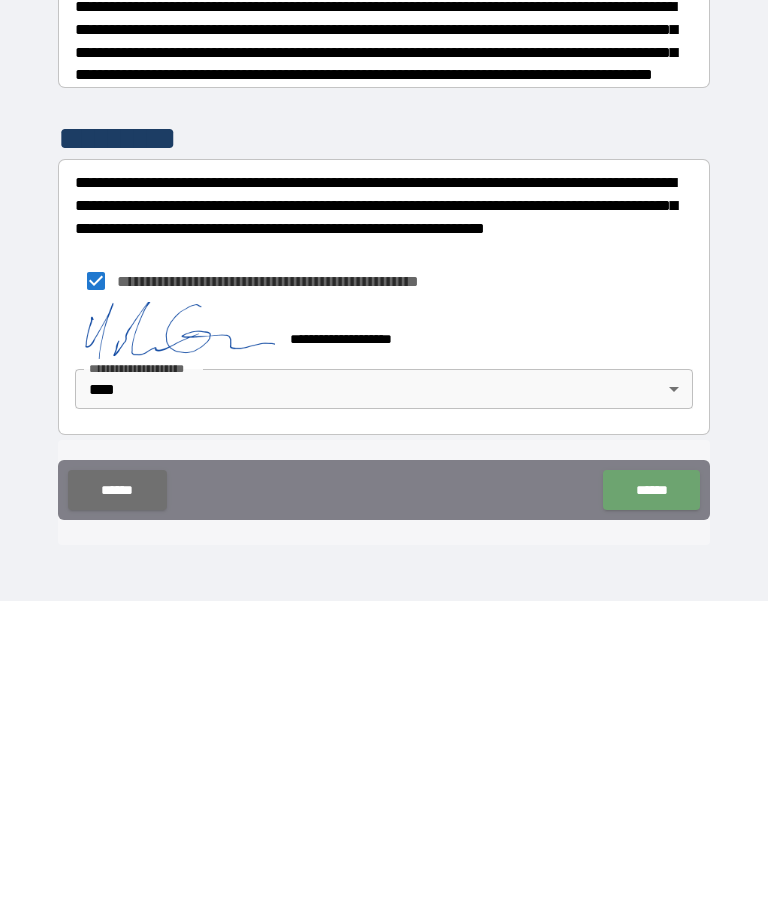 click on "******" at bounding box center [651, 810] 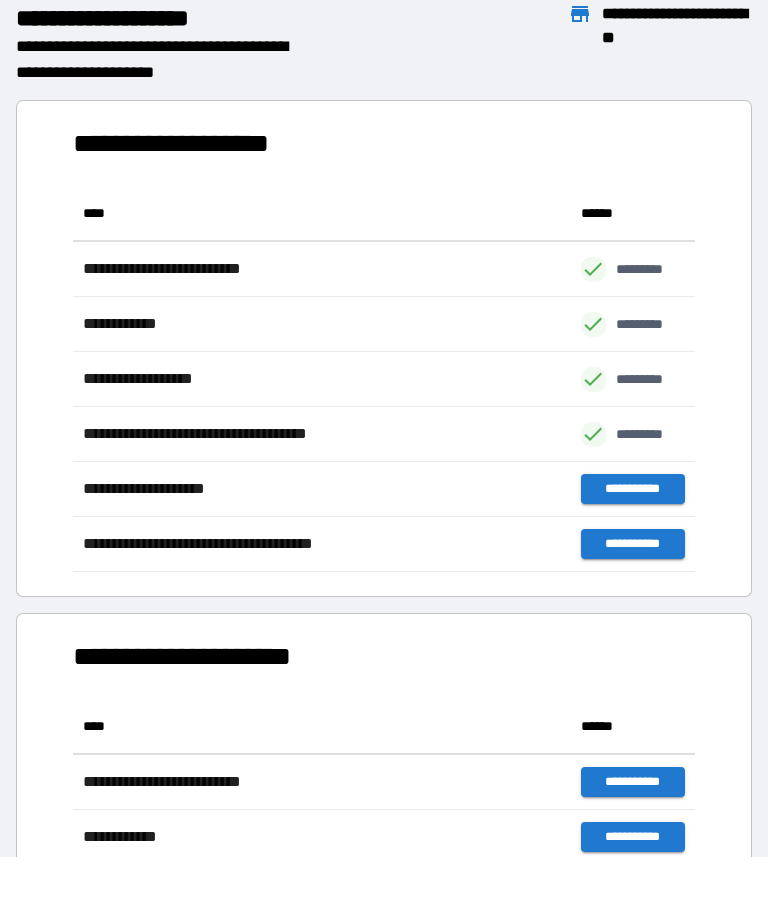 scroll, scrollTop: 386, scrollLeft: 622, axis: both 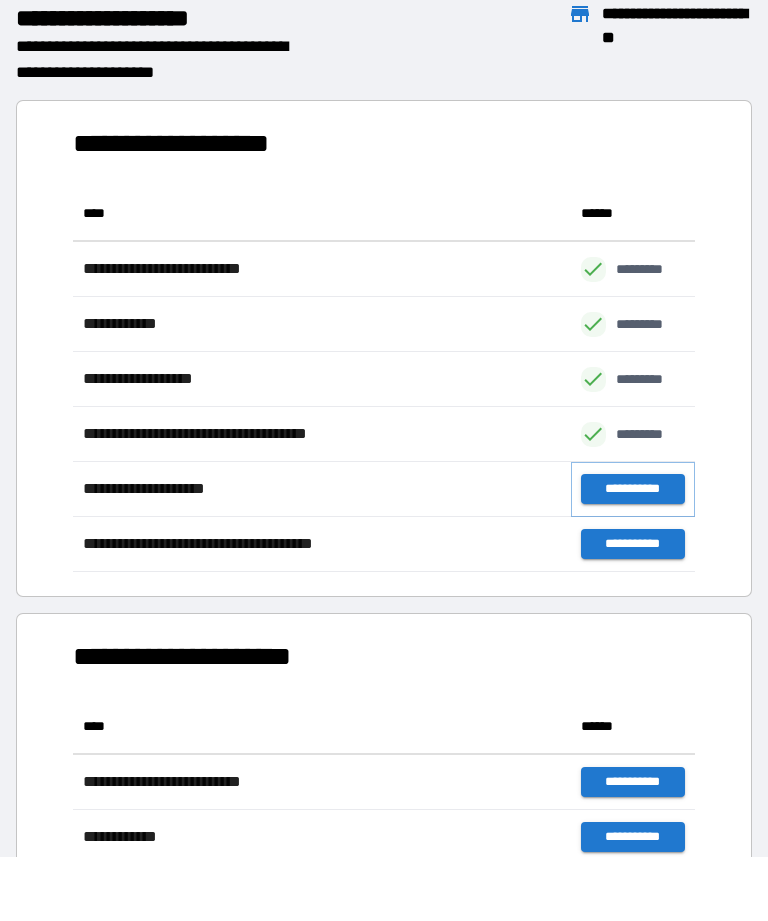 click on "**********" at bounding box center [633, 489] 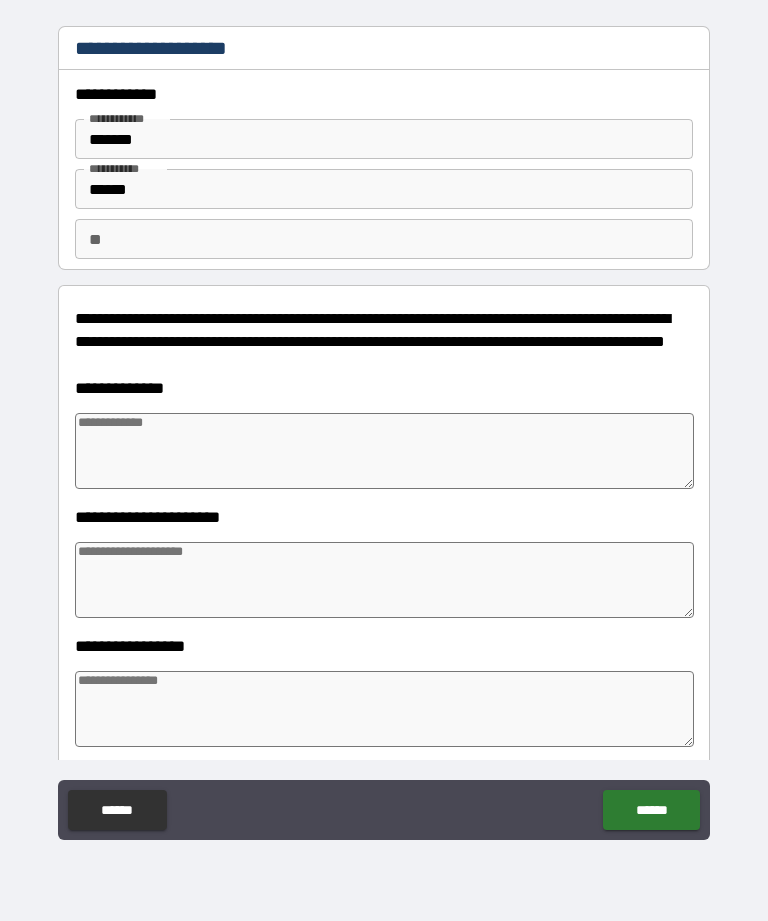 click at bounding box center [384, 451] 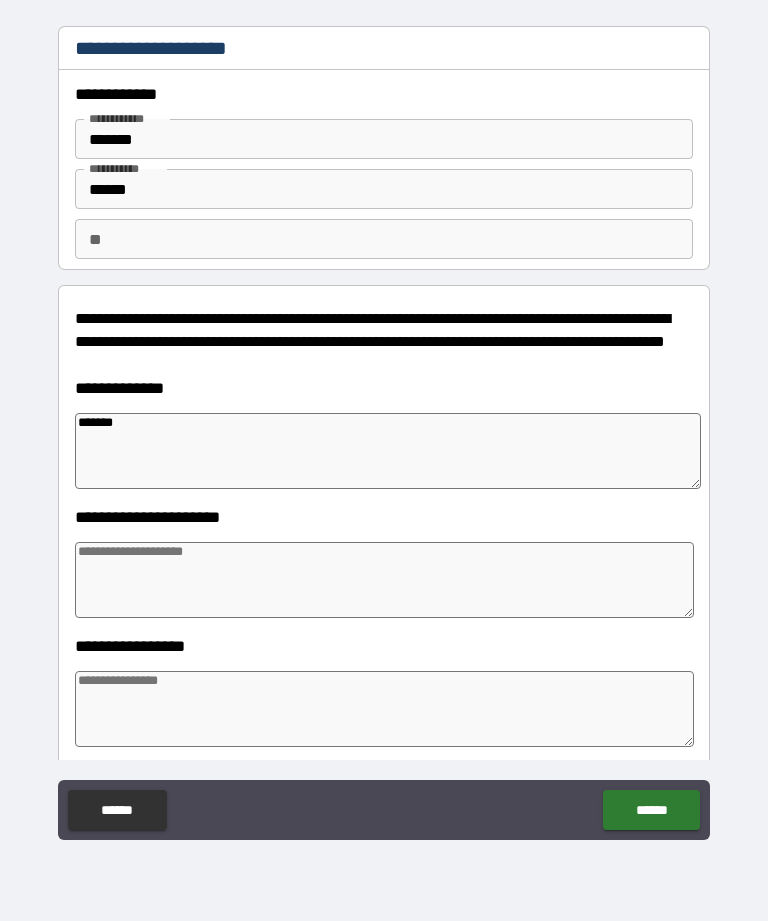 click at bounding box center (384, 580) 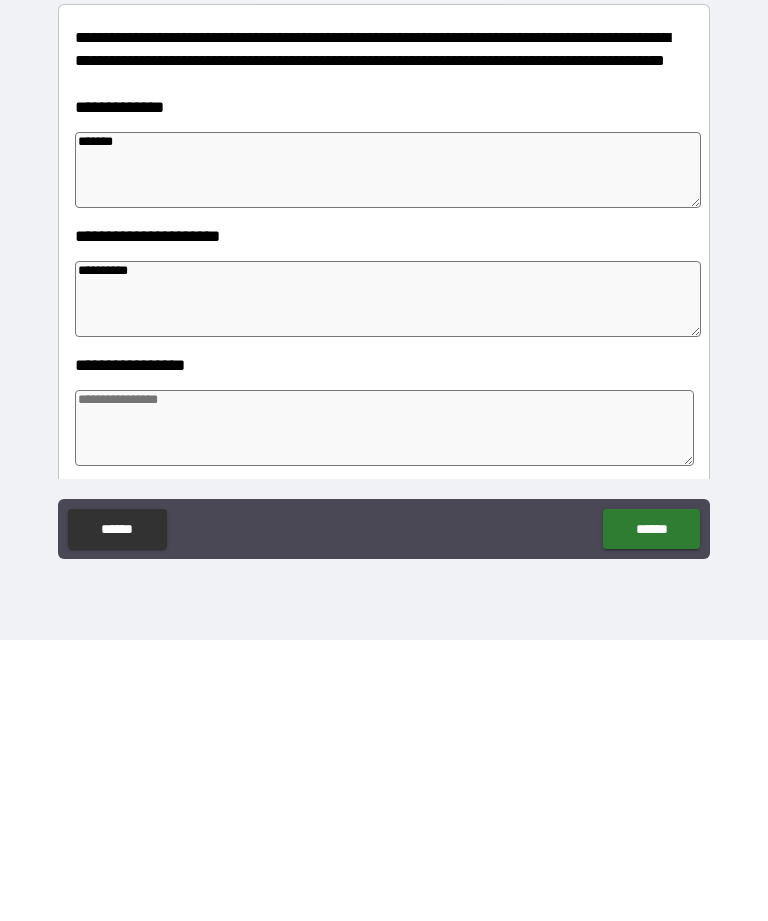 click at bounding box center (384, 709) 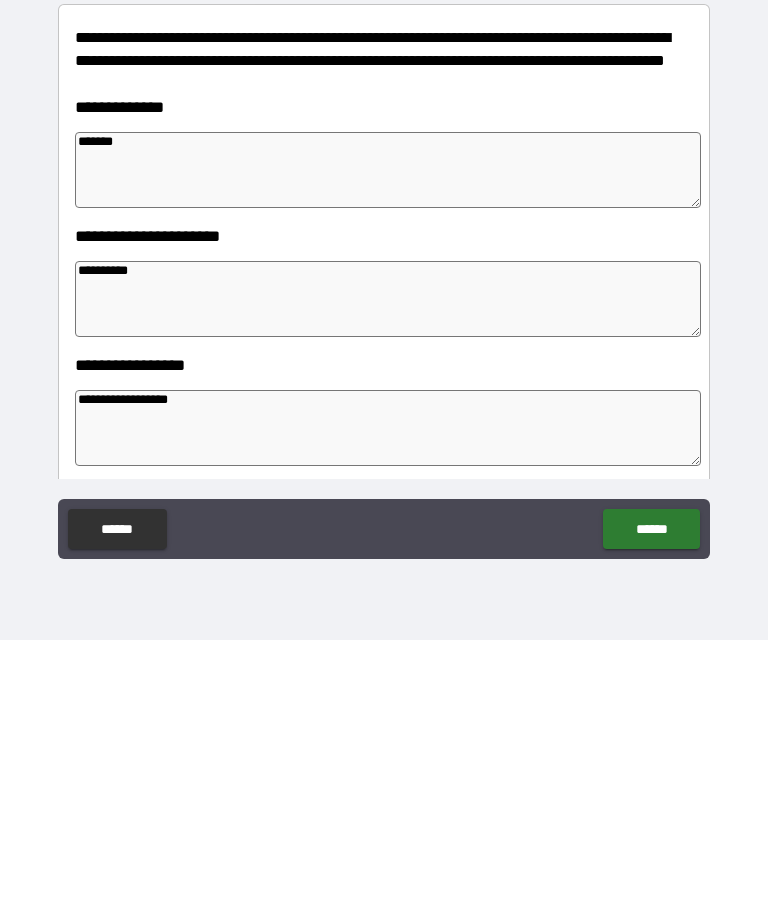 click on "******" at bounding box center (651, 810) 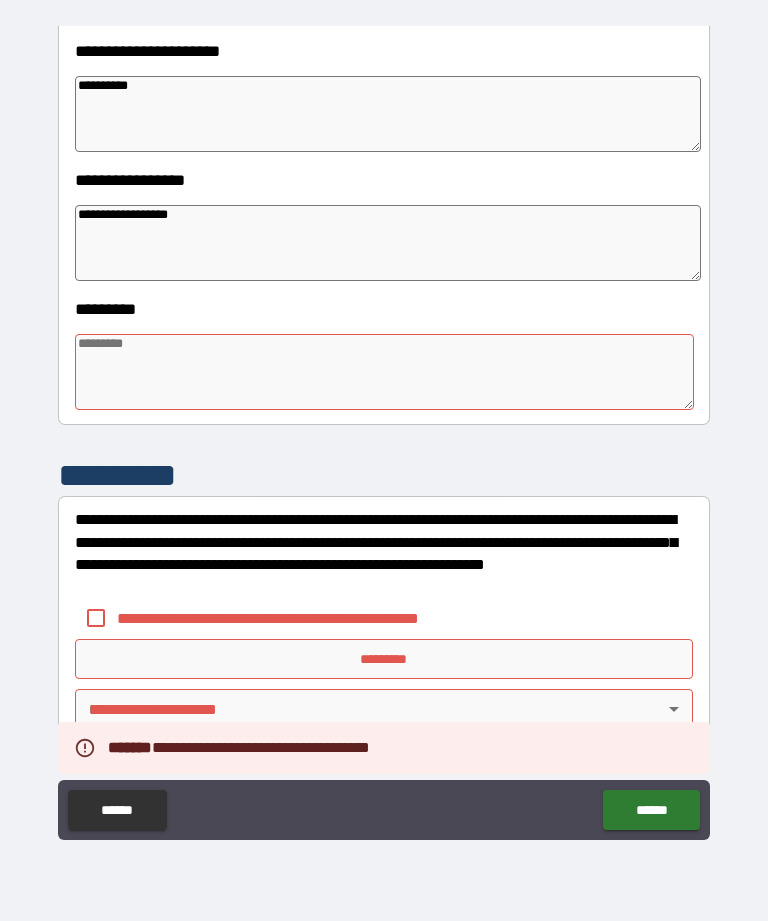 click at bounding box center (384, 372) 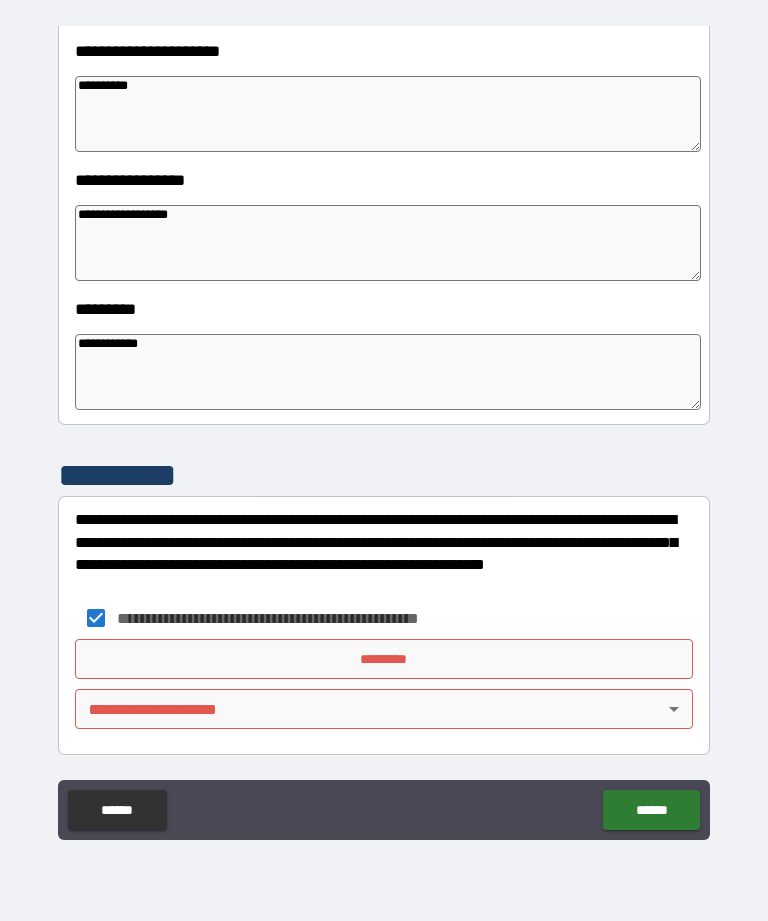 click on "*********" at bounding box center (384, 659) 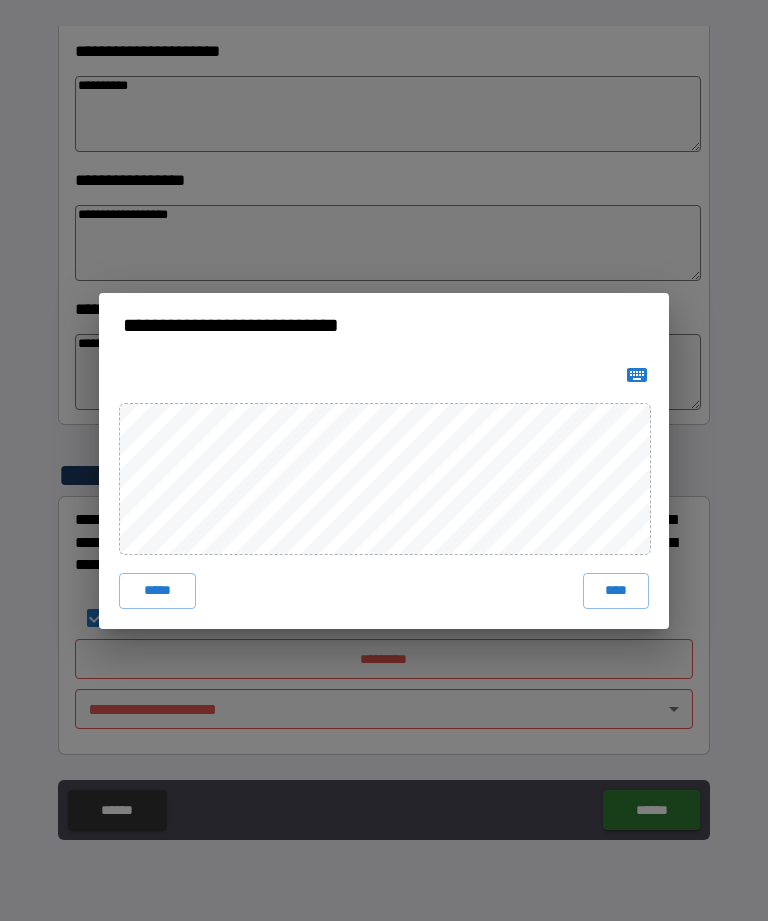 click on "****" at bounding box center [616, 591] 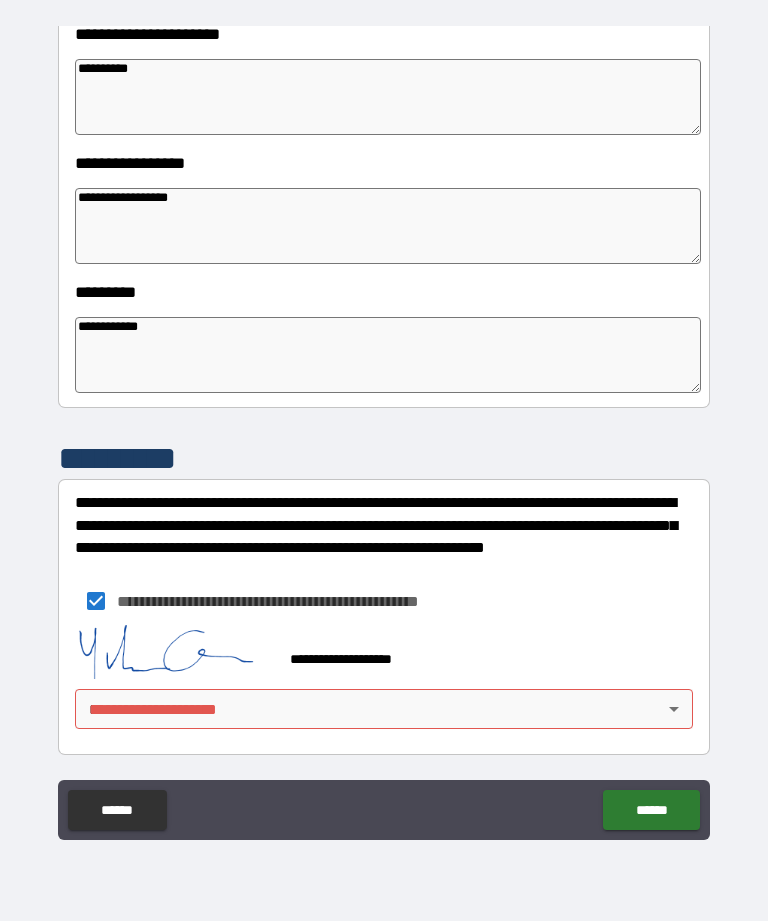 scroll, scrollTop: 483, scrollLeft: 0, axis: vertical 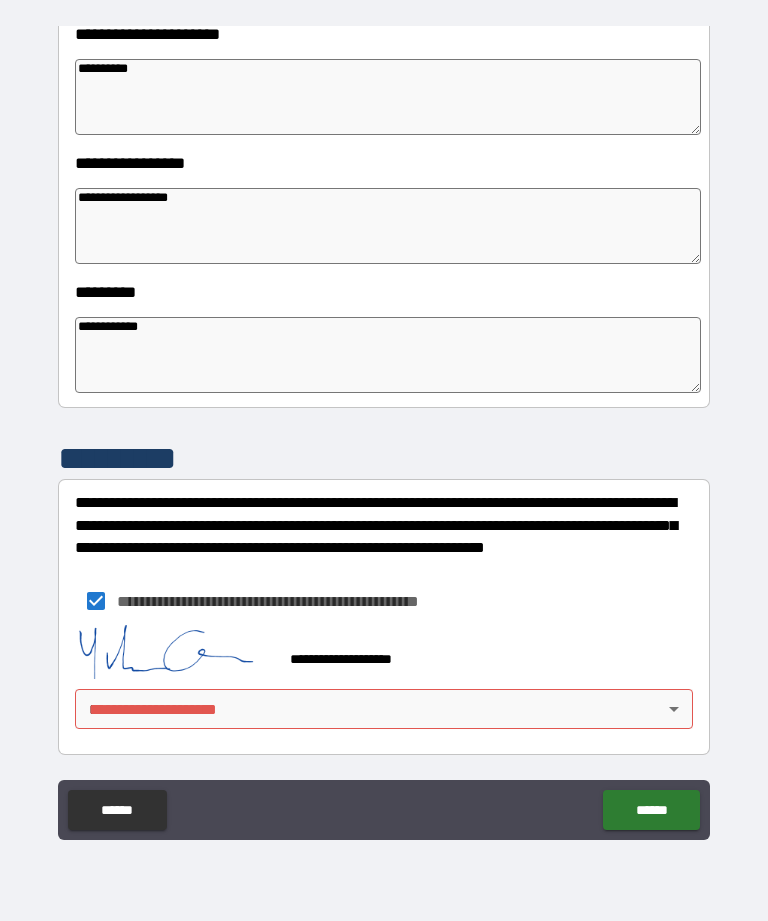 click on "[FIRST] [LAST] [PHONE] [ADDRESS] [CITY] [STATE] [ZIP] [COUNTRY] [EMAIL]" at bounding box center (384, 428) 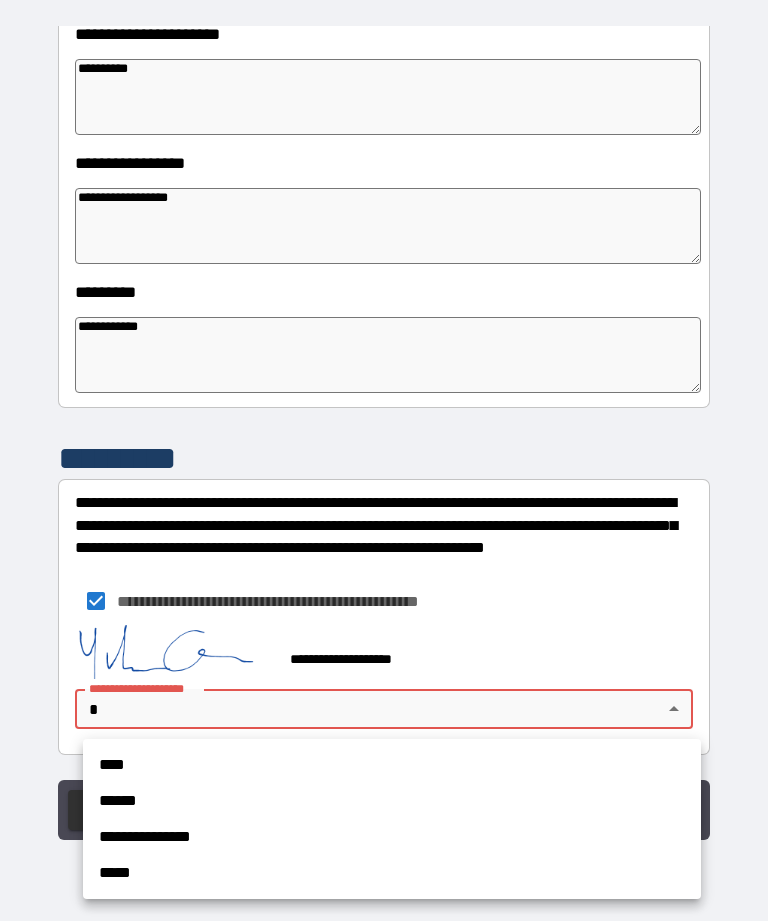 click on "****" at bounding box center [392, 765] 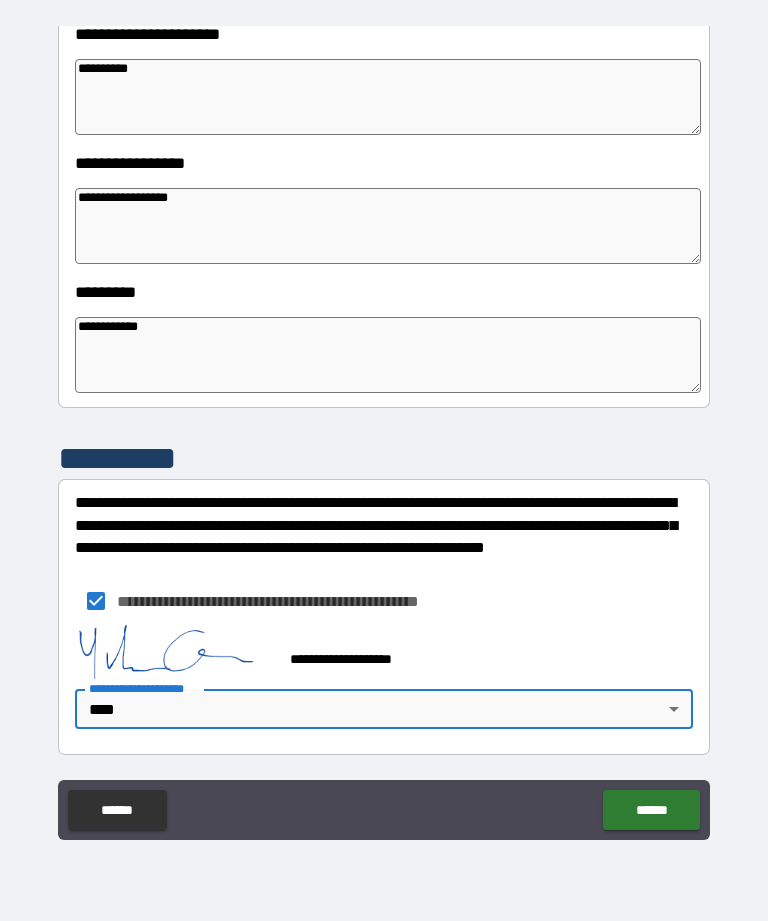 click on "******" at bounding box center [651, 810] 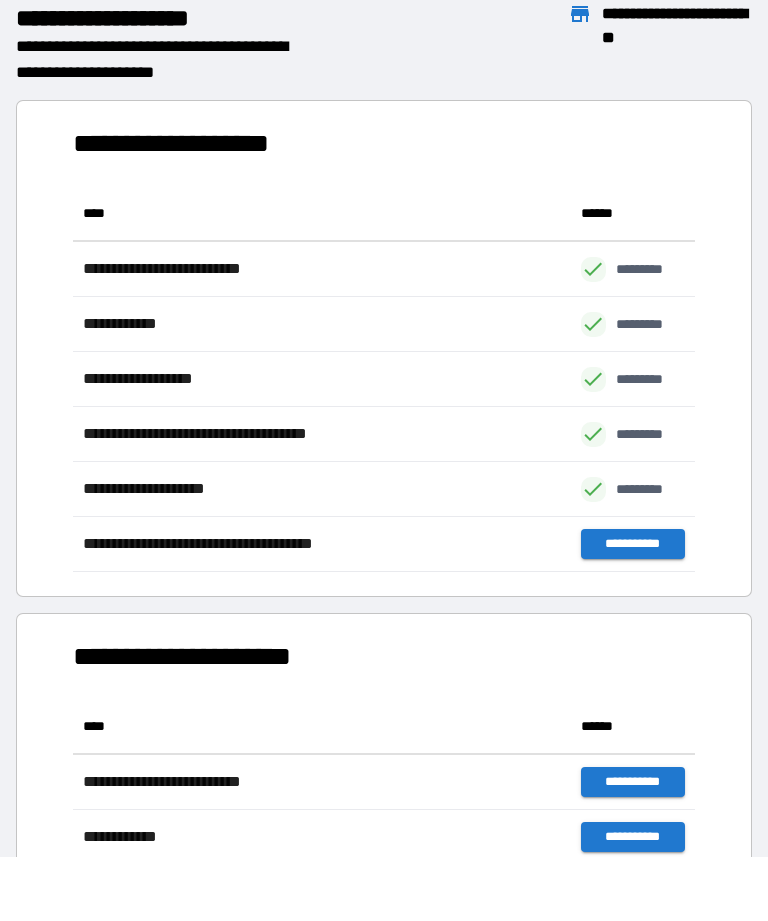 scroll, scrollTop: 386, scrollLeft: 622, axis: both 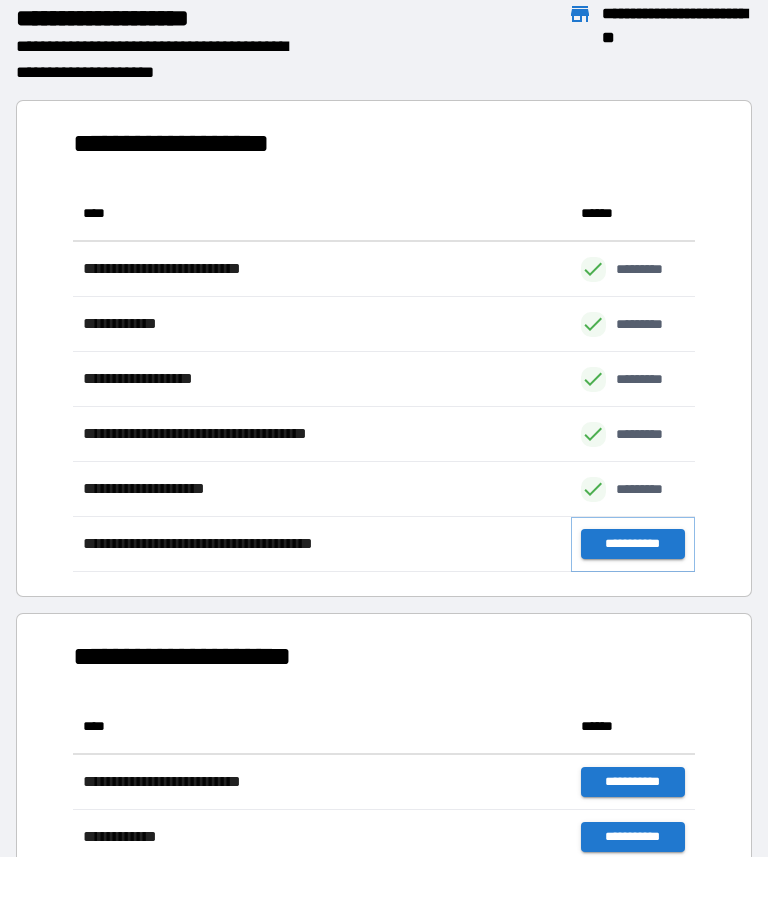 click on "**********" at bounding box center [633, 544] 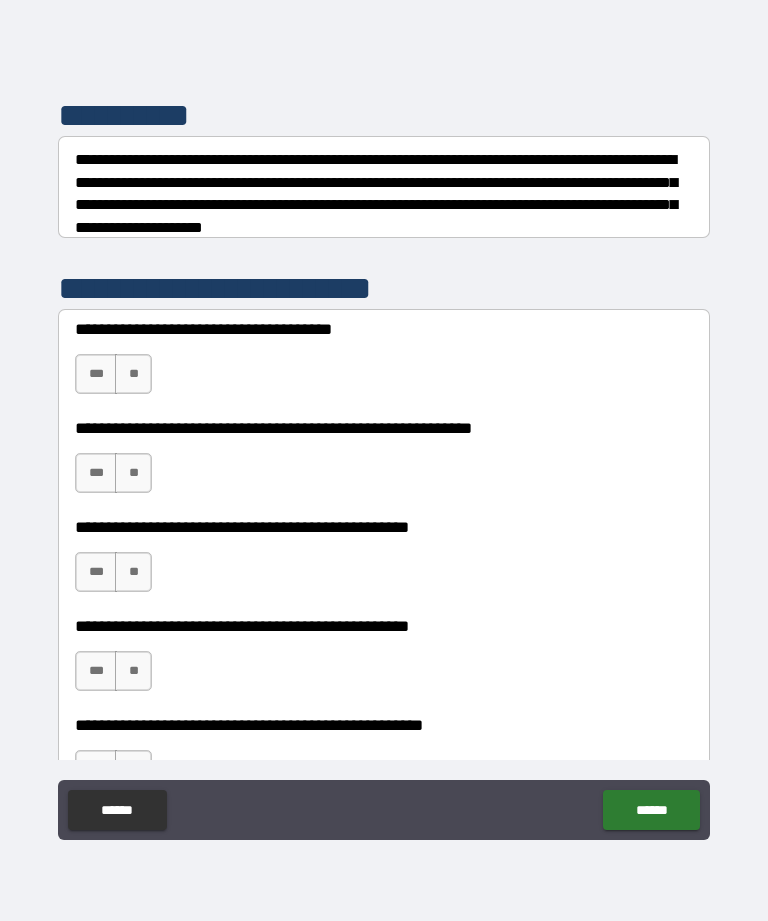 scroll, scrollTop: 329, scrollLeft: 0, axis: vertical 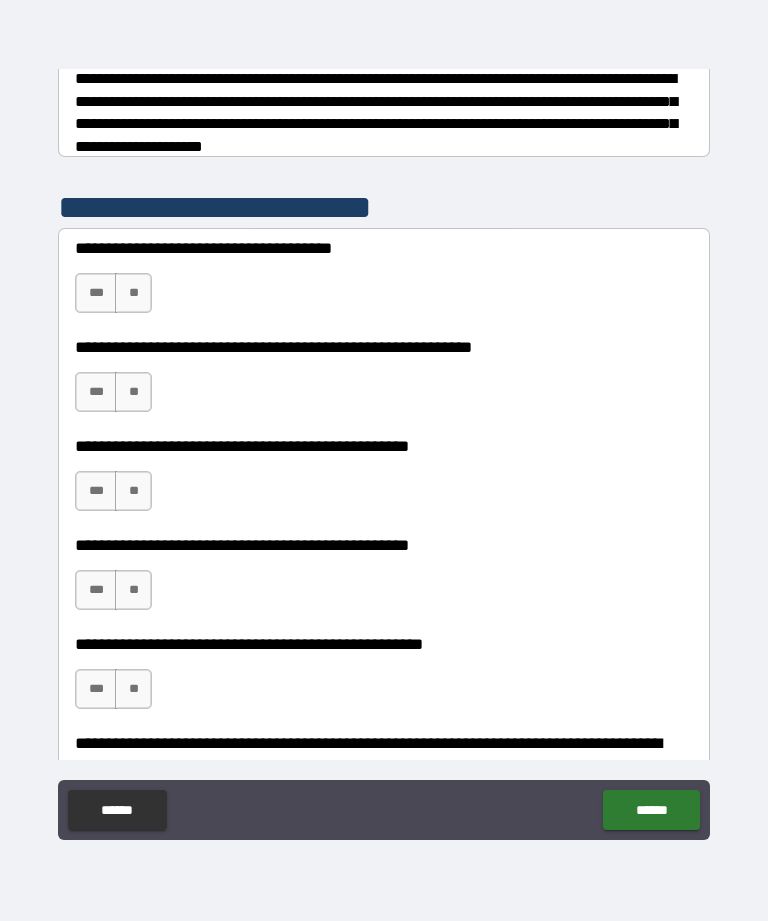 click on "**" at bounding box center (133, 293) 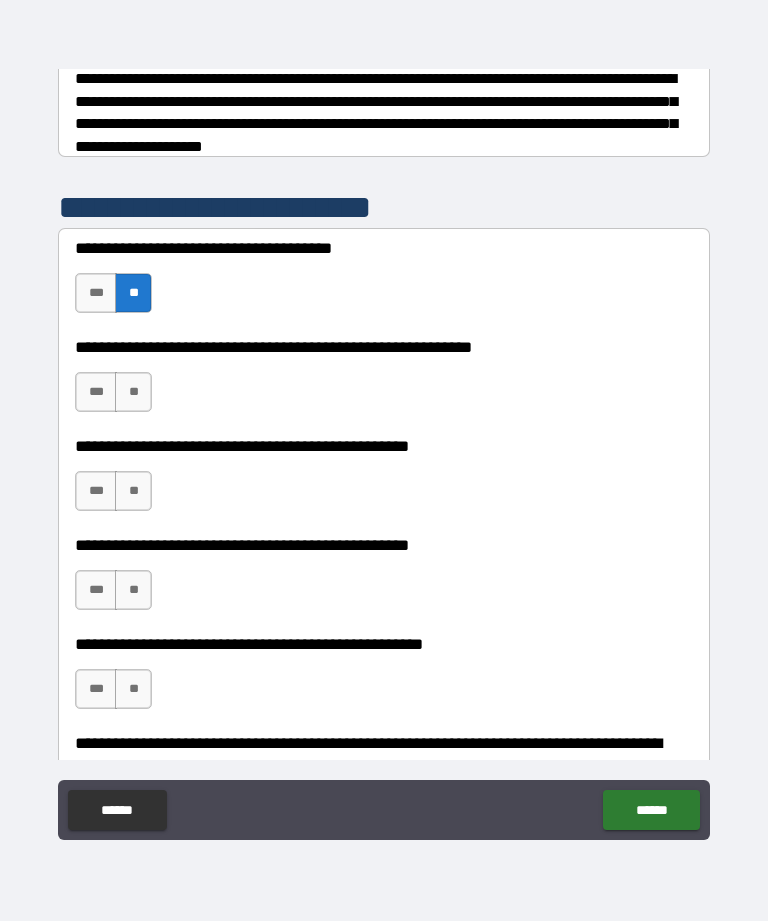 click on "**" at bounding box center [133, 392] 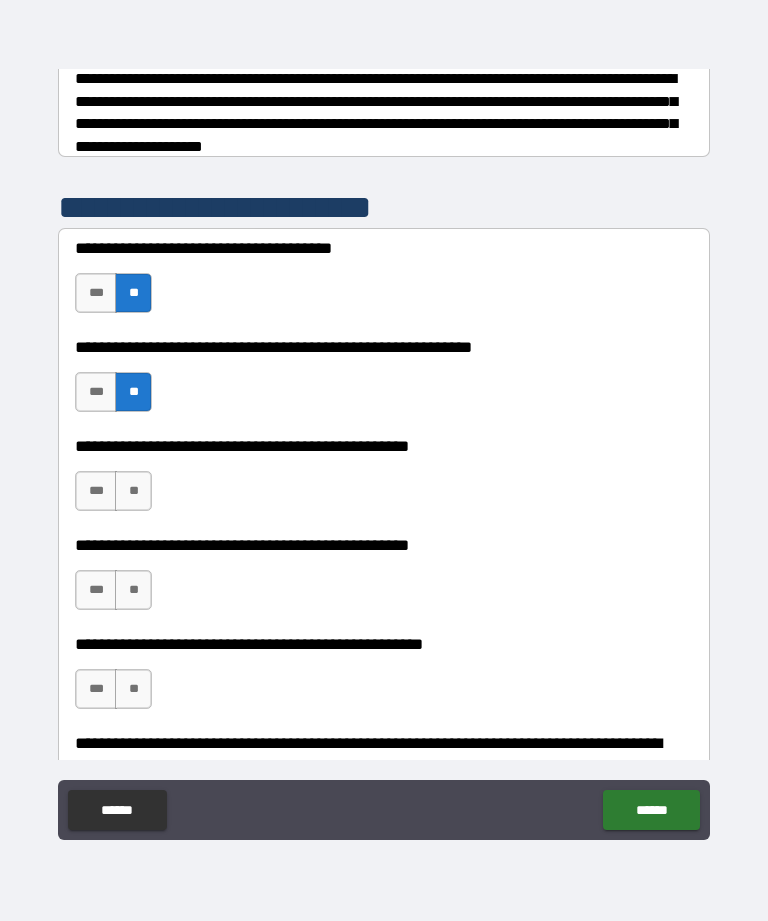 click on "**" at bounding box center (133, 491) 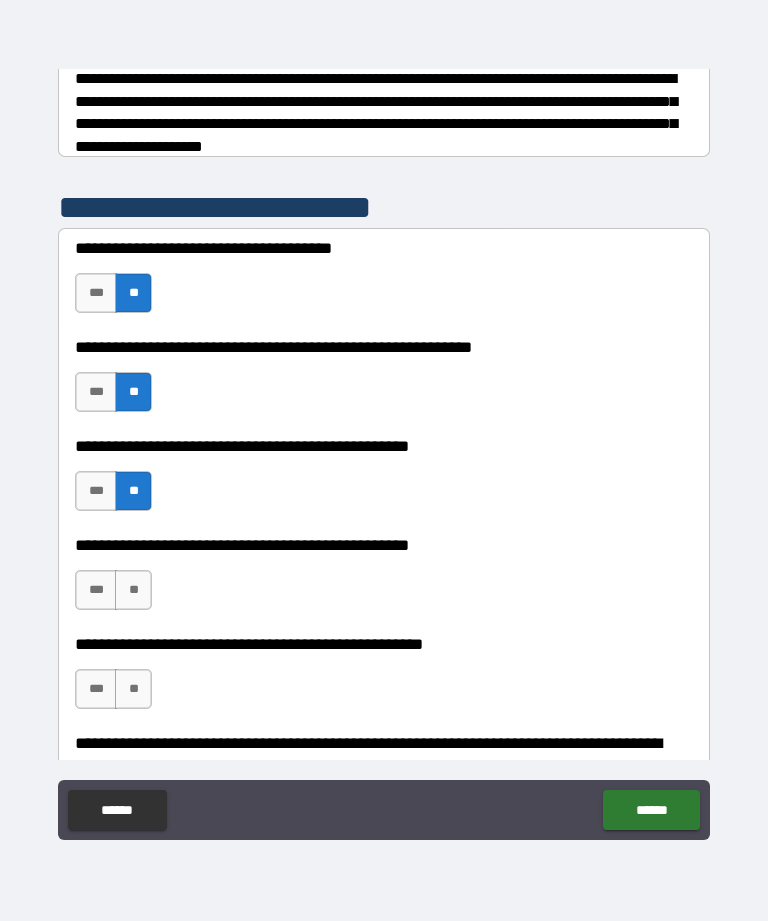 click on "**" at bounding box center (133, 590) 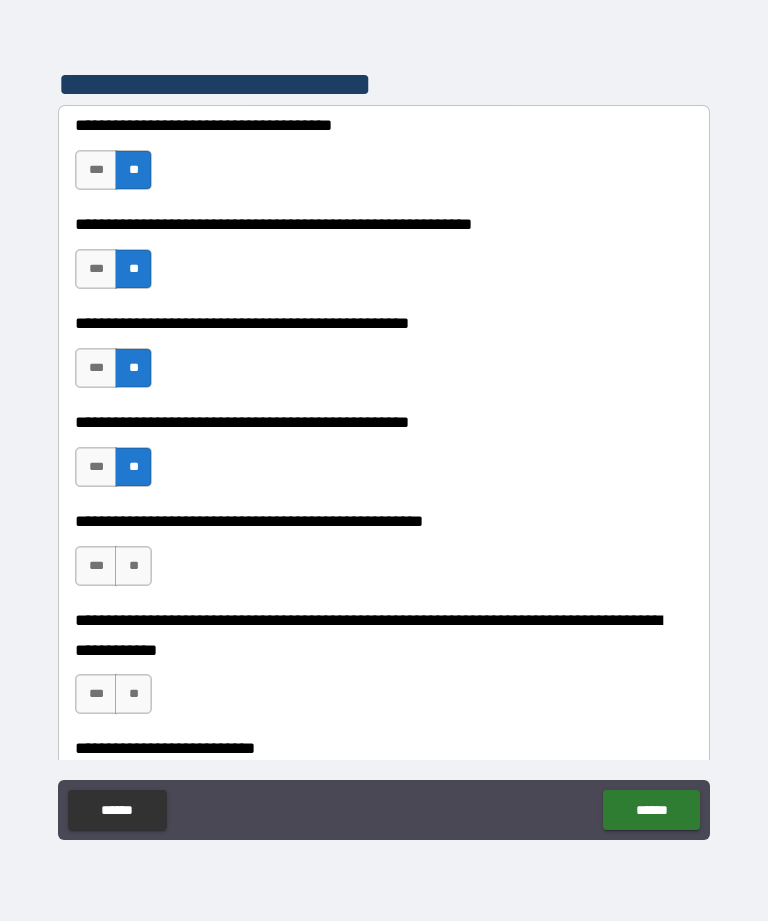scroll, scrollTop: 485, scrollLeft: 0, axis: vertical 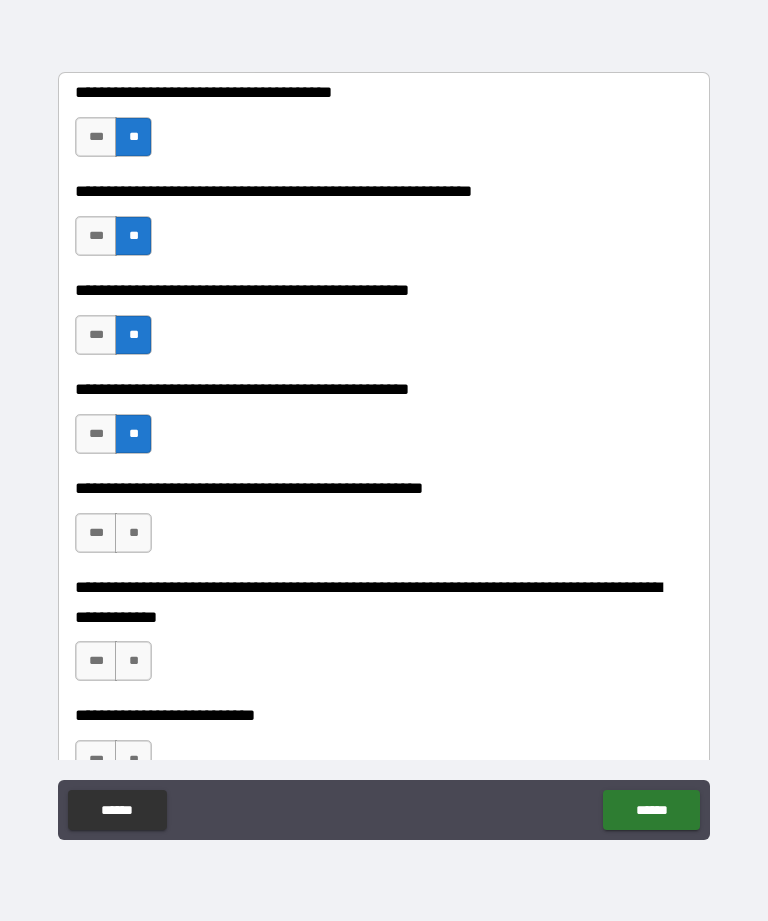 click on "**" at bounding box center (133, 533) 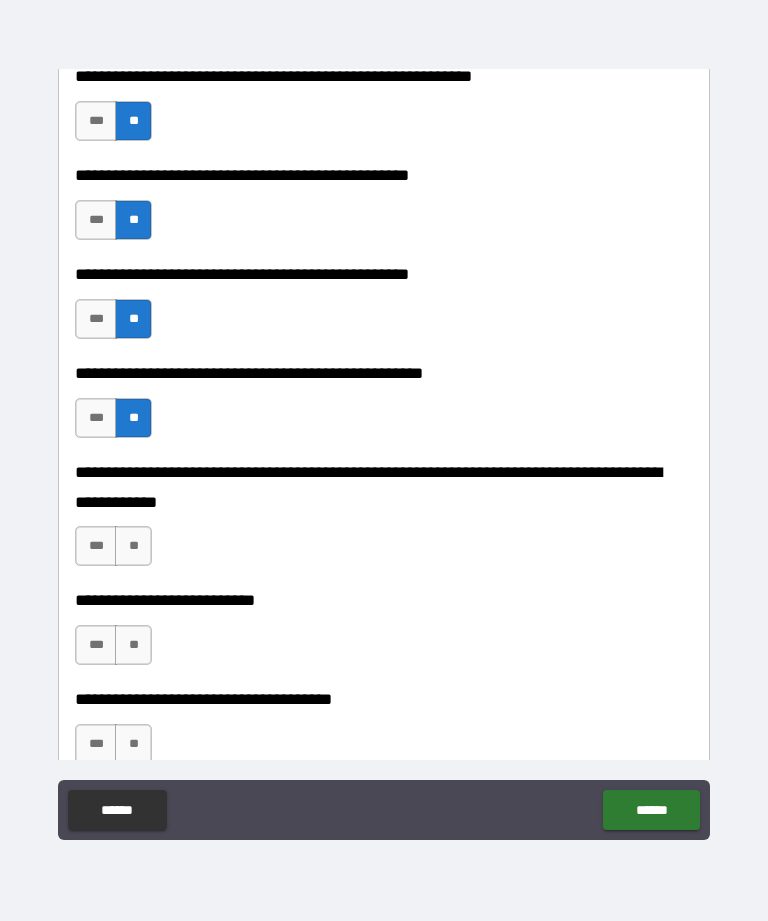 scroll, scrollTop: 605, scrollLeft: 0, axis: vertical 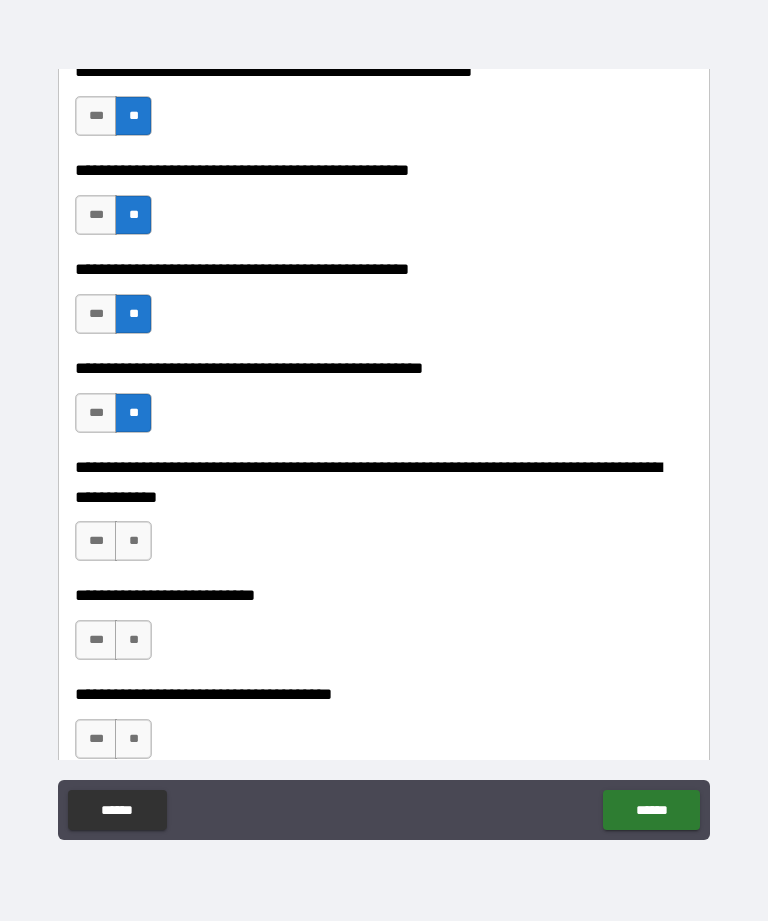 click on "**" at bounding box center (133, 541) 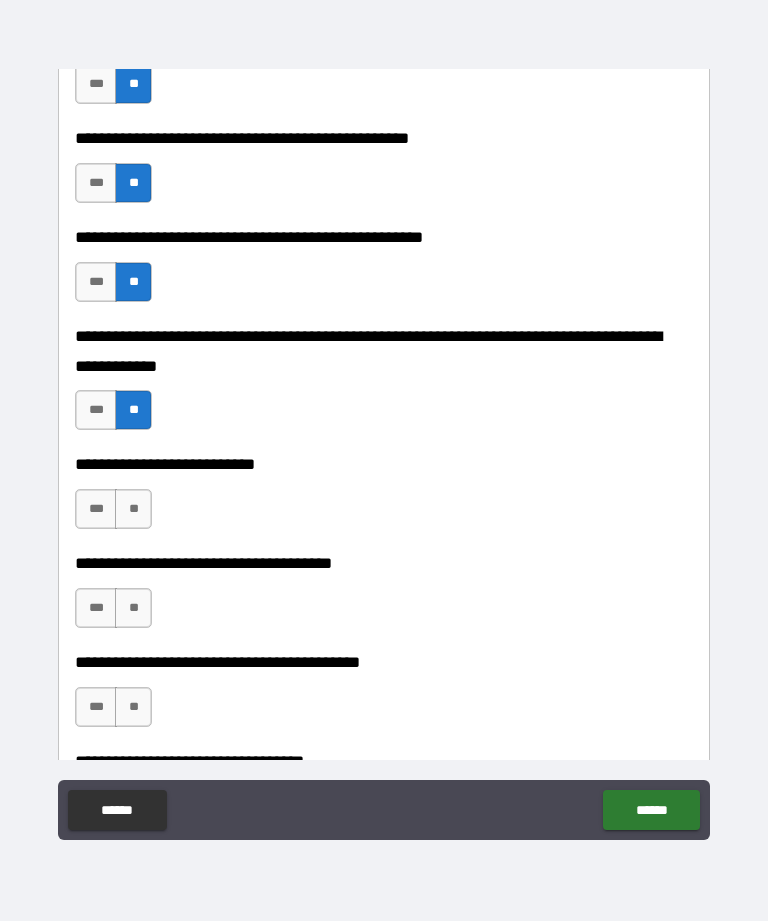 scroll, scrollTop: 738, scrollLeft: 0, axis: vertical 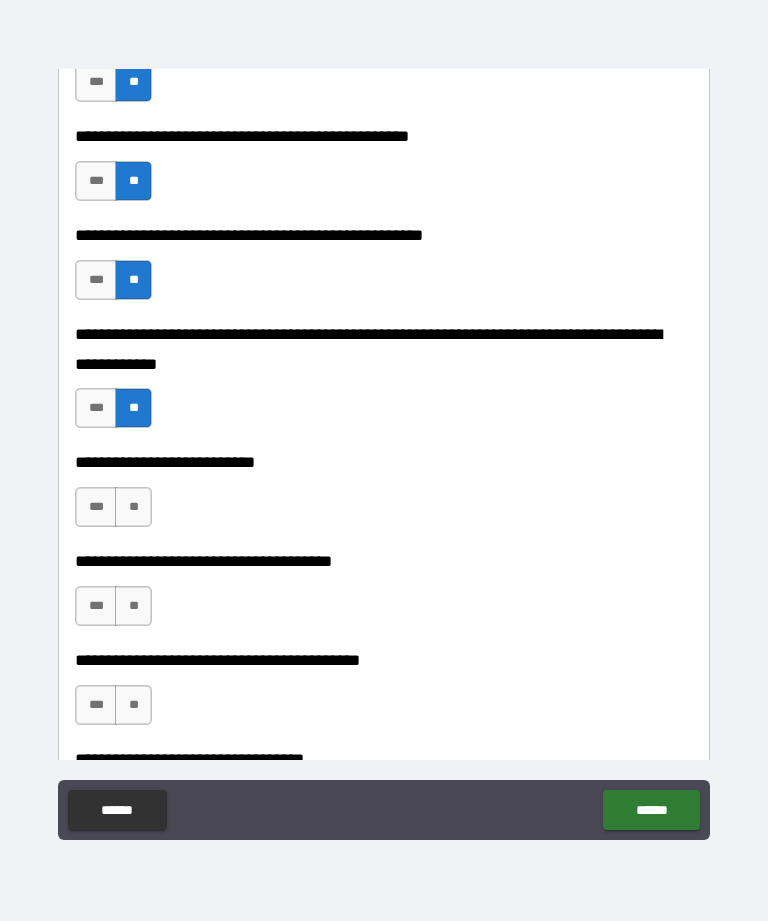 click on "**" at bounding box center (133, 507) 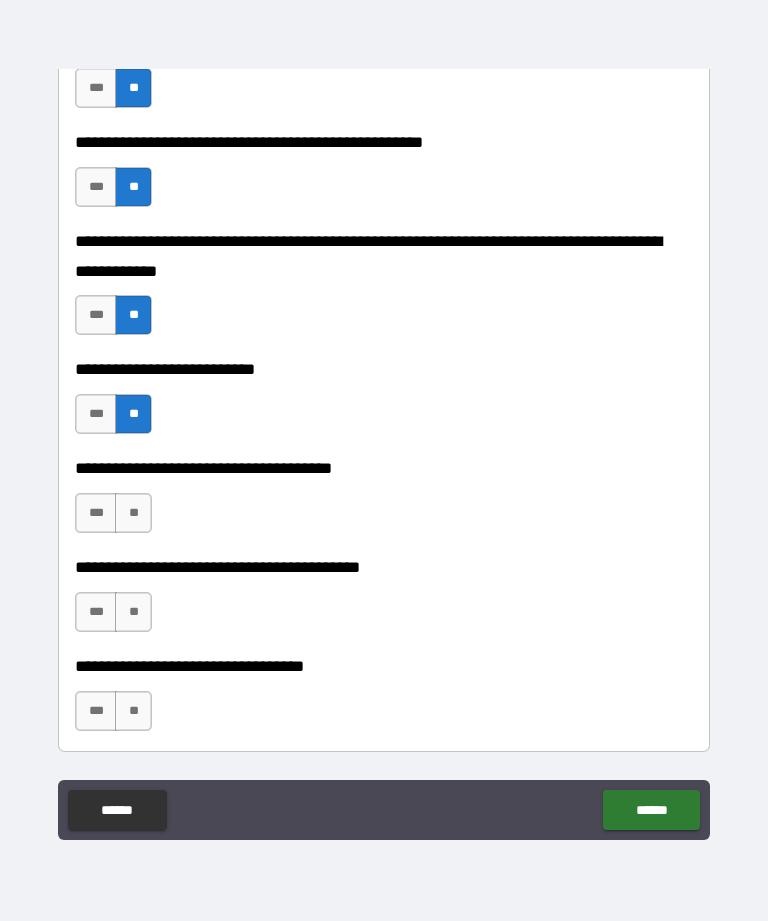 scroll, scrollTop: 834, scrollLeft: 0, axis: vertical 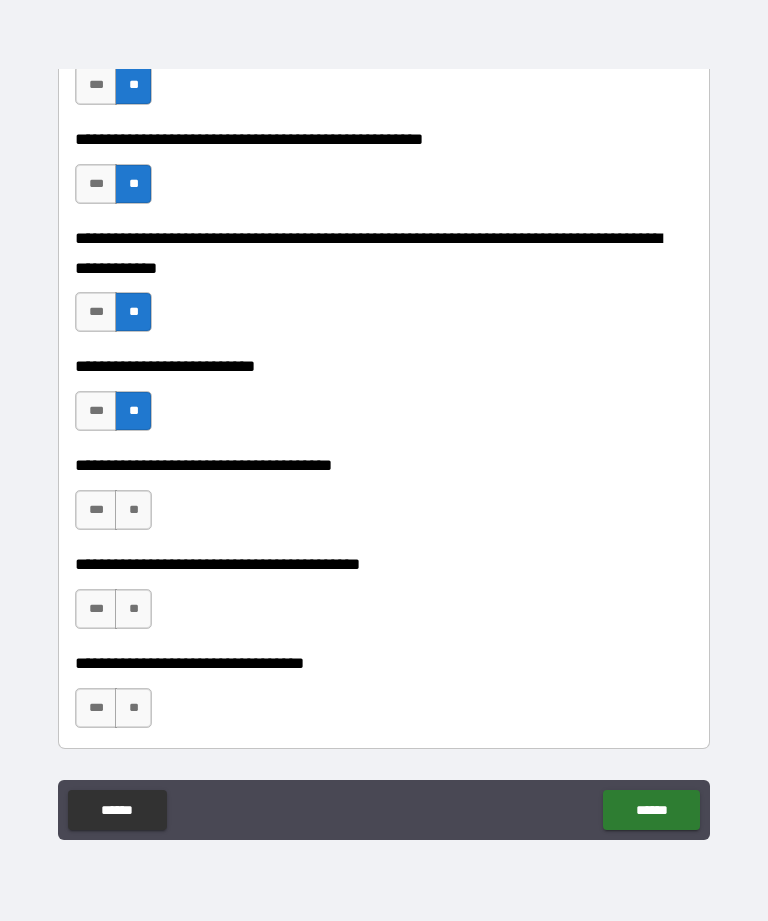 click on "**" at bounding box center (133, 510) 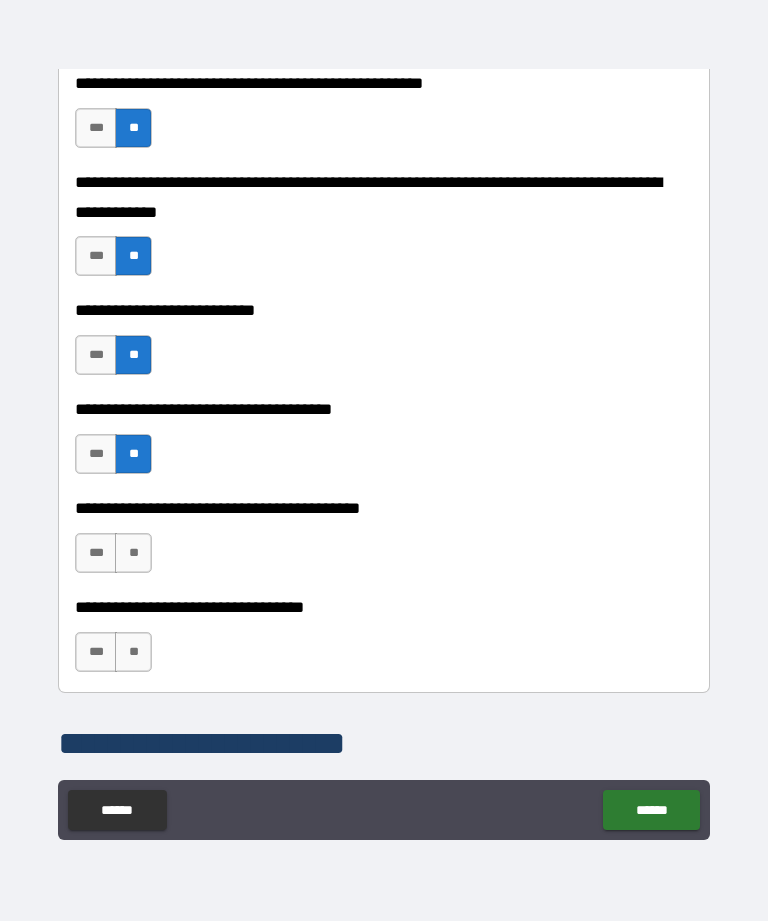 scroll, scrollTop: 893, scrollLeft: 0, axis: vertical 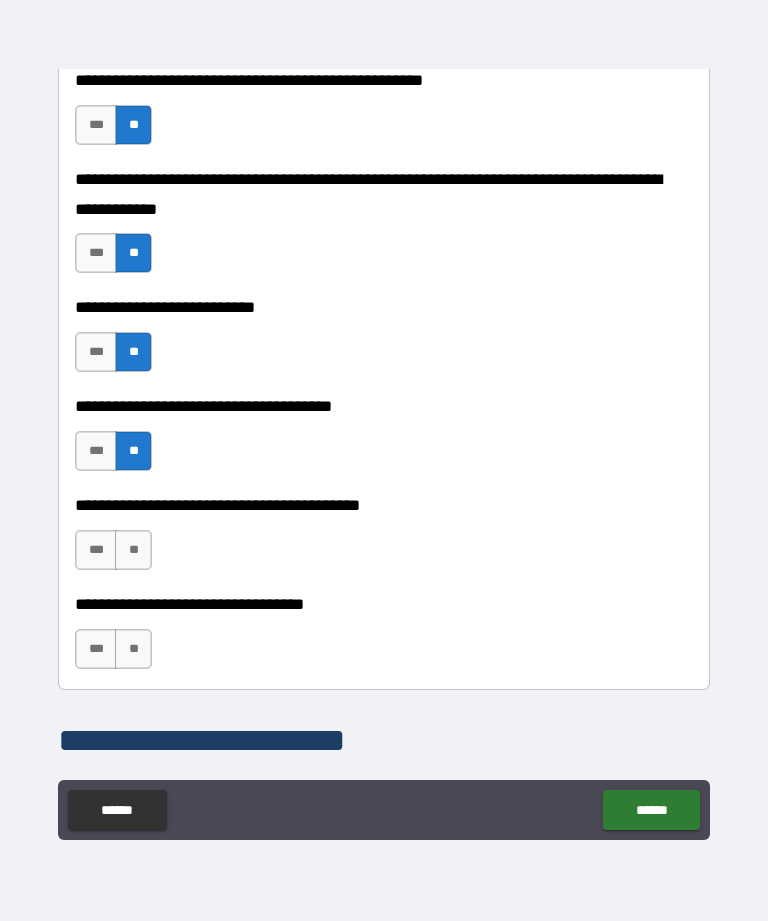 click on "**" at bounding box center [133, 550] 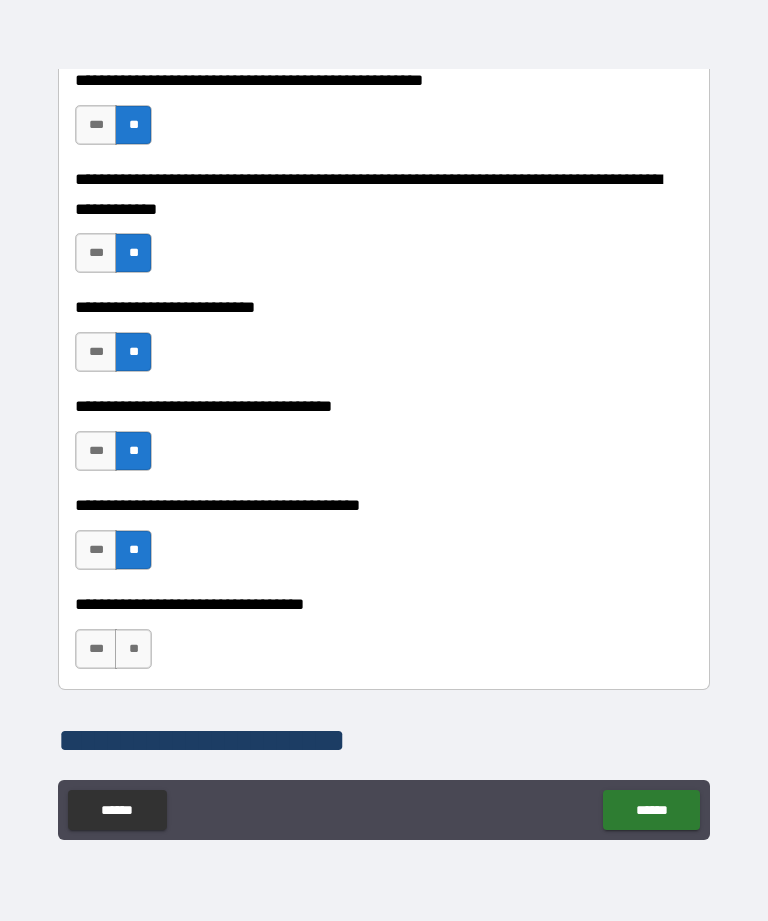 click on "**" at bounding box center [133, 649] 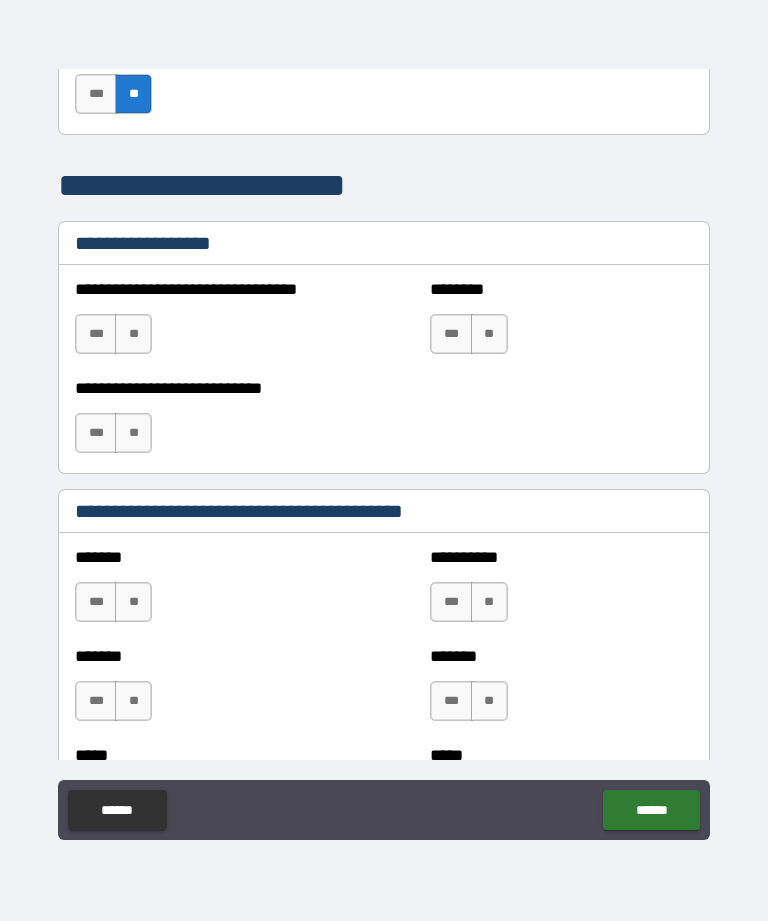 scroll, scrollTop: 1457, scrollLeft: 0, axis: vertical 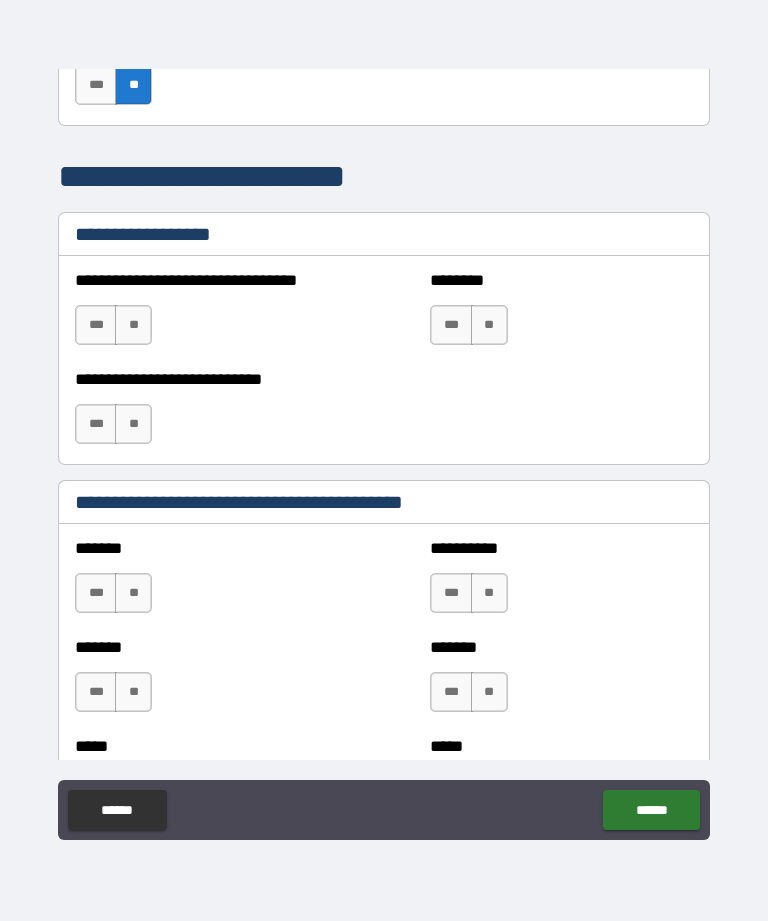 click on "**" at bounding box center [133, 325] 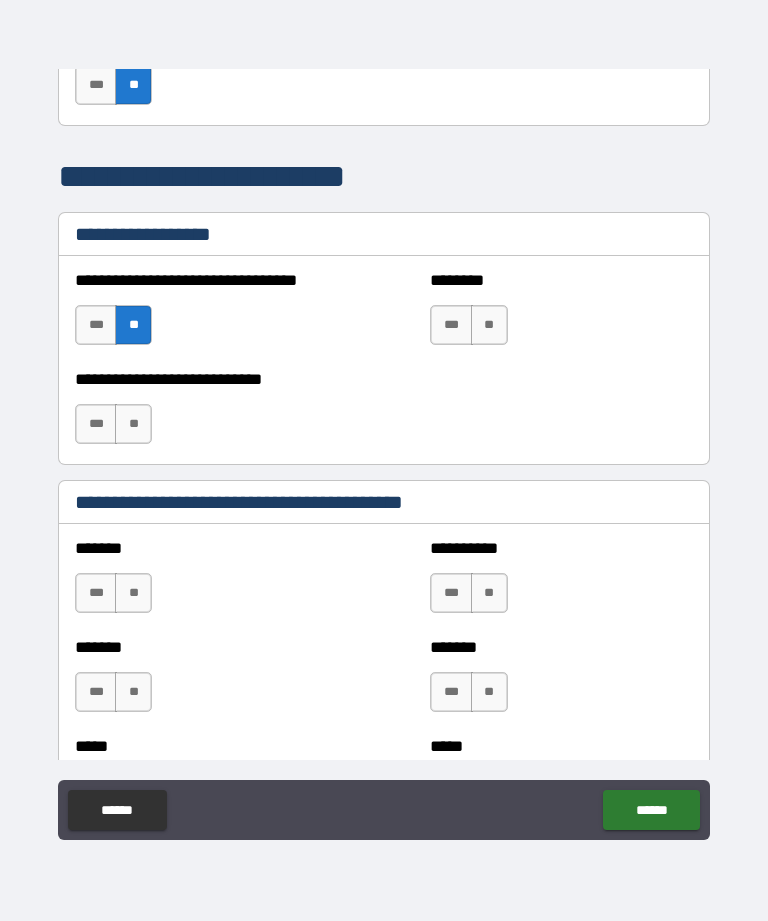 click on "**" at bounding box center (133, 424) 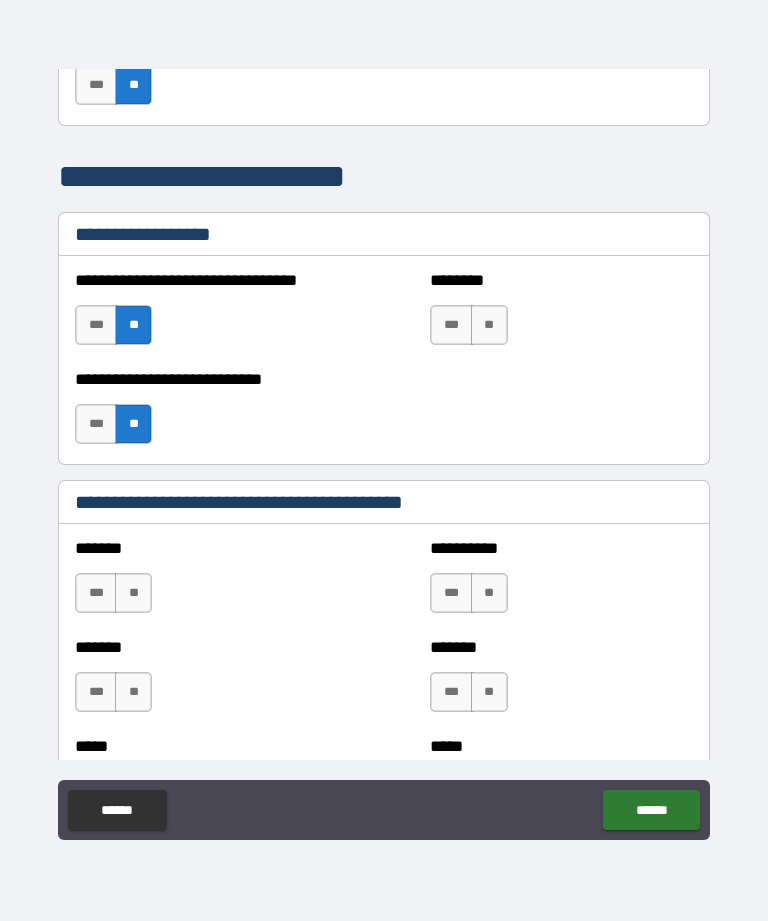 click on "**" at bounding box center [489, 325] 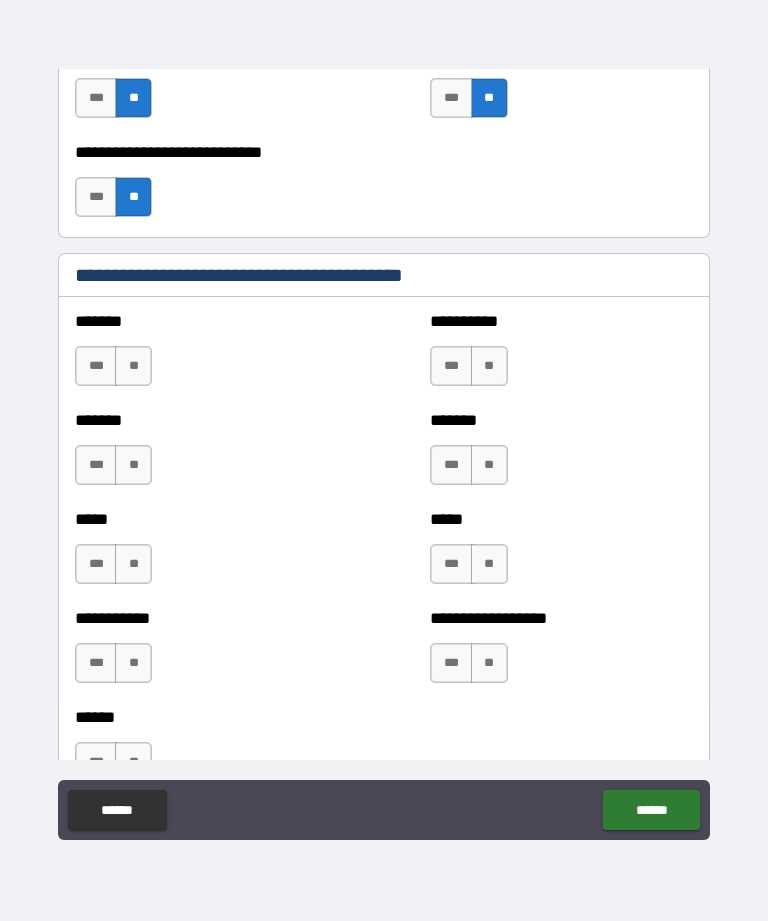 scroll, scrollTop: 1683, scrollLeft: 0, axis: vertical 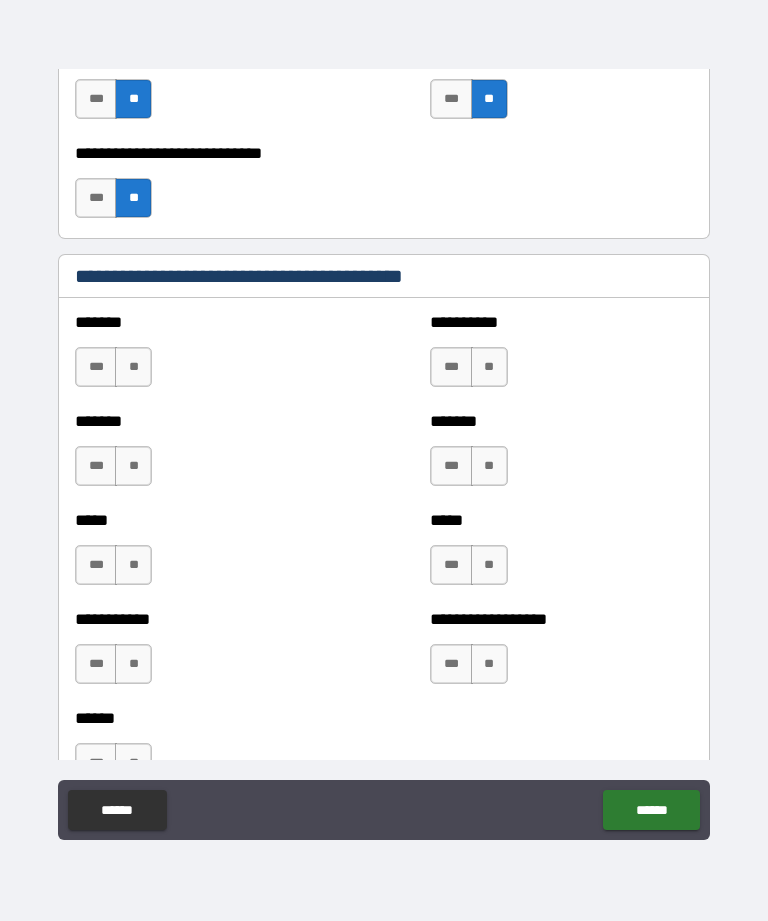 click on "**" at bounding box center [133, 367] 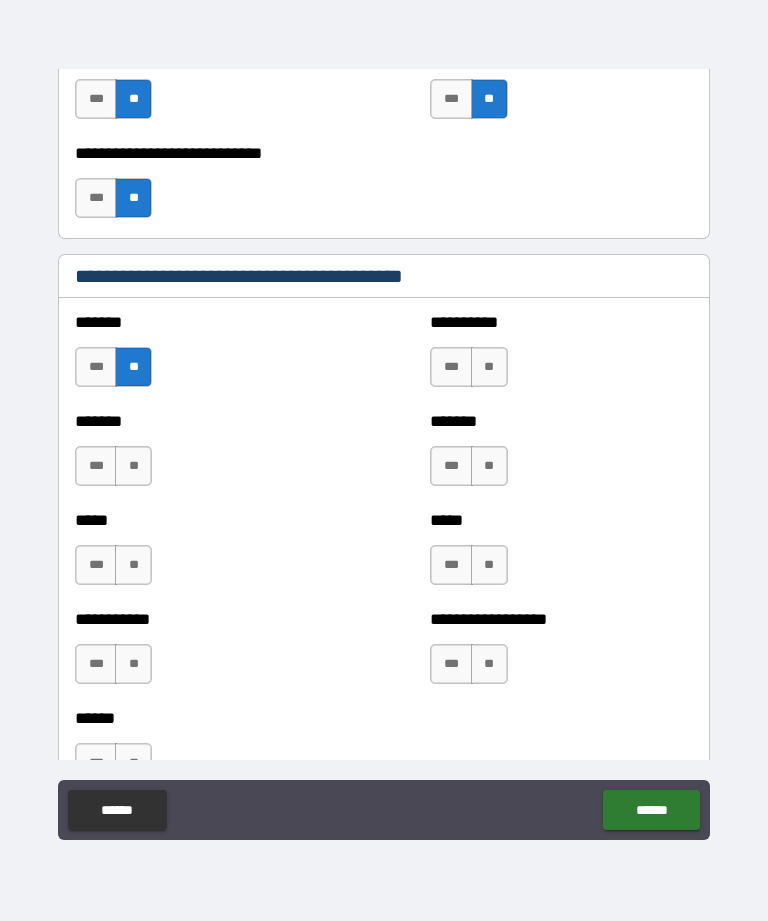 click on "**" at bounding box center (133, 466) 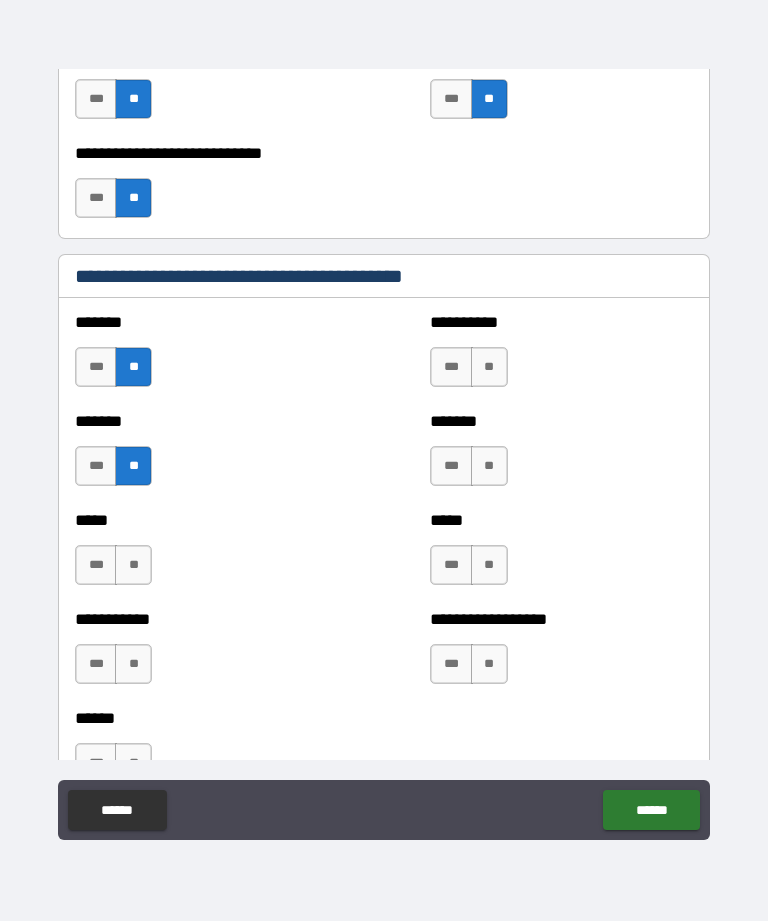 click on "**" at bounding box center (133, 565) 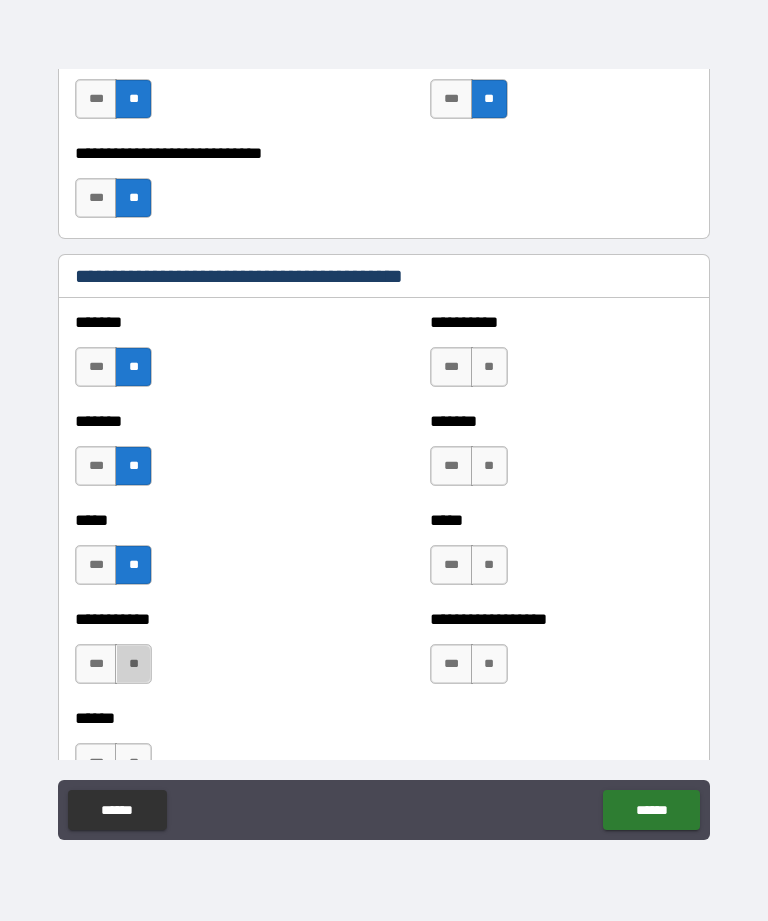 click on "**" at bounding box center (133, 664) 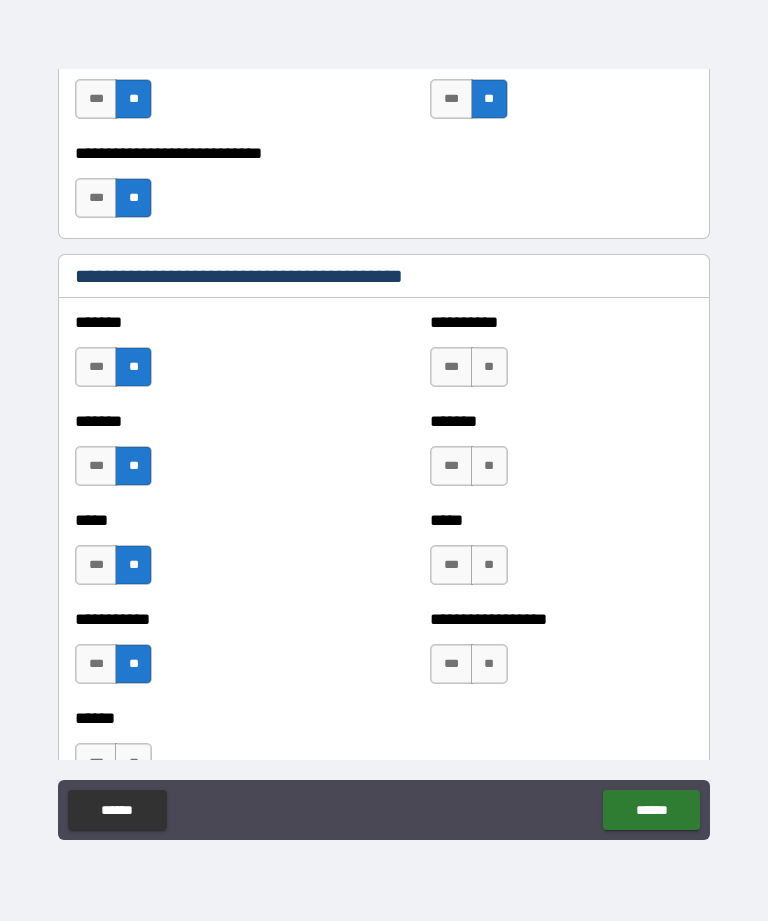 click on "**" at bounding box center [489, 367] 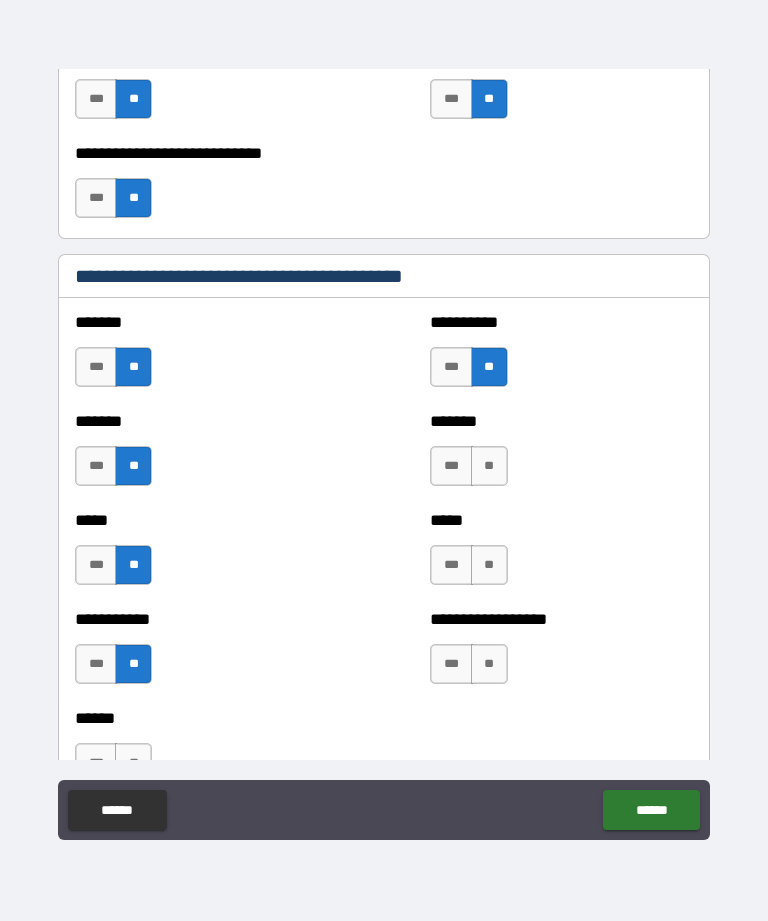 click on "**" at bounding box center (489, 466) 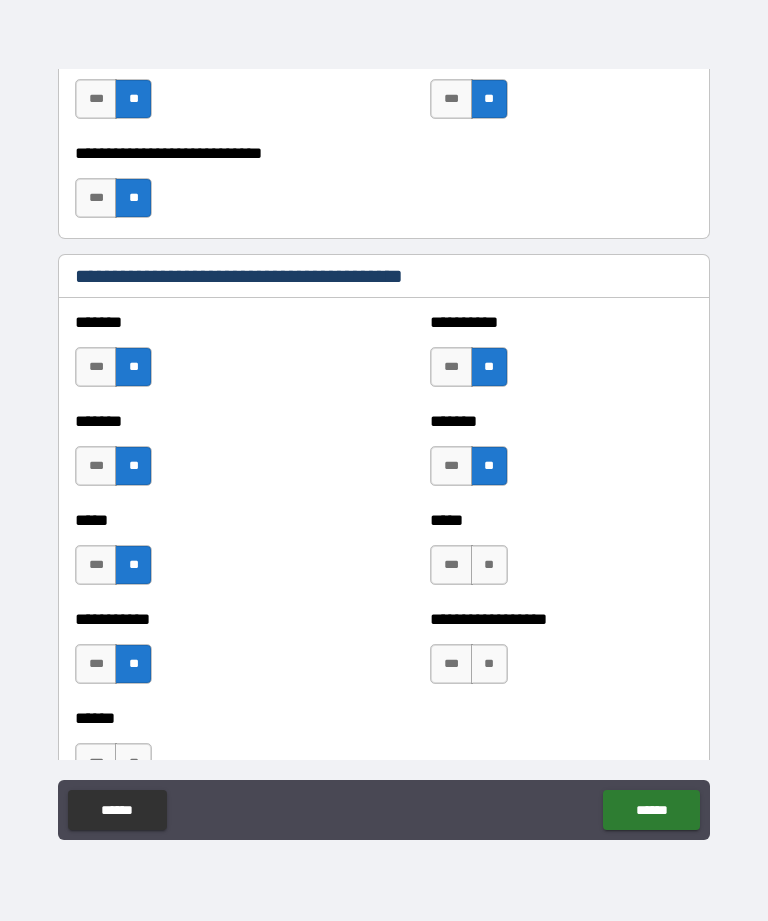click on "**" at bounding box center (489, 565) 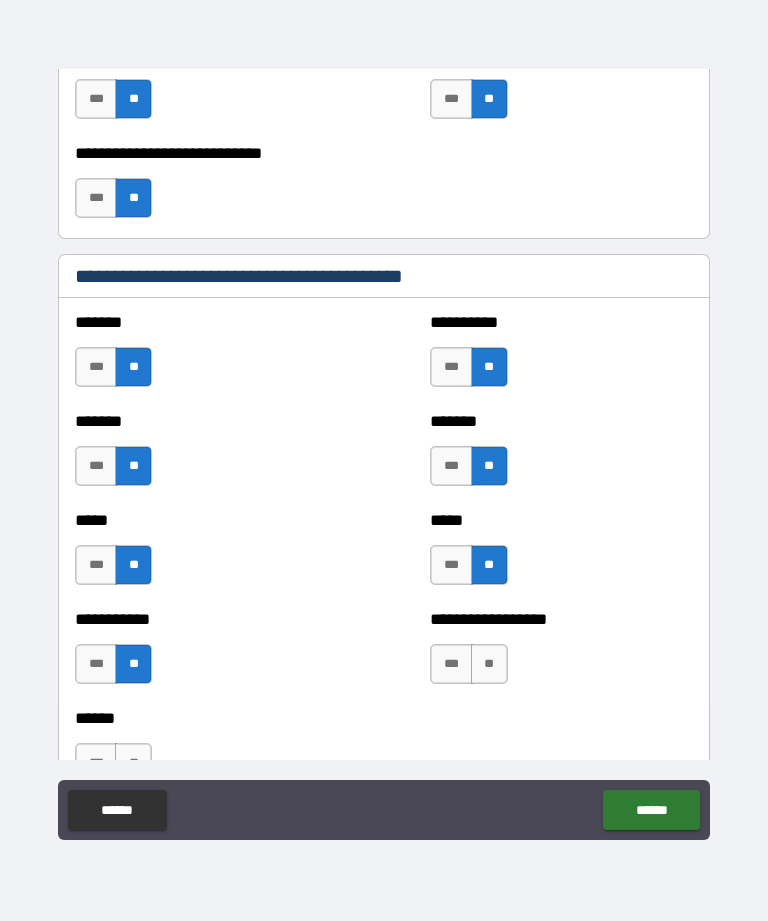 click on "**" at bounding box center [489, 664] 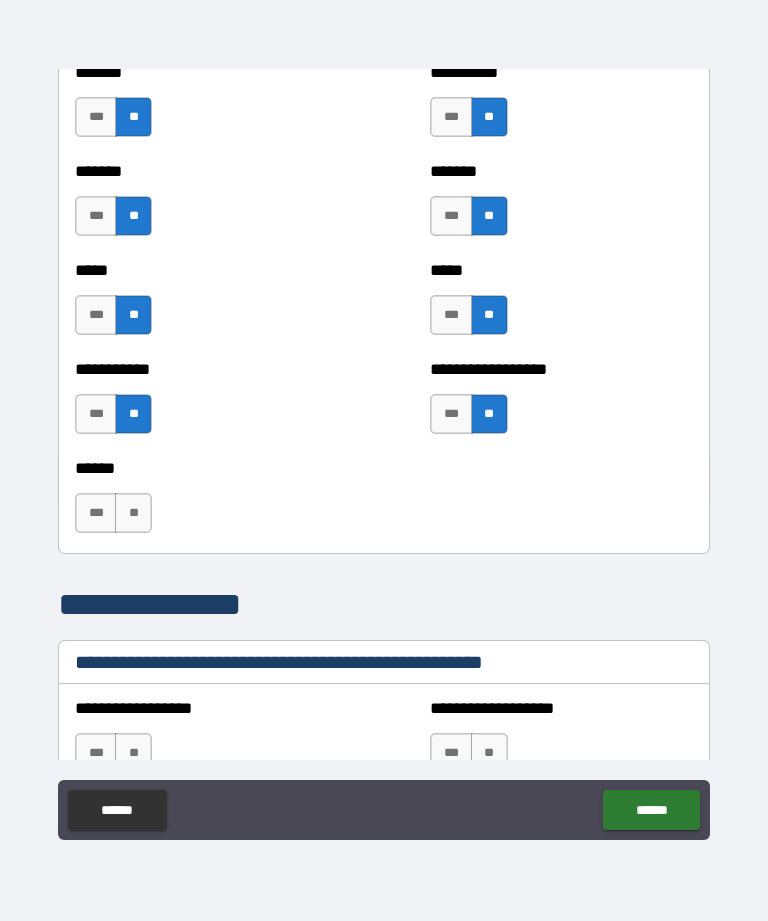 scroll, scrollTop: 1935, scrollLeft: 0, axis: vertical 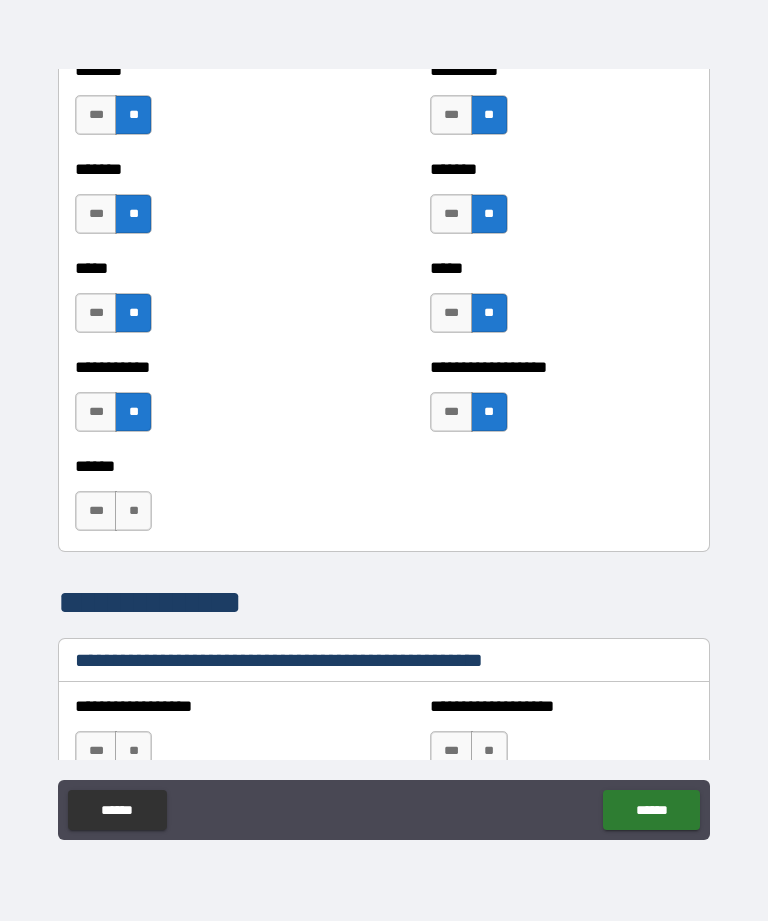 click on "**" at bounding box center [133, 511] 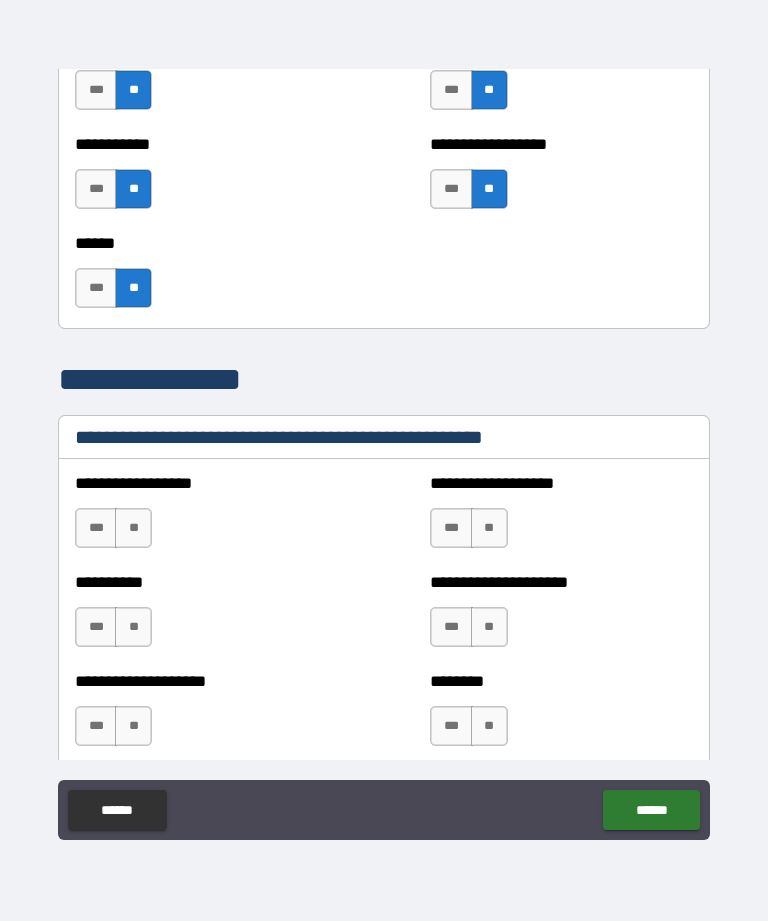 scroll, scrollTop: 2160, scrollLeft: 0, axis: vertical 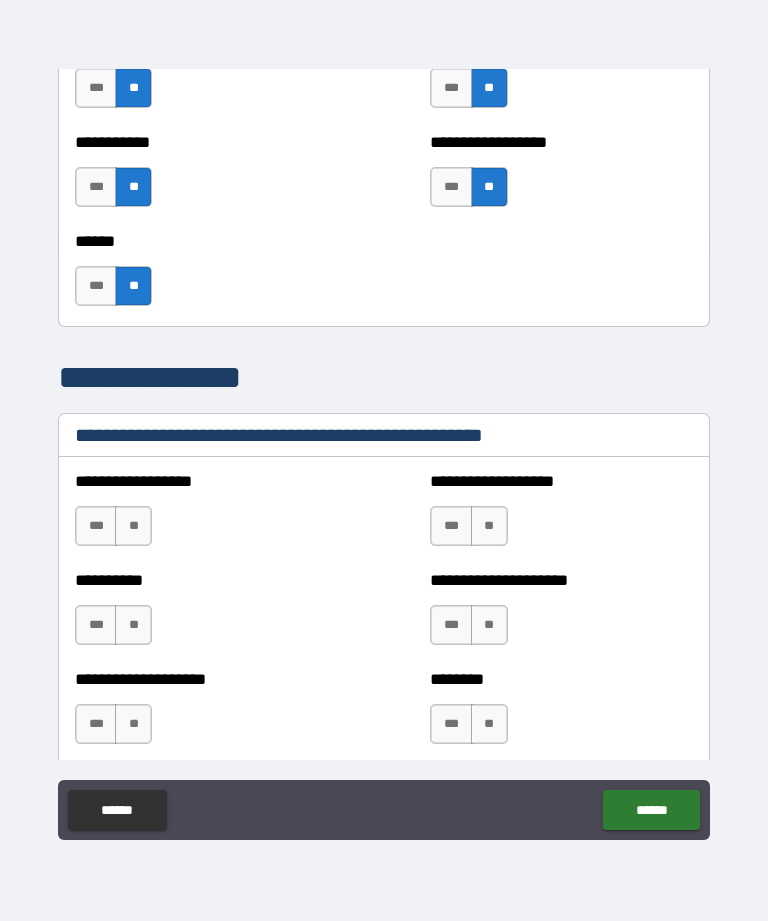 click on "**" at bounding box center (133, 526) 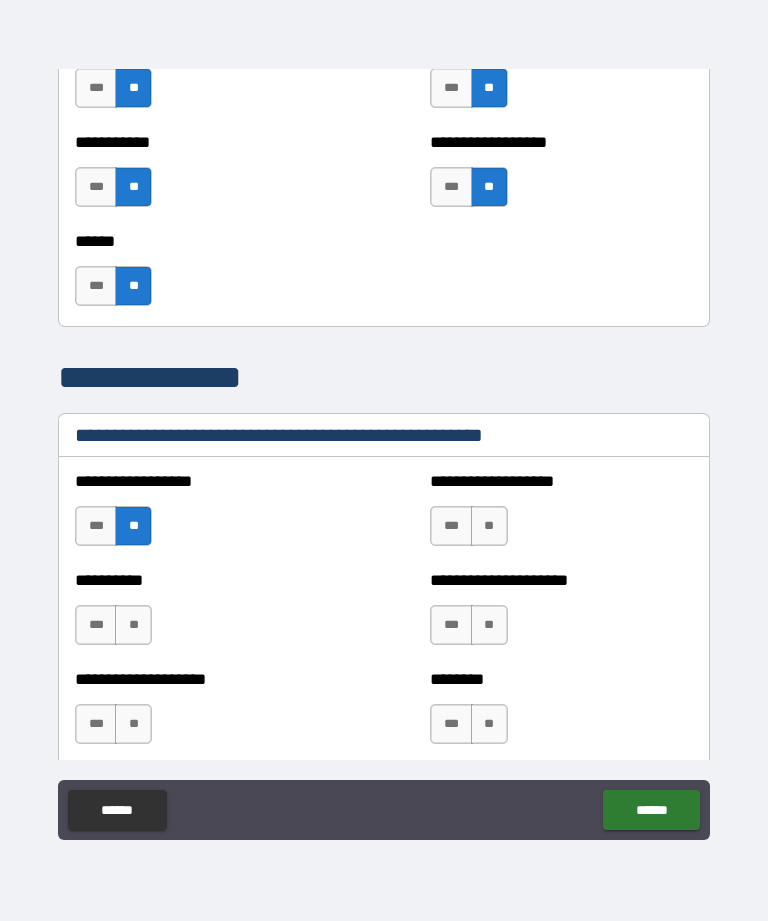 click on "**" at bounding box center (489, 526) 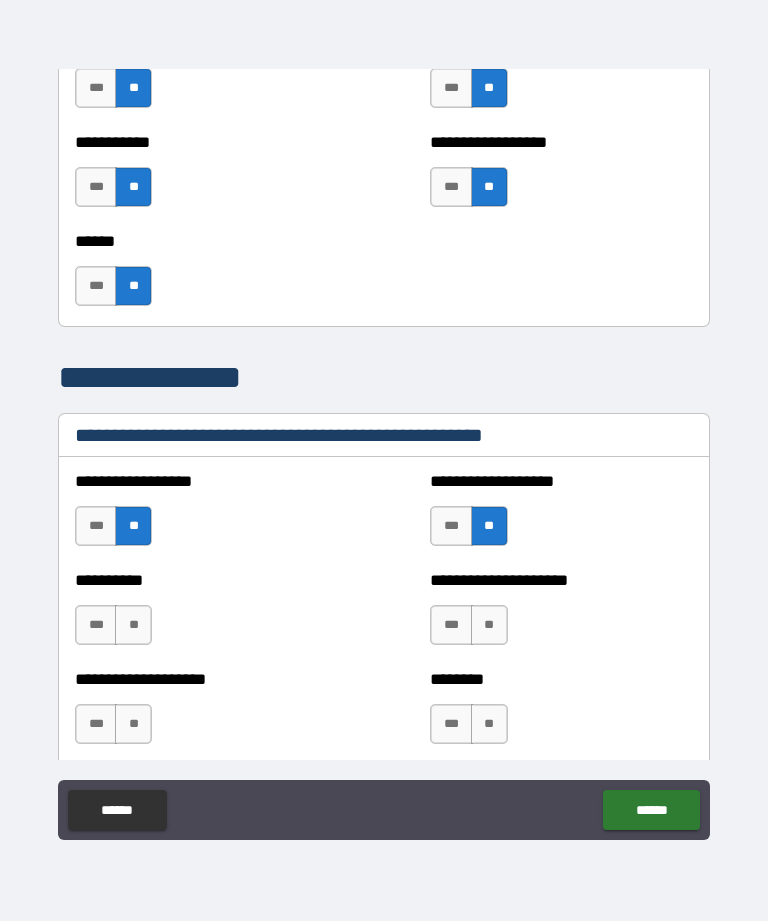 click on "**" at bounding box center [489, 625] 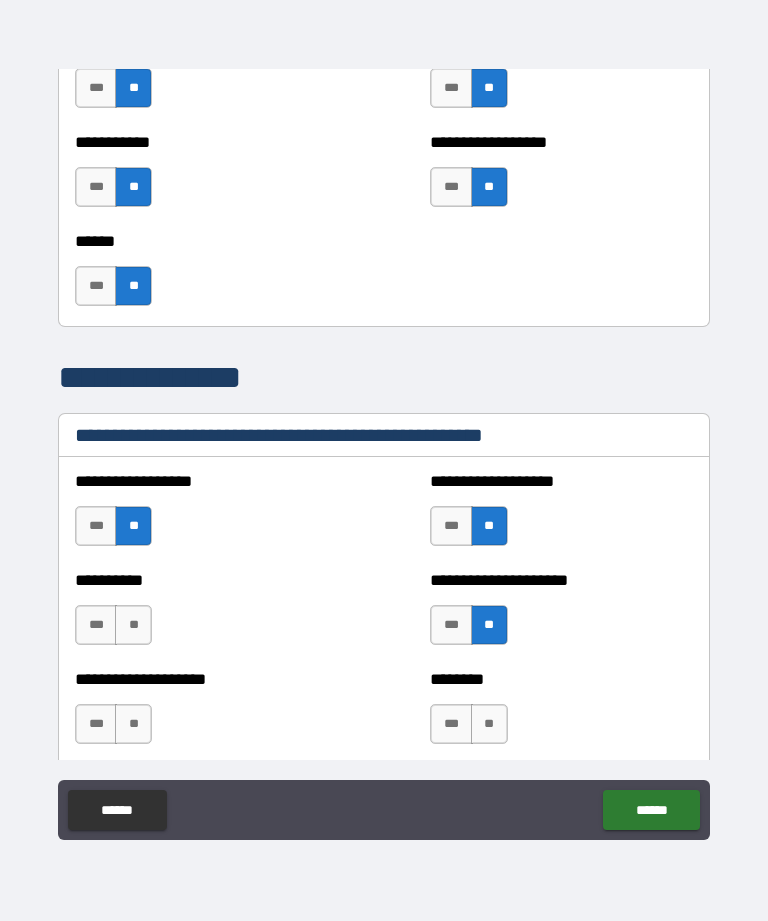 click on "**" at bounding box center [489, 724] 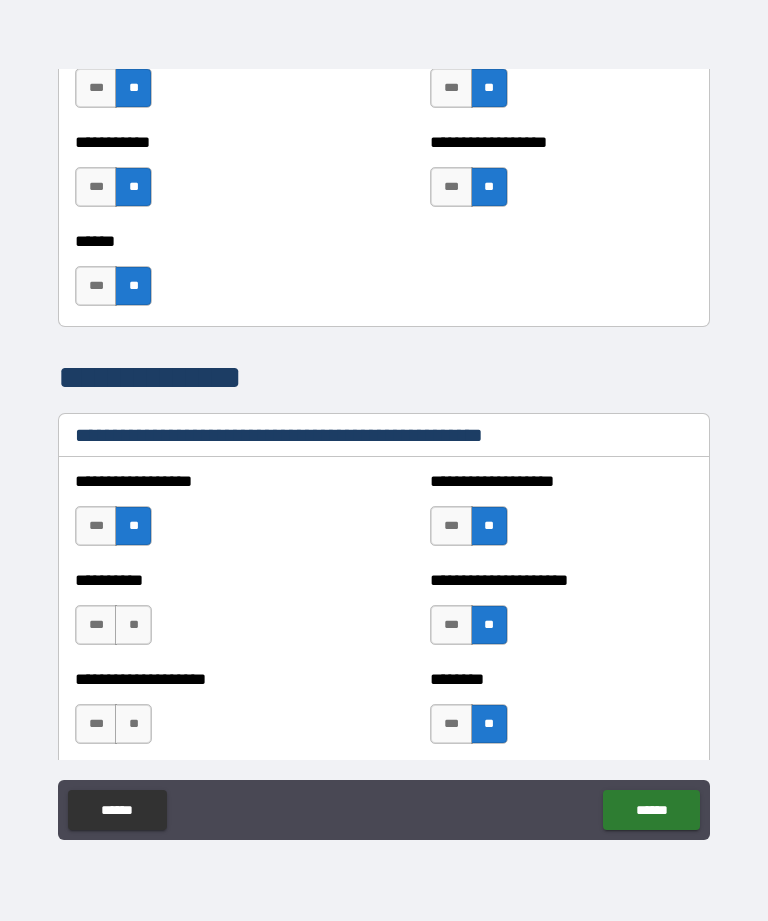 click on "**" at bounding box center (133, 625) 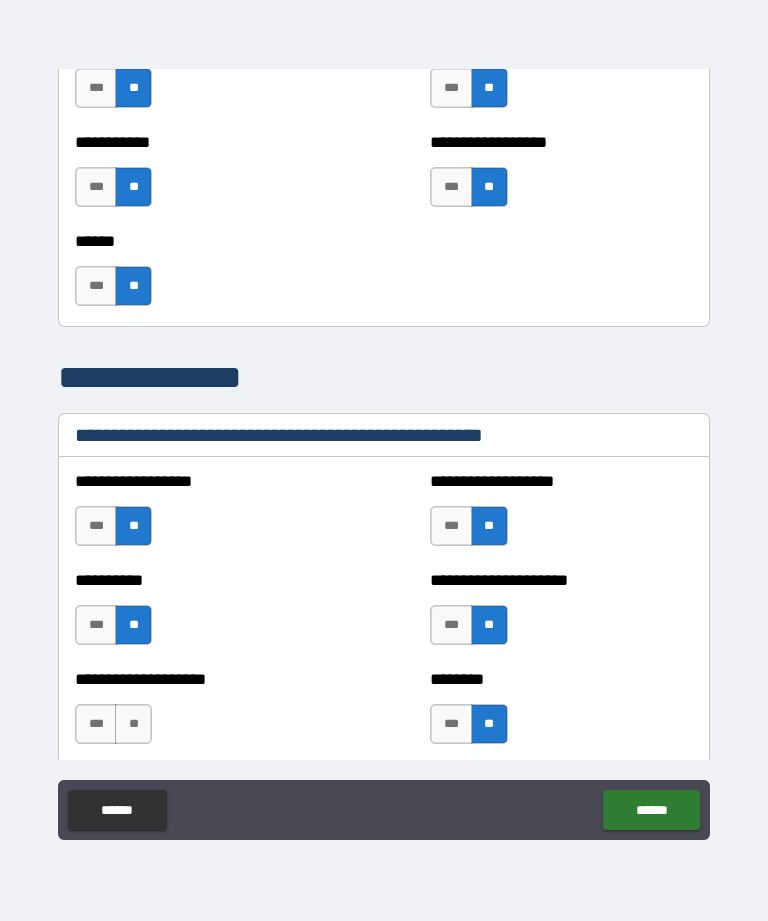 click on "**" at bounding box center (133, 724) 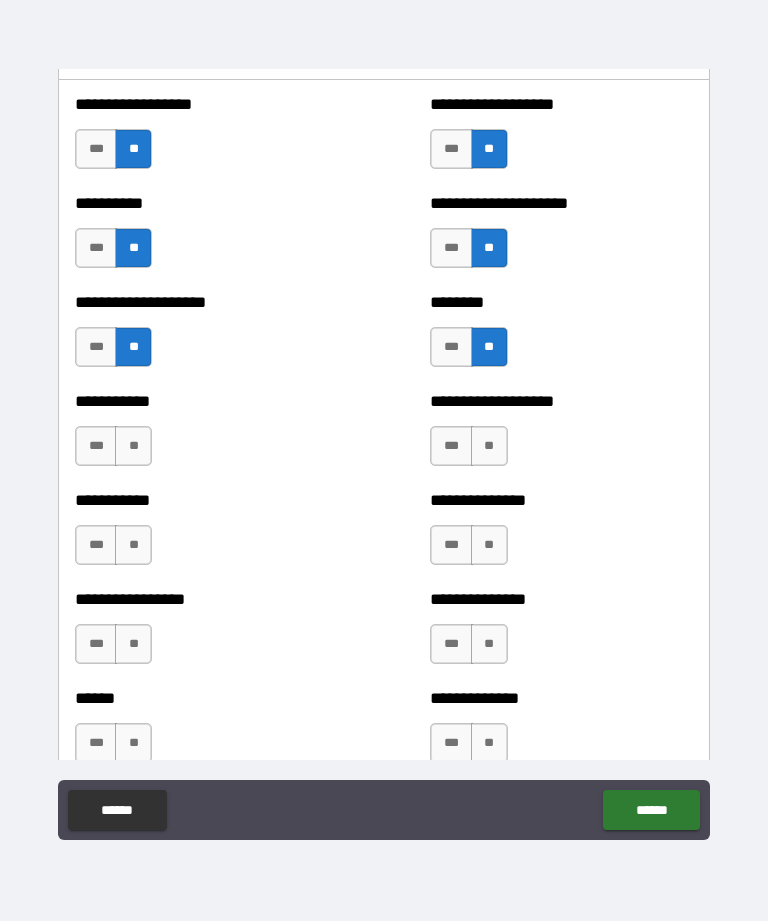 scroll, scrollTop: 2548, scrollLeft: 0, axis: vertical 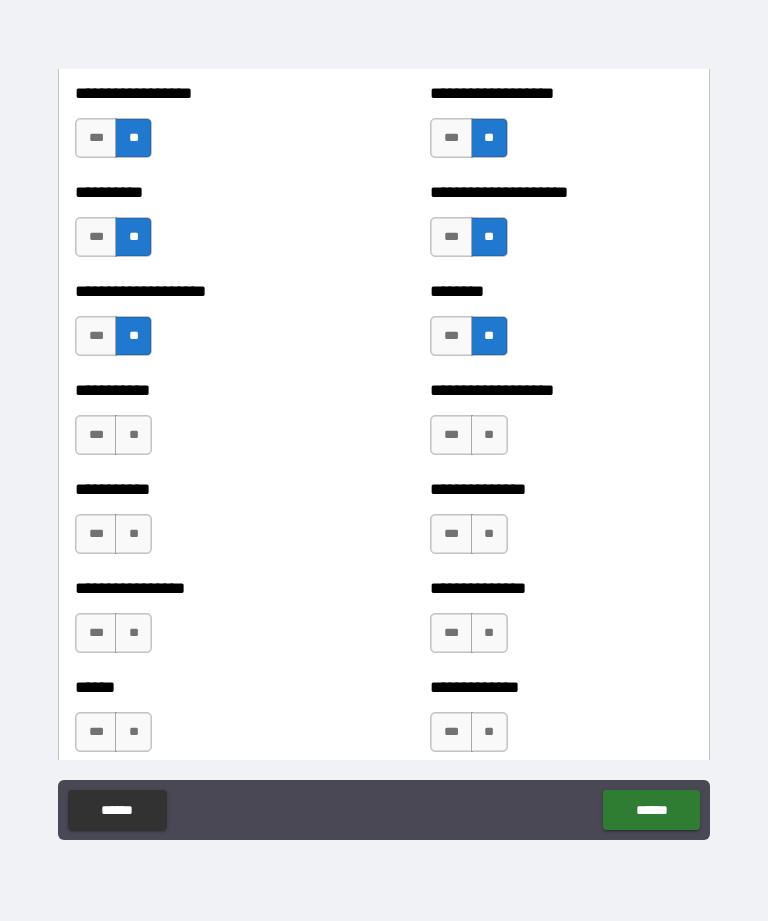 click on "**" at bounding box center [133, 435] 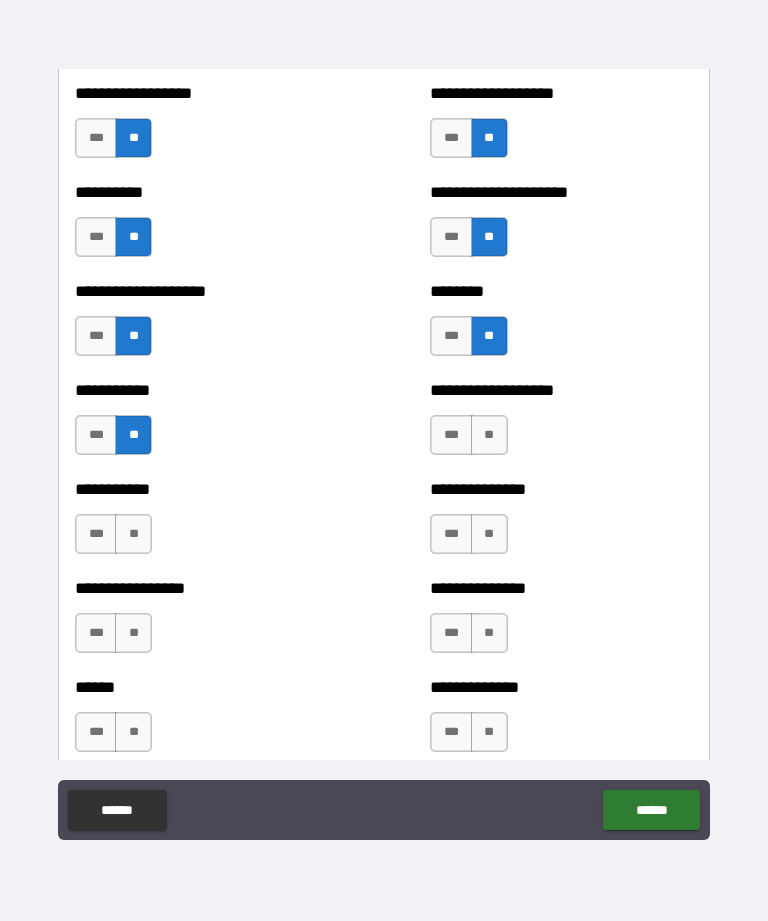 click on "**" at bounding box center (489, 435) 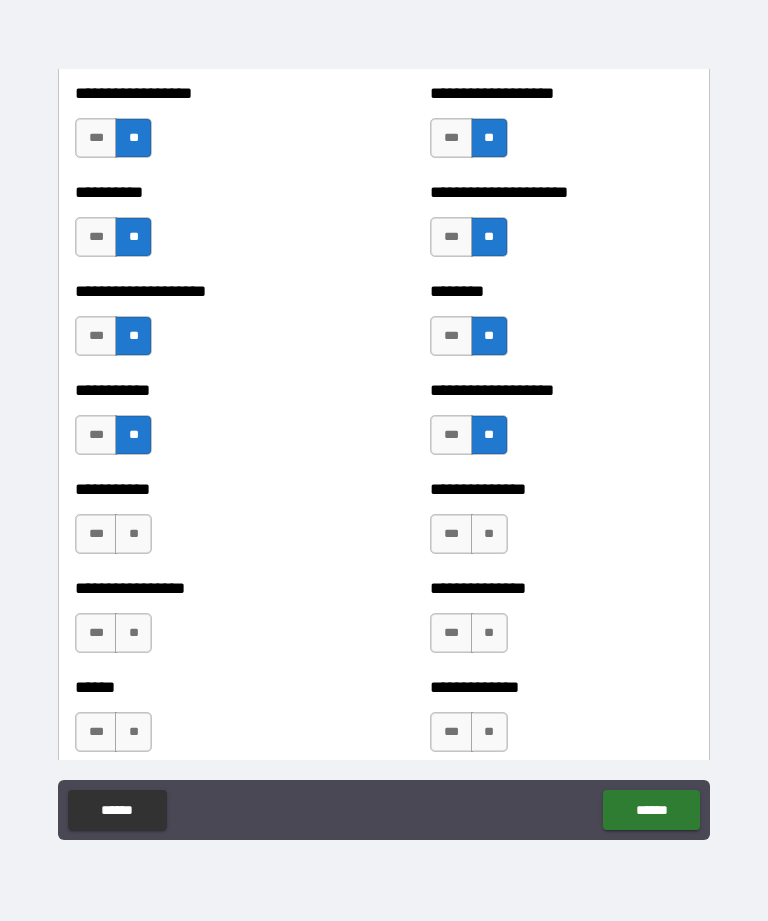 click on "***" at bounding box center (451, 435) 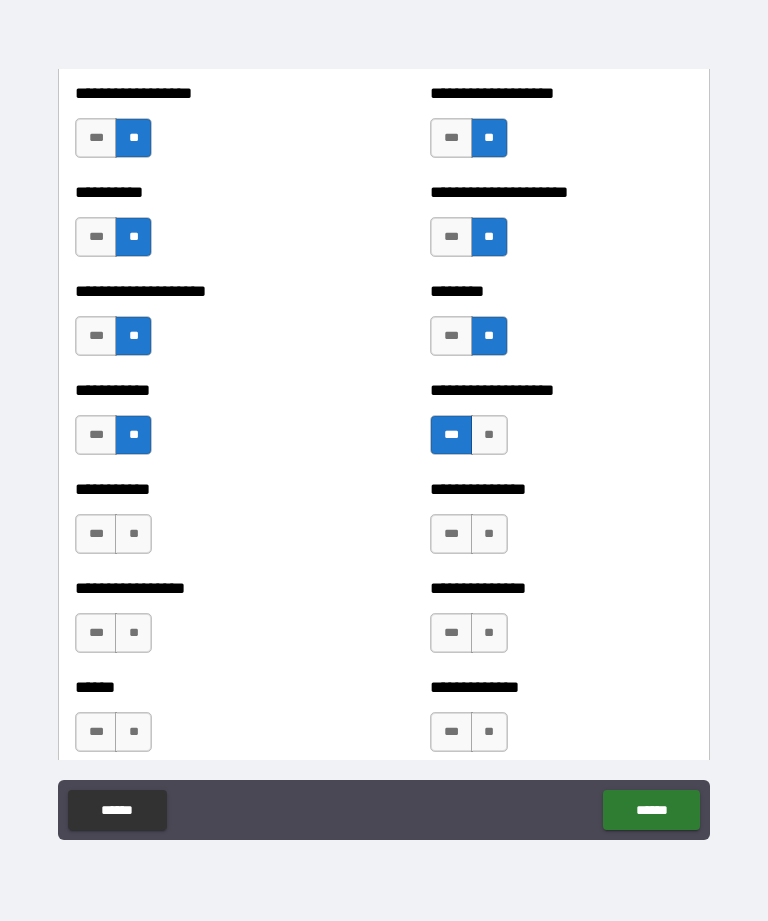 click on "**" at bounding box center (489, 534) 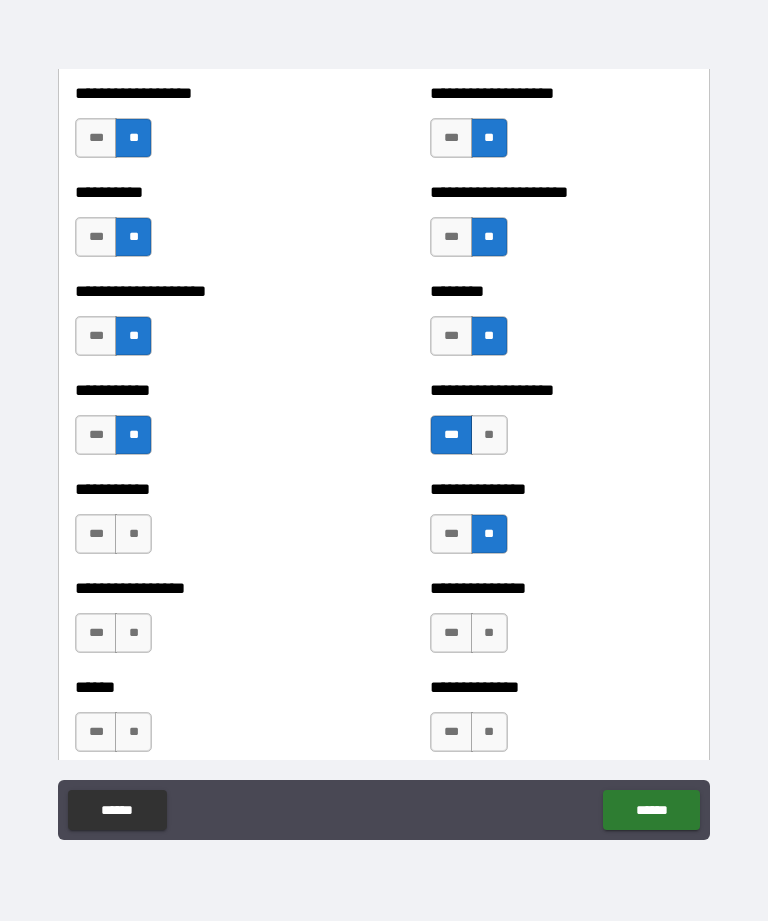 click on "**" at bounding box center (133, 534) 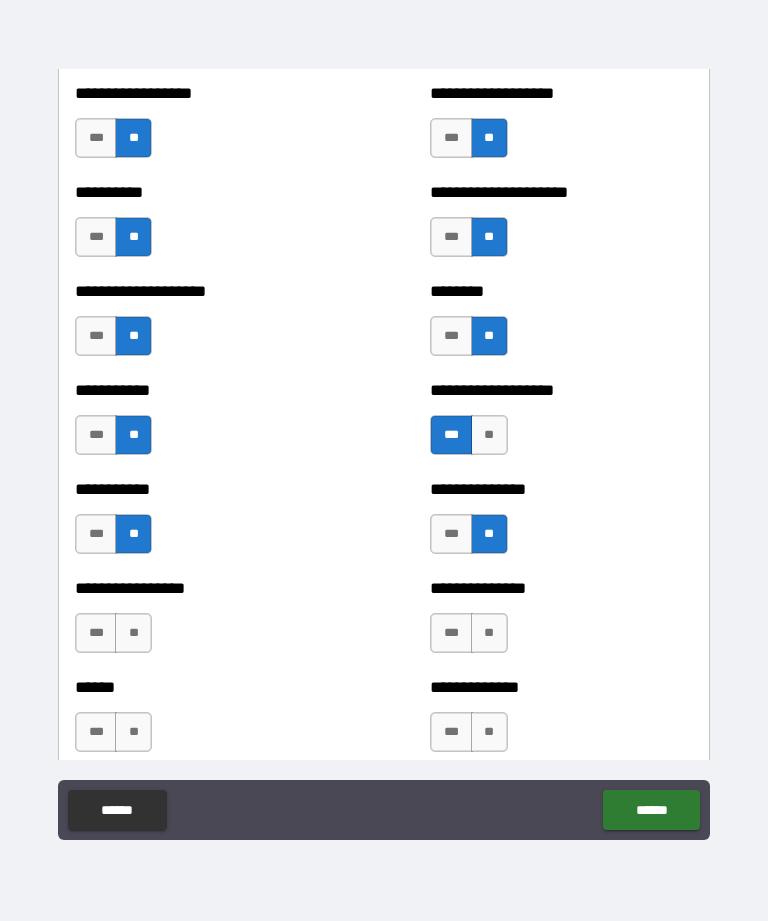 click on "**" at bounding box center (133, 633) 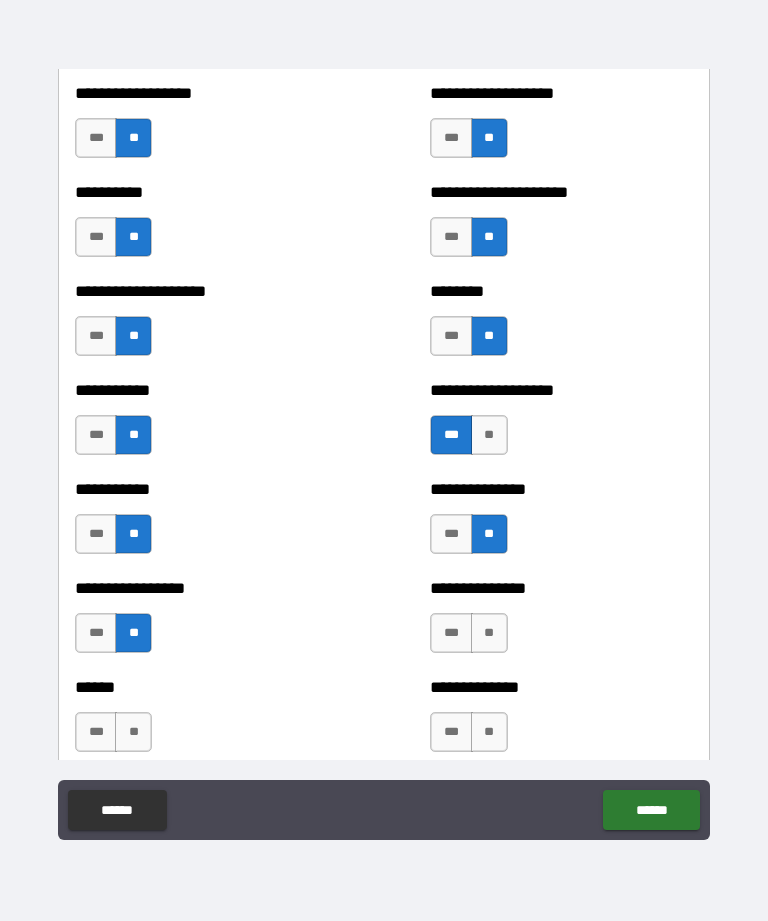 click on "**" at bounding box center (489, 633) 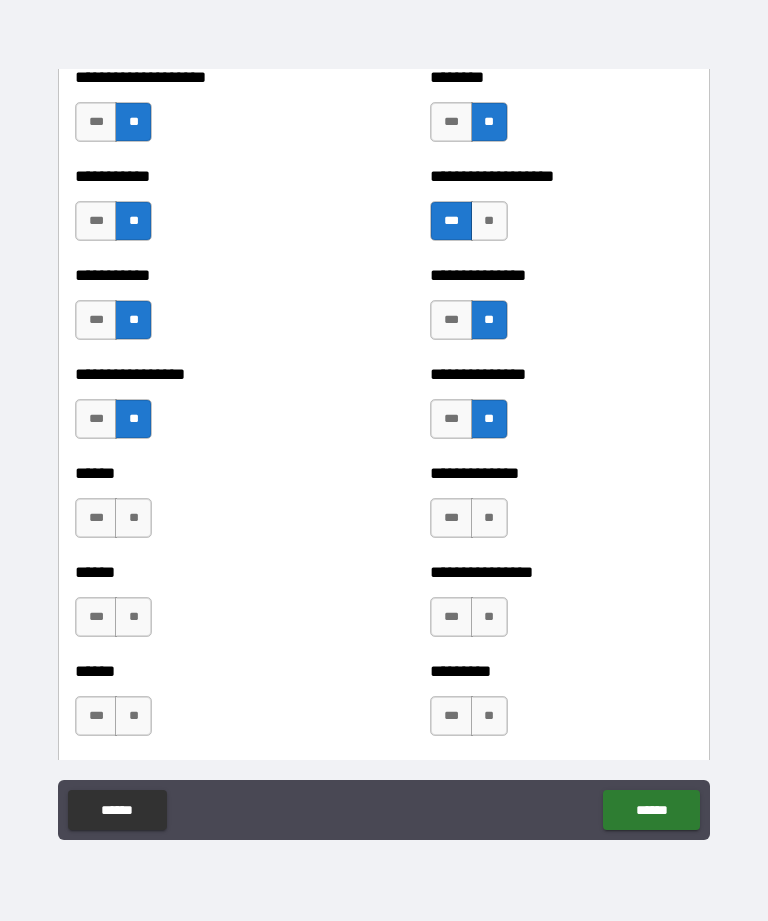 scroll, scrollTop: 2771, scrollLeft: 0, axis: vertical 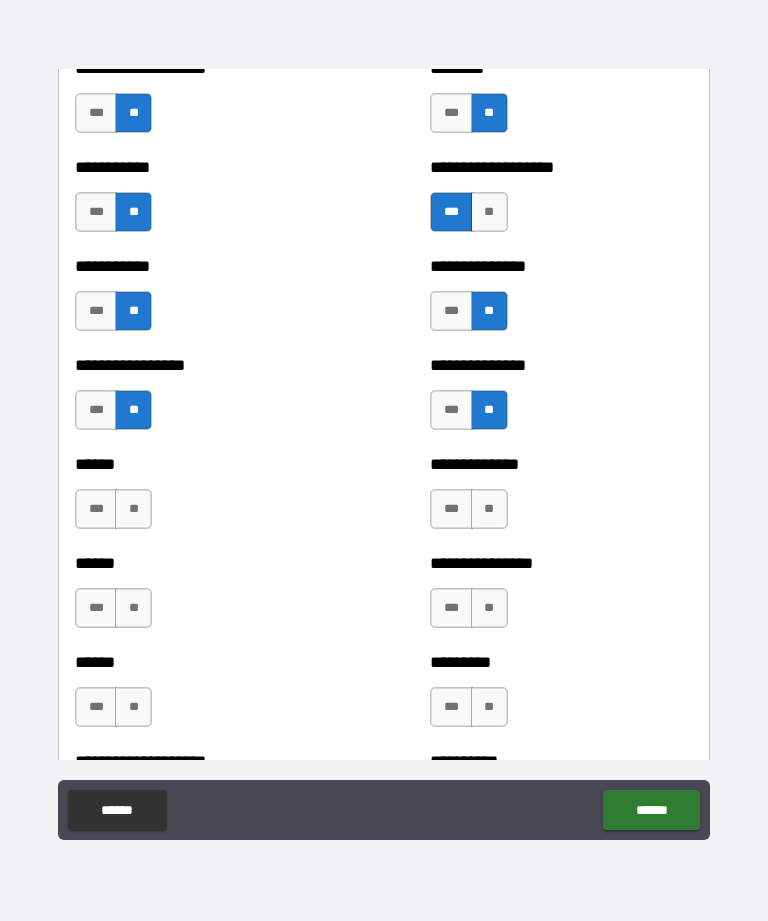 click on "**" at bounding box center [133, 509] 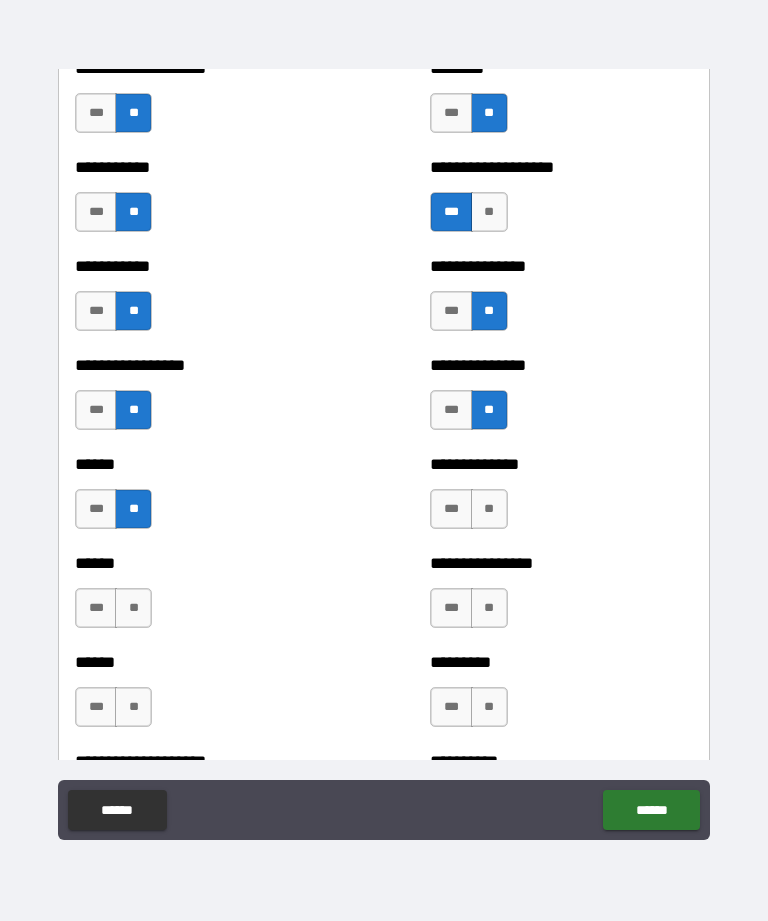 click on "**" at bounding box center [489, 509] 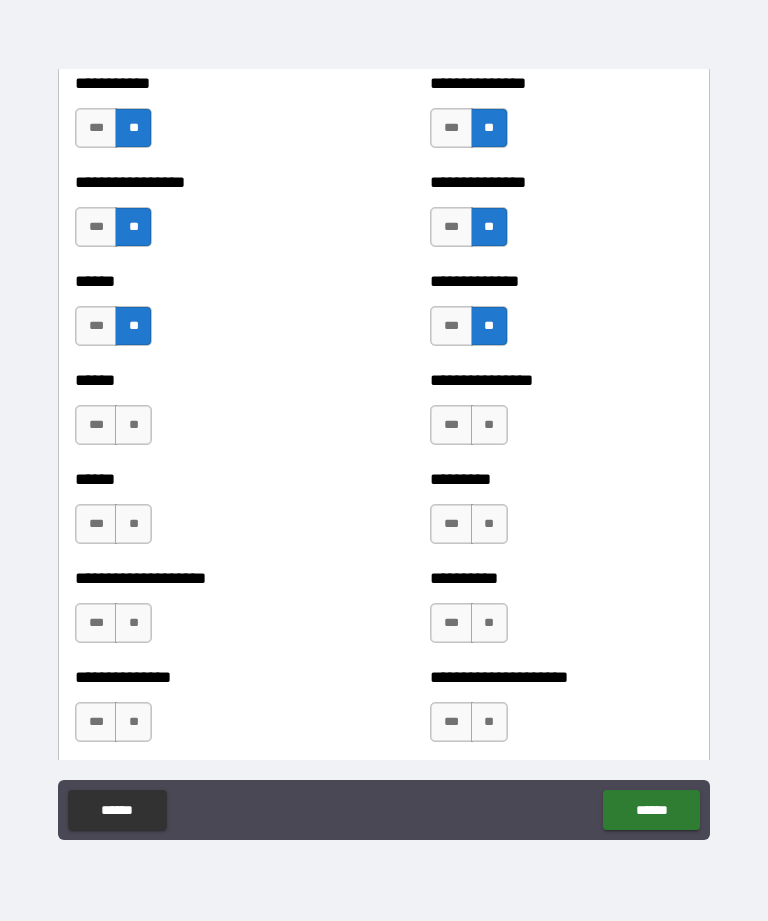 scroll, scrollTop: 2956, scrollLeft: 0, axis: vertical 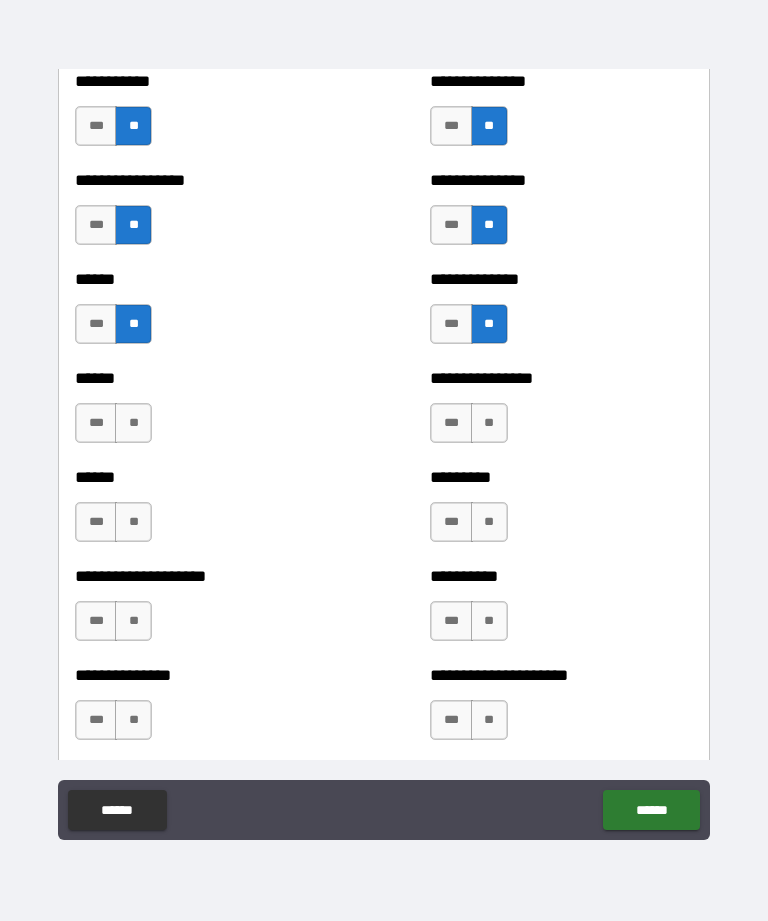click on "**" at bounding box center [489, 423] 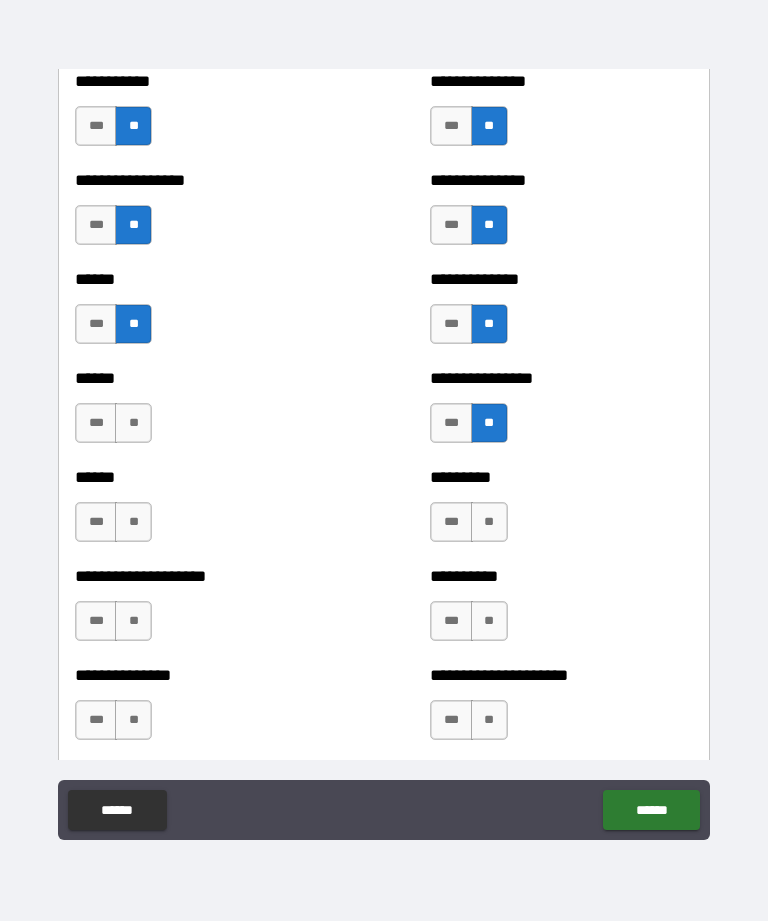 click on "**" at bounding box center [133, 423] 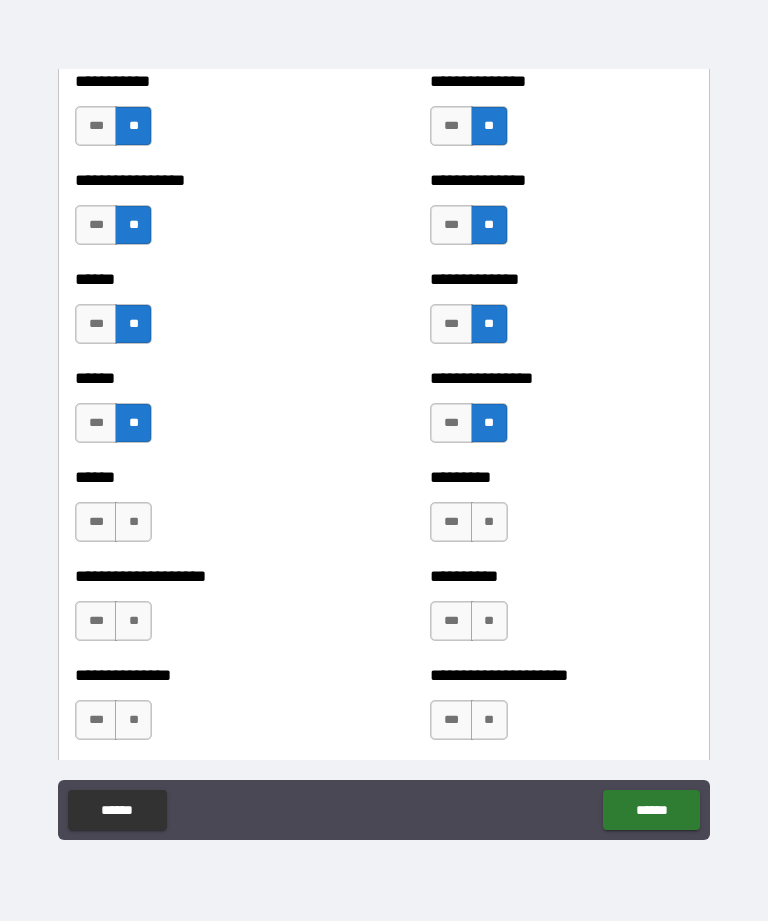 click on "**" at bounding box center (133, 522) 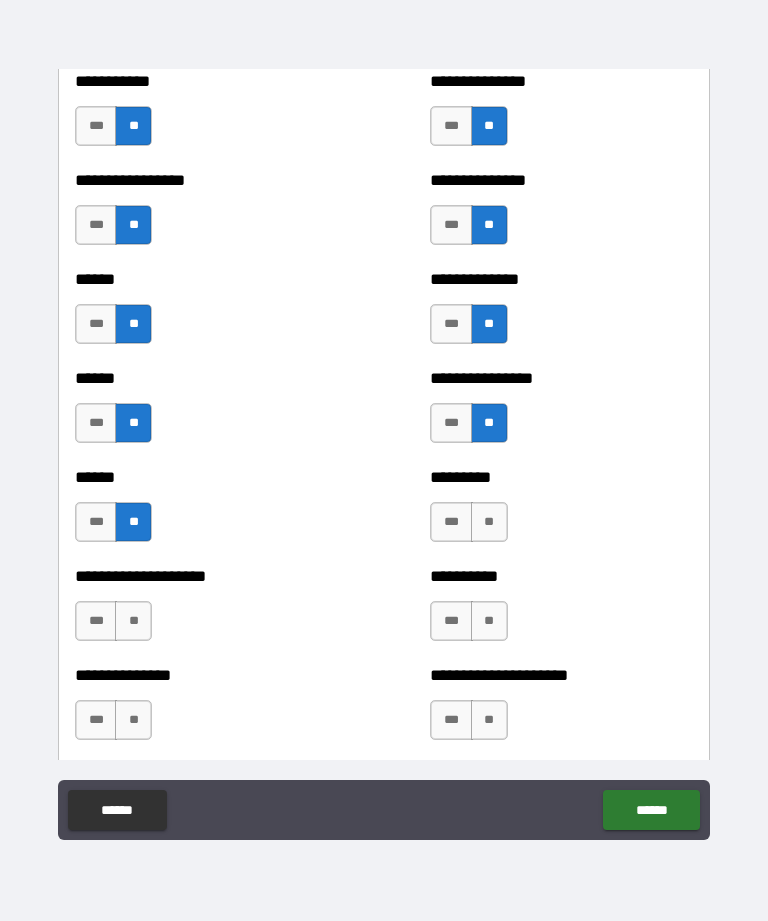 click on "**" at bounding box center (489, 522) 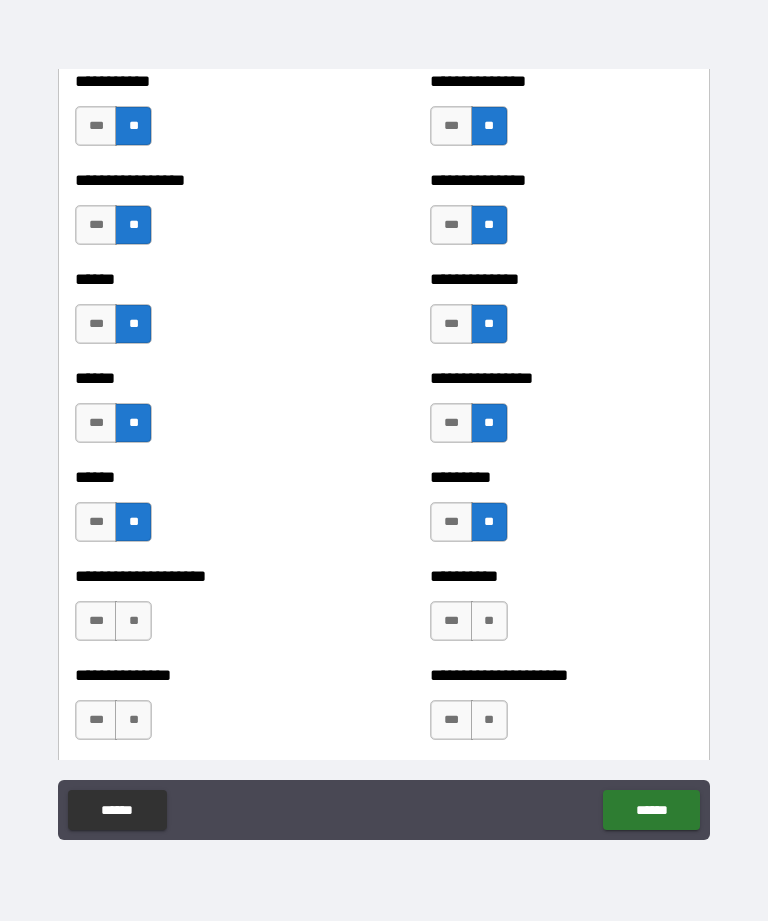 click on "**" at bounding box center [133, 621] 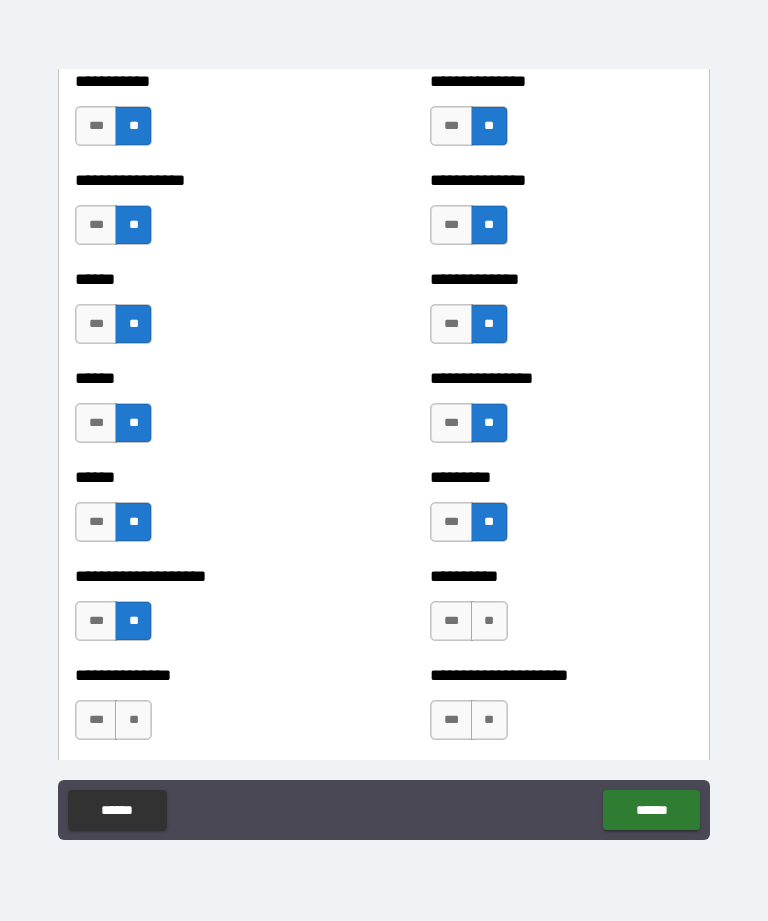 click on "**" at bounding box center (489, 621) 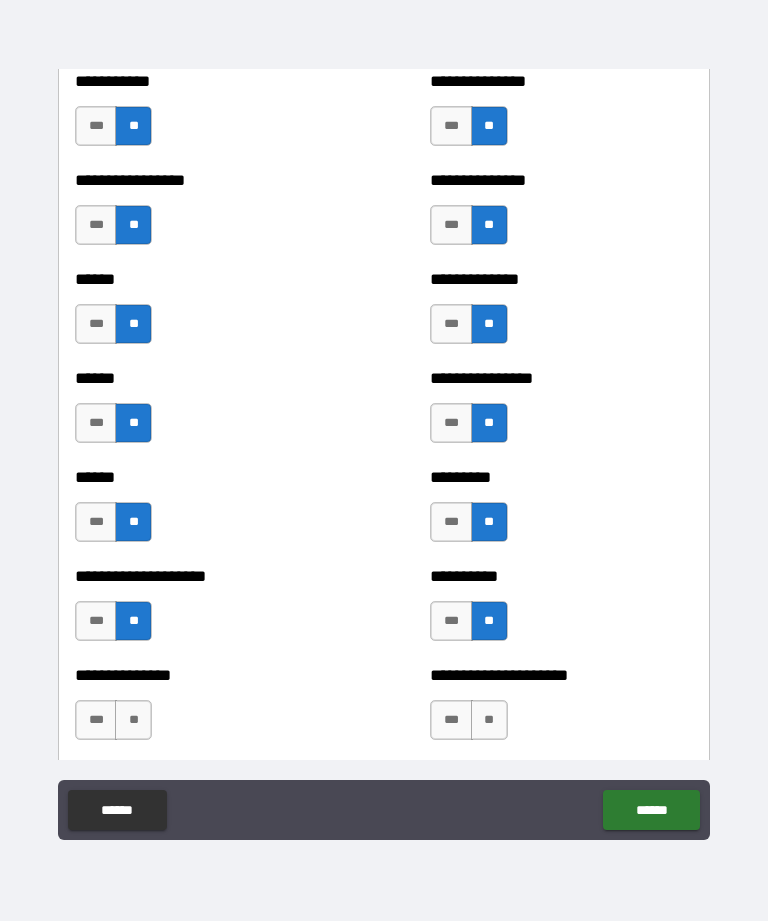 click on "**" at bounding box center (133, 720) 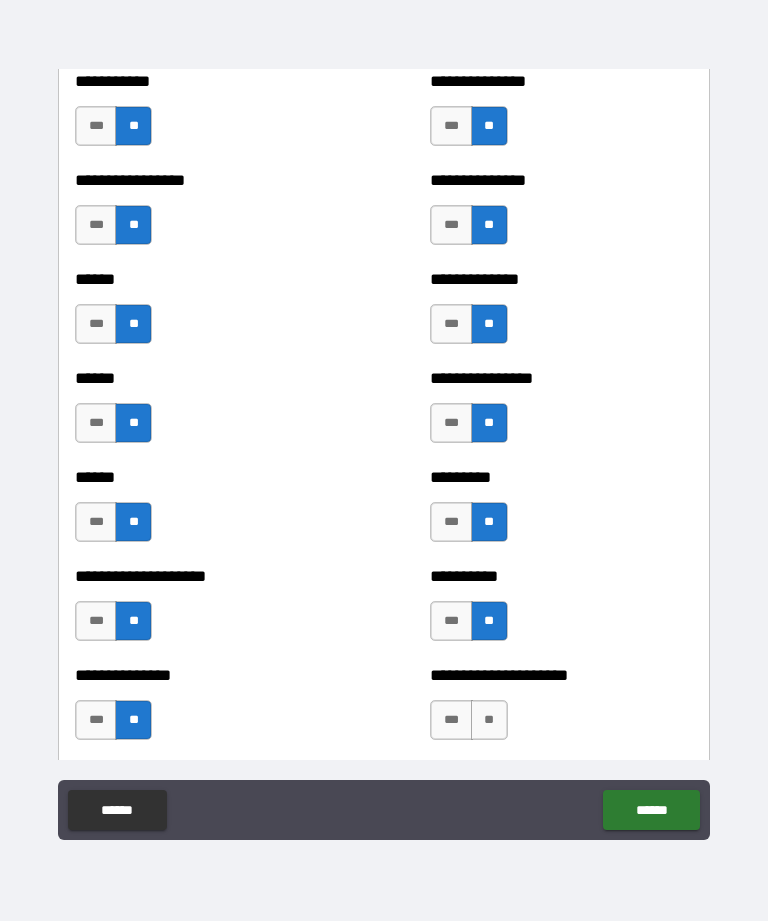 click on "**" at bounding box center (489, 720) 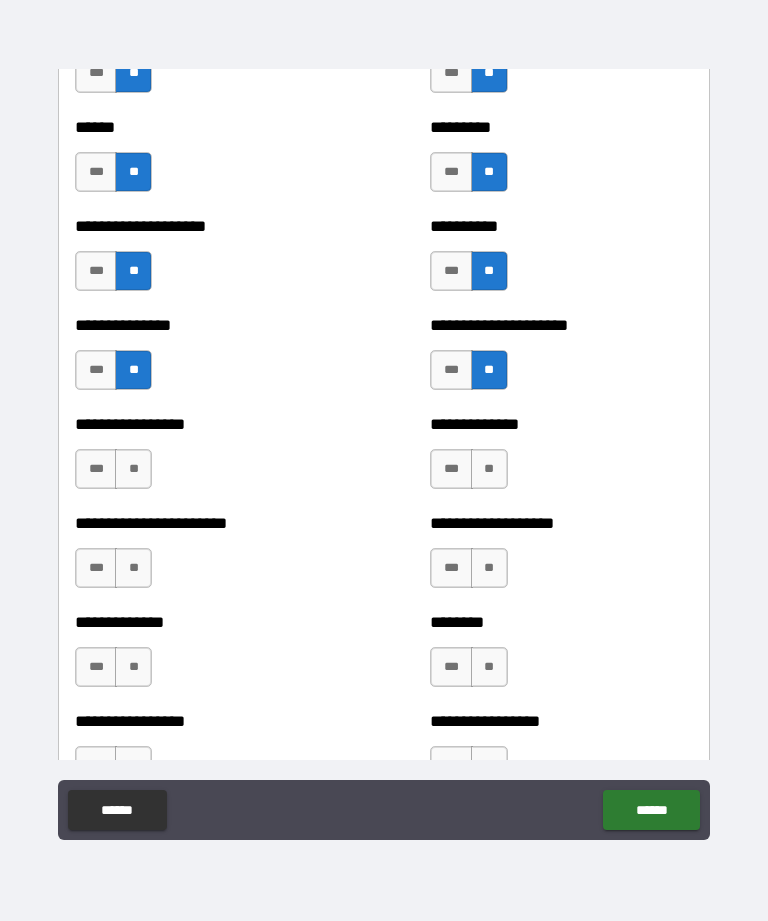 scroll, scrollTop: 3351, scrollLeft: 0, axis: vertical 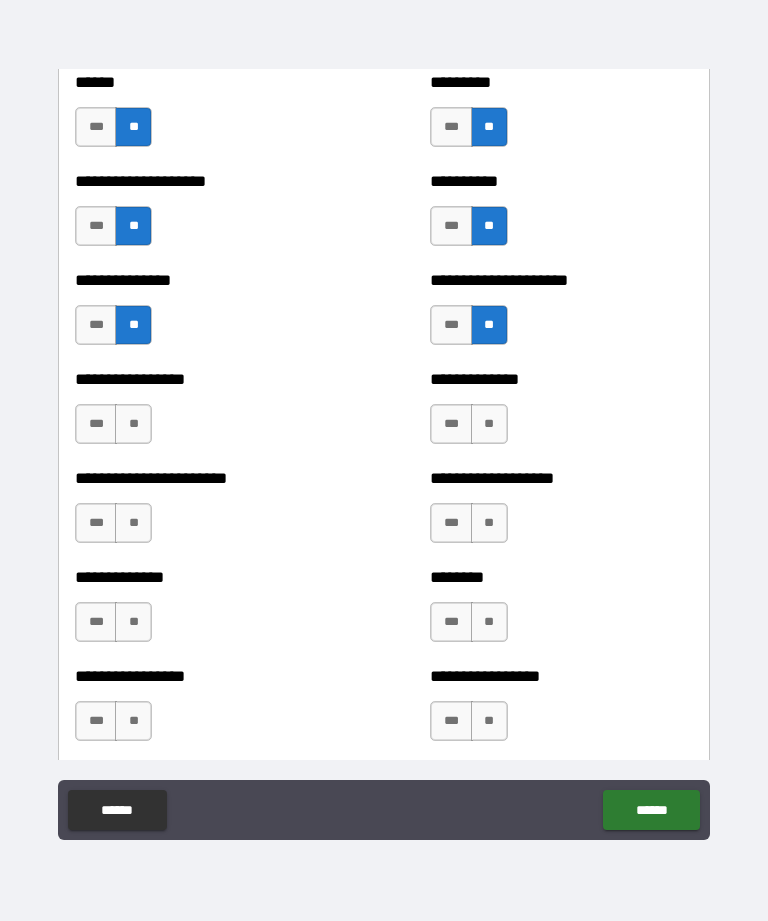 click on "**" at bounding box center (133, 424) 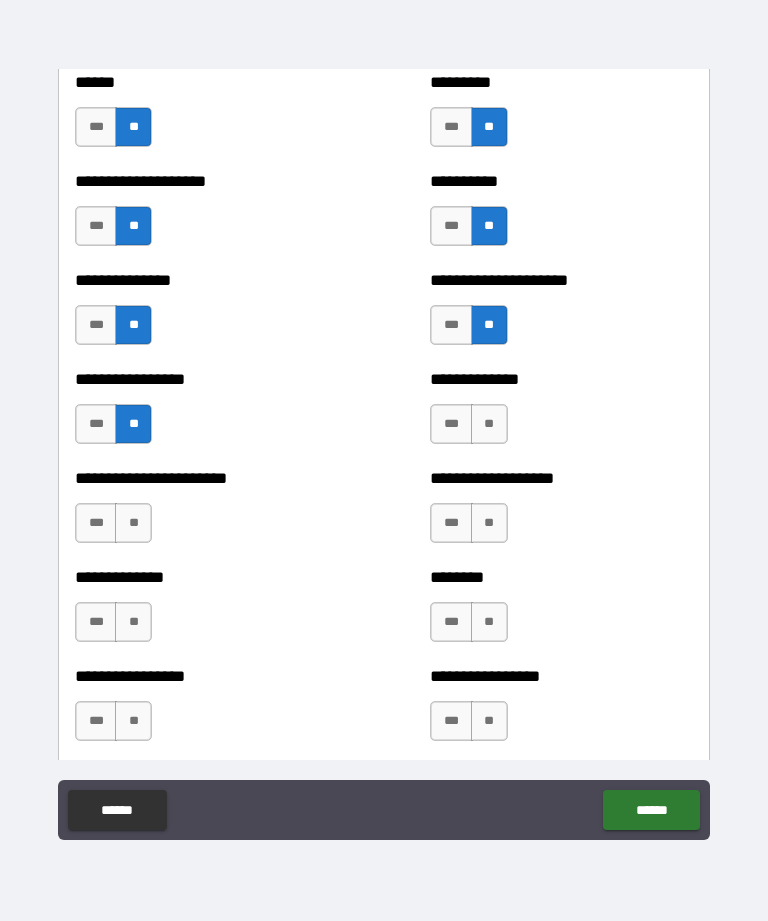 click on "**" at bounding box center [489, 424] 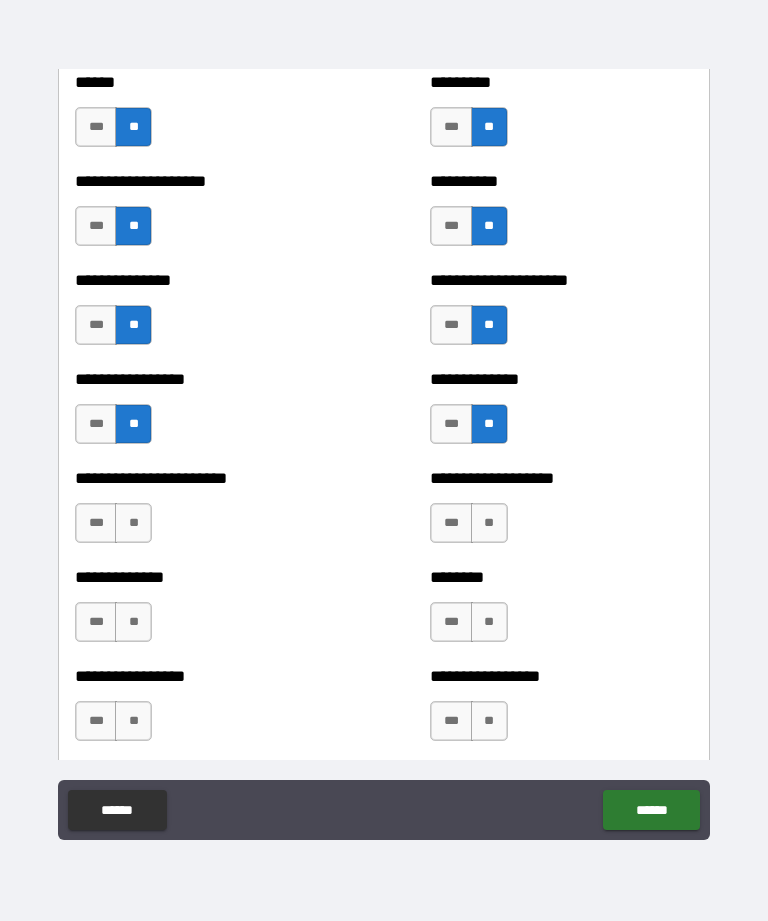 click on "**" at bounding box center [133, 523] 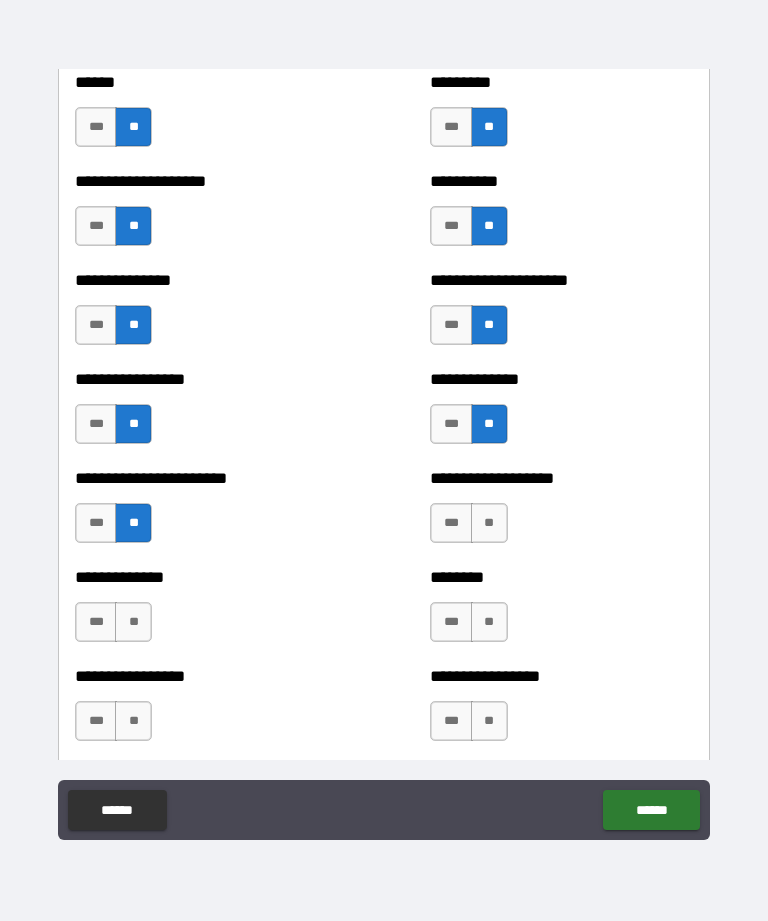 click on "**" at bounding box center [489, 523] 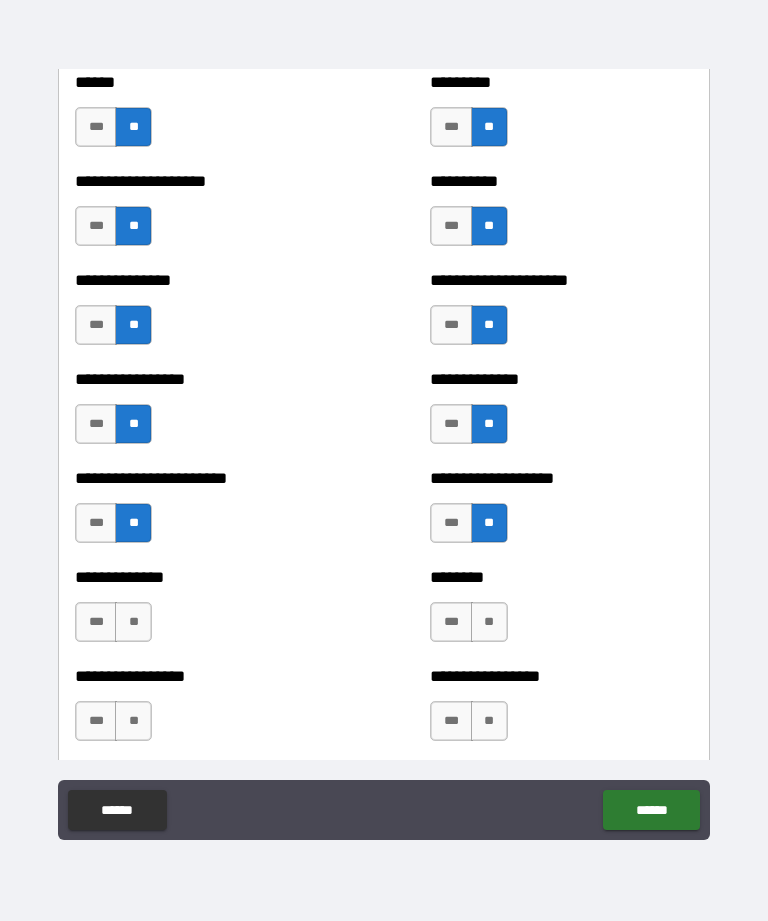 click on "**" at bounding box center [133, 622] 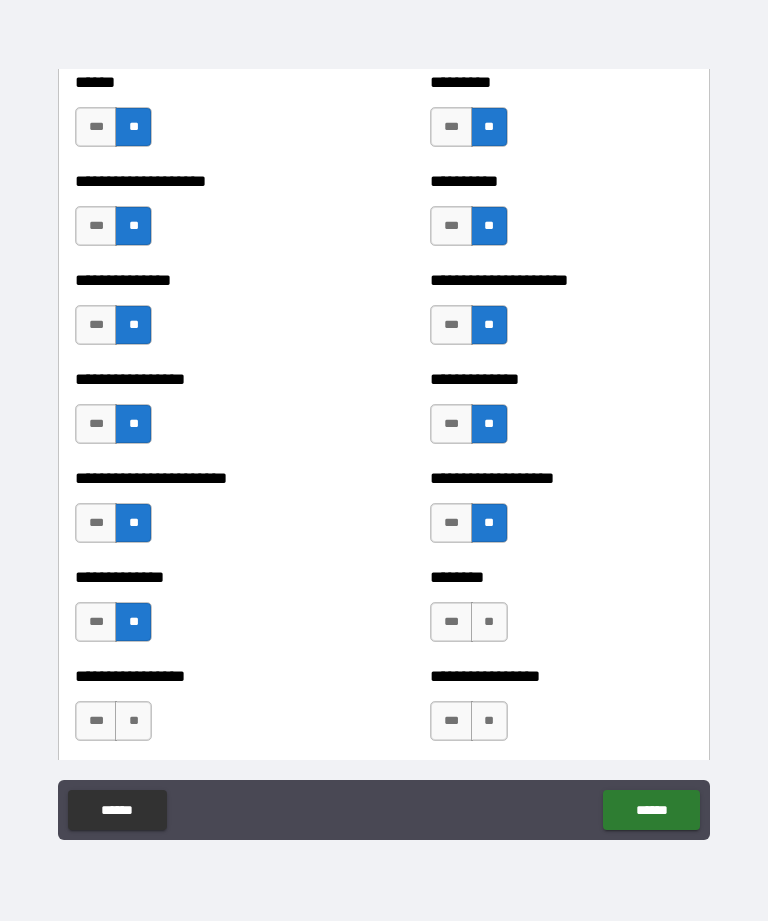 click on "**" at bounding box center [489, 622] 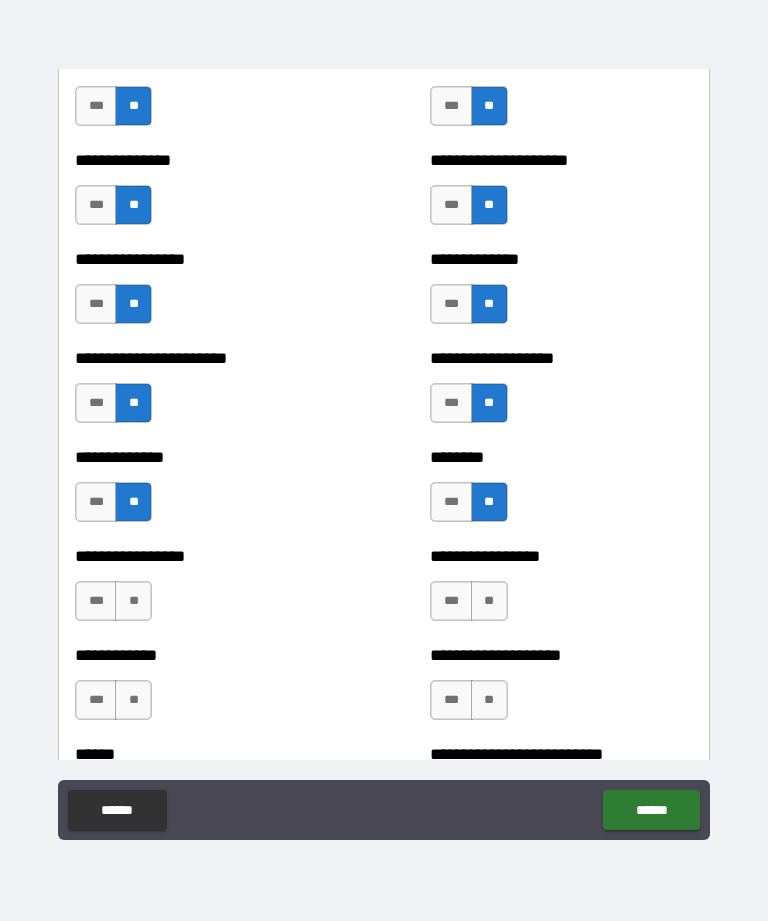 scroll, scrollTop: 3473, scrollLeft: 0, axis: vertical 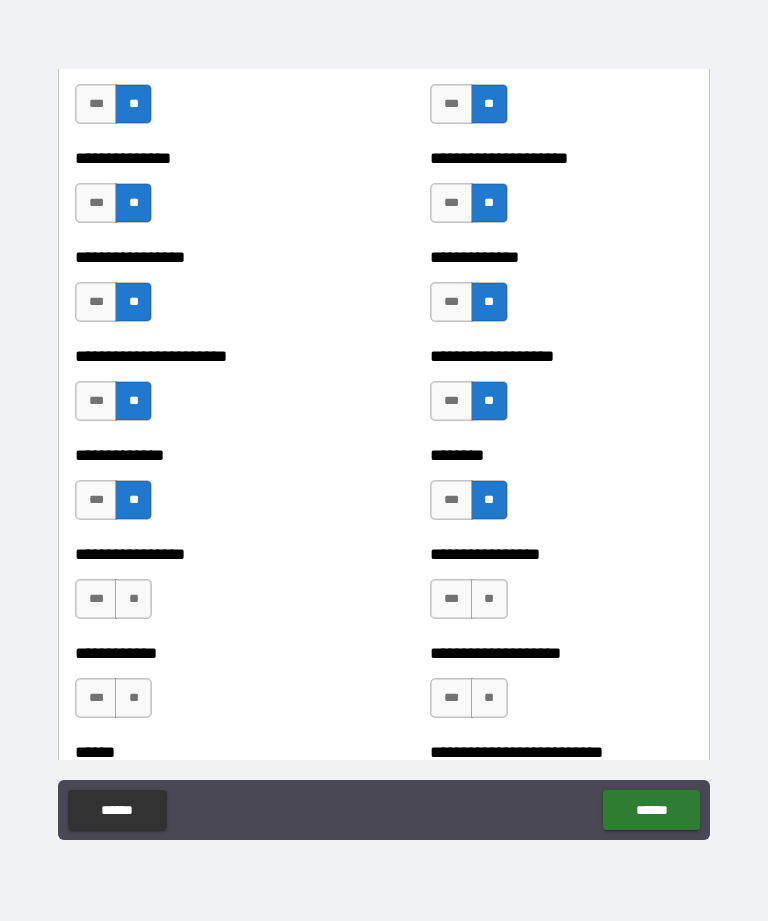click on "**" at bounding box center [133, 599] 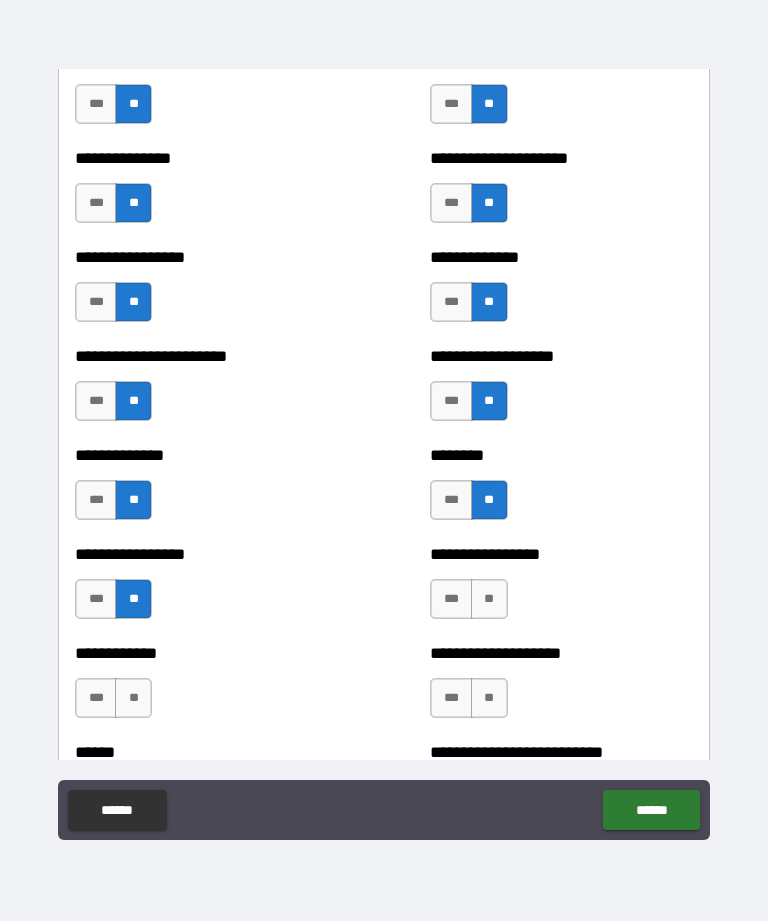 click on "**" at bounding box center (489, 599) 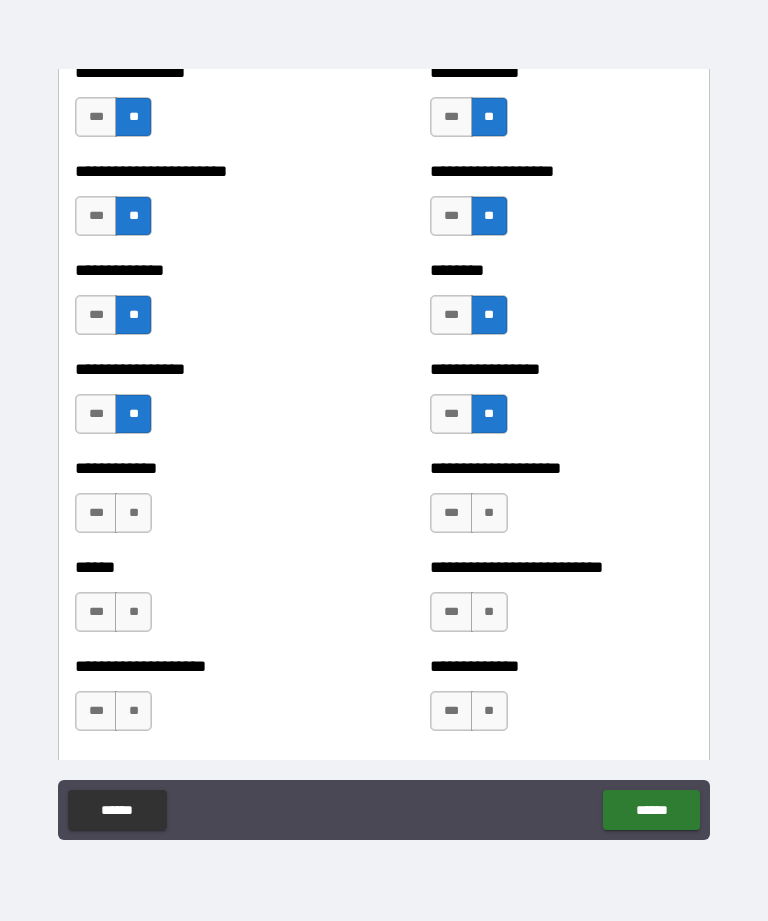 scroll, scrollTop: 3661, scrollLeft: 0, axis: vertical 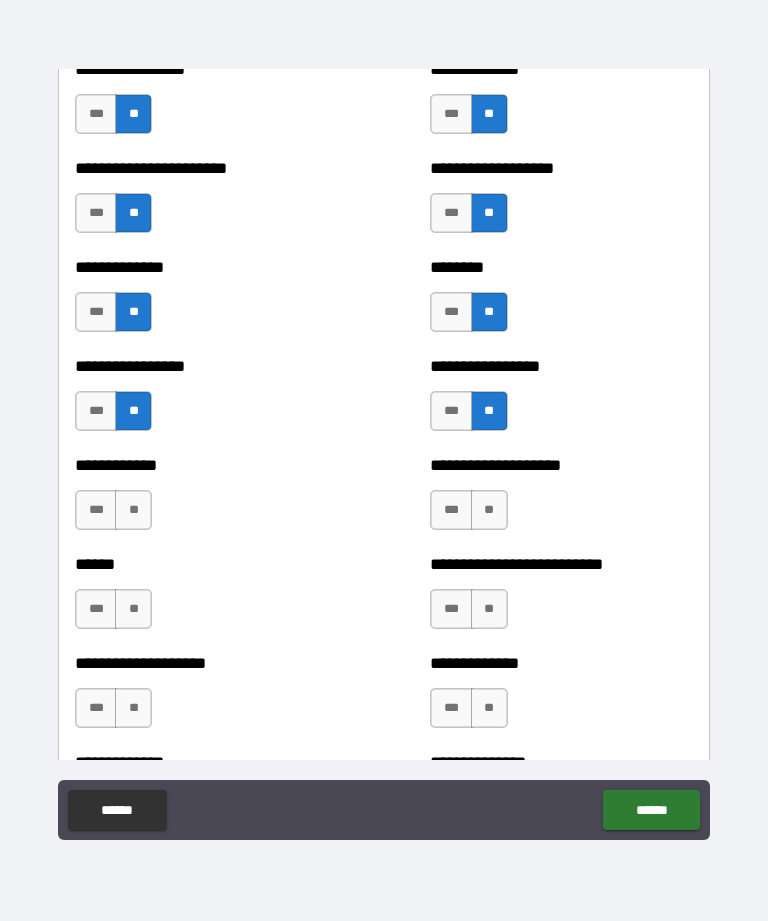 click on "**" at bounding box center (133, 510) 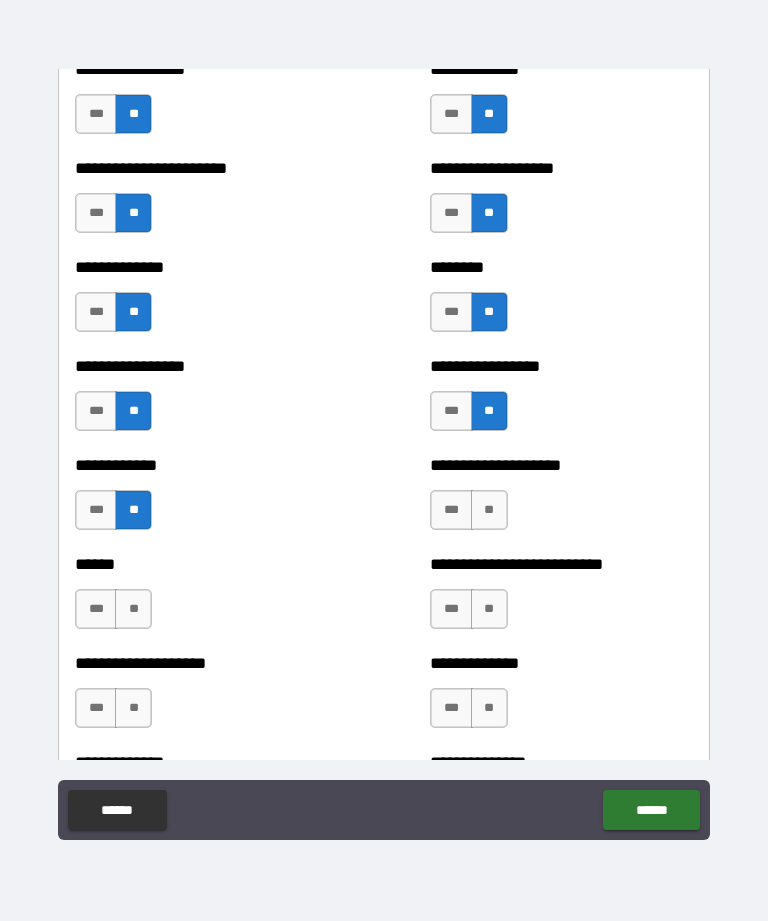 click on "**" at bounding box center [489, 510] 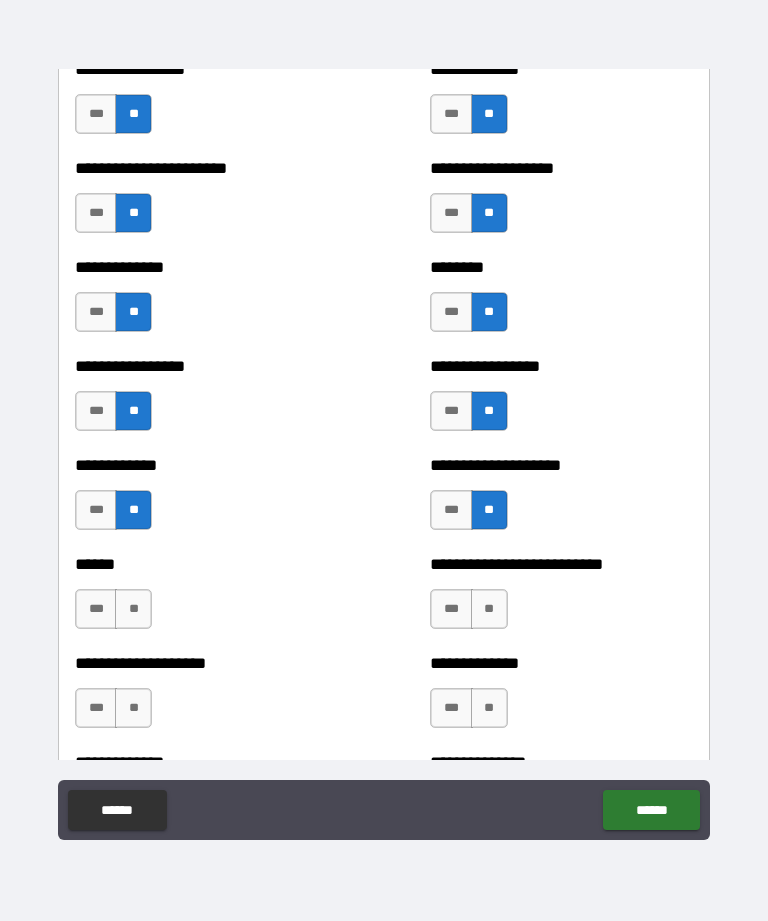 click on "**" at bounding box center (489, 609) 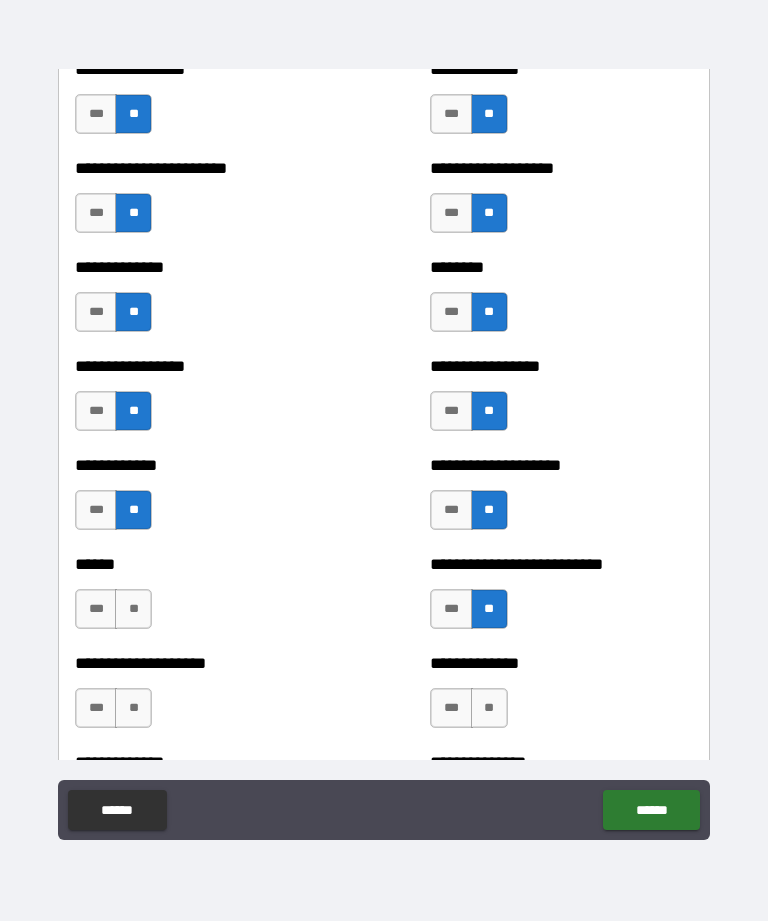 click on "**" at bounding box center [133, 609] 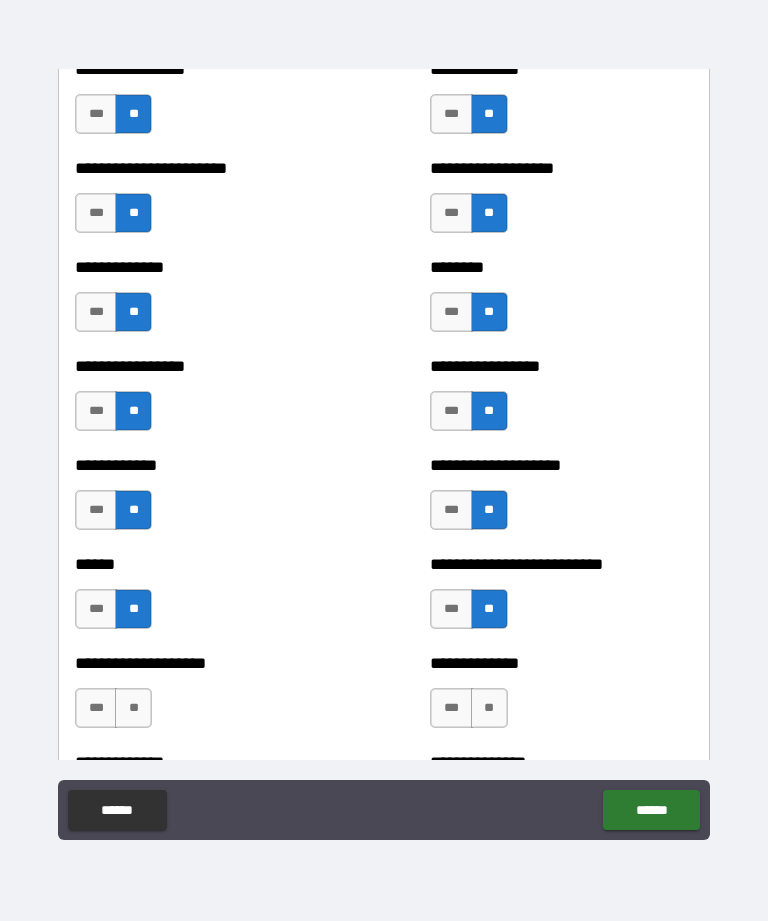 click on "***" at bounding box center (96, 609) 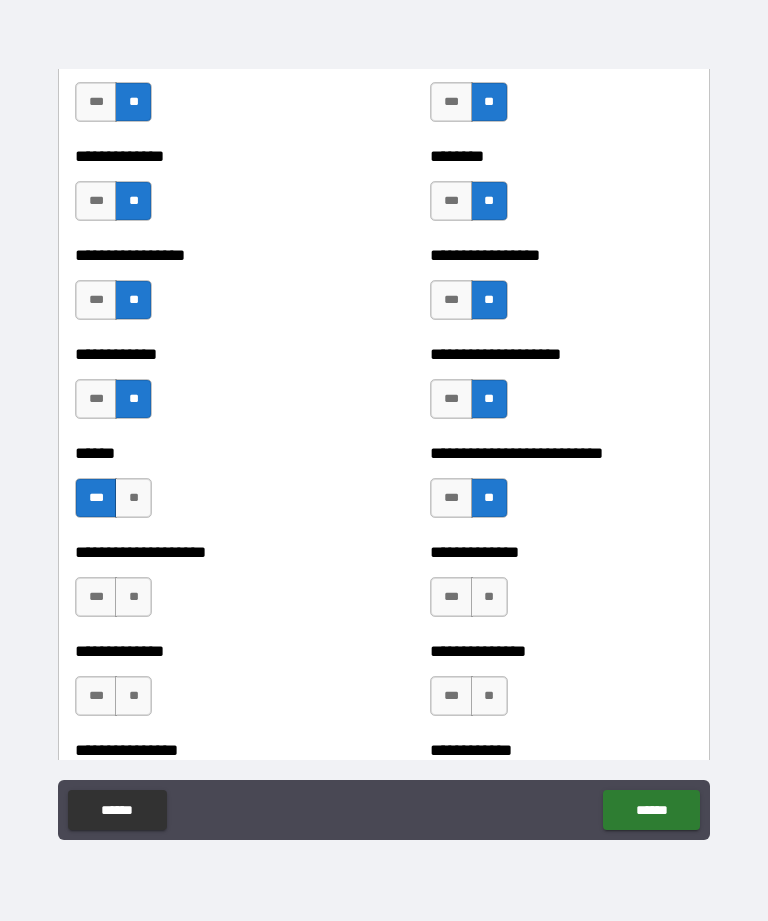 scroll, scrollTop: 3780, scrollLeft: 0, axis: vertical 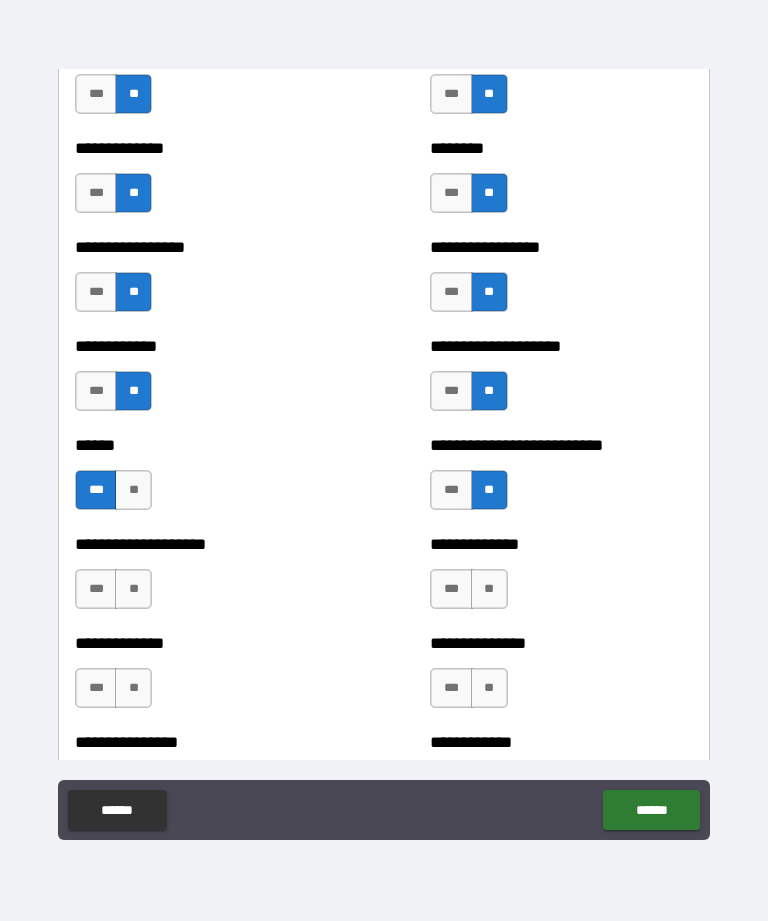 click on "**" at bounding box center (133, 589) 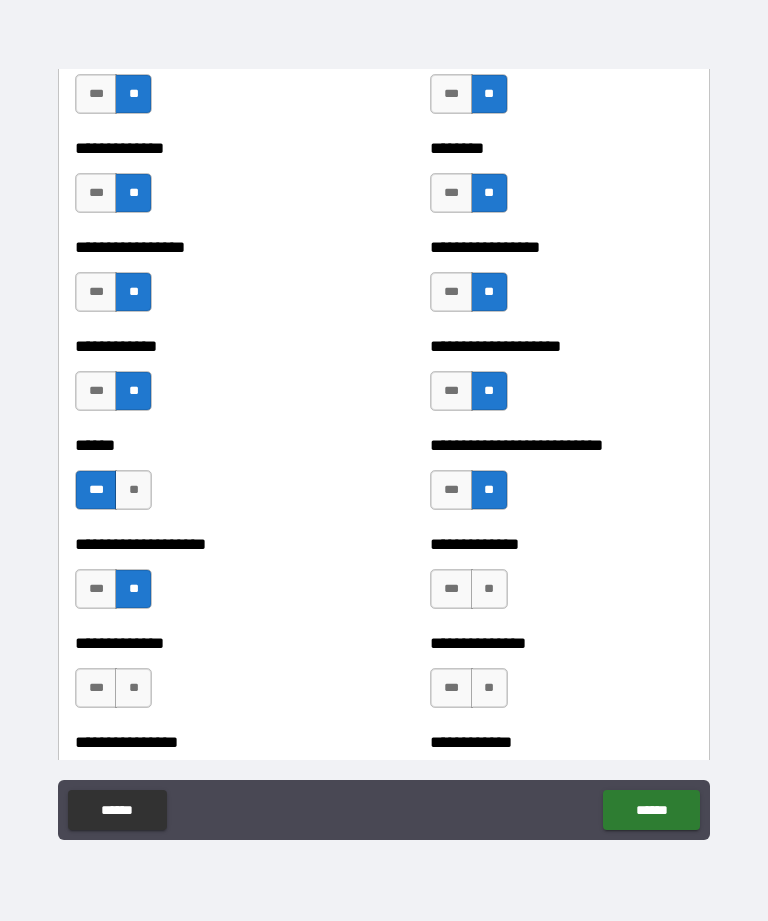 click on "**" at bounding box center (489, 589) 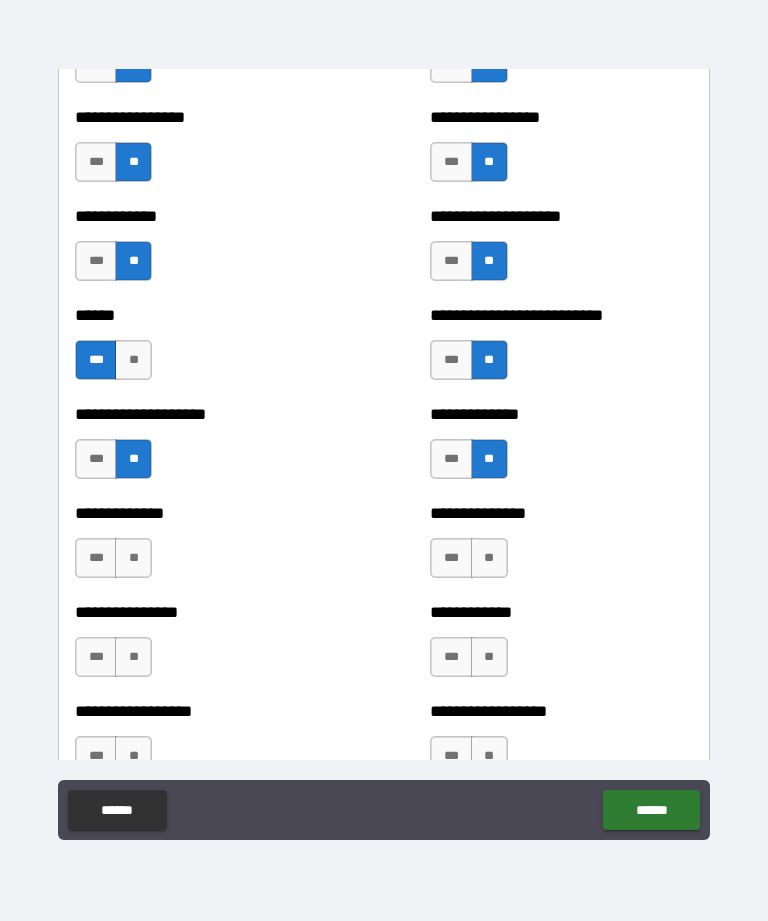 scroll, scrollTop: 3913, scrollLeft: 0, axis: vertical 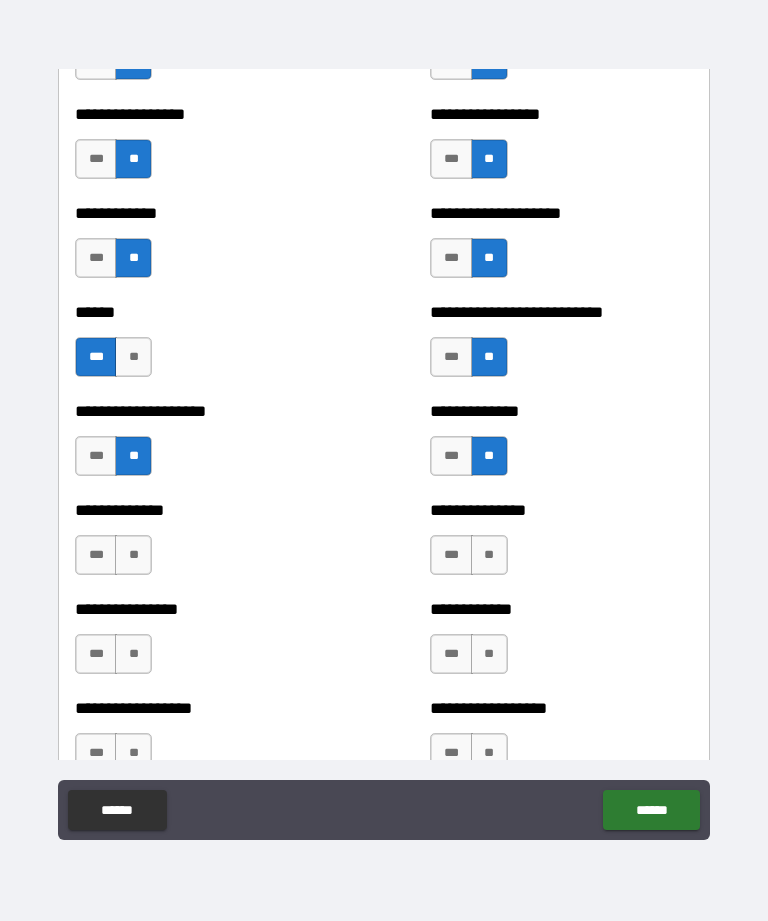 click on "**" at bounding box center (489, 555) 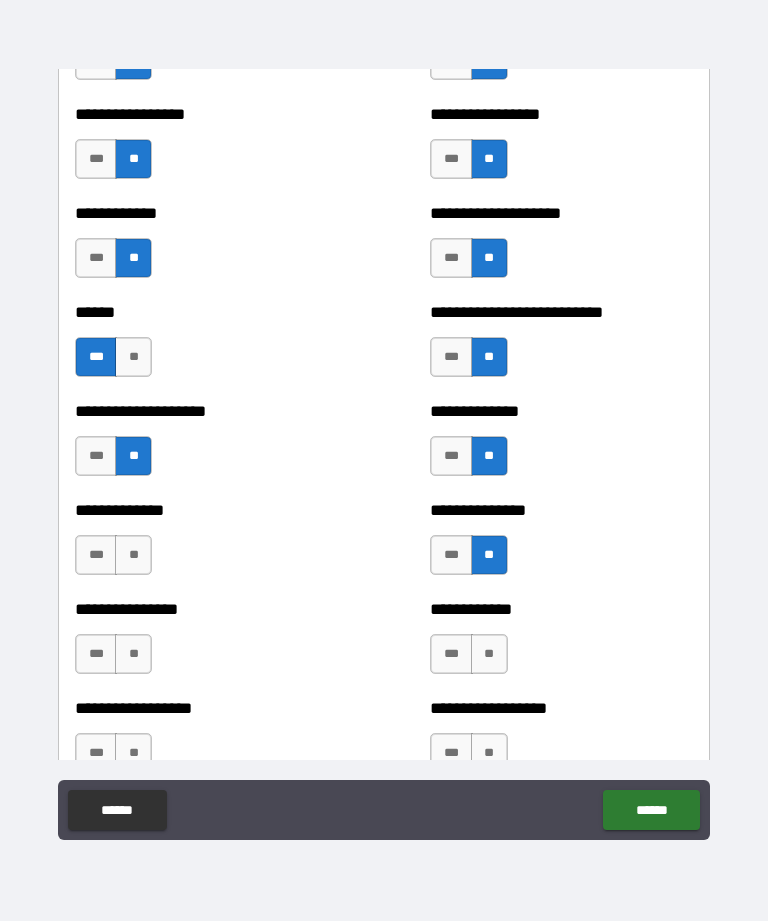 click on "**" at bounding box center [133, 555] 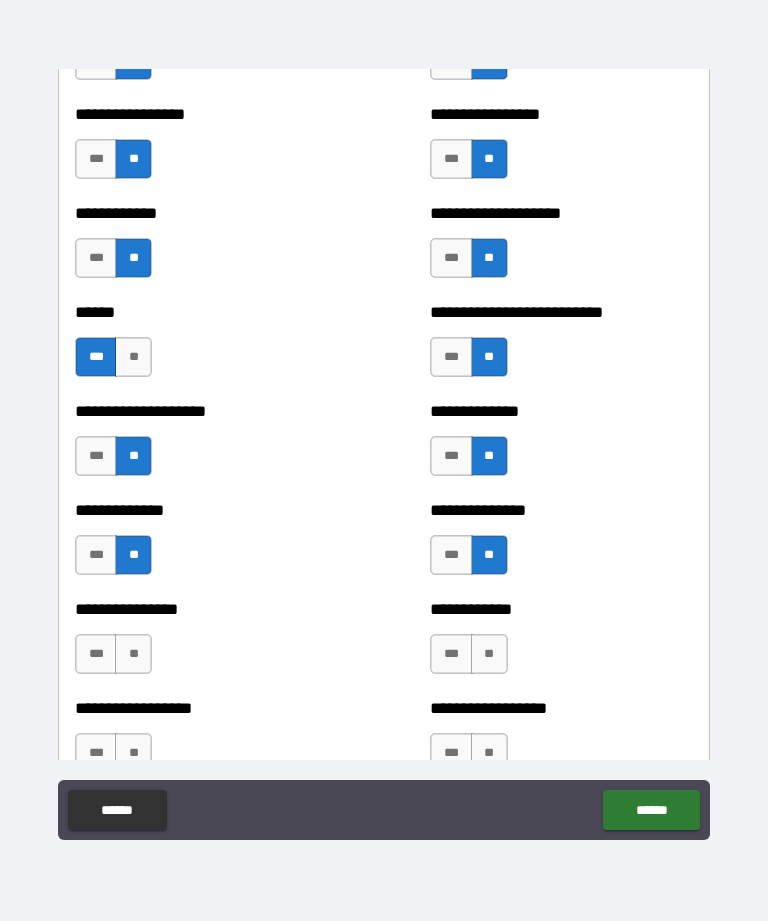 click on "**" at bounding box center (133, 654) 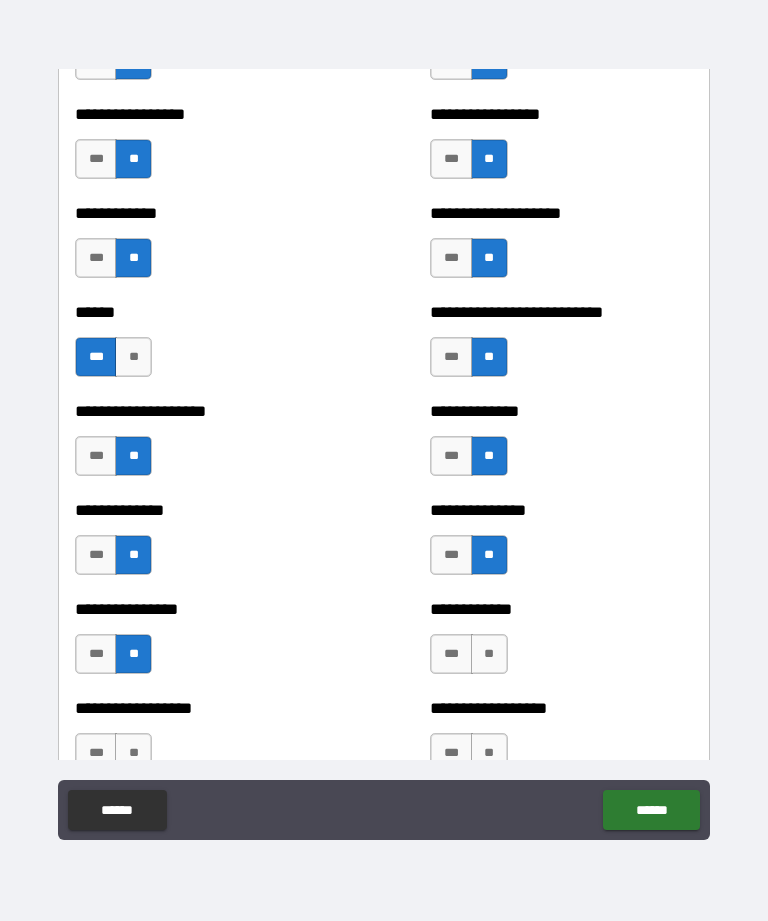 click on "**" at bounding box center (489, 654) 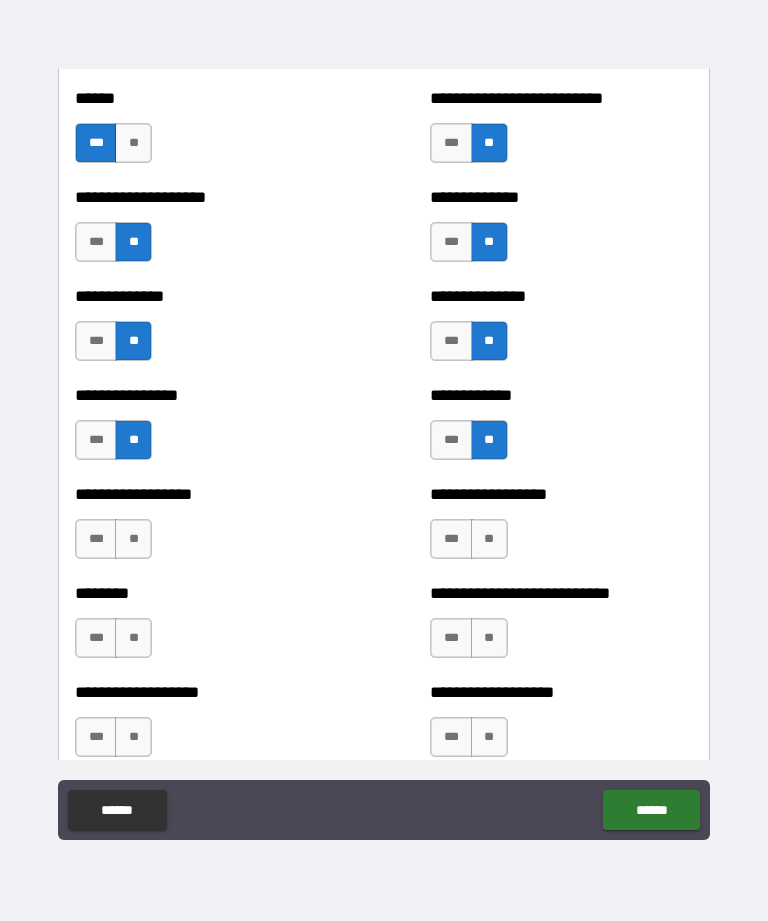 scroll, scrollTop: 4128, scrollLeft: 0, axis: vertical 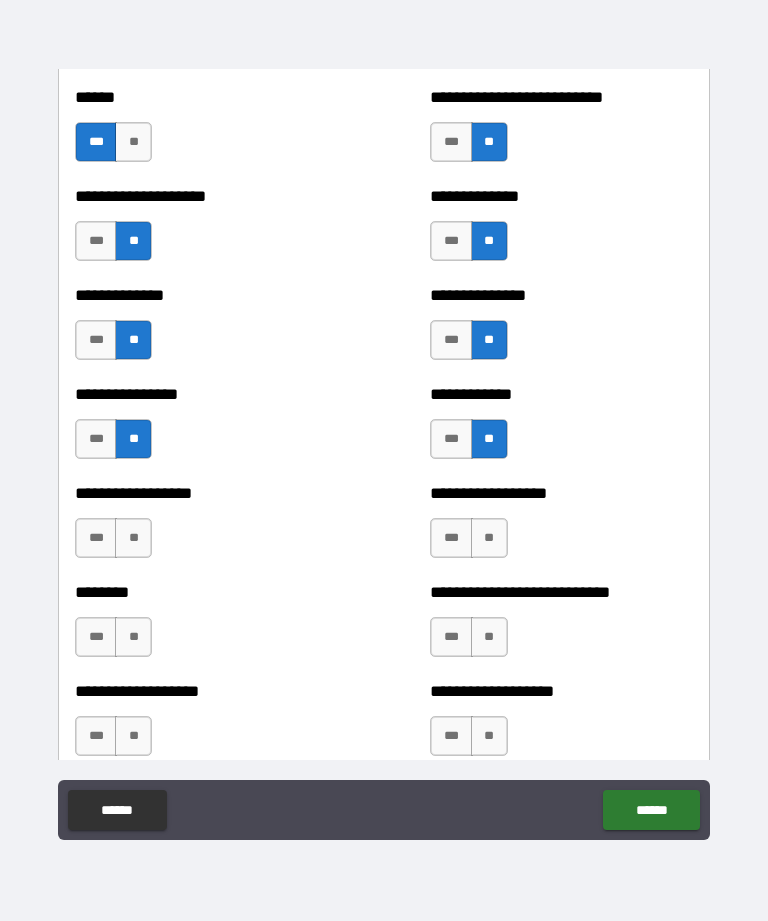 click on "**" at bounding box center [489, 538] 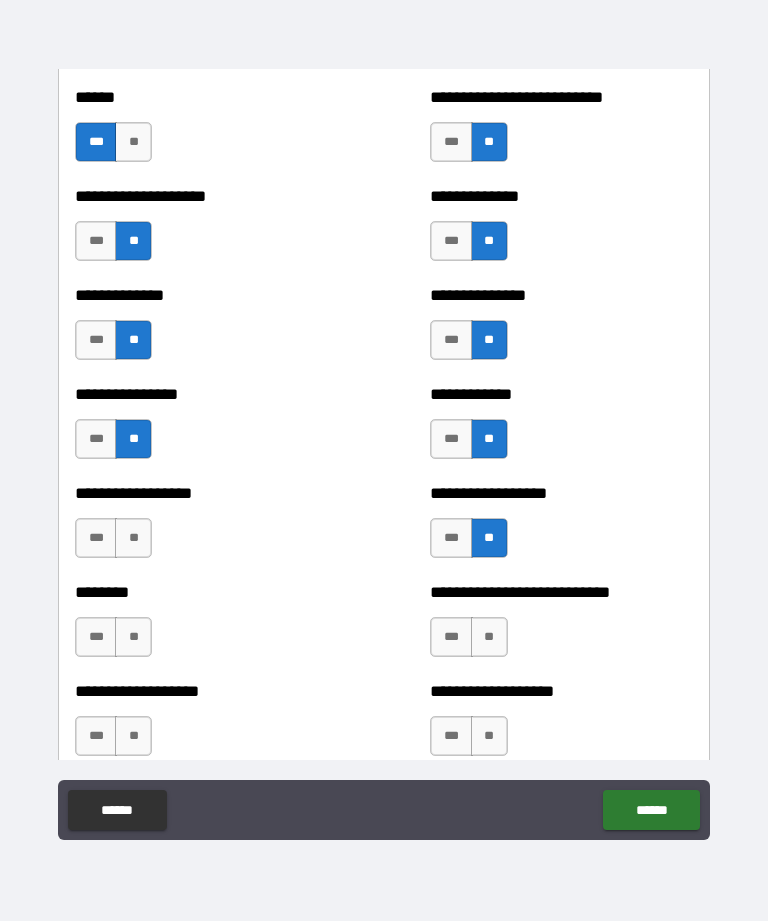 click on "**" at bounding box center [133, 538] 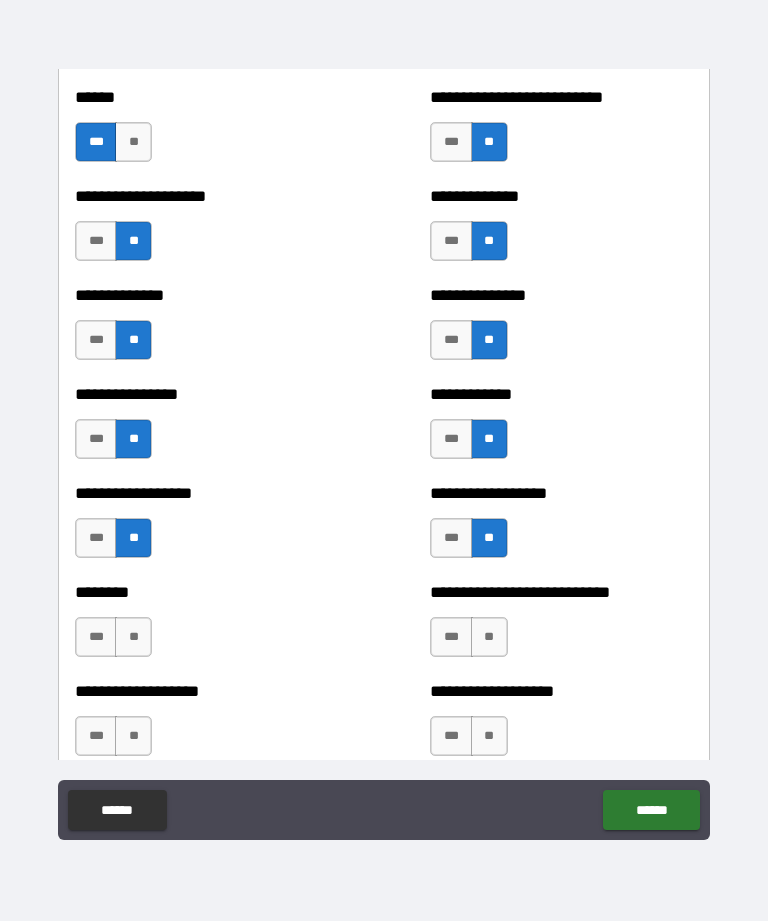 click on "**" at bounding box center [133, 637] 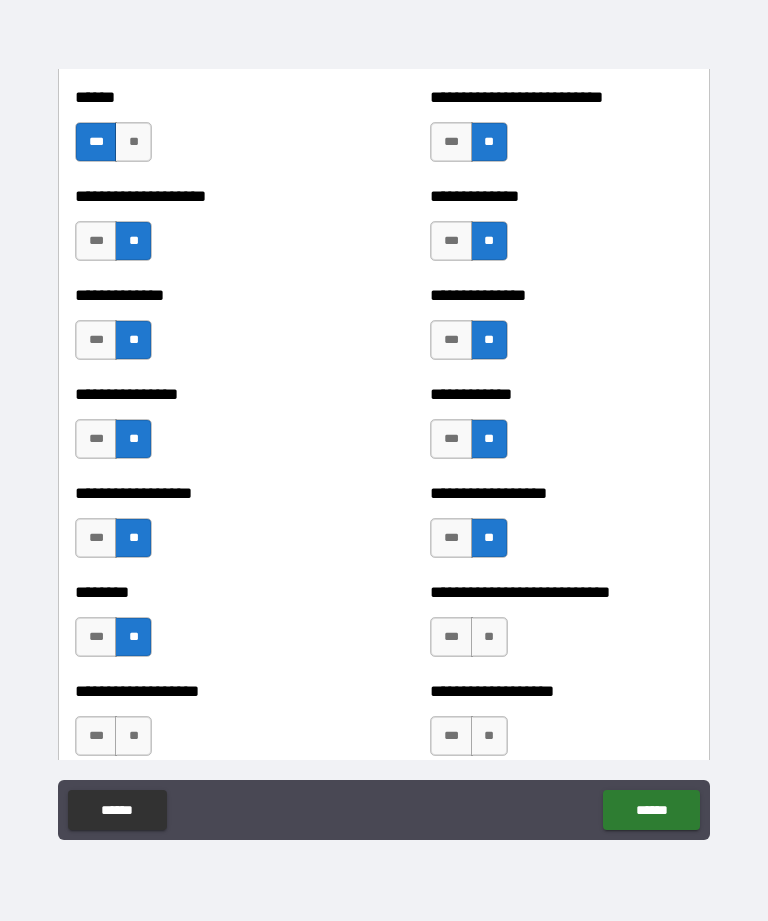 click on "**" at bounding box center (489, 637) 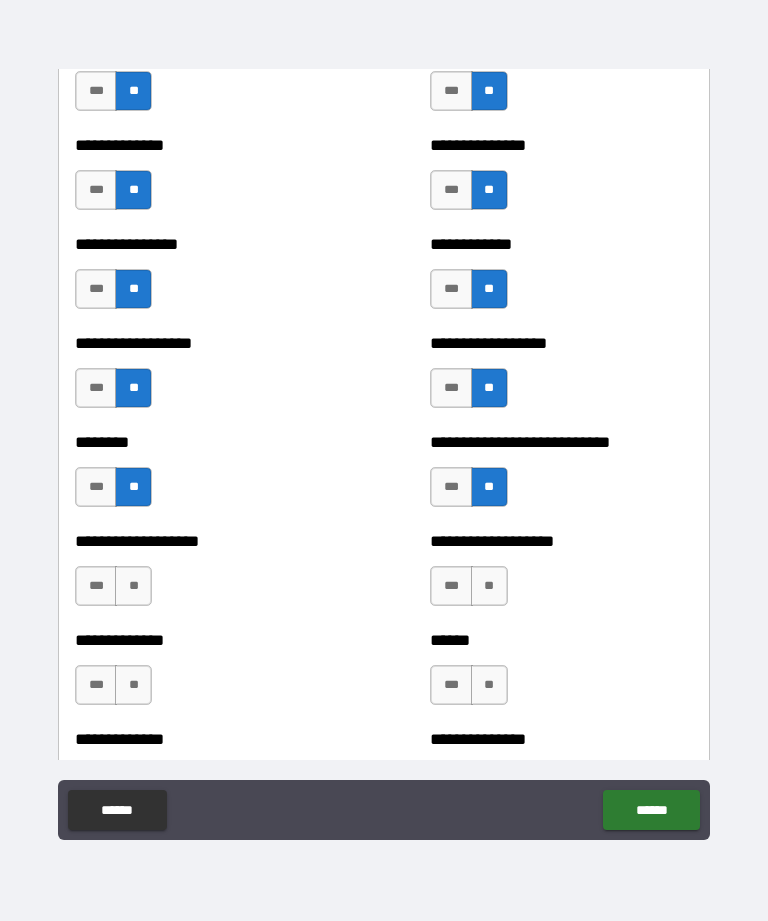 scroll, scrollTop: 4289, scrollLeft: 0, axis: vertical 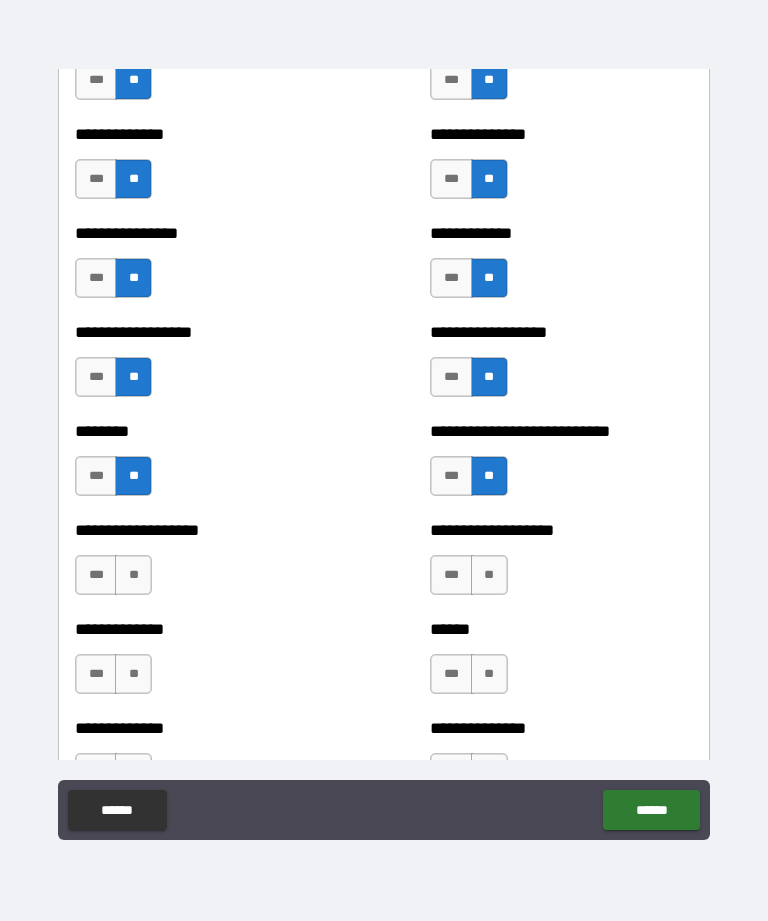 click on "**" at bounding box center (133, 575) 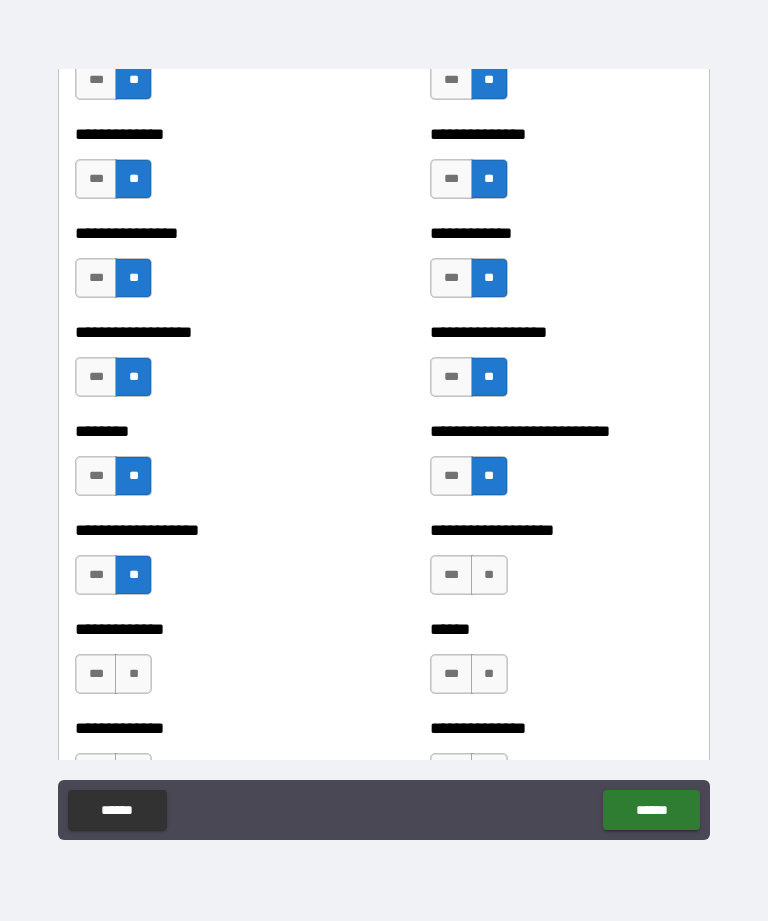 click on "**" at bounding box center [489, 575] 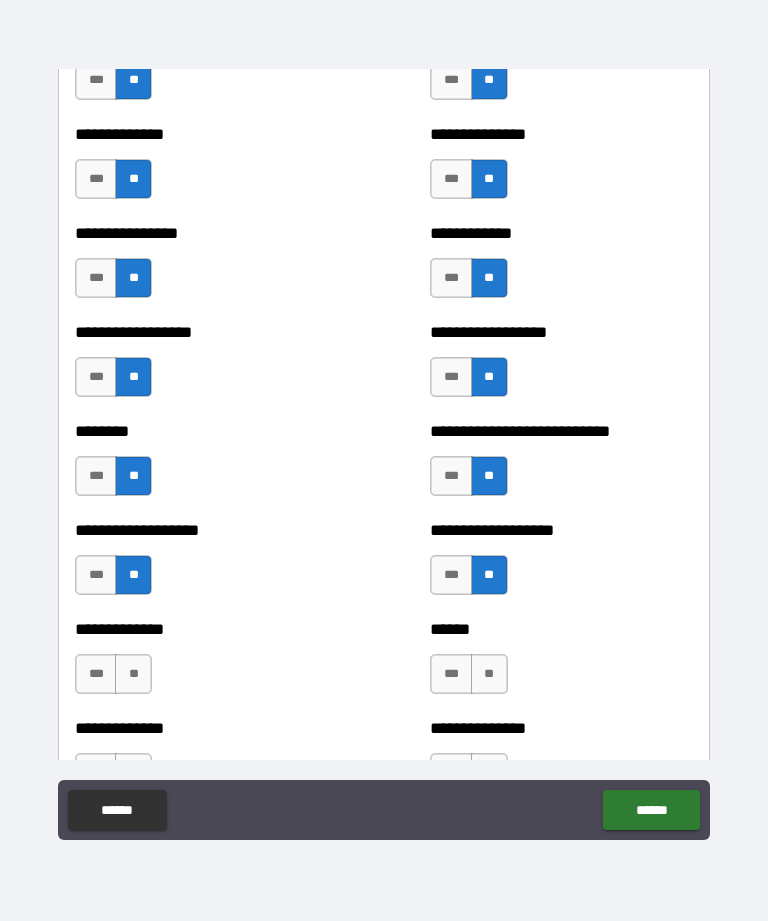 click on "**" at bounding box center (489, 674) 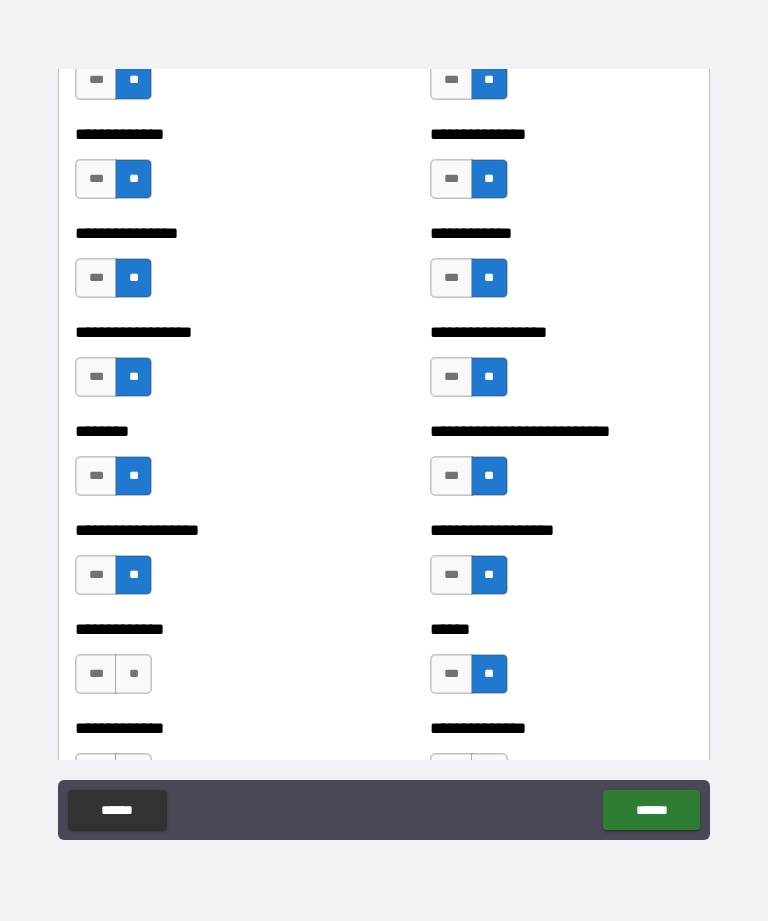 click on "**" at bounding box center (133, 674) 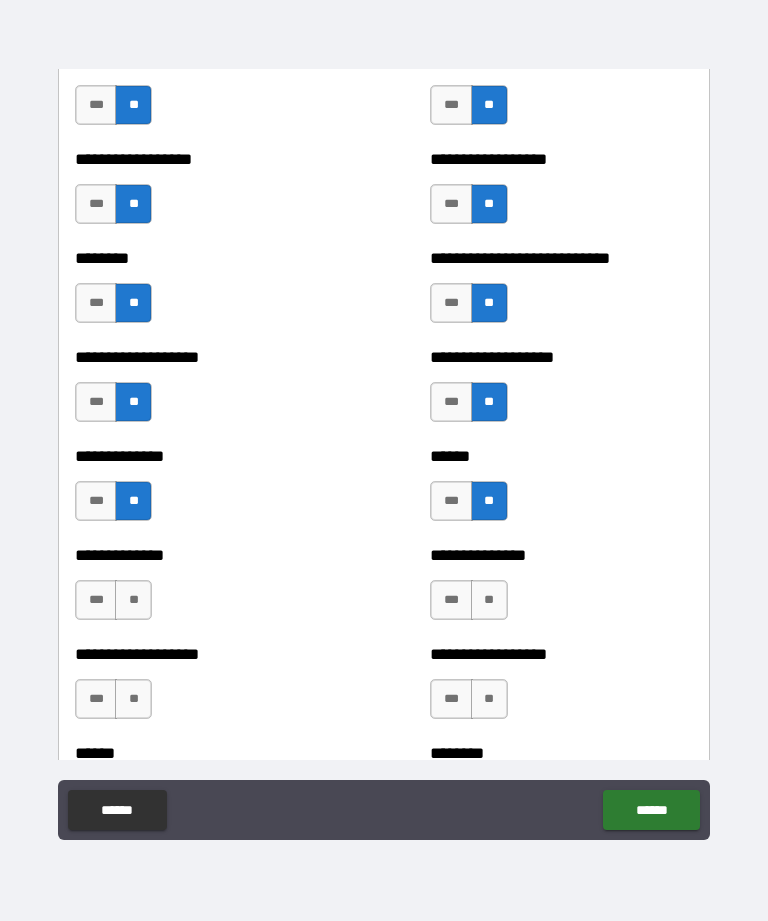 scroll, scrollTop: 4467, scrollLeft: 0, axis: vertical 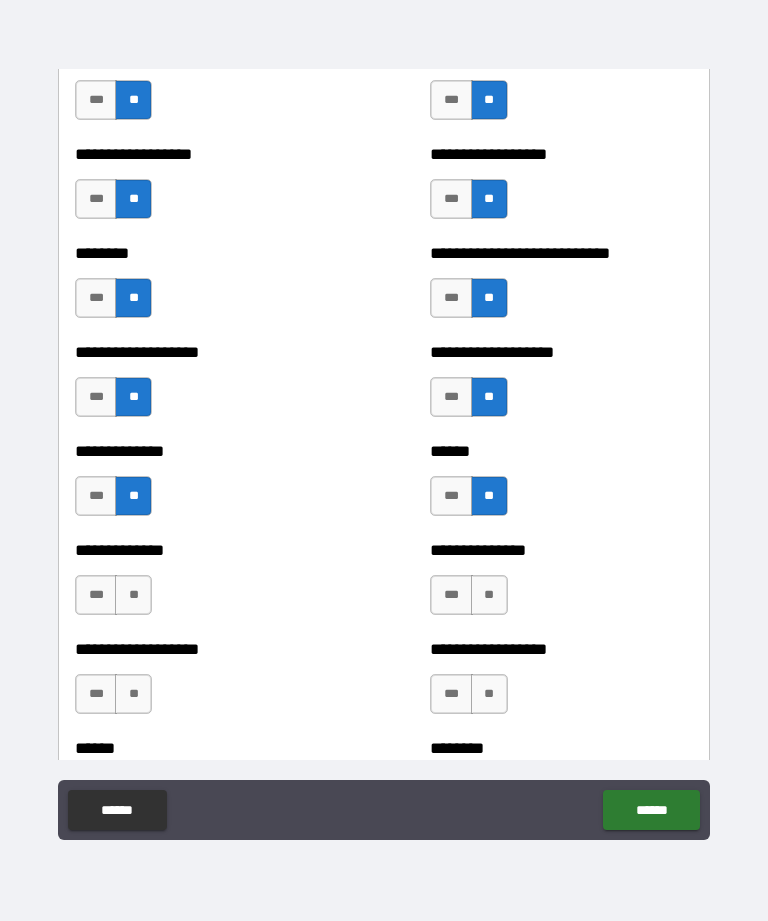 click on "**" at bounding box center [133, 595] 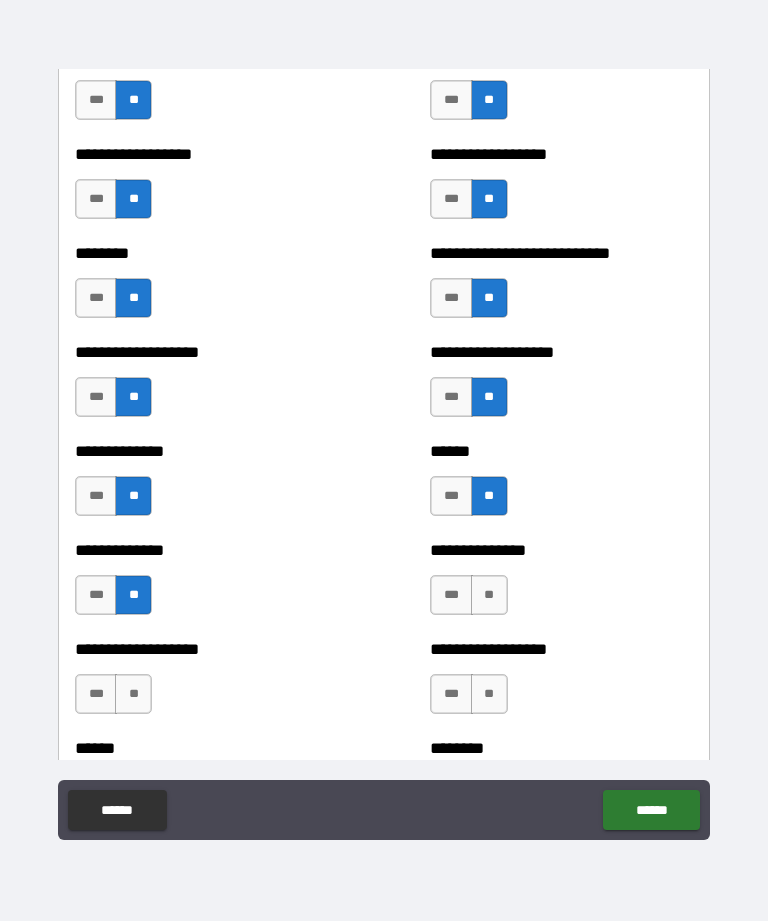 click on "**" at bounding box center [489, 595] 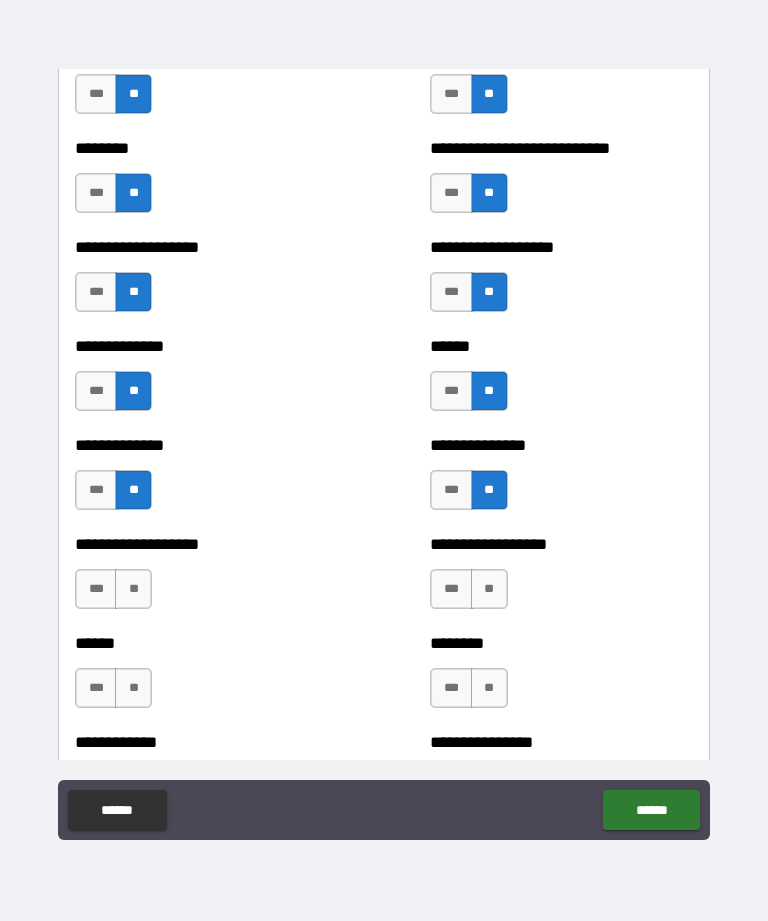 scroll, scrollTop: 4621, scrollLeft: 0, axis: vertical 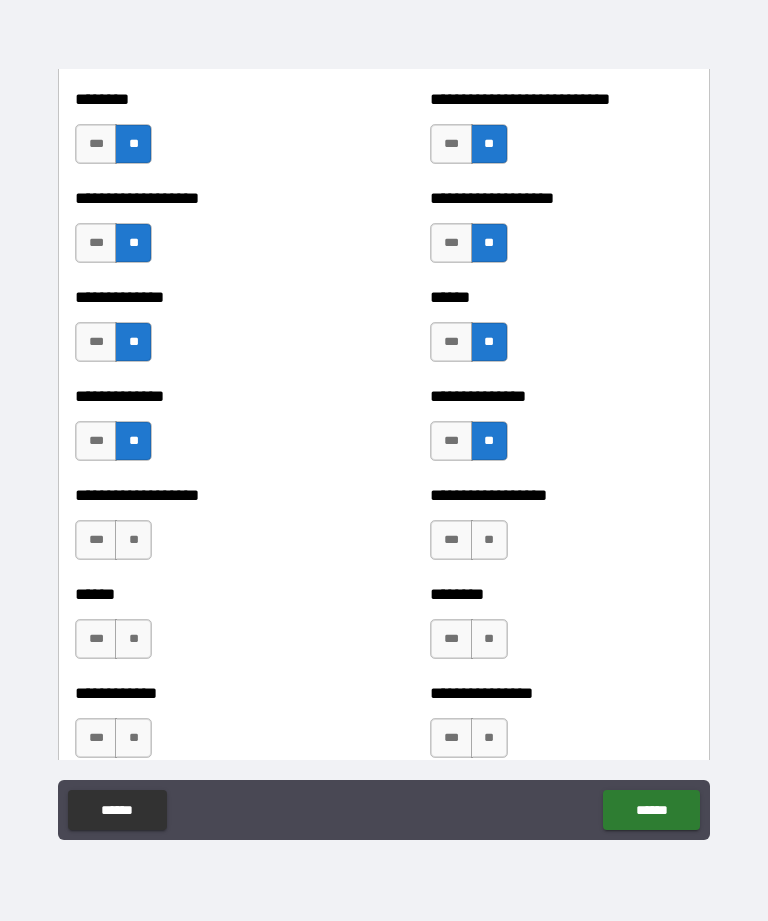 click on "**" at bounding box center (489, 540) 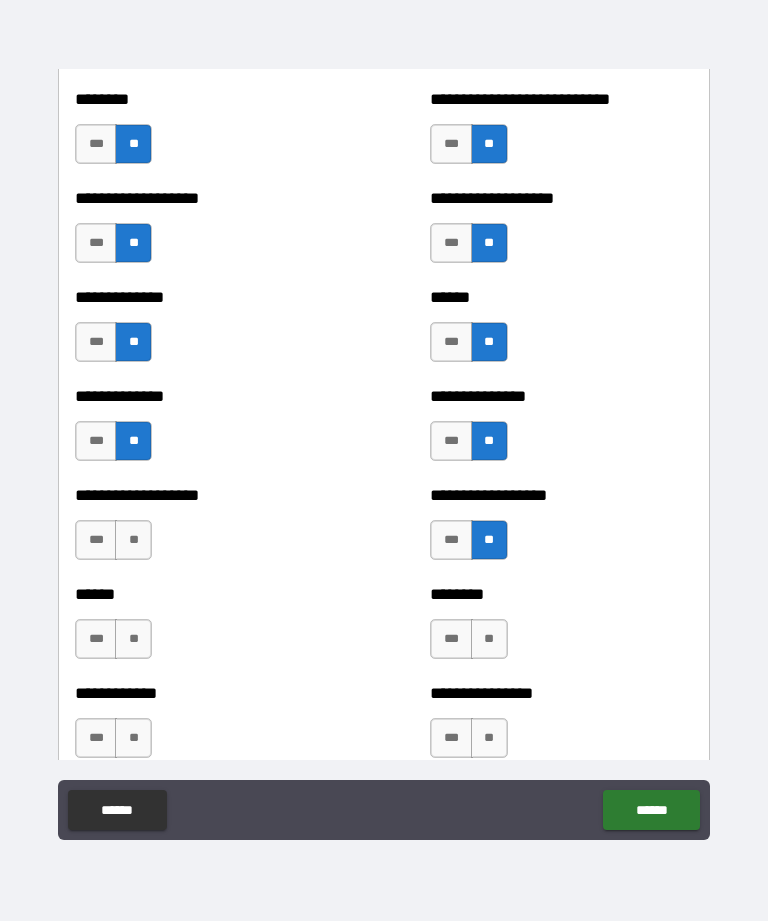 click on "**" at bounding box center [133, 540] 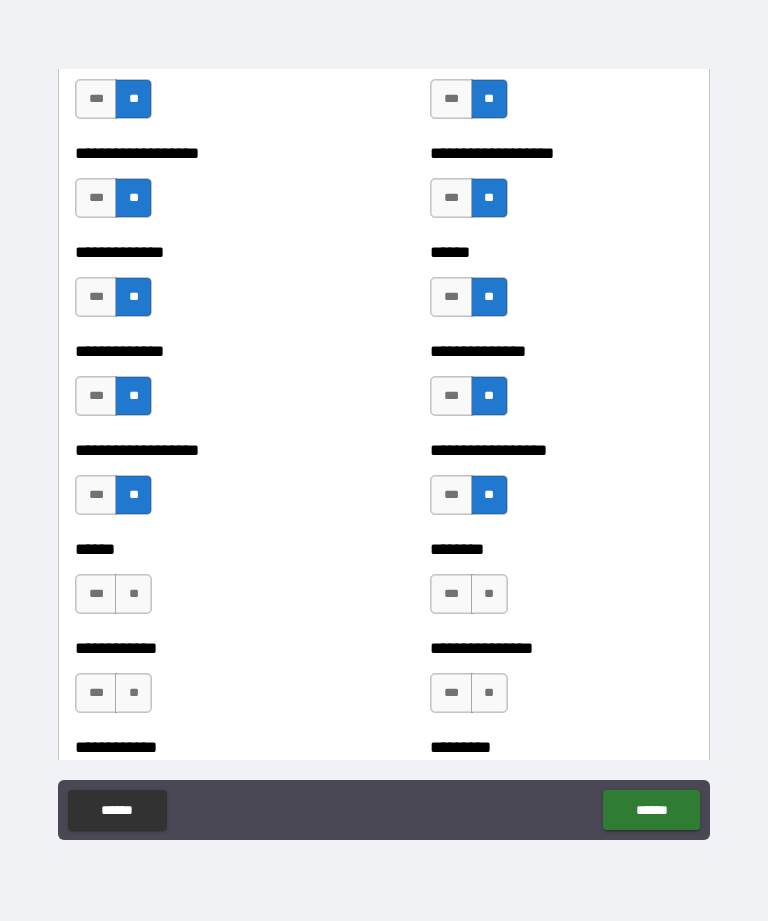 scroll, scrollTop: 4667, scrollLeft: 0, axis: vertical 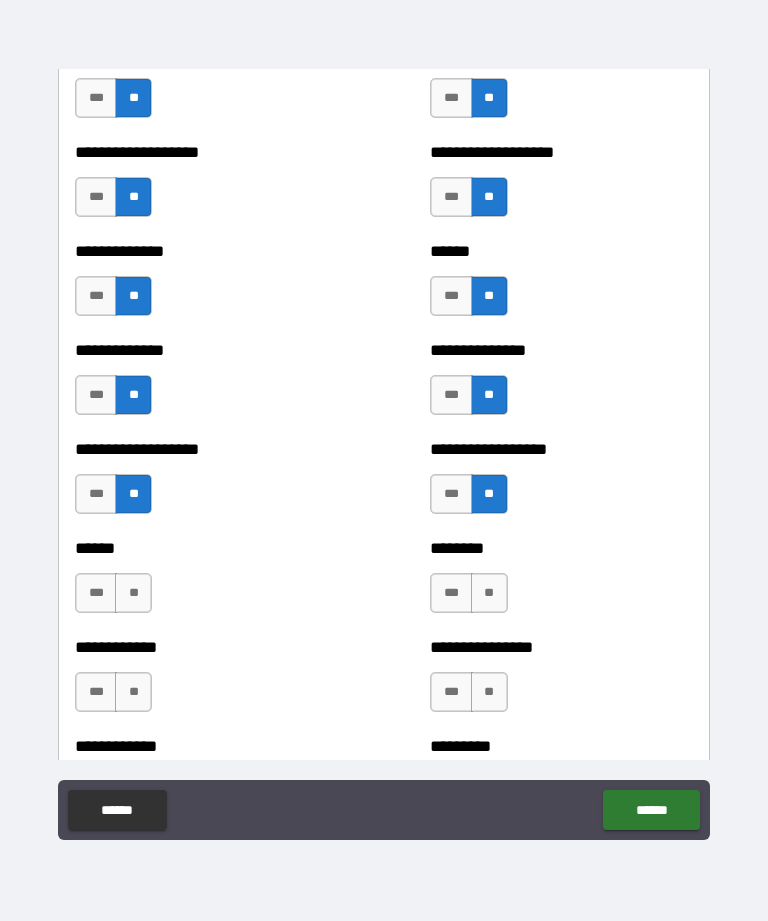 click on "**" at bounding box center (133, 593) 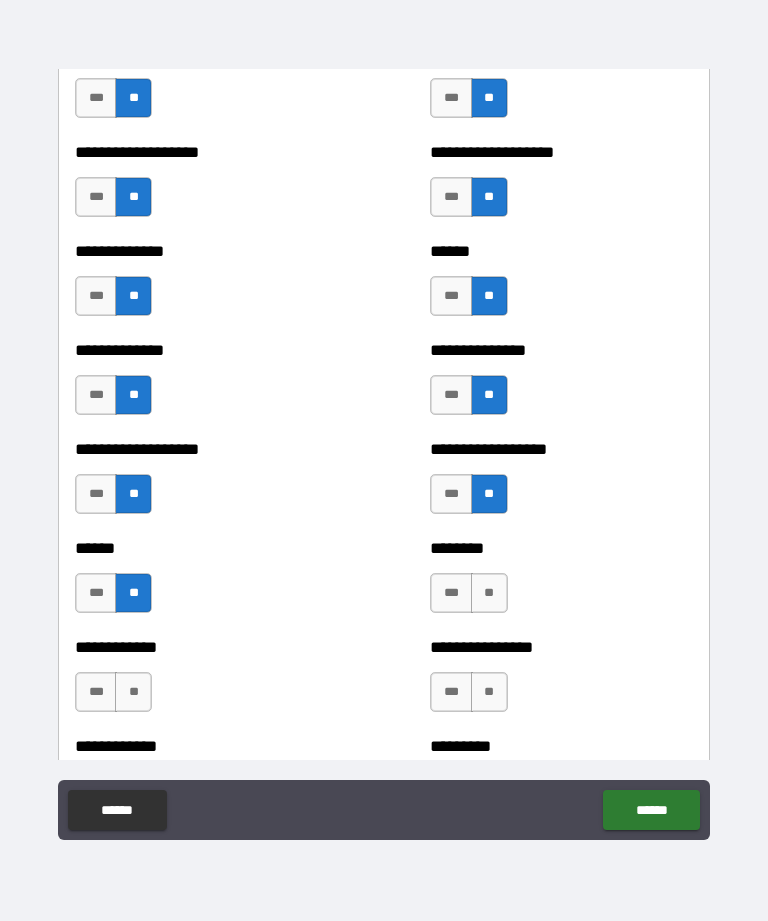 click on "**" at bounding box center (489, 593) 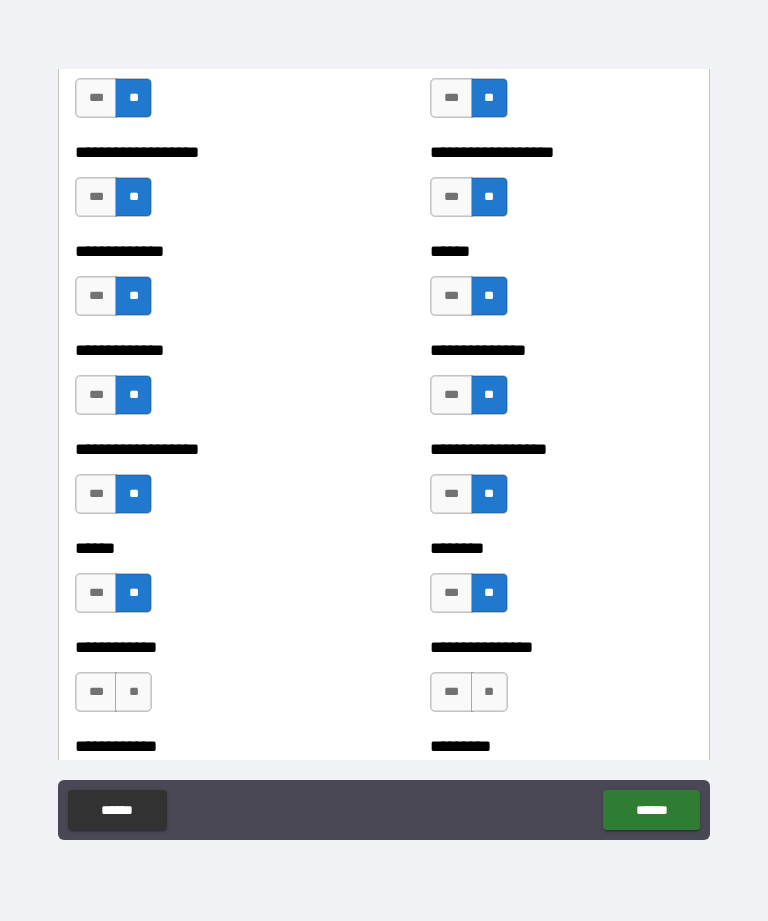 click on "**" at bounding box center (133, 692) 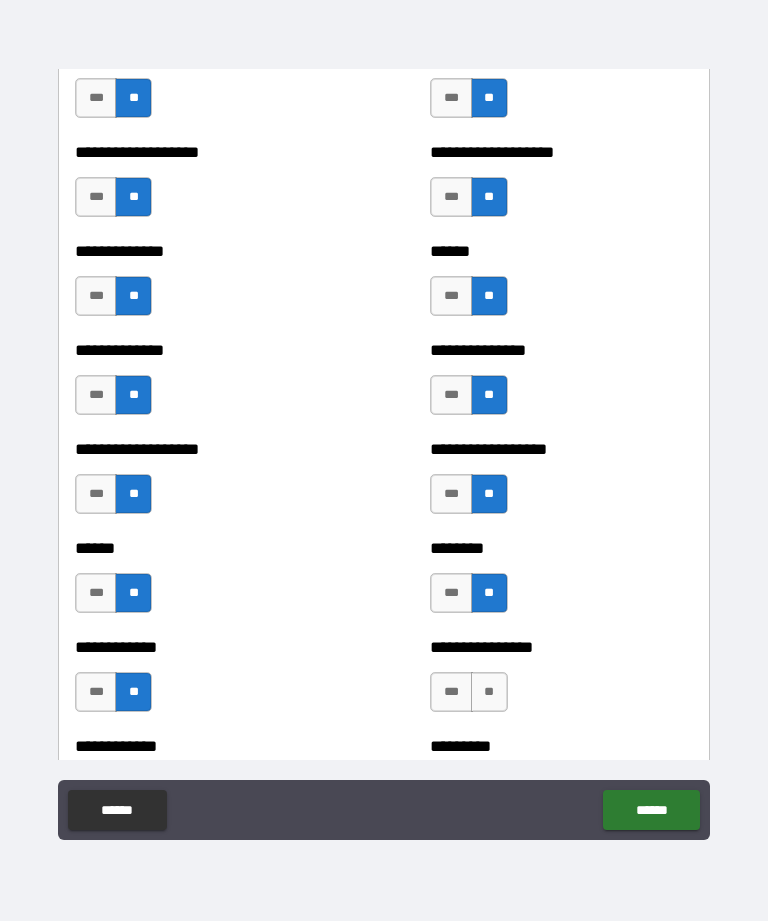 click on "**" at bounding box center (489, 692) 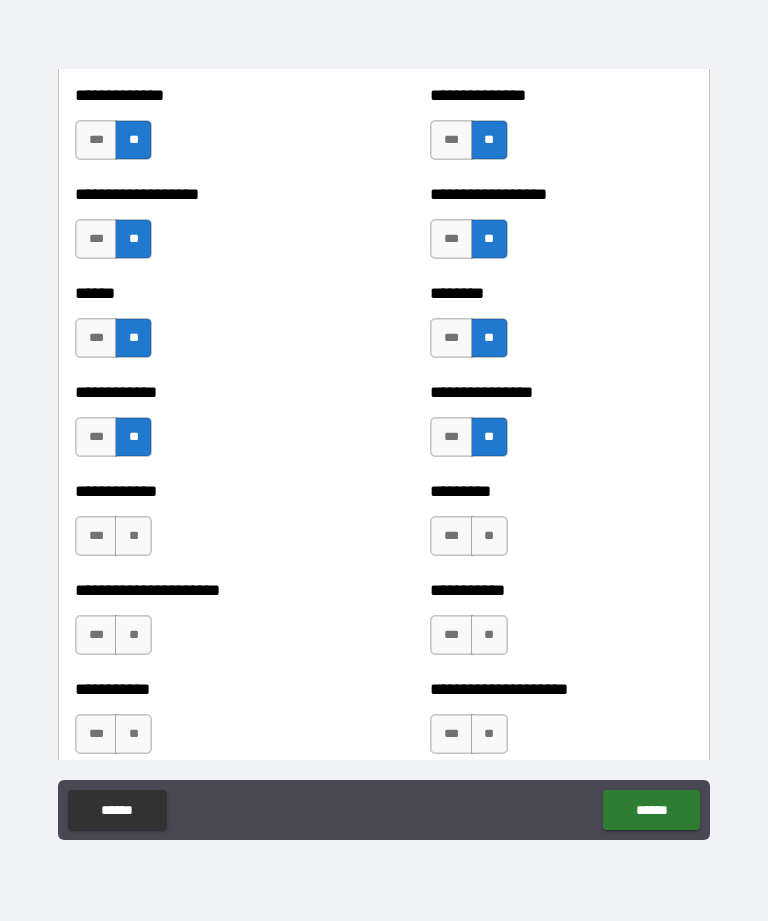 scroll, scrollTop: 4923, scrollLeft: 0, axis: vertical 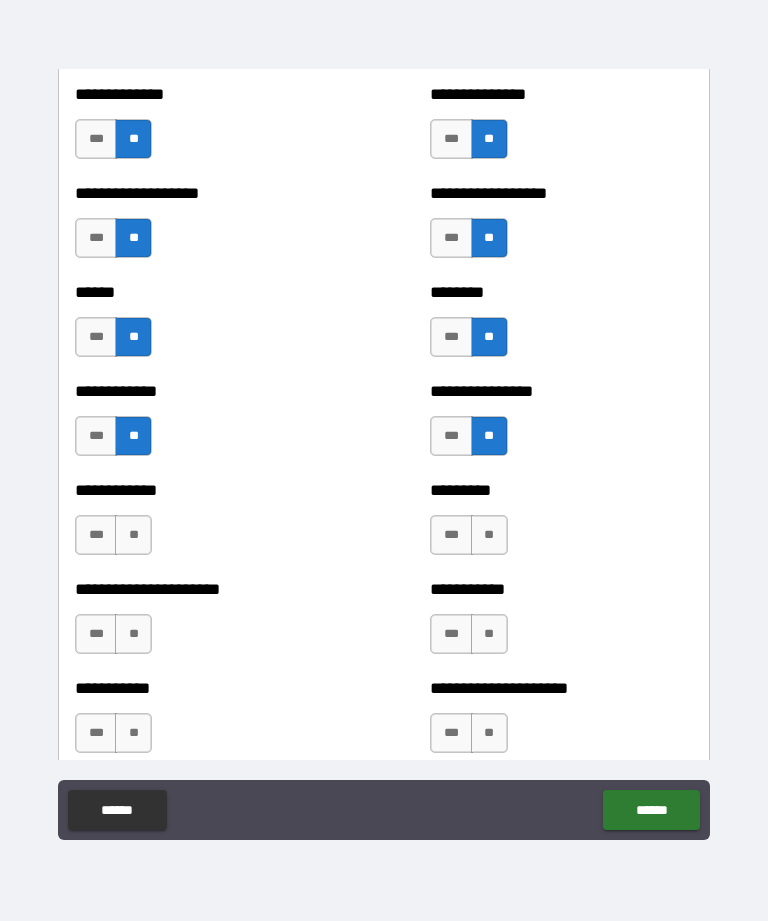 click on "**" at bounding box center [133, 535] 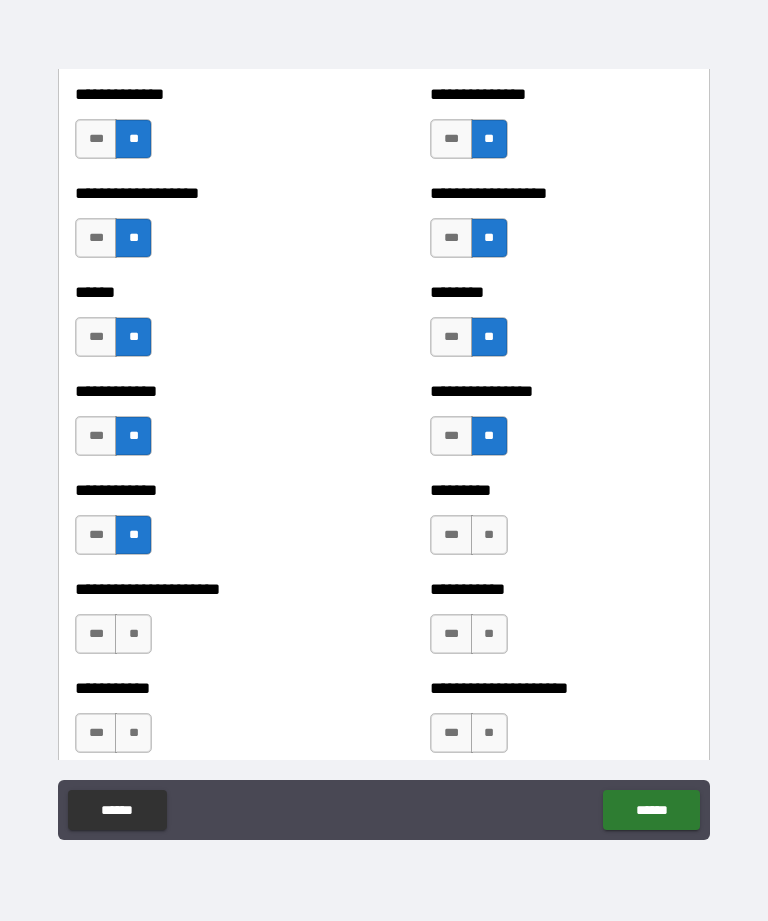 click on "**" at bounding box center [489, 535] 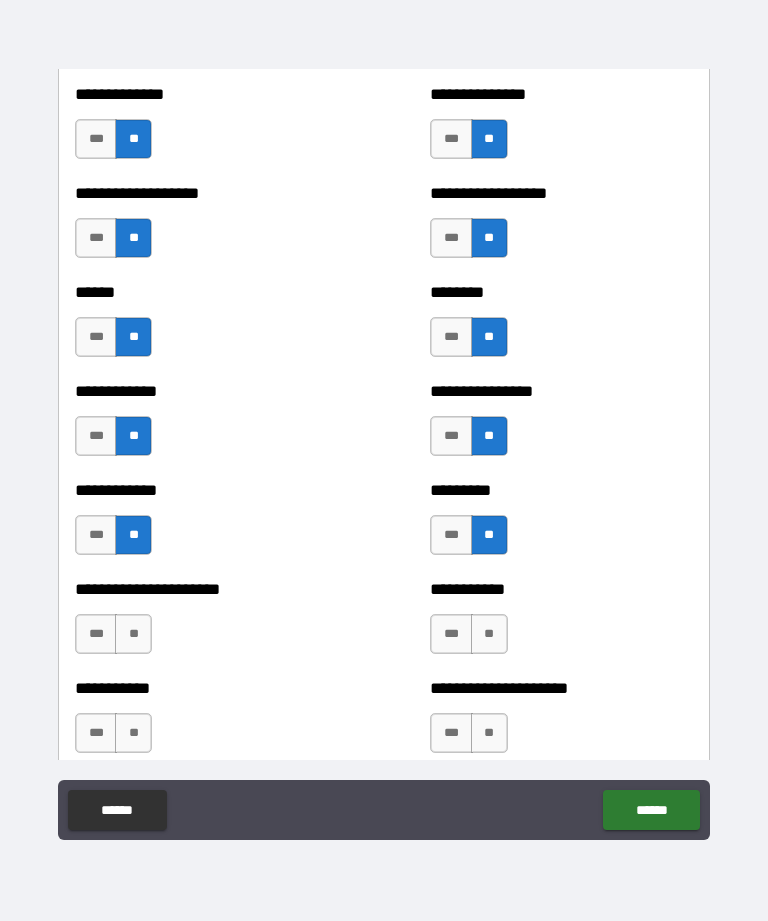 click on "**" at bounding box center [489, 634] 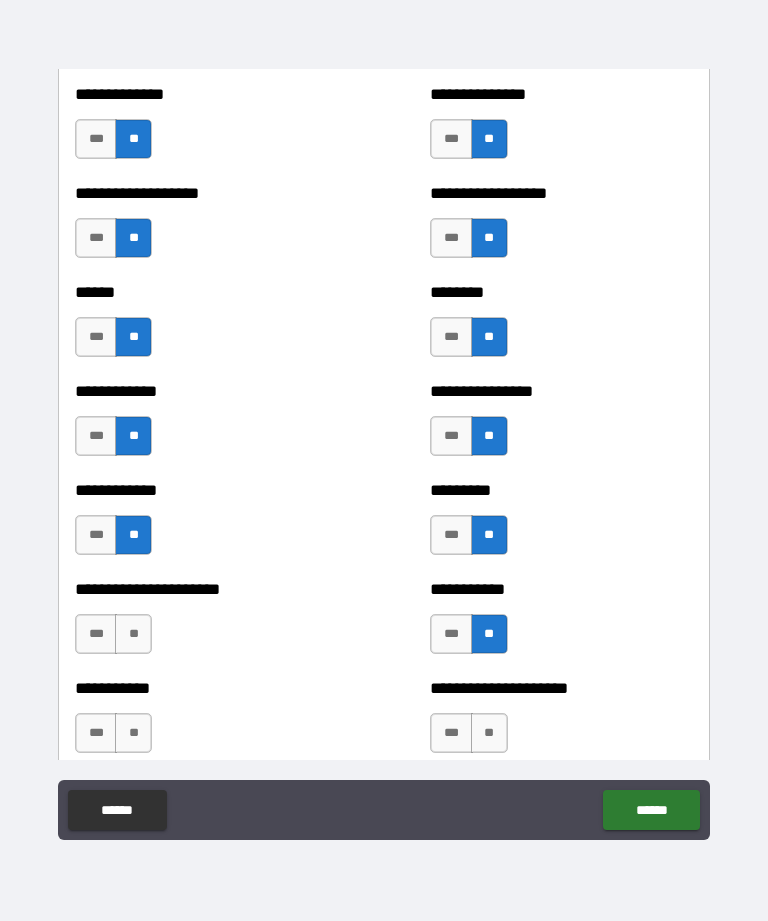 click on "**" at bounding box center (133, 634) 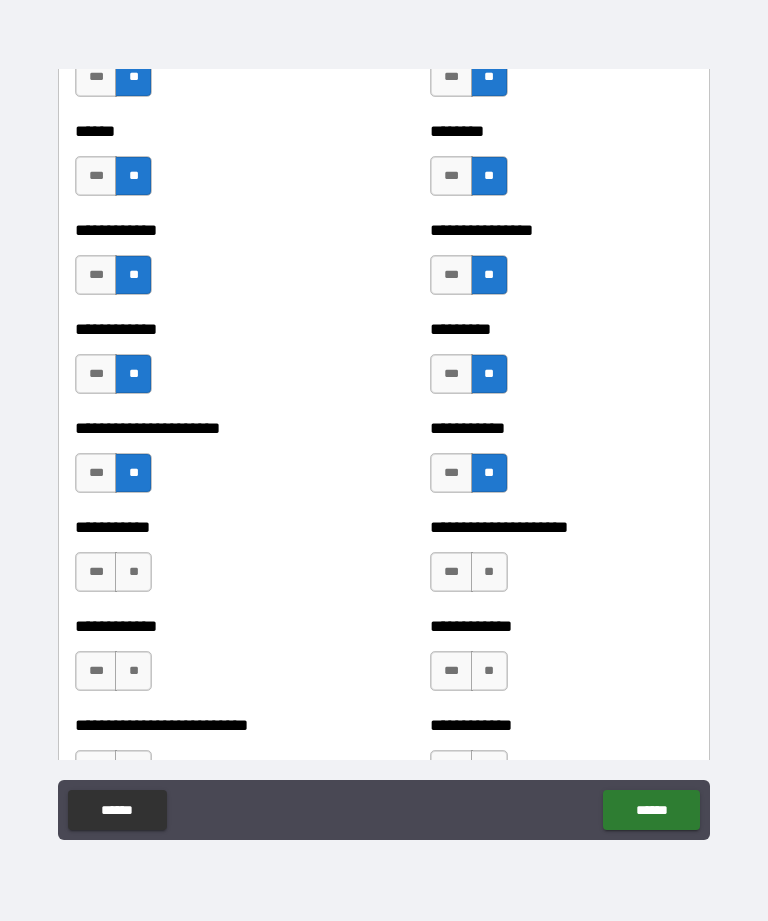 scroll, scrollTop: 5087, scrollLeft: 0, axis: vertical 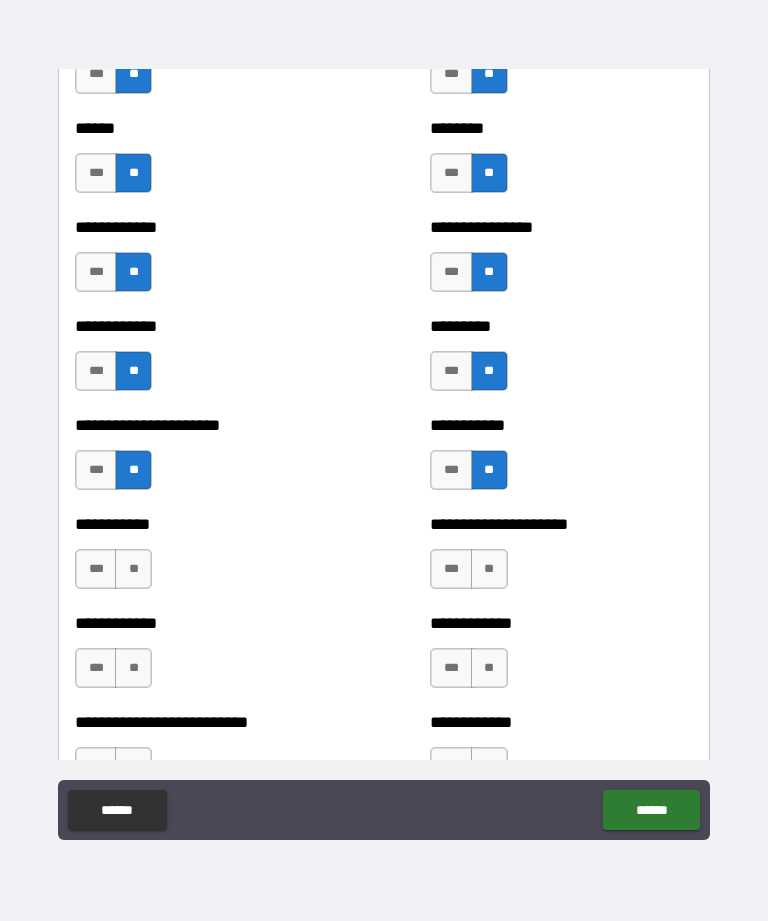 click on "**" at bounding box center (133, 569) 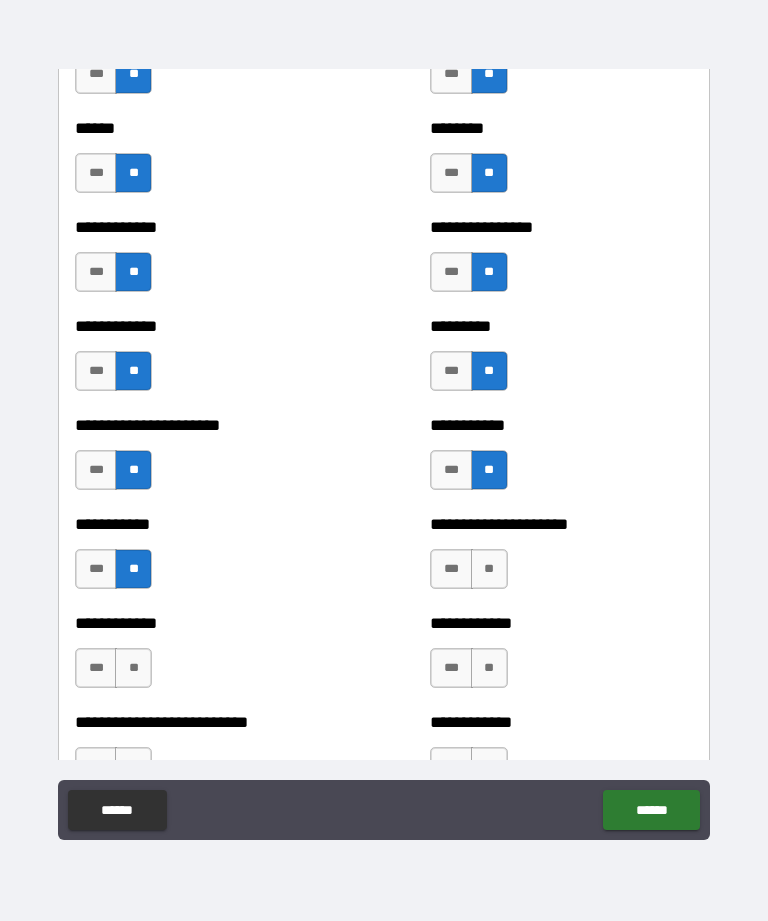 click on "**" at bounding box center [489, 569] 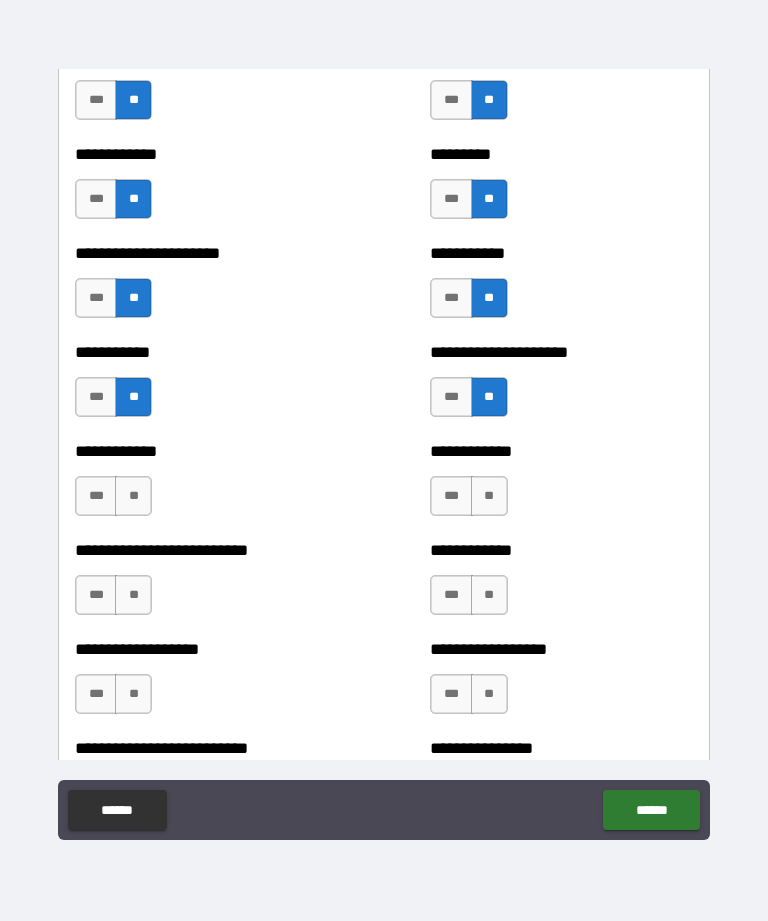 scroll, scrollTop: 5264, scrollLeft: 0, axis: vertical 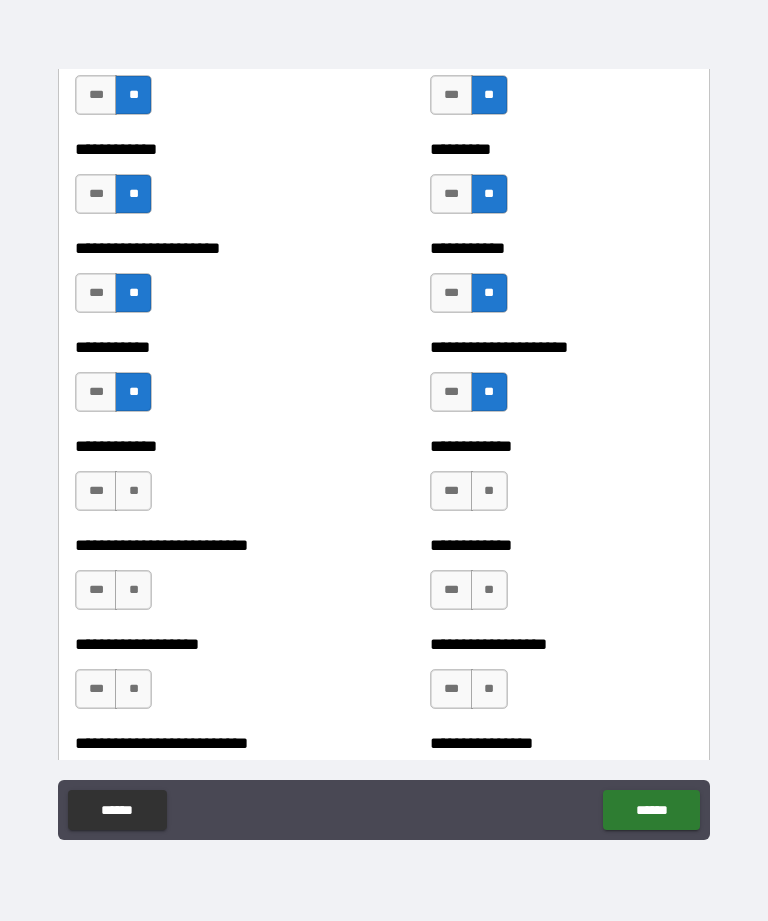 click on "**" at bounding box center (133, 491) 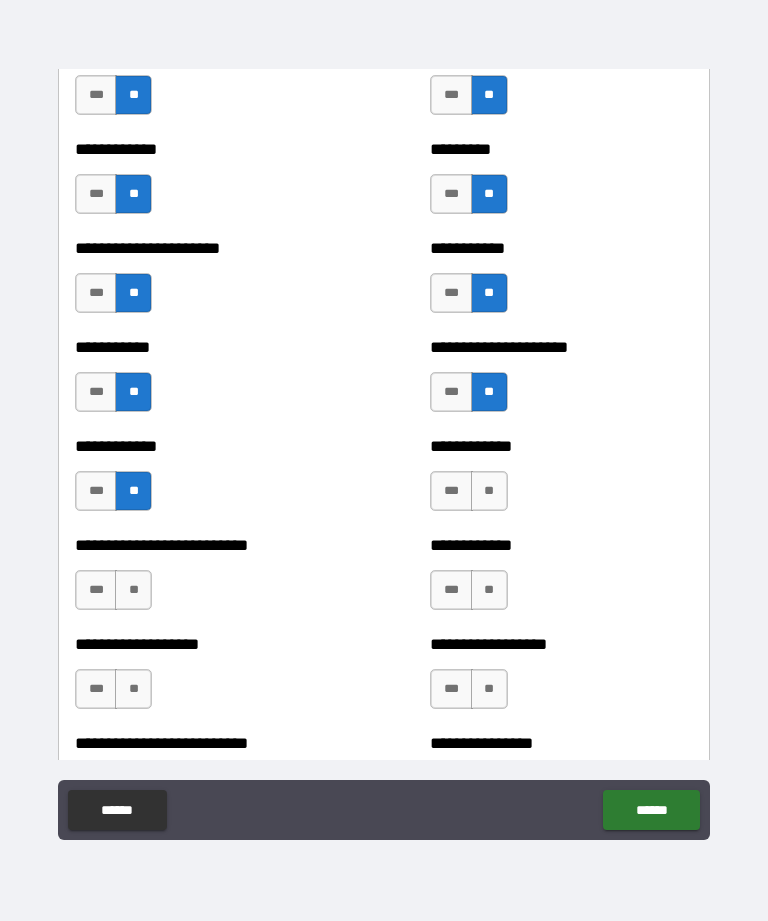 click on "**" at bounding box center (489, 491) 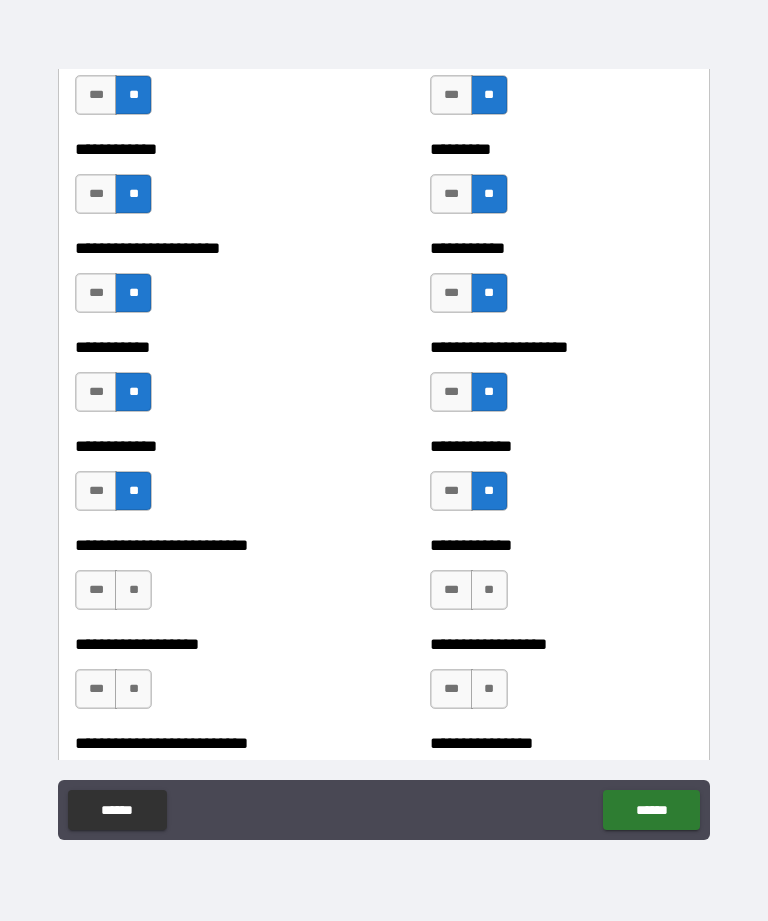 click on "**" at bounding box center (489, 590) 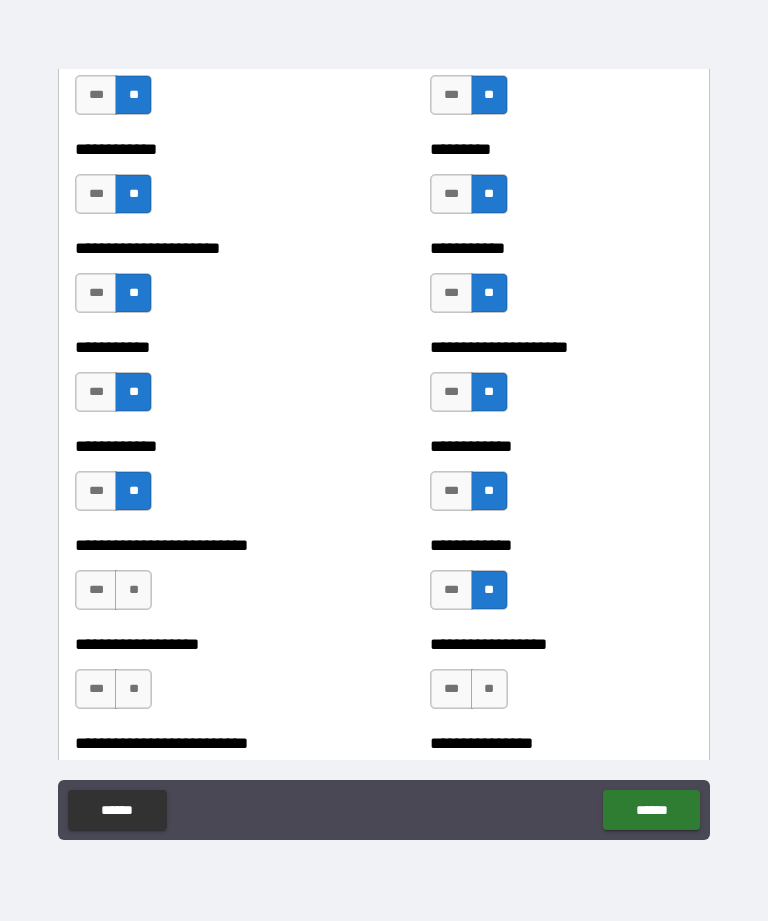 click on "**" at bounding box center [133, 590] 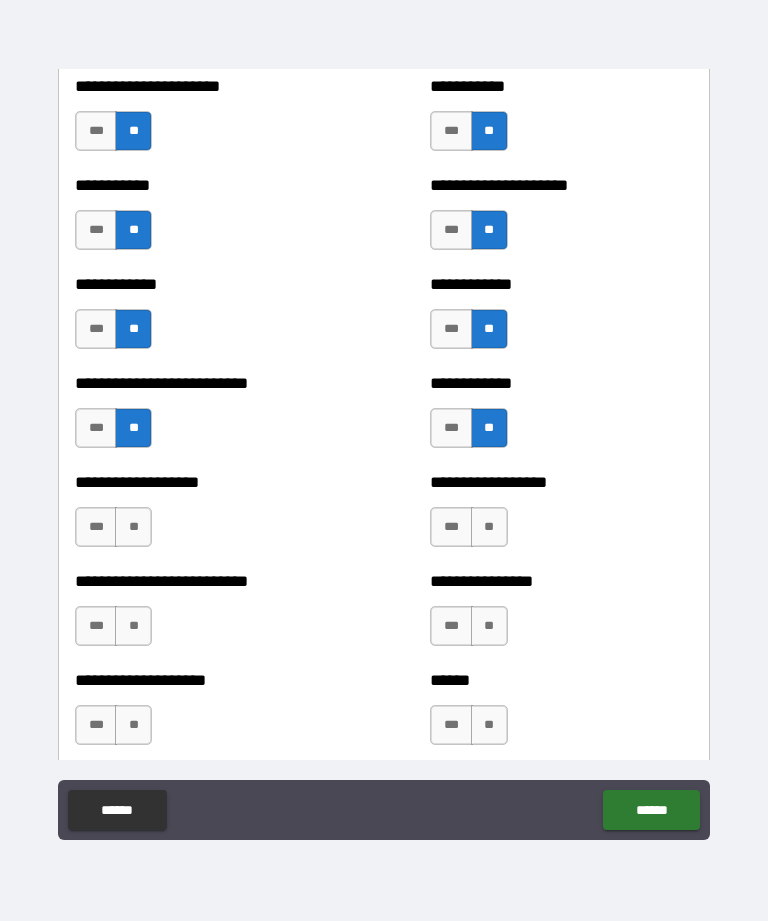 scroll, scrollTop: 5430, scrollLeft: 0, axis: vertical 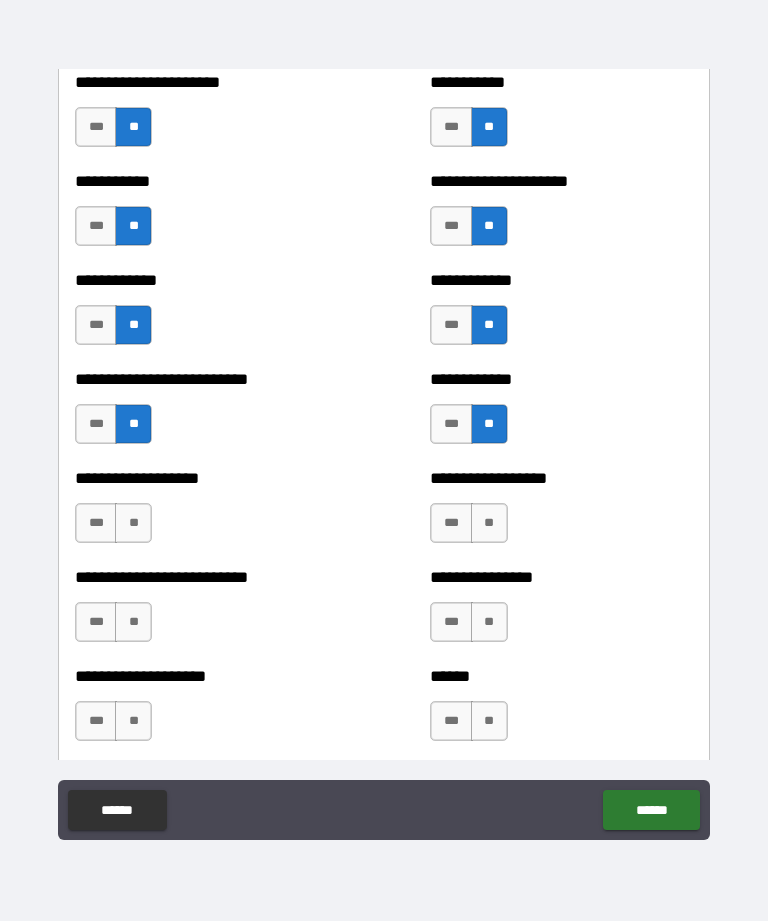 click on "**" at bounding box center (133, 523) 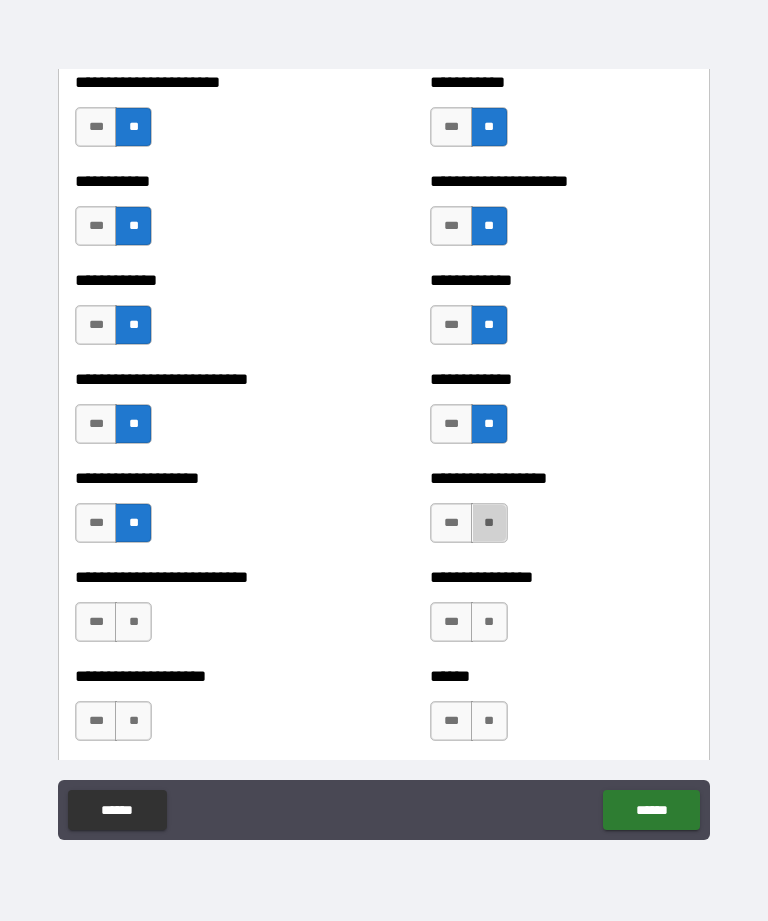 click on "**" at bounding box center (489, 523) 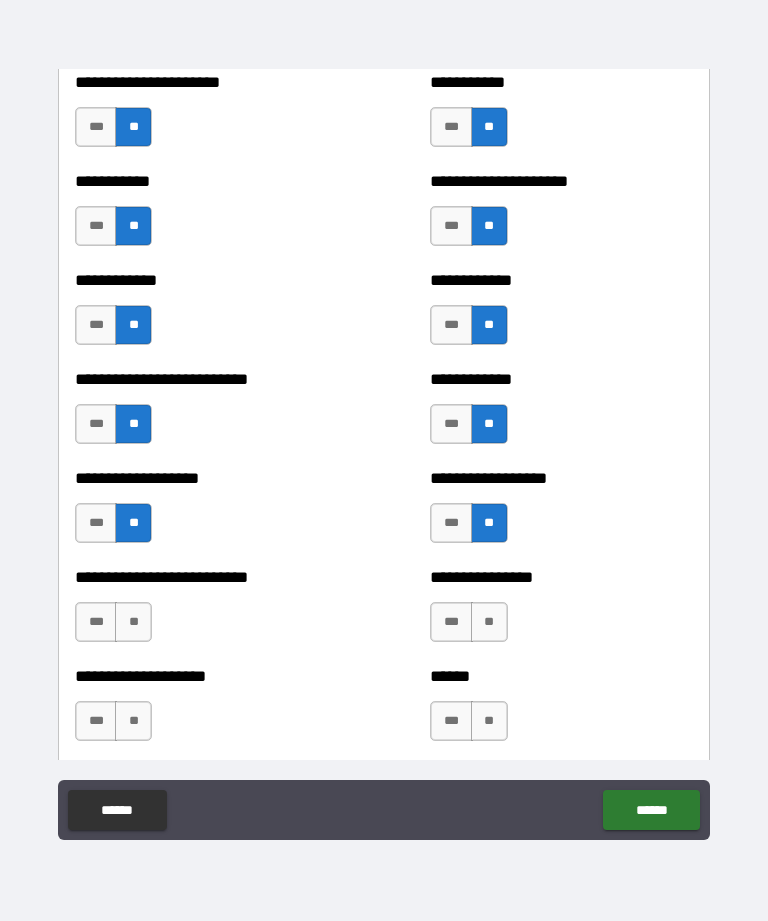 click on "**" at bounding box center [489, 622] 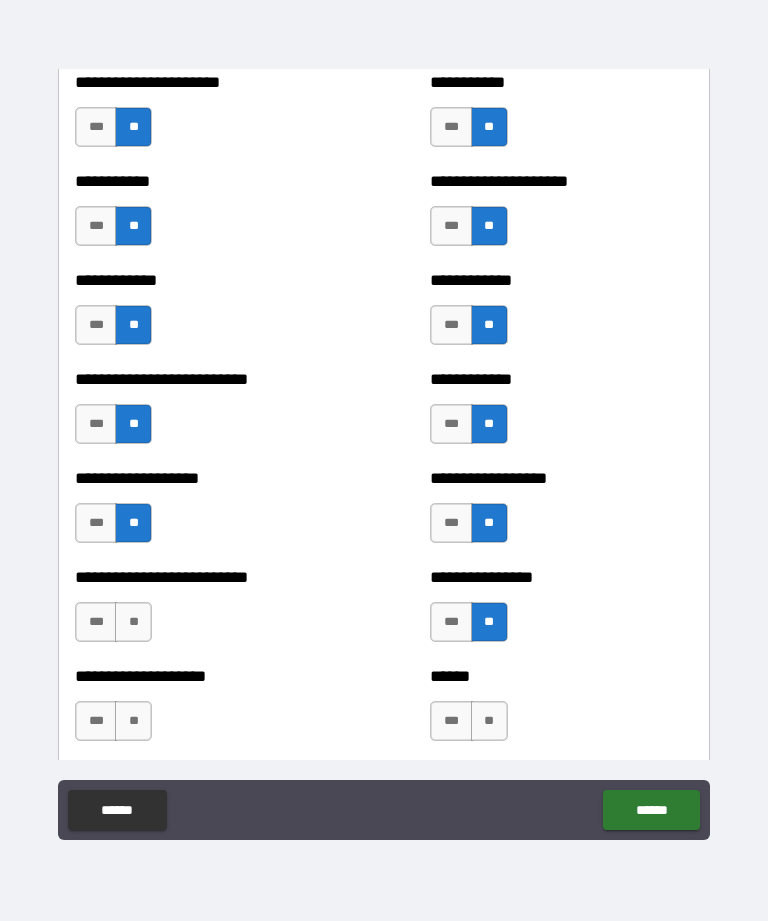 click on "**" at bounding box center (133, 622) 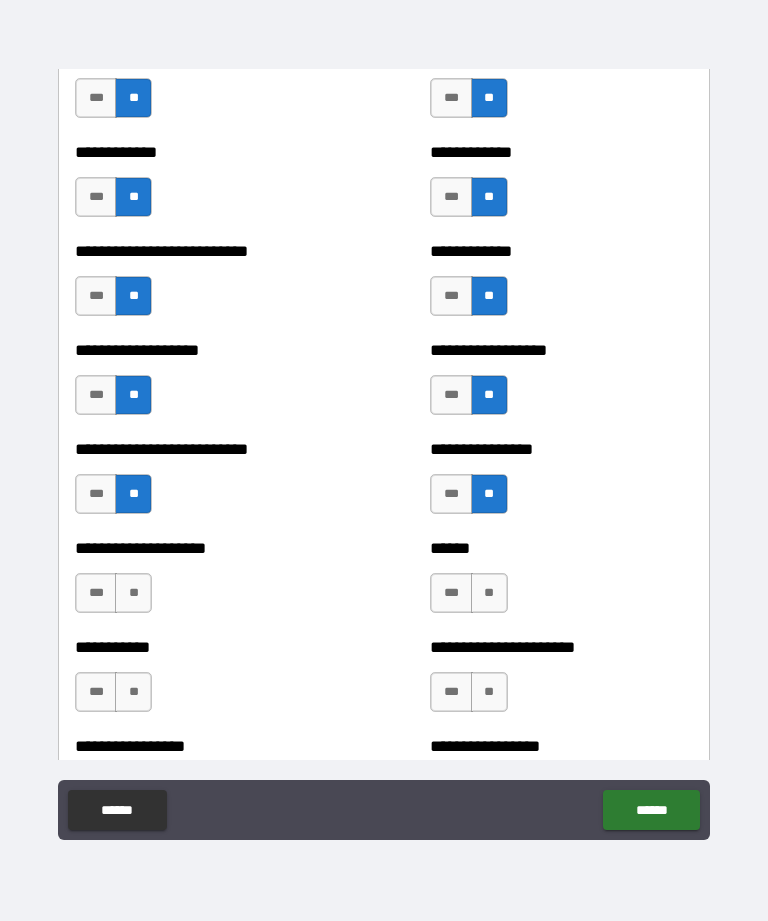 scroll, scrollTop: 5559, scrollLeft: 0, axis: vertical 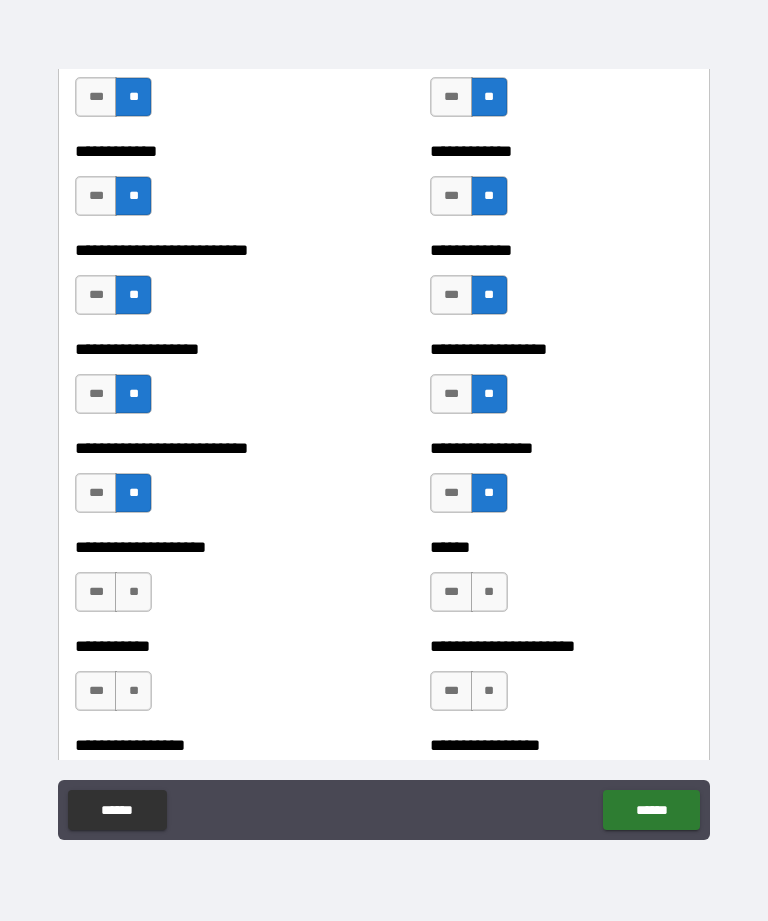 click on "**" at bounding box center (133, 592) 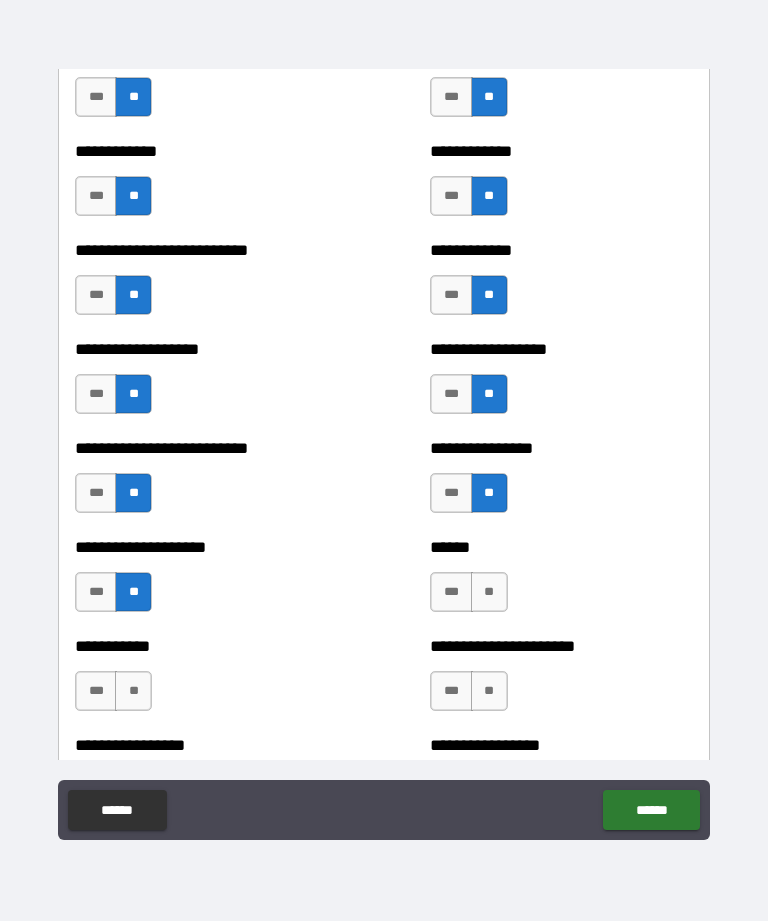 click on "**" at bounding box center (489, 592) 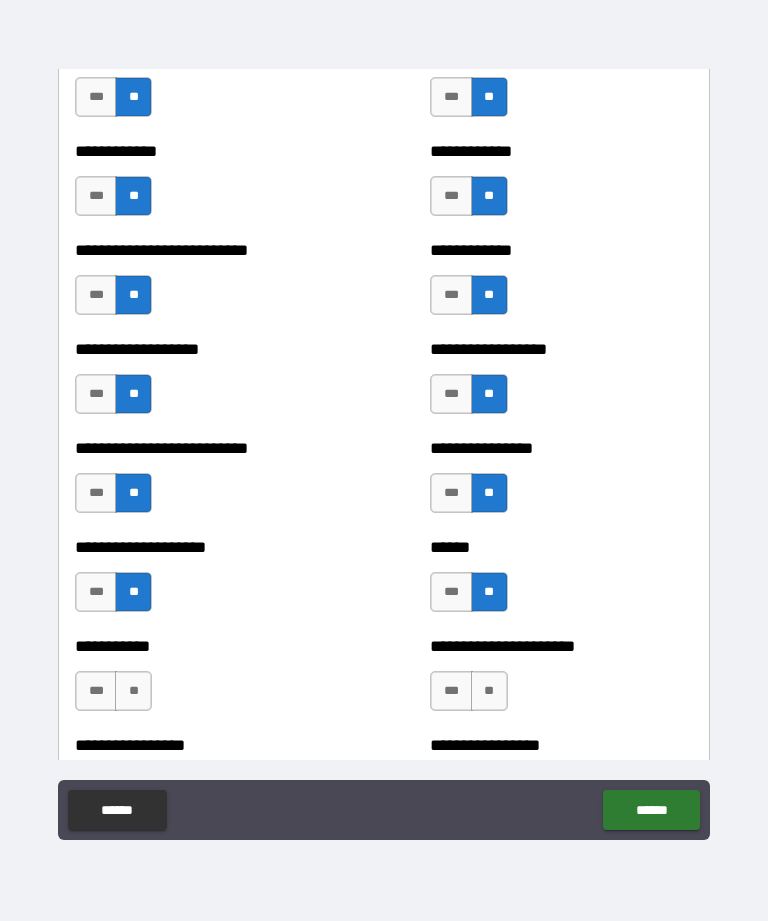 click on "**" at bounding box center (133, 691) 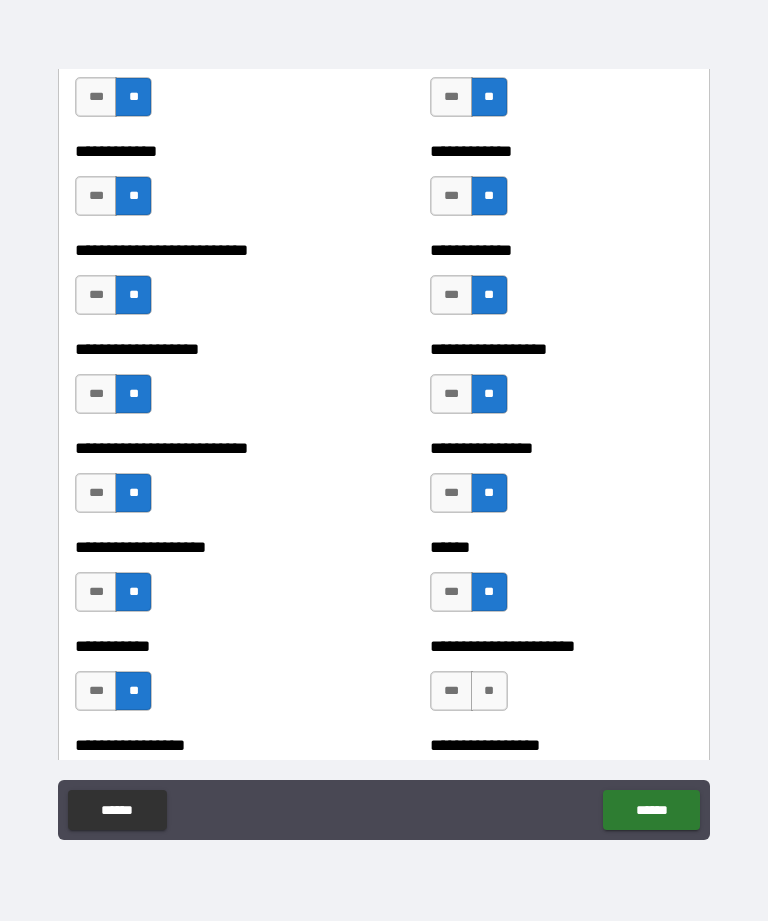 click on "**" at bounding box center [489, 691] 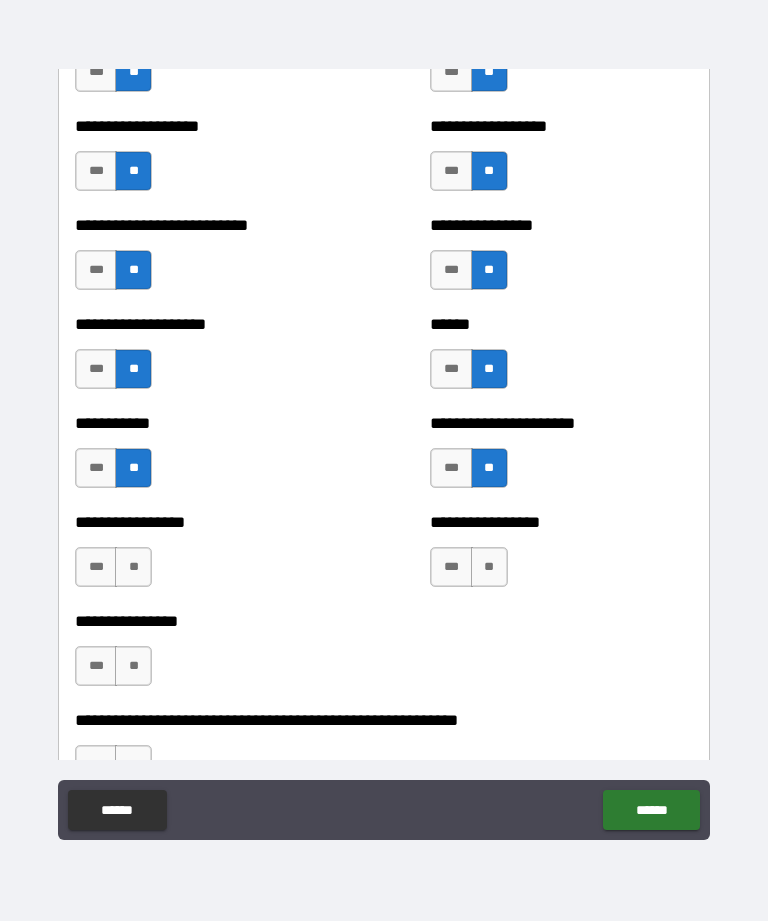 scroll, scrollTop: 5784, scrollLeft: 0, axis: vertical 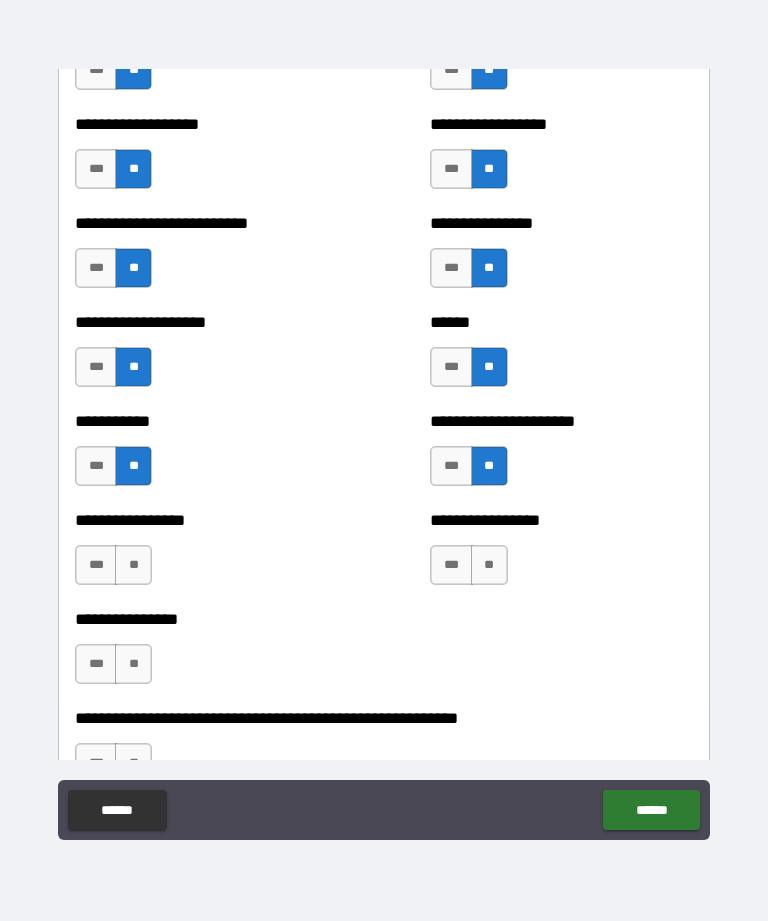 click on "**" at bounding box center [489, 565] 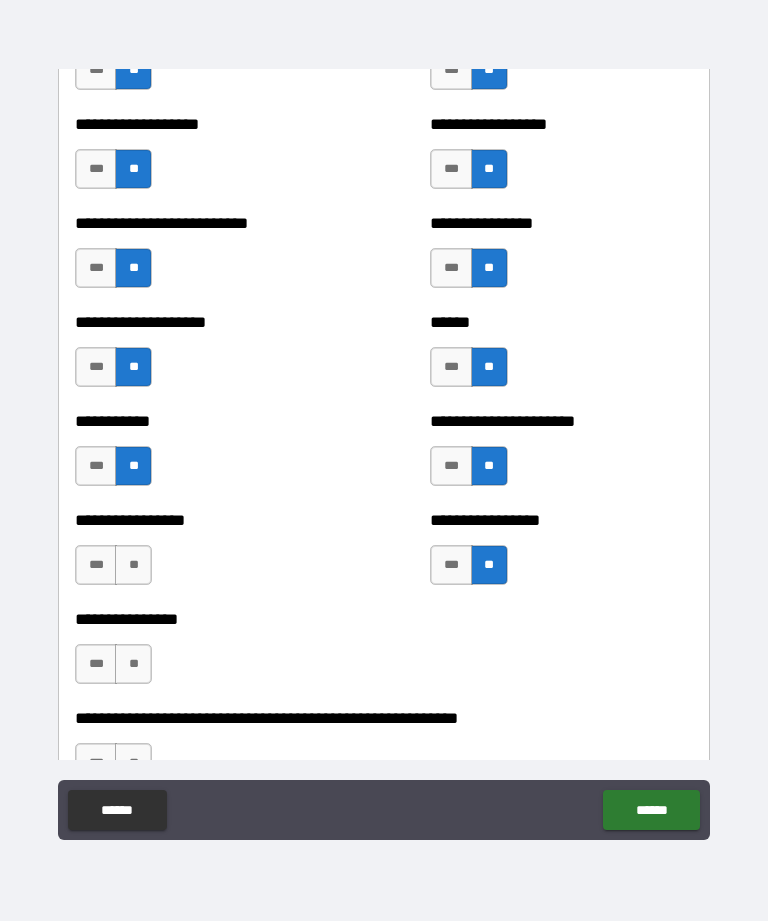 click on "**" at bounding box center (133, 565) 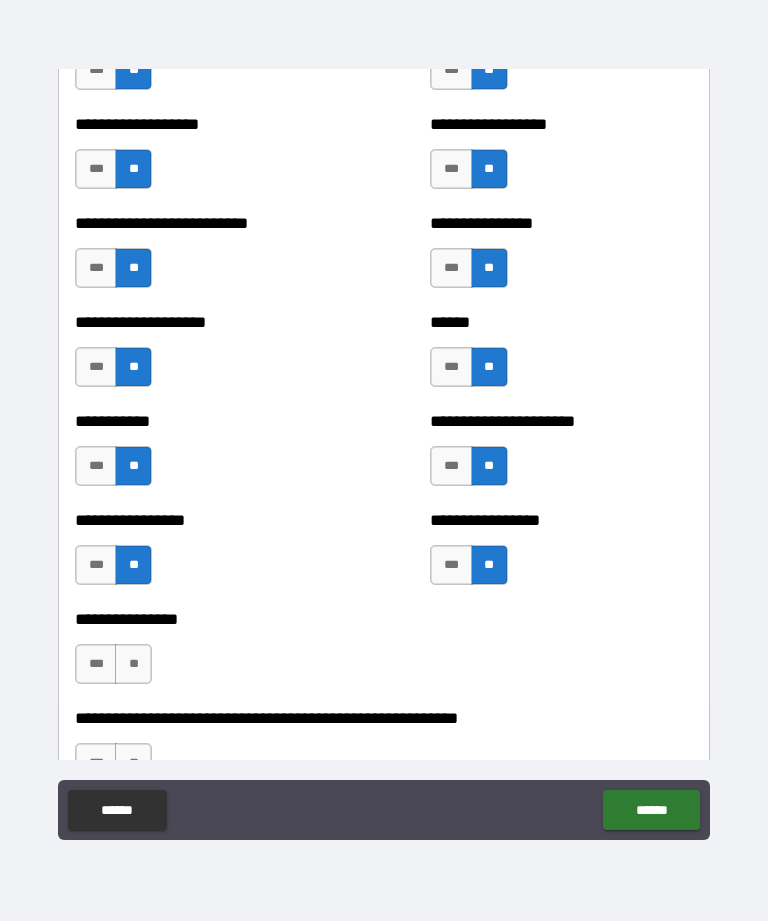 click on "**" at bounding box center [133, 664] 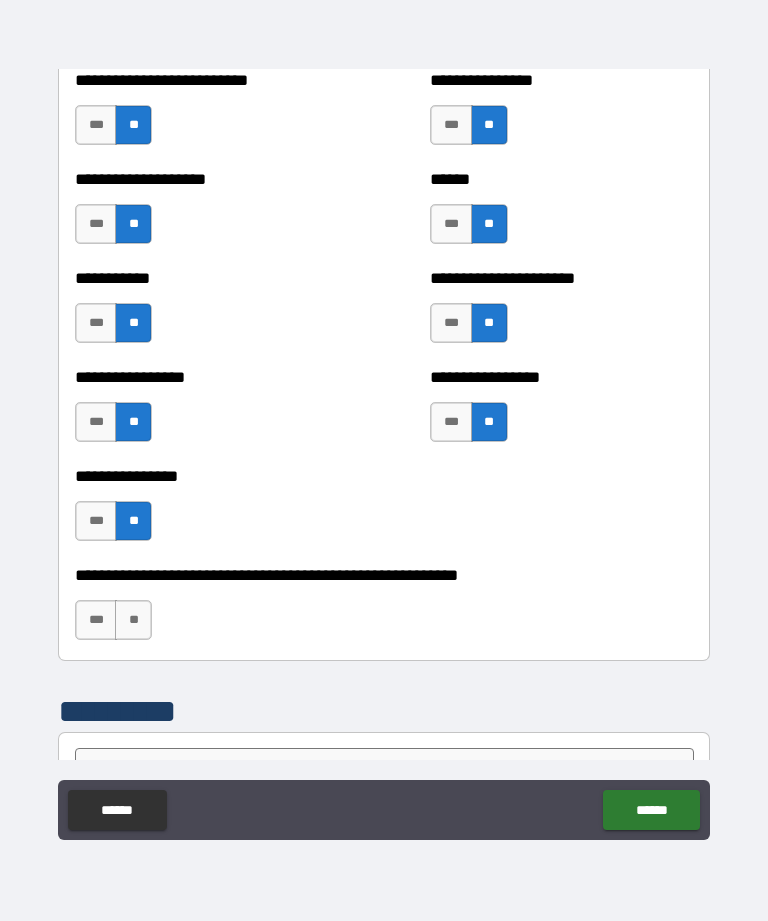 scroll, scrollTop: 5928, scrollLeft: 0, axis: vertical 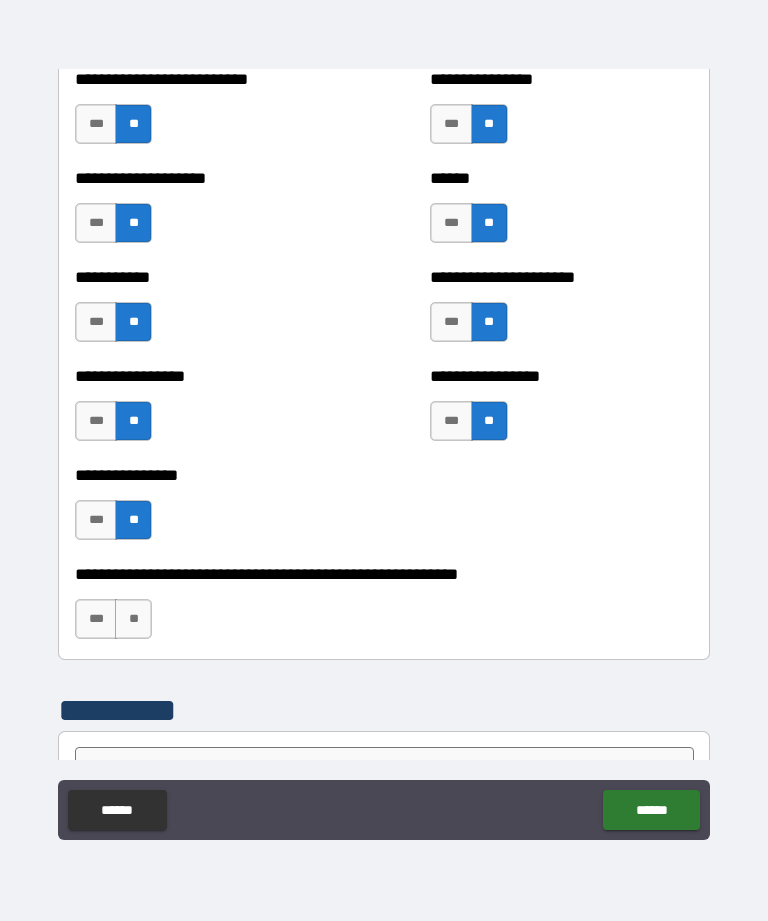 click on "**" at bounding box center [133, 619] 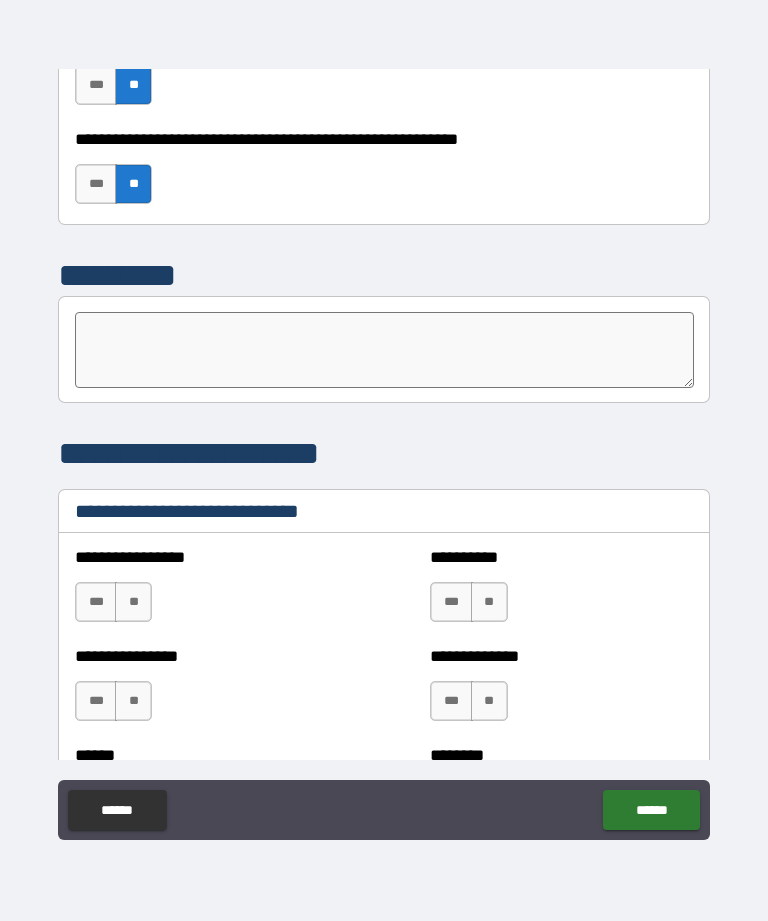 scroll, scrollTop: 6365, scrollLeft: 0, axis: vertical 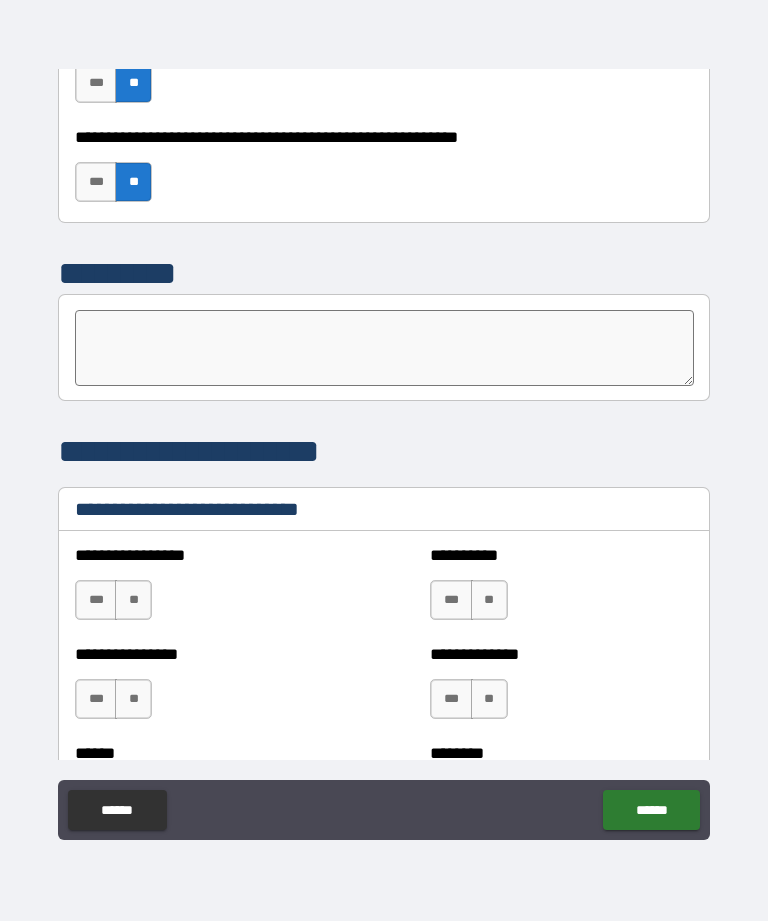 click on "**" at bounding box center (133, 600) 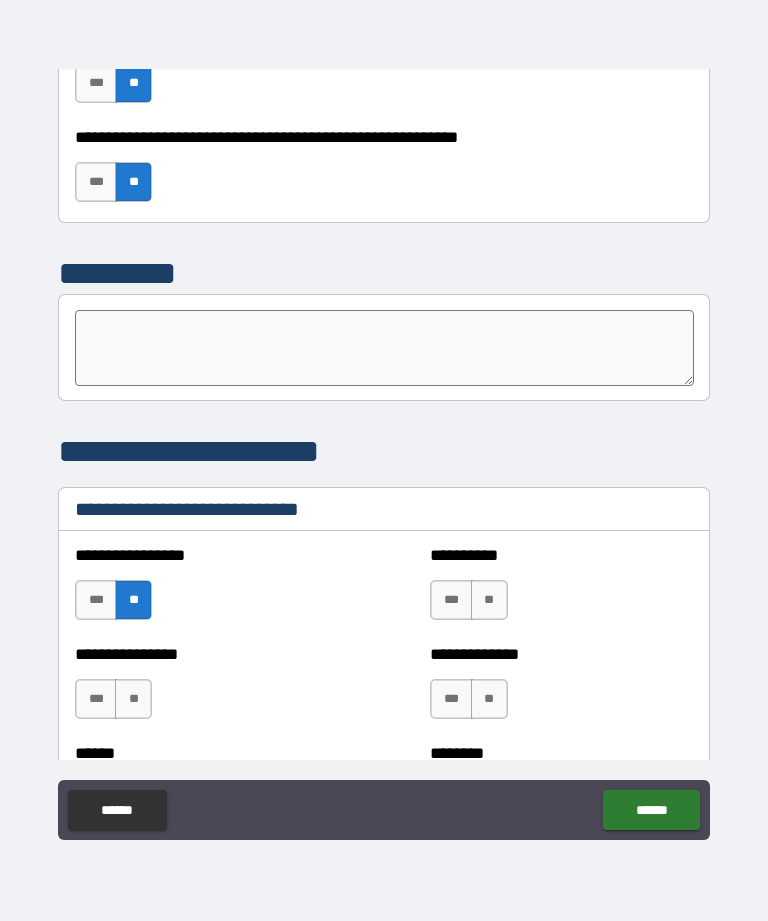 click on "**" at bounding box center (489, 600) 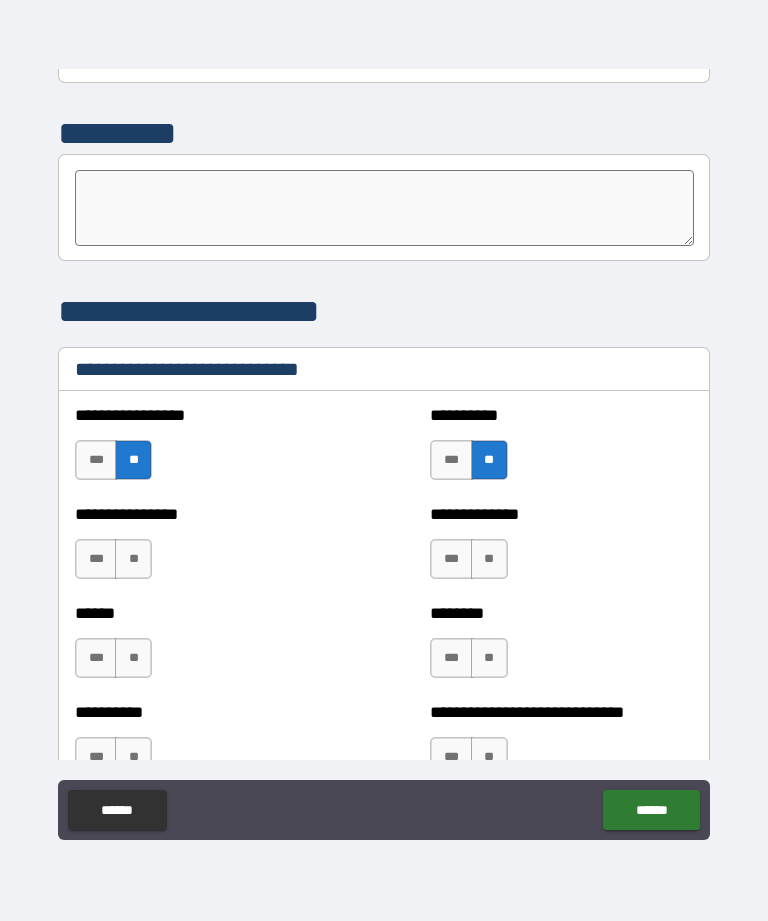 scroll, scrollTop: 6503, scrollLeft: 0, axis: vertical 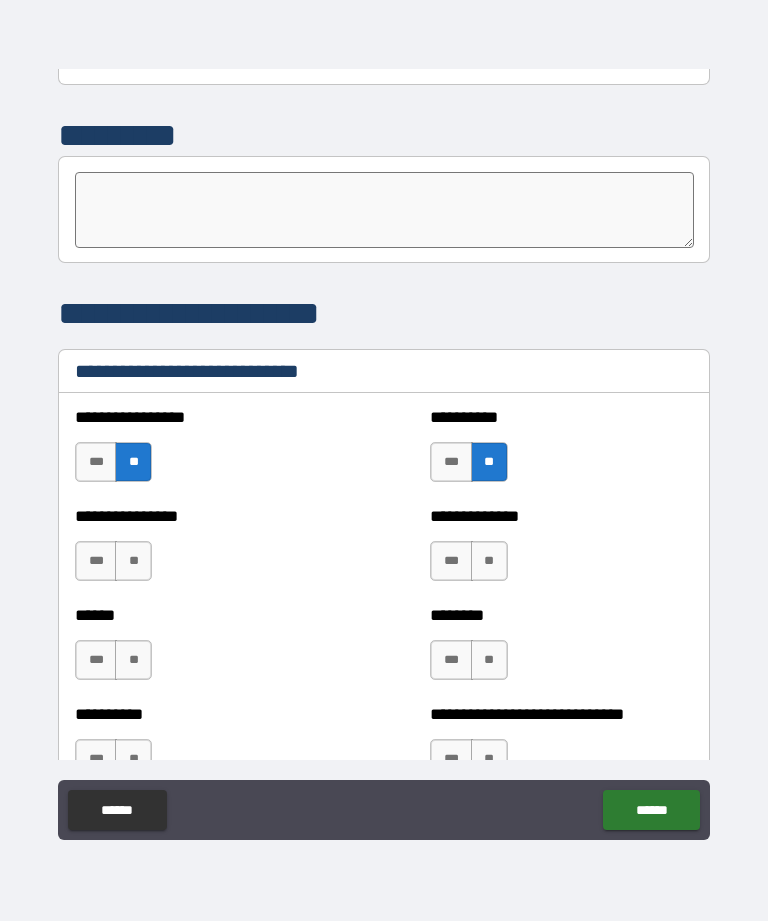 click on "***" at bounding box center [96, 561] 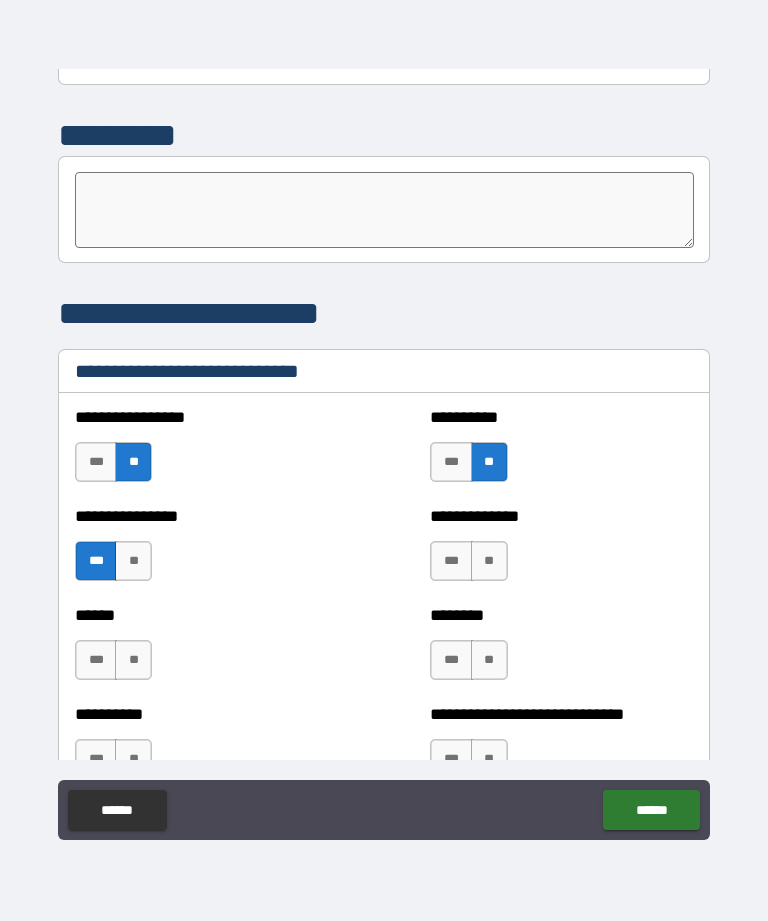click on "***" at bounding box center [451, 561] 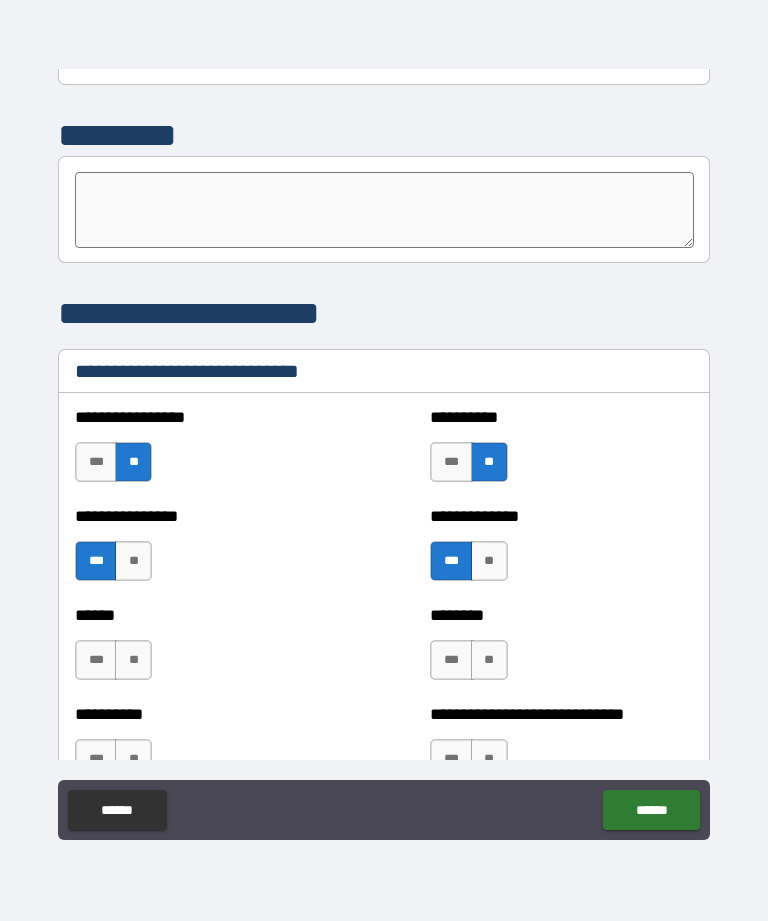 click on "***" at bounding box center [96, 660] 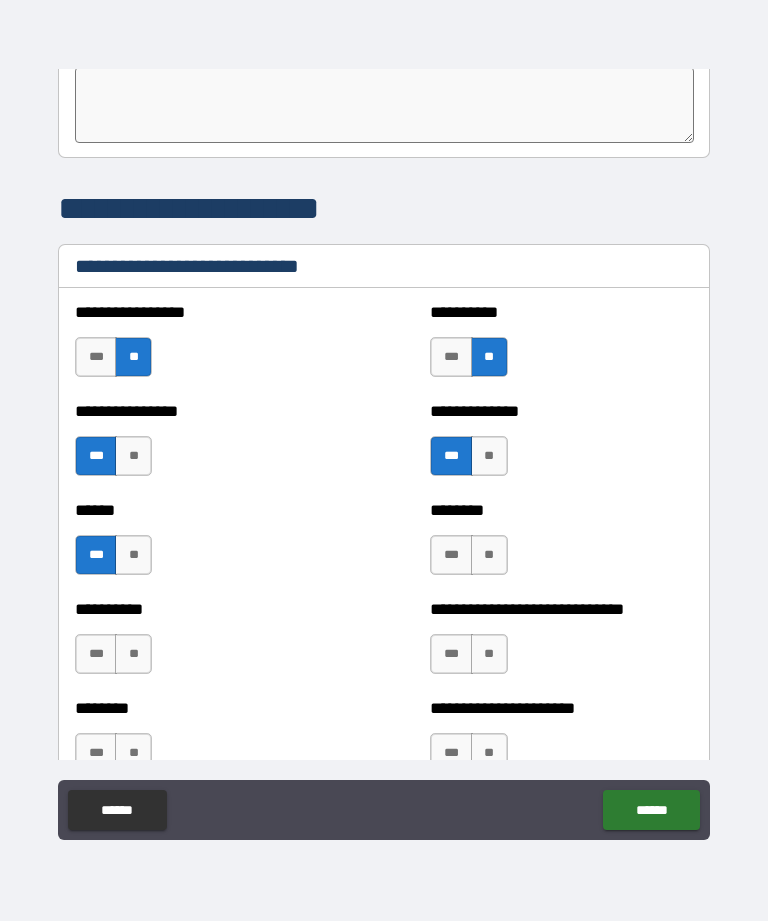 scroll, scrollTop: 6611, scrollLeft: 0, axis: vertical 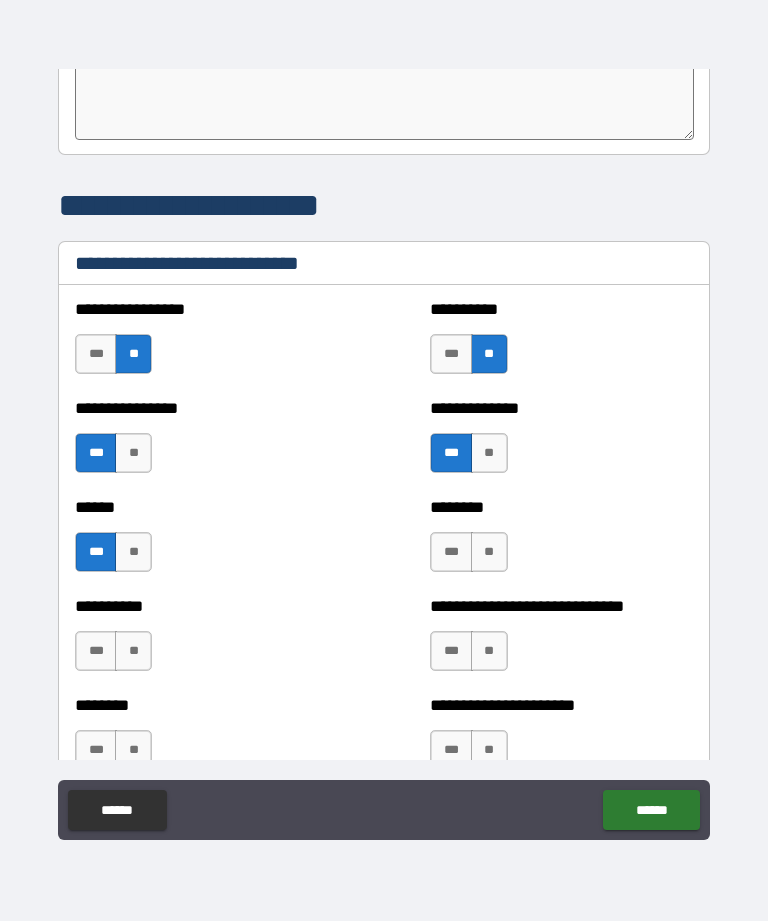 click on "***" at bounding box center [451, 552] 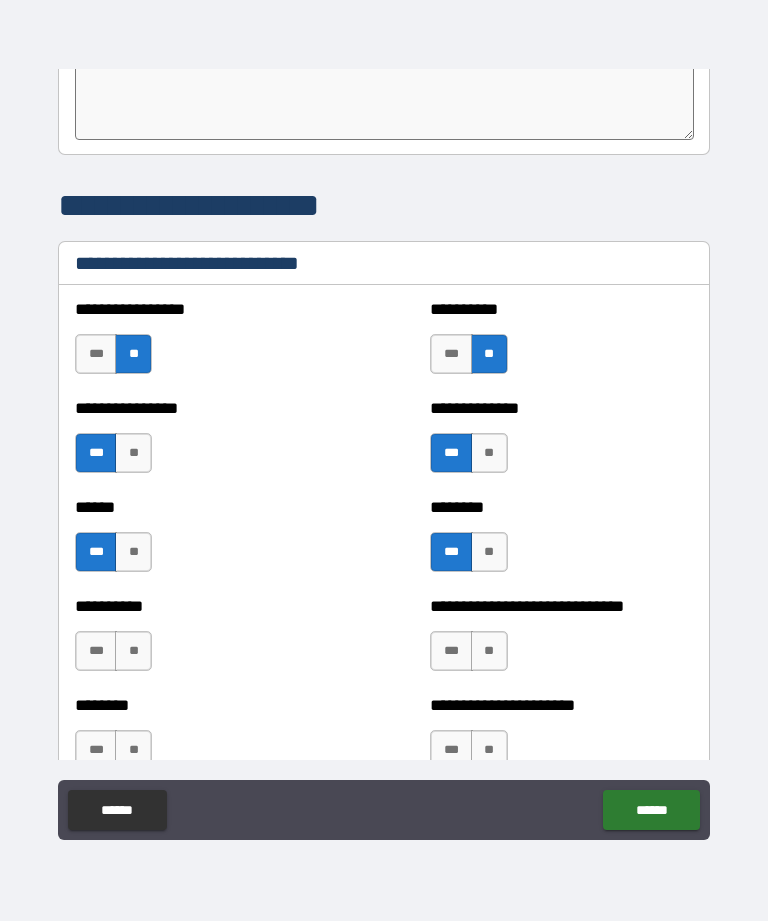 click on "**" at bounding box center [133, 651] 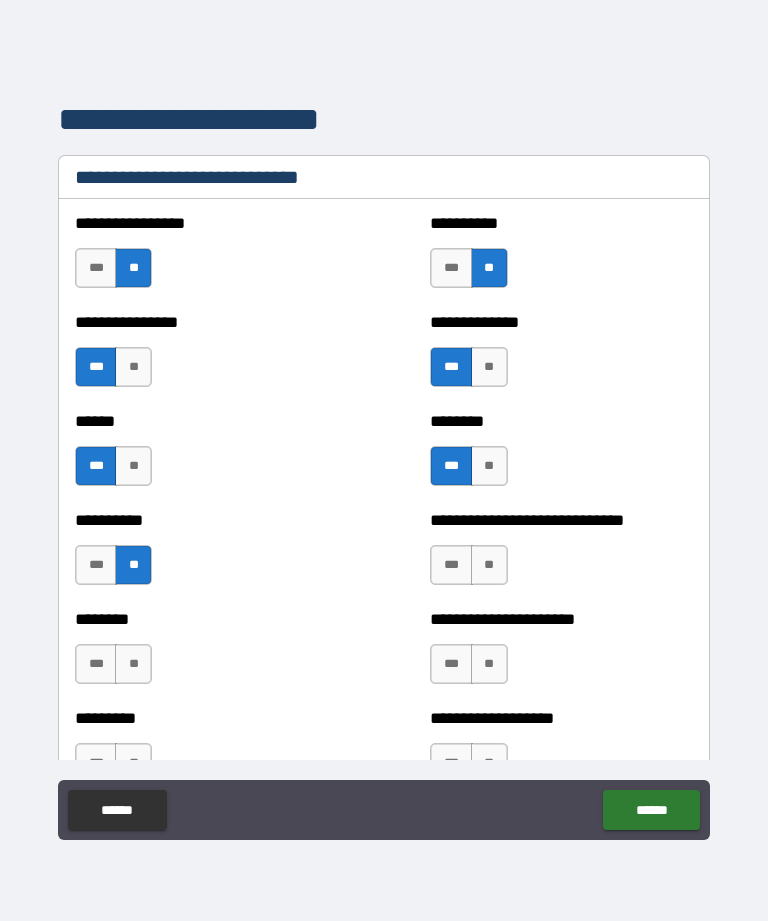 scroll, scrollTop: 6698, scrollLeft: 0, axis: vertical 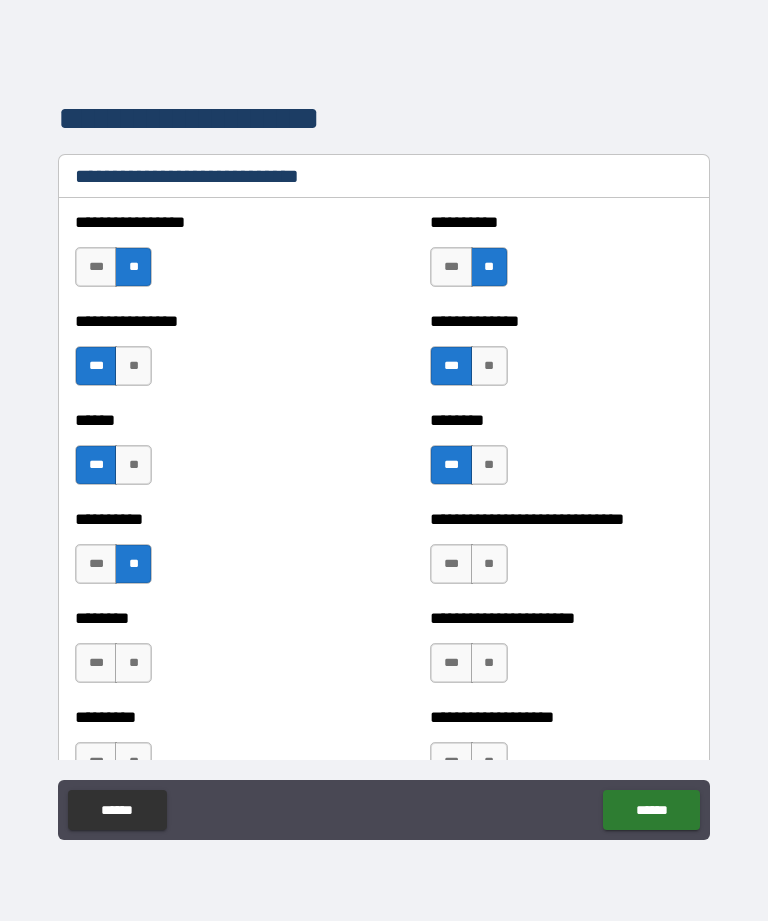 click on "***" at bounding box center (451, 564) 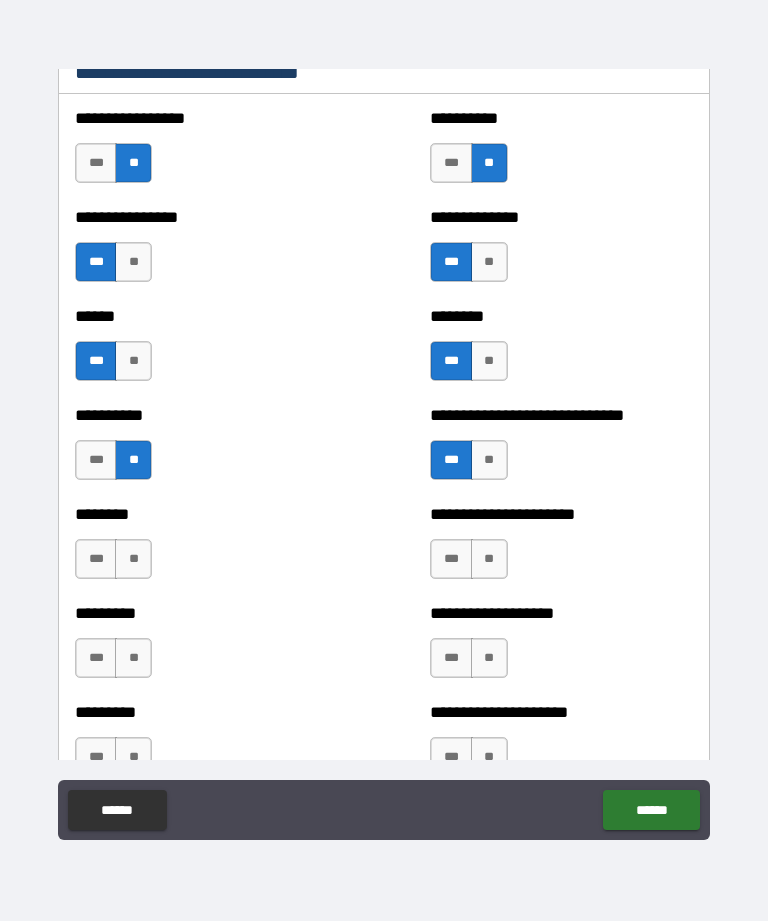scroll, scrollTop: 6812, scrollLeft: 0, axis: vertical 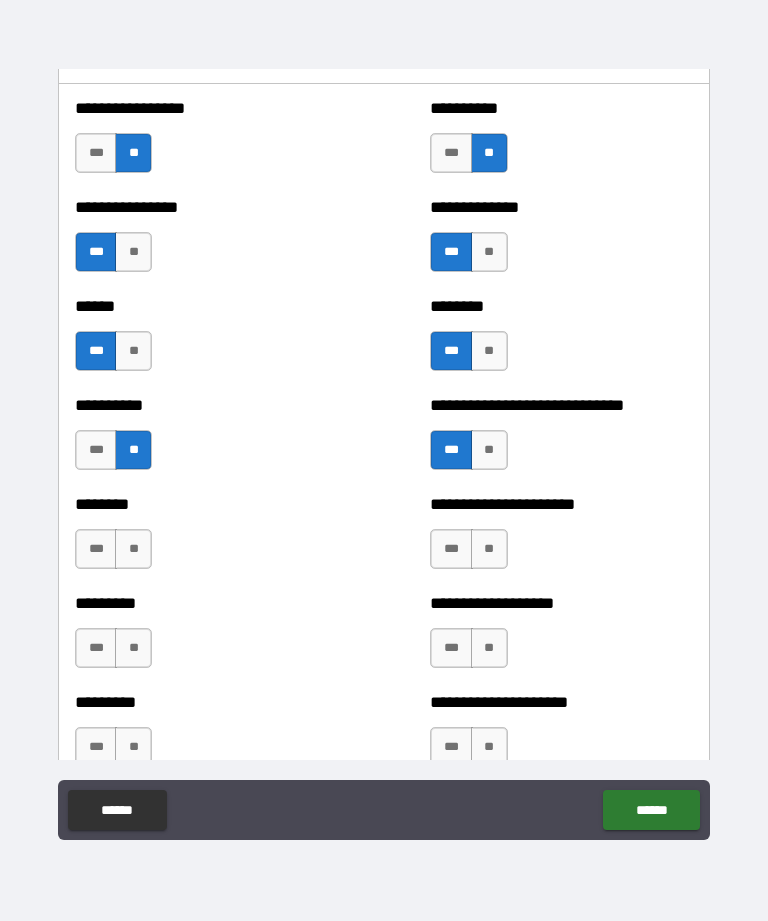 click on "***" at bounding box center (451, 549) 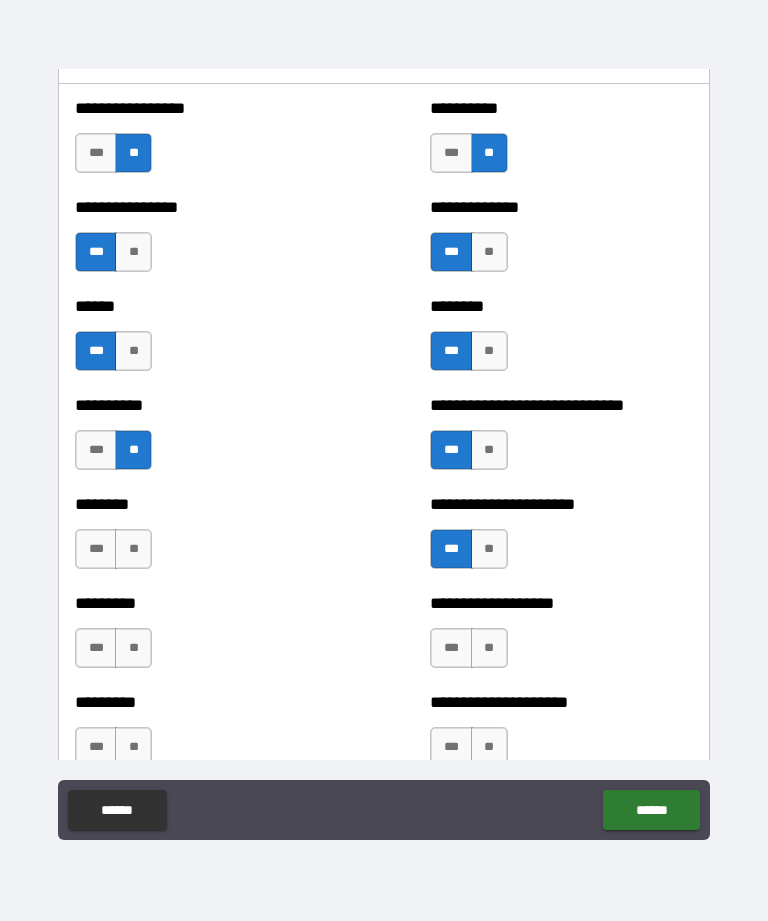 click on "***" at bounding box center [96, 648] 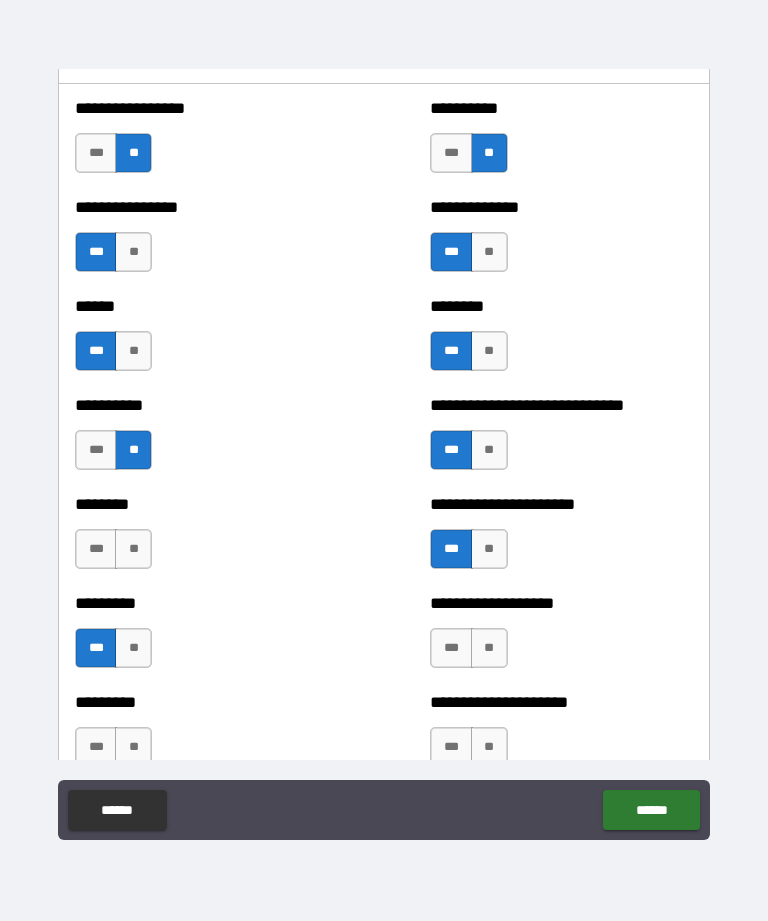 click on "***" at bounding box center [451, 648] 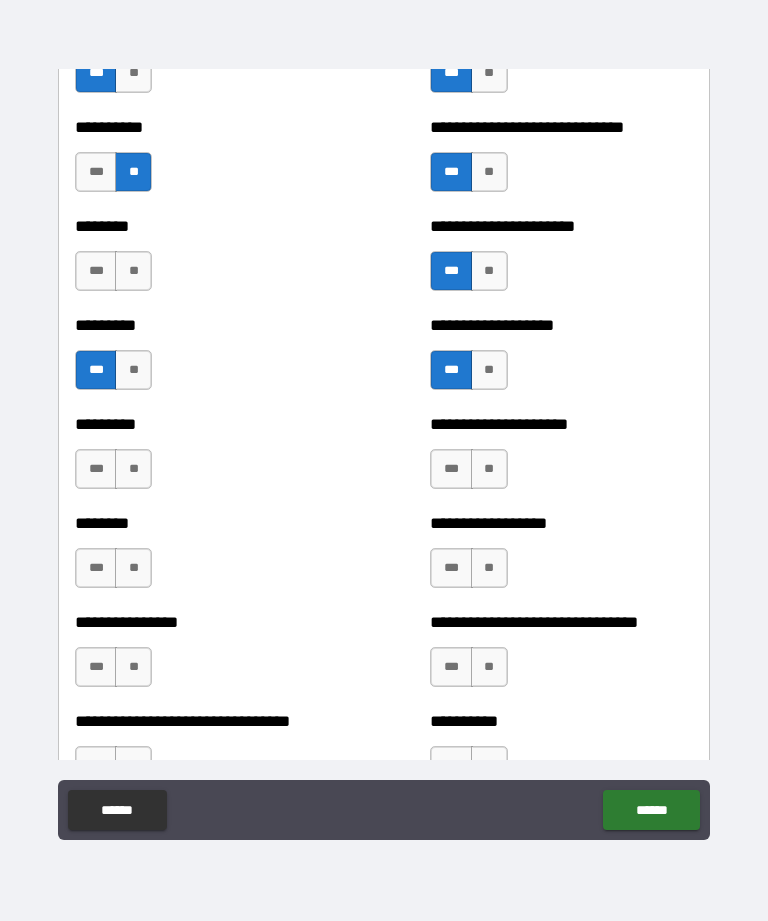 scroll, scrollTop: 7091, scrollLeft: 0, axis: vertical 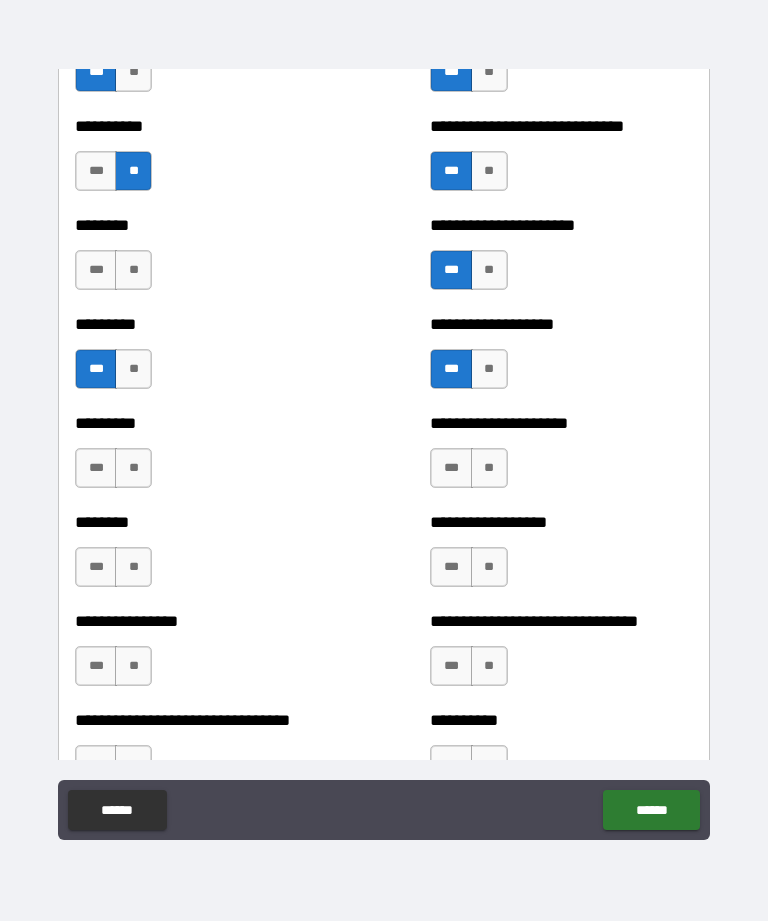 click on "***" at bounding box center [451, 468] 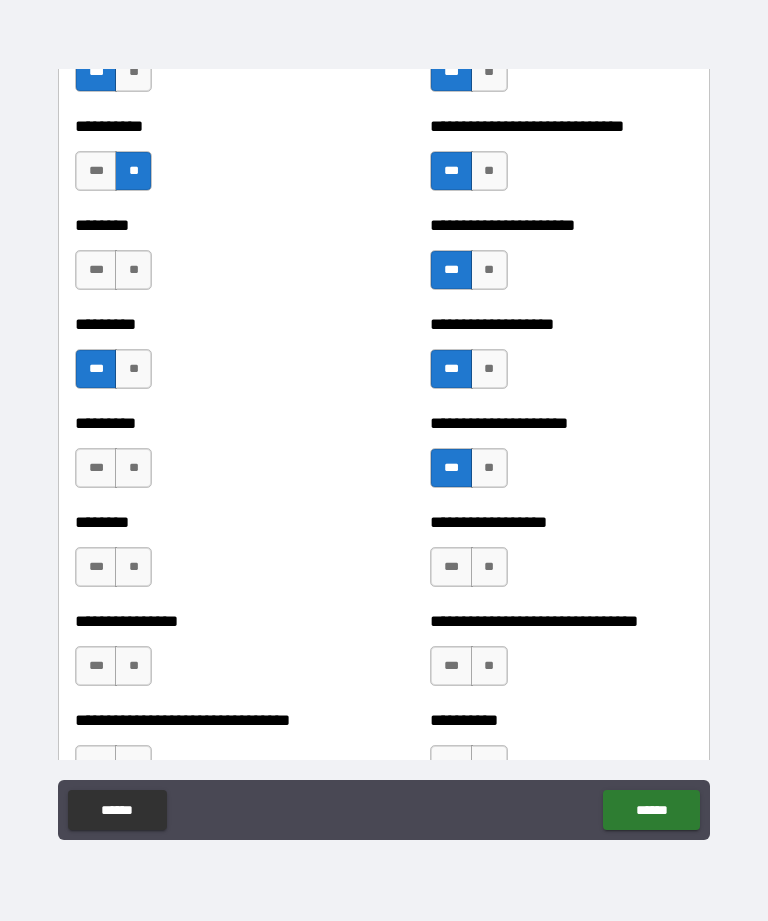 click on "***" at bounding box center [96, 468] 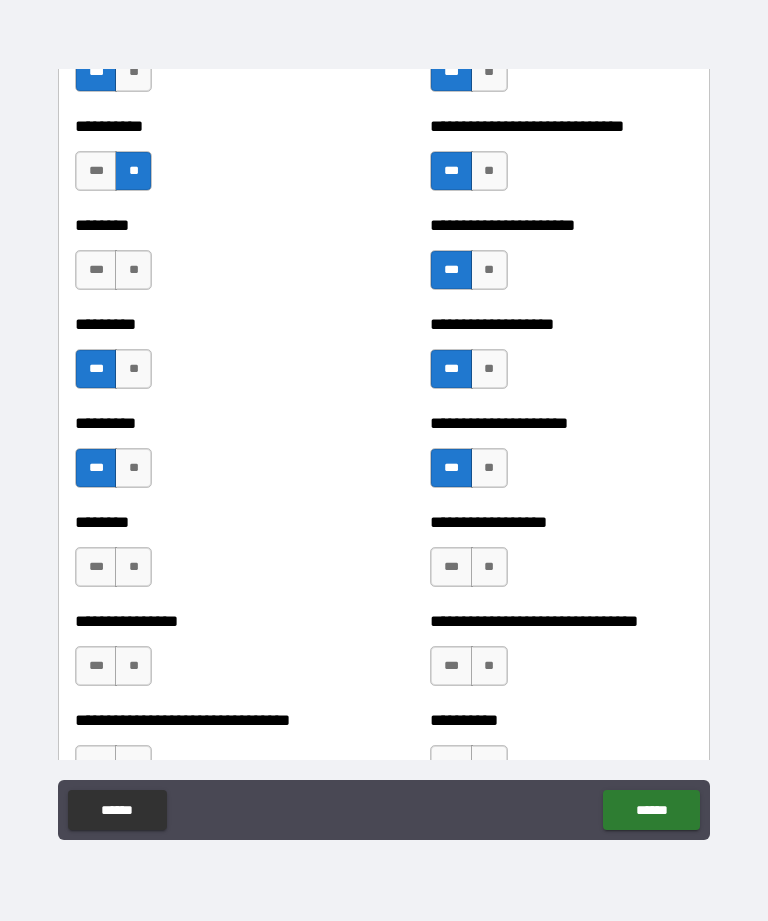 click on "***" at bounding box center [96, 567] 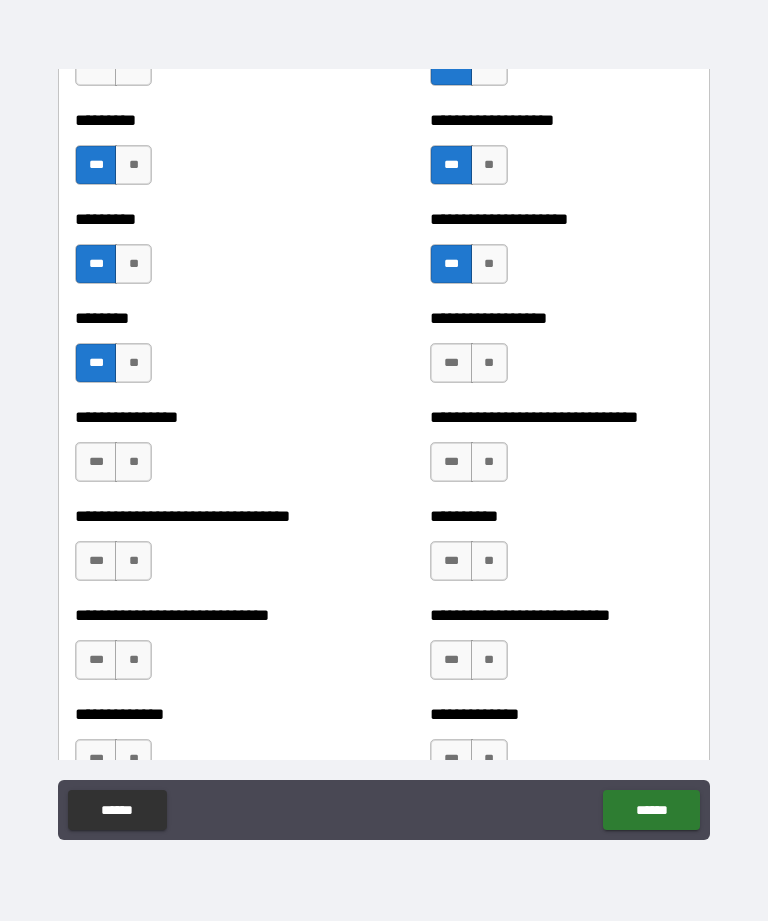 scroll, scrollTop: 7303, scrollLeft: 0, axis: vertical 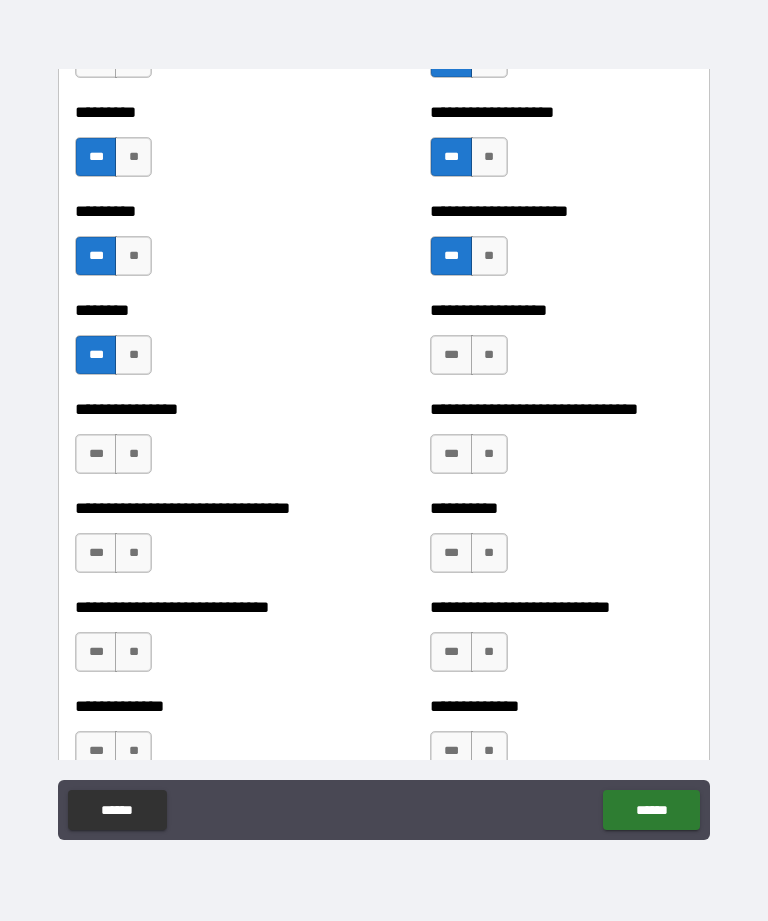click on "**" at bounding box center (133, 454) 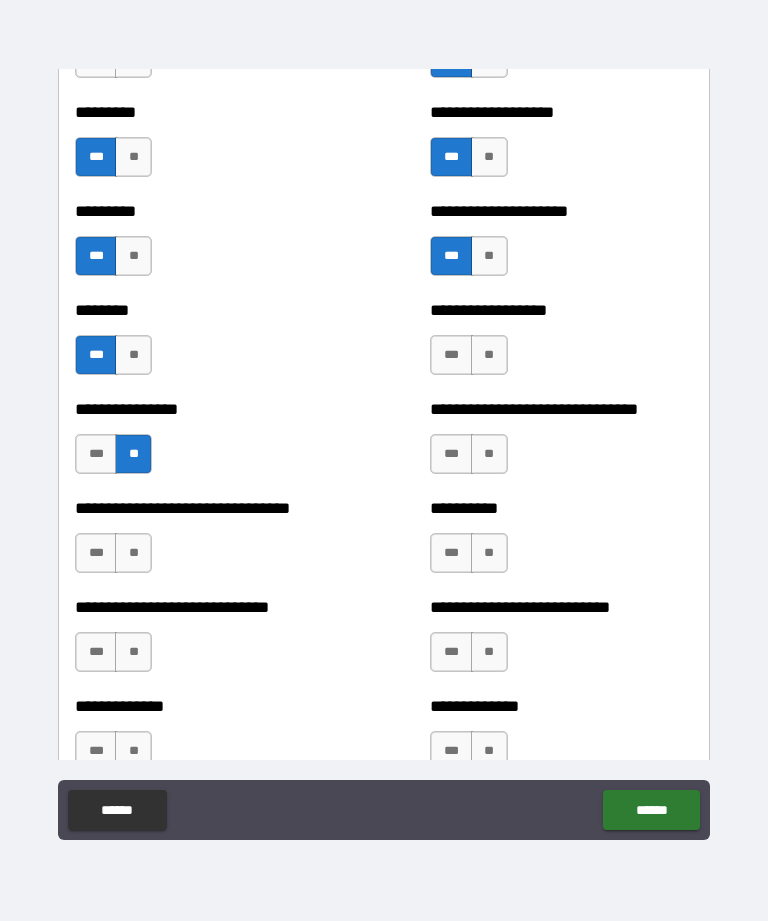 click on "**" at bounding box center (489, 454) 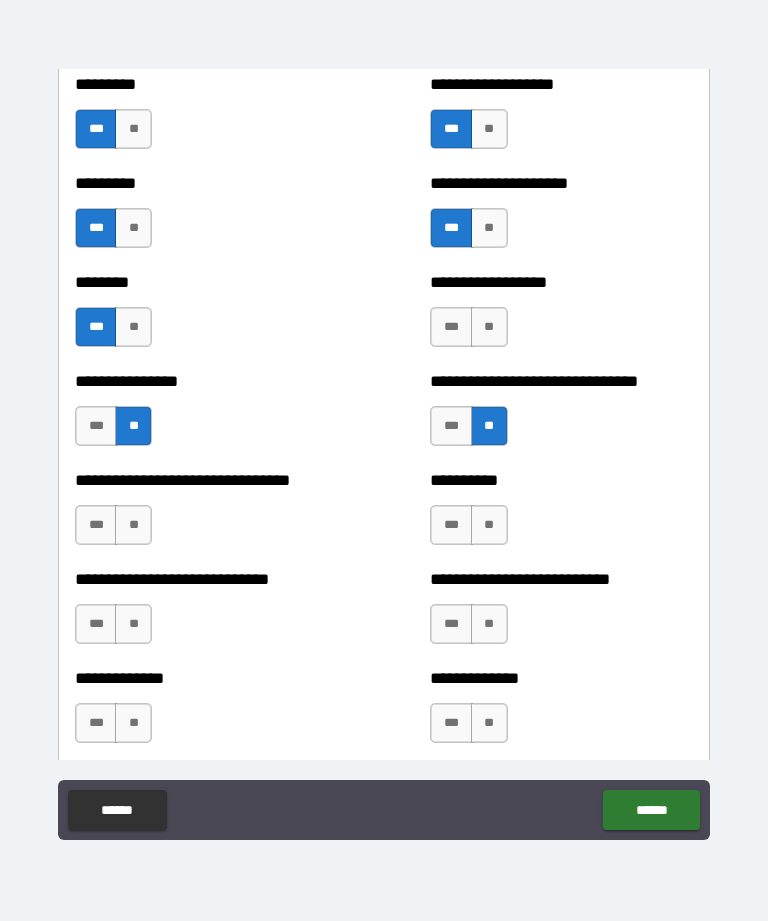 scroll, scrollTop: 7335, scrollLeft: 0, axis: vertical 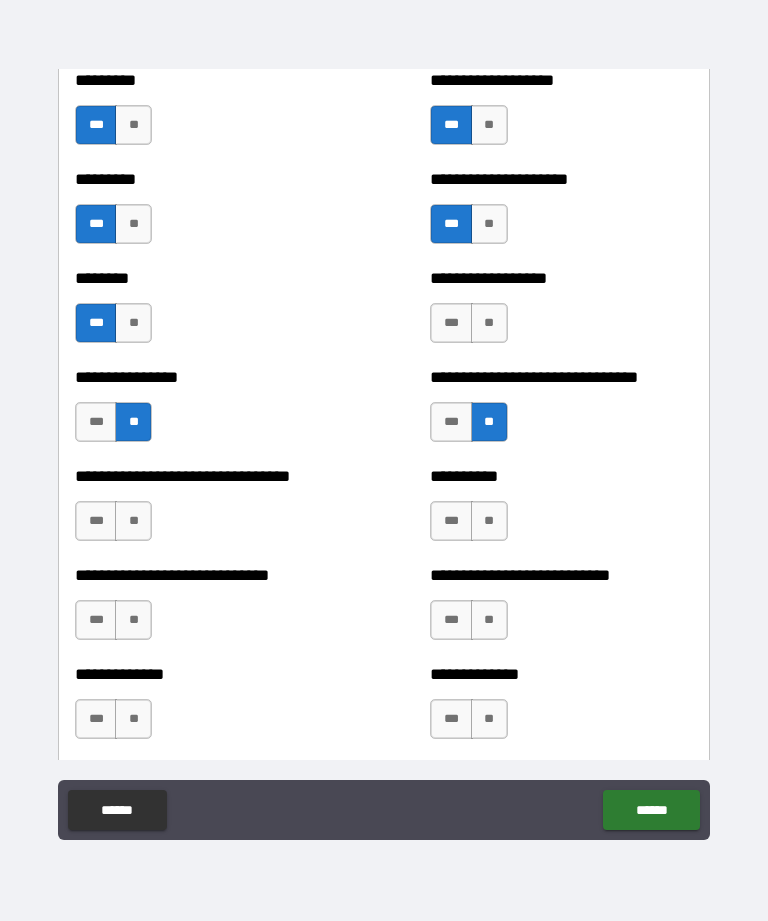 click on "**" at bounding box center [489, 521] 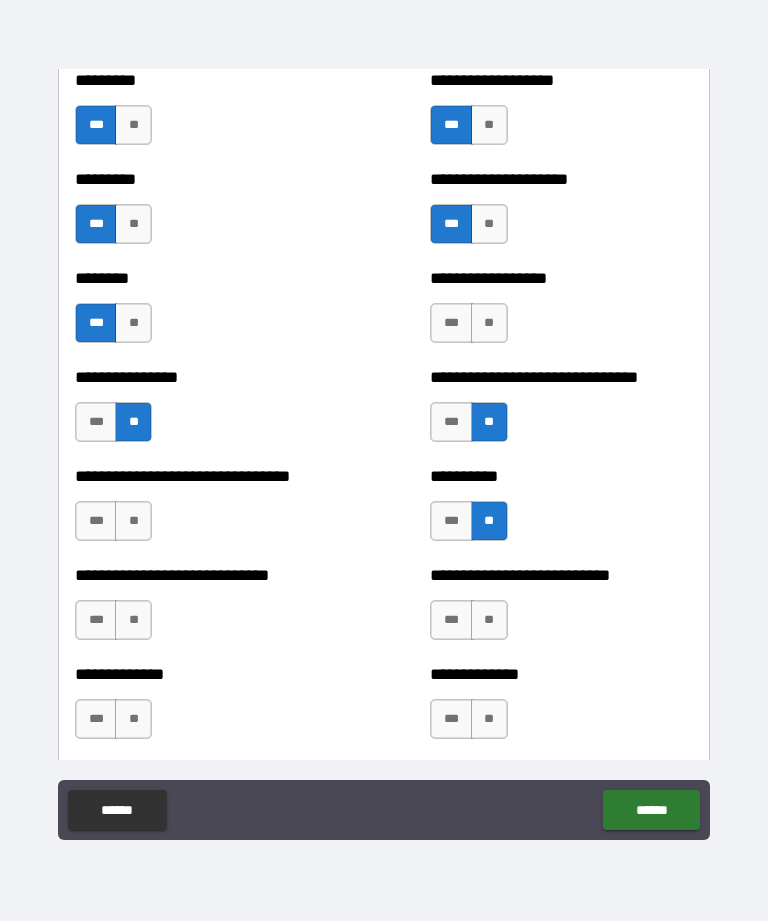 click on "**" at bounding box center (133, 521) 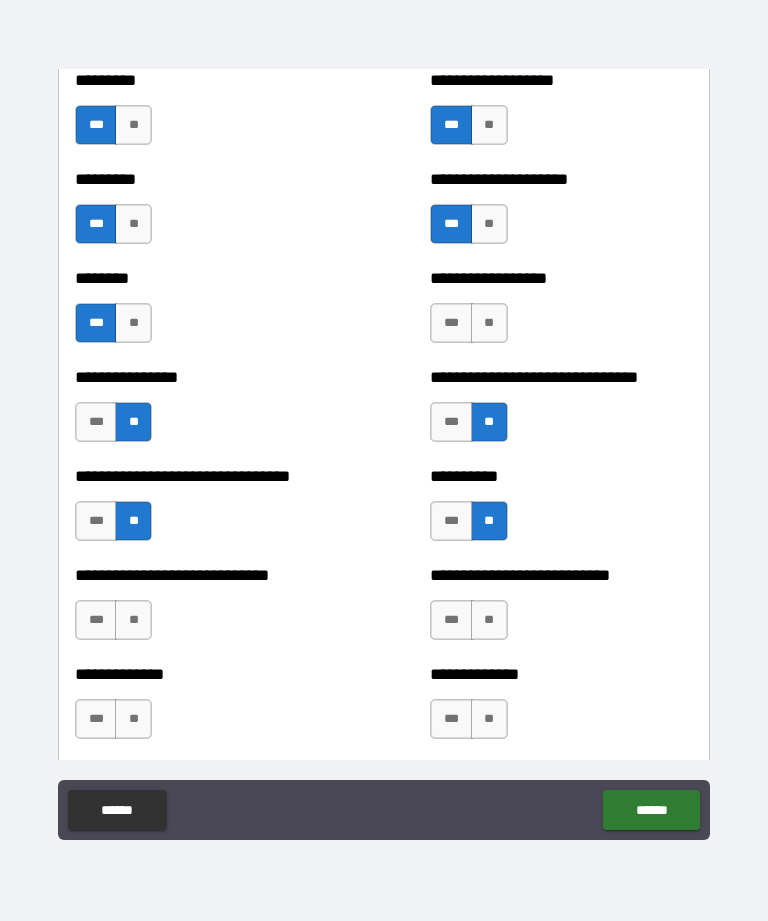 click on "**" at bounding box center [133, 620] 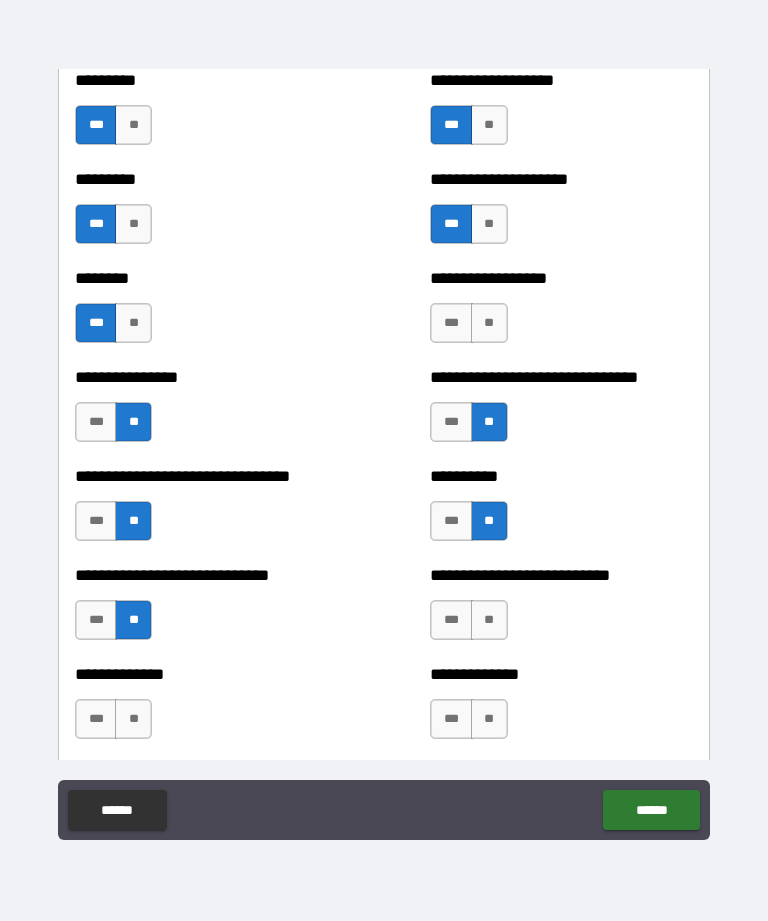 click on "**" at bounding box center (489, 620) 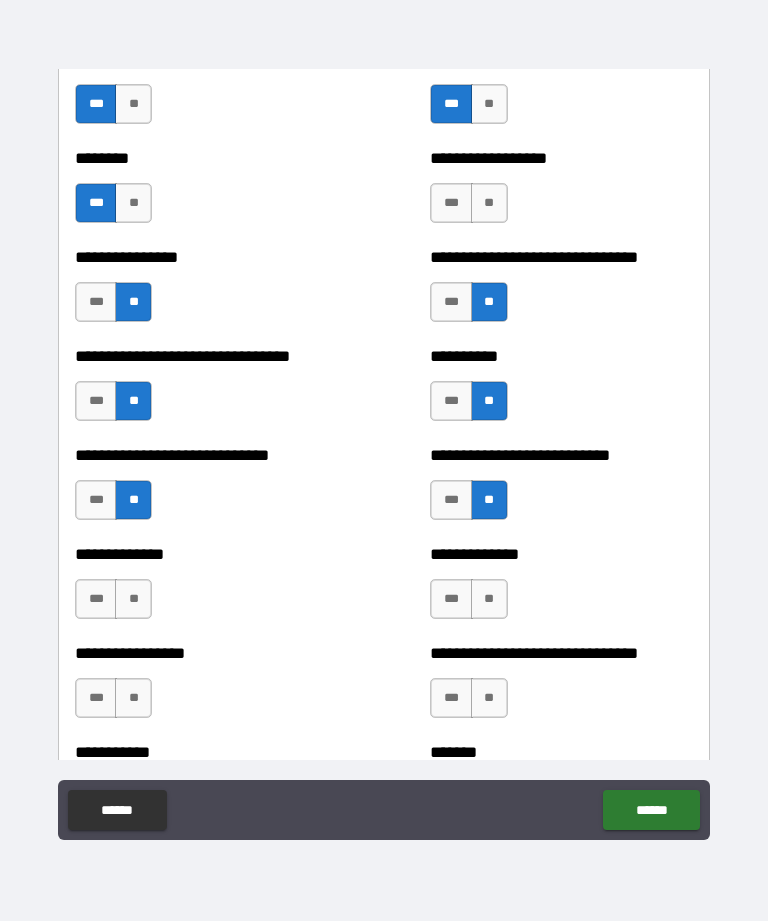 scroll, scrollTop: 7485, scrollLeft: 0, axis: vertical 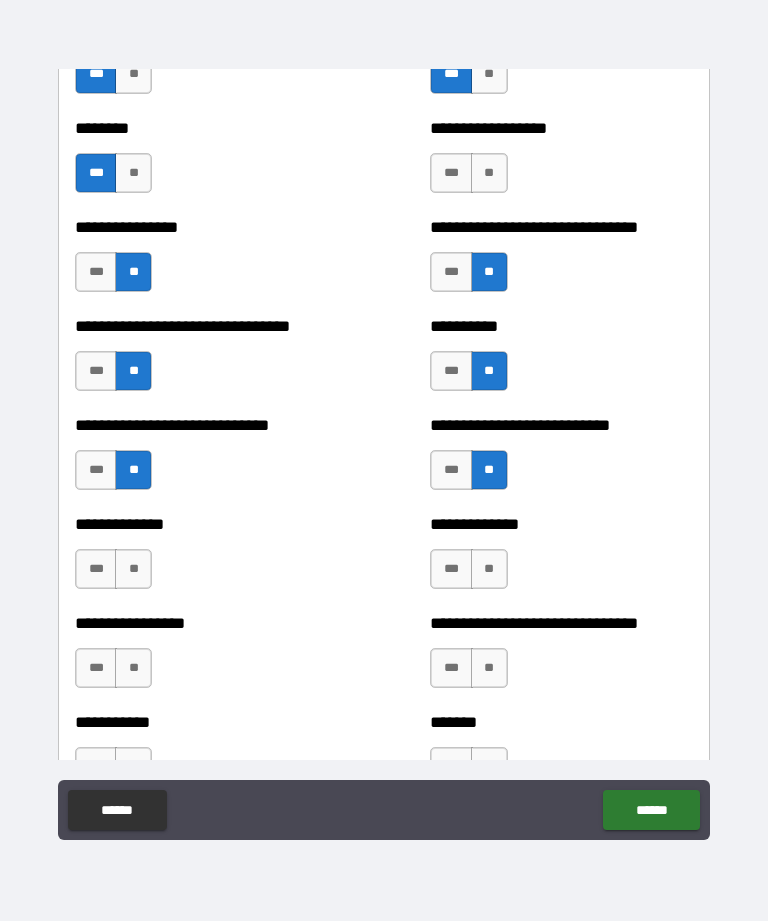 click on "**" at bounding box center (489, 569) 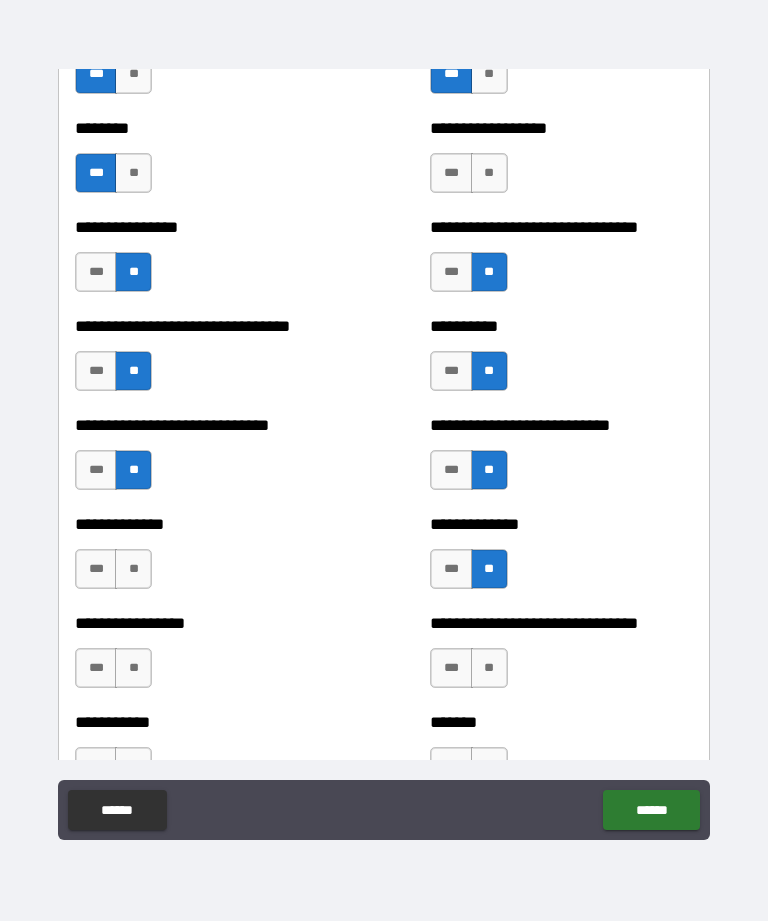 click on "**" at bounding box center (133, 569) 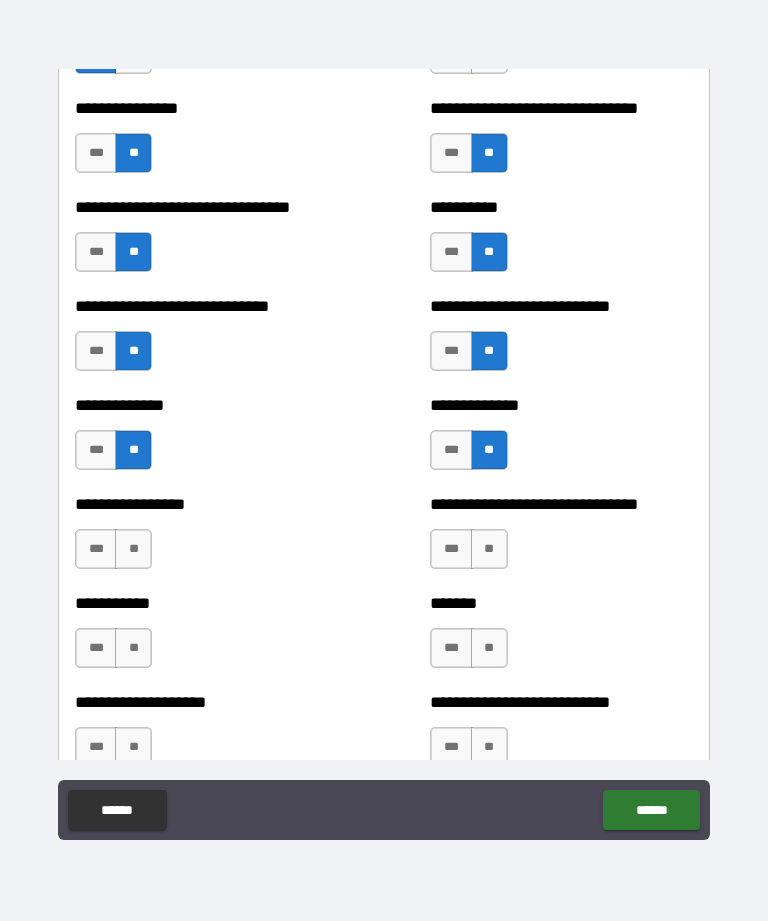 scroll, scrollTop: 7611, scrollLeft: 0, axis: vertical 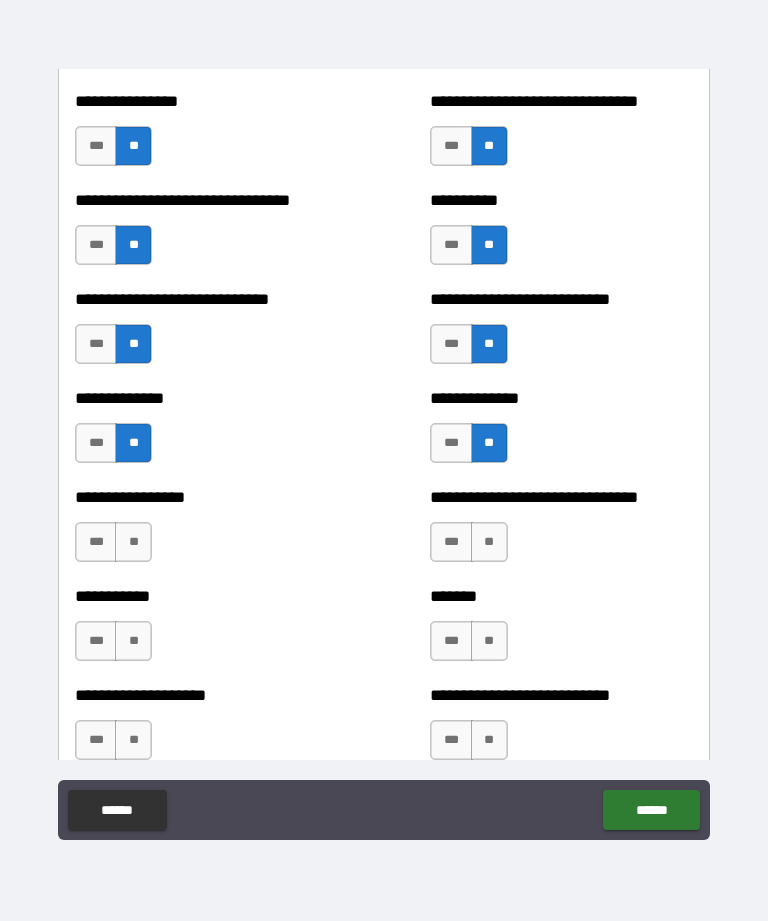 click on "***" at bounding box center (96, 542) 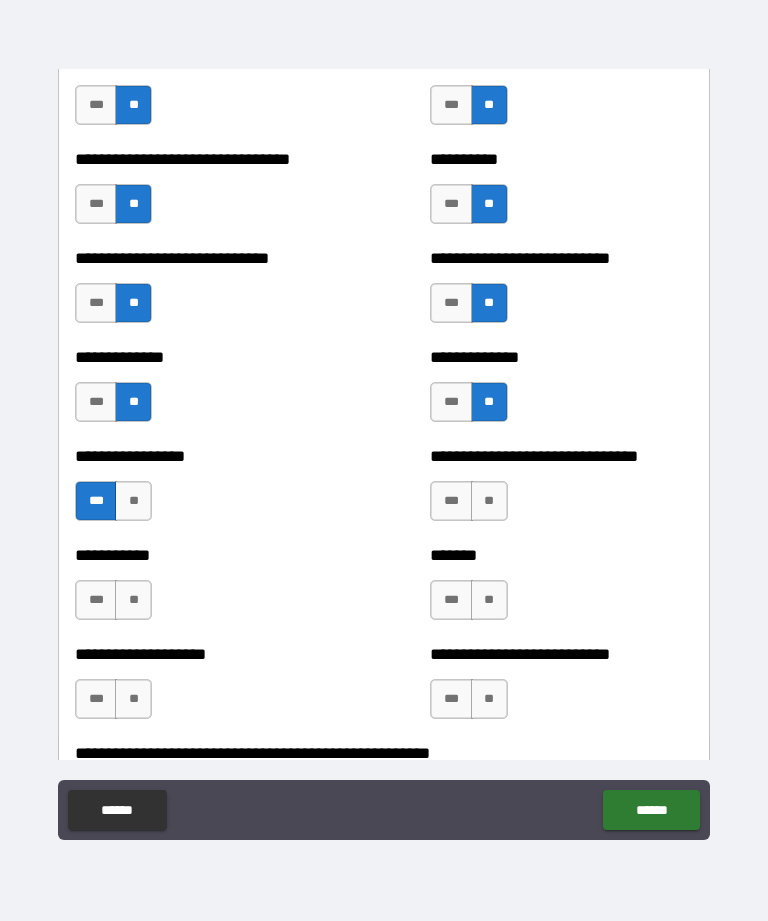 scroll, scrollTop: 7653, scrollLeft: 0, axis: vertical 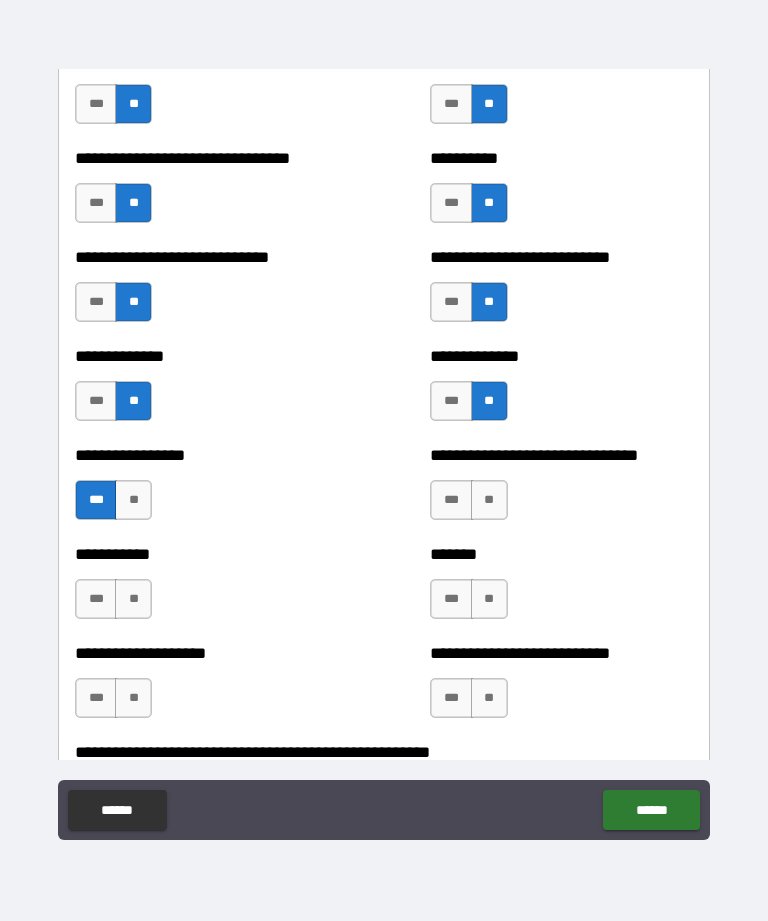 click on "**" at bounding box center [489, 500] 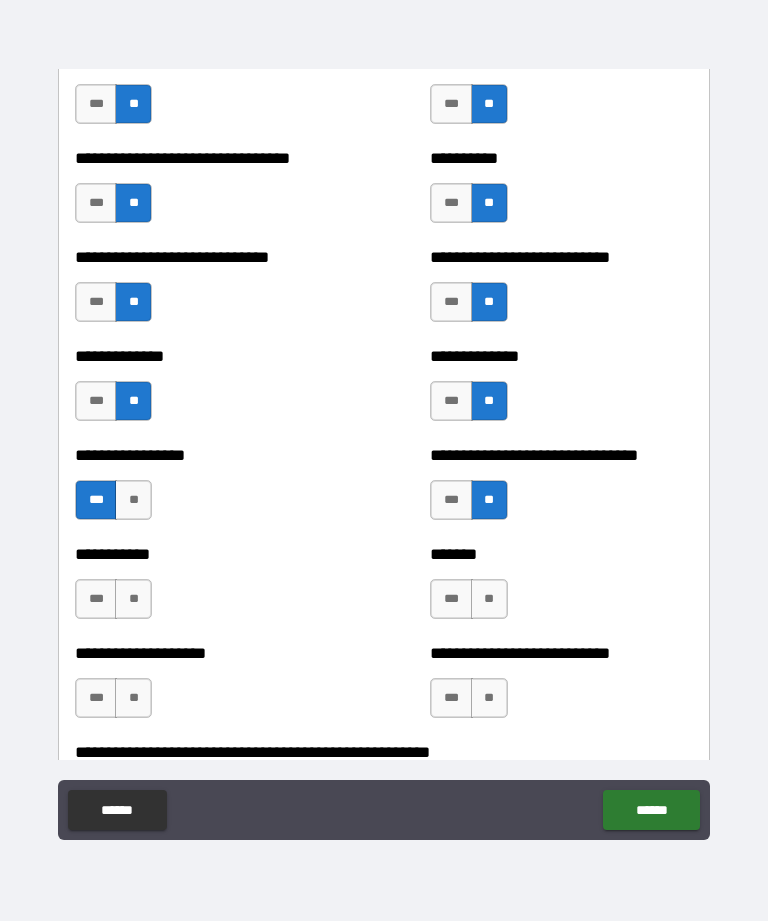 click on "**" at bounding box center [489, 599] 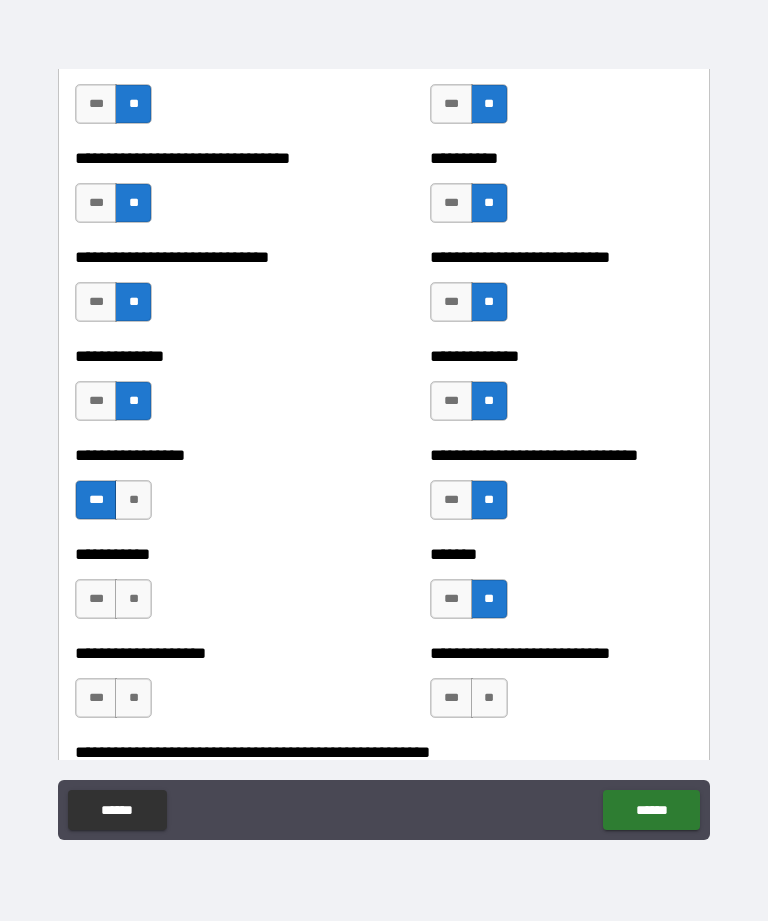 click on "**" at bounding box center [133, 599] 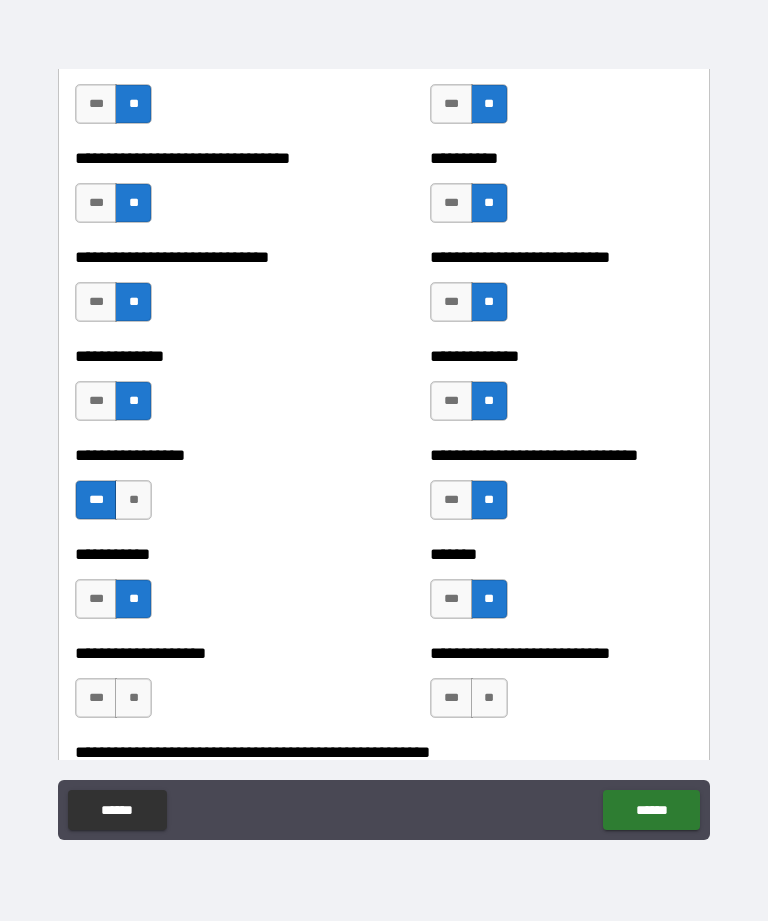 click on "**" at bounding box center [133, 698] 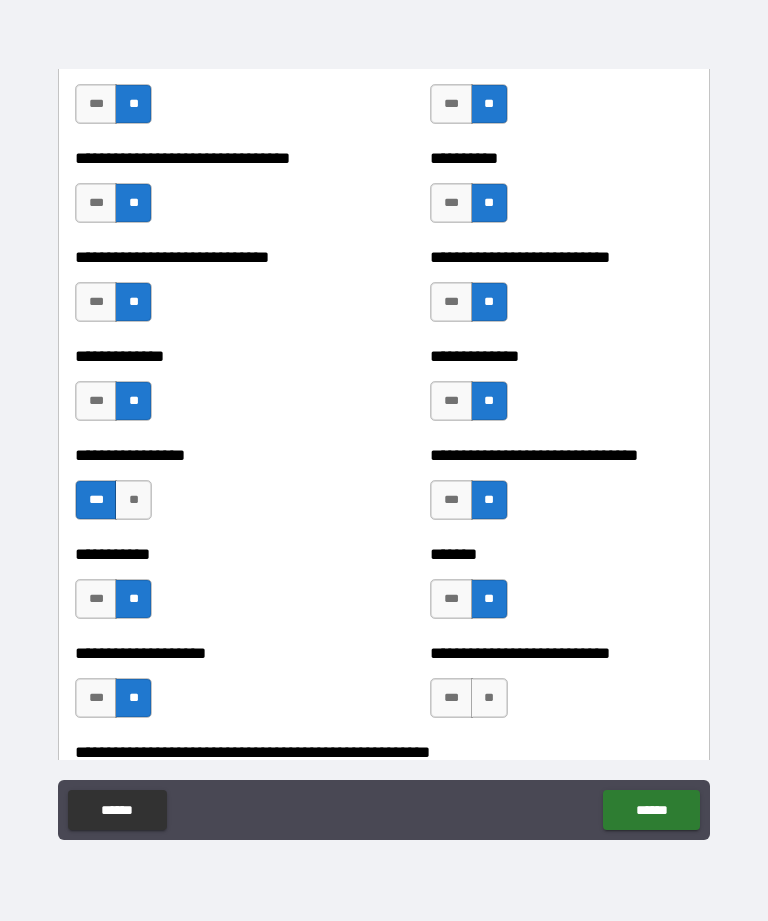 click on "**" at bounding box center (489, 698) 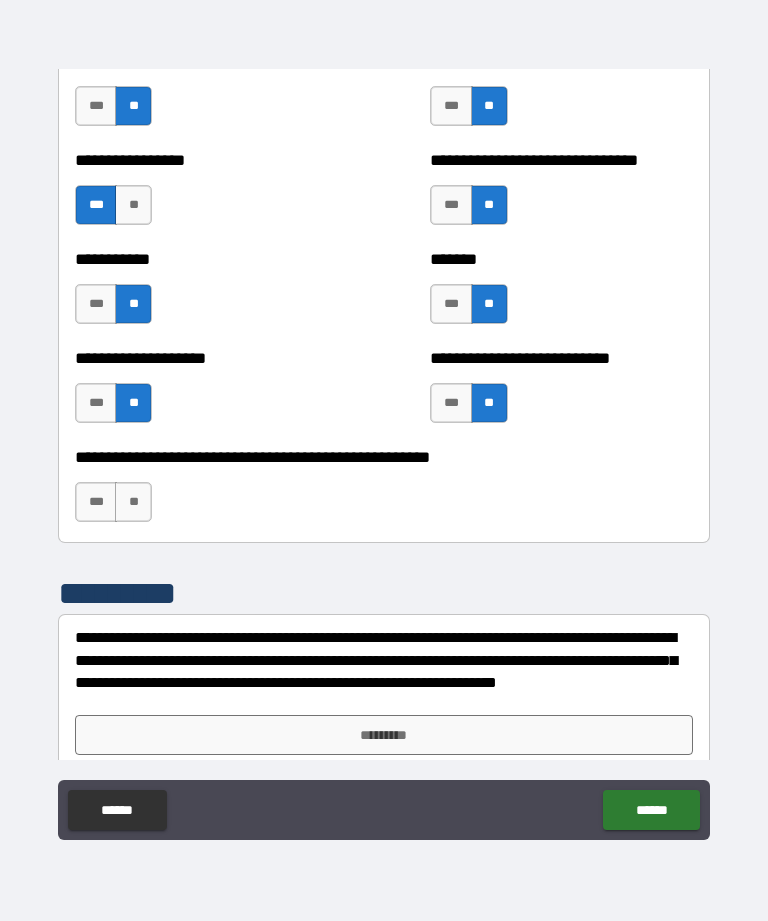 scroll, scrollTop: 7946, scrollLeft: 0, axis: vertical 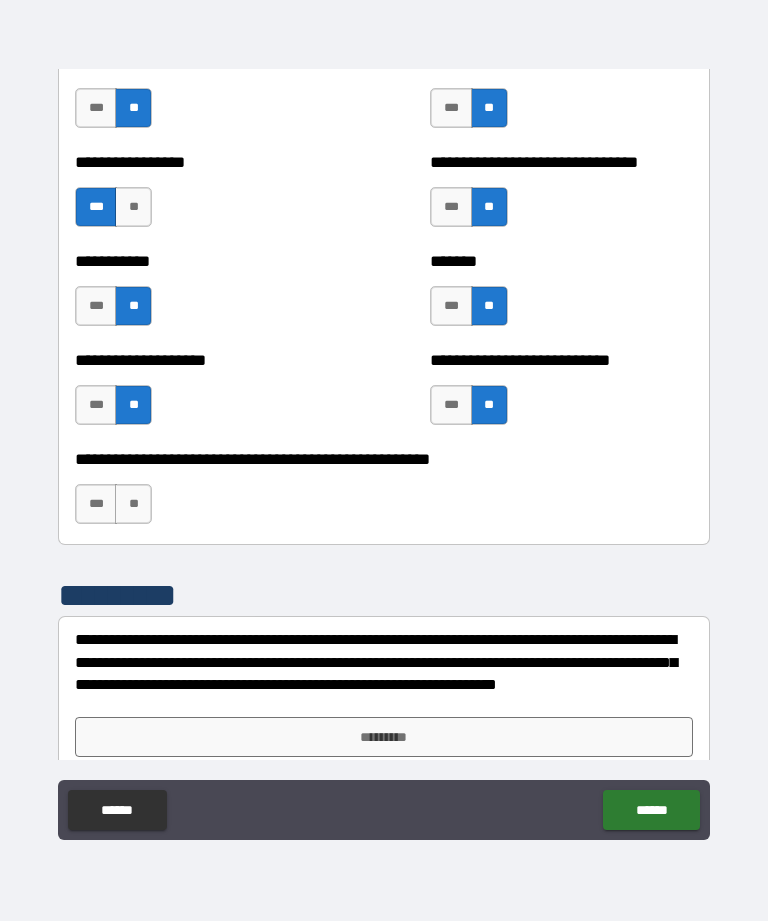 click on "**" at bounding box center (133, 504) 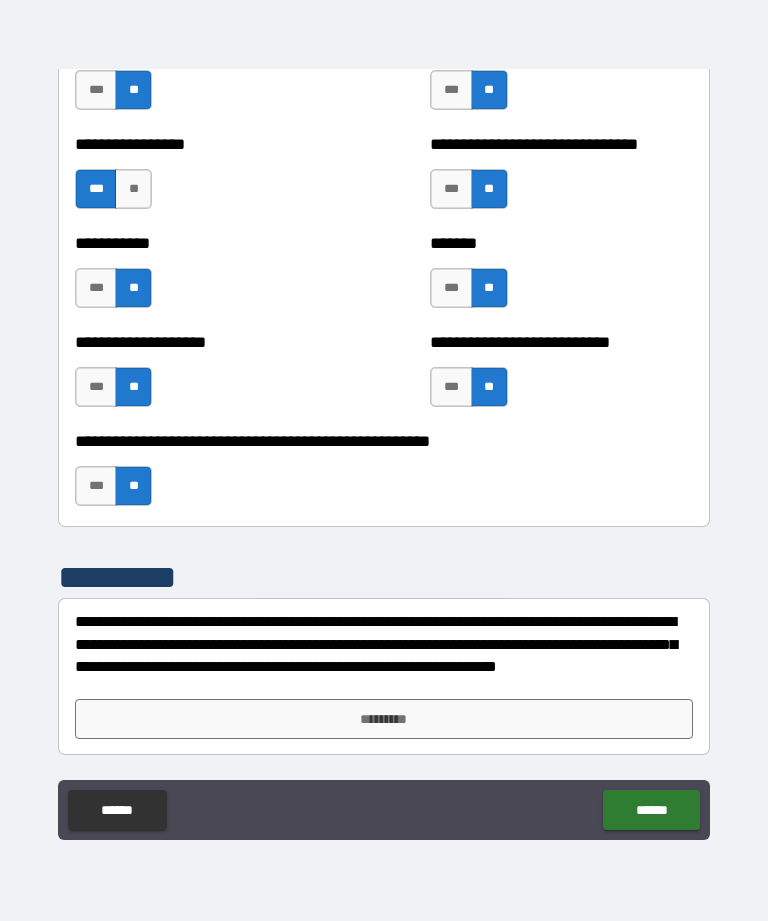 scroll, scrollTop: 7964, scrollLeft: 0, axis: vertical 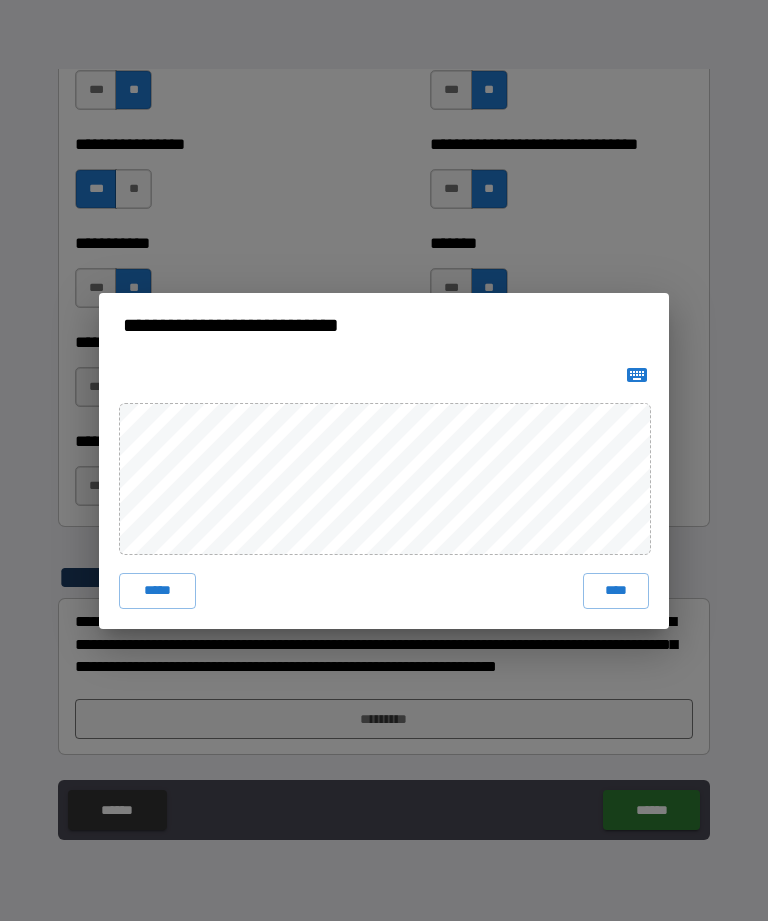 click on "****" at bounding box center [616, 591] 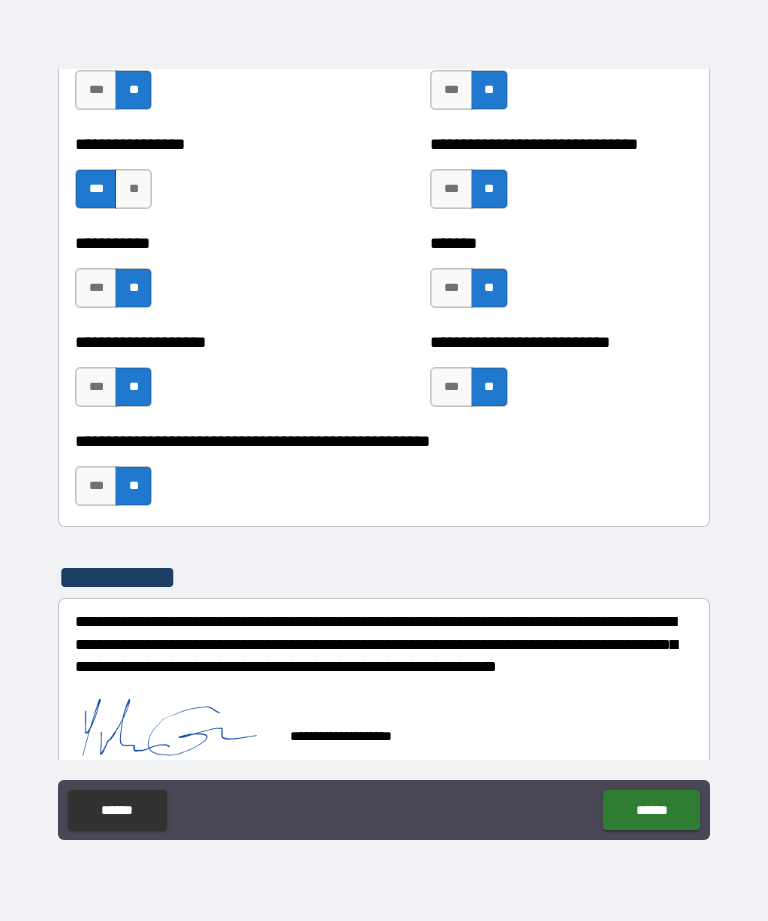 click on "******" at bounding box center [651, 810] 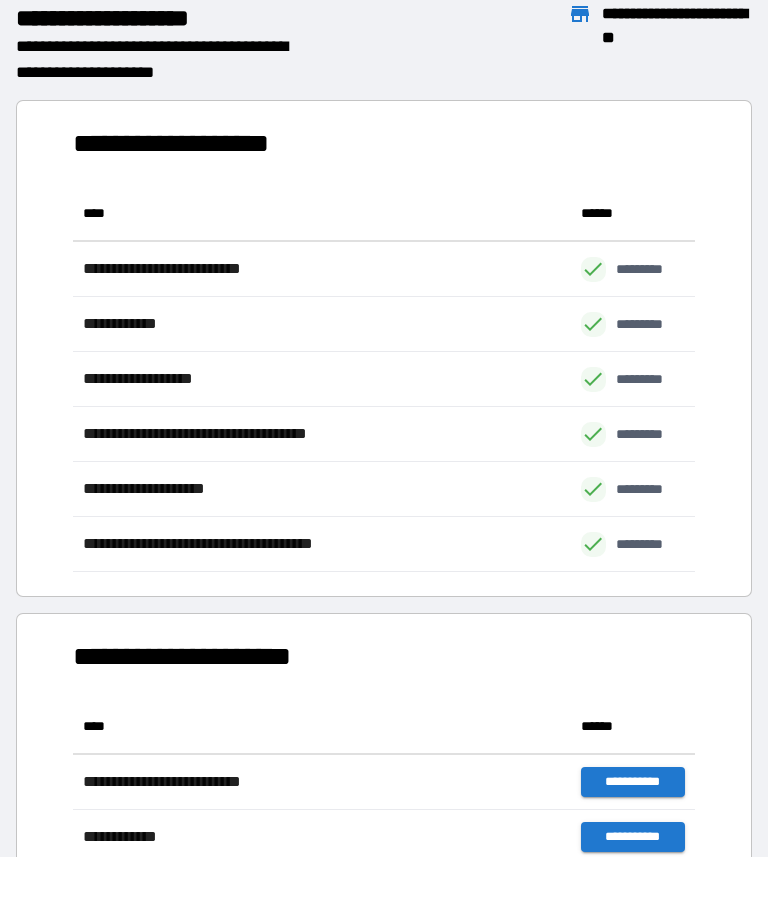 scroll, scrollTop: 386, scrollLeft: 622, axis: both 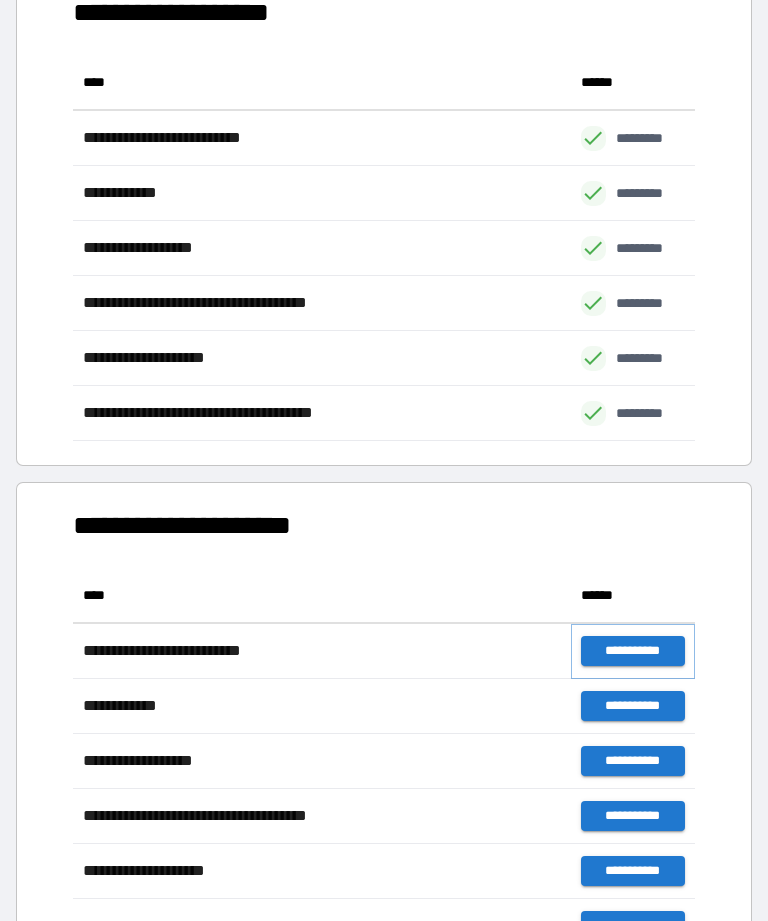 click on "**********" at bounding box center (633, 651) 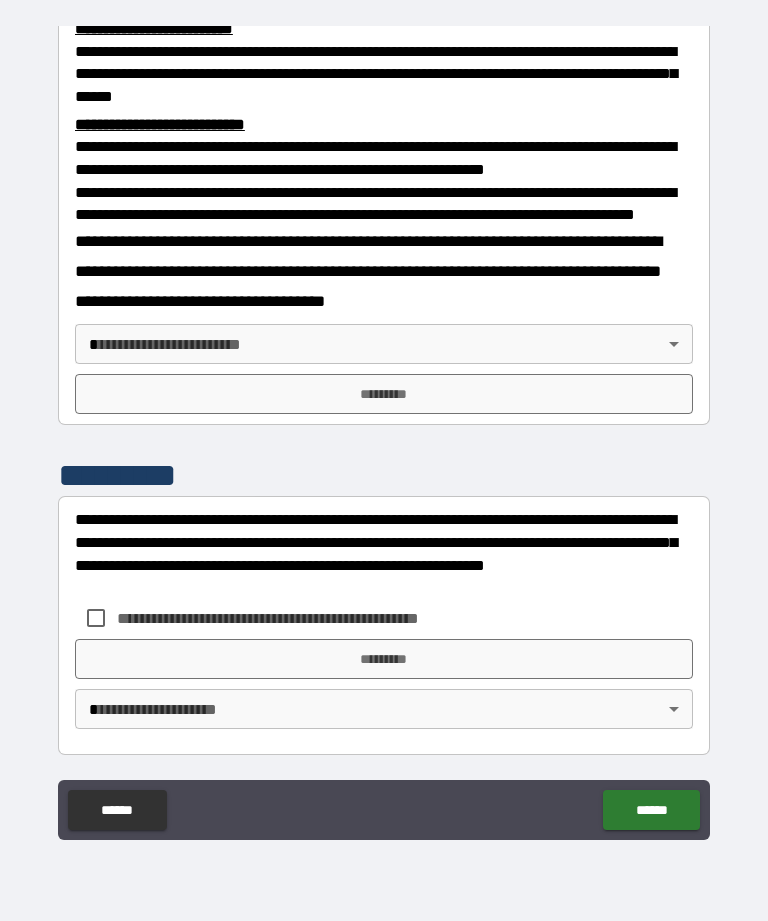 scroll, scrollTop: 691, scrollLeft: 0, axis: vertical 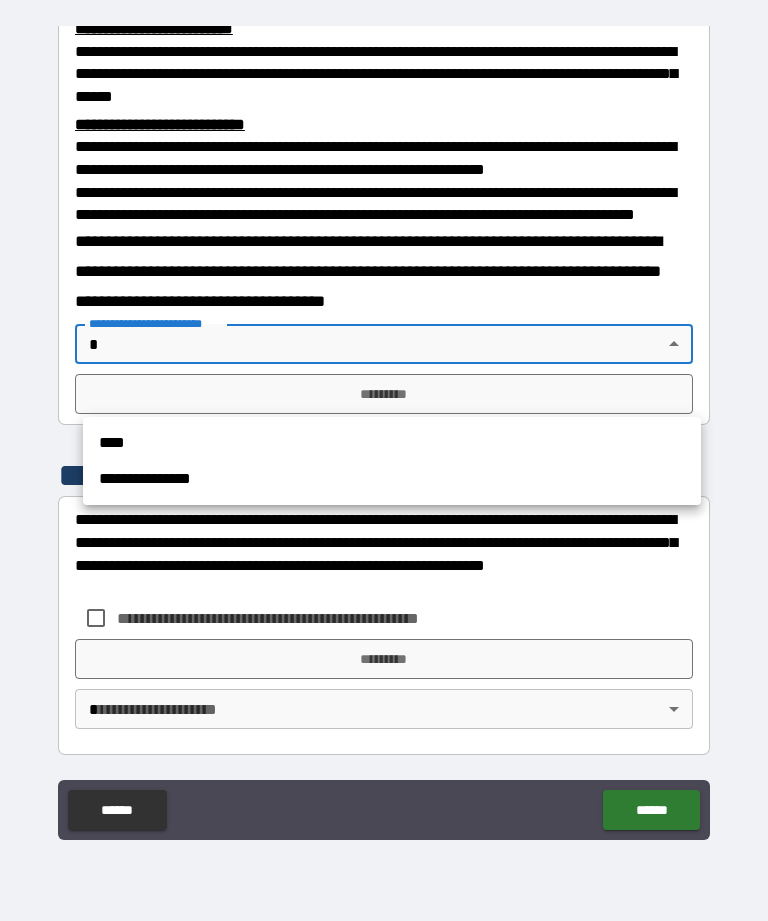 click on "****" at bounding box center [392, 443] 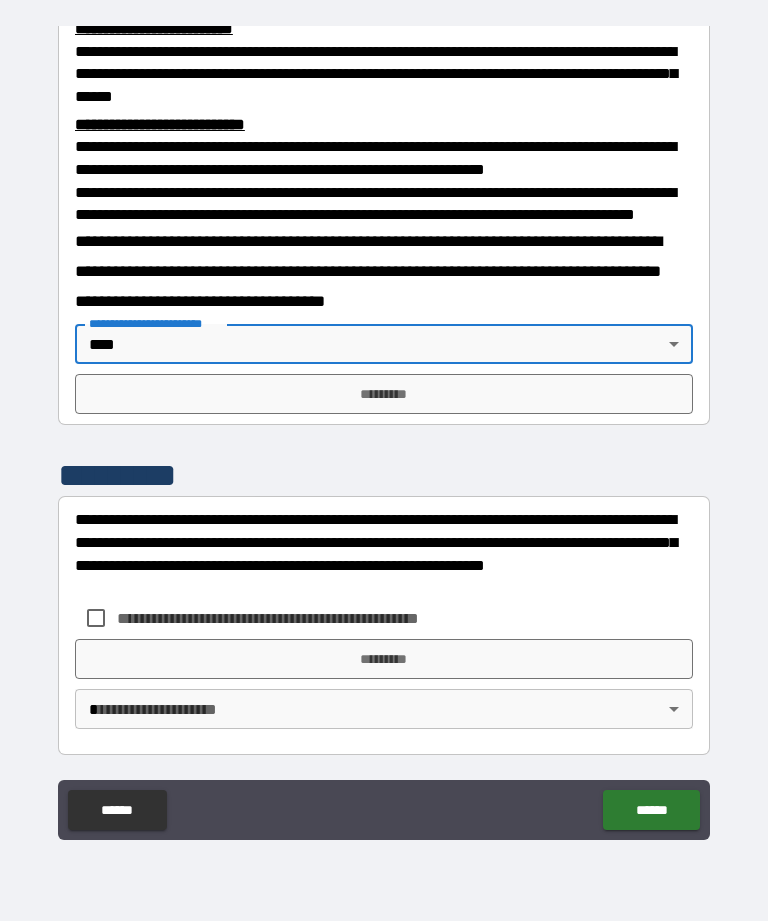 click on "**********" at bounding box center (384, 428) 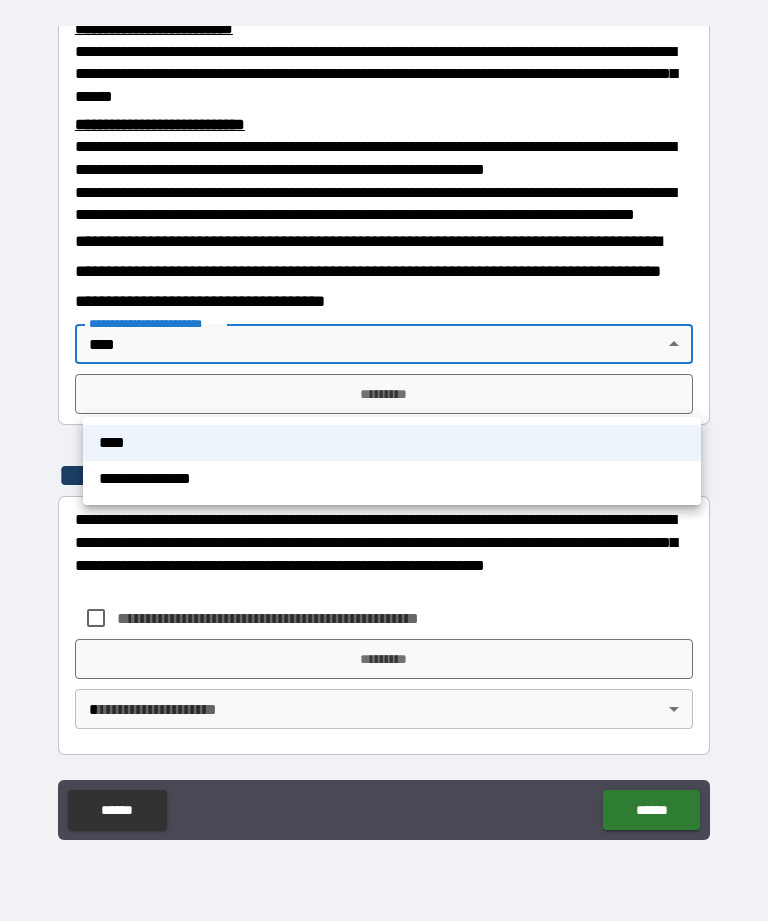 click on "**********" at bounding box center (392, 479) 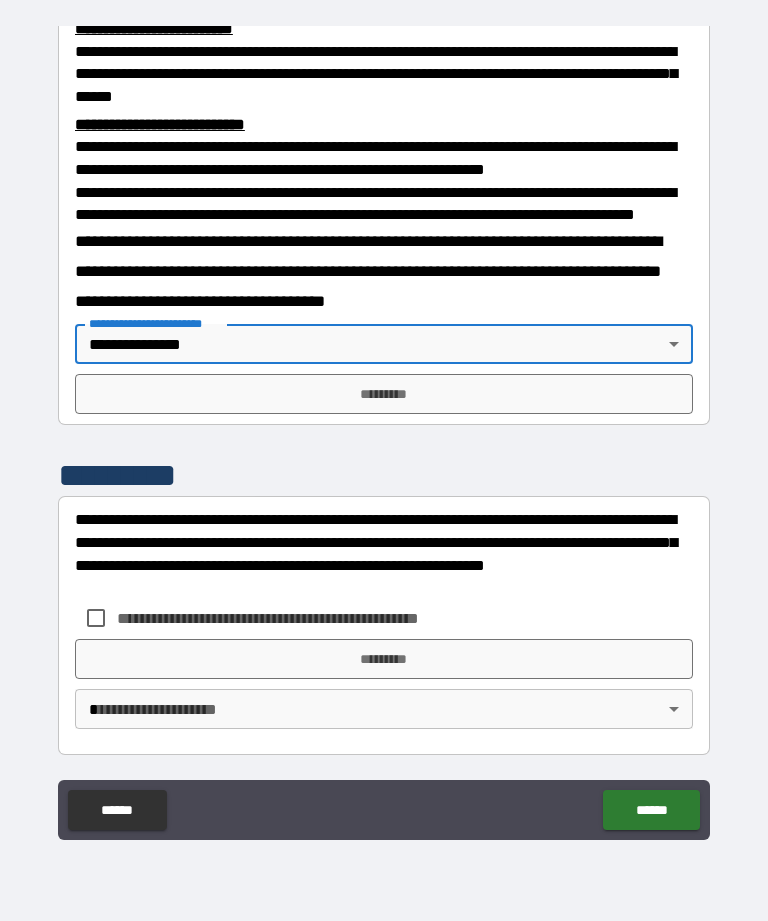 click on "*********" at bounding box center [384, 394] 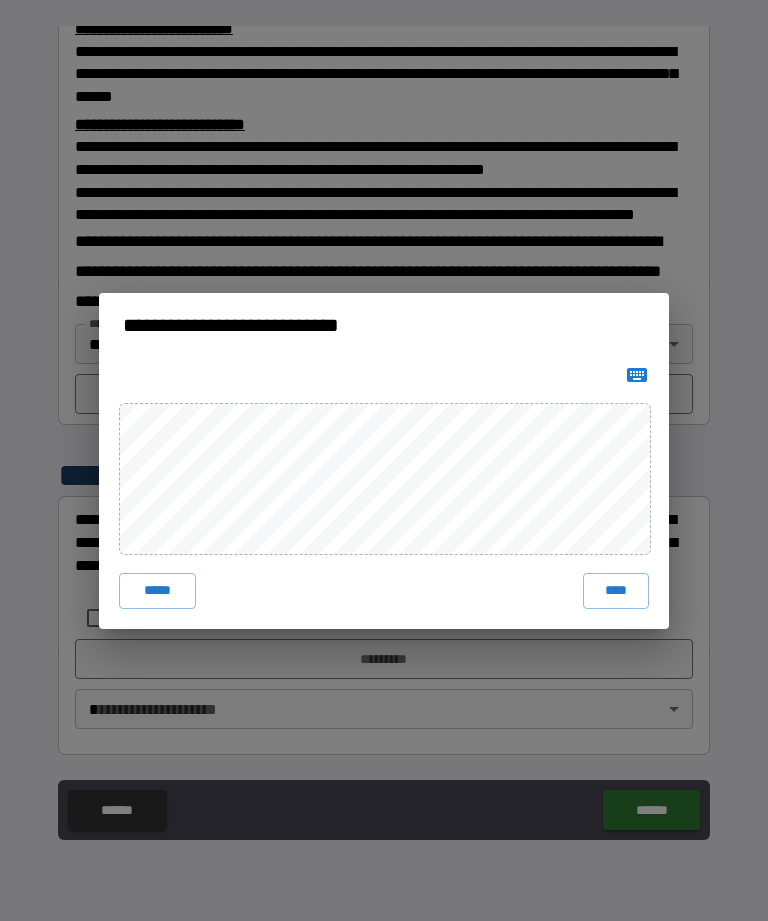click on "****" at bounding box center (616, 591) 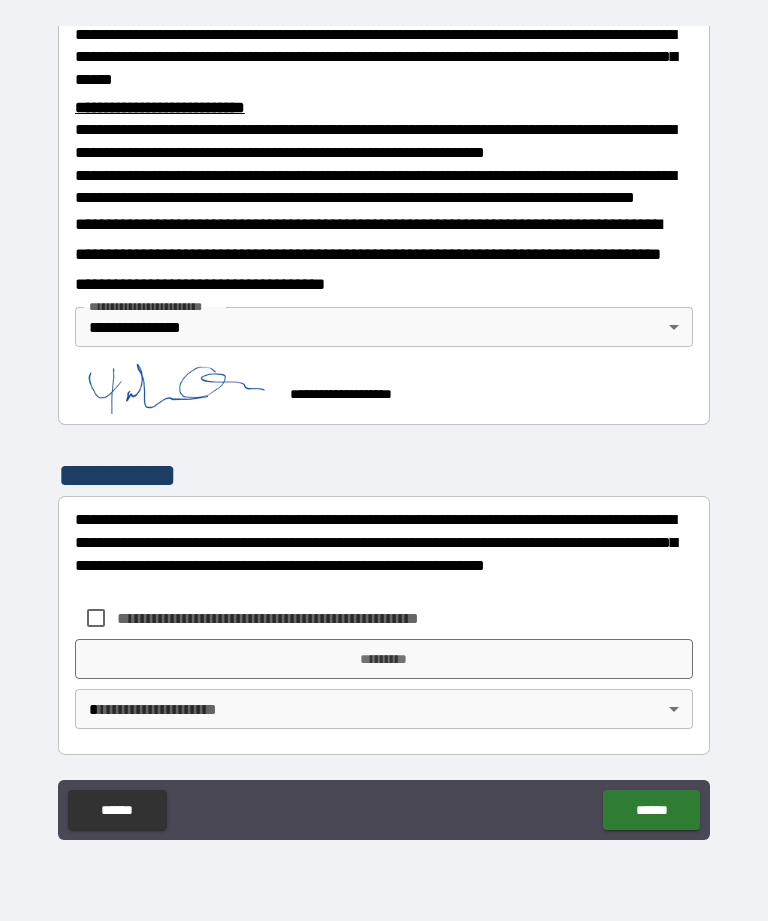 scroll, scrollTop: 751, scrollLeft: 0, axis: vertical 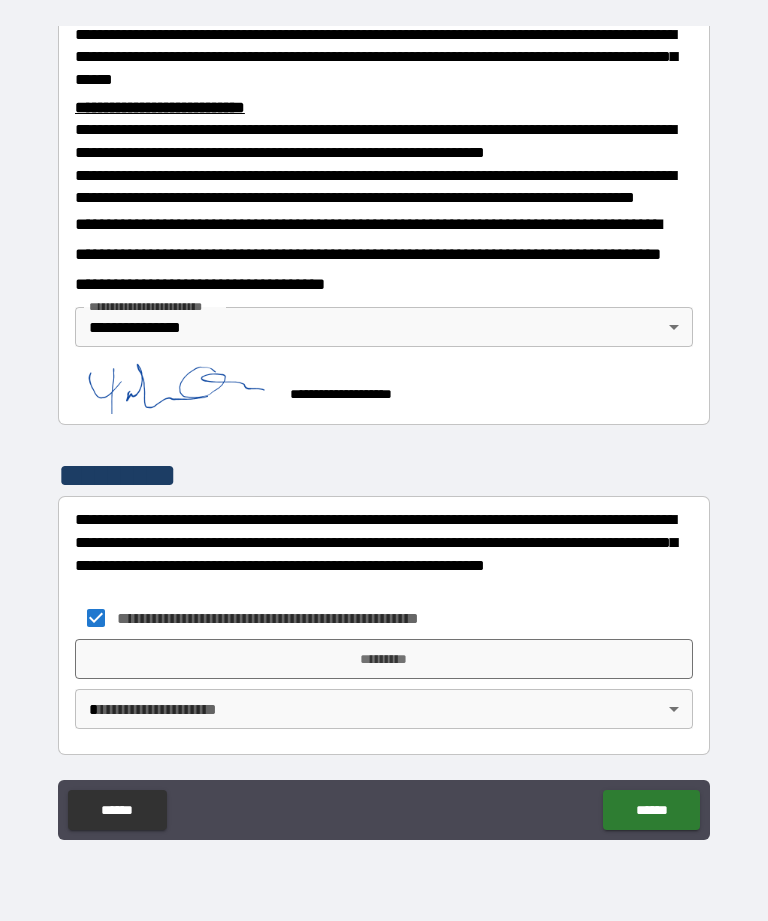 click on "*********" at bounding box center (384, 659) 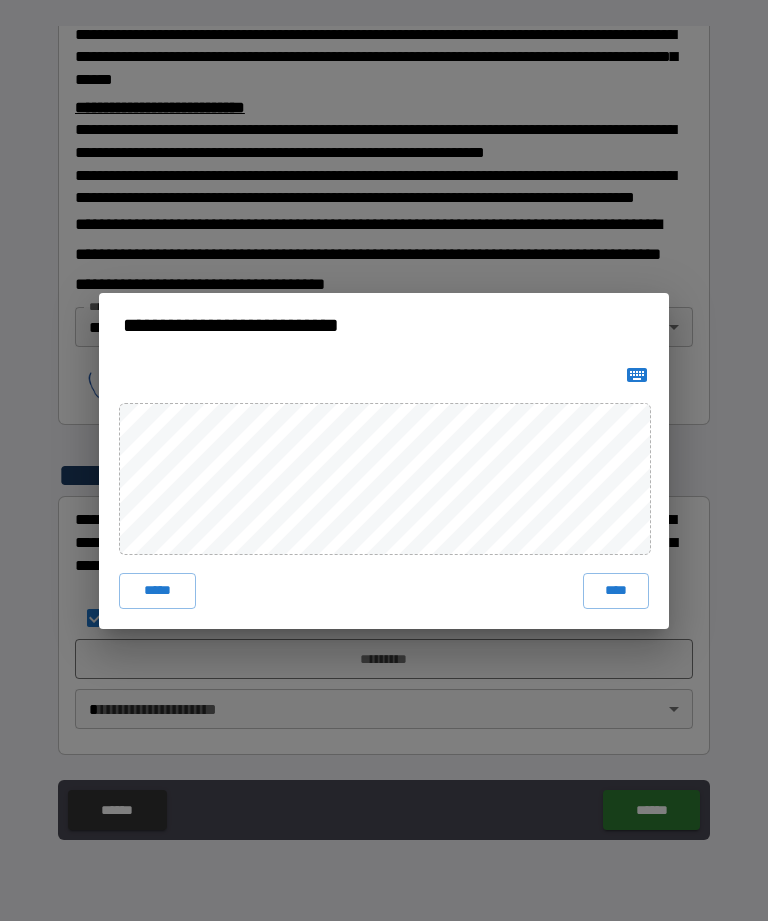 click on "****" at bounding box center (616, 591) 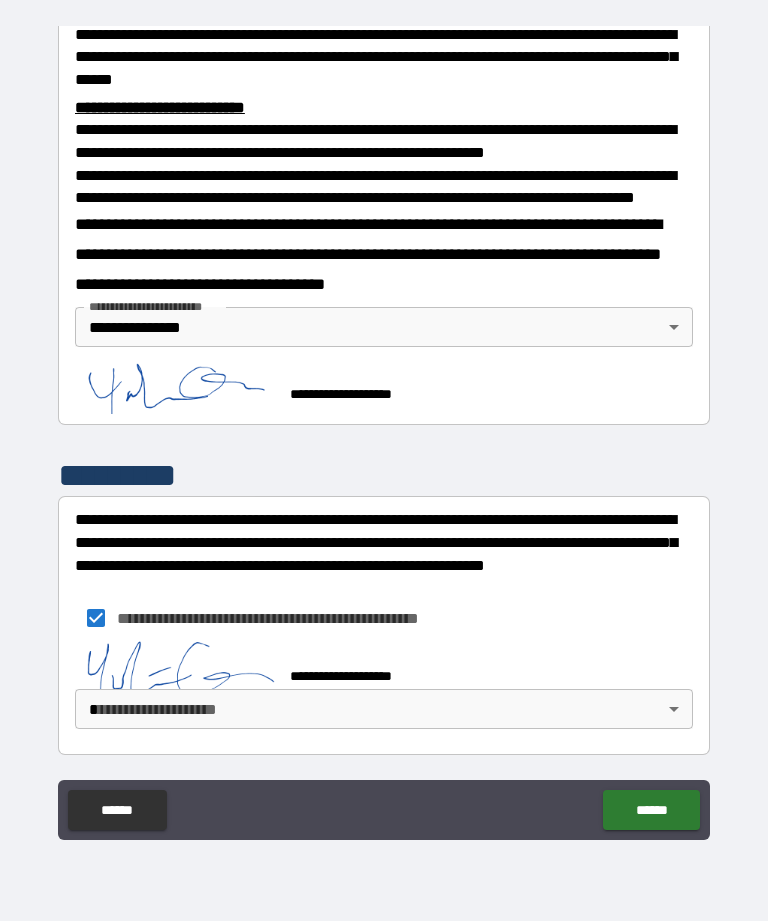 scroll, scrollTop: 741, scrollLeft: 0, axis: vertical 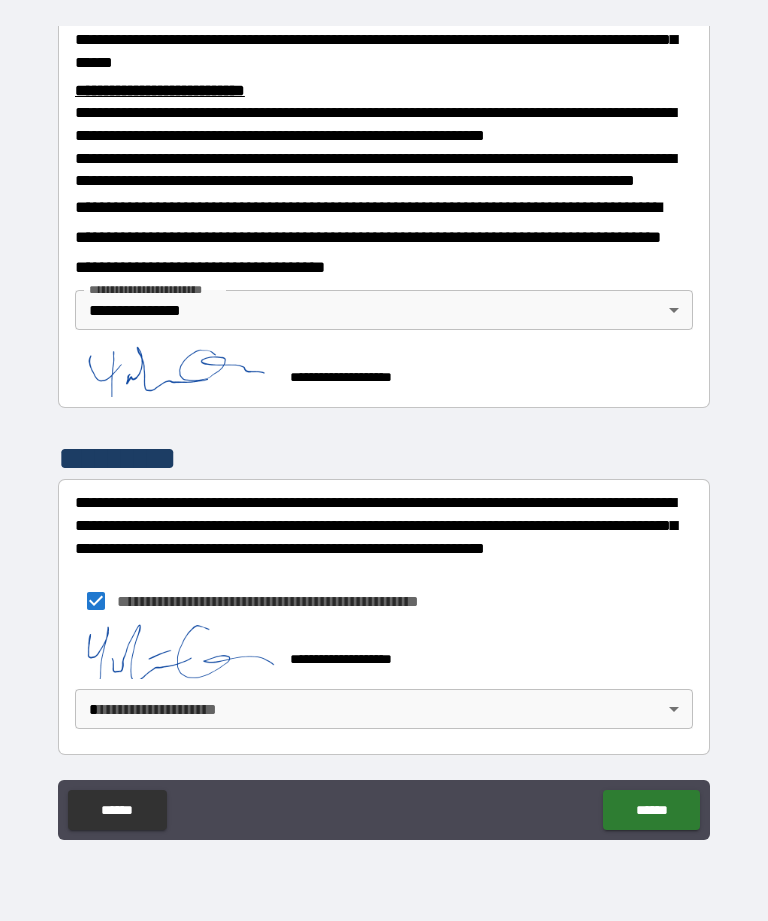 click on "**********" at bounding box center [384, 428] 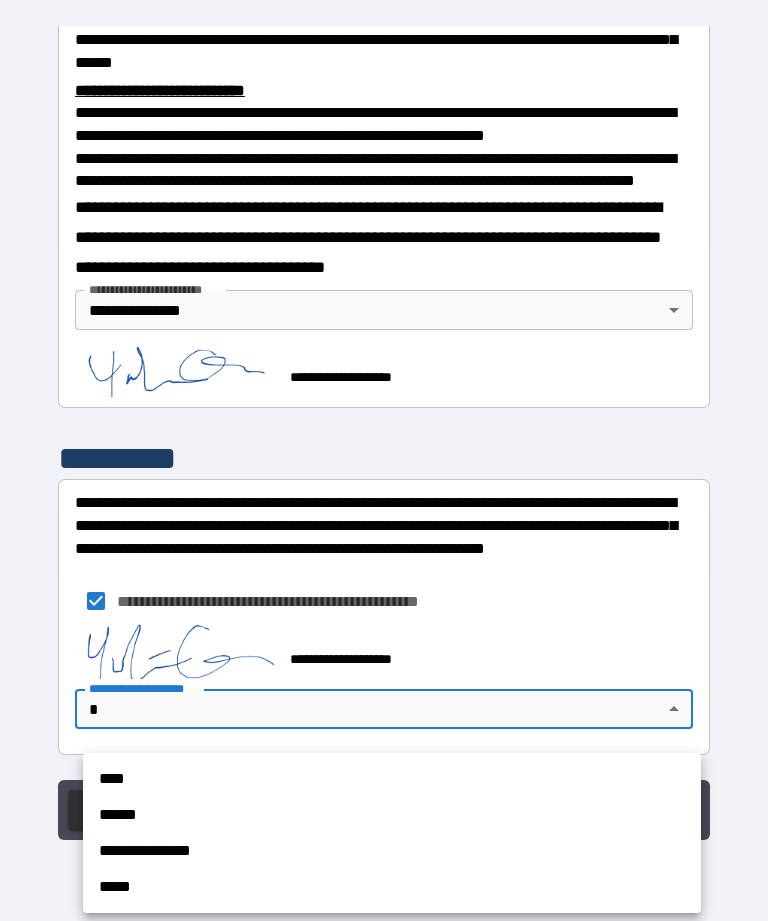 click on "**********" at bounding box center [392, 851] 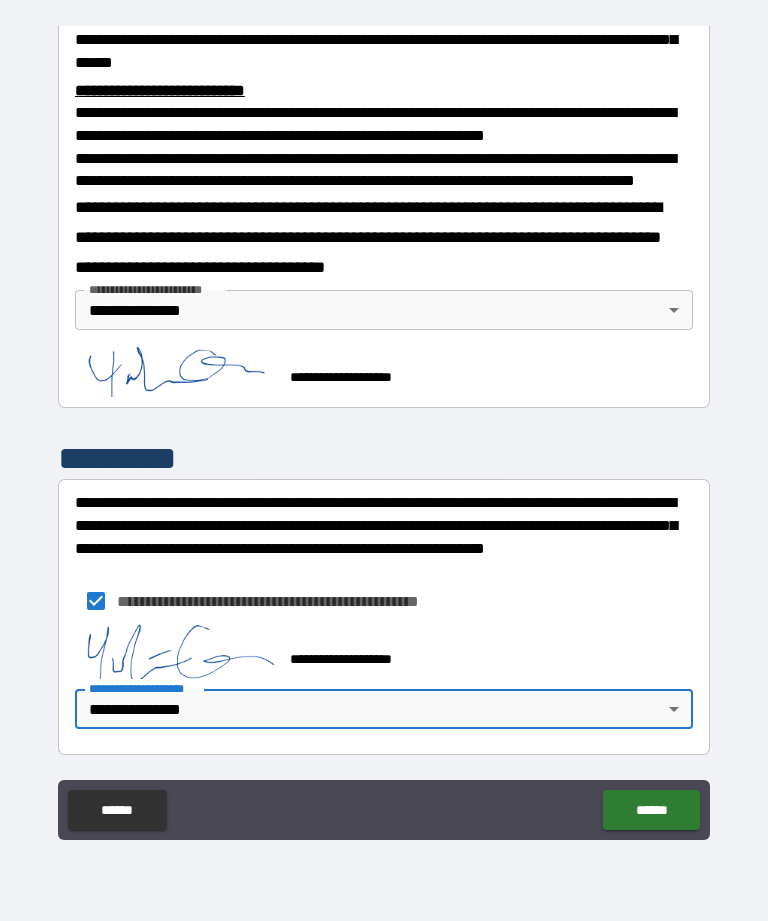 scroll, scrollTop: 768, scrollLeft: 0, axis: vertical 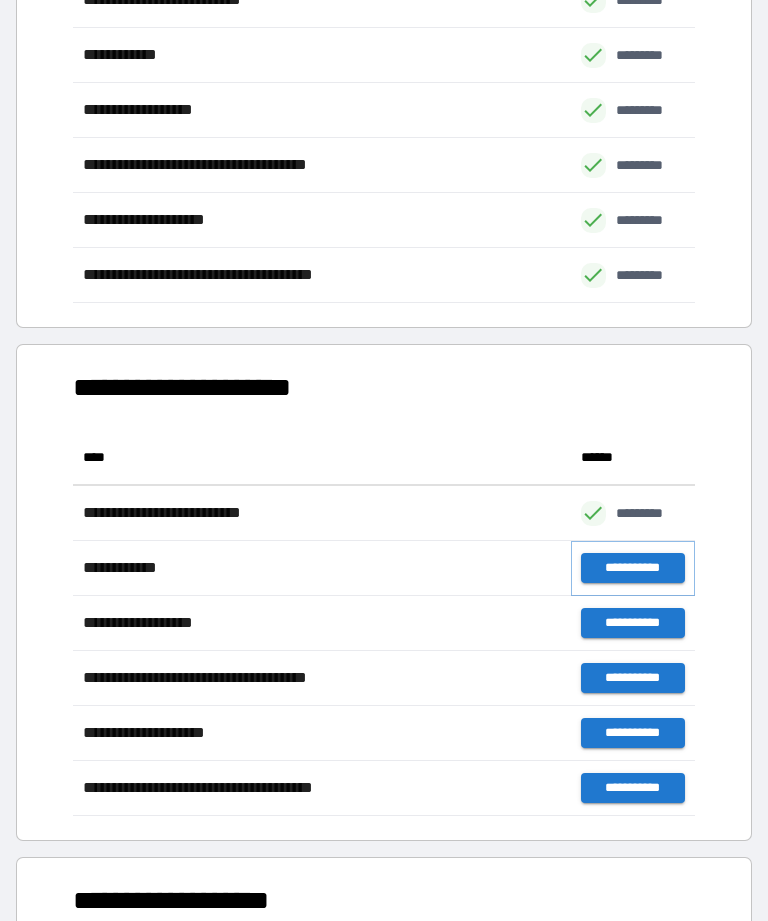 click on "**********" at bounding box center [633, 568] 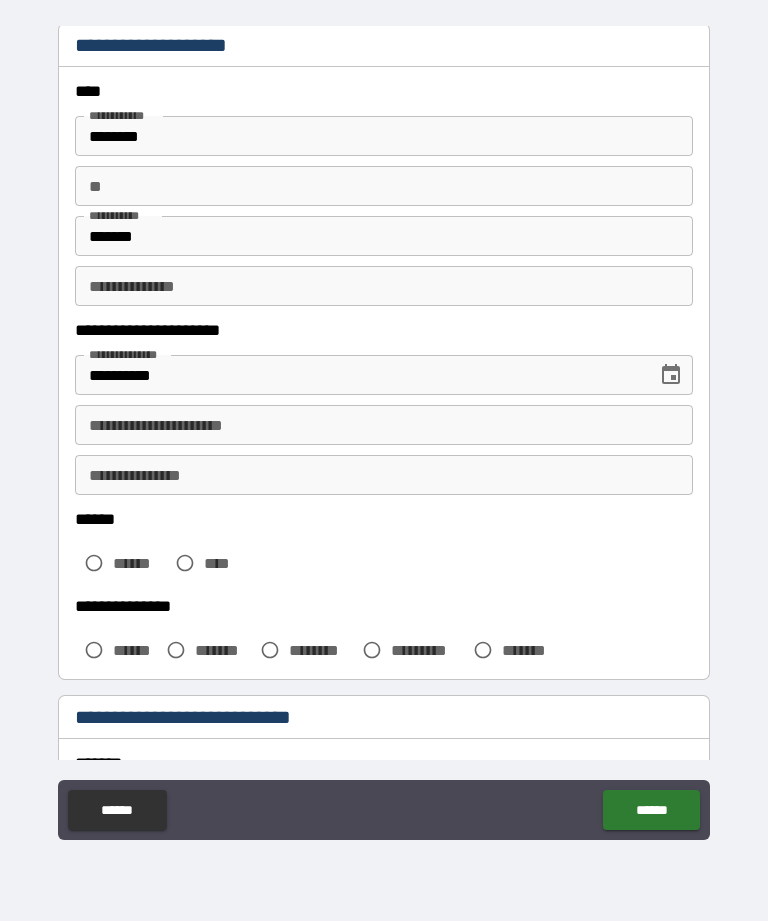 scroll, scrollTop: 60, scrollLeft: 0, axis: vertical 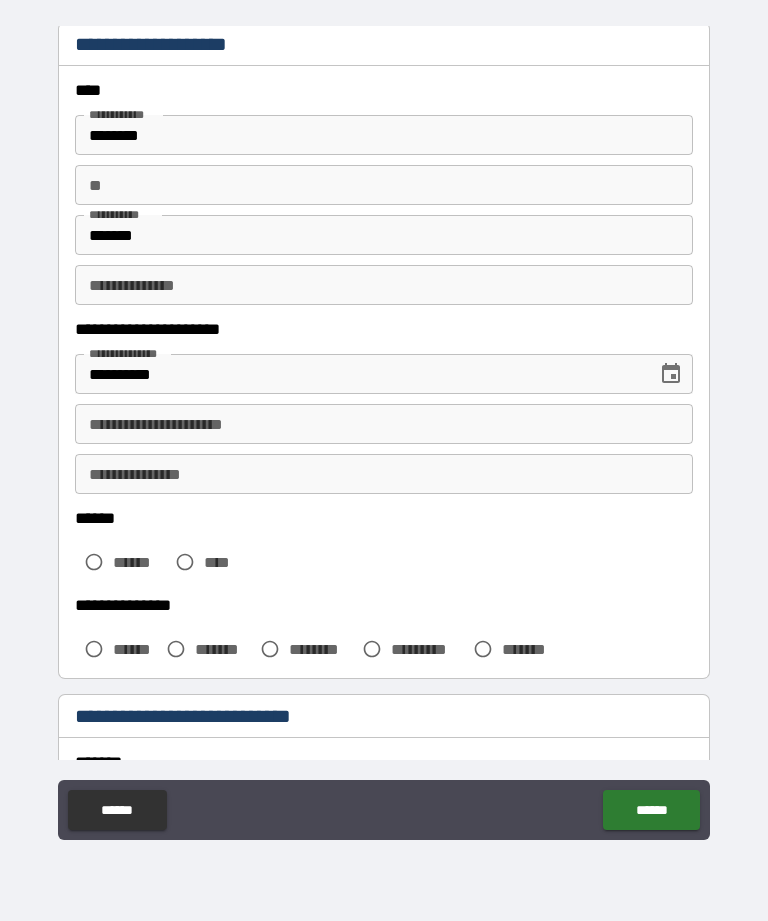 click on "**********" at bounding box center (384, 424) 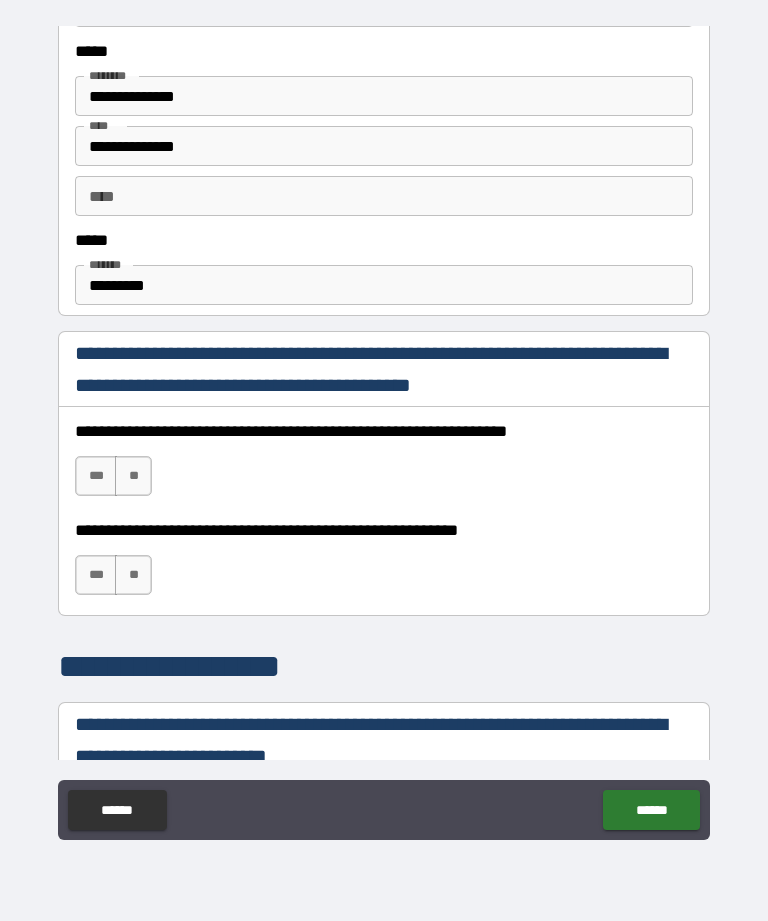 scroll, scrollTop: 1053, scrollLeft: 0, axis: vertical 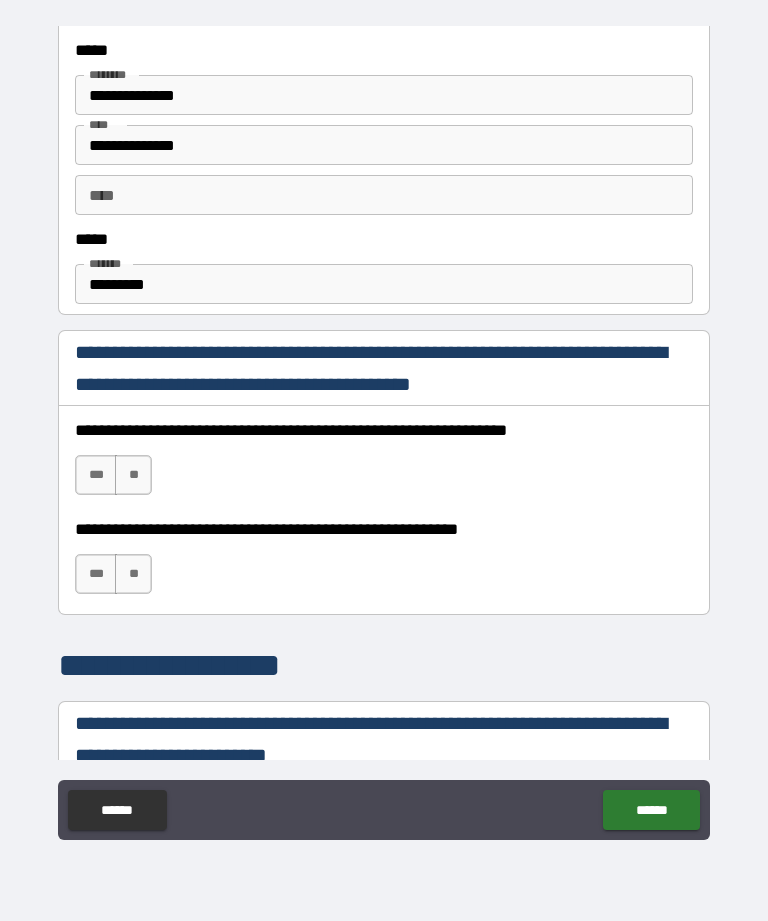 click on "***" at bounding box center [96, 475] 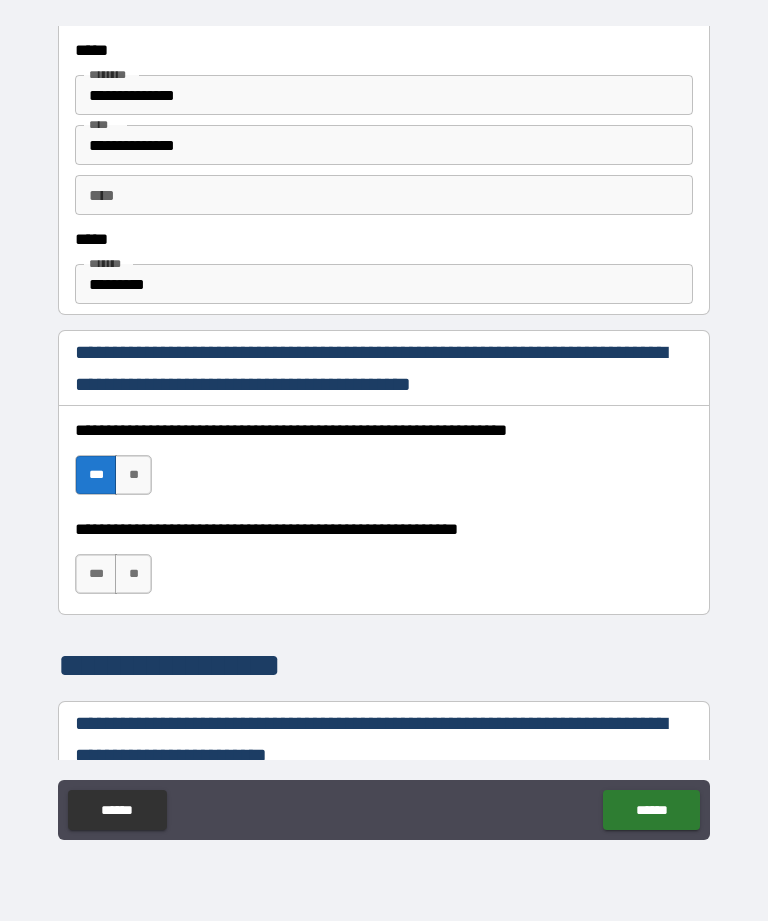 click on "***" at bounding box center (96, 574) 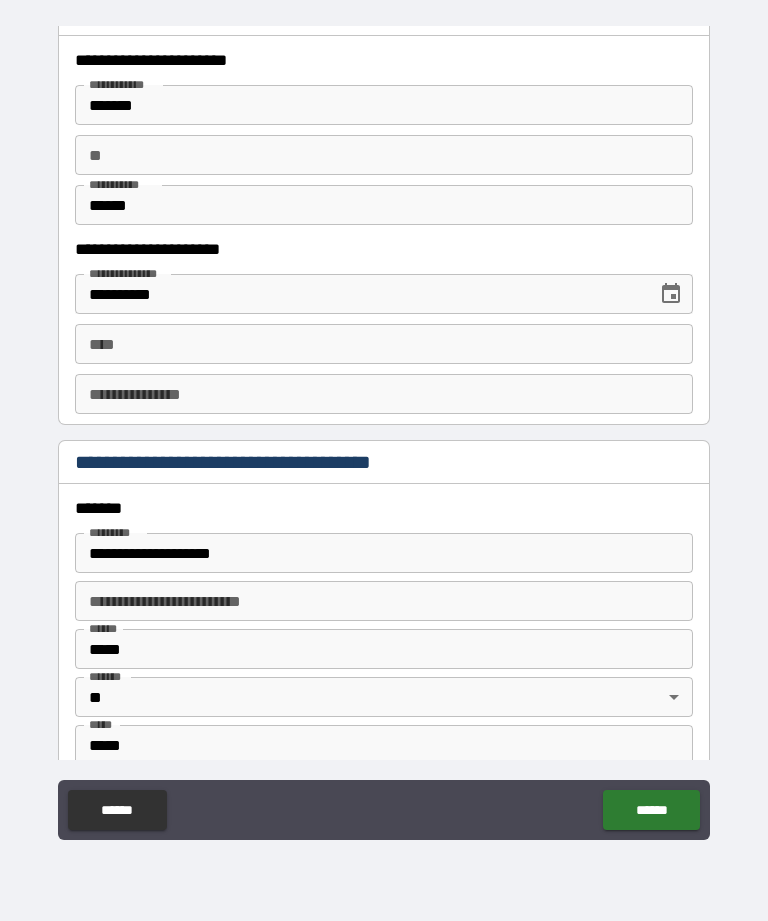 scroll, scrollTop: 2016, scrollLeft: 0, axis: vertical 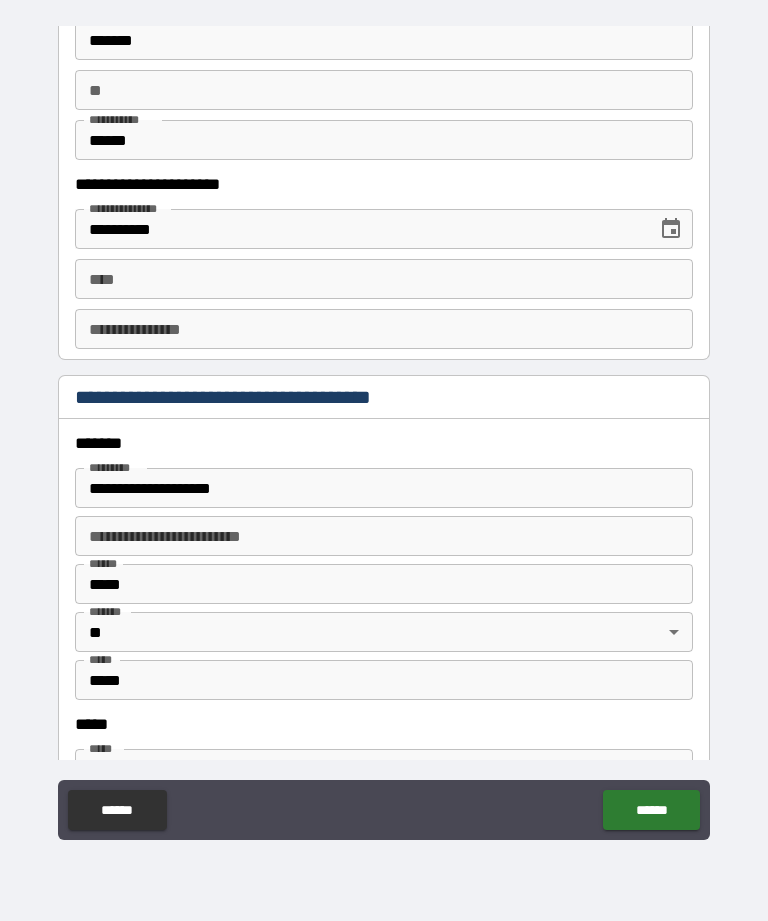 click on "****" at bounding box center (384, 279) 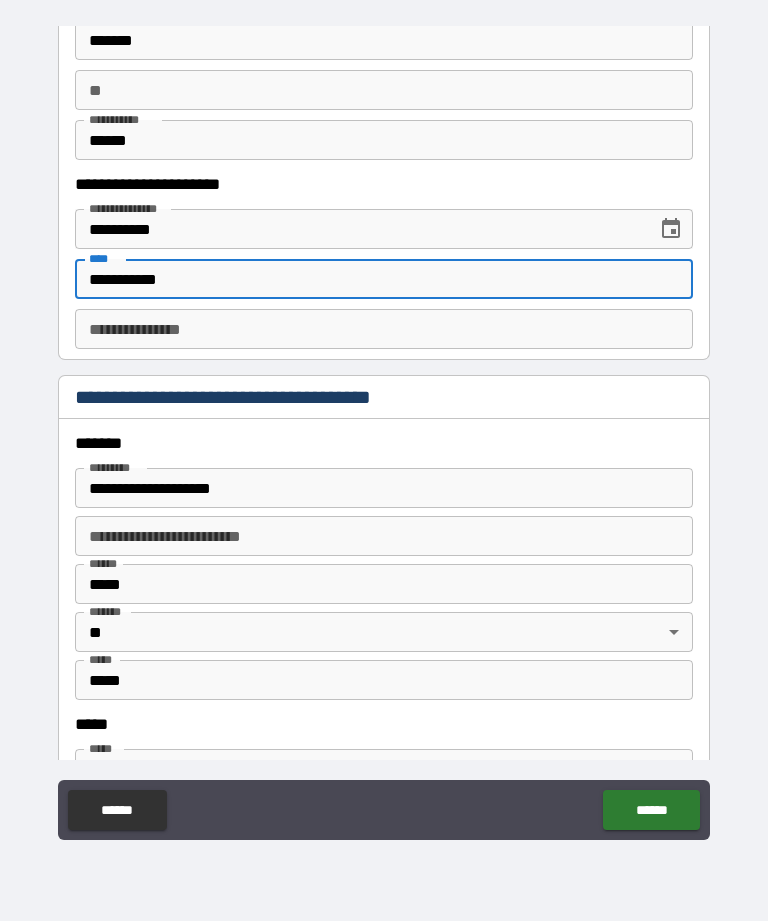 click on "**********" at bounding box center [384, 329] 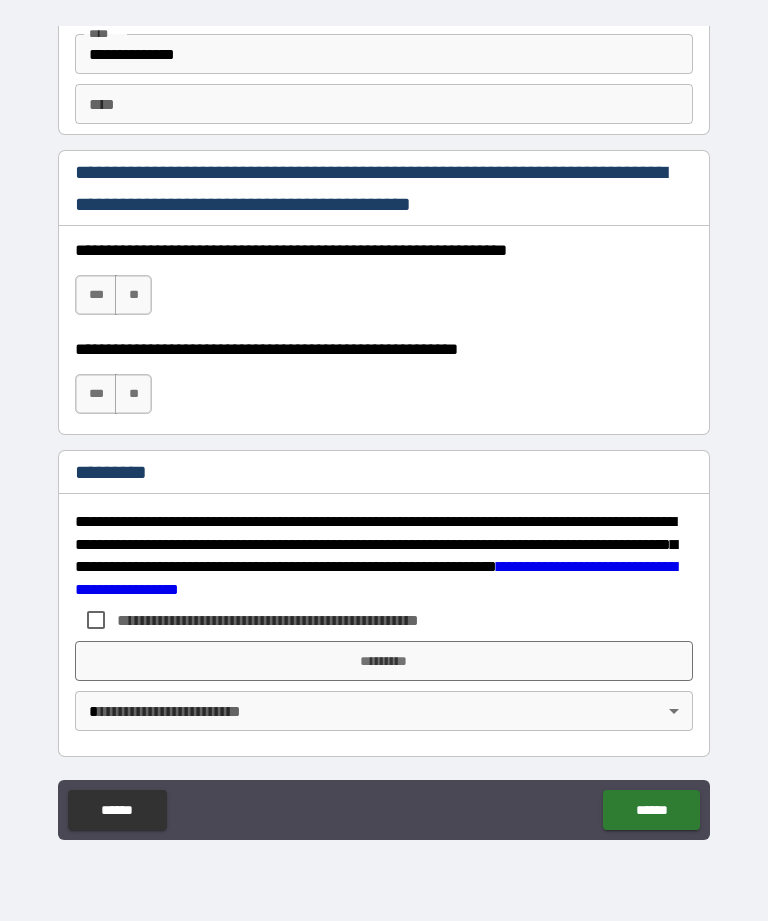 scroll, scrollTop: 2871, scrollLeft: 0, axis: vertical 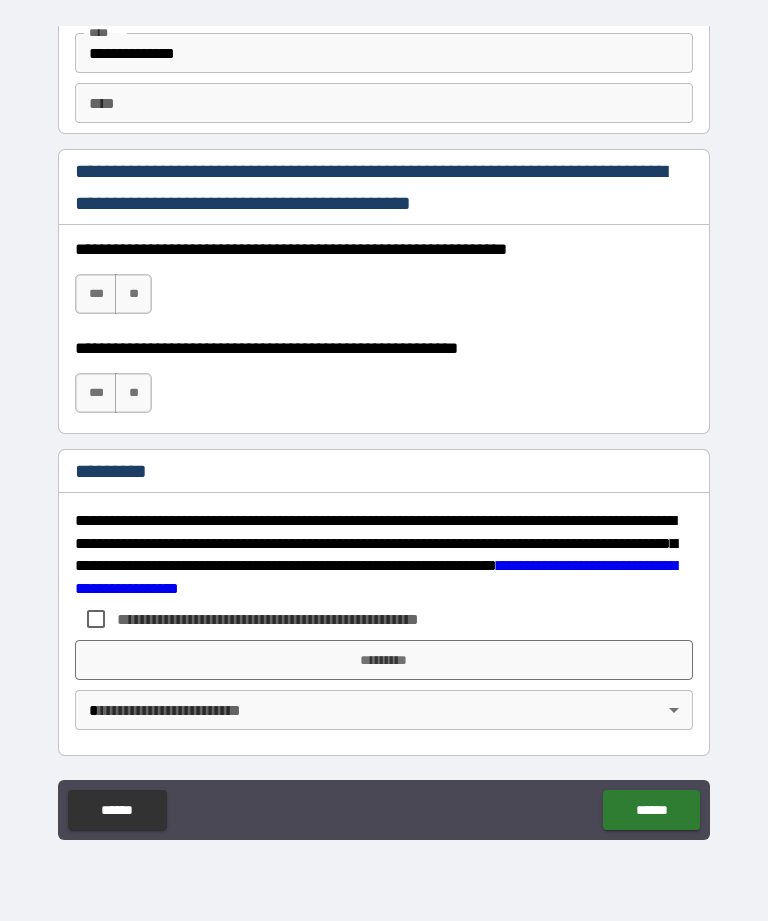 click on "***" at bounding box center (96, 294) 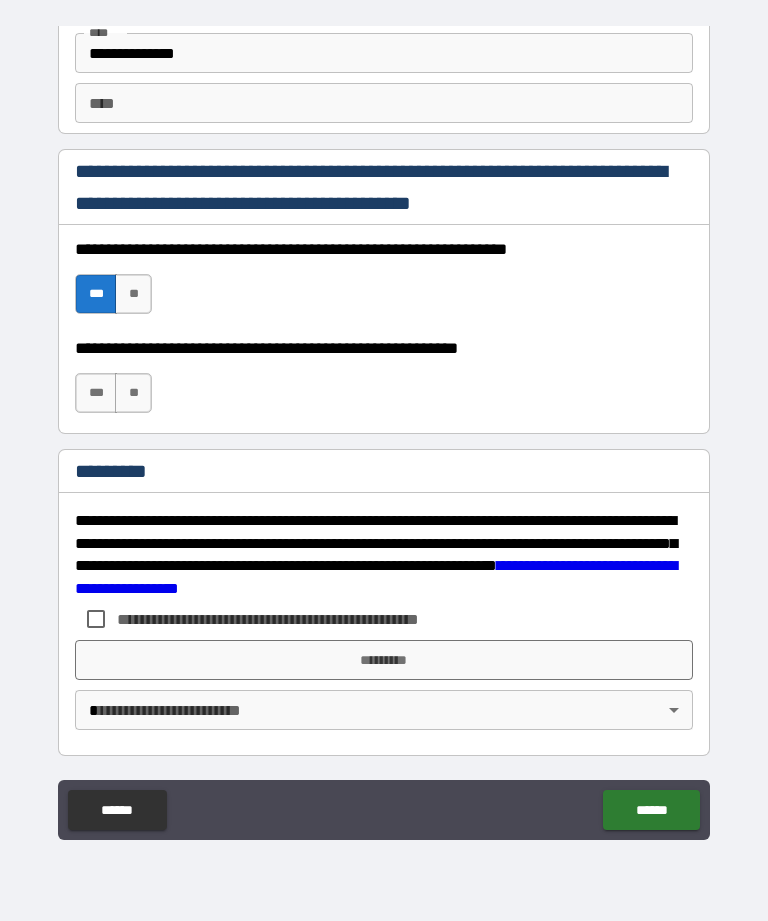 click on "***" at bounding box center [96, 393] 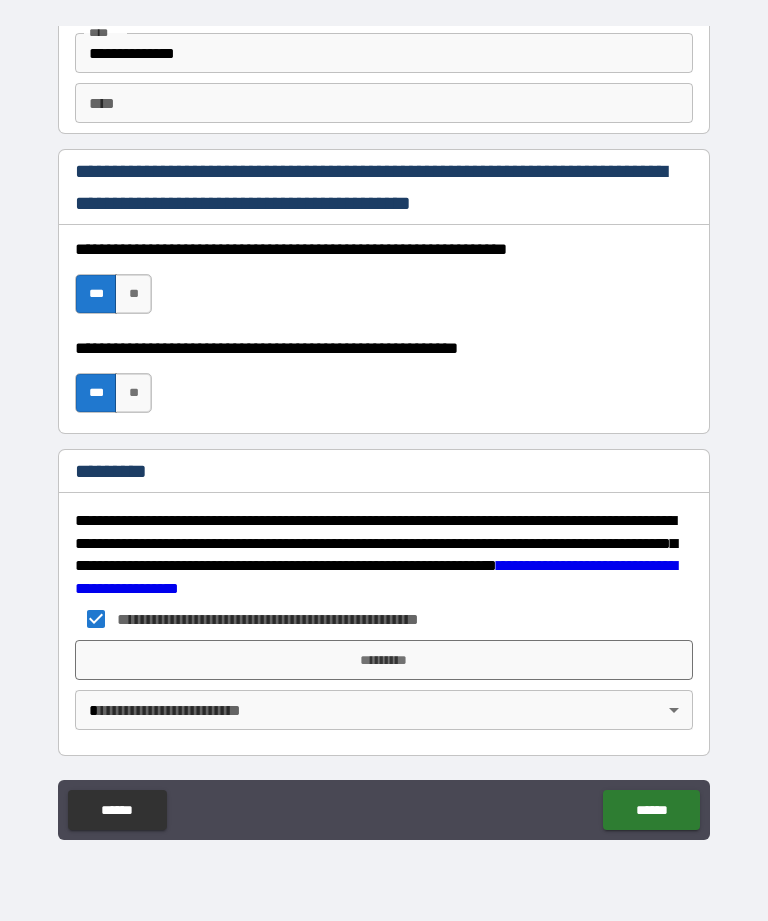 click on "*********" at bounding box center [384, 660] 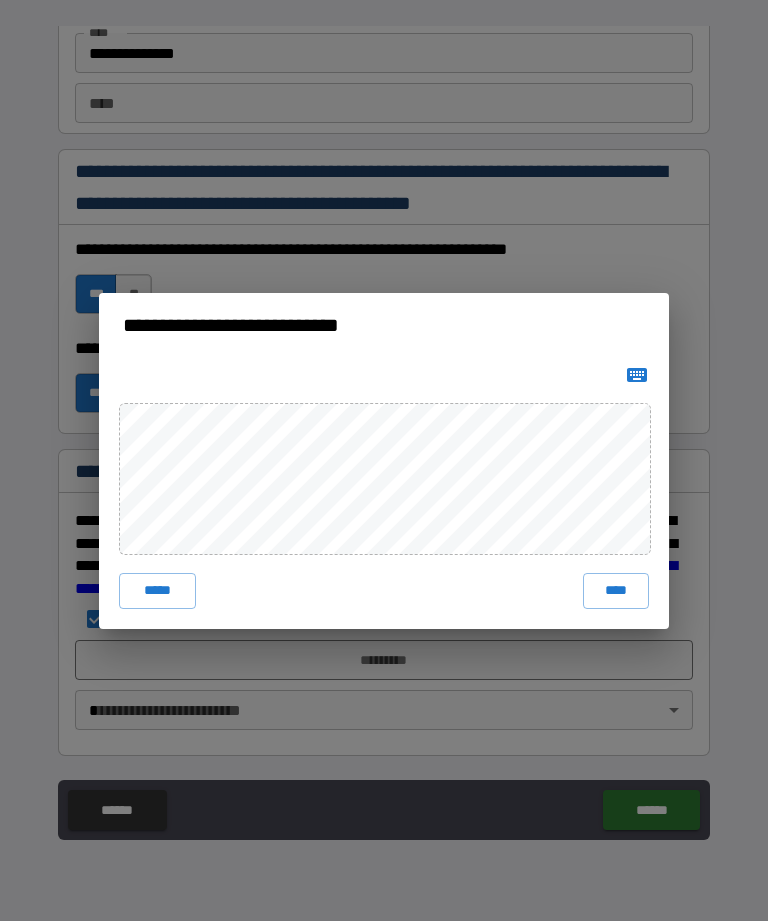 click on "****" at bounding box center [616, 591] 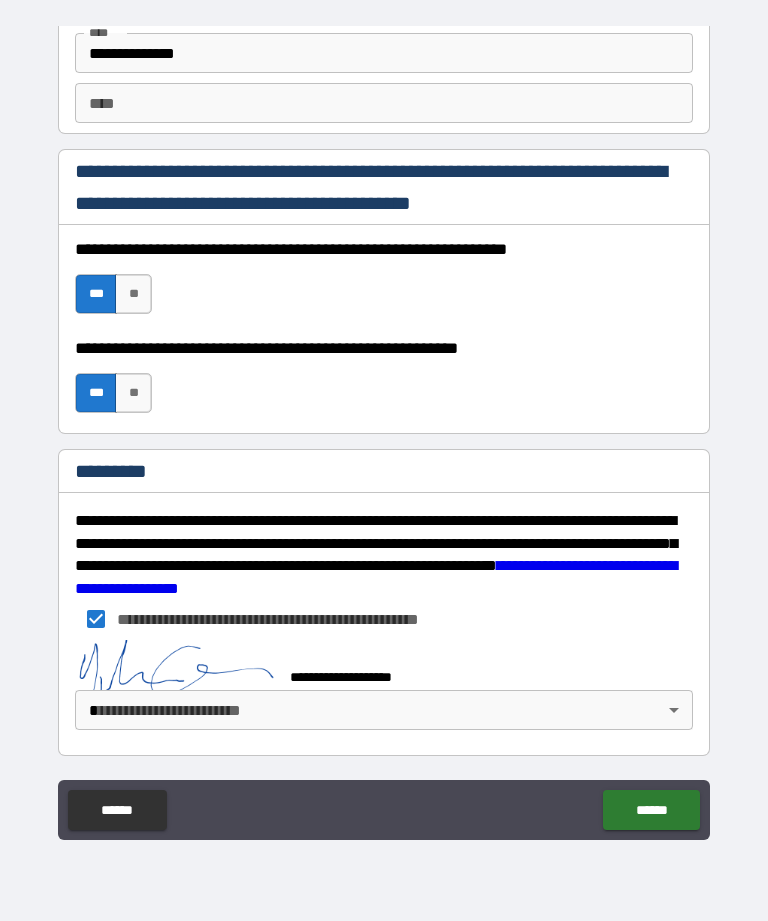 scroll, scrollTop: 2862, scrollLeft: 0, axis: vertical 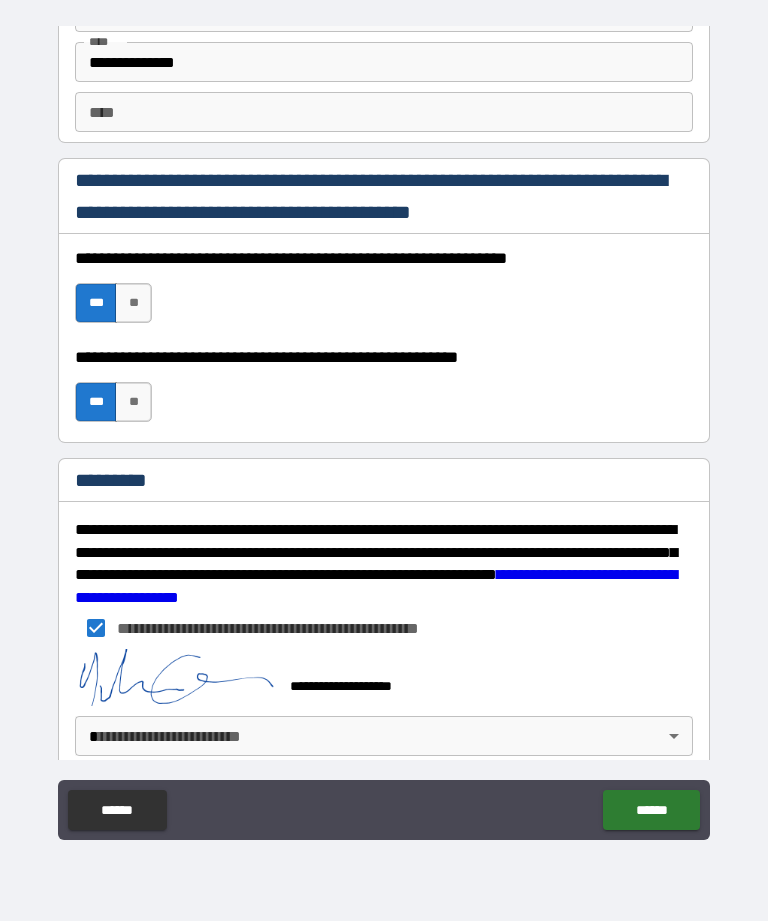 click on "**********" at bounding box center (384, 428) 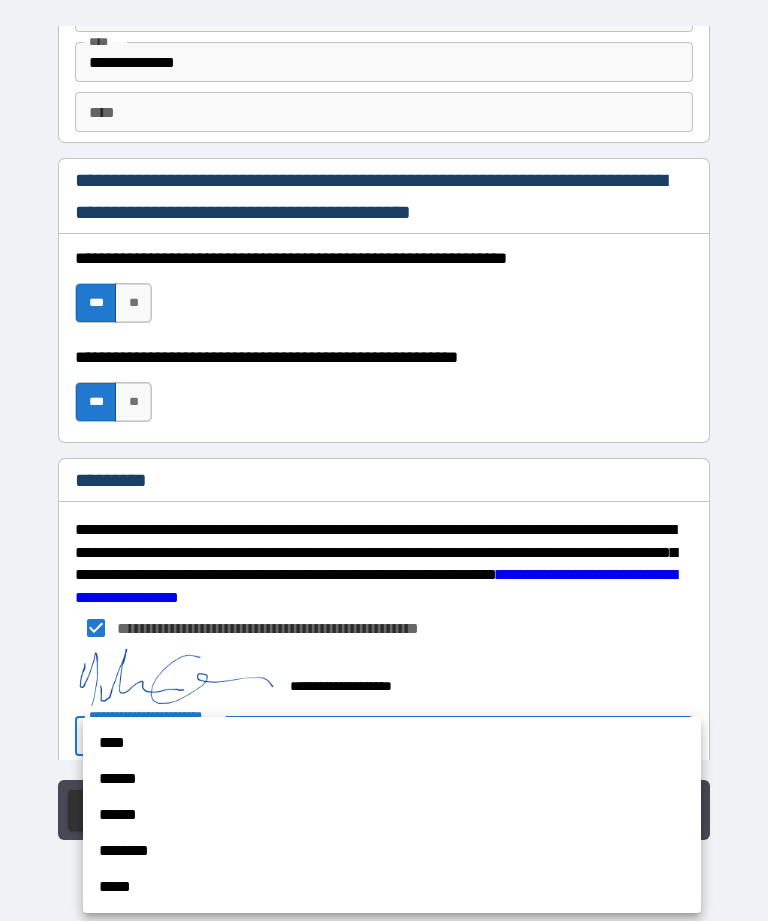 click on "******" at bounding box center (392, 779) 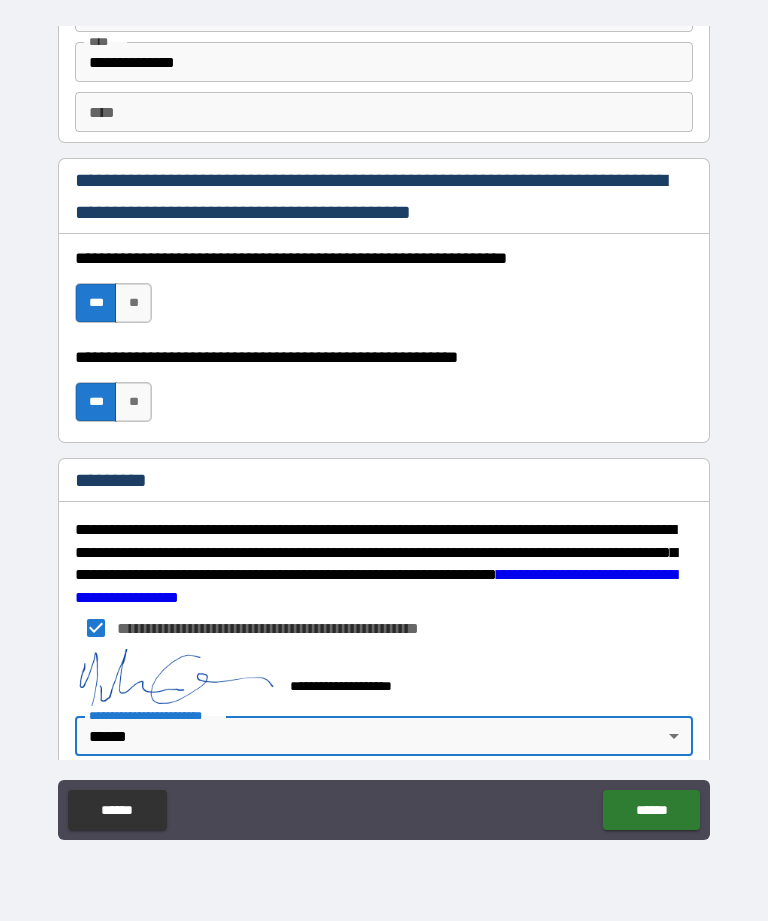 click on "******" at bounding box center [651, 810] 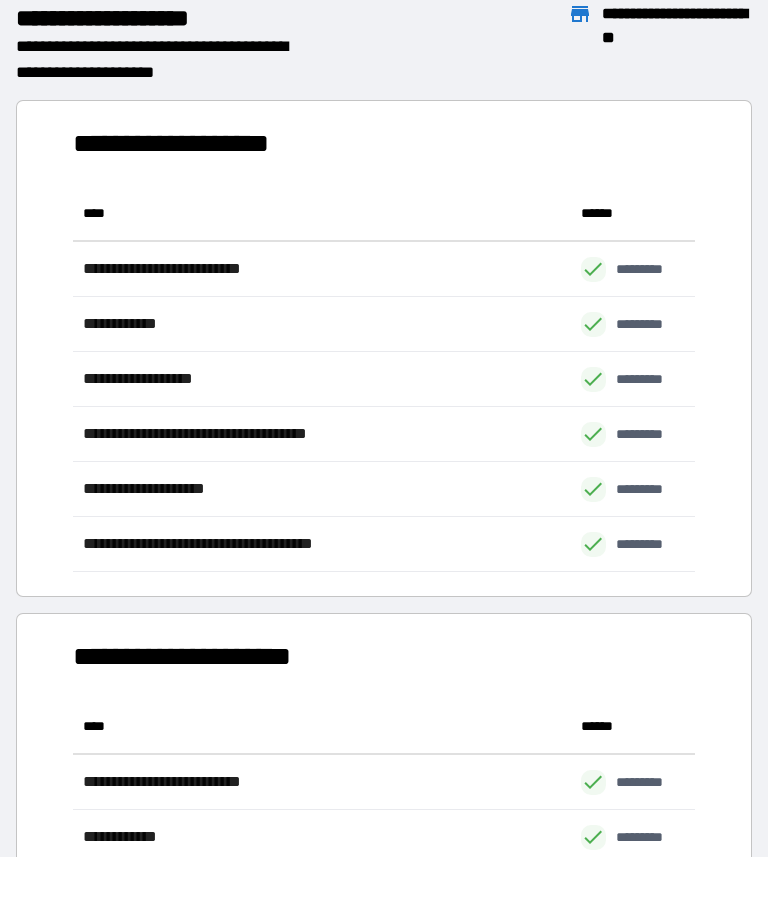 scroll, scrollTop: 1, scrollLeft: 1, axis: both 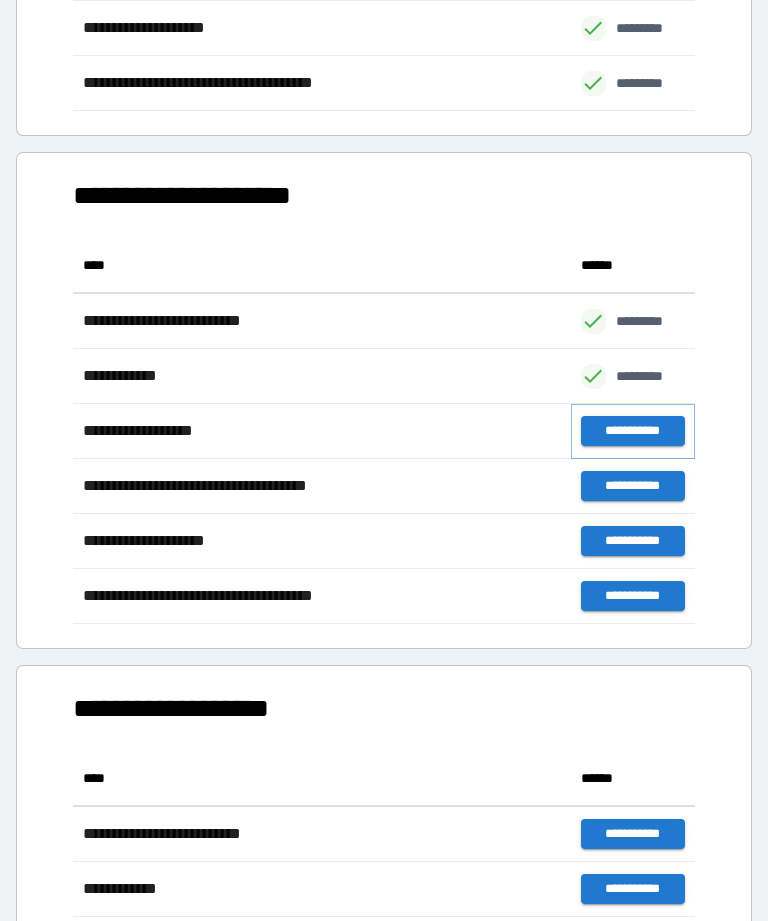 click on "**********" at bounding box center (633, 431) 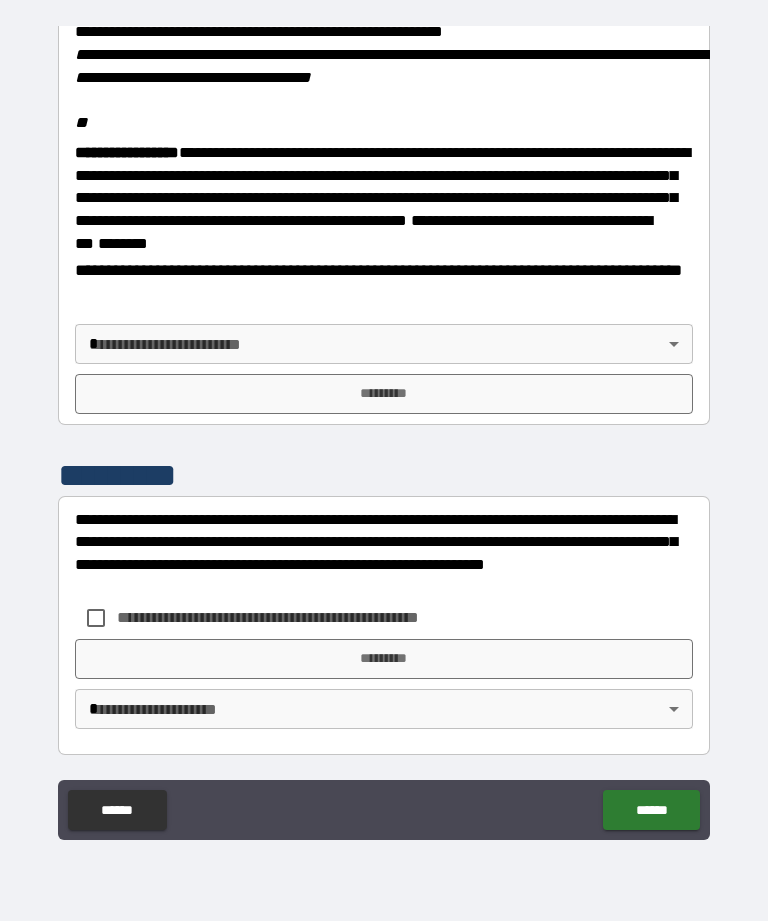 scroll, scrollTop: 2448, scrollLeft: 0, axis: vertical 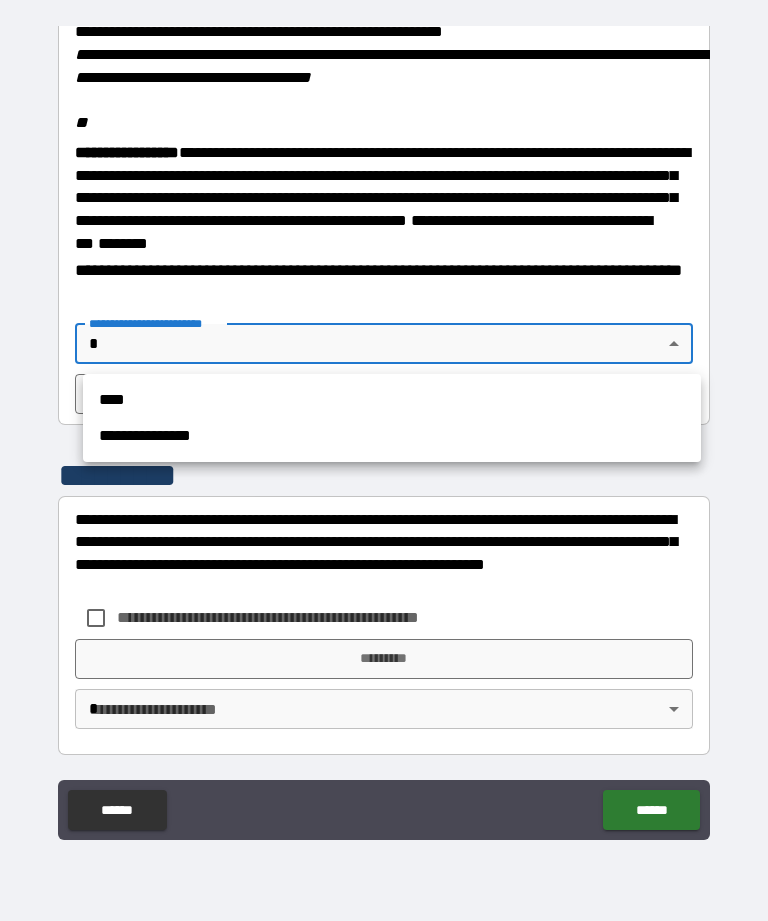 click on "**********" at bounding box center (392, 436) 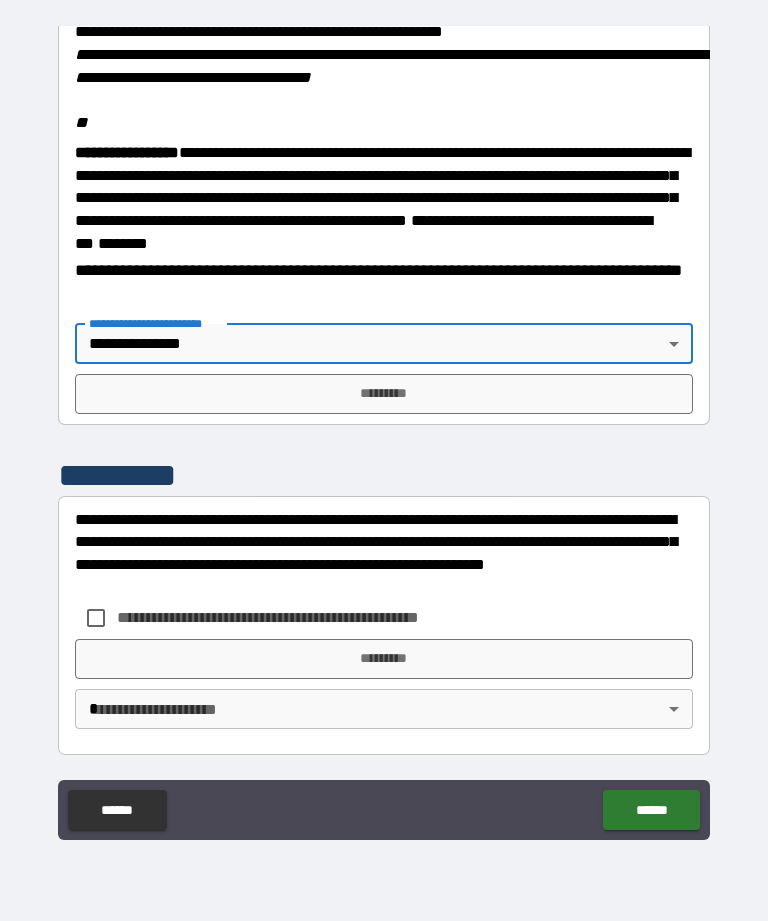 click on "*********" at bounding box center (384, 394) 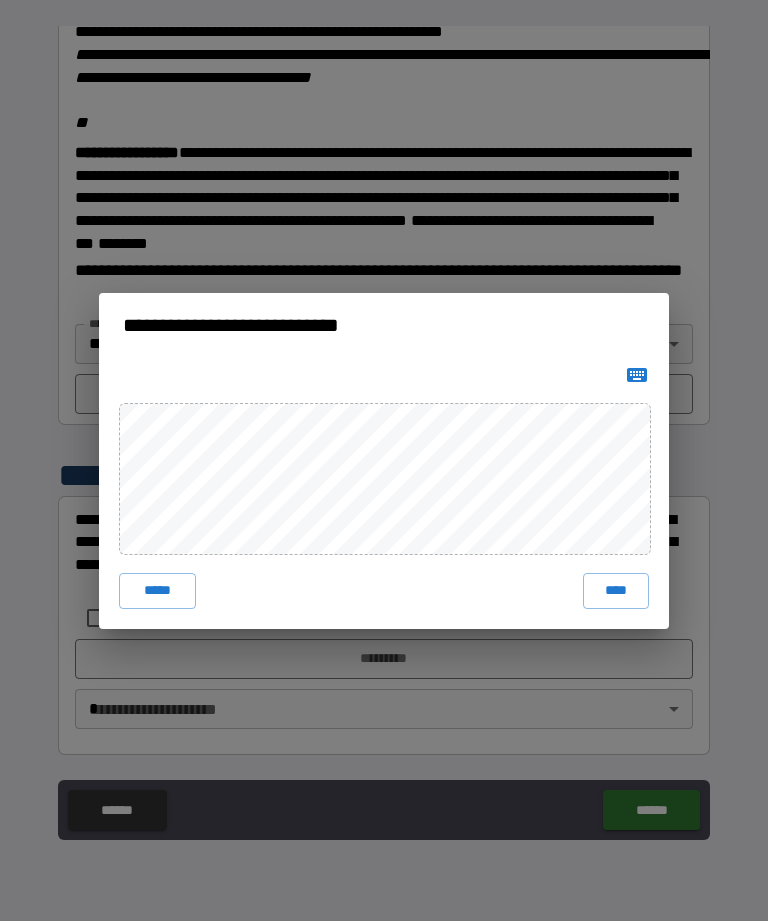 click on "****" at bounding box center (616, 591) 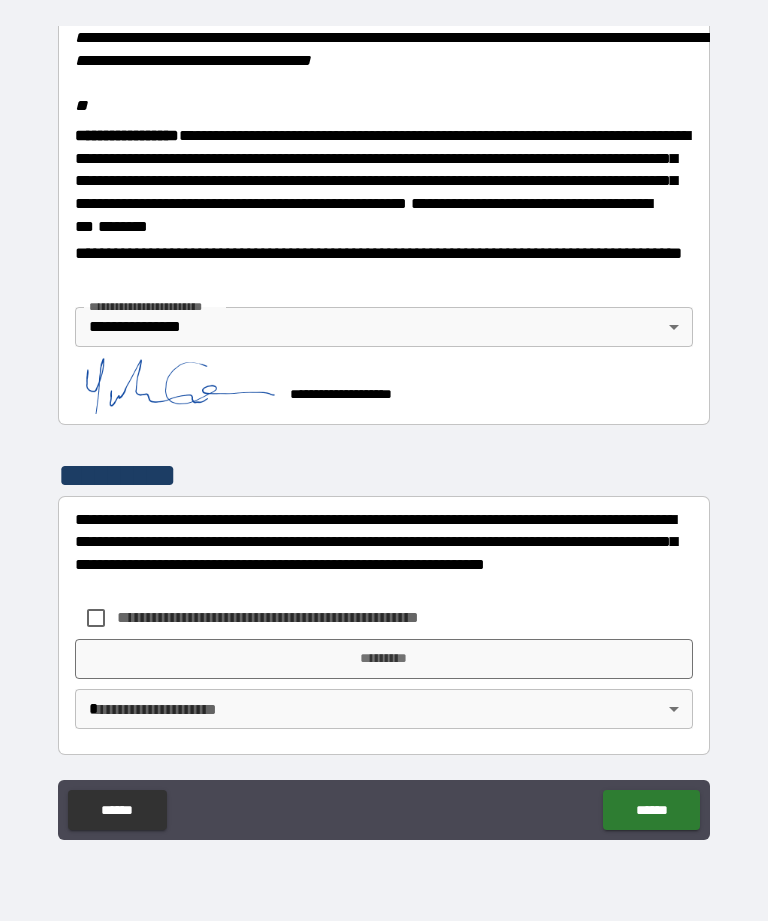 scroll, scrollTop: 2465, scrollLeft: 0, axis: vertical 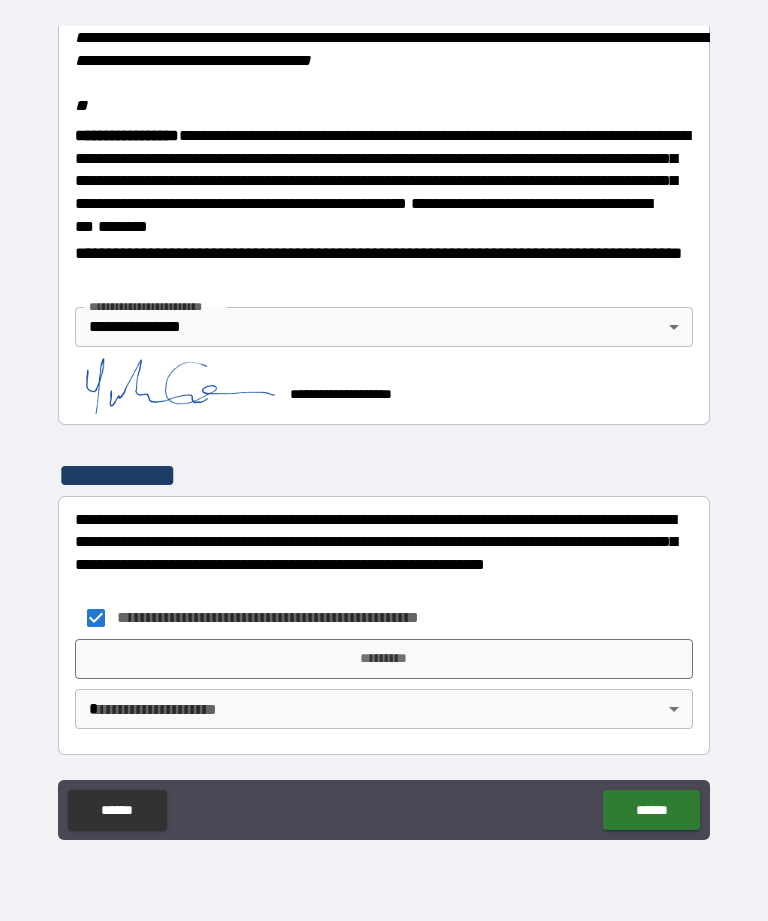 click on "*********" at bounding box center (384, 659) 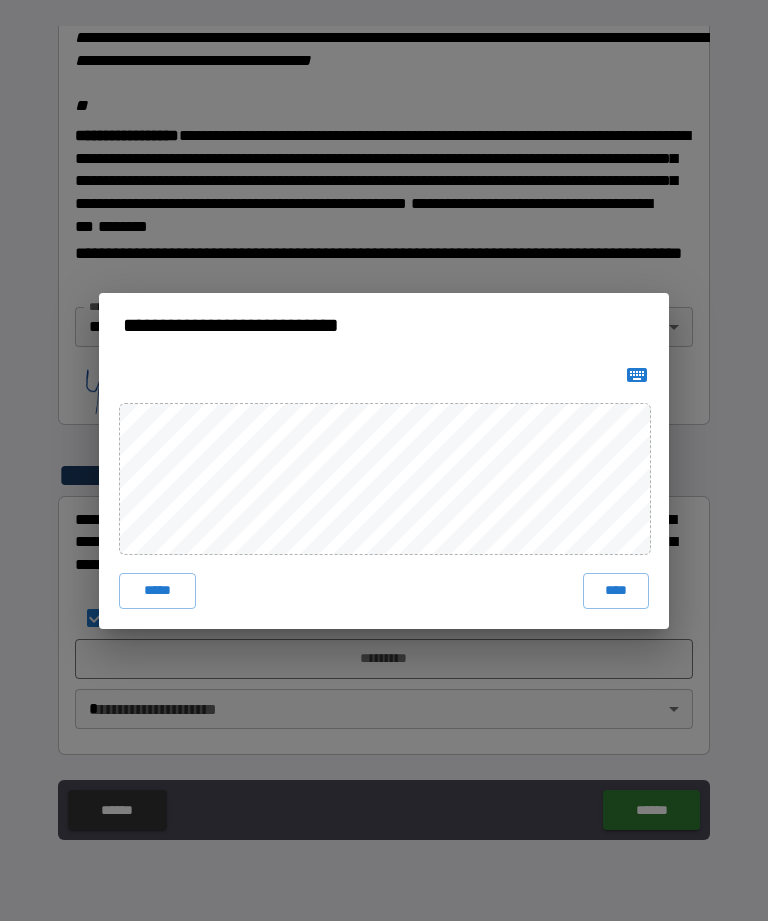 click on "****" at bounding box center (616, 591) 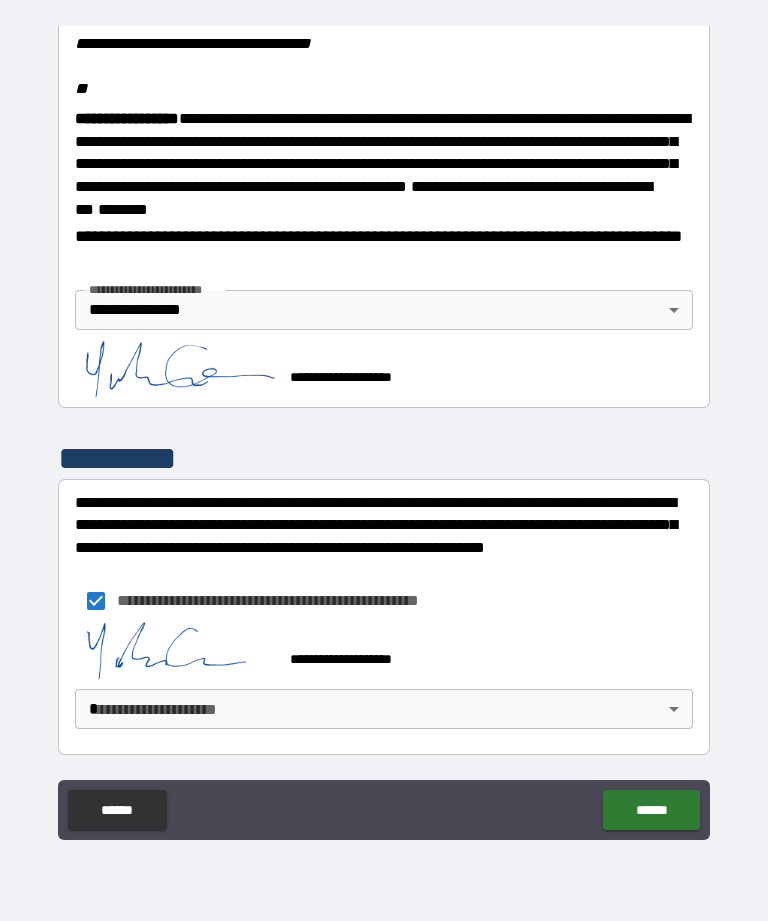 scroll, scrollTop: 2482, scrollLeft: 0, axis: vertical 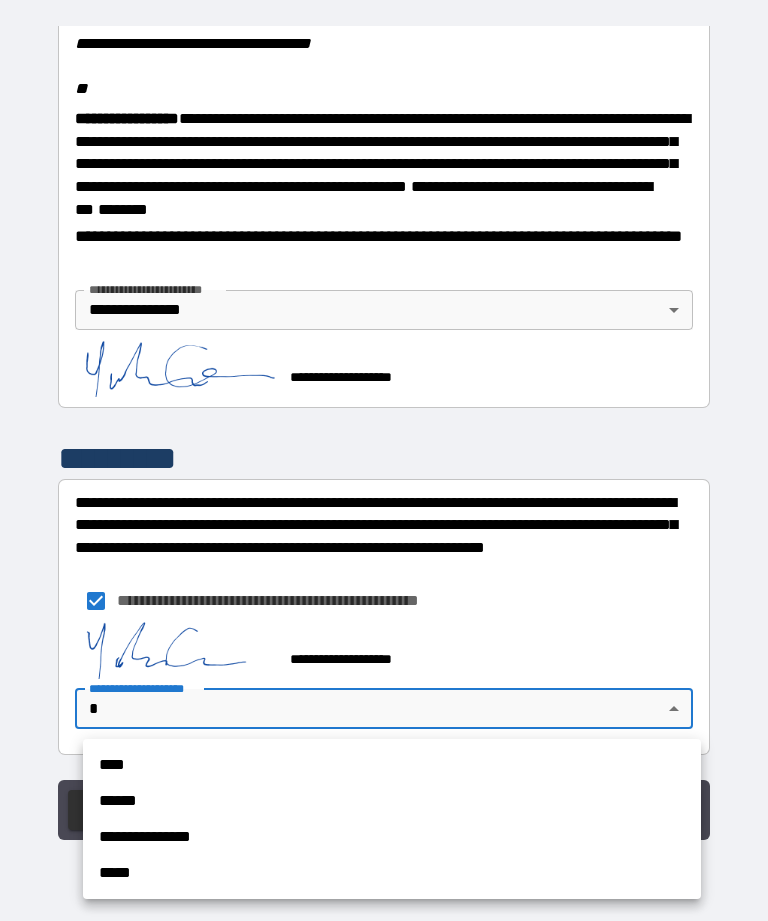click on "******" at bounding box center [392, 801] 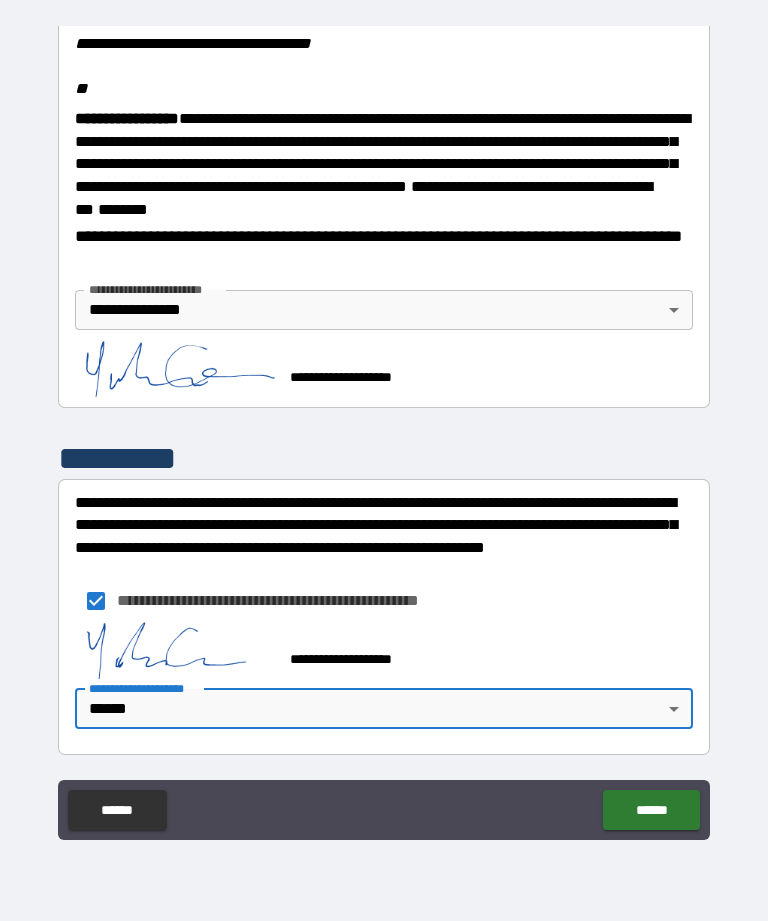 click on "******" at bounding box center [651, 810] 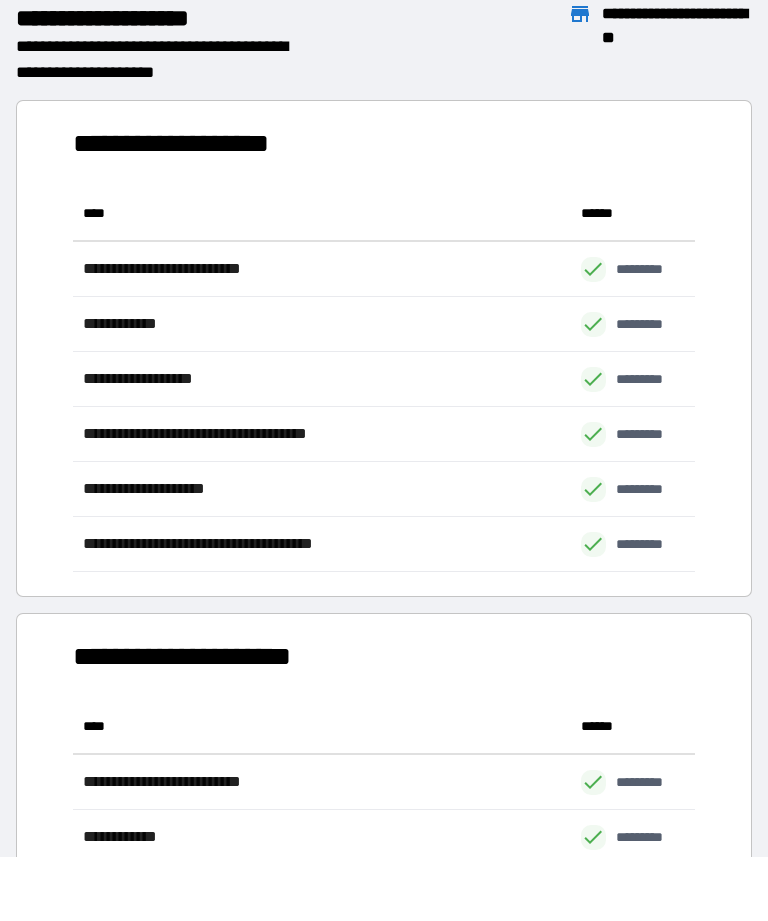 scroll, scrollTop: 1, scrollLeft: 1, axis: both 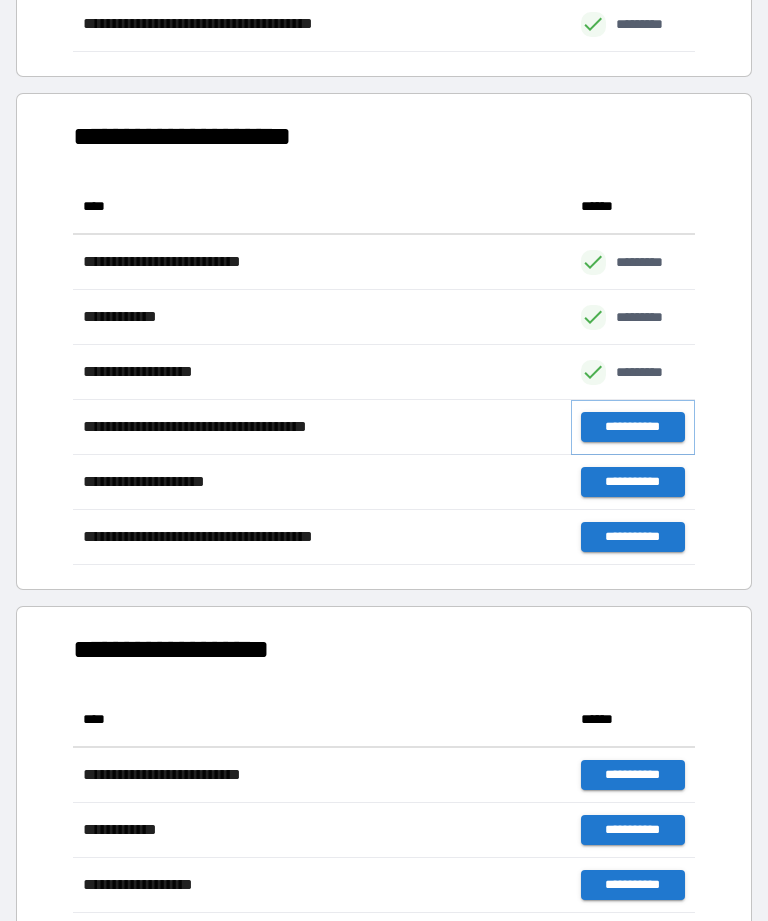 click on "**********" at bounding box center (633, 427) 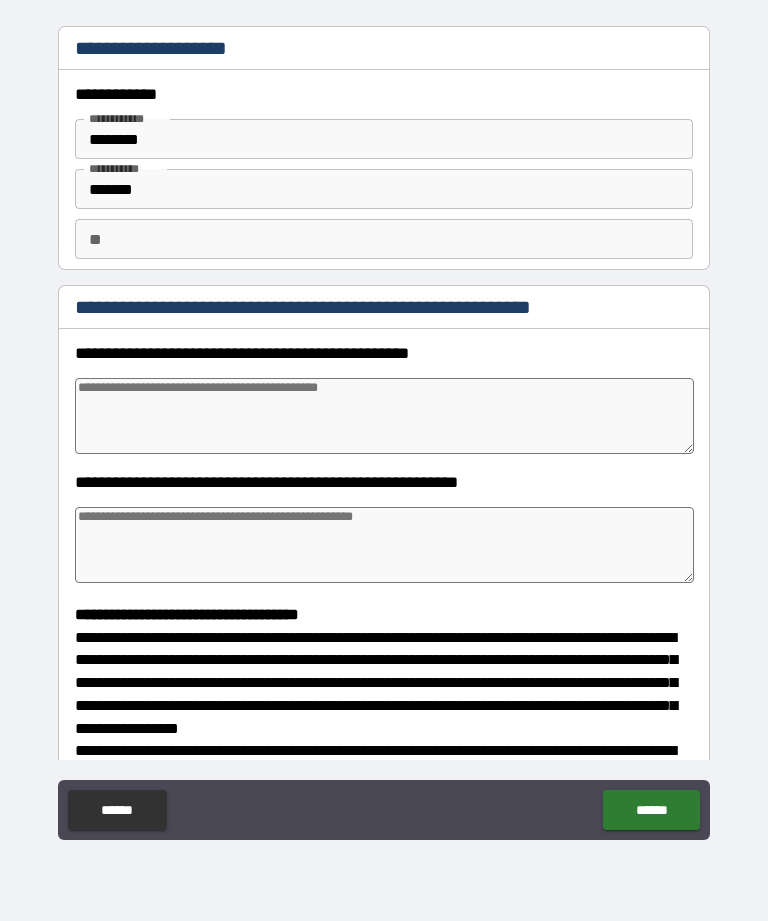 click at bounding box center (384, 416) 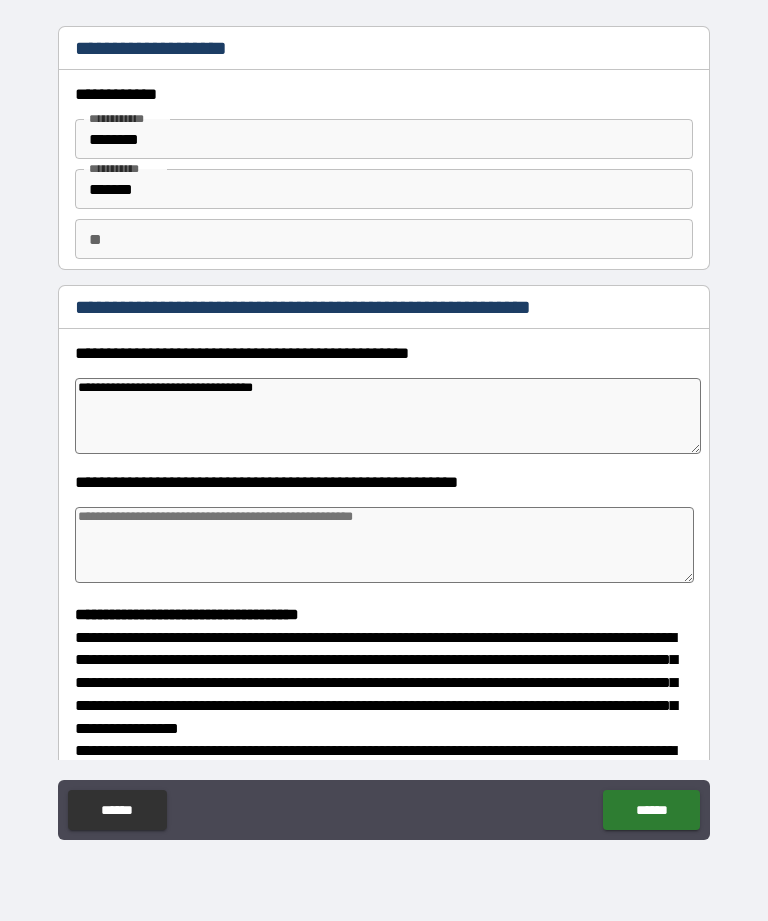 click at bounding box center (384, 545) 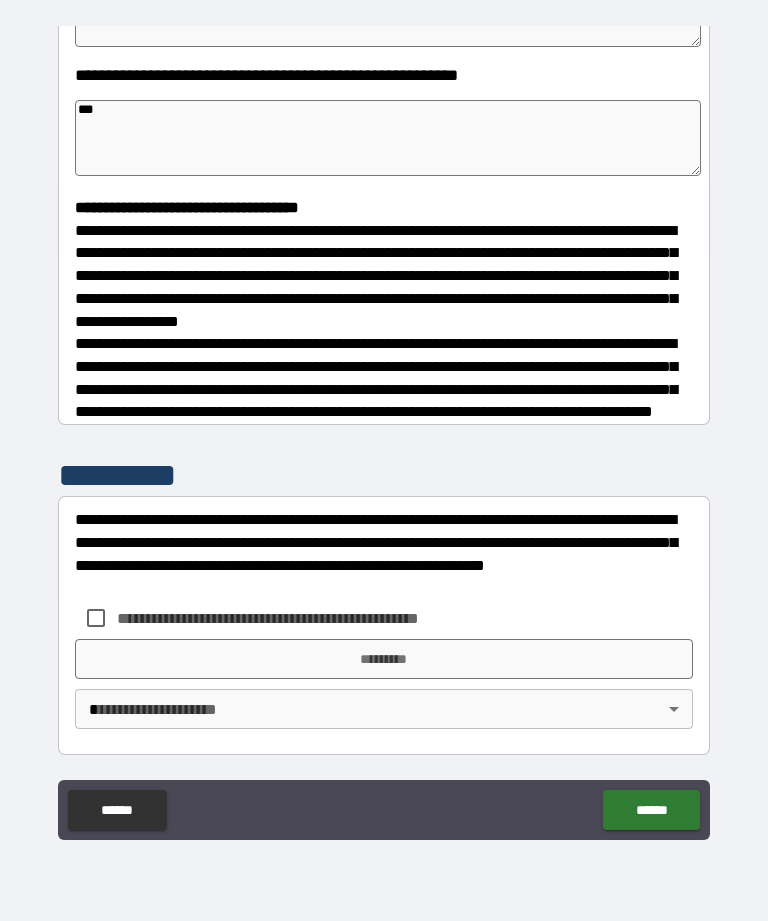 scroll, scrollTop: 422, scrollLeft: 0, axis: vertical 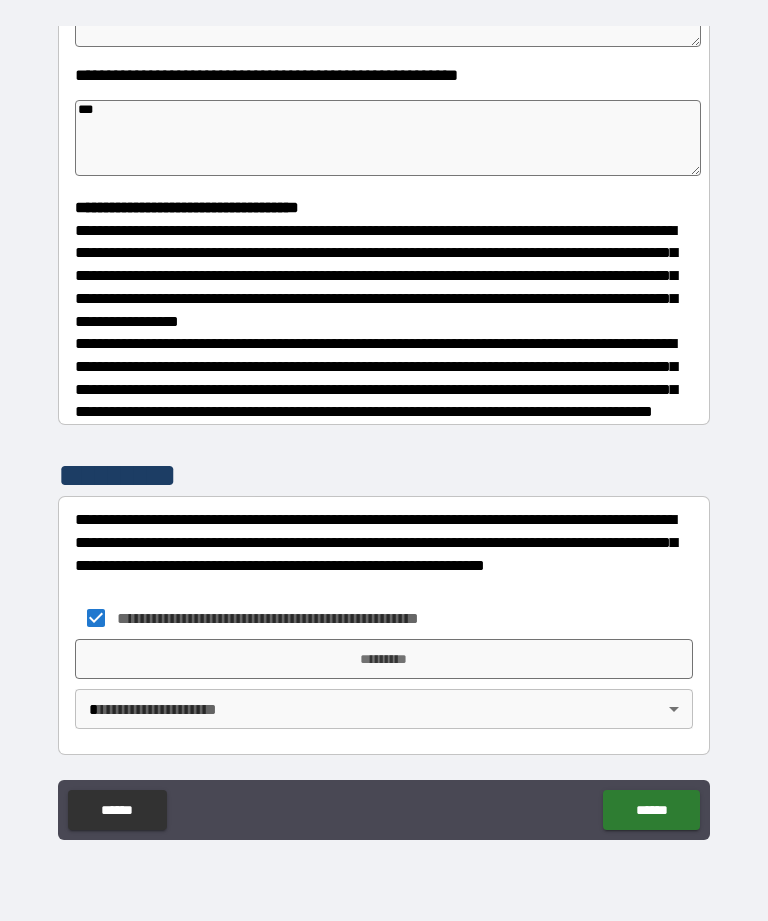click on "*********" at bounding box center (384, 659) 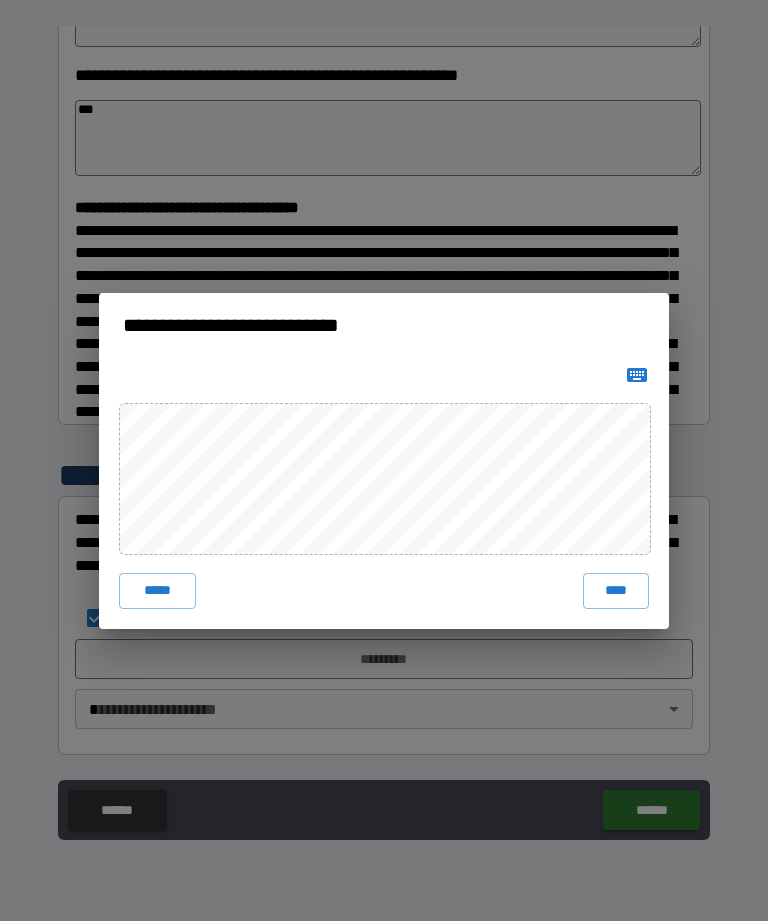 click on "**********" at bounding box center (384, 460) 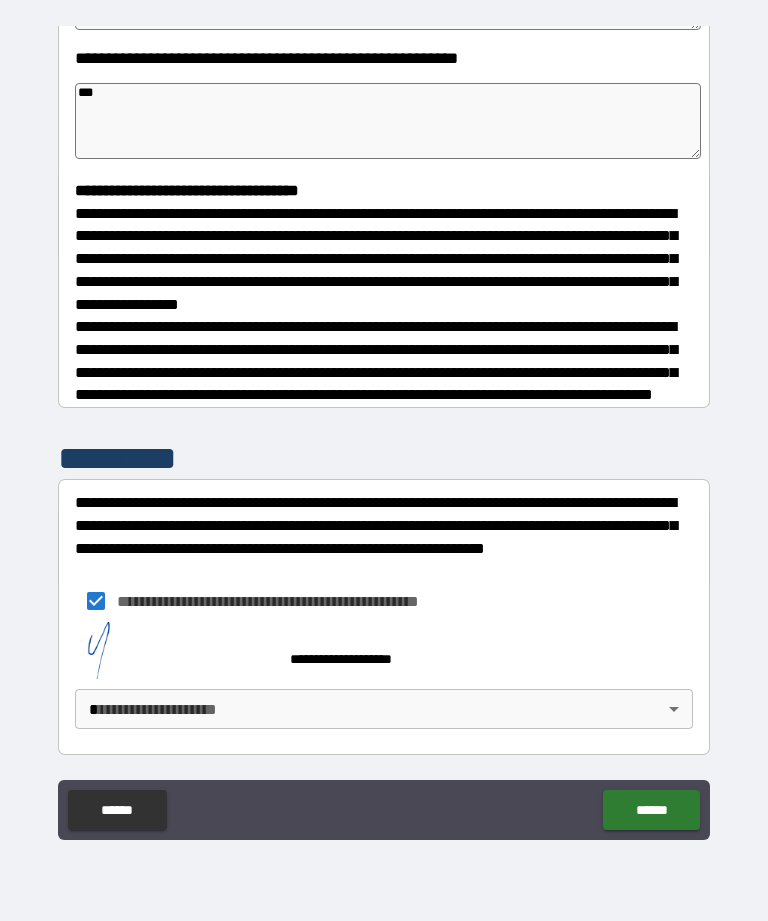 scroll, scrollTop: 439, scrollLeft: 0, axis: vertical 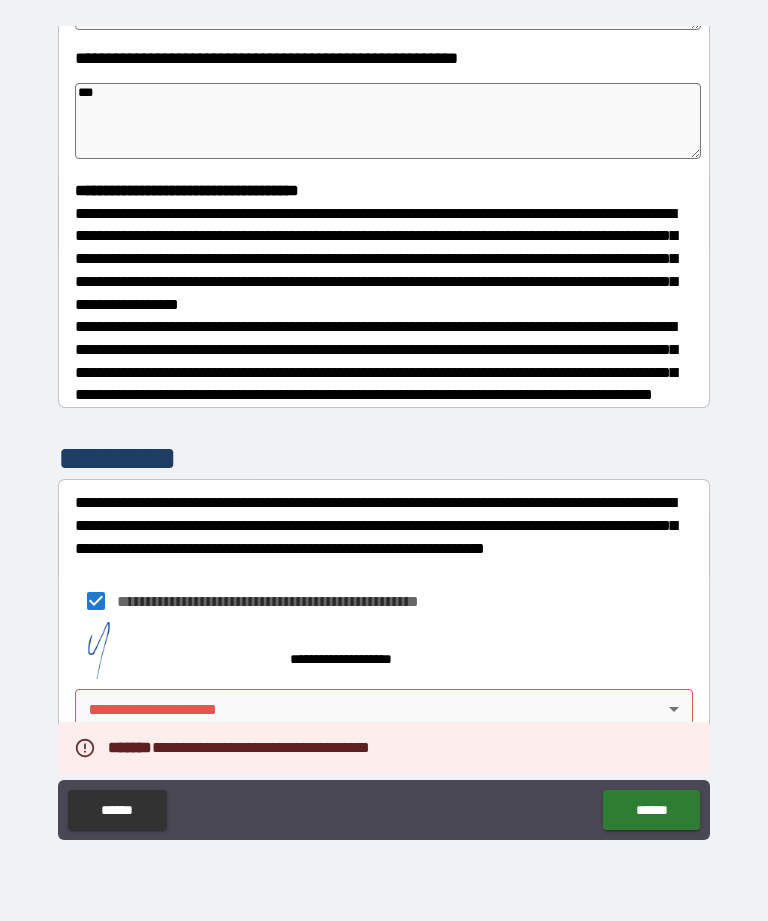 click on "**********" at bounding box center [384, 428] 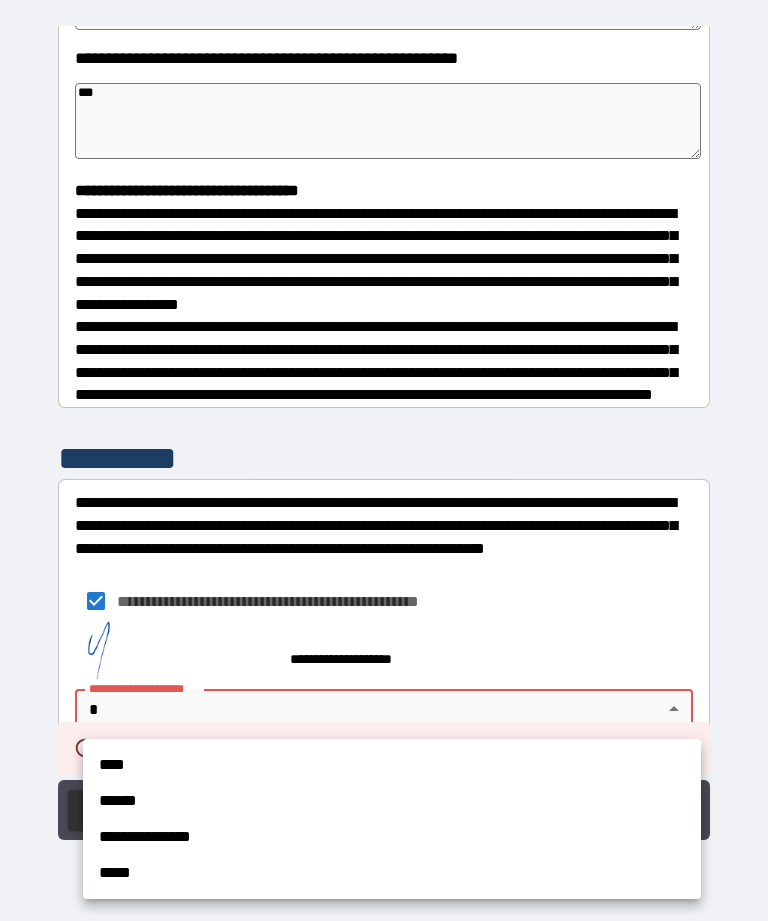 click on "******" at bounding box center (392, 801) 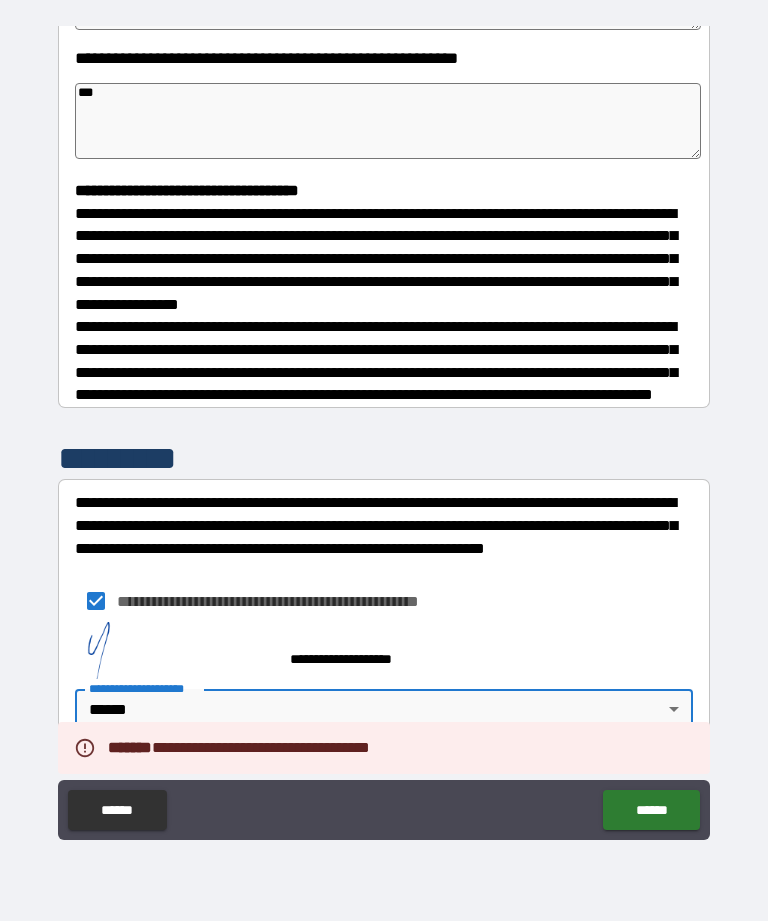 click on "**********" at bounding box center (384, 428) 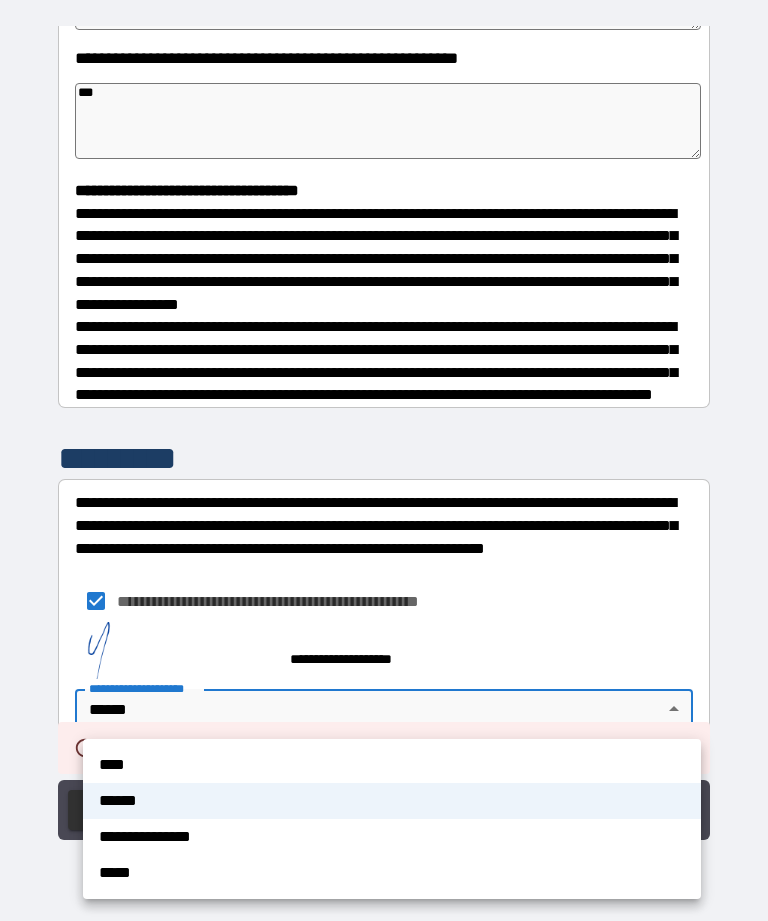 click on "**********" at bounding box center (392, 837) 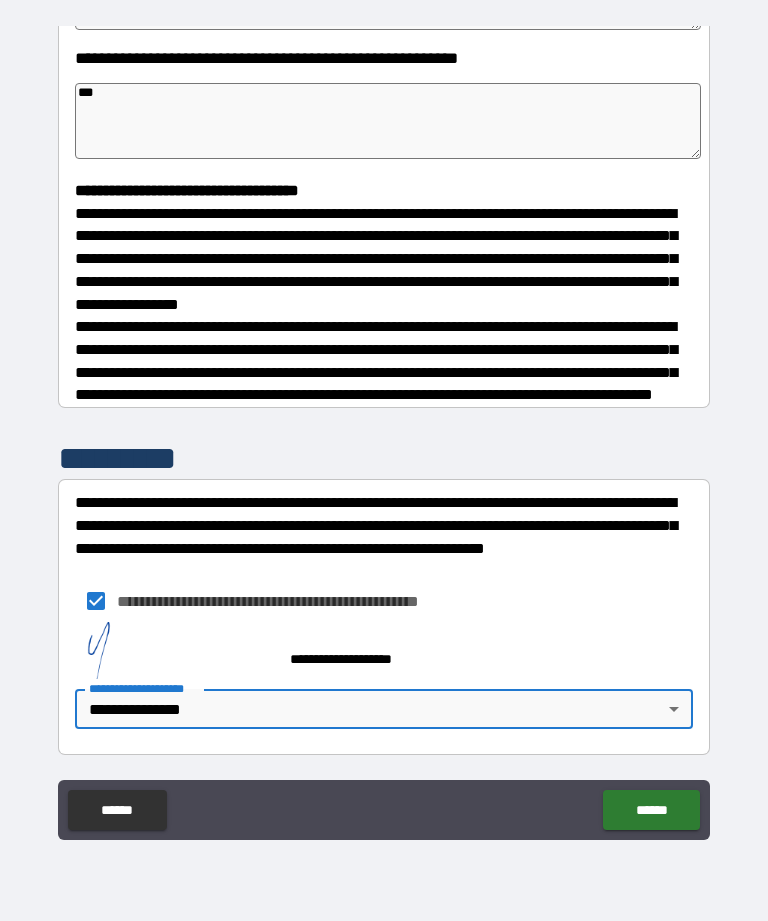 click on "******" at bounding box center (651, 810) 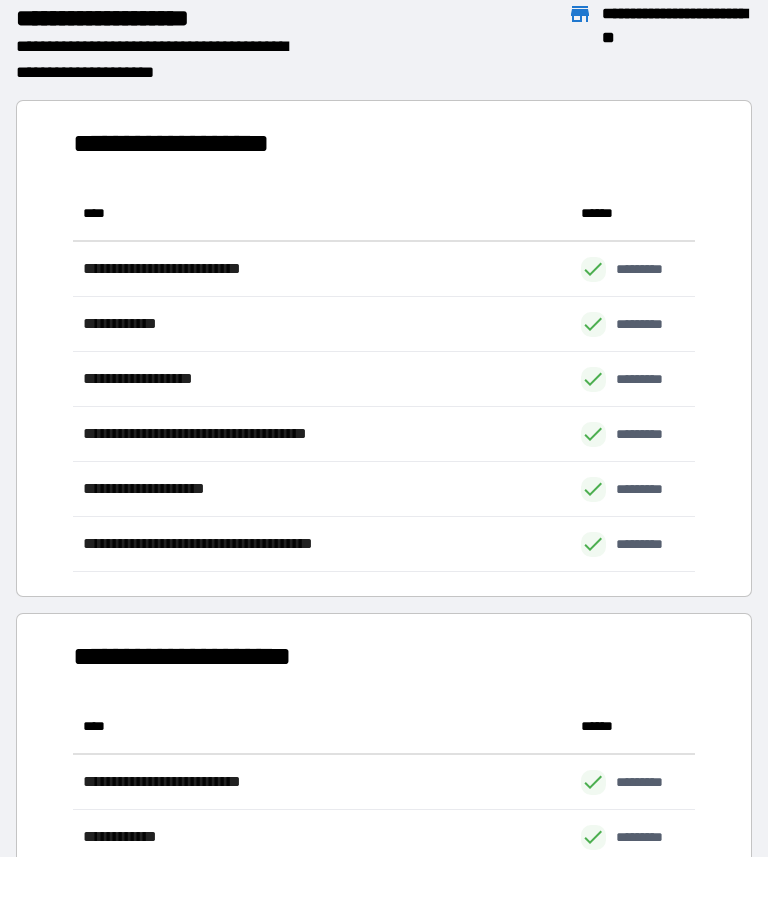scroll, scrollTop: 386, scrollLeft: 622, axis: both 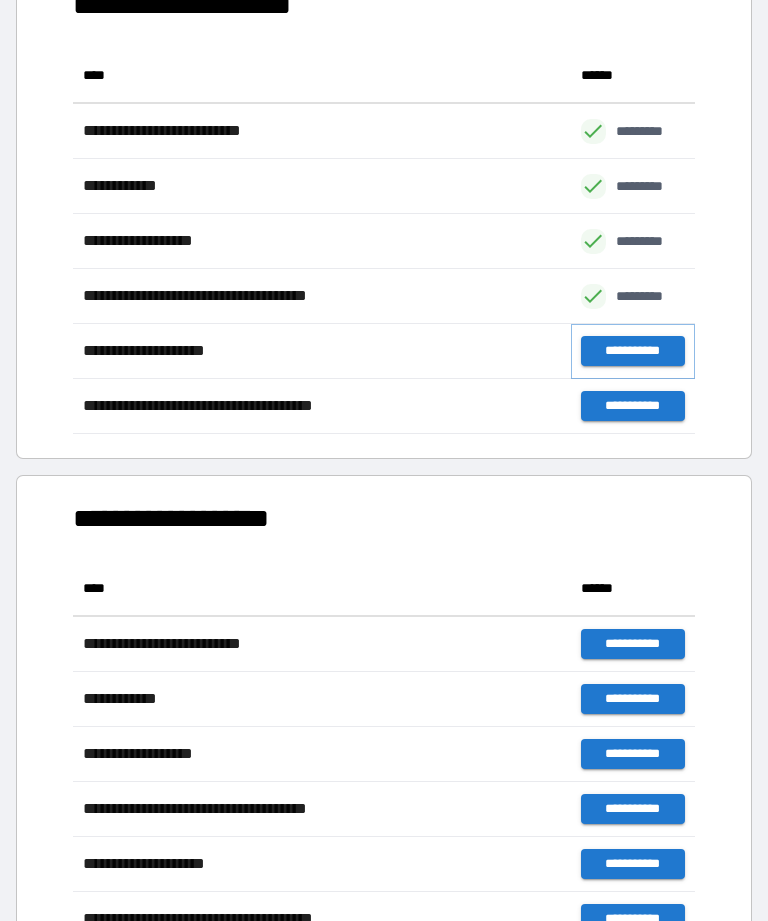 click on "**********" at bounding box center (633, 351) 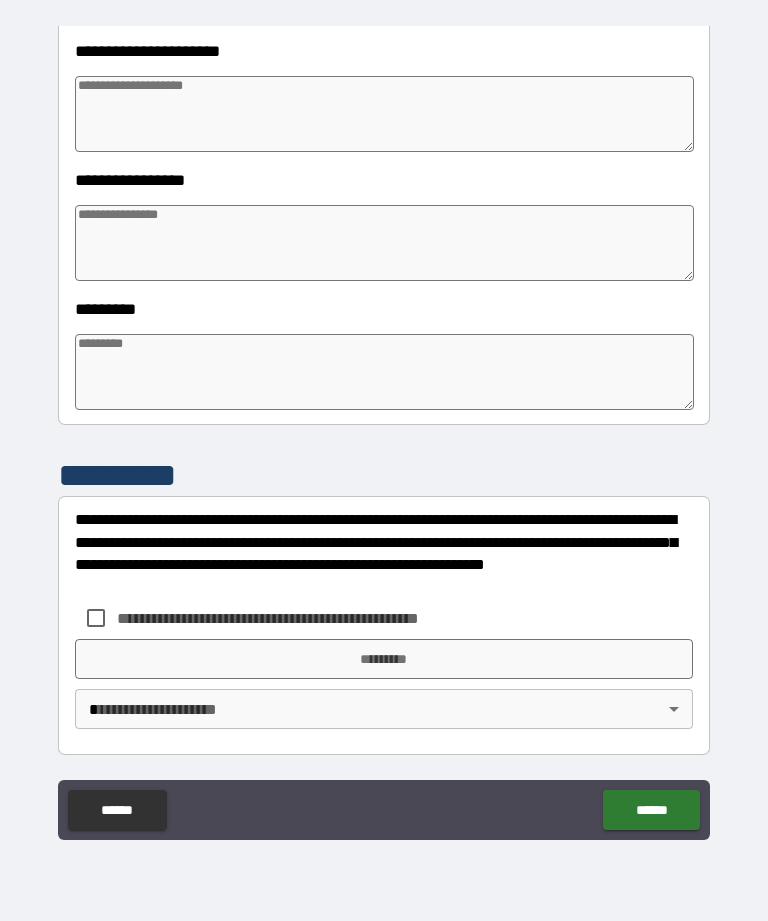 scroll, scrollTop: 466, scrollLeft: 0, axis: vertical 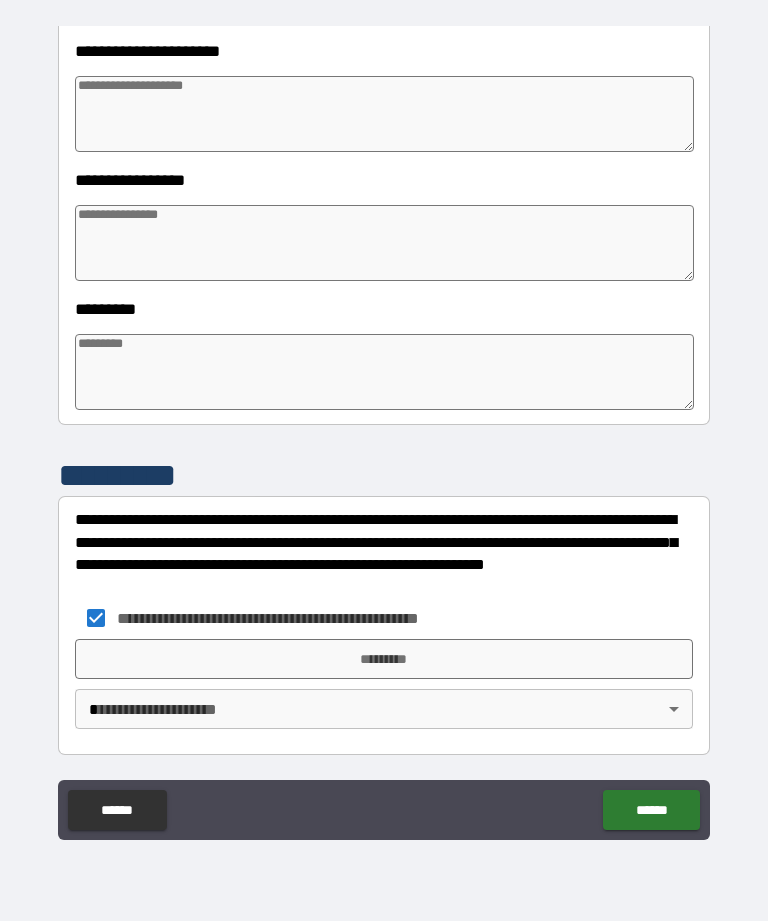 click on "*********" at bounding box center (384, 659) 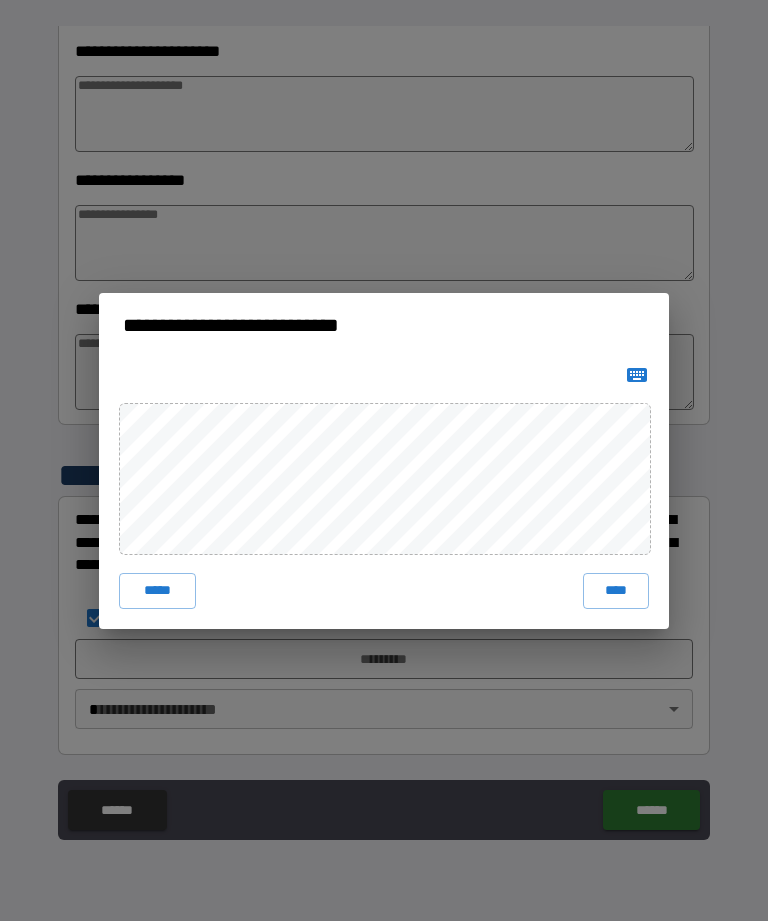 click on "****" at bounding box center [616, 591] 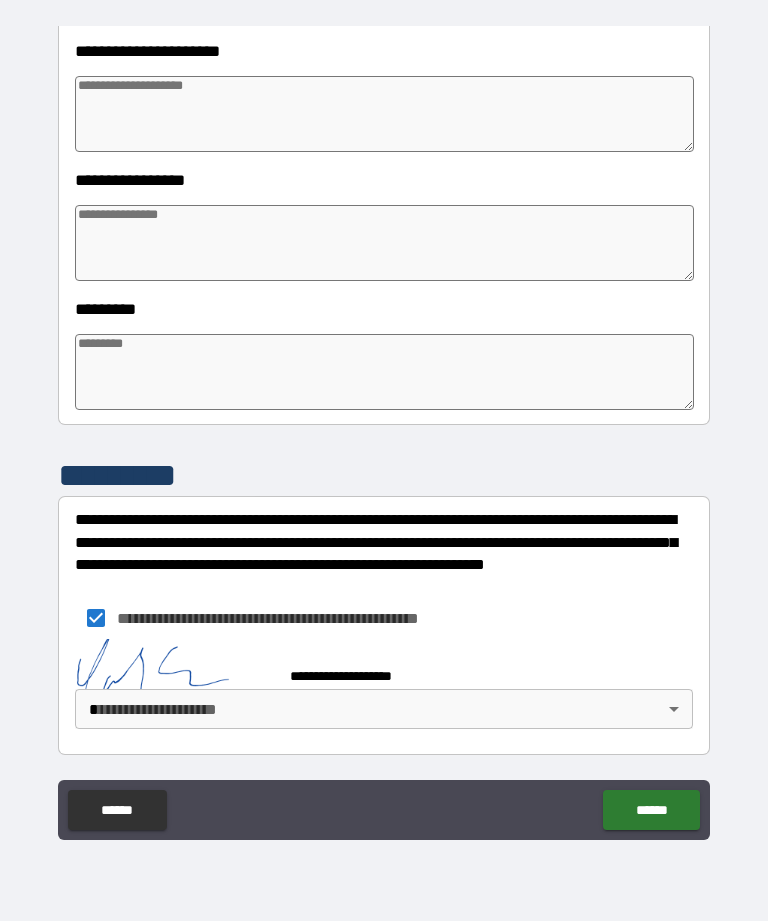 scroll, scrollTop: 456, scrollLeft: 0, axis: vertical 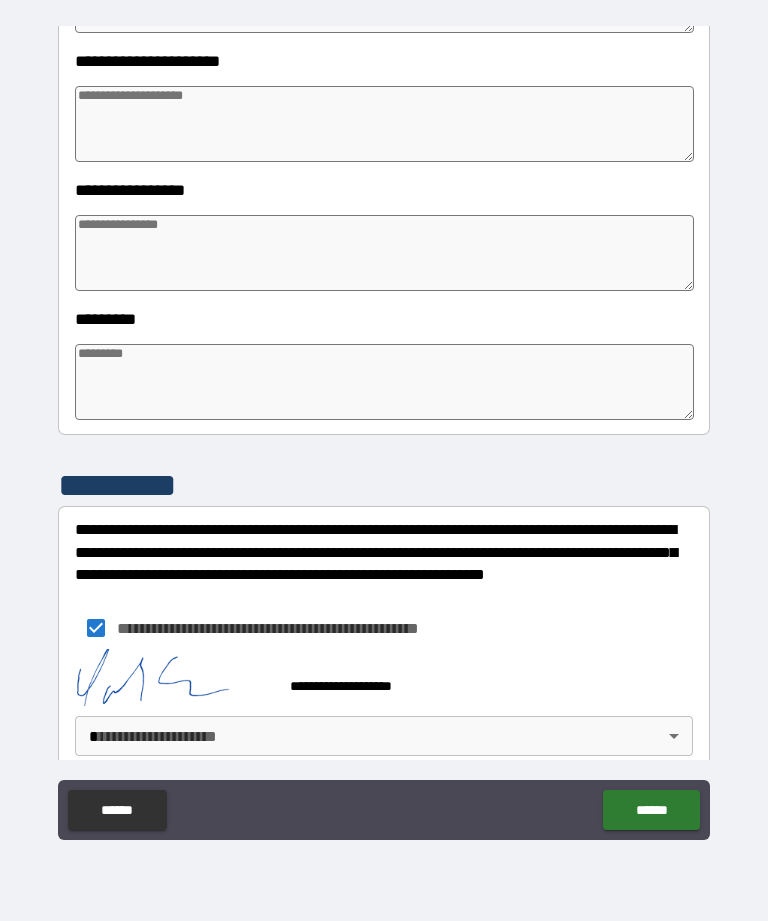 click on "**********" at bounding box center (384, 428) 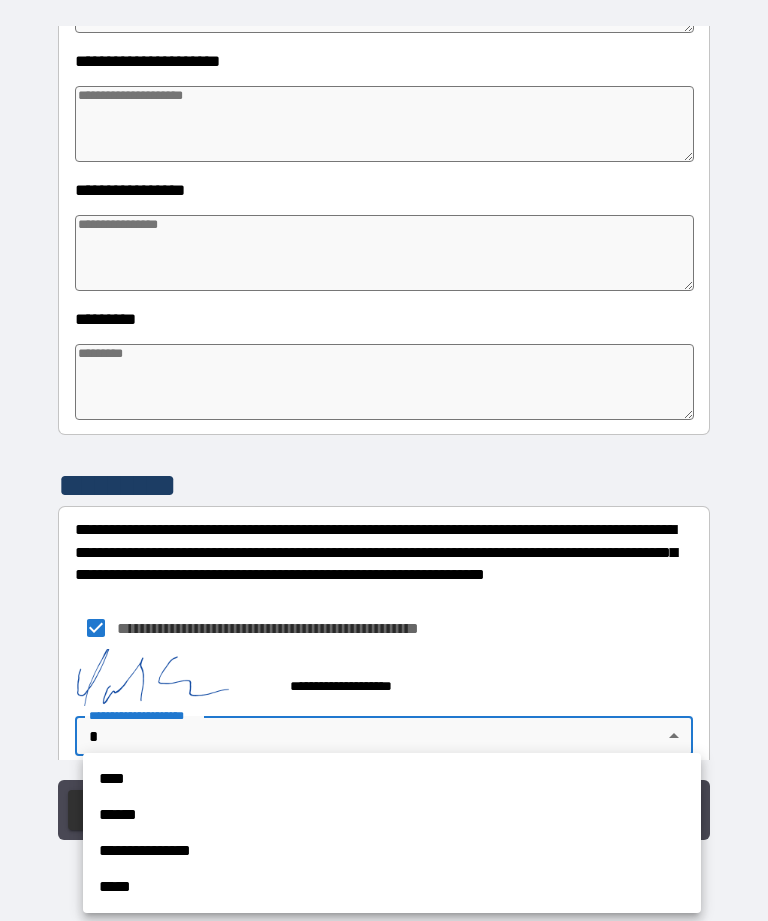 click on "**********" at bounding box center [392, 851] 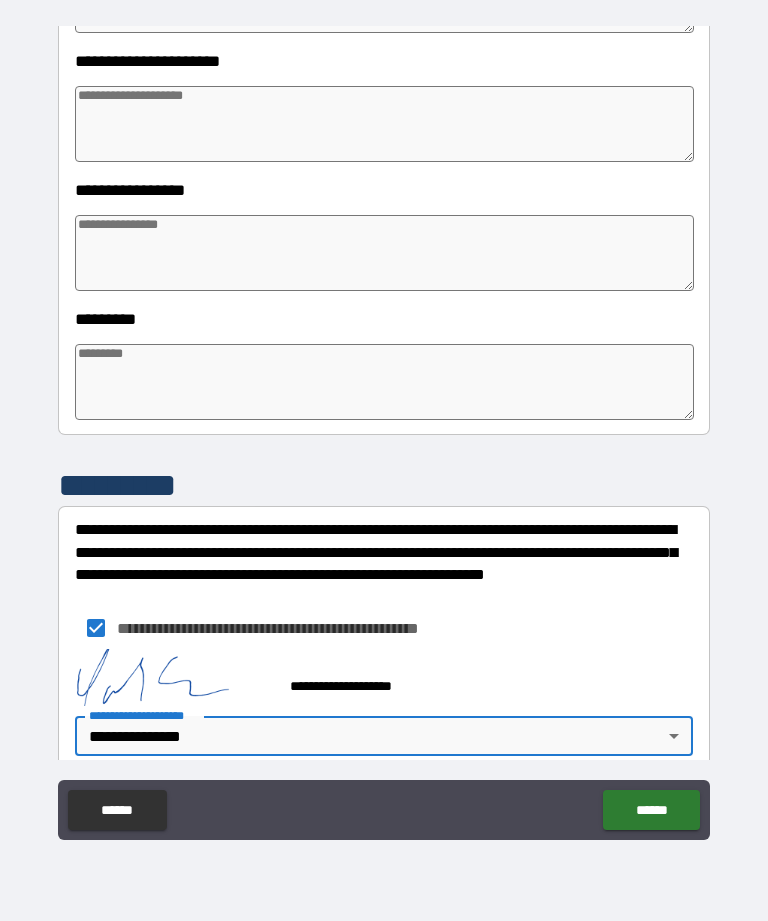 click on "******" at bounding box center (651, 810) 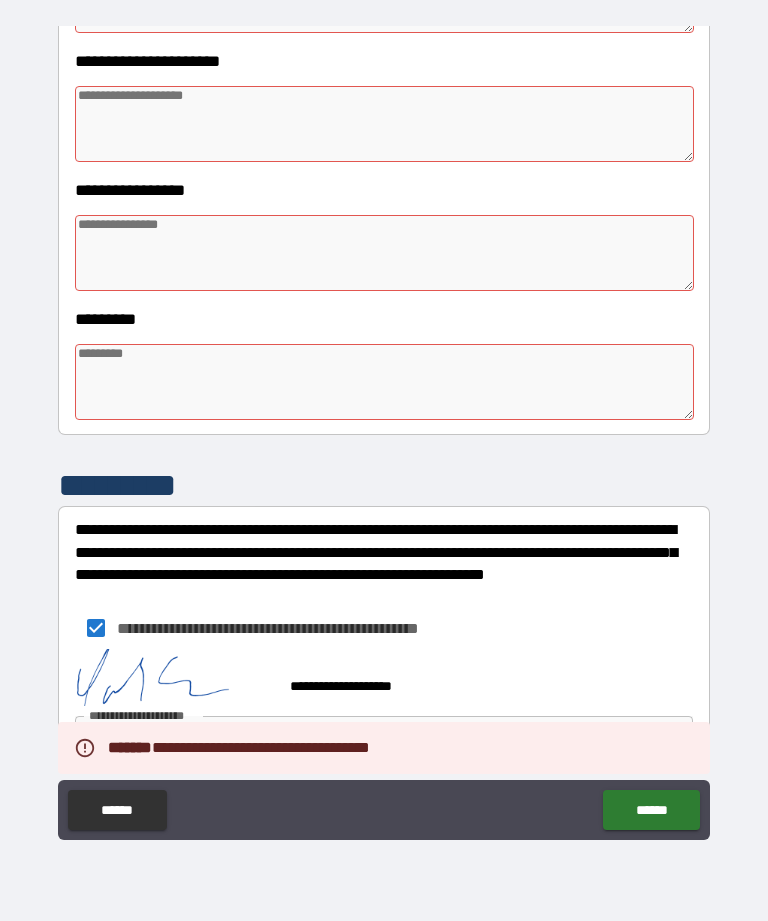 click at bounding box center (384, 124) 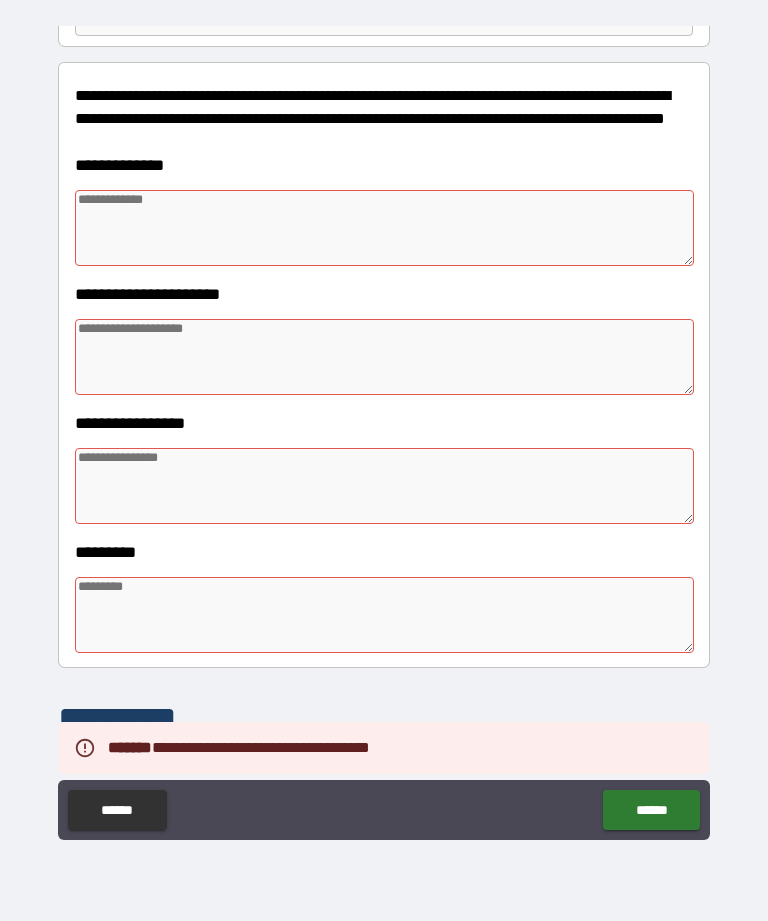 scroll, scrollTop: 214, scrollLeft: 0, axis: vertical 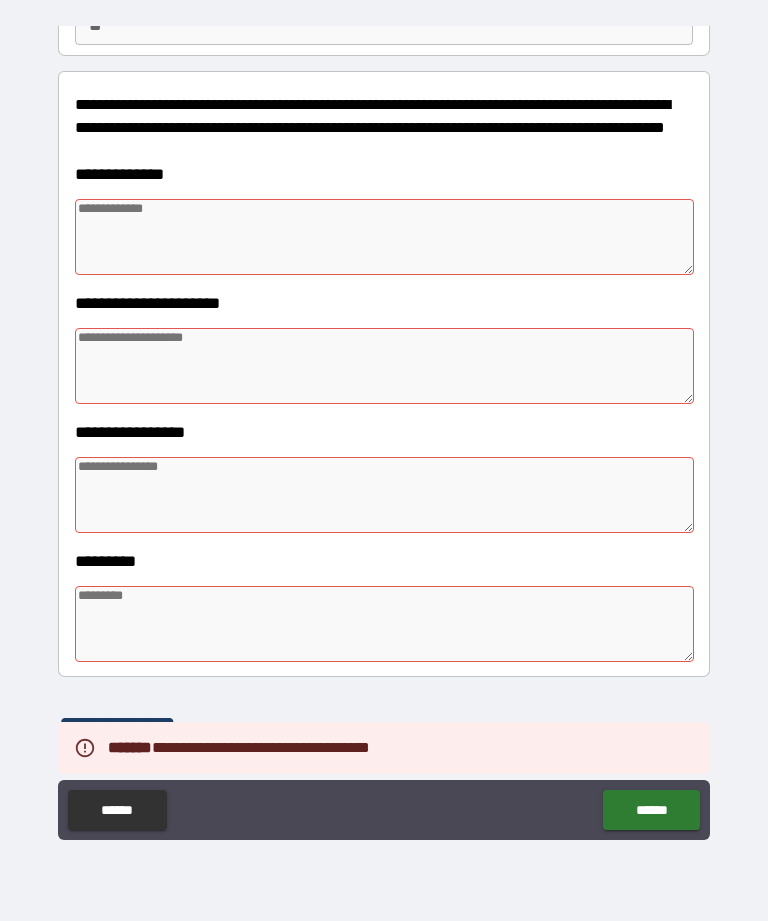 click at bounding box center (384, 237) 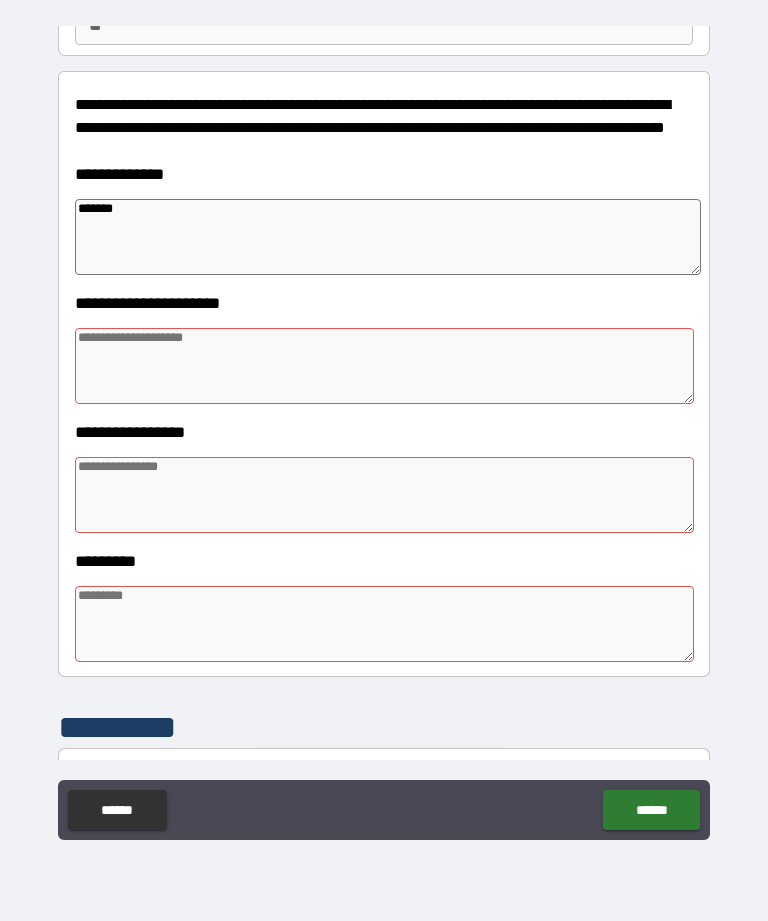 click at bounding box center (384, 366) 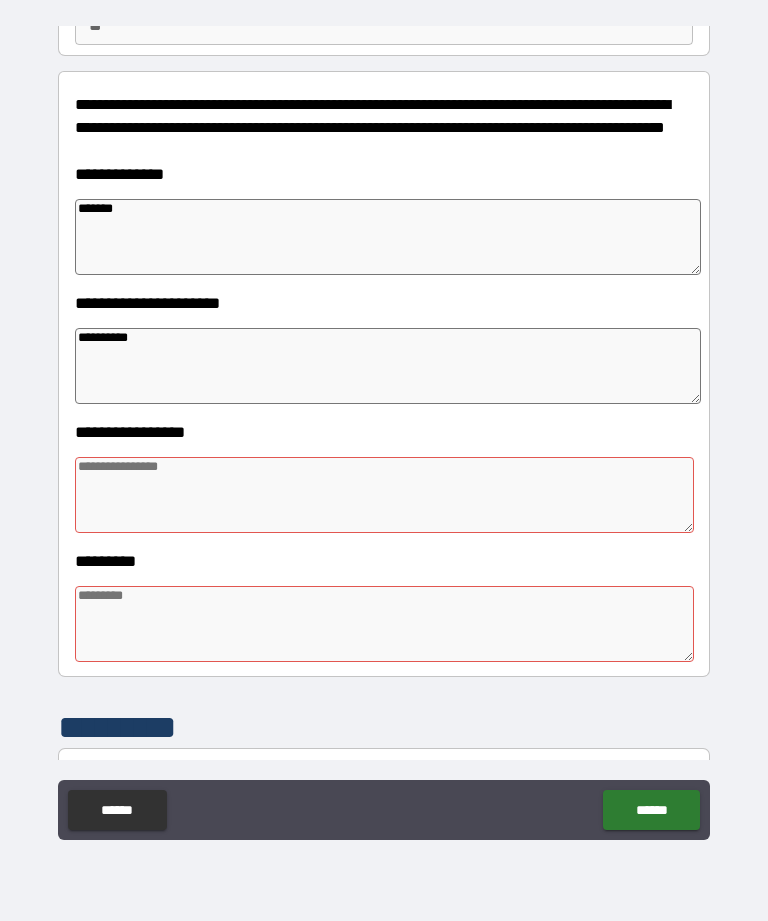 click at bounding box center (384, 495) 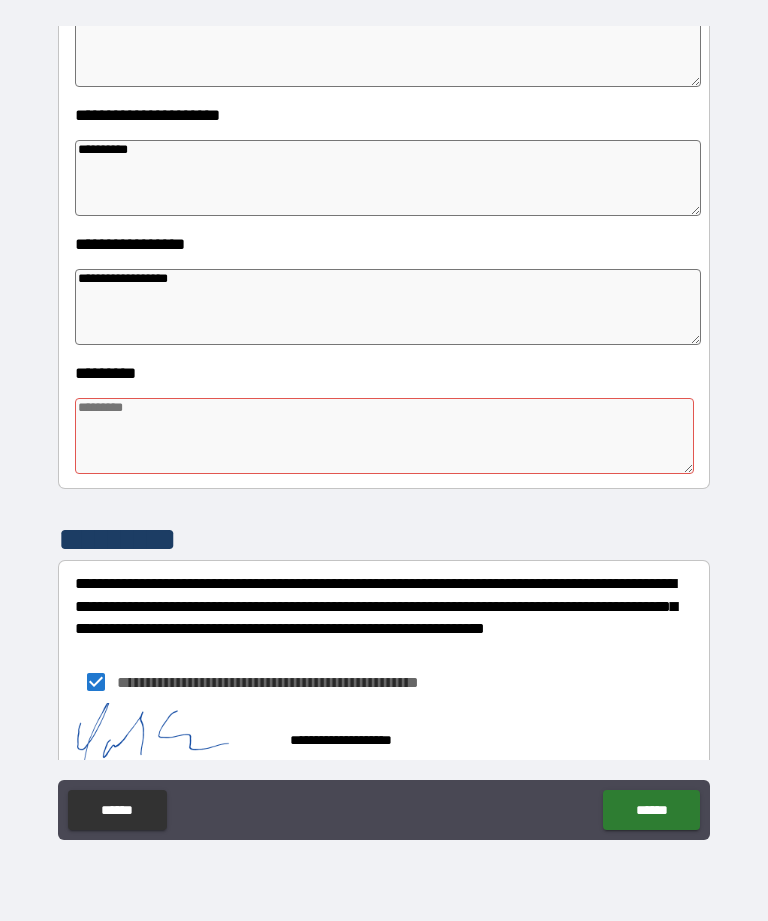 scroll, scrollTop: 406, scrollLeft: 0, axis: vertical 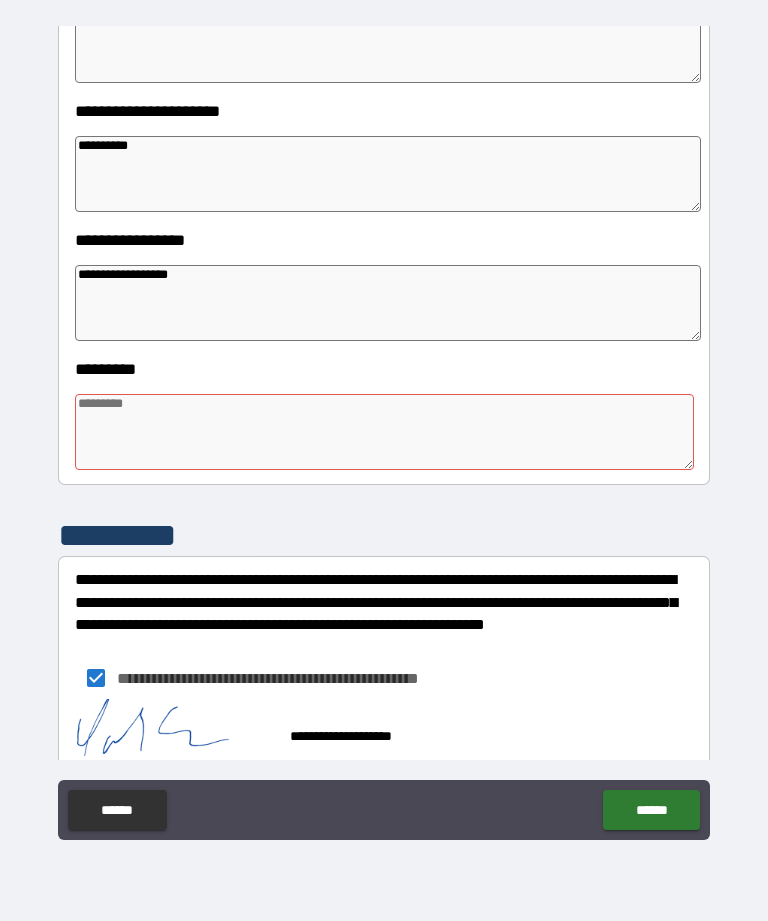click at bounding box center [384, 432] 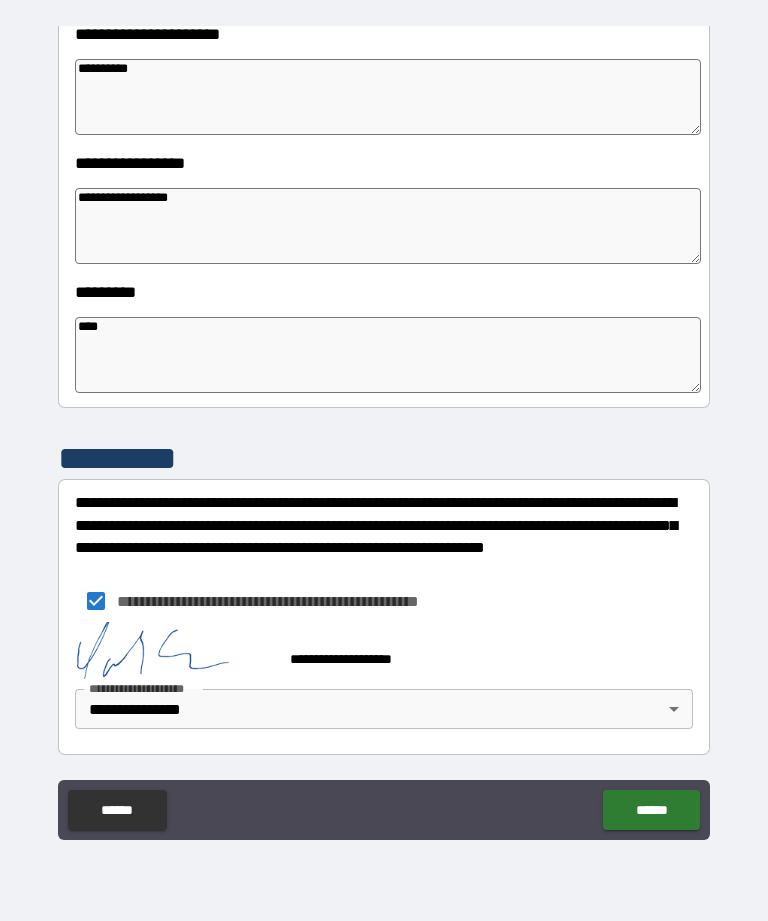 scroll, scrollTop: 483, scrollLeft: 0, axis: vertical 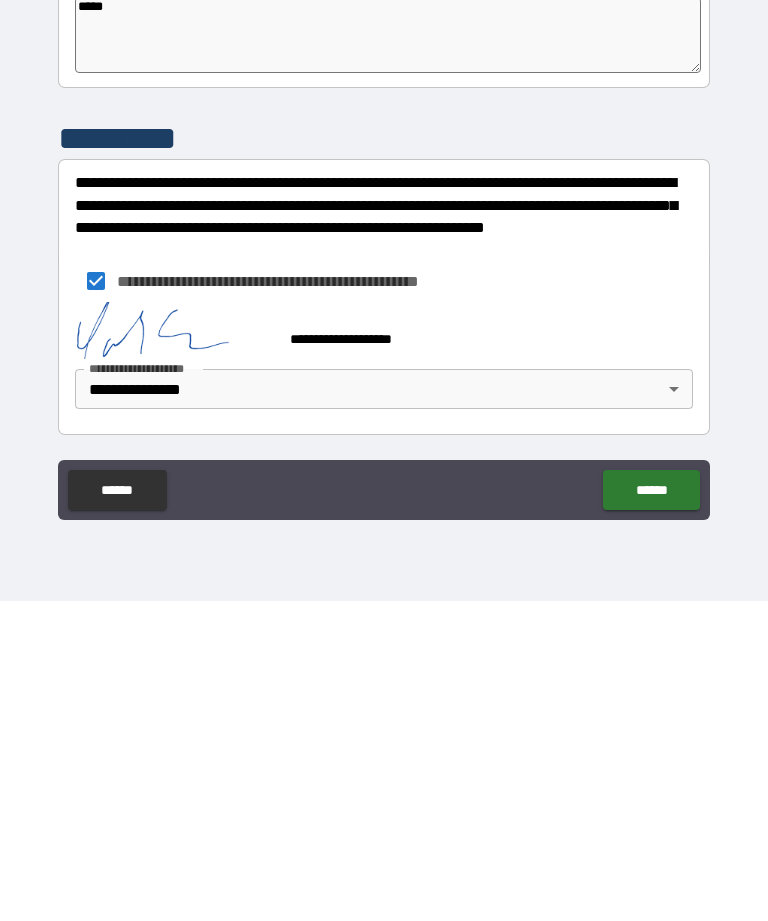 click on "******" at bounding box center [651, 810] 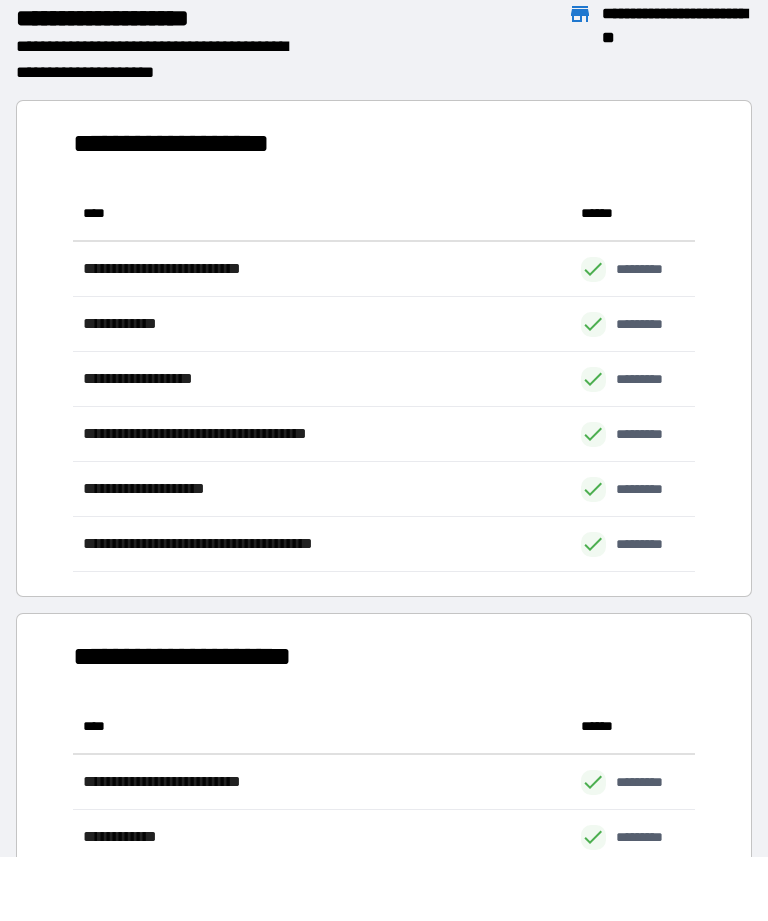 scroll, scrollTop: 1, scrollLeft: 1, axis: both 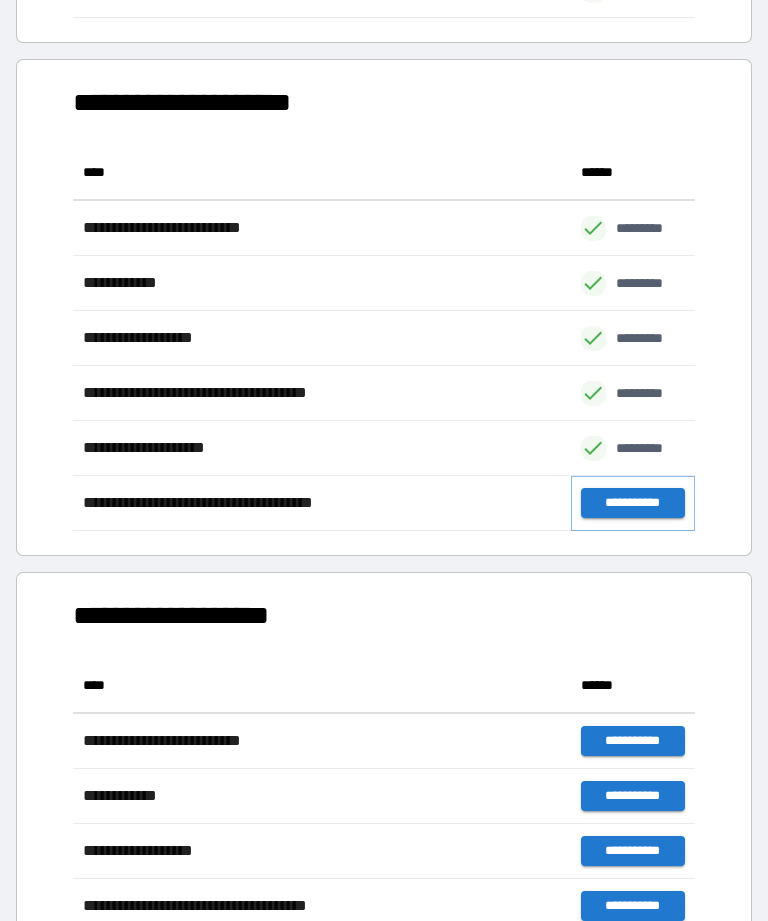 click on "**********" at bounding box center (633, 503) 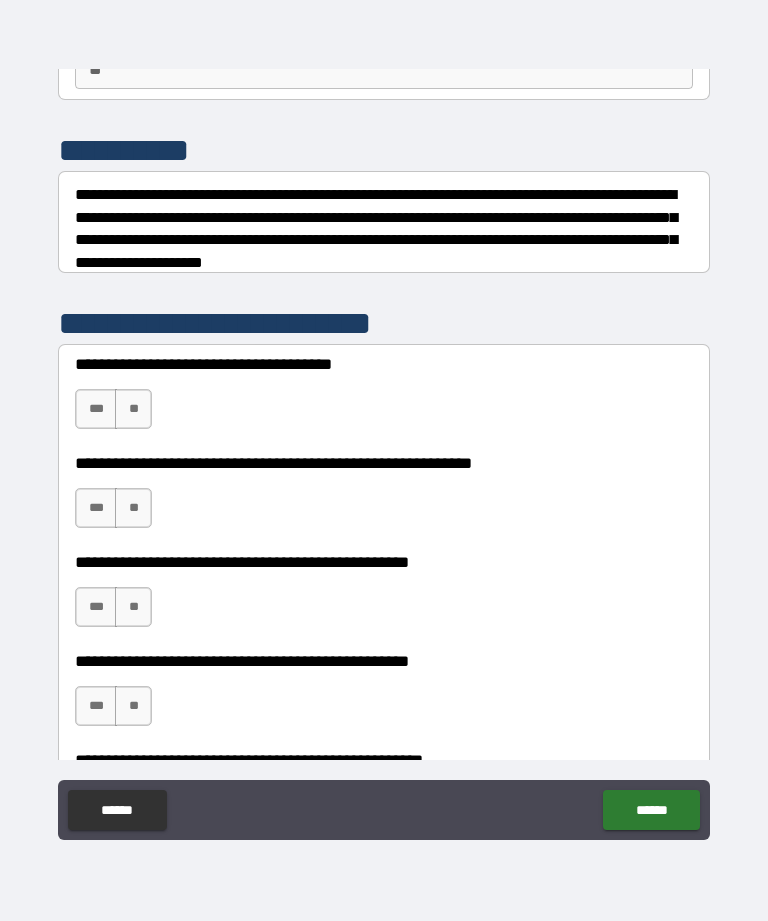 scroll, scrollTop: 221, scrollLeft: 0, axis: vertical 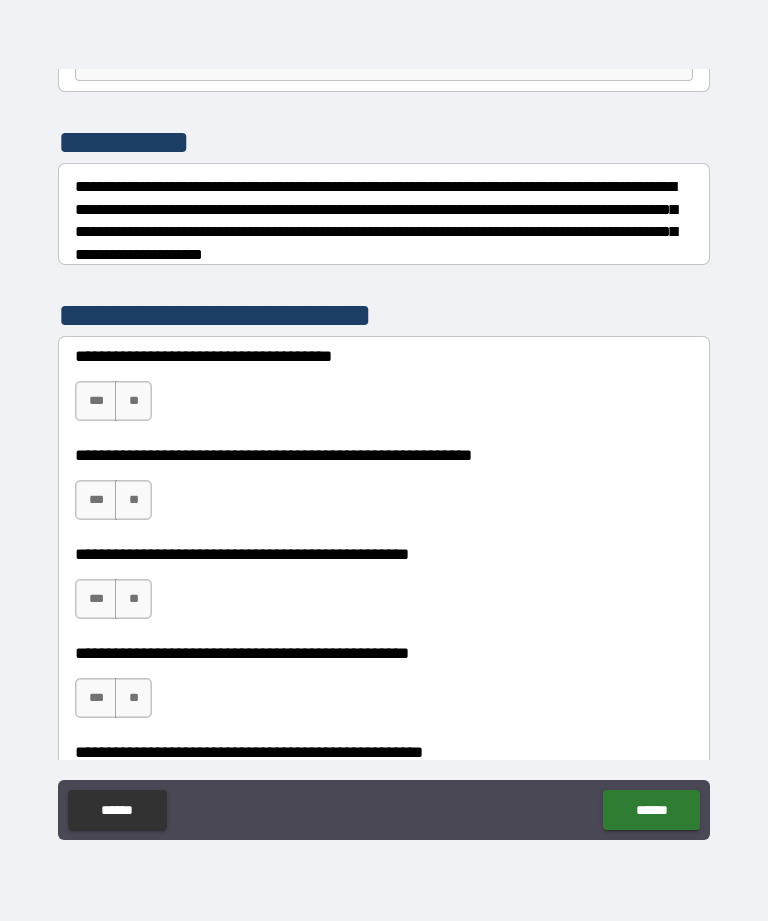 click on "**" at bounding box center [133, 401] 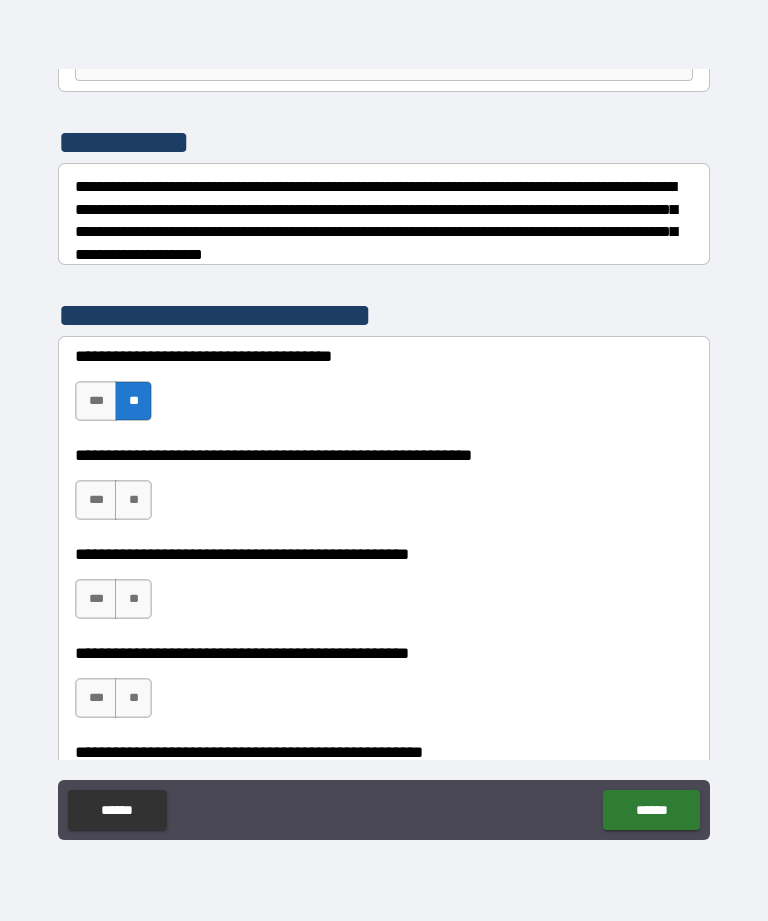 click on "**" at bounding box center [133, 500] 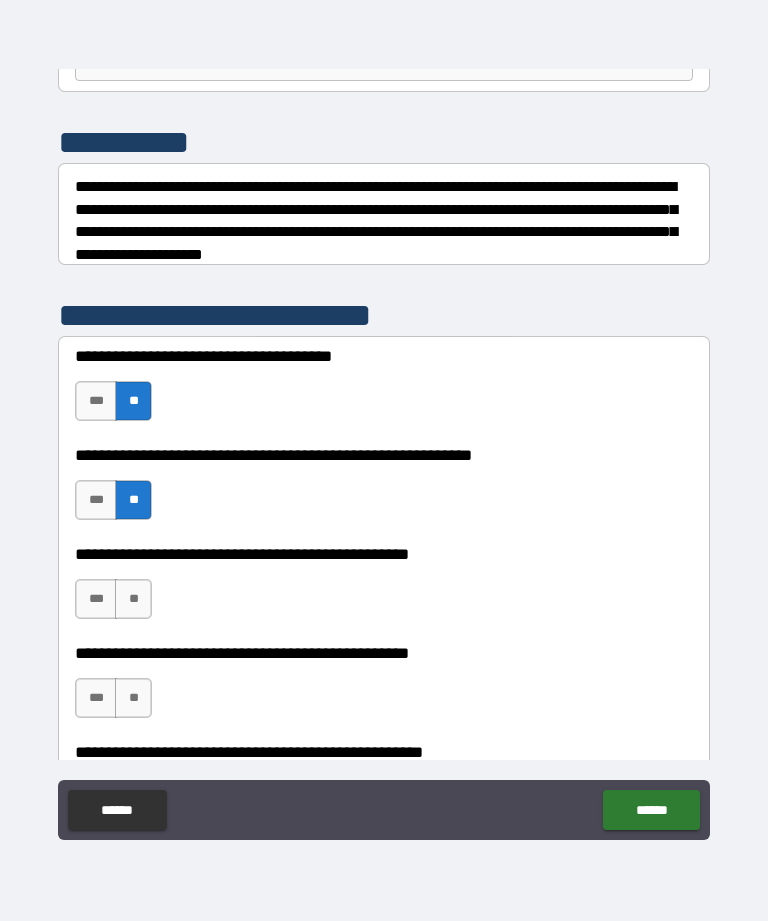 click on "**" at bounding box center (133, 599) 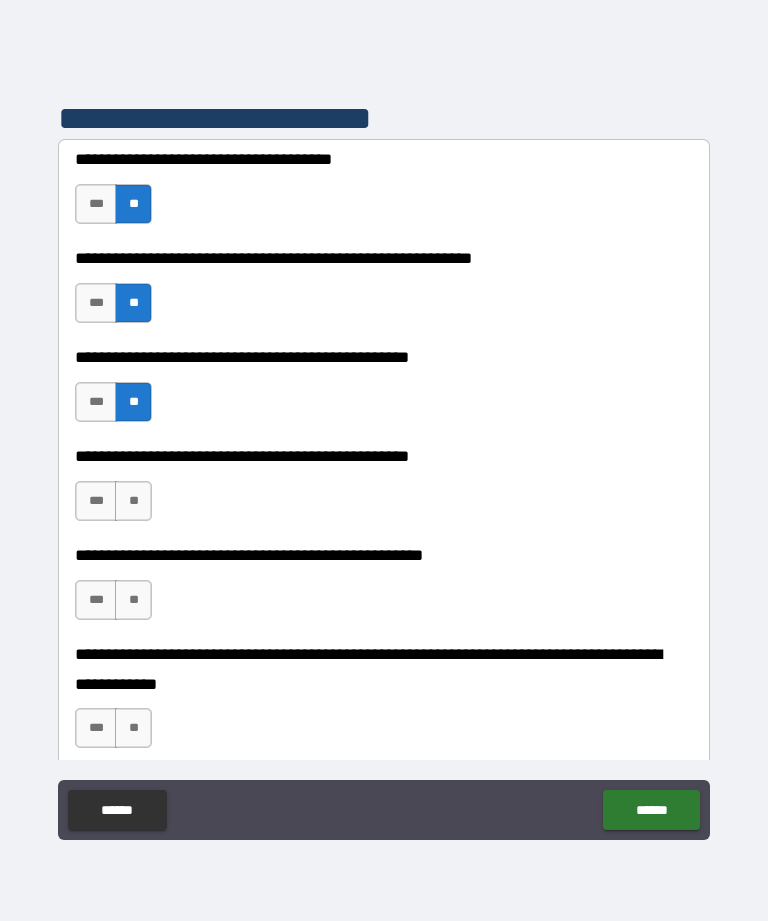 scroll, scrollTop: 435, scrollLeft: 0, axis: vertical 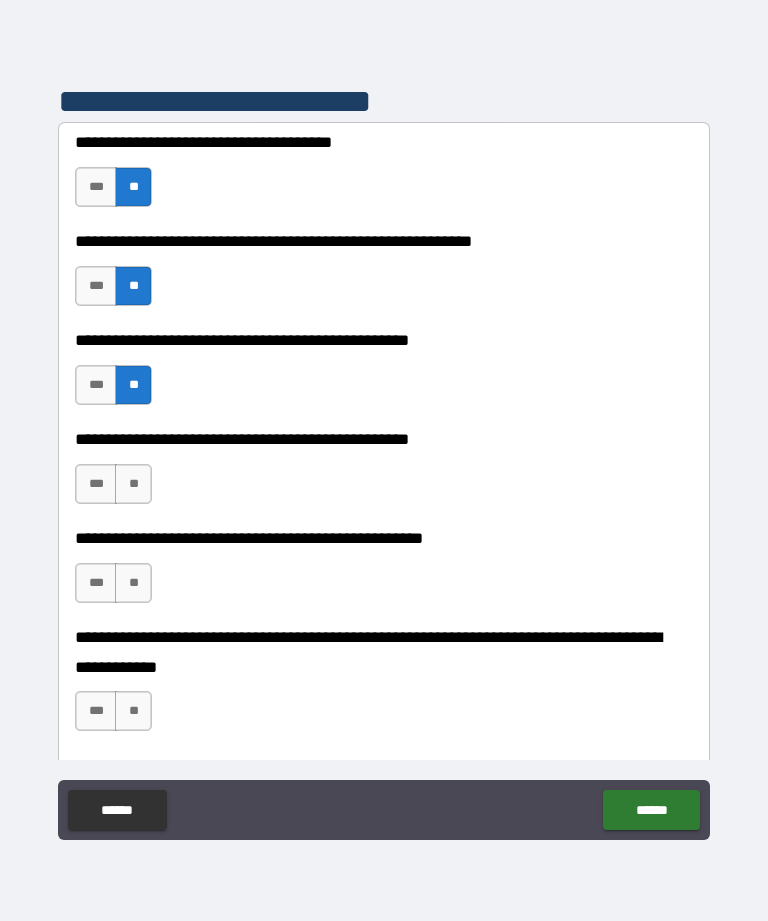 click on "**" at bounding box center (133, 484) 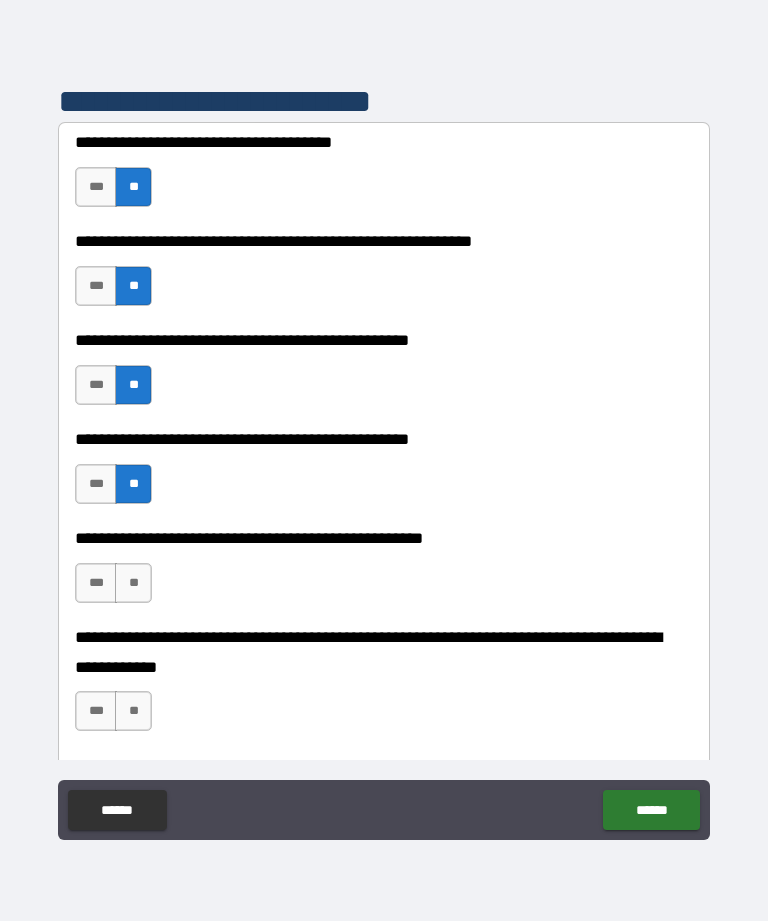 click on "**" at bounding box center (133, 583) 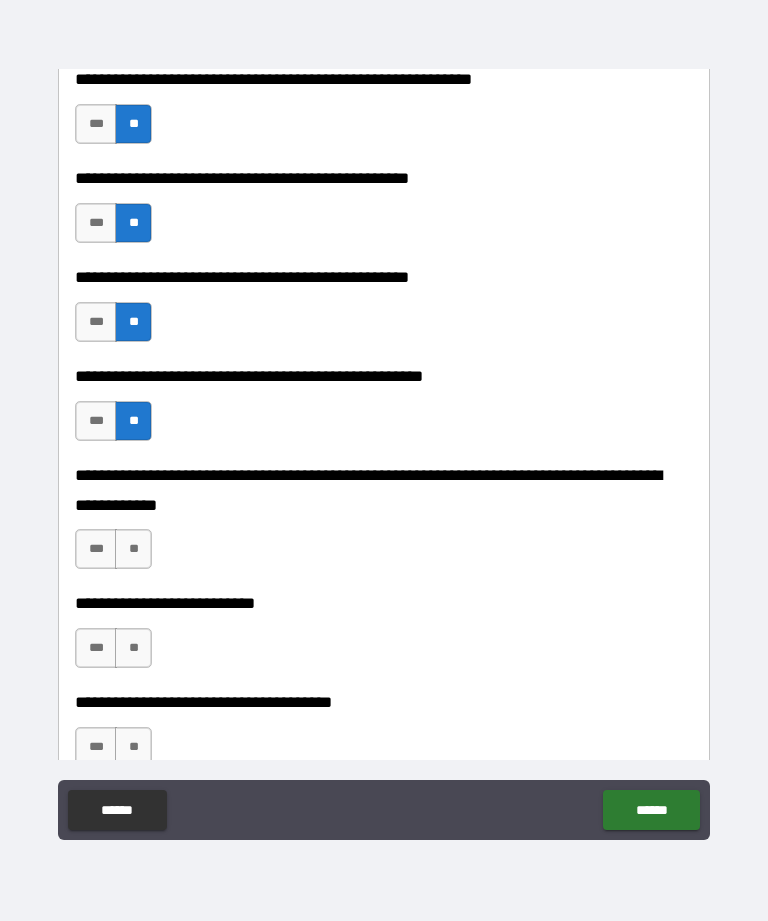 scroll, scrollTop: 629, scrollLeft: 0, axis: vertical 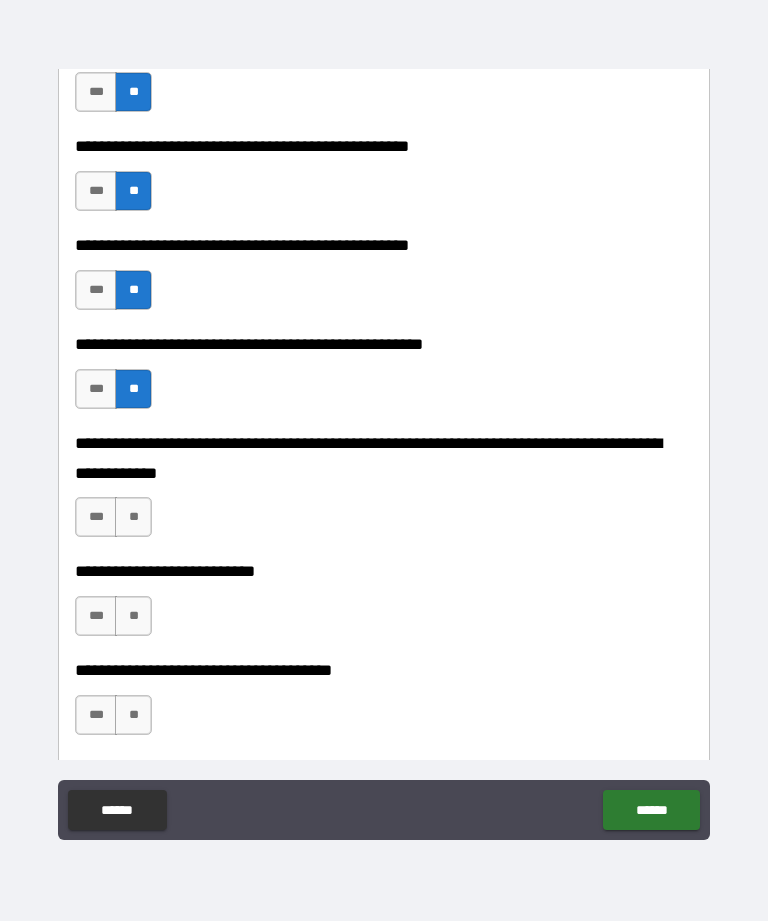 click on "**" at bounding box center (133, 517) 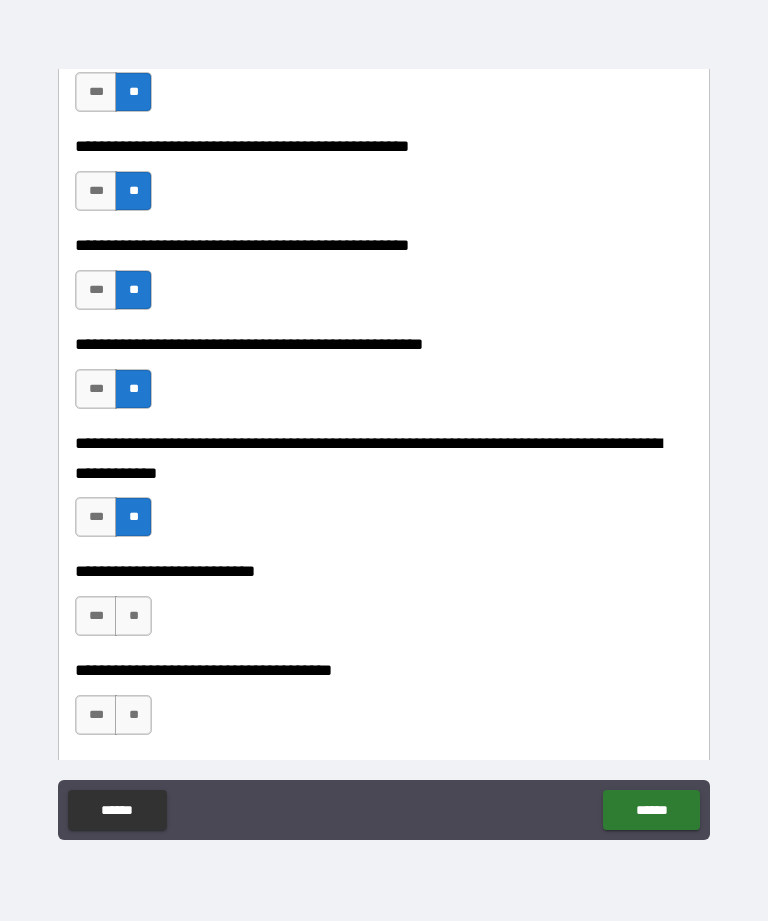 click on "**" at bounding box center [133, 616] 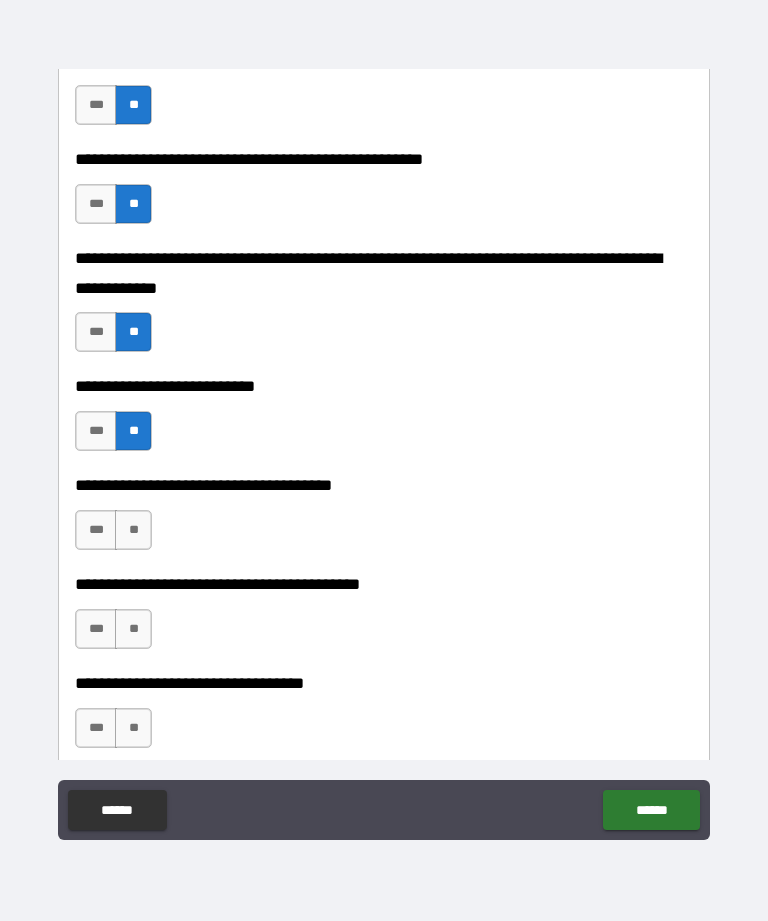 scroll, scrollTop: 814, scrollLeft: 0, axis: vertical 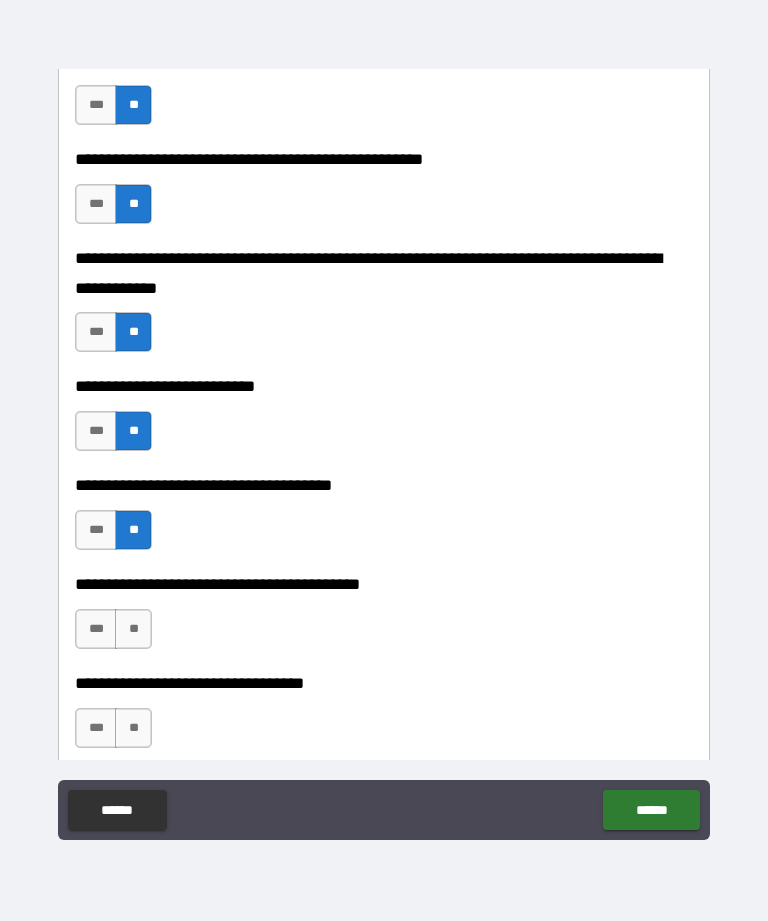 click on "**" at bounding box center [133, 629] 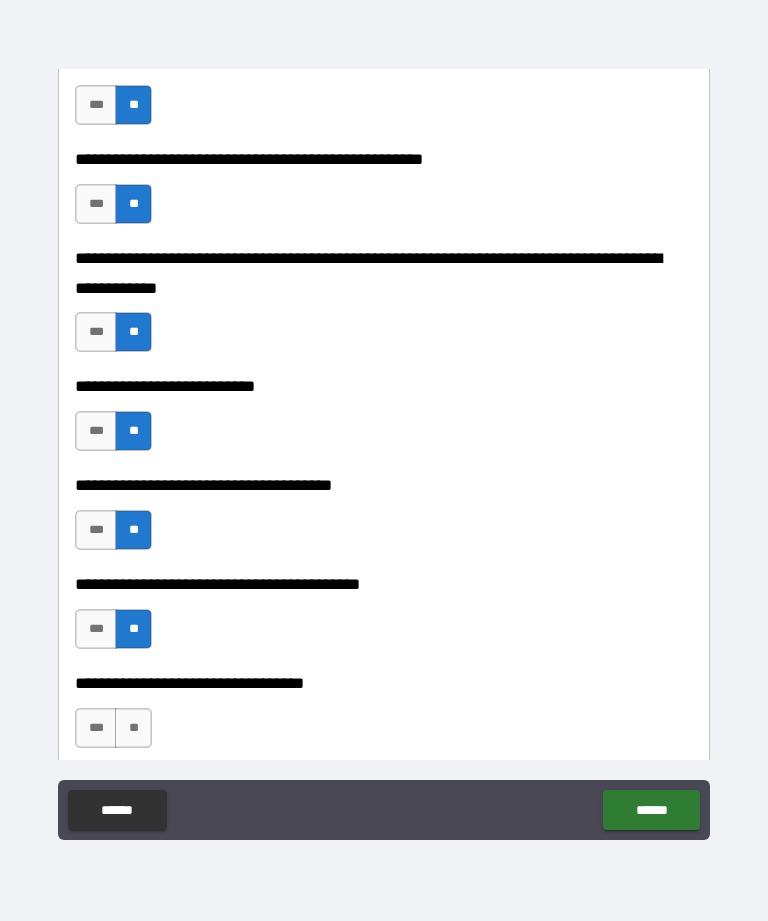 click on "**" at bounding box center (133, 728) 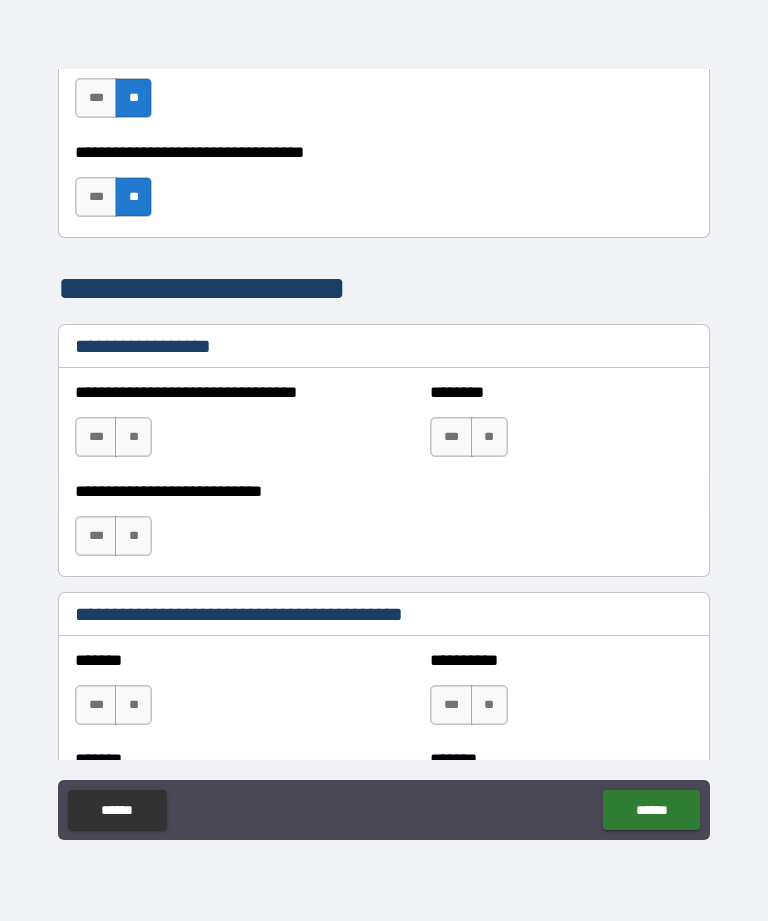 scroll, scrollTop: 1347, scrollLeft: 0, axis: vertical 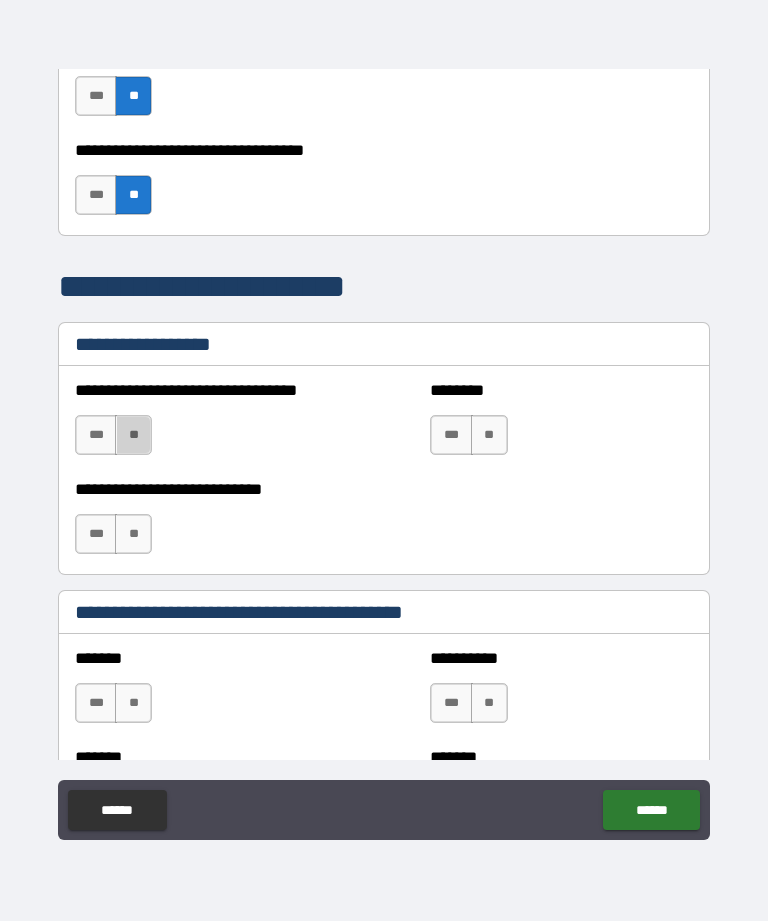 click on "**" at bounding box center (133, 435) 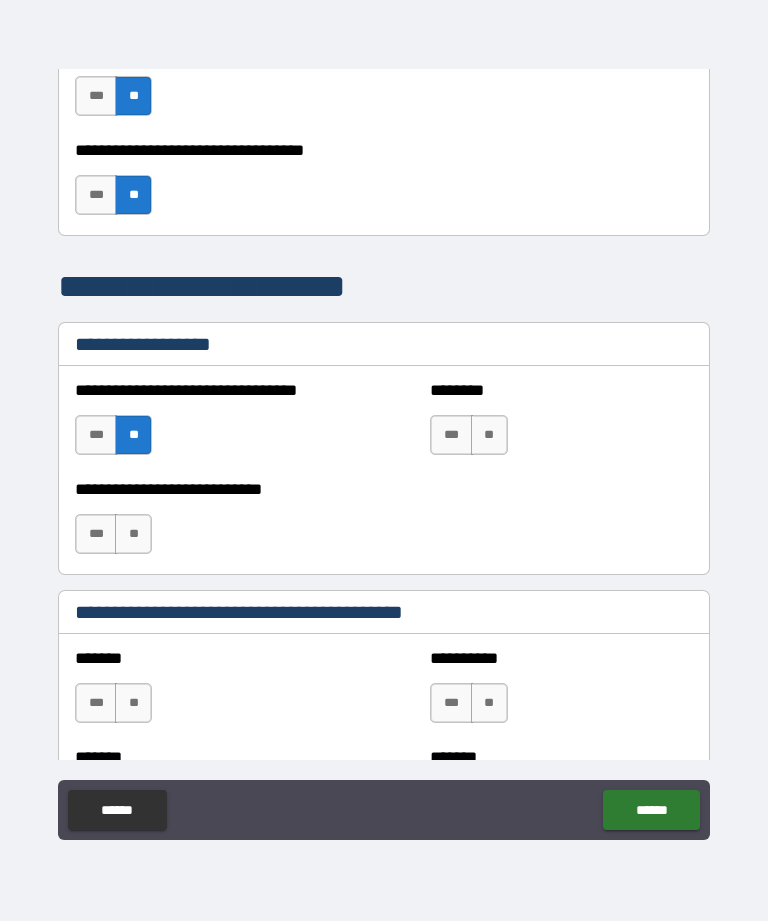 click on "**" at bounding box center (489, 435) 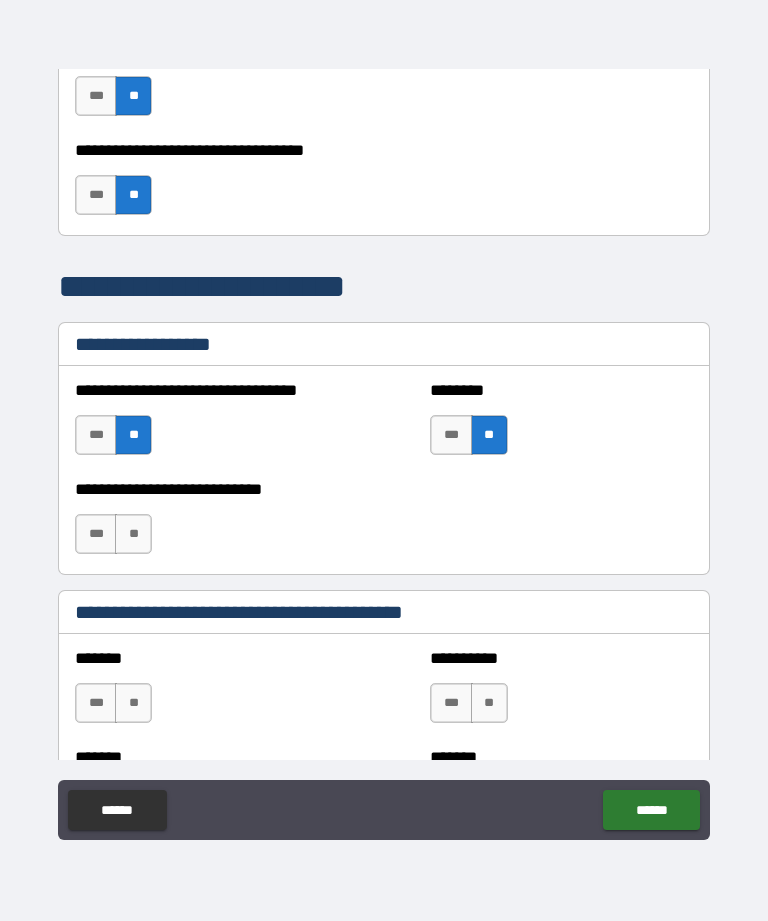 click on "**" at bounding box center [133, 534] 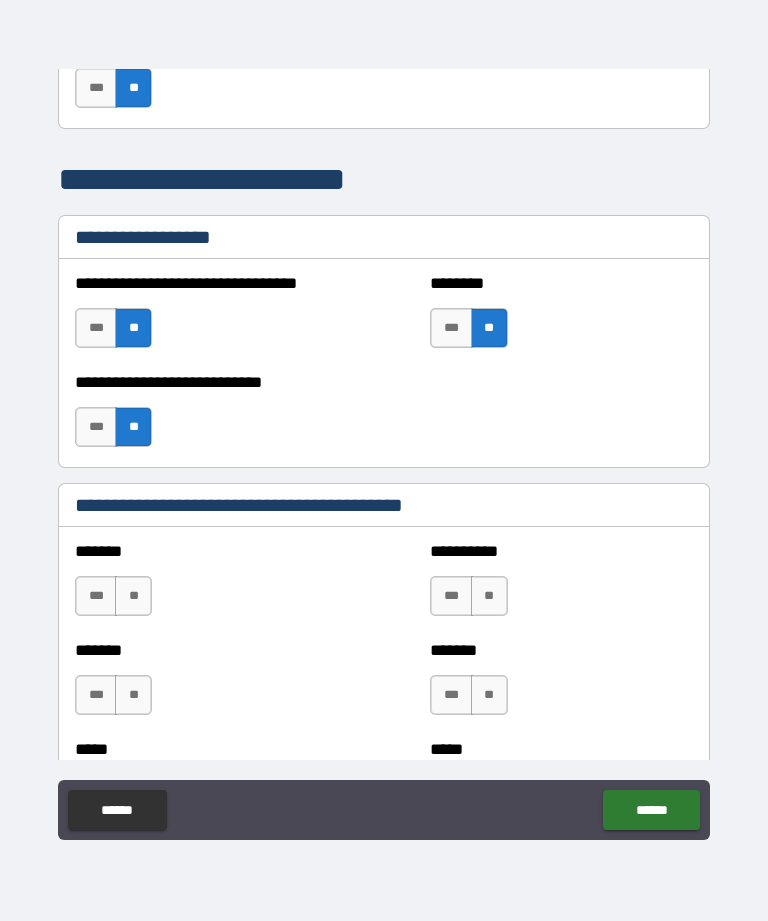 scroll, scrollTop: 1457, scrollLeft: 0, axis: vertical 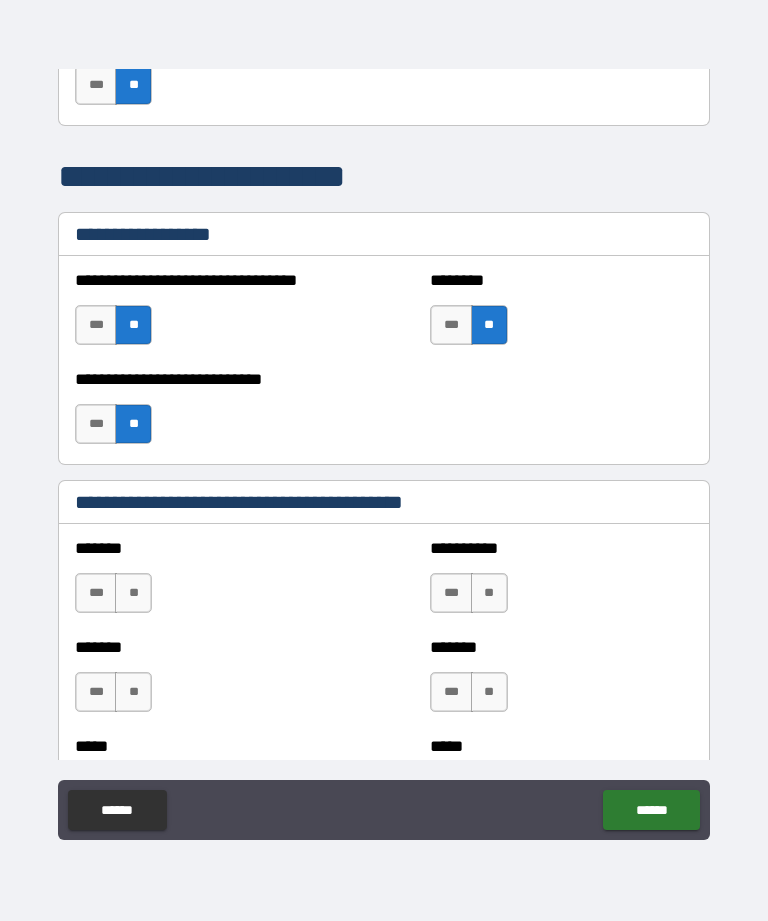 click on "**" at bounding box center (133, 593) 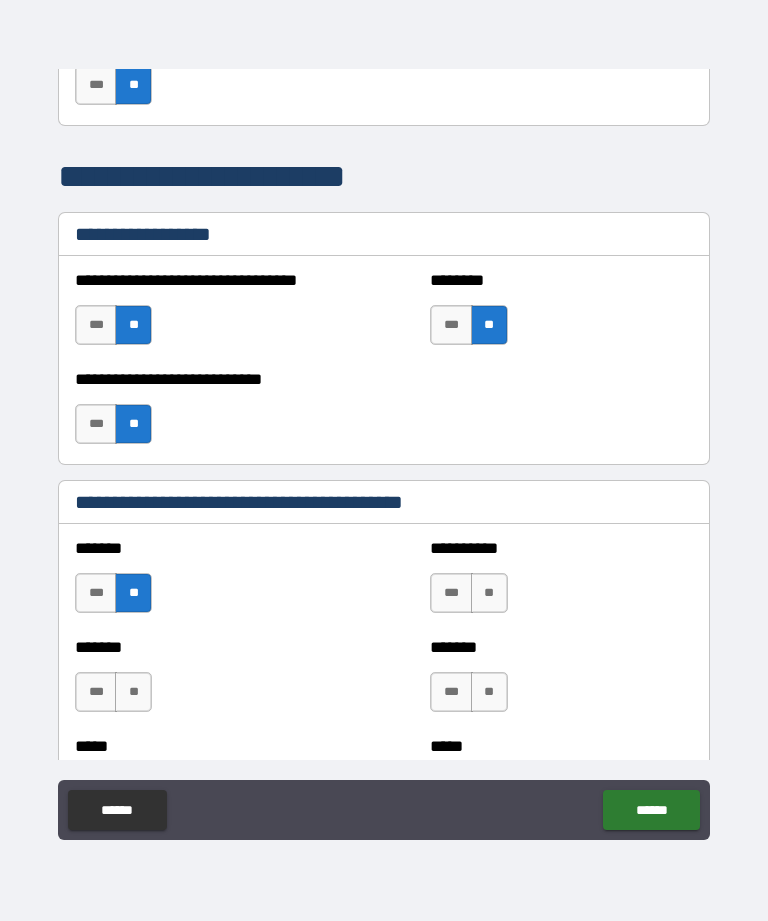 click on "**" at bounding box center (489, 593) 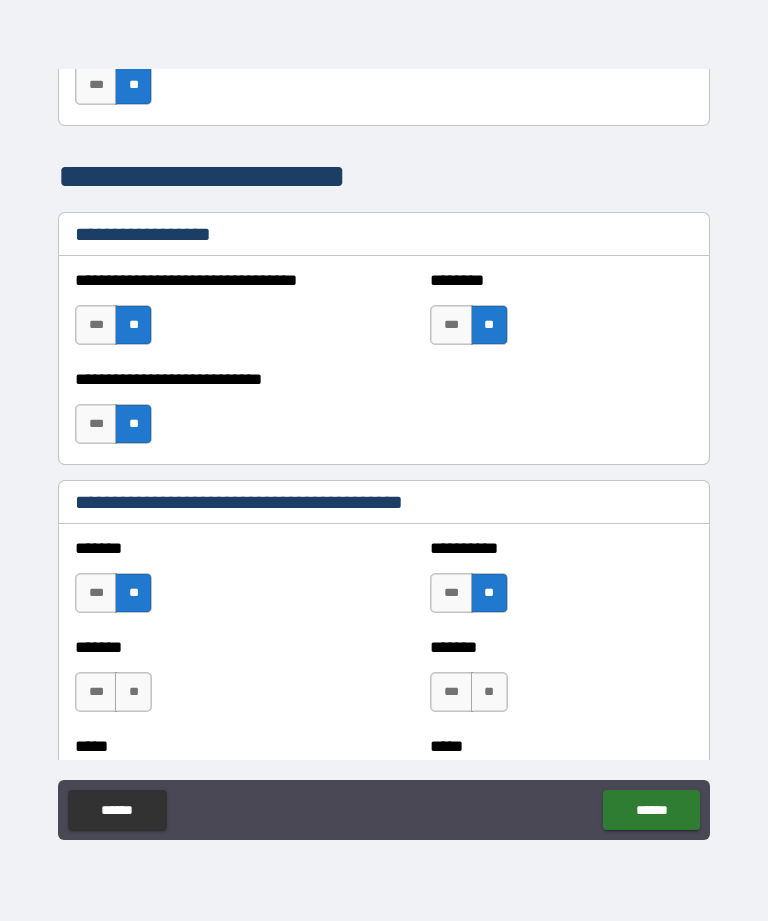 click on "**" at bounding box center [133, 692] 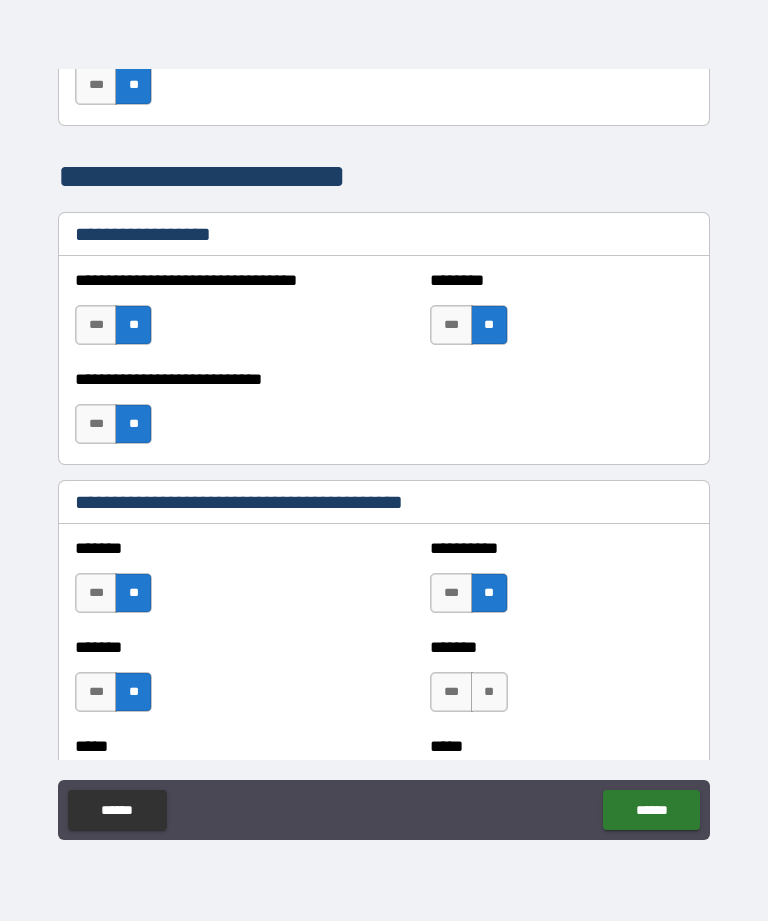 click on "**" at bounding box center [489, 692] 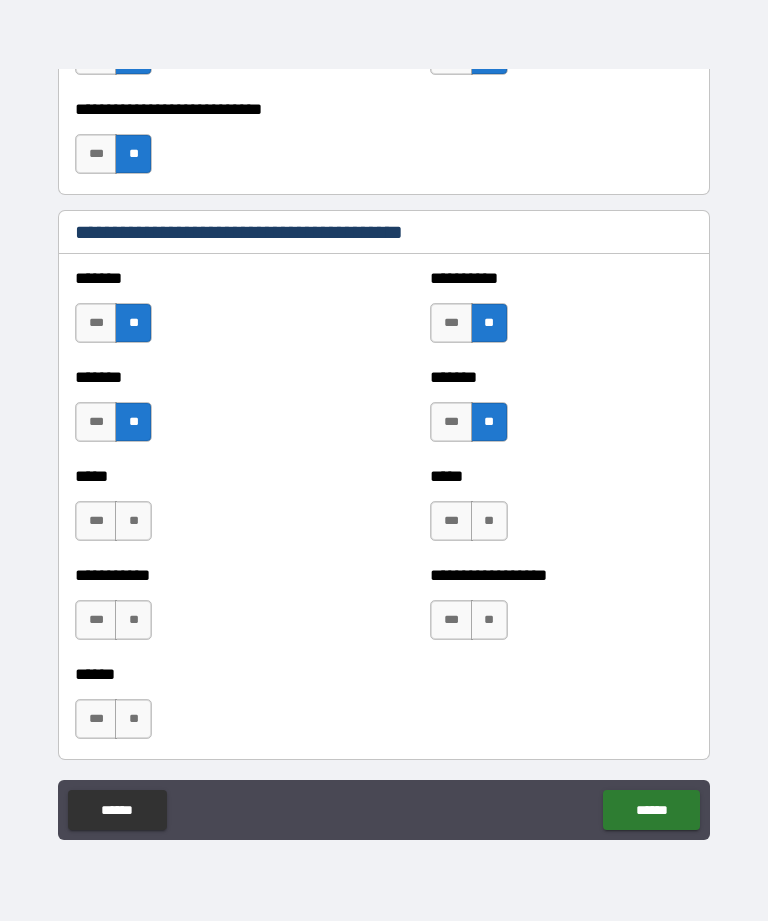 scroll, scrollTop: 1728, scrollLeft: 0, axis: vertical 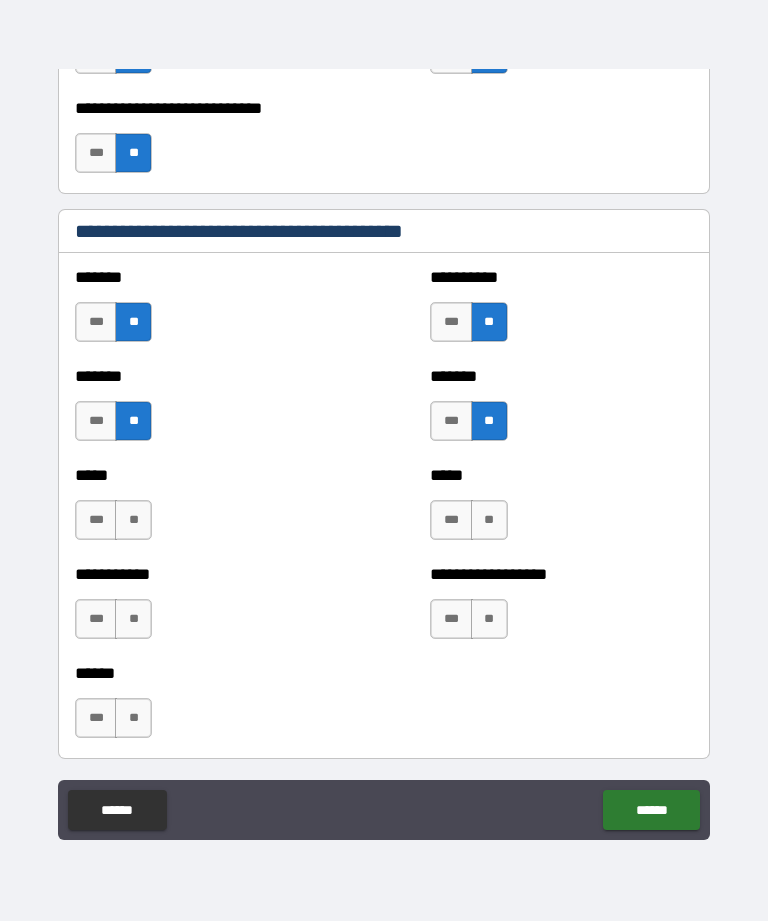 click on "**" at bounding box center [133, 520] 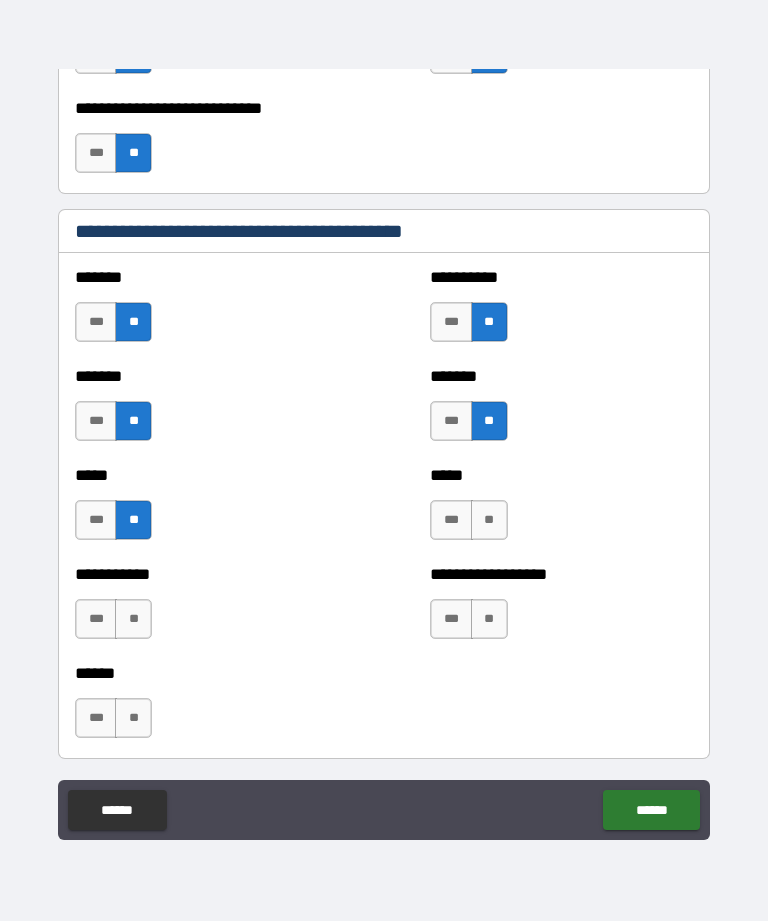 click on "**" at bounding box center (489, 520) 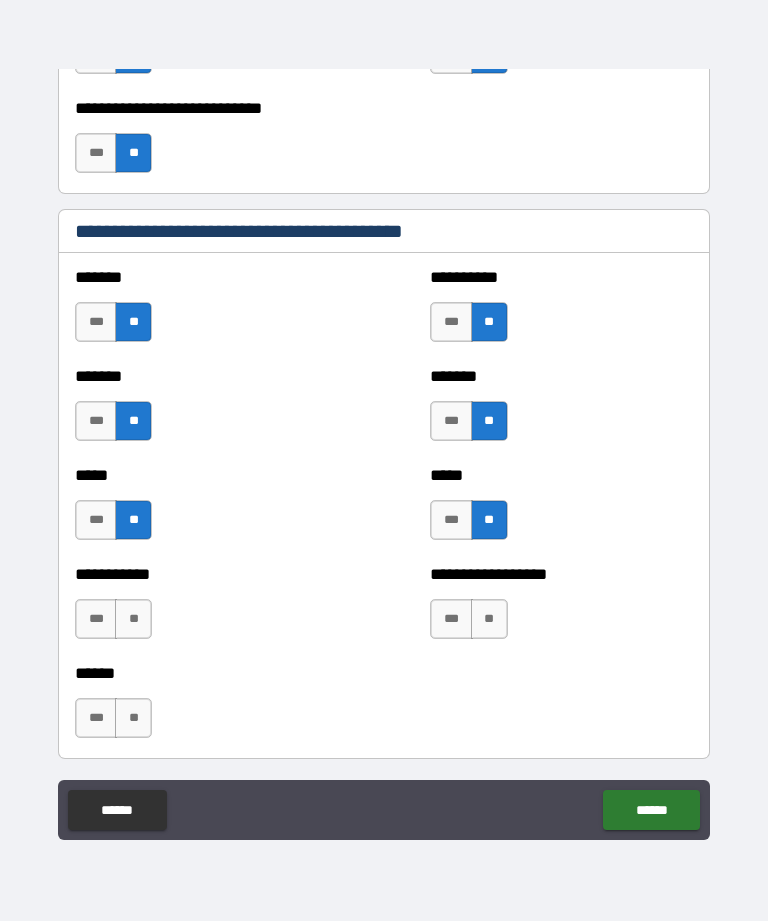 click on "**" at bounding box center [133, 619] 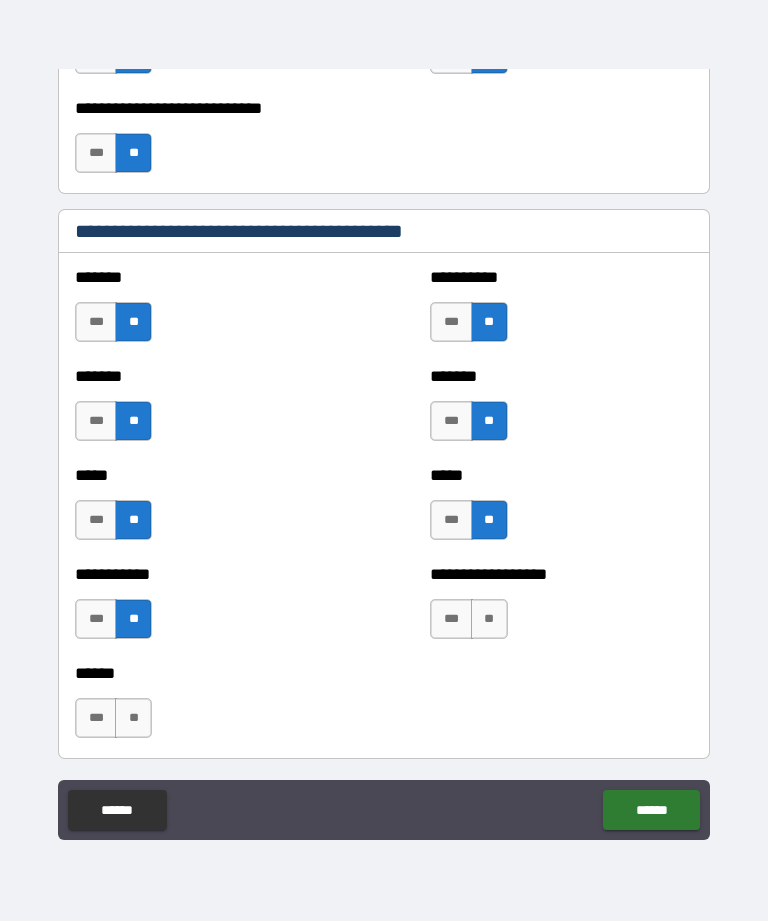 click on "**" at bounding box center (489, 619) 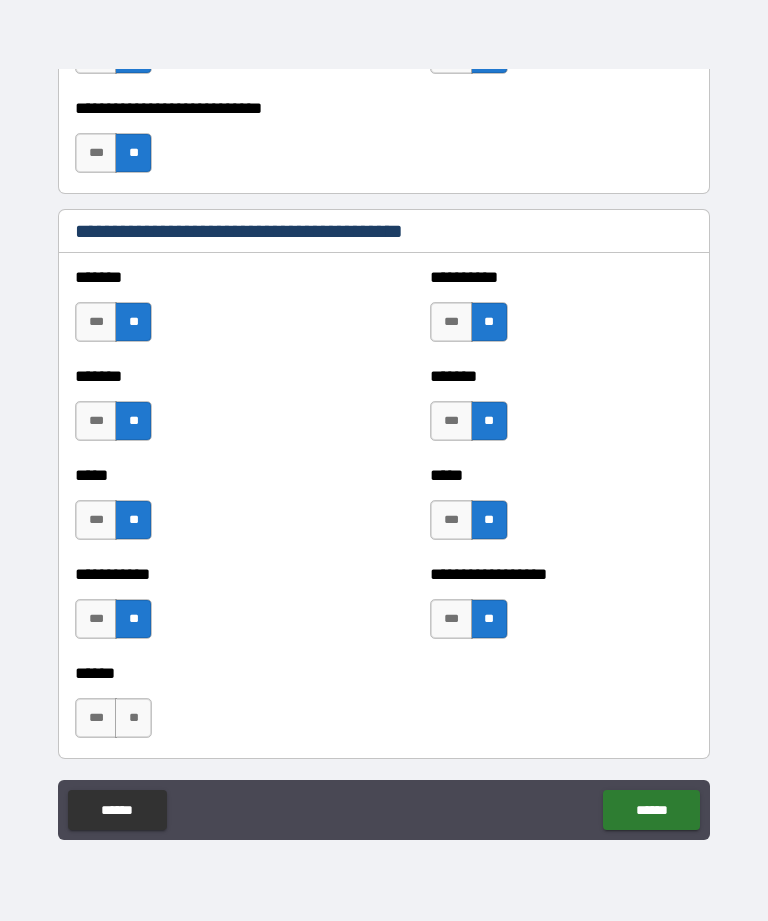 click on "**" at bounding box center [133, 718] 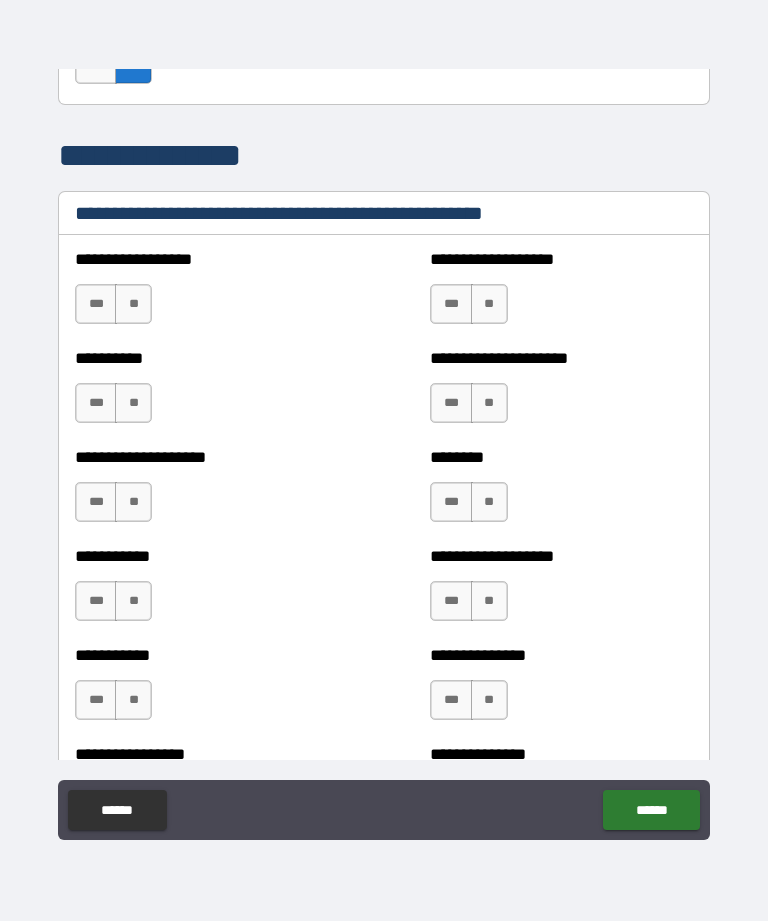 scroll, scrollTop: 2395, scrollLeft: 0, axis: vertical 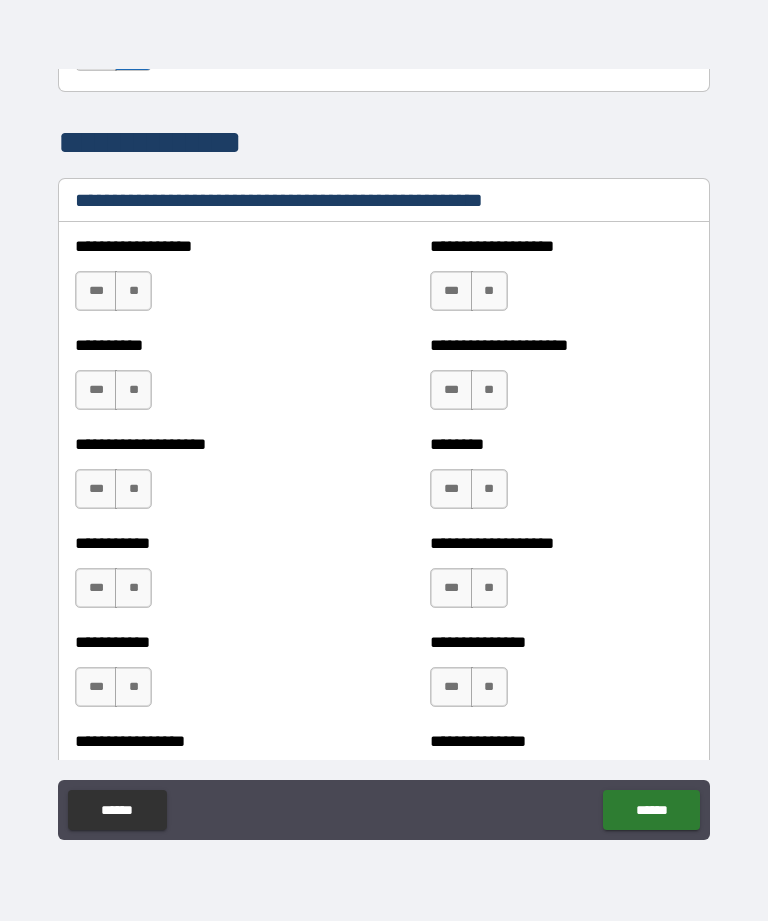 click on "**" at bounding box center [133, 291] 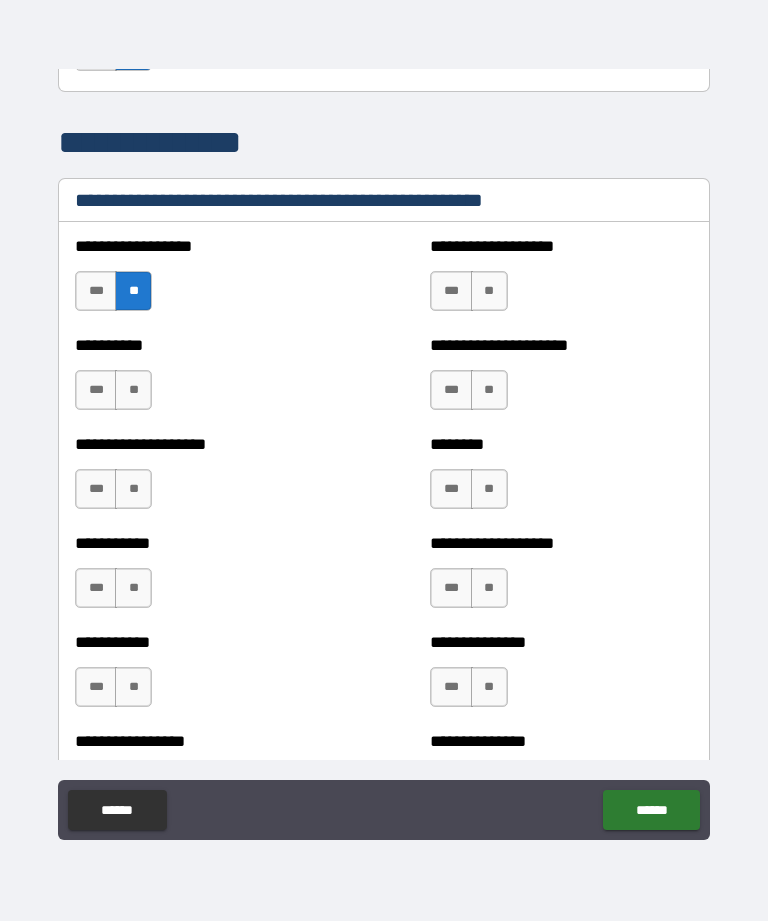 click on "**" at bounding box center (489, 291) 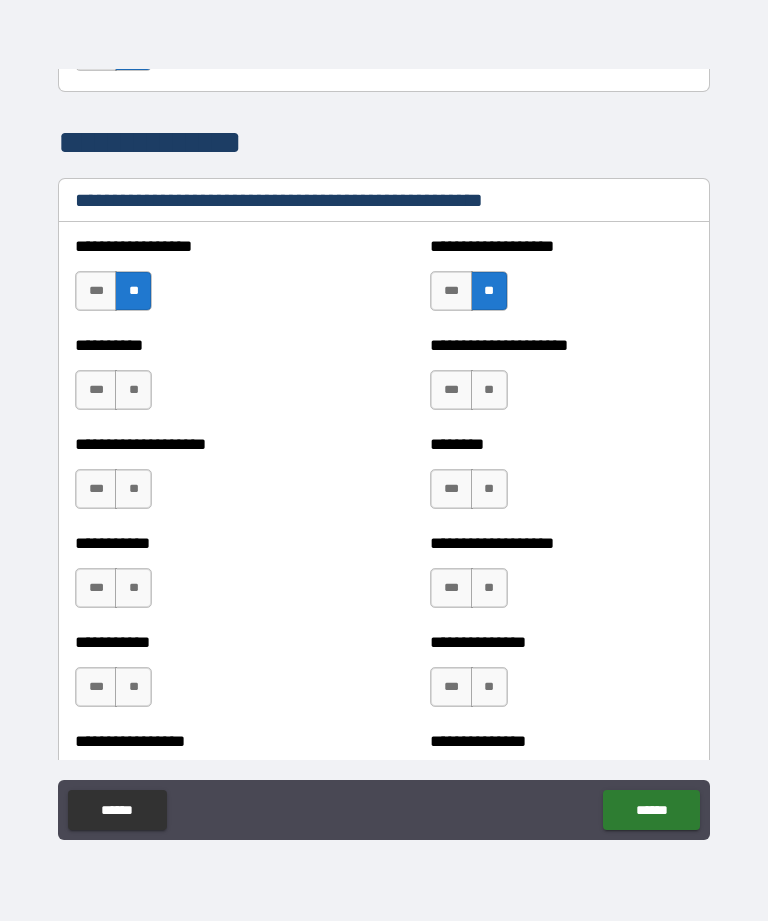 click on "**" at bounding box center [133, 390] 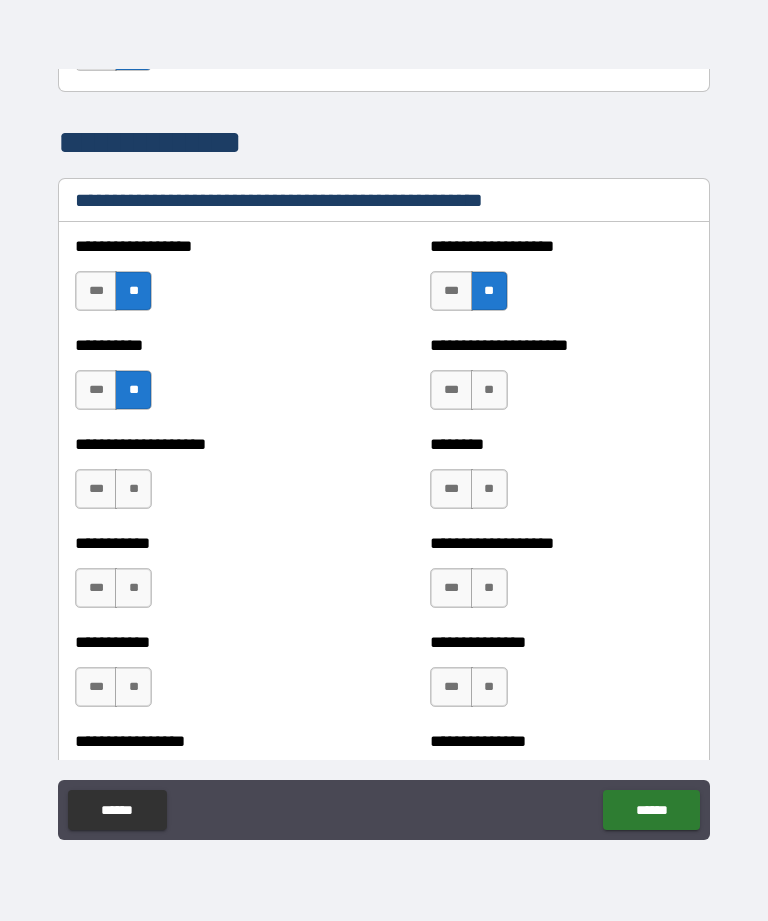 click on "**" at bounding box center (489, 390) 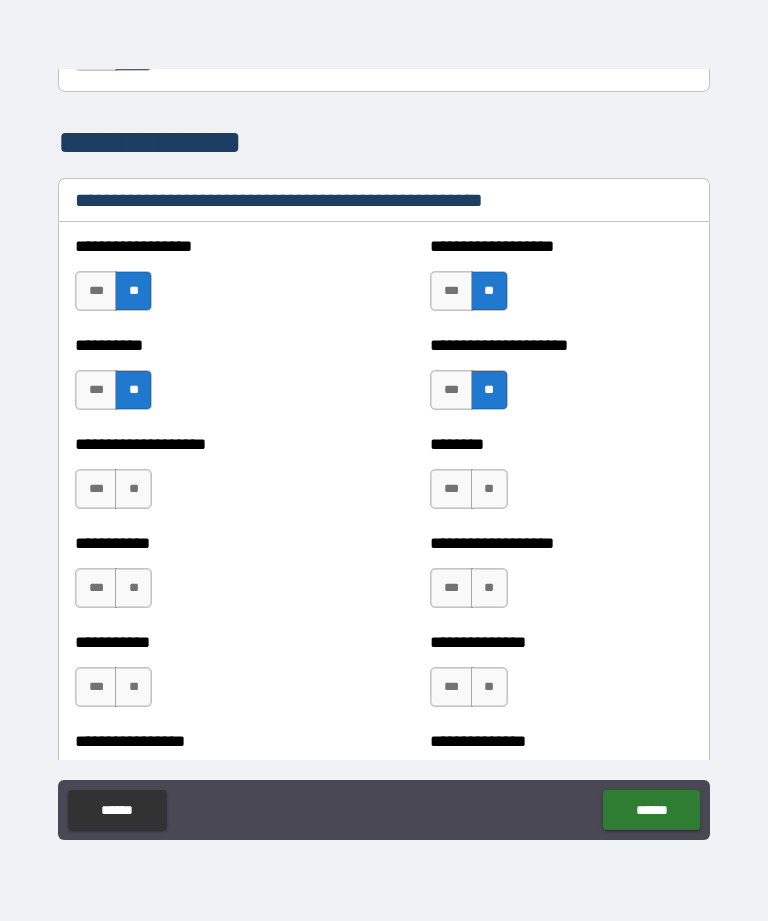 click on "**" at bounding box center [133, 489] 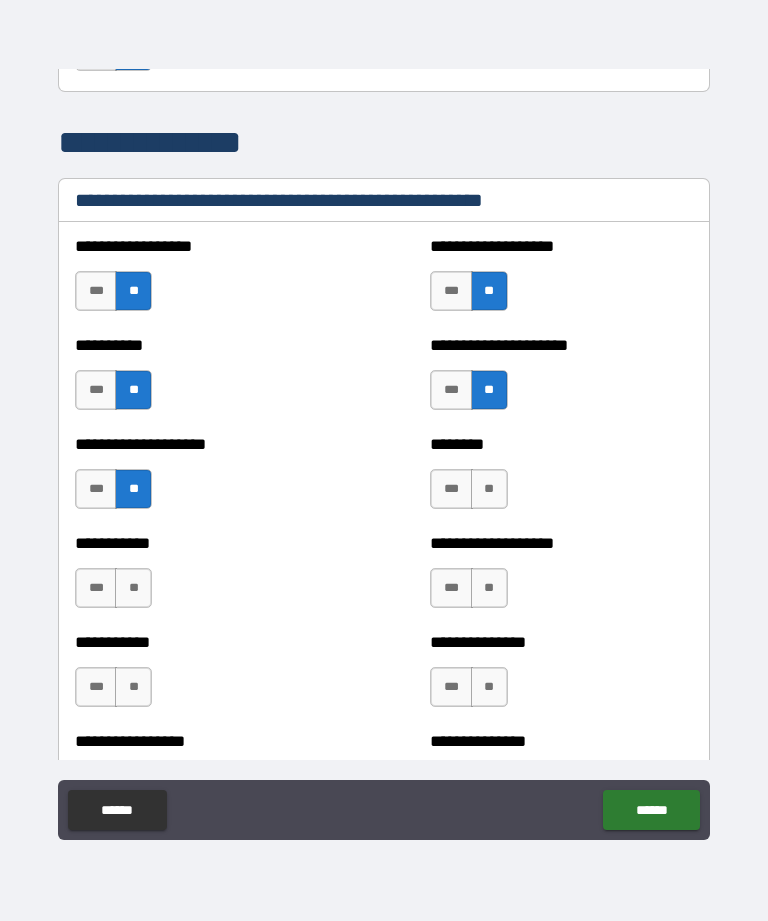 click on "**" at bounding box center (489, 489) 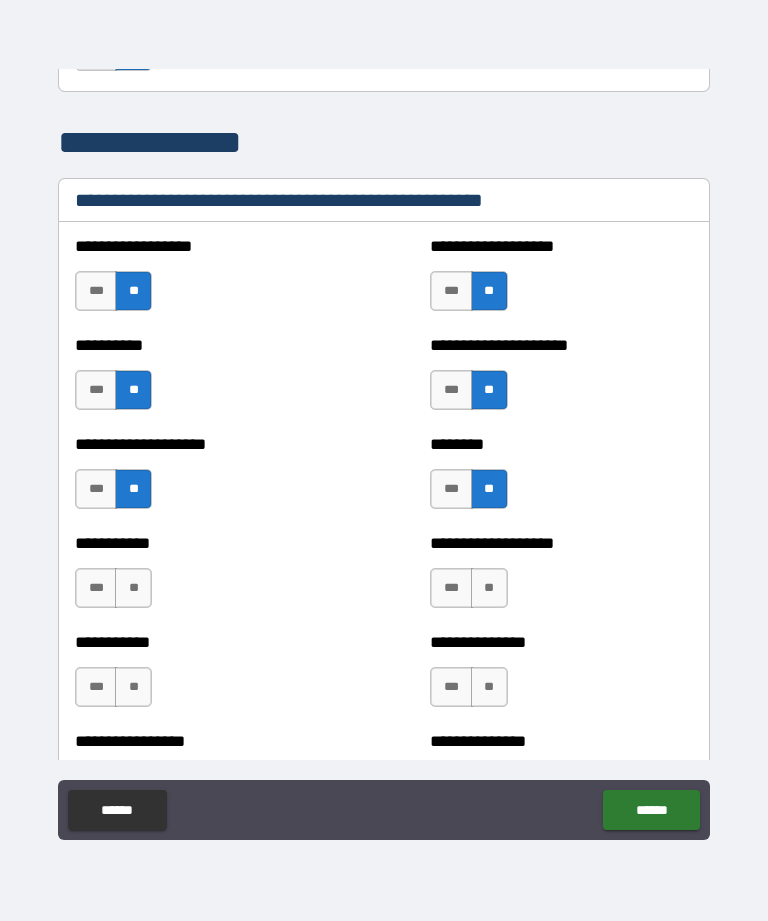click on "**" at bounding box center (133, 588) 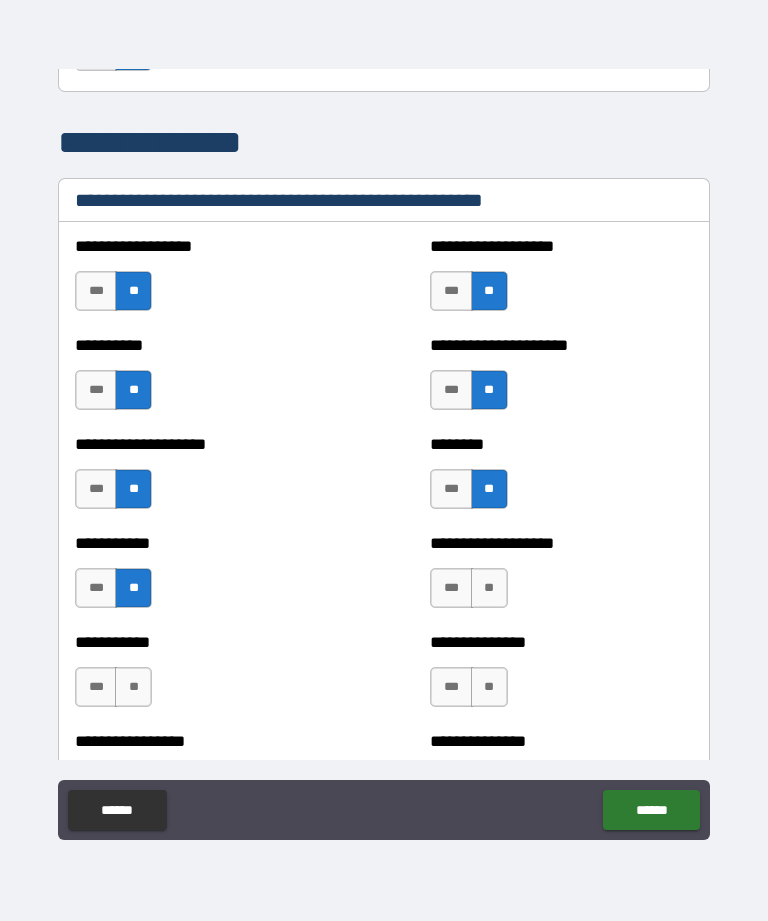 click on "**" at bounding box center (489, 588) 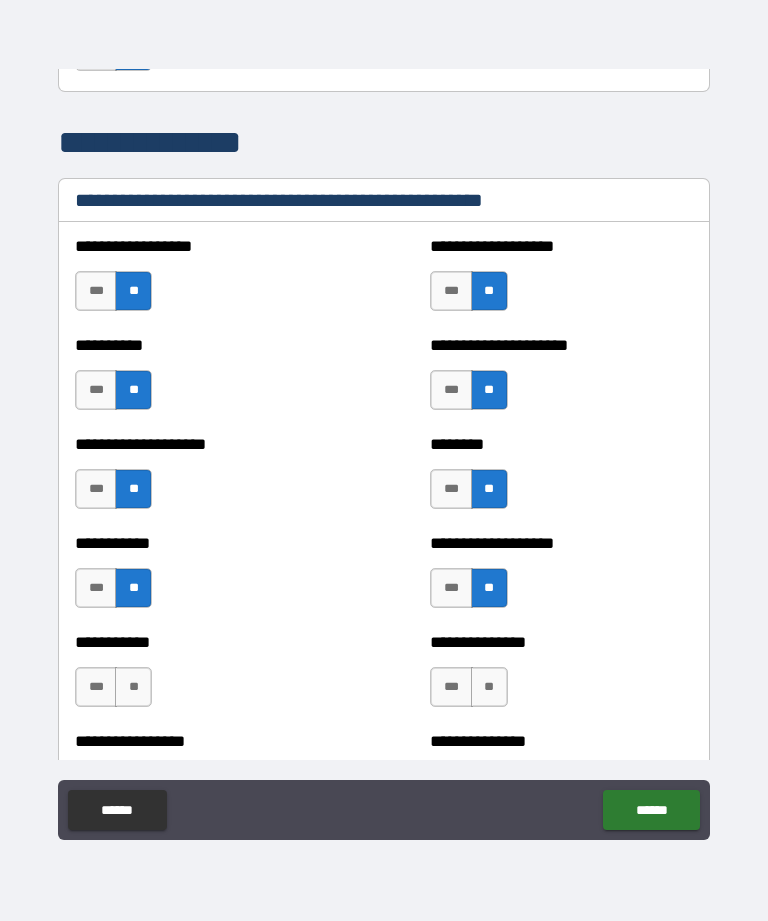click on "**" at bounding box center (133, 687) 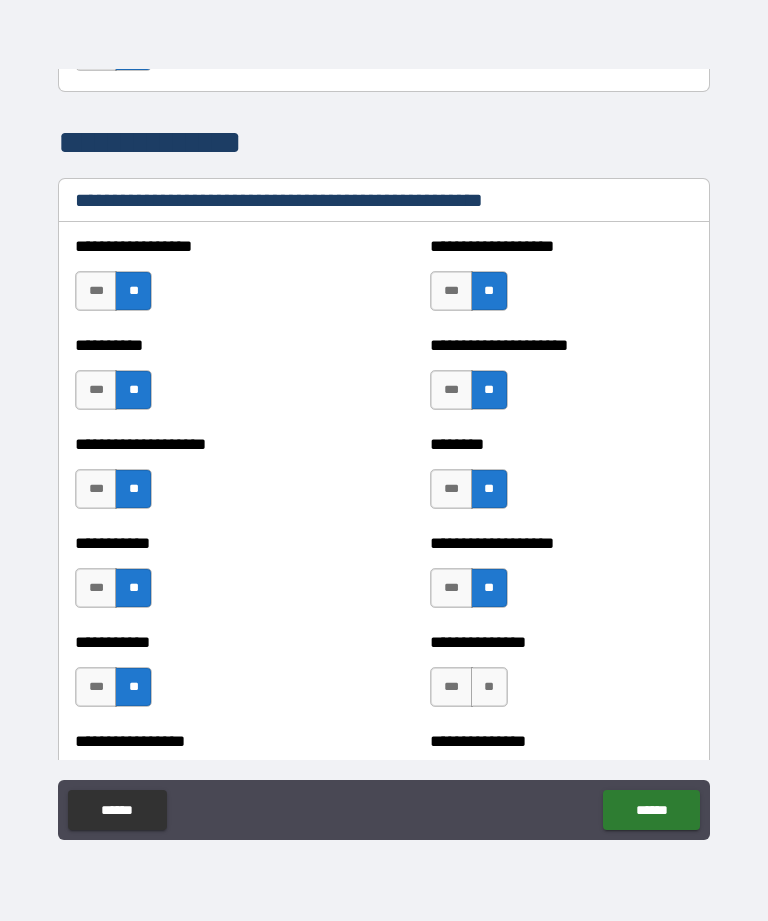 click on "**" at bounding box center [489, 687] 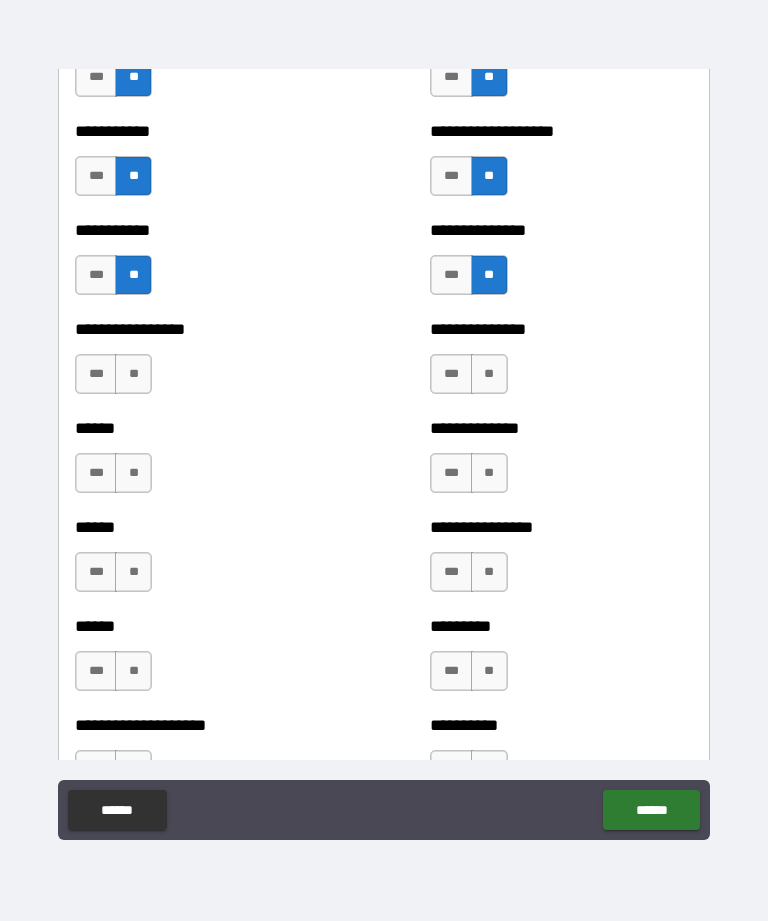 scroll, scrollTop: 2817, scrollLeft: 0, axis: vertical 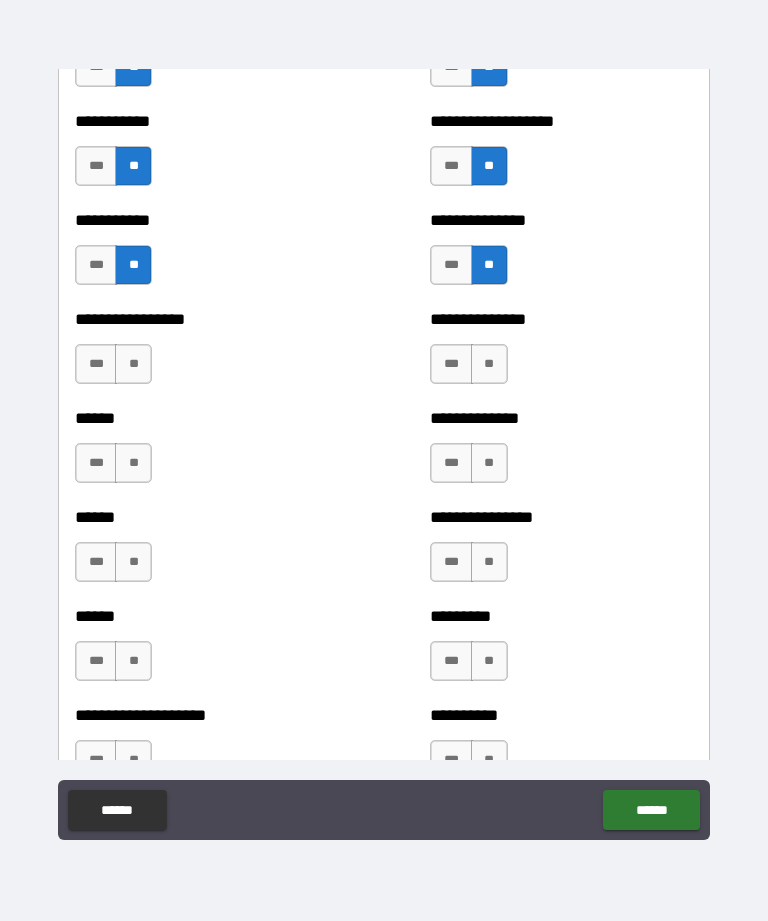 click on "**" at bounding box center (133, 364) 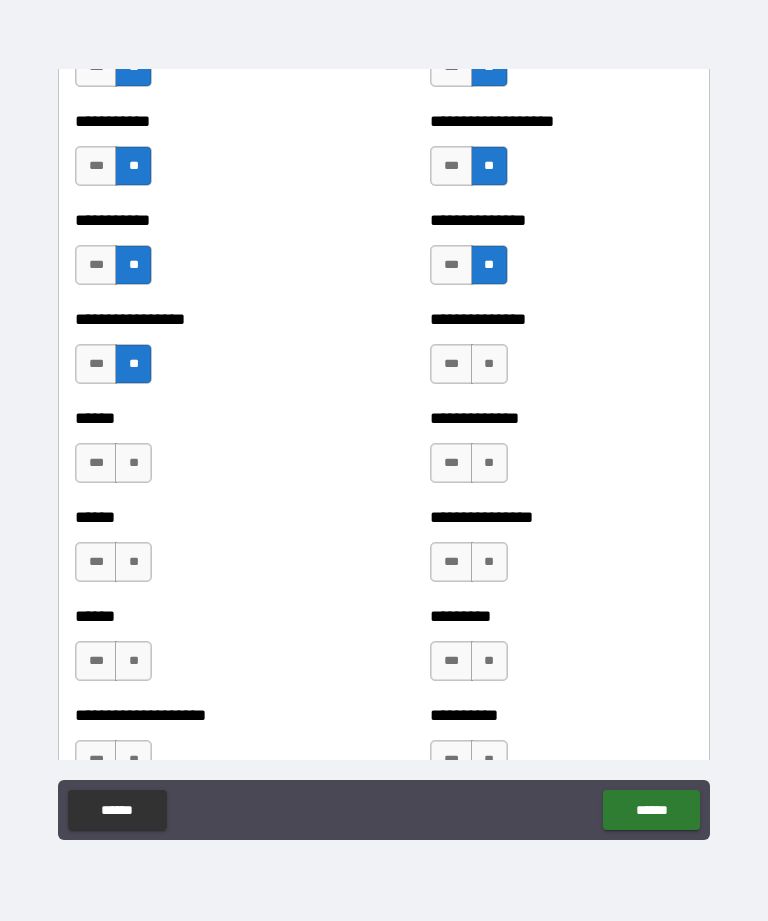 click on "**" at bounding box center [489, 364] 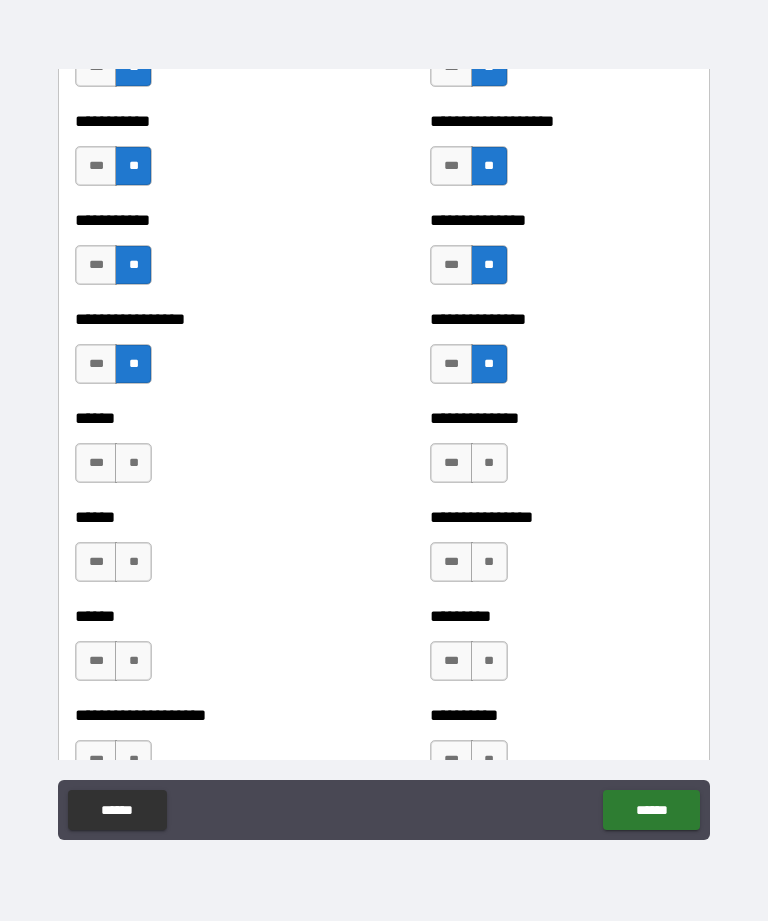 click on "**" at bounding box center (489, 463) 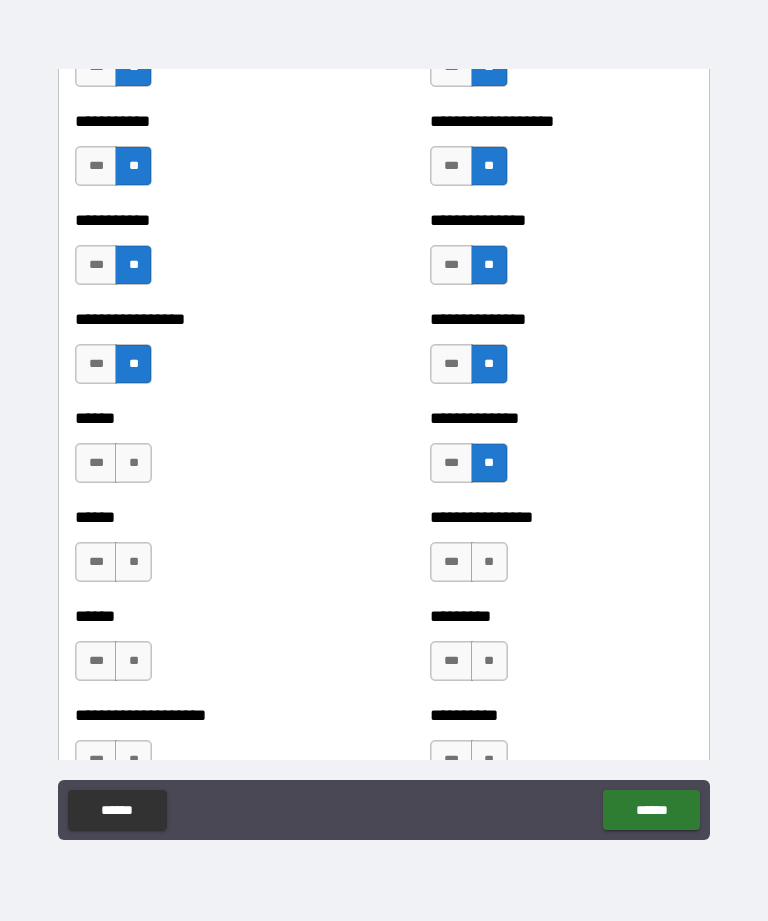 click on "**" at bounding box center [133, 463] 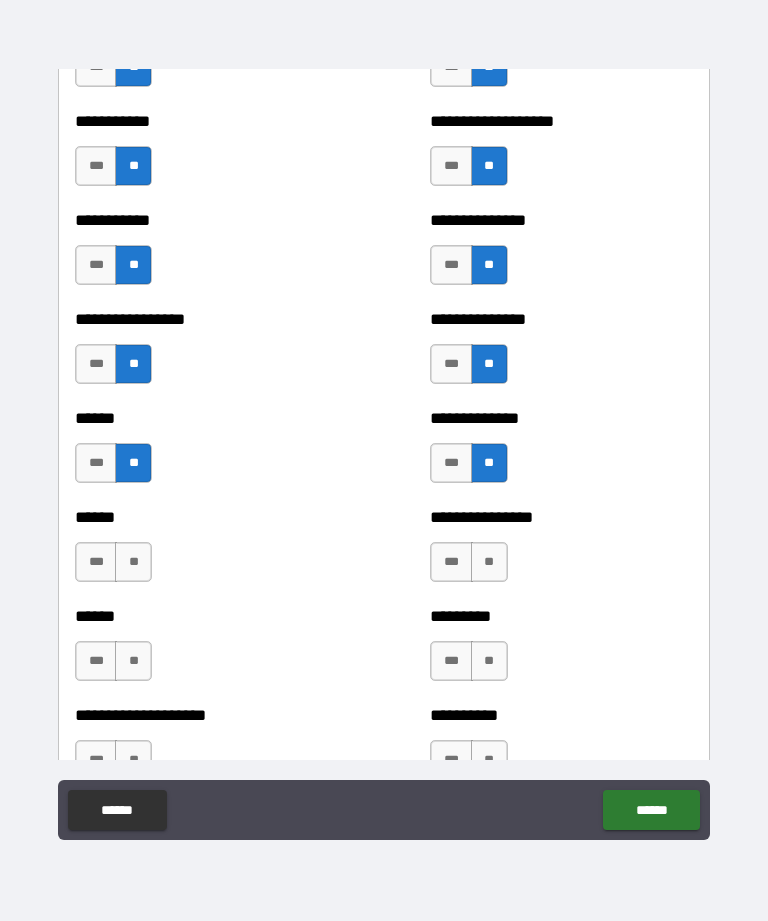 click on "**" at bounding box center [489, 562] 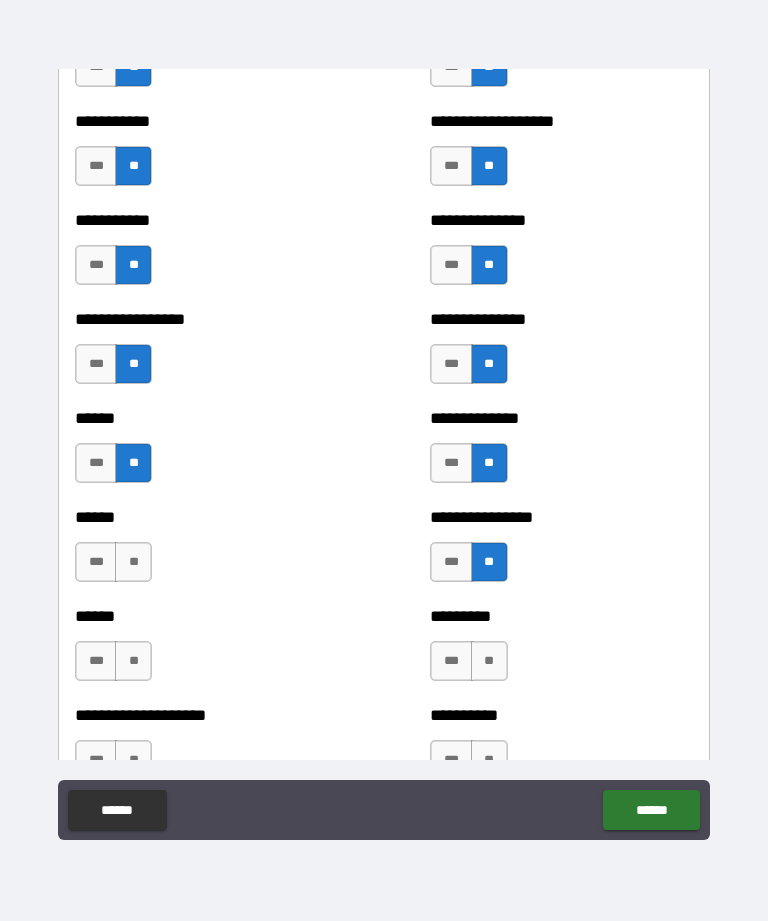 click on "**" at bounding box center (133, 562) 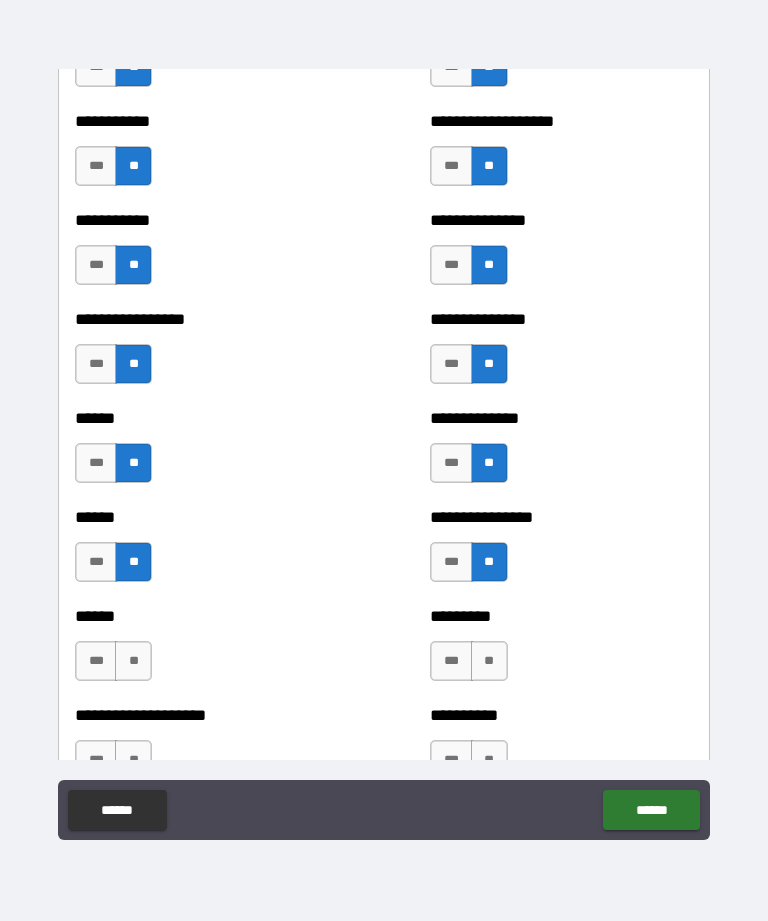 click on "**" at bounding box center [489, 661] 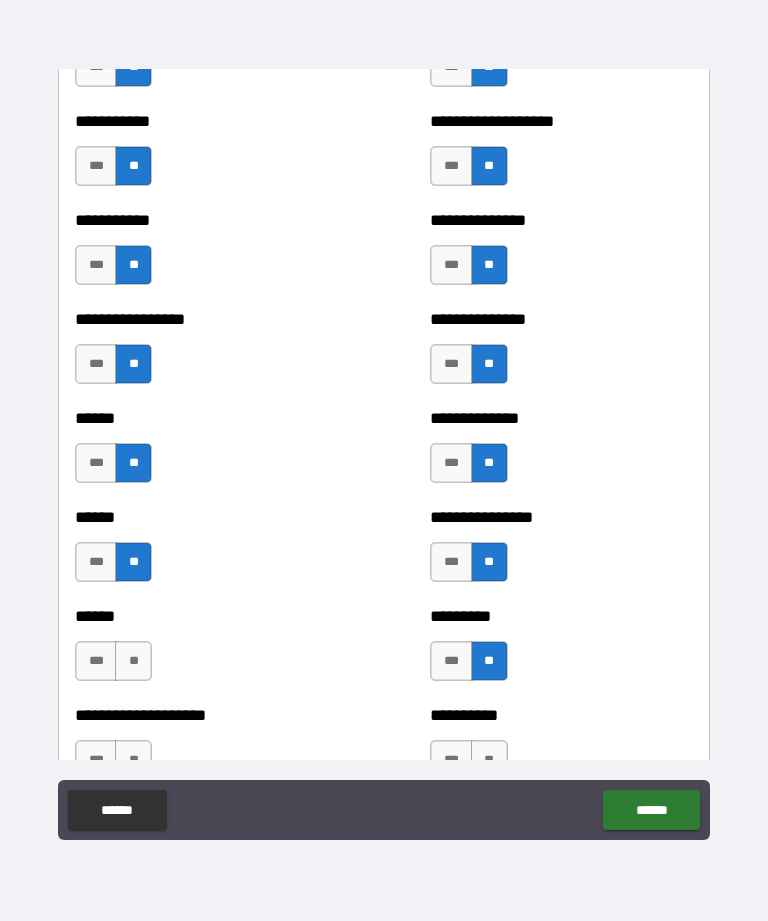 click on "**" at bounding box center [133, 661] 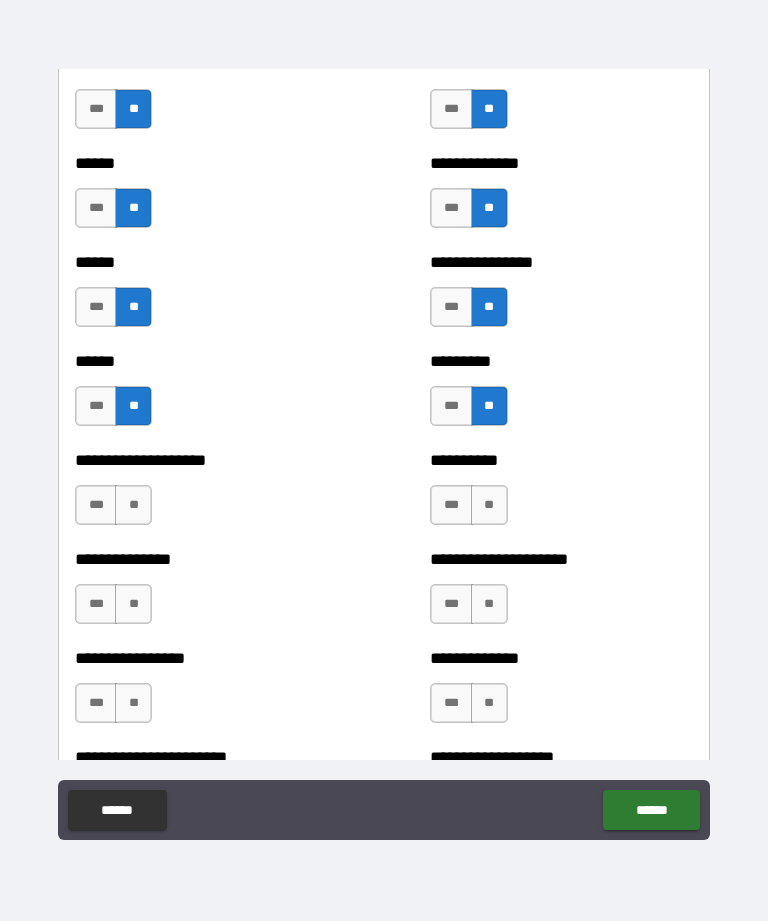 scroll, scrollTop: 3079, scrollLeft: 0, axis: vertical 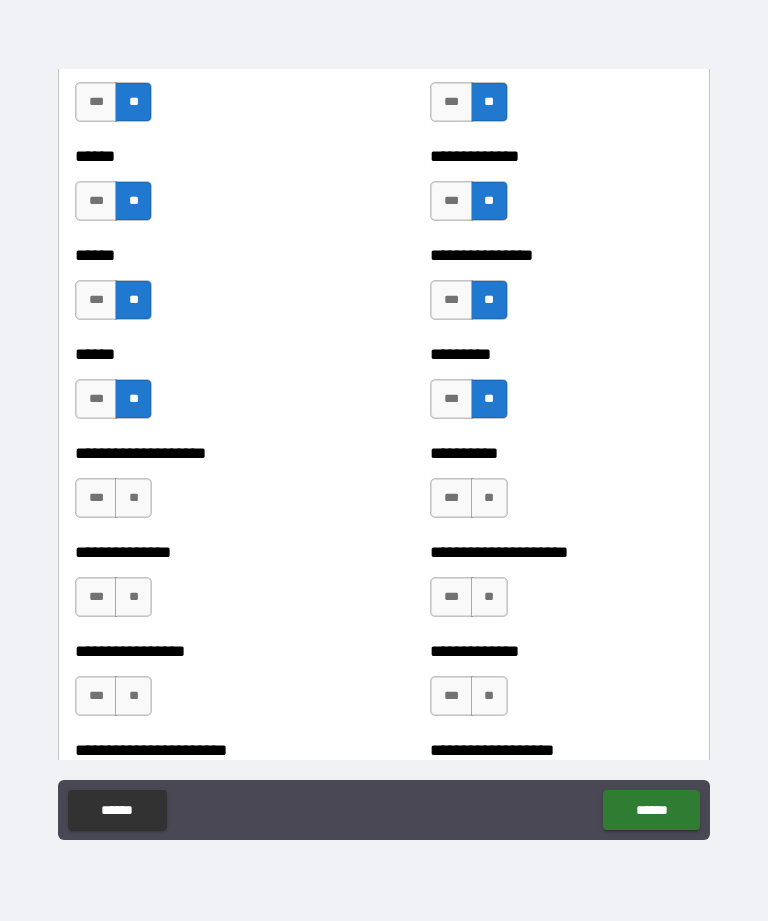 click on "**" at bounding box center (489, 498) 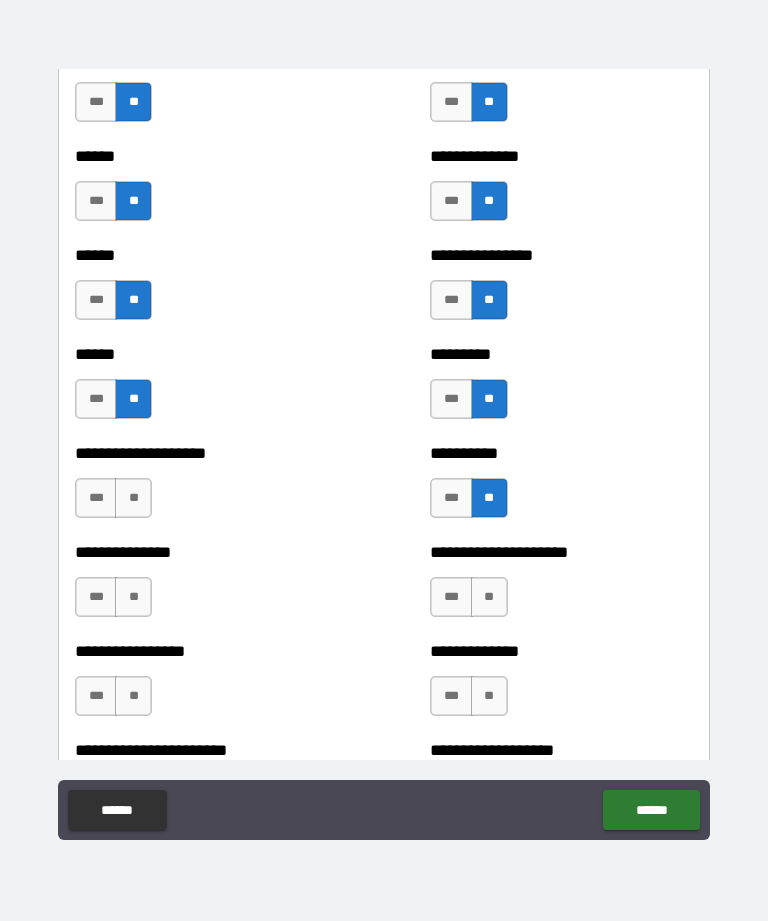 click on "**" at bounding box center (133, 498) 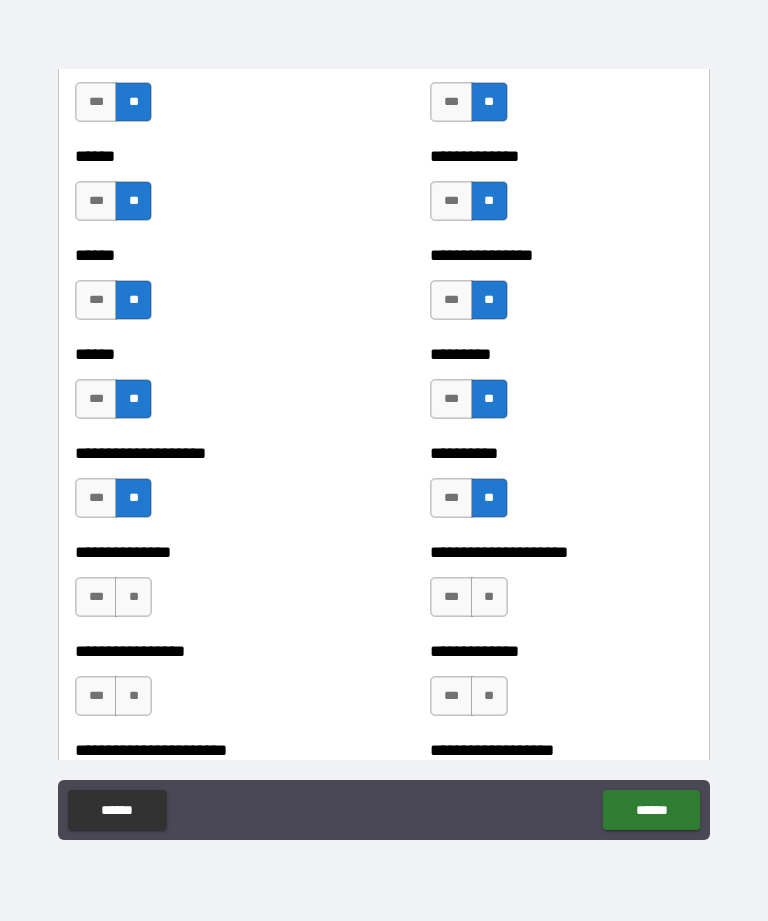 click on "**" at bounding box center (489, 597) 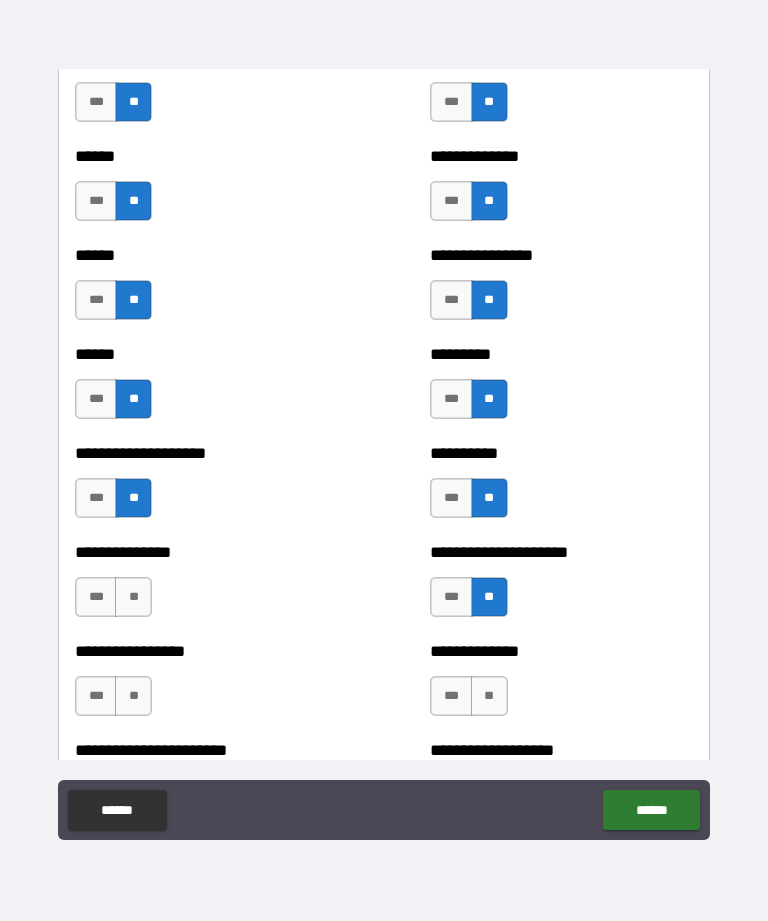 click on "**" at bounding box center (133, 597) 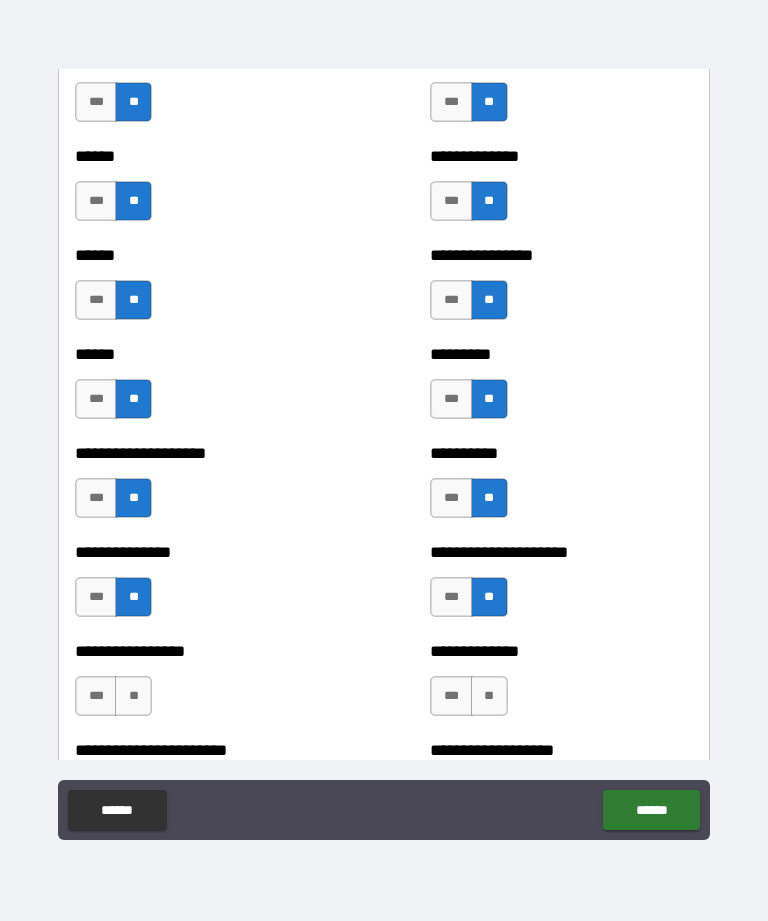 click on "**" at bounding box center (489, 696) 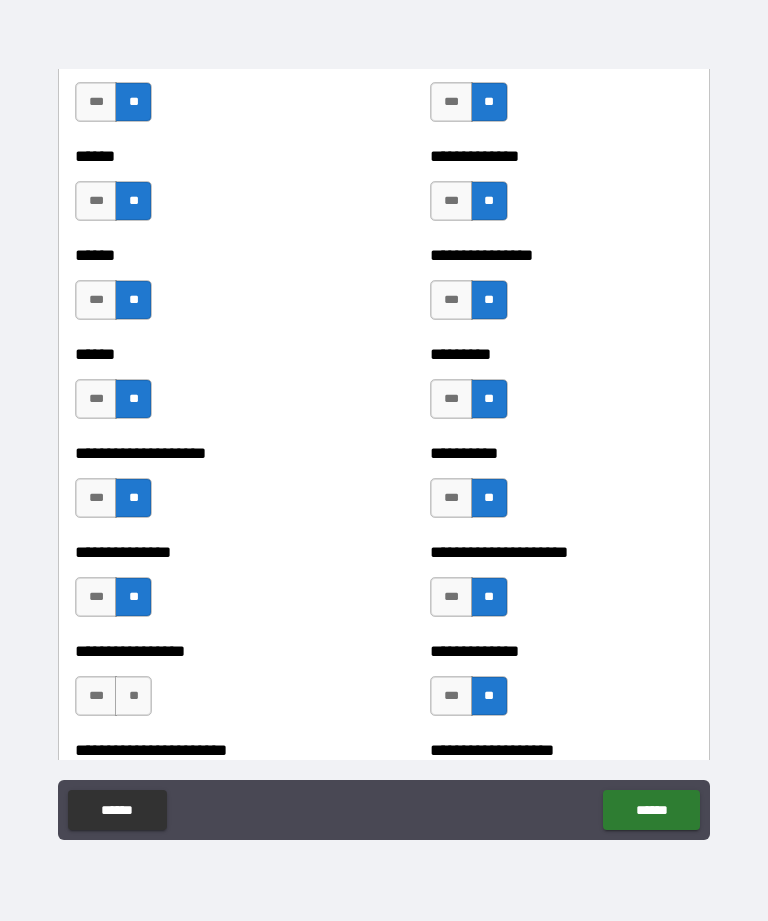 click on "**" at bounding box center [133, 696] 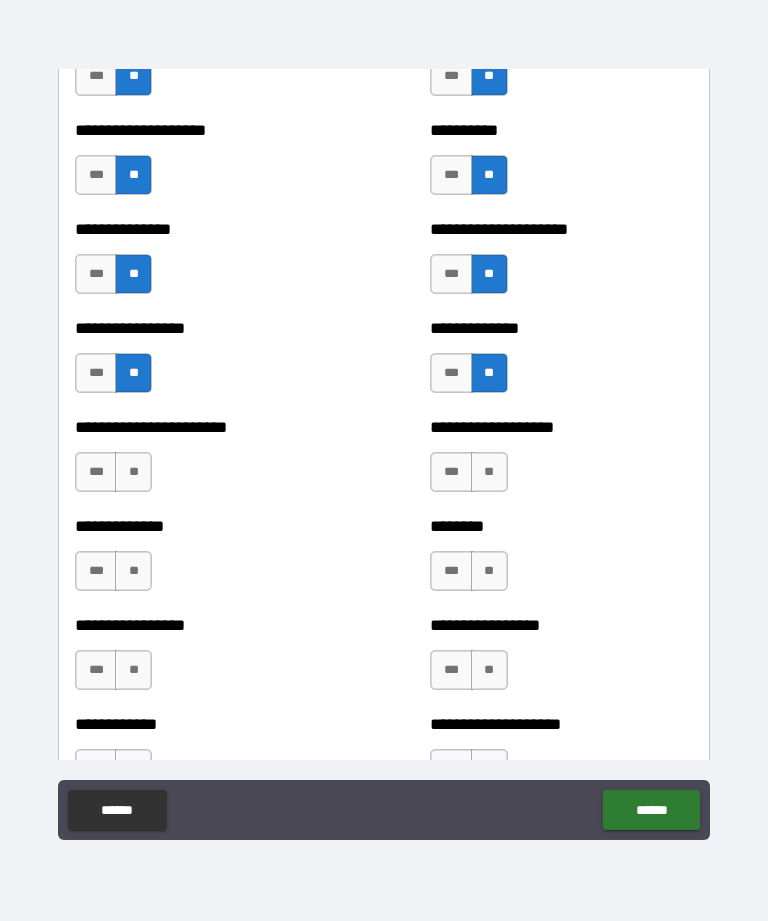 scroll, scrollTop: 3429, scrollLeft: 0, axis: vertical 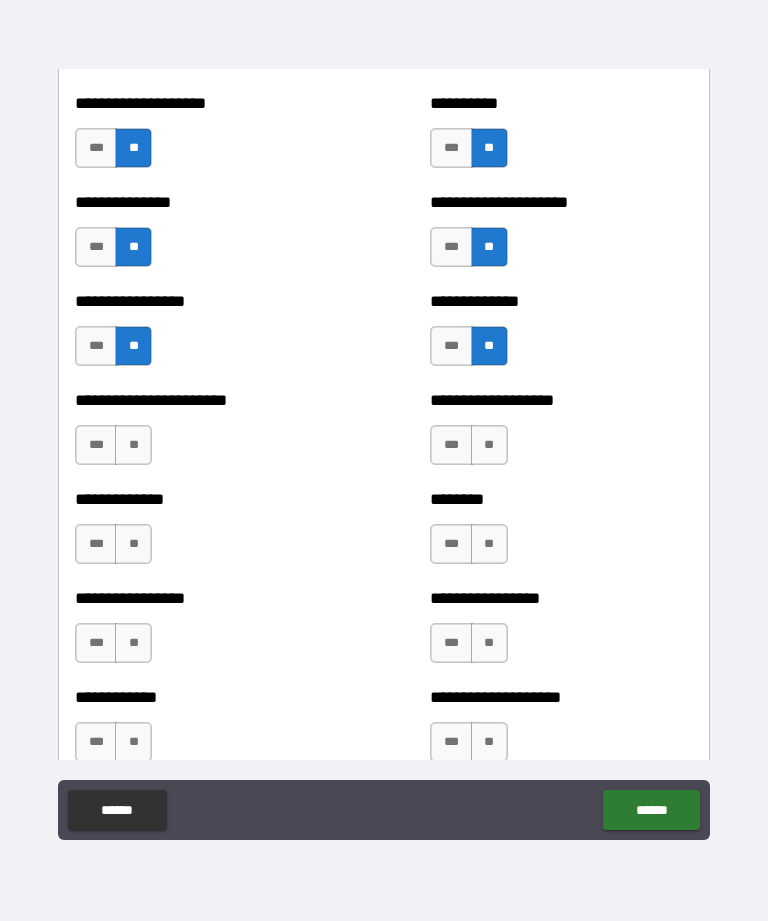 click on "**" at bounding box center (133, 445) 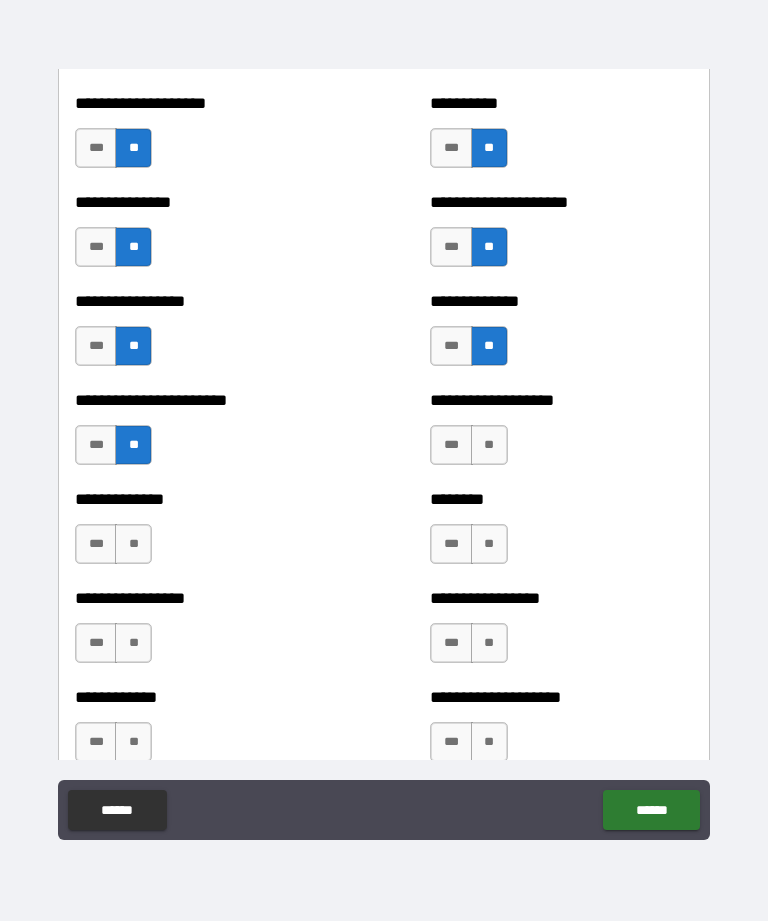 click on "**" at bounding box center [489, 445] 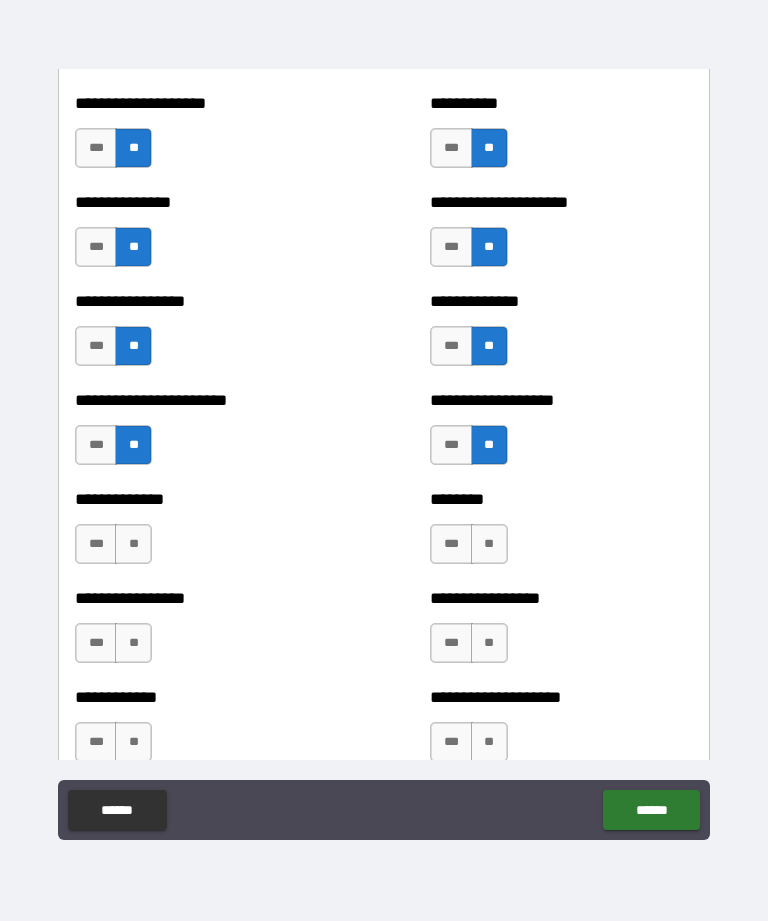 click on "**" at bounding box center (133, 544) 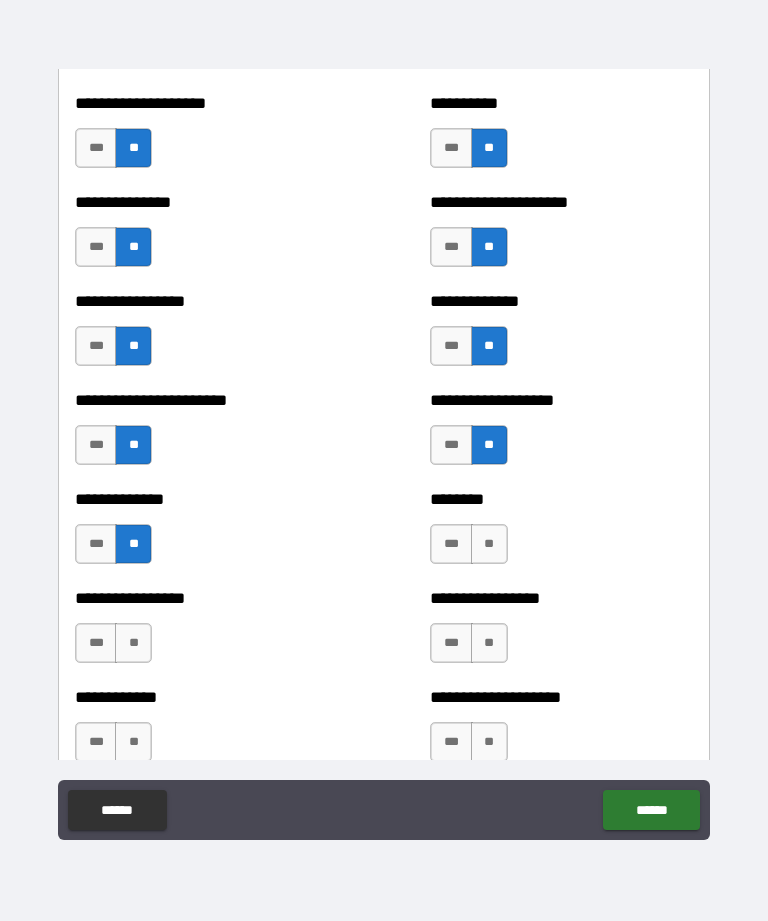 click on "**" at bounding box center [489, 544] 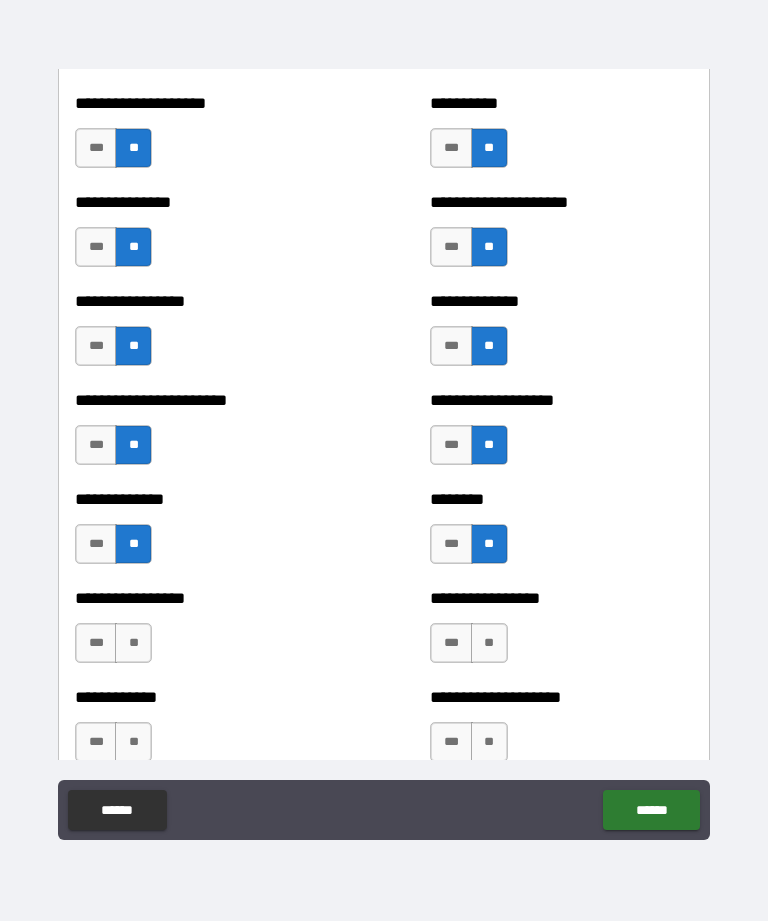click on "**" at bounding box center (489, 643) 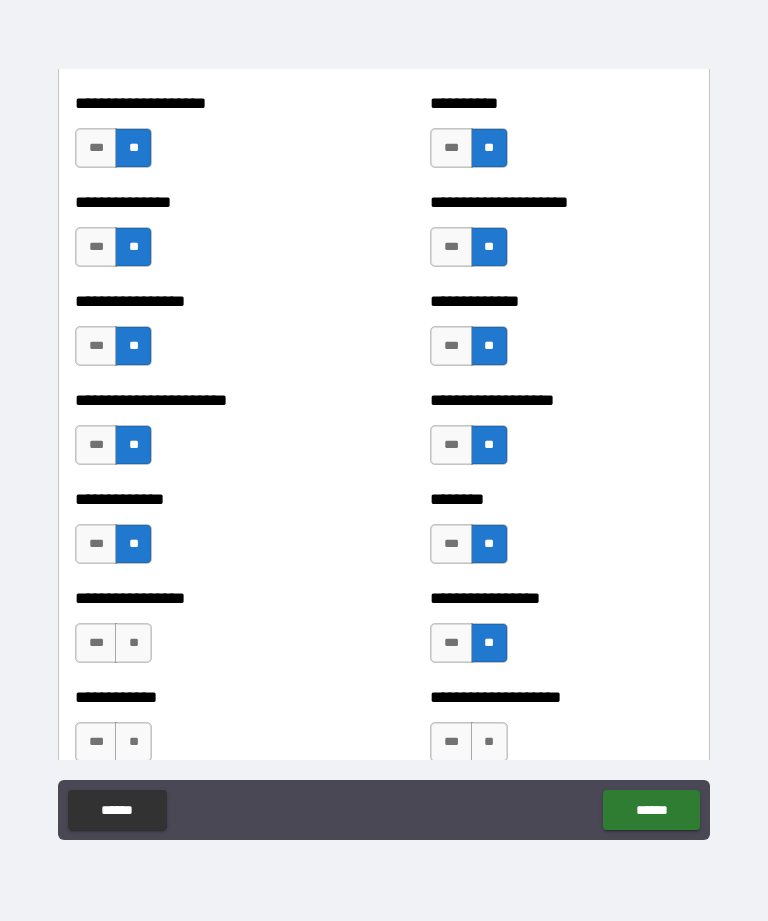 click on "**" at bounding box center (133, 643) 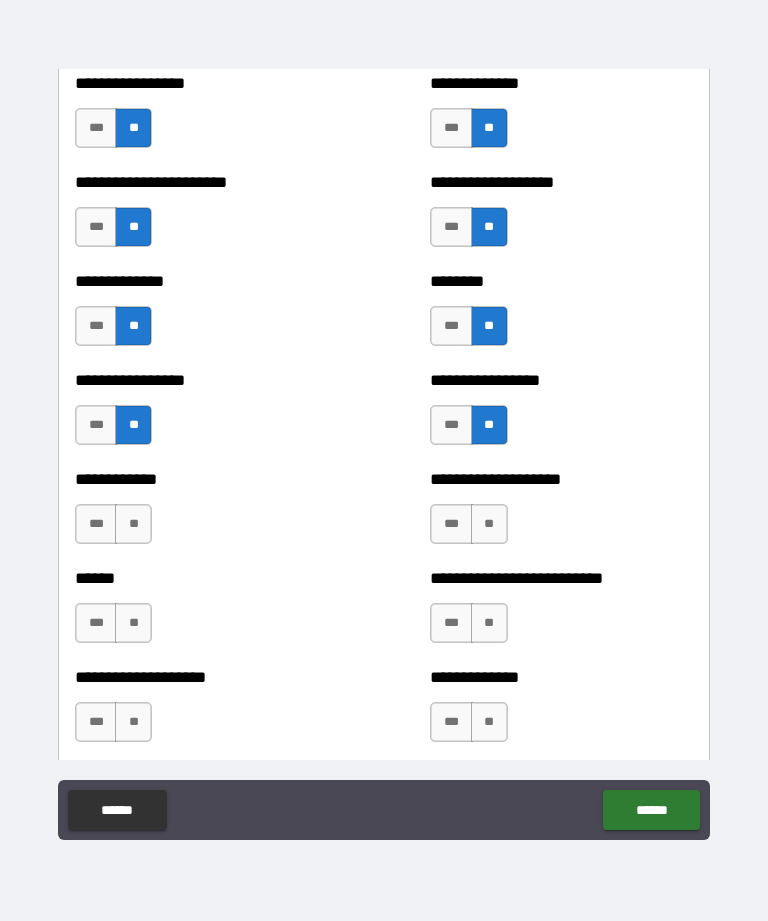 scroll, scrollTop: 3654, scrollLeft: 0, axis: vertical 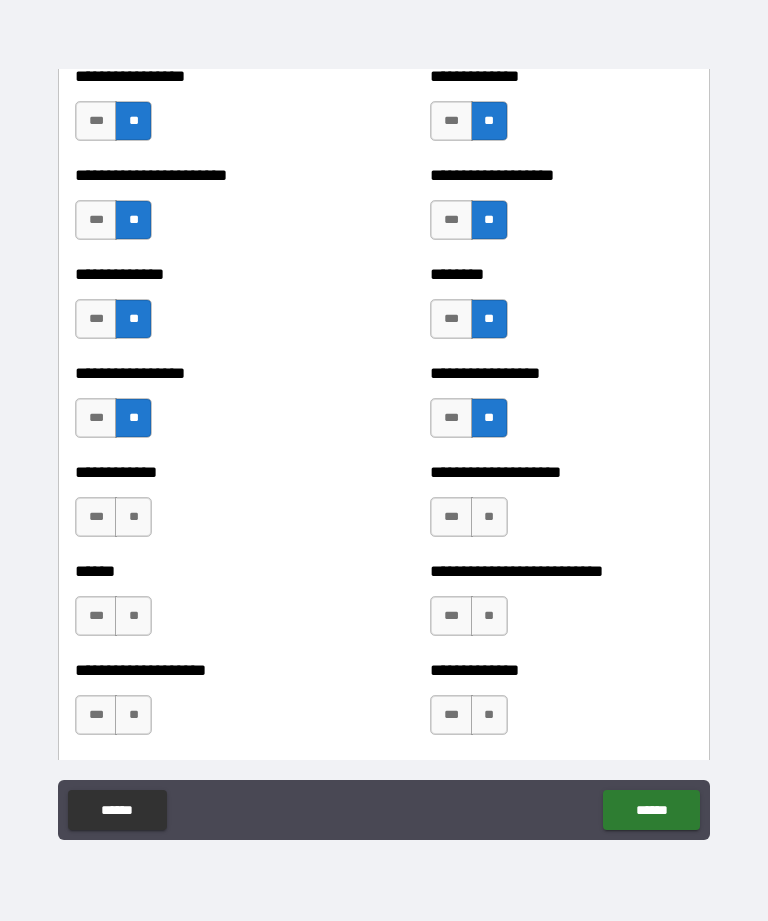 click on "**" at bounding box center (133, 517) 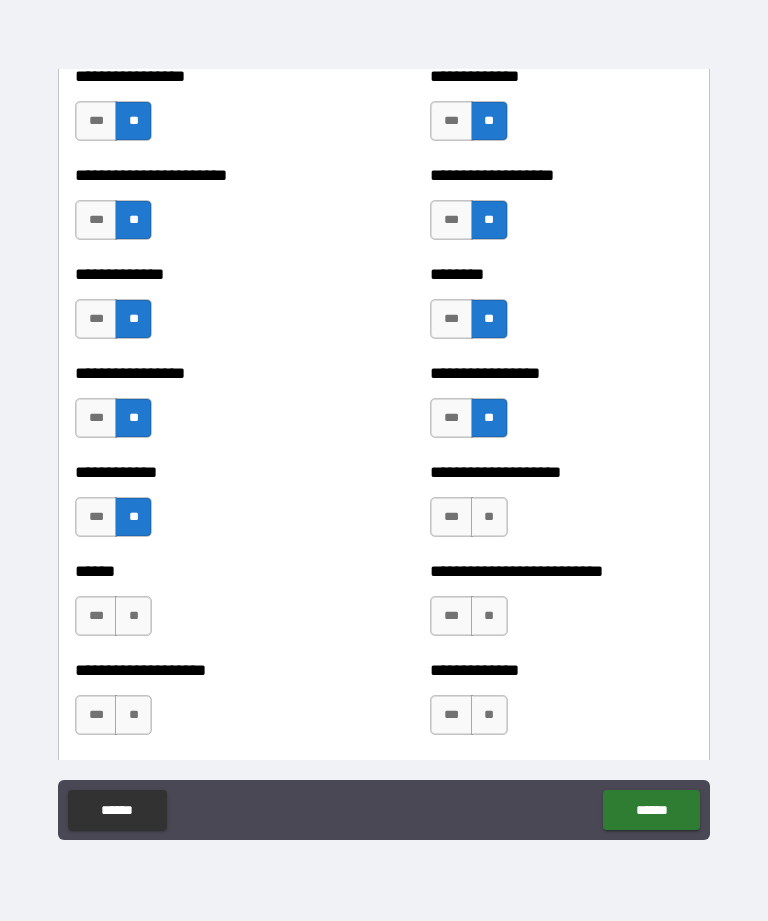 click on "**" at bounding box center (489, 517) 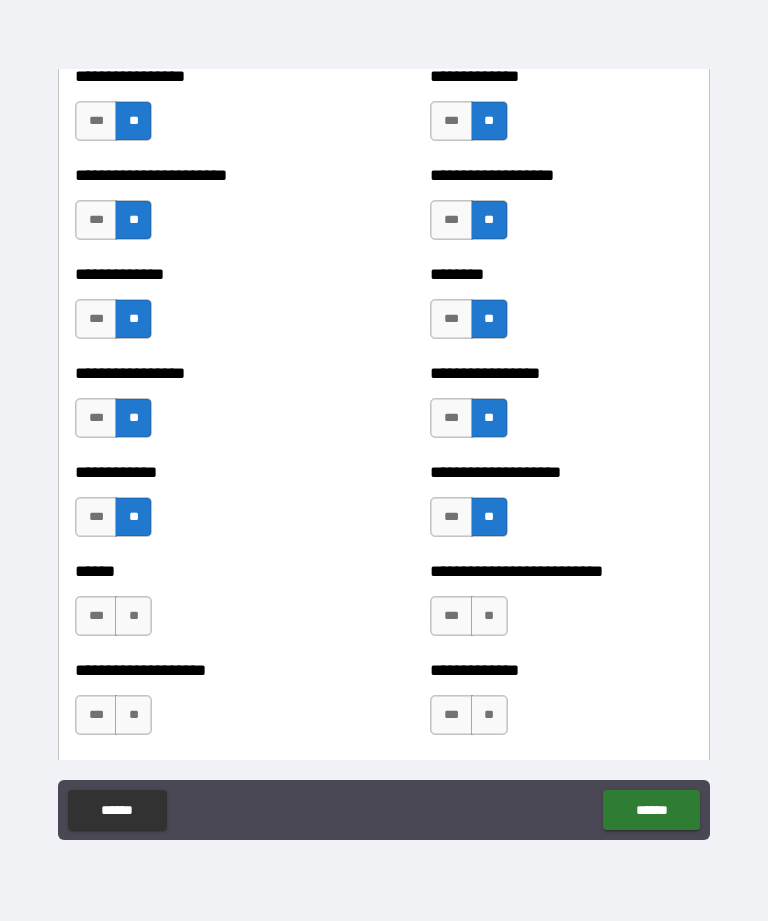 click on "**" at bounding box center (489, 616) 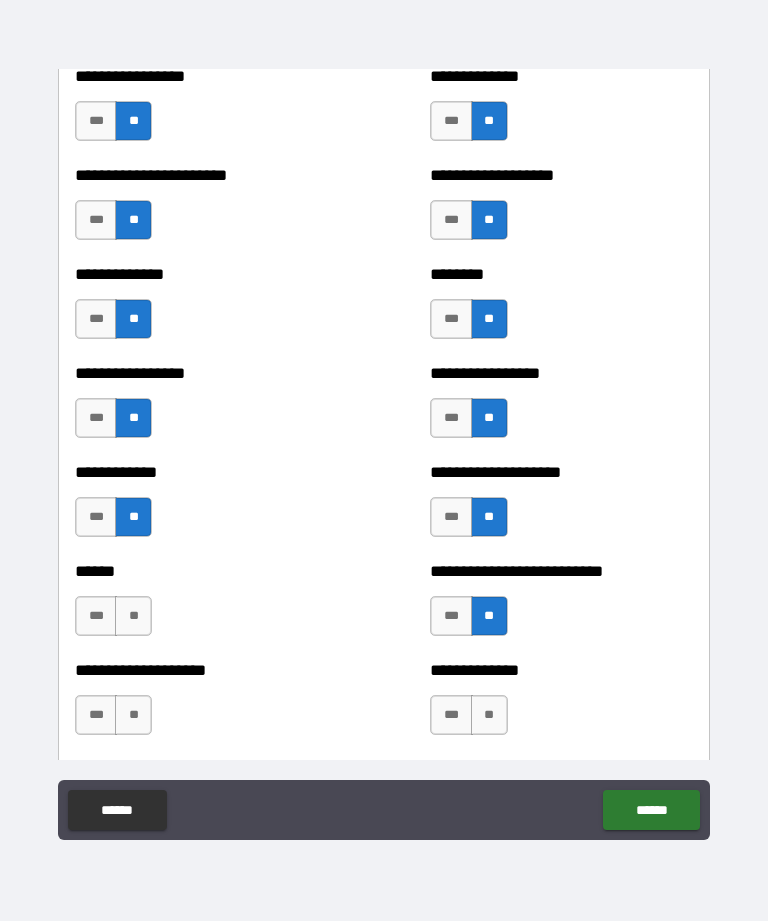 click on "**" at bounding box center [133, 616] 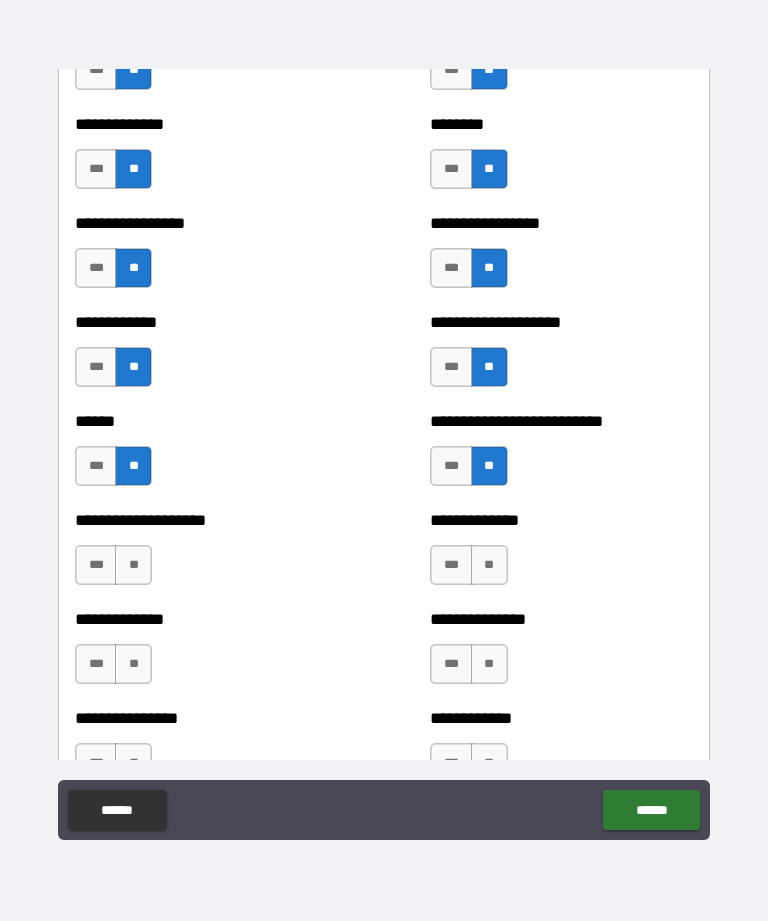 scroll, scrollTop: 3805, scrollLeft: 0, axis: vertical 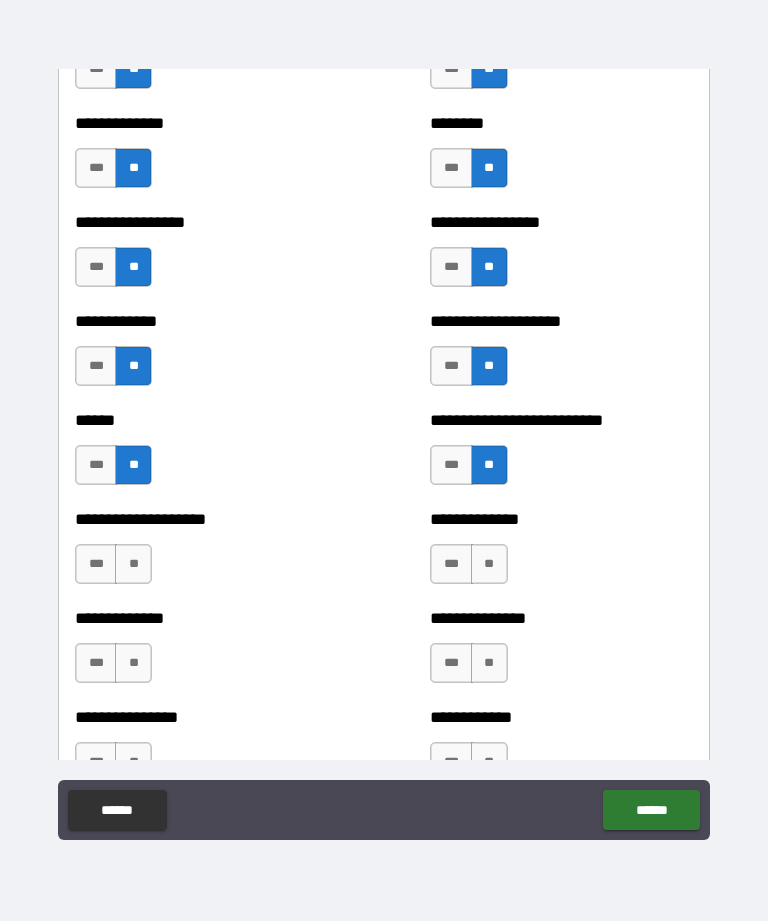 click on "**" at bounding box center (133, 564) 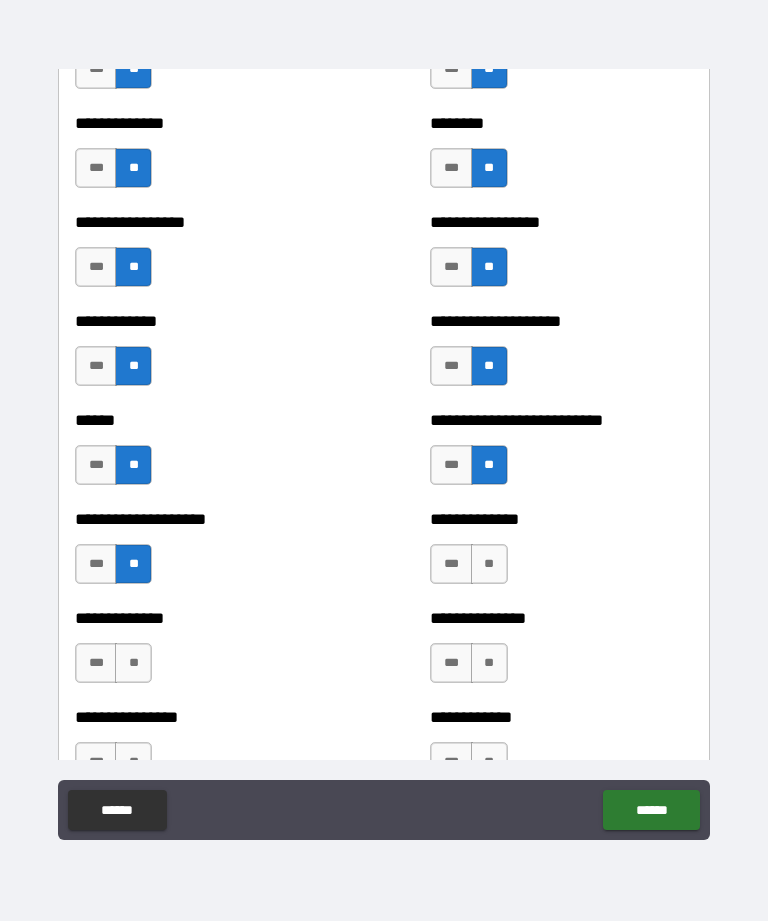 click on "**" at bounding box center [489, 564] 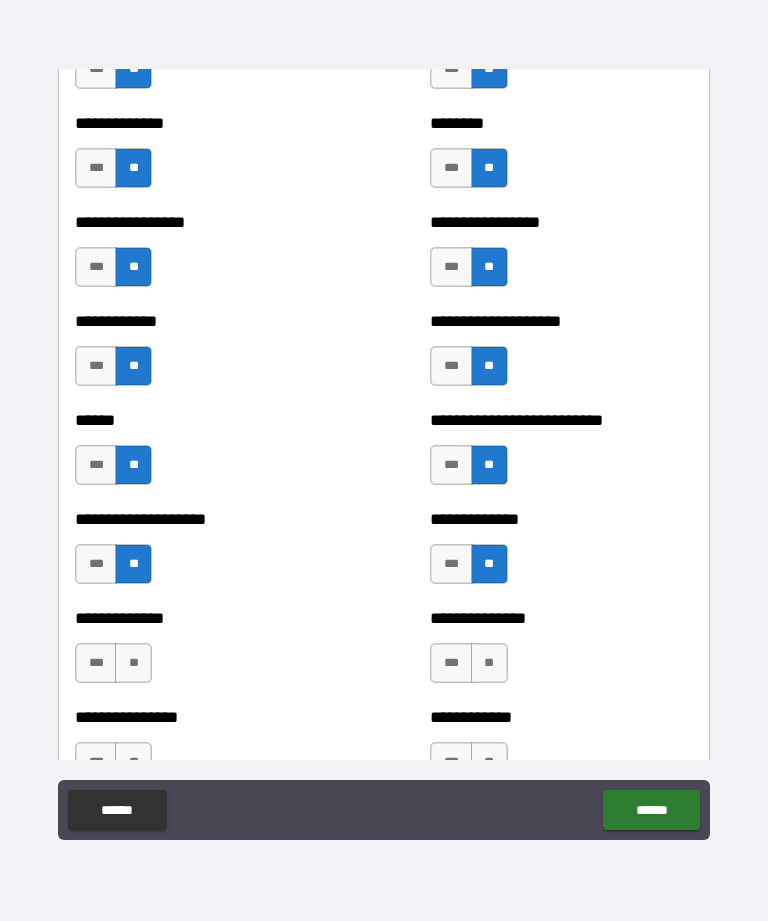click on "**" at bounding box center [489, 663] 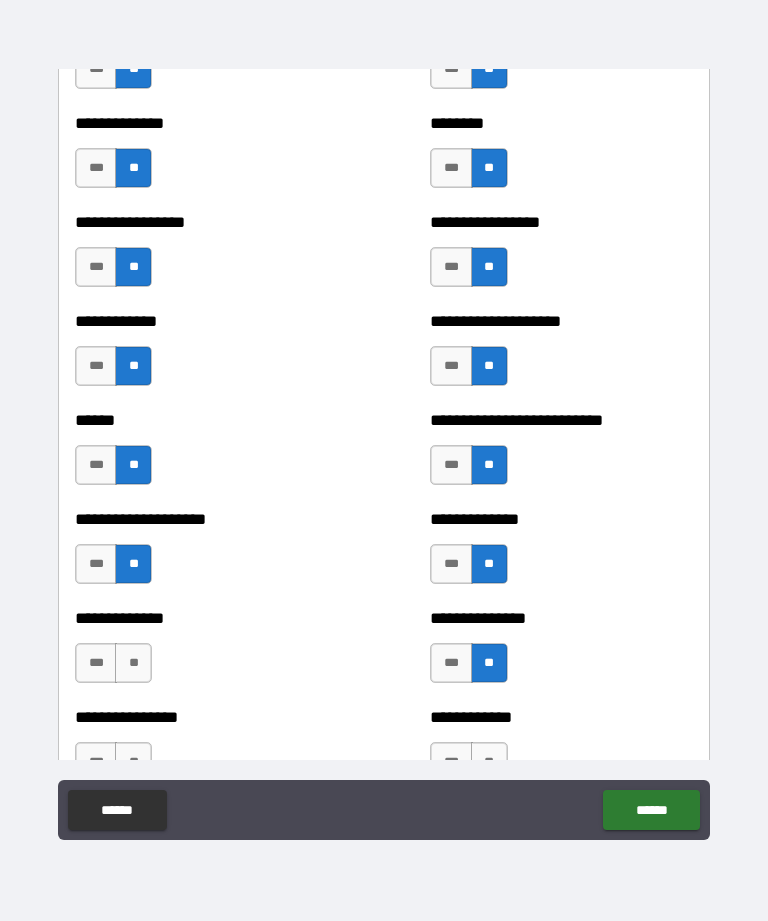 click on "**" at bounding box center (133, 663) 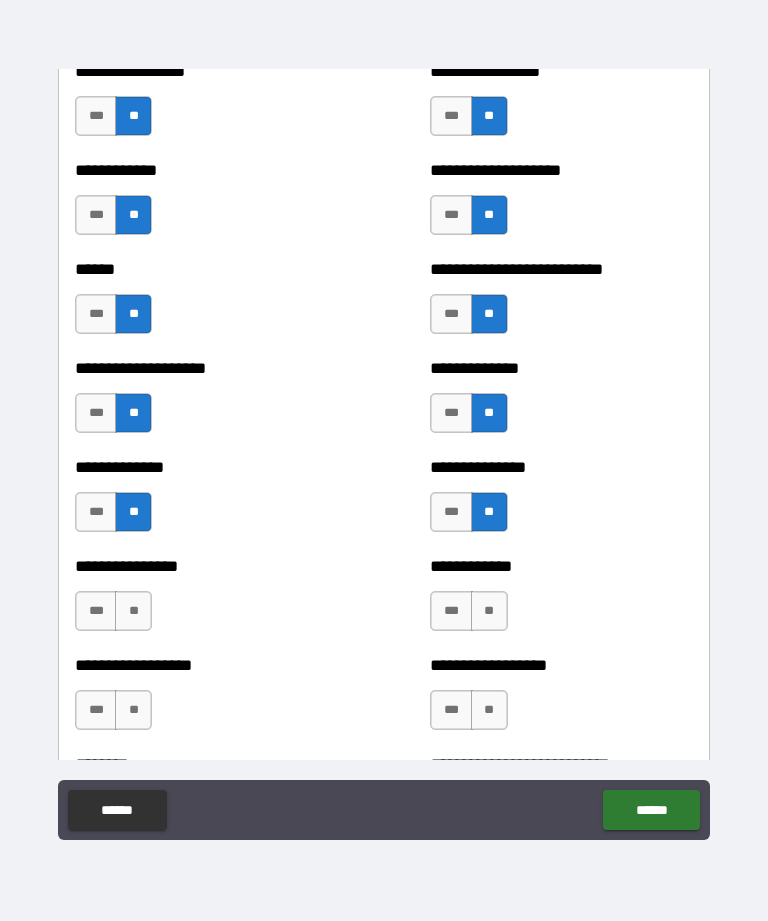 scroll, scrollTop: 3957, scrollLeft: 0, axis: vertical 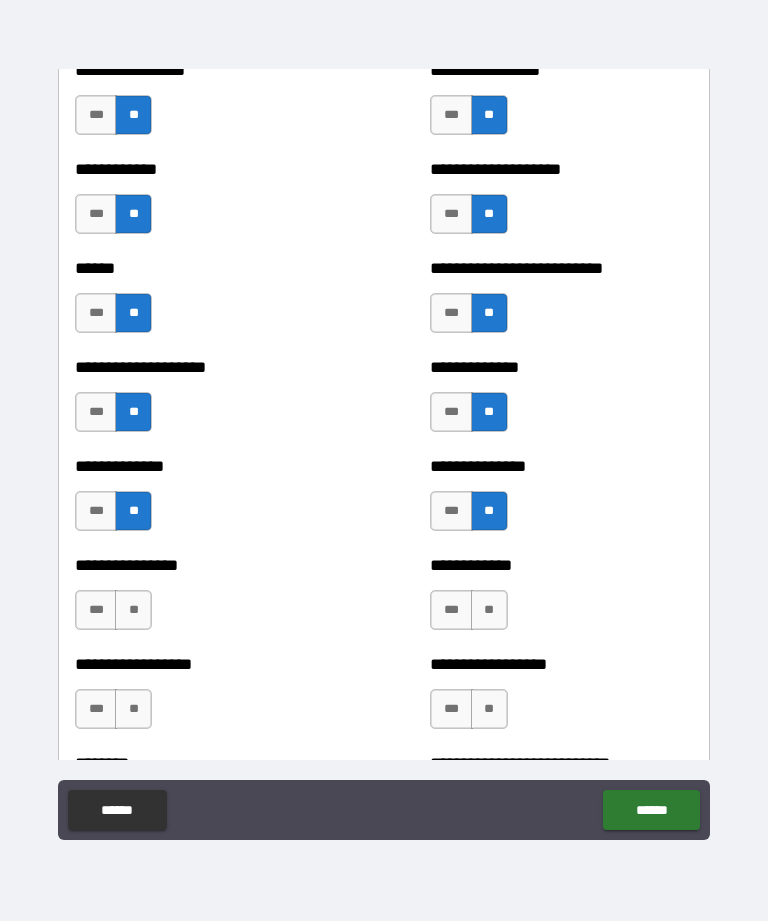 click on "**" at bounding box center [133, 610] 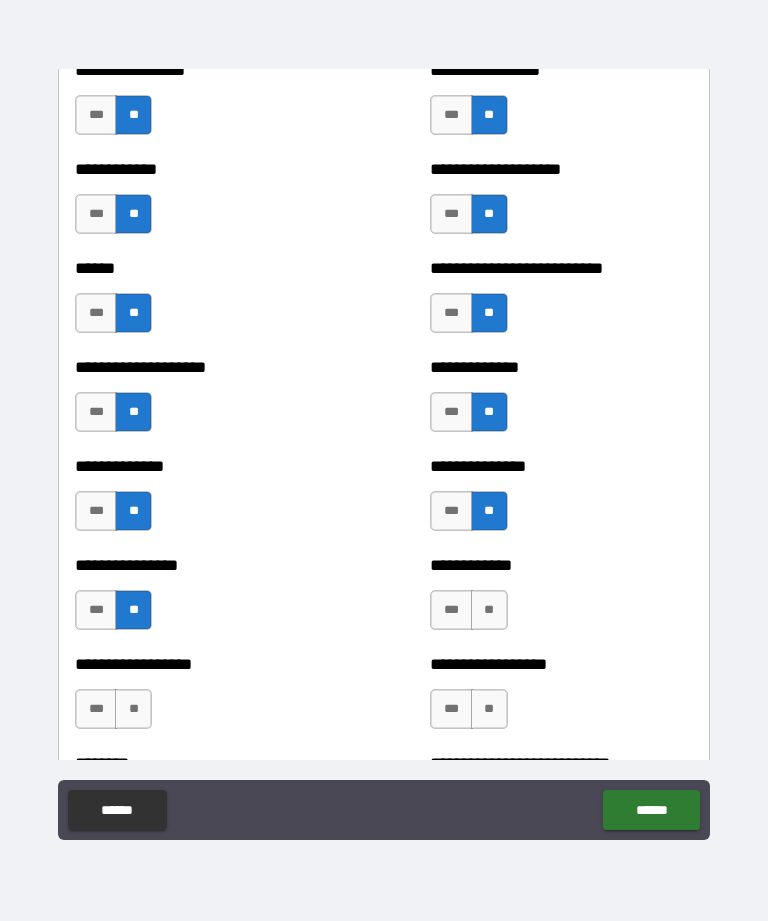 click on "**" at bounding box center (489, 610) 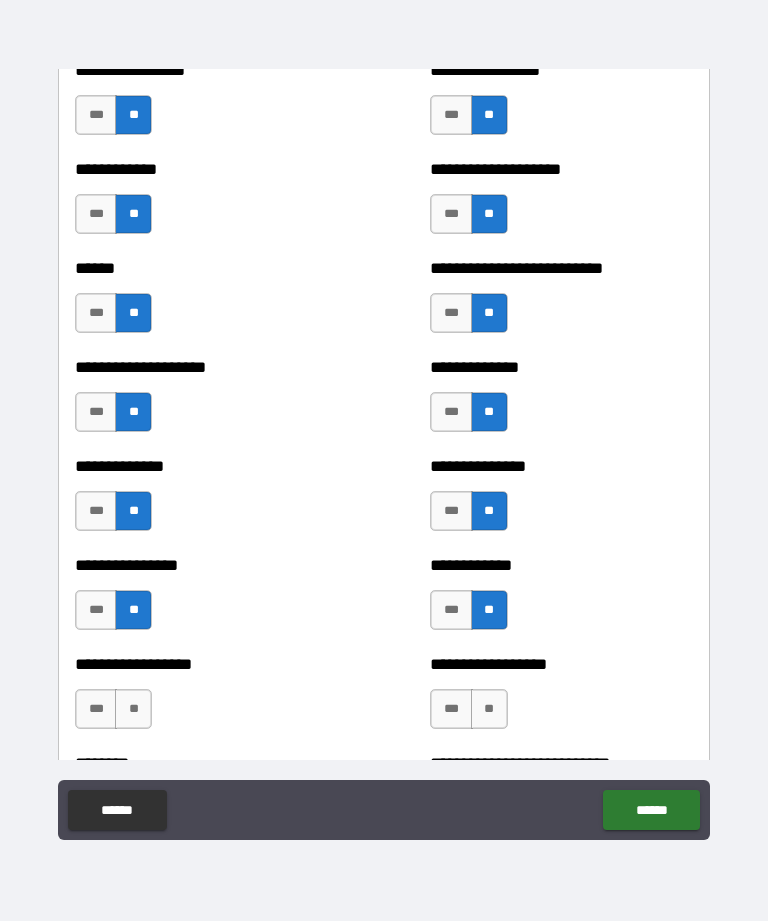 click on "**" at bounding box center (489, 709) 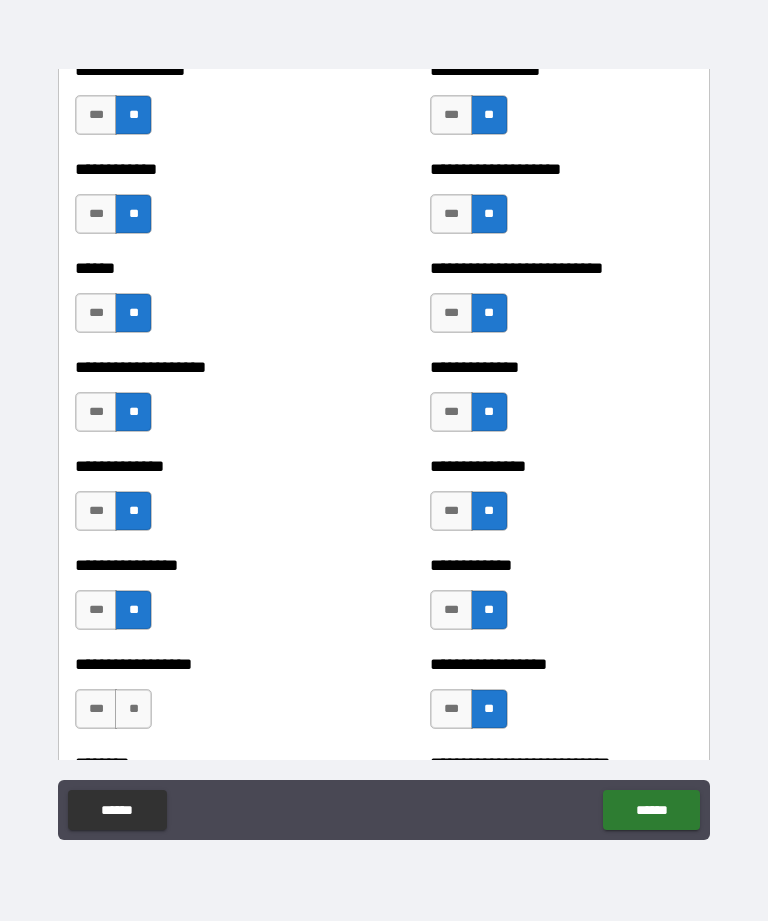 click on "**" at bounding box center [133, 709] 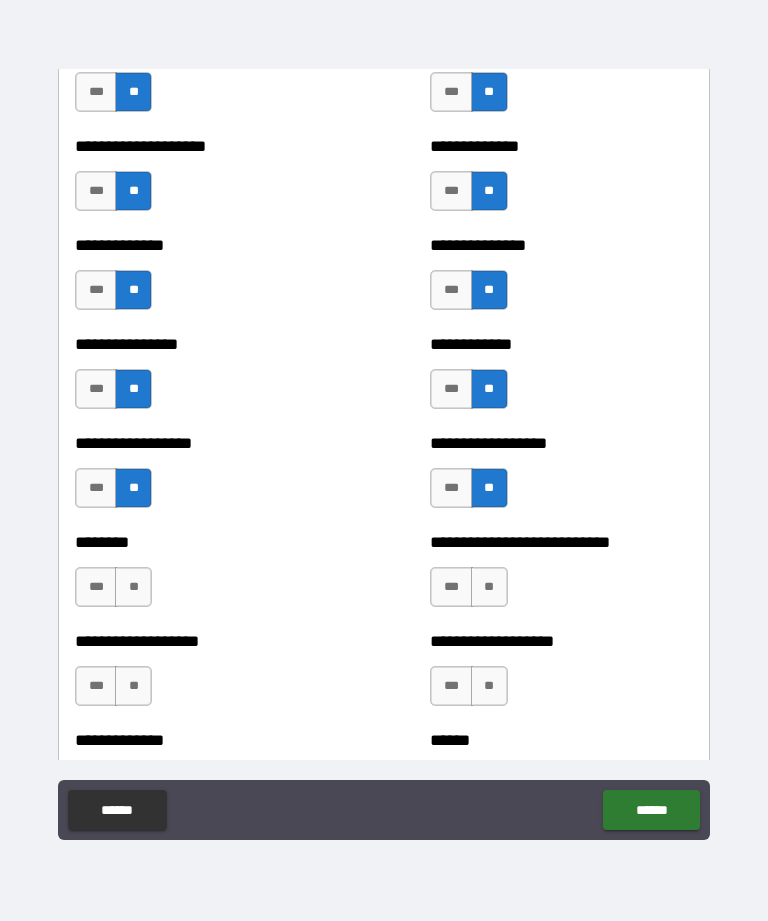 scroll, scrollTop: 4191, scrollLeft: 0, axis: vertical 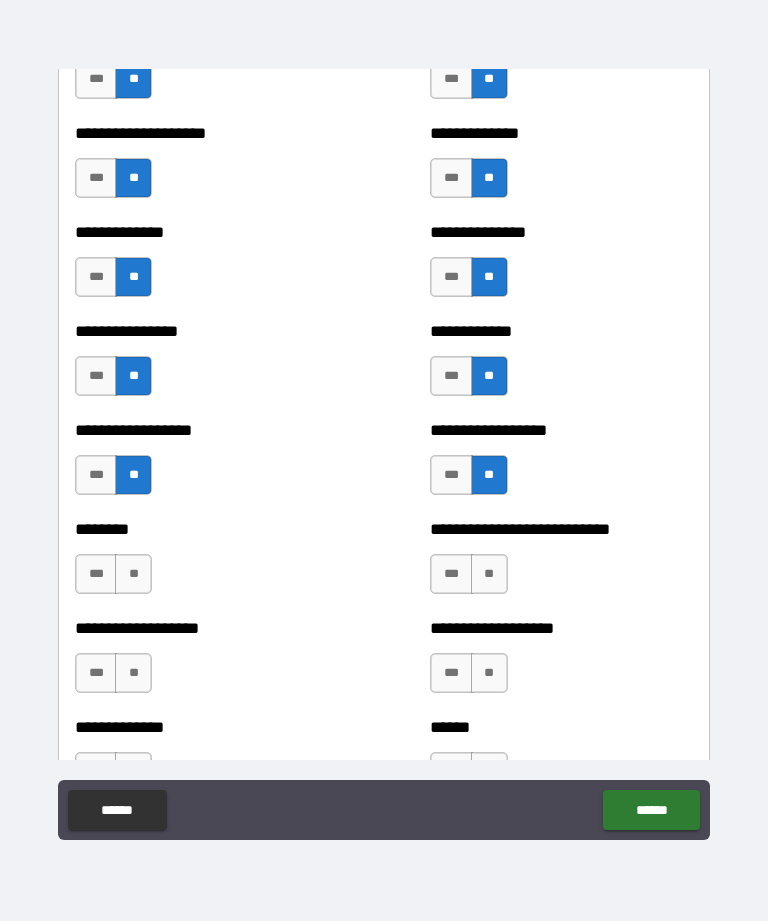 click on "**" at bounding box center (133, 574) 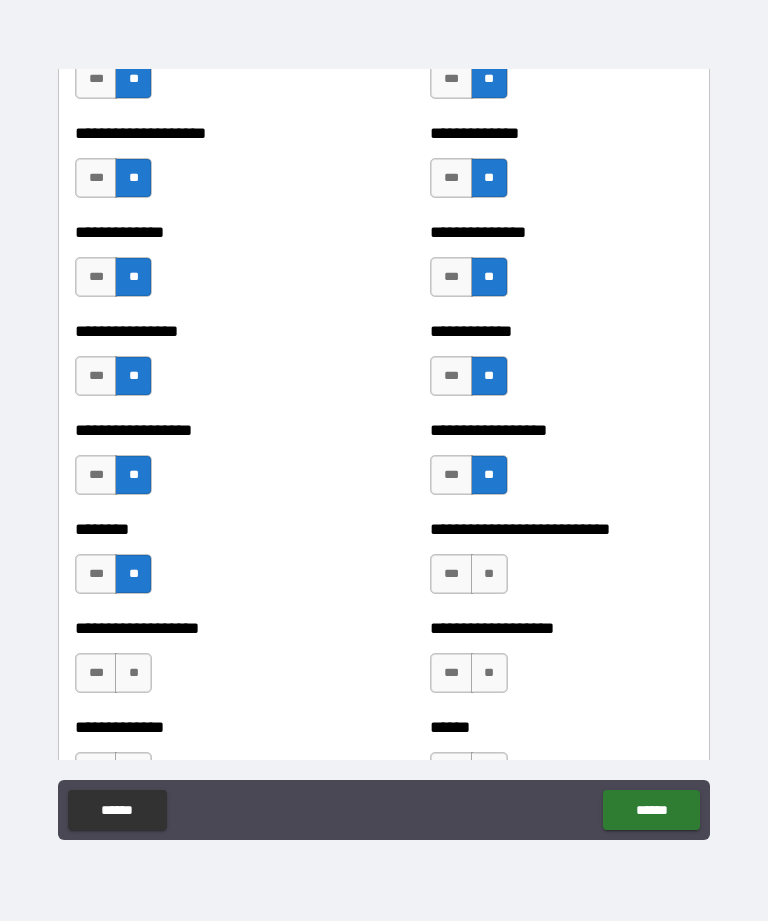 click on "**" at bounding box center (489, 574) 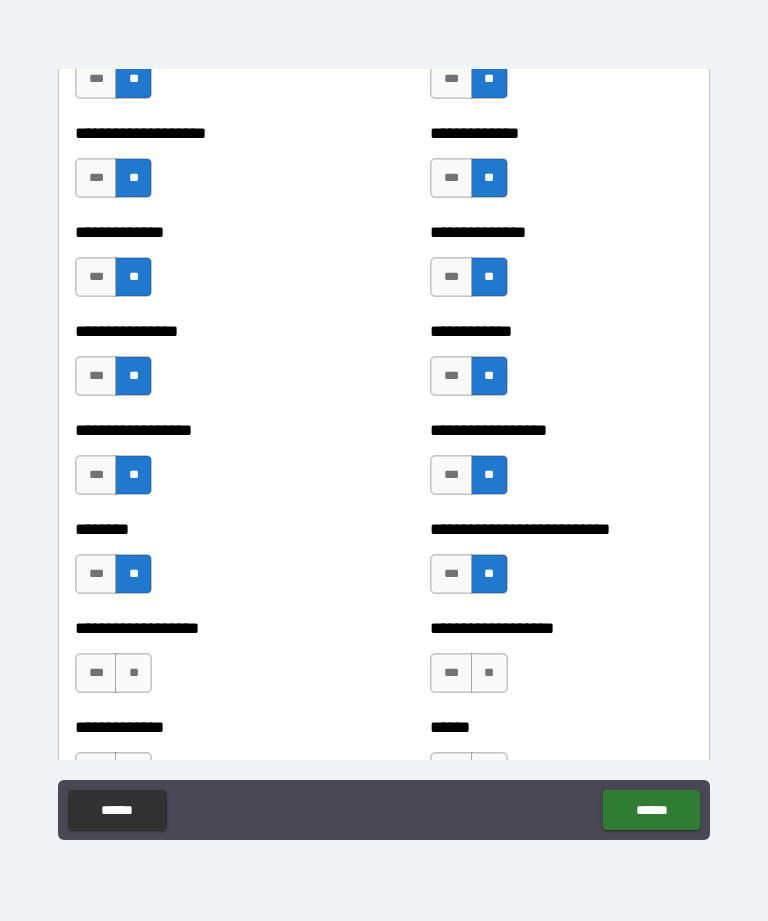 click on "**" at bounding box center [133, 673] 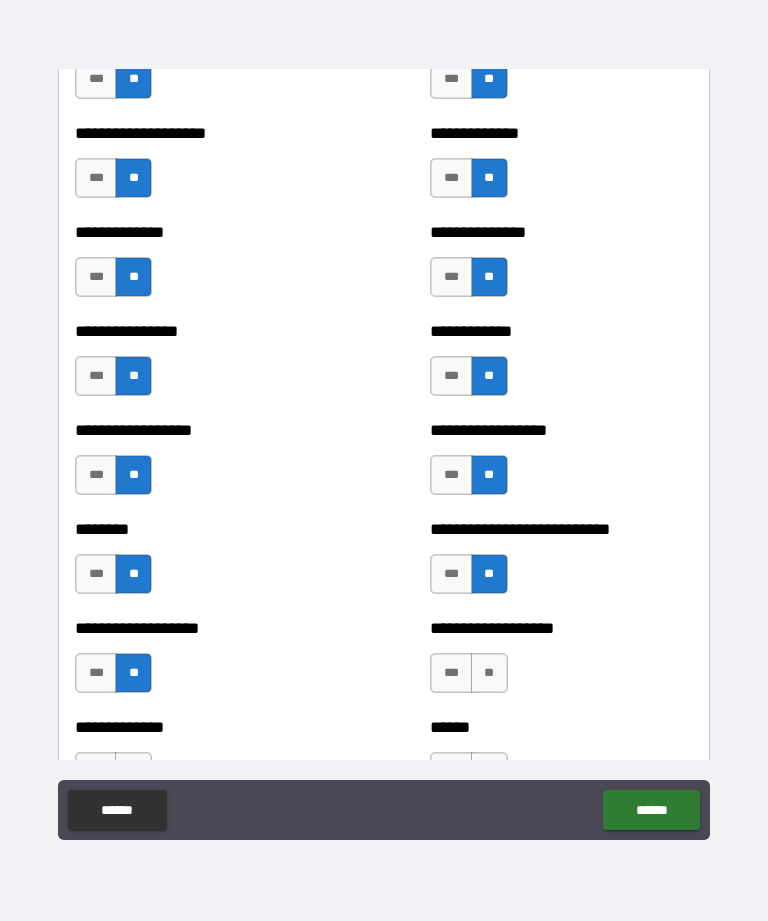 click on "**" at bounding box center (489, 673) 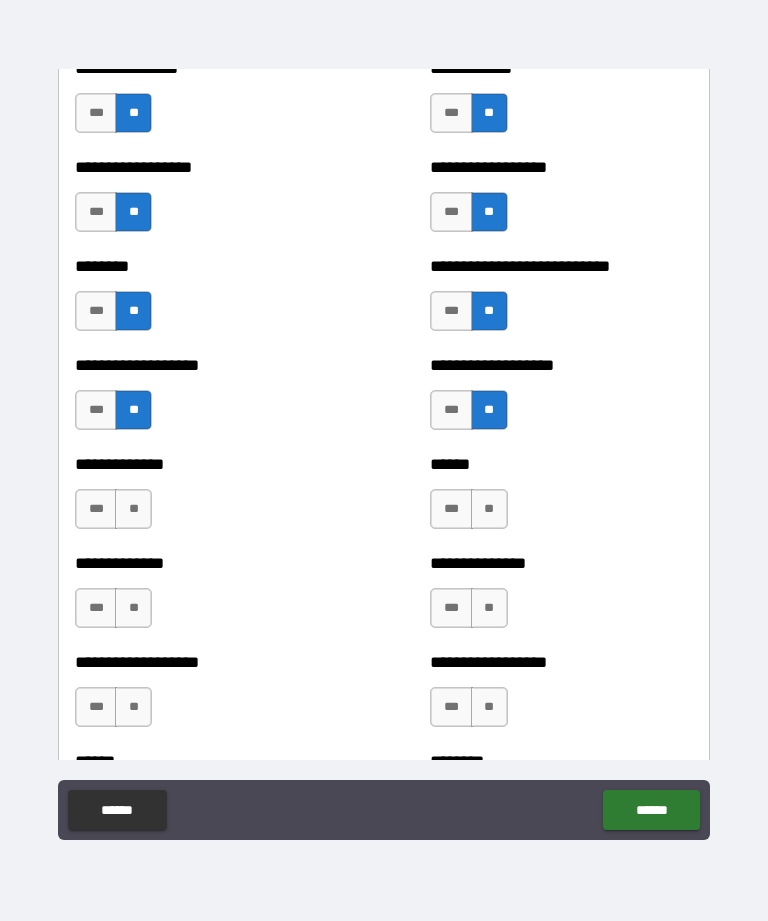 scroll, scrollTop: 4450, scrollLeft: 0, axis: vertical 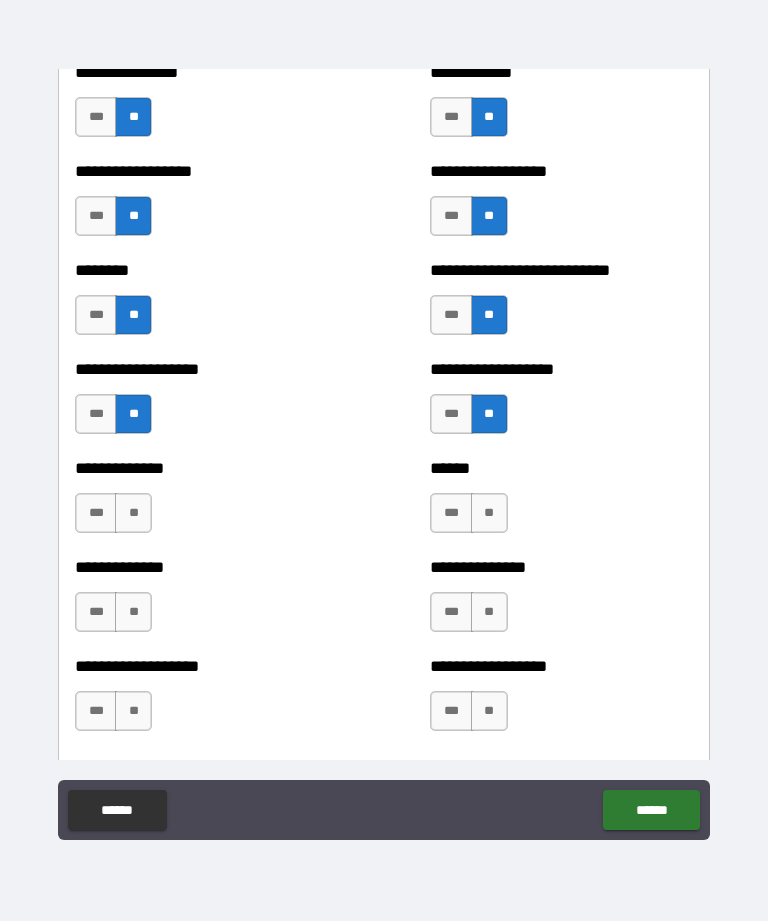 click on "**" at bounding box center (133, 513) 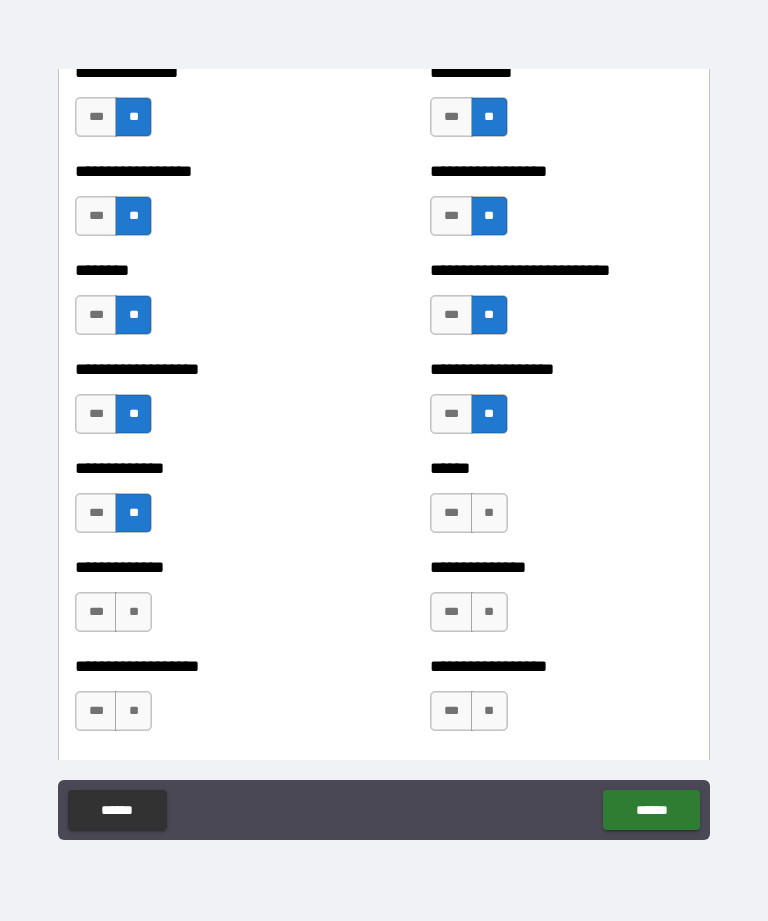 click on "**" at bounding box center (489, 513) 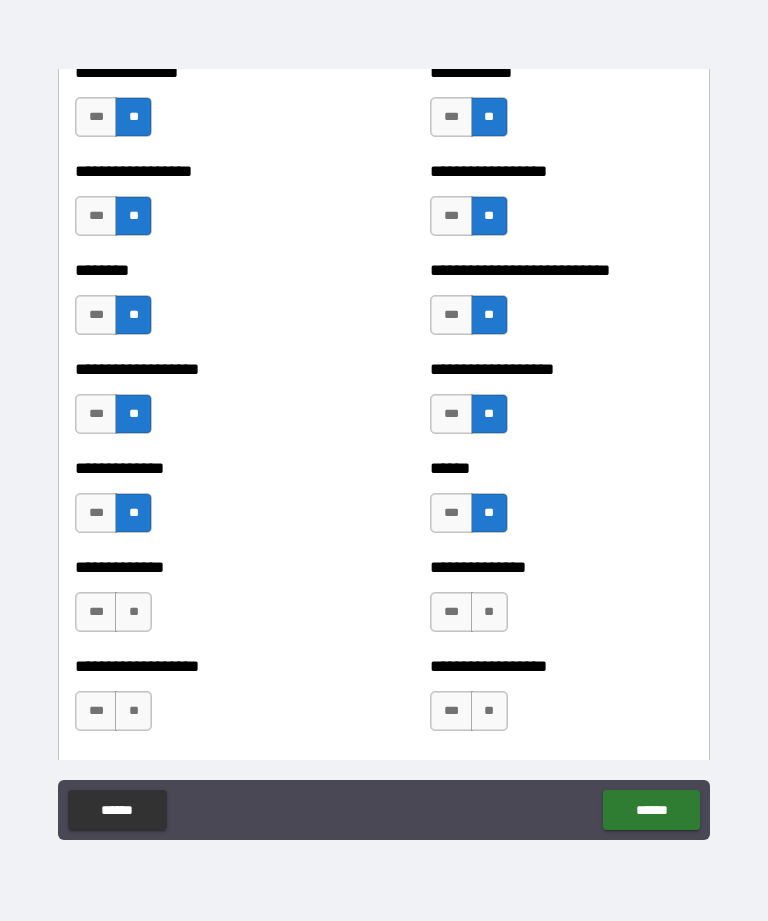 click on "**********" at bounding box center (561, 602) 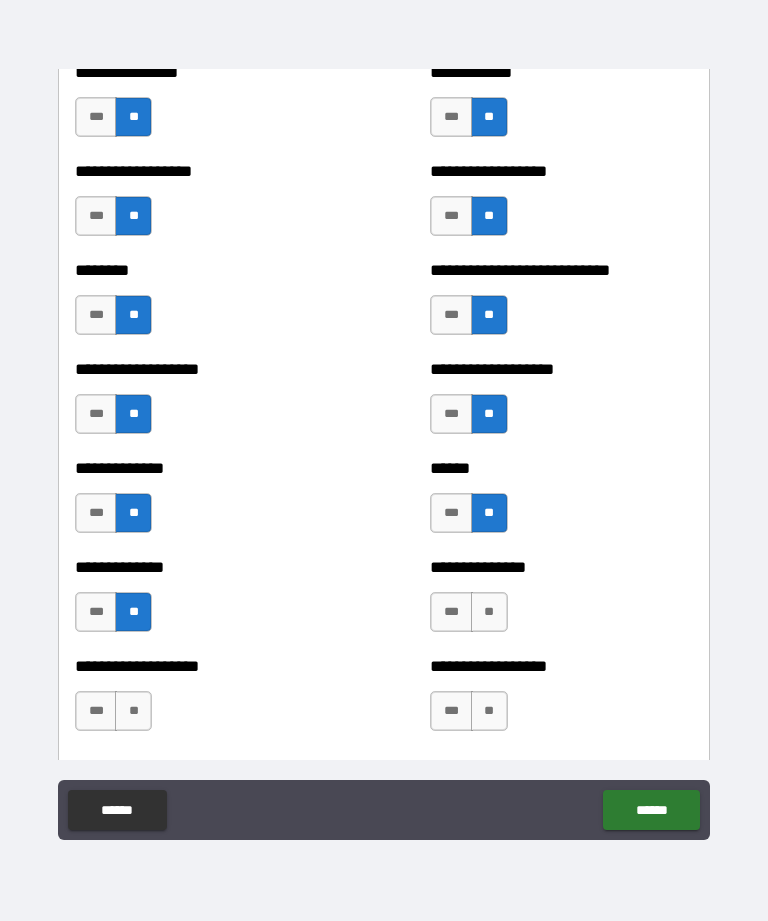 click on "**" at bounding box center (489, 612) 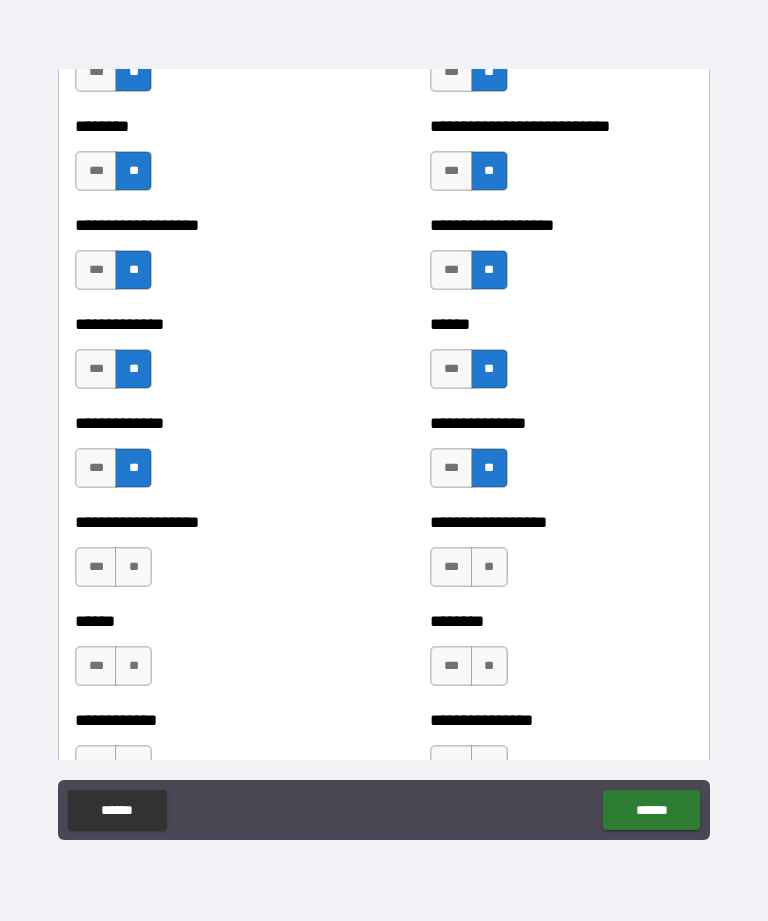 scroll, scrollTop: 4616, scrollLeft: 0, axis: vertical 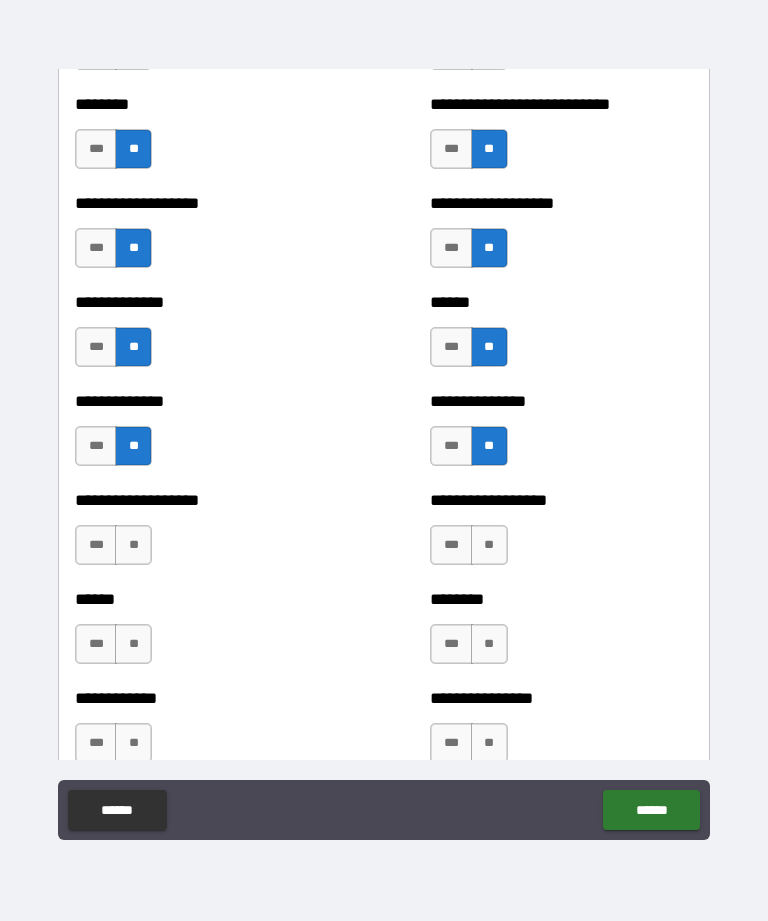 click on "**" at bounding box center [133, 545] 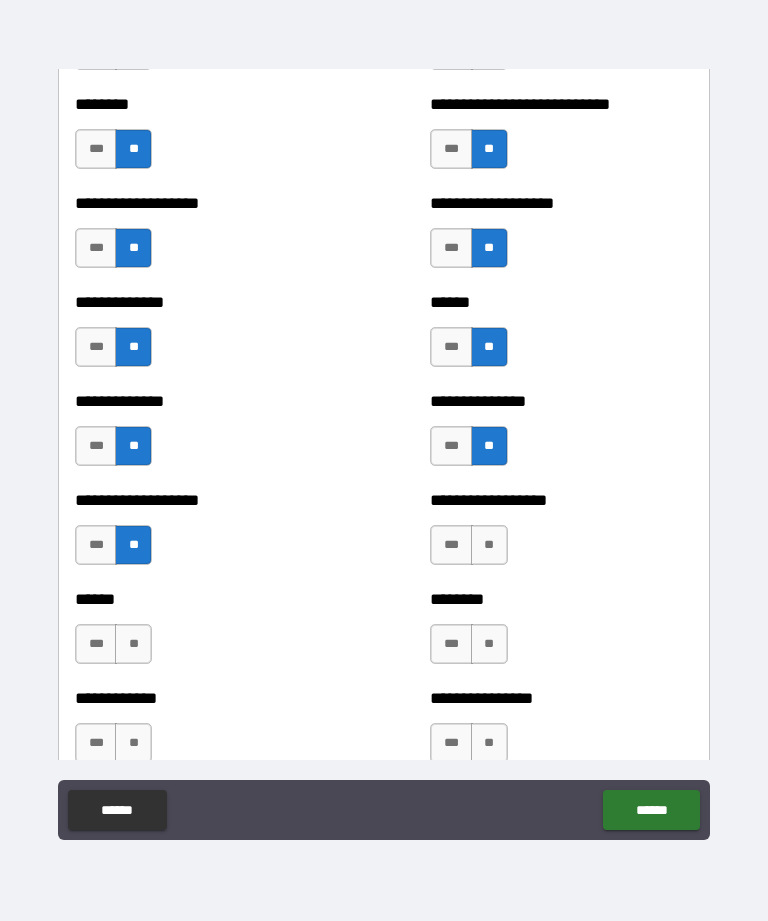 click on "**" at bounding box center [489, 545] 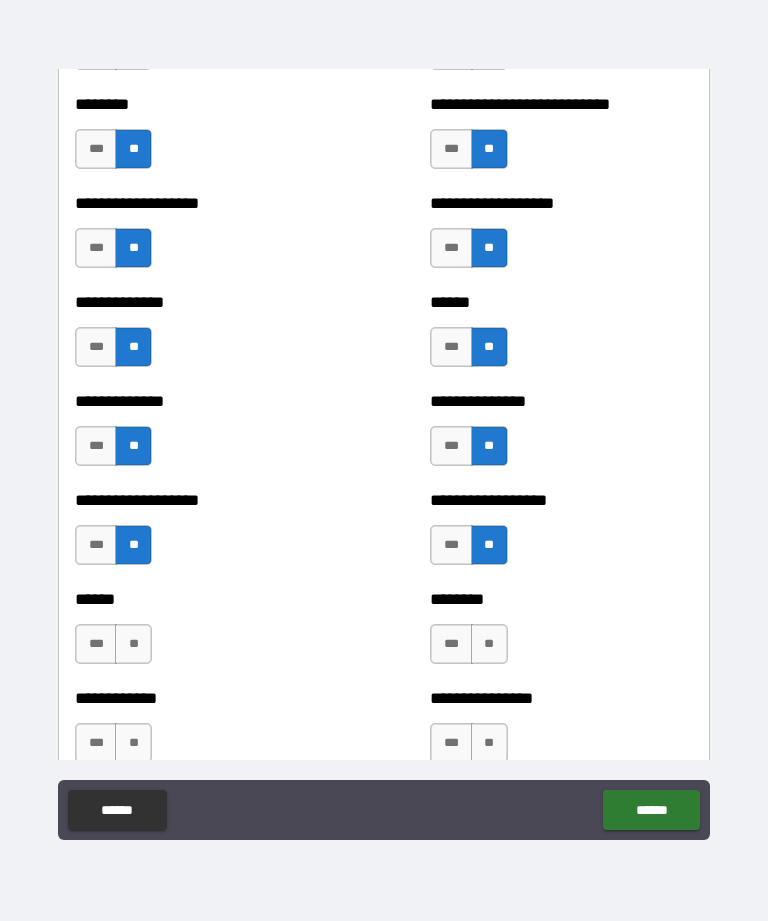click on "**" at bounding box center (489, 644) 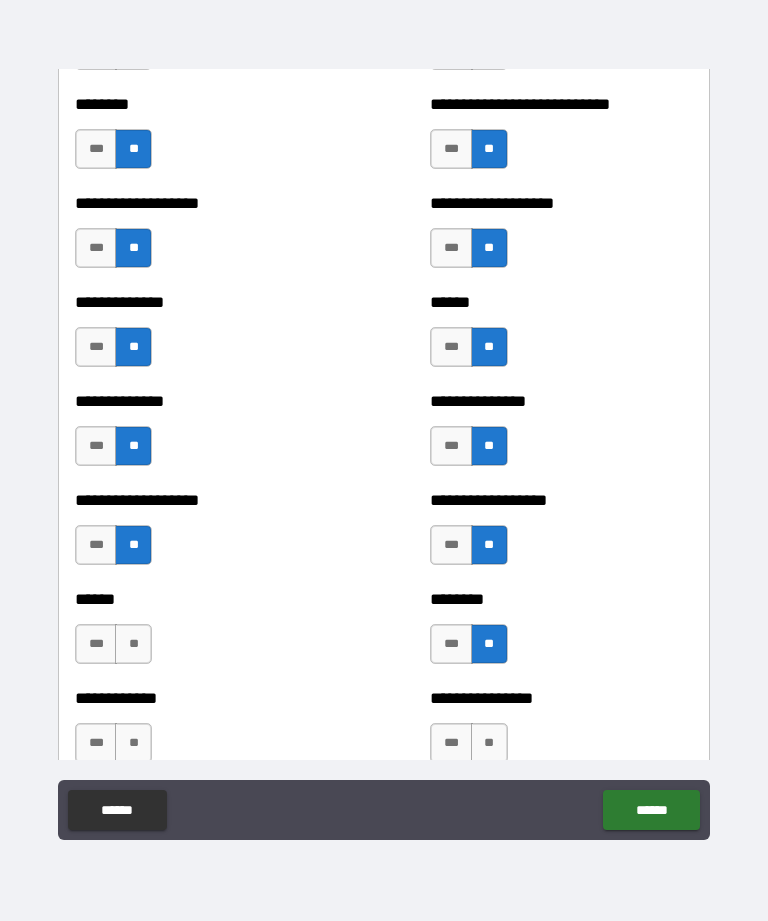click on "**" at bounding box center (133, 644) 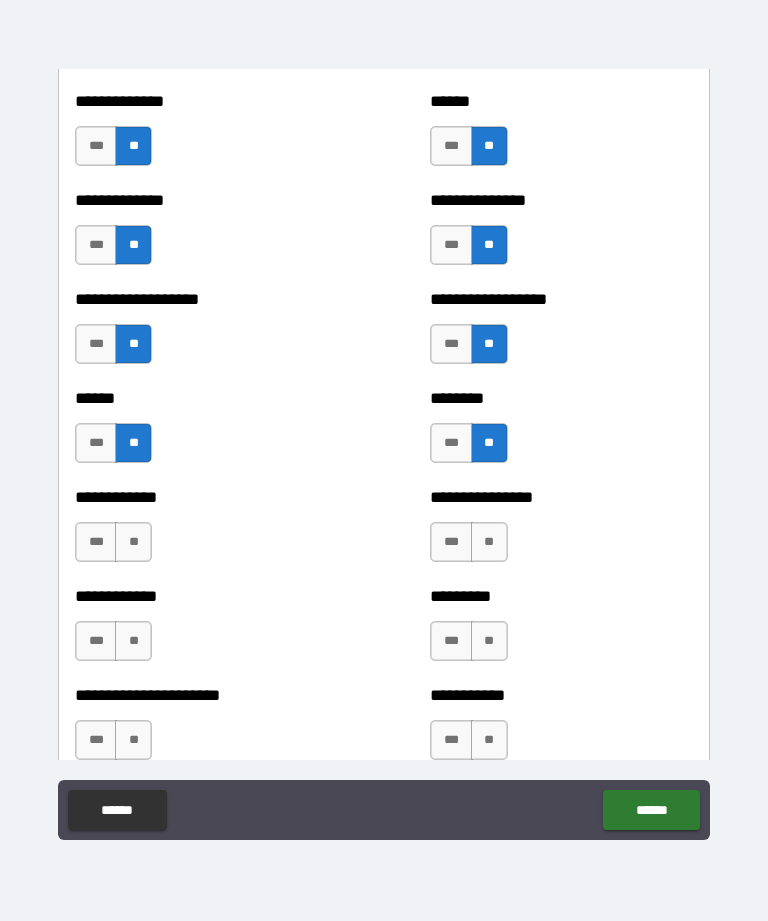 scroll, scrollTop: 4818, scrollLeft: 0, axis: vertical 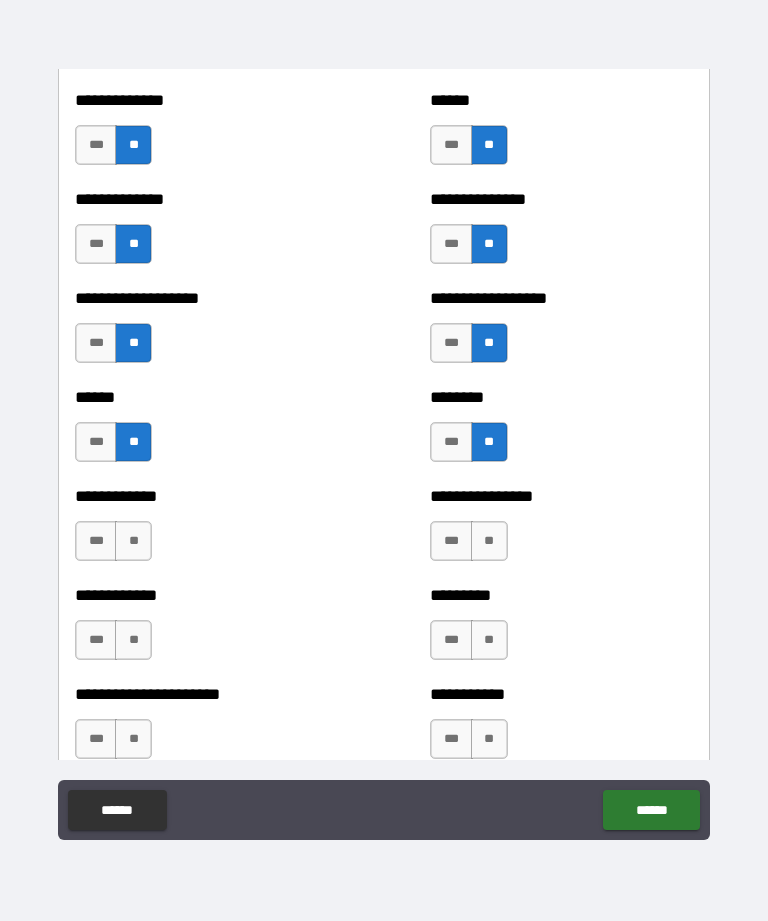 click on "**" at bounding box center [133, 541] 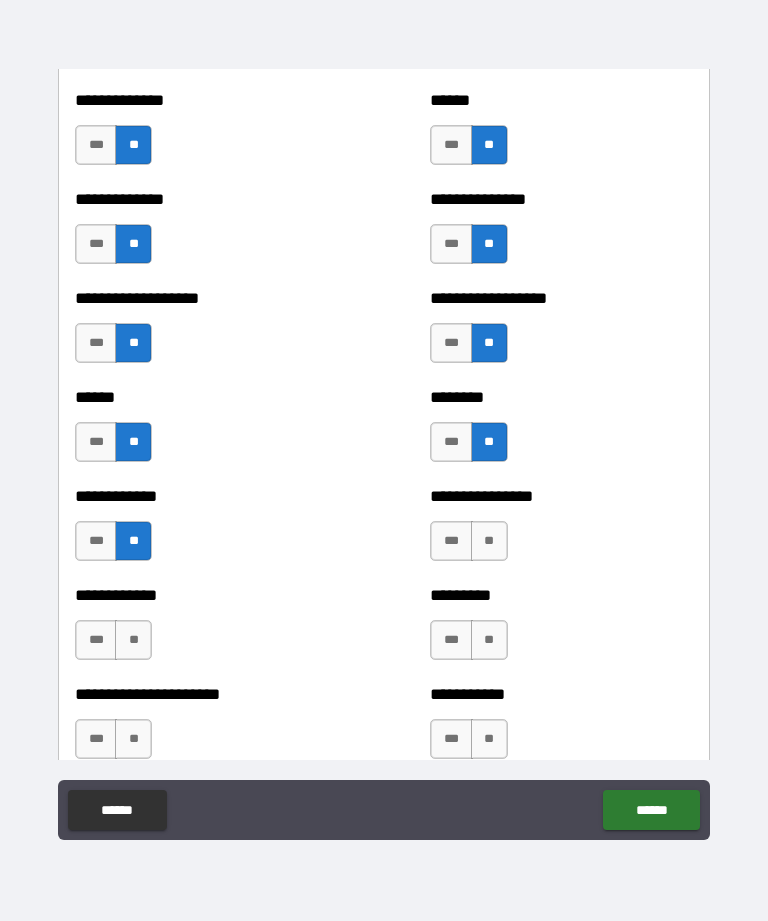click on "**" at bounding box center (489, 541) 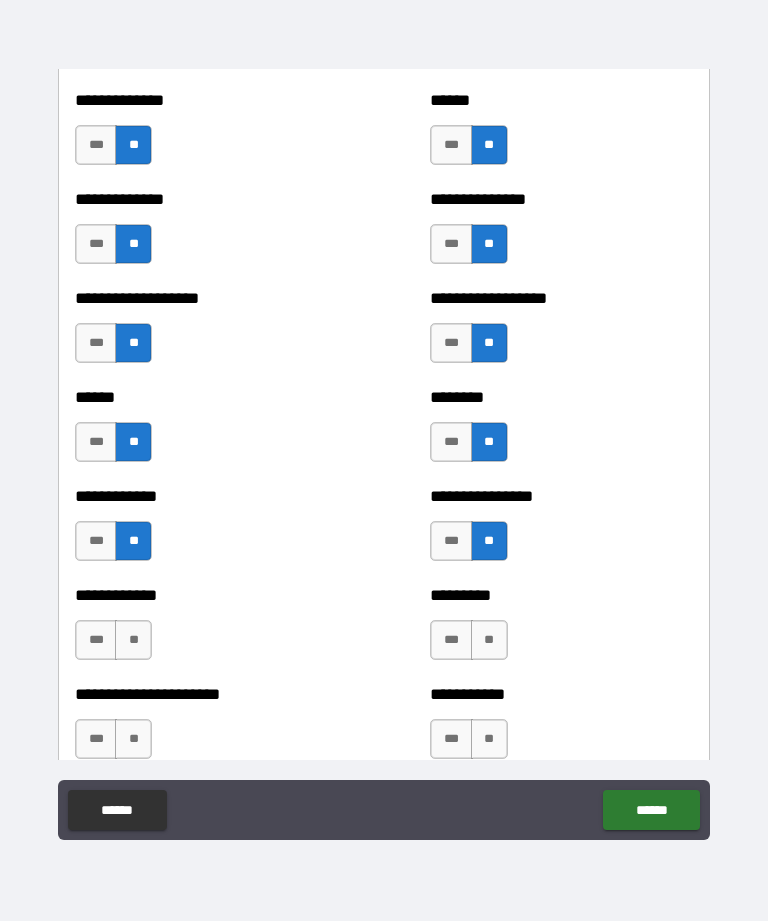 click on "**" at bounding box center (133, 640) 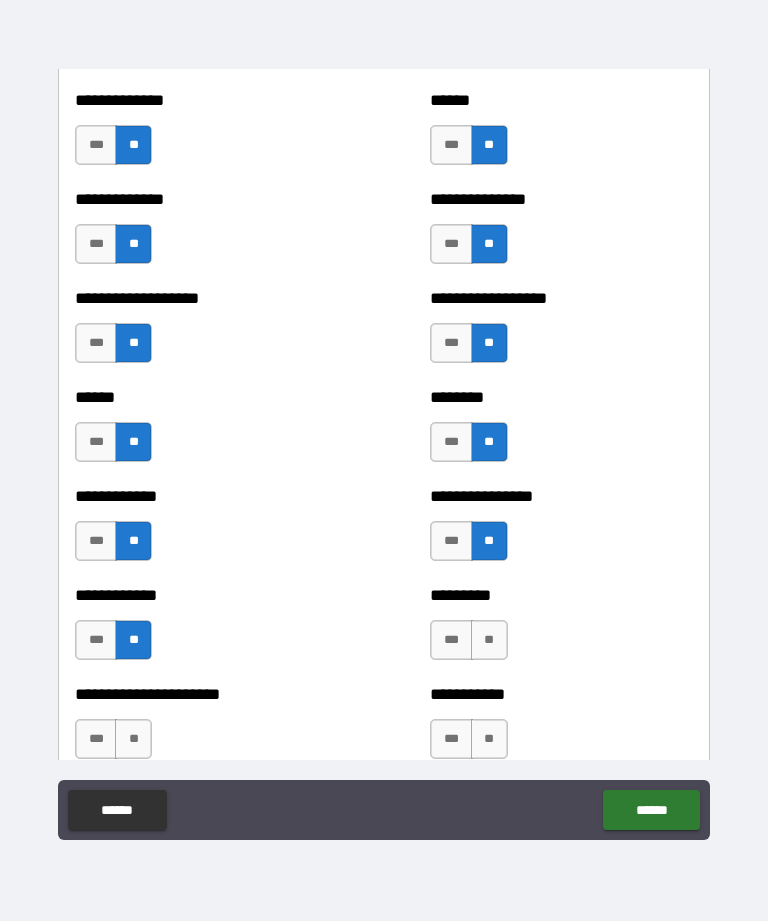 click on "**" at bounding box center [489, 640] 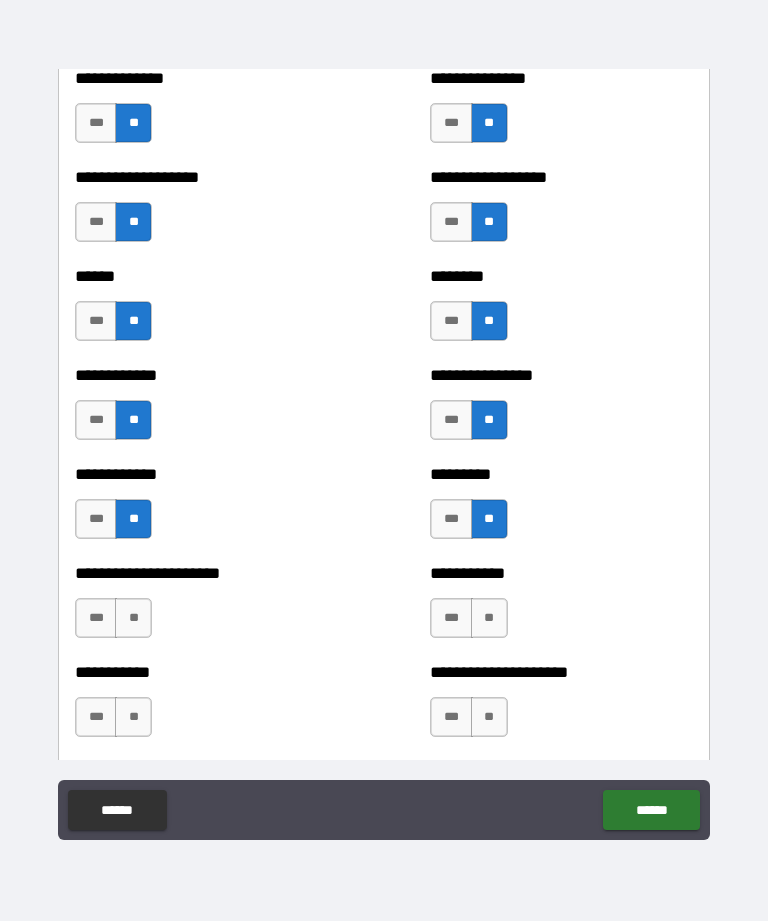 scroll, scrollTop: 4950, scrollLeft: 0, axis: vertical 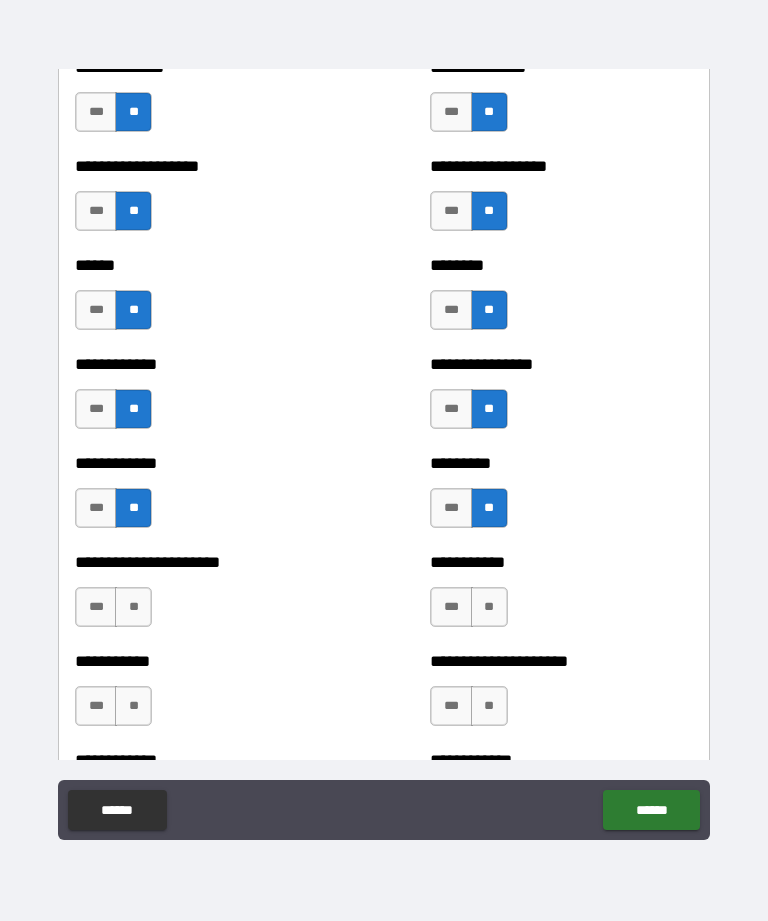 click on "**" at bounding box center [133, 607] 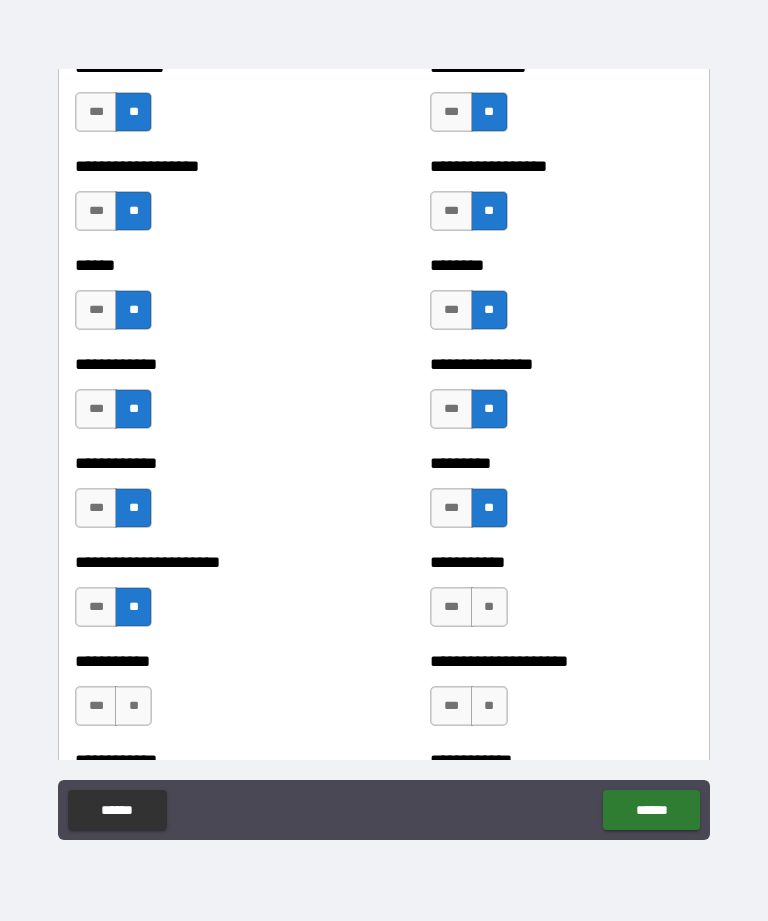 click on "**" at bounding box center [489, 607] 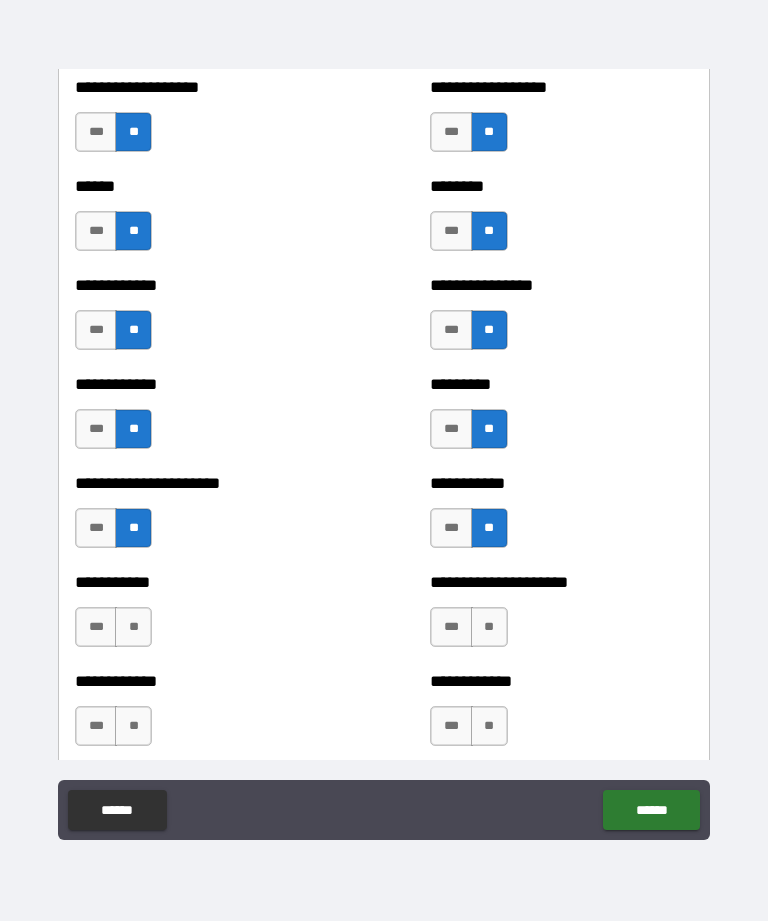 scroll, scrollTop: 5040, scrollLeft: 0, axis: vertical 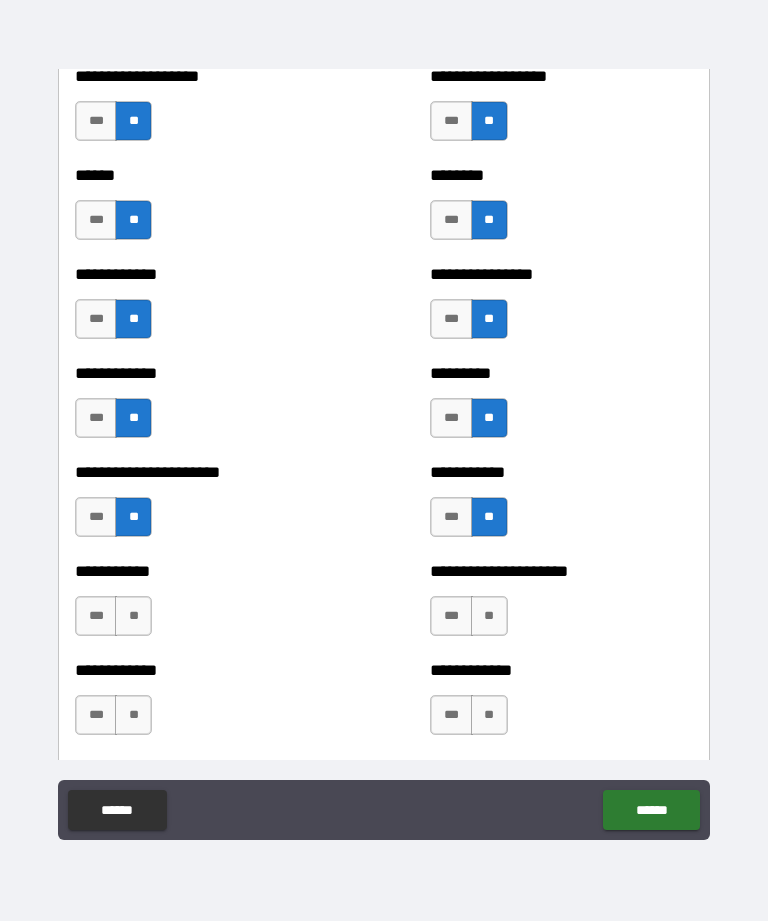 click on "**" at bounding box center (489, 616) 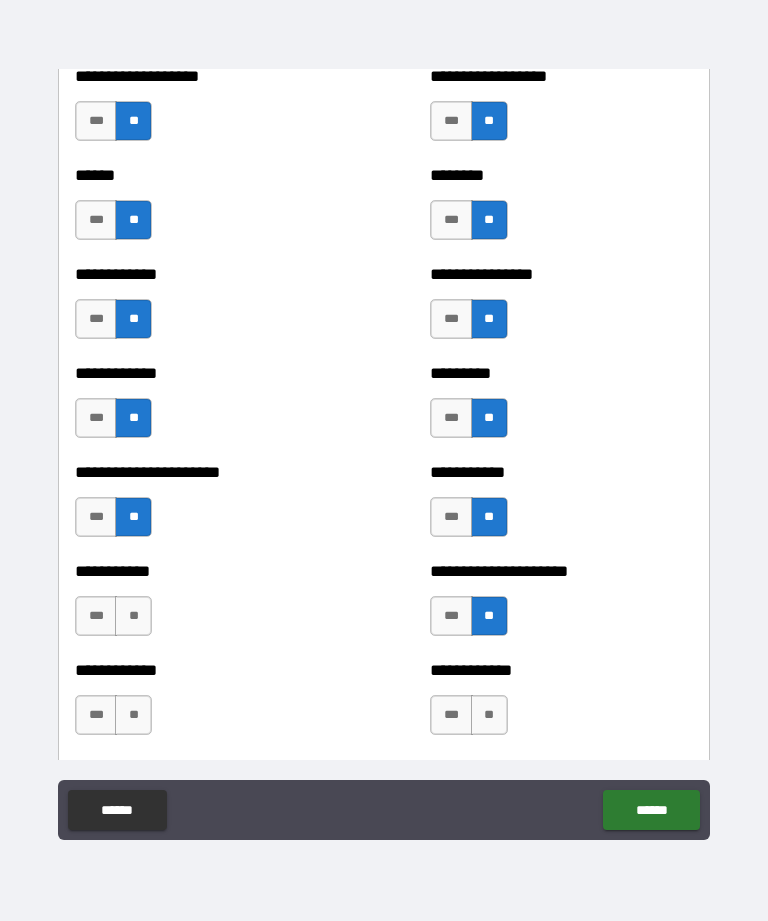 click on "**" at bounding box center [133, 616] 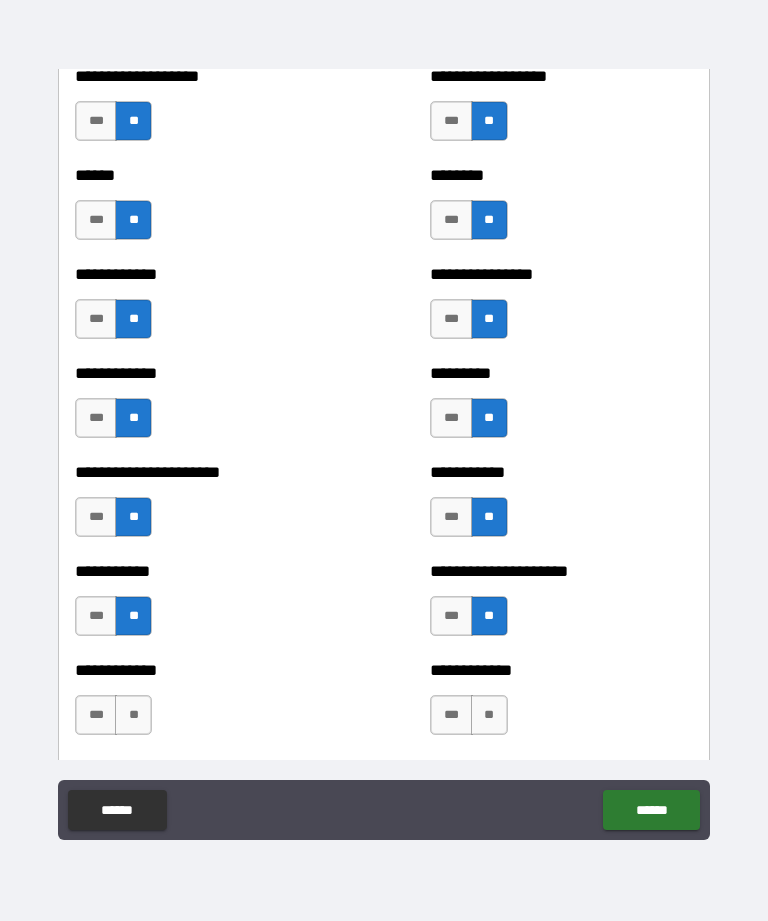 click on "**" at bounding box center [489, 715] 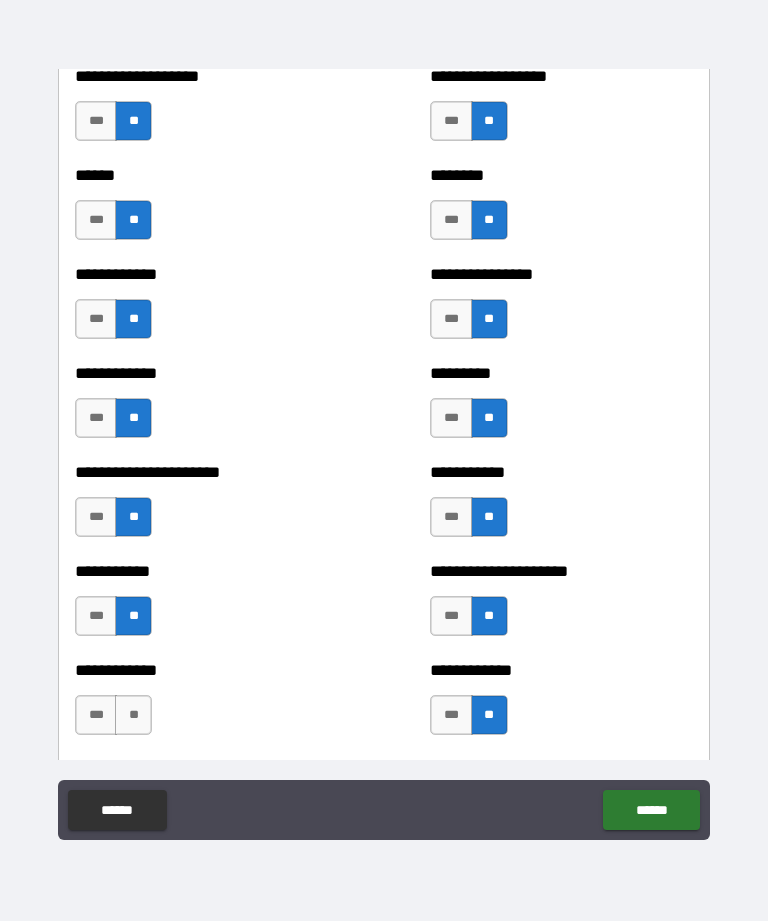 click on "**" at bounding box center [133, 715] 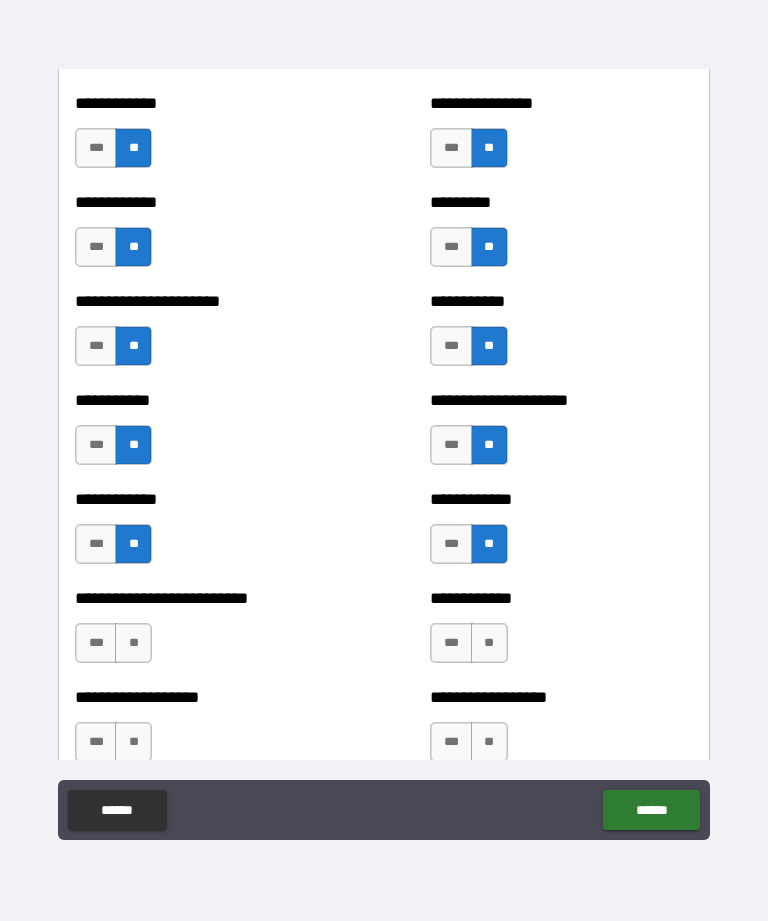 scroll, scrollTop: 5211, scrollLeft: 0, axis: vertical 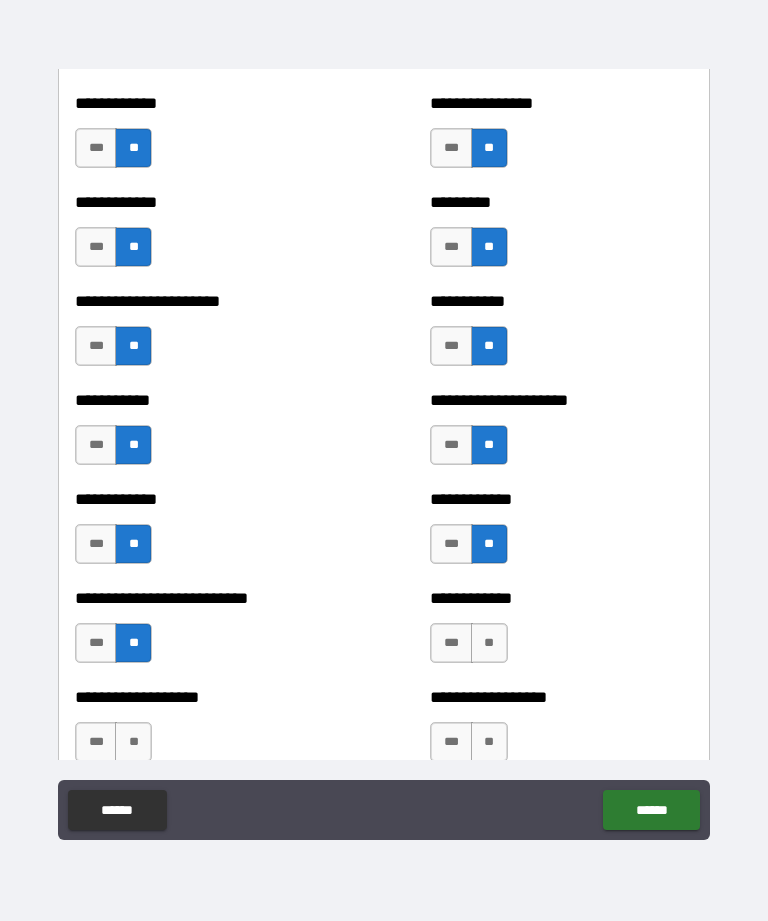 click on "**" at bounding box center [489, 643] 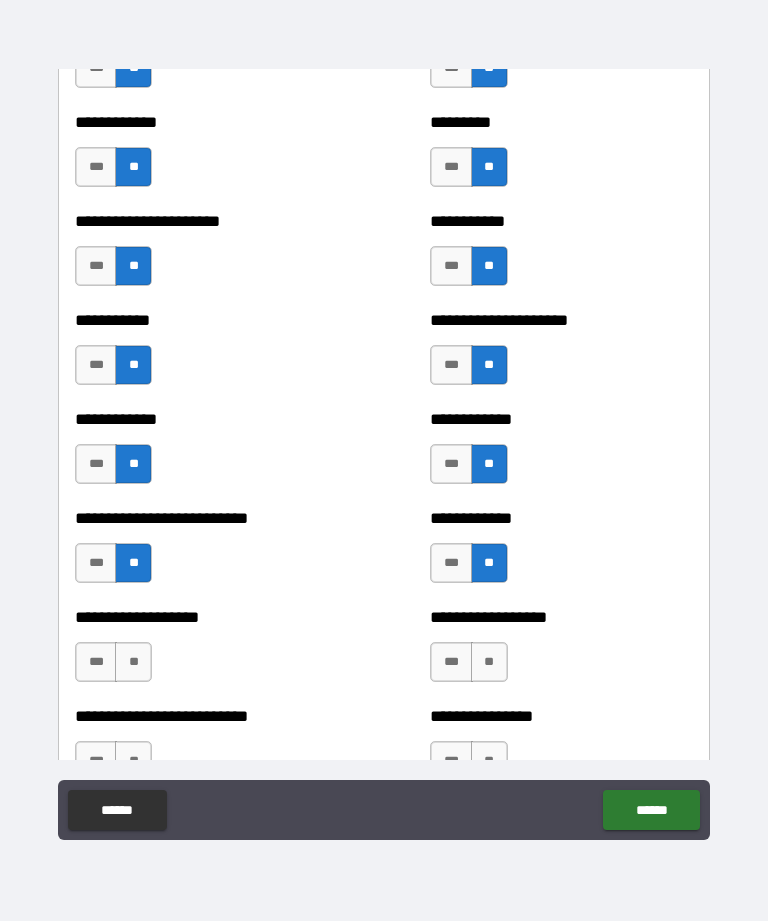 scroll, scrollTop: 5294, scrollLeft: 0, axis: vertical 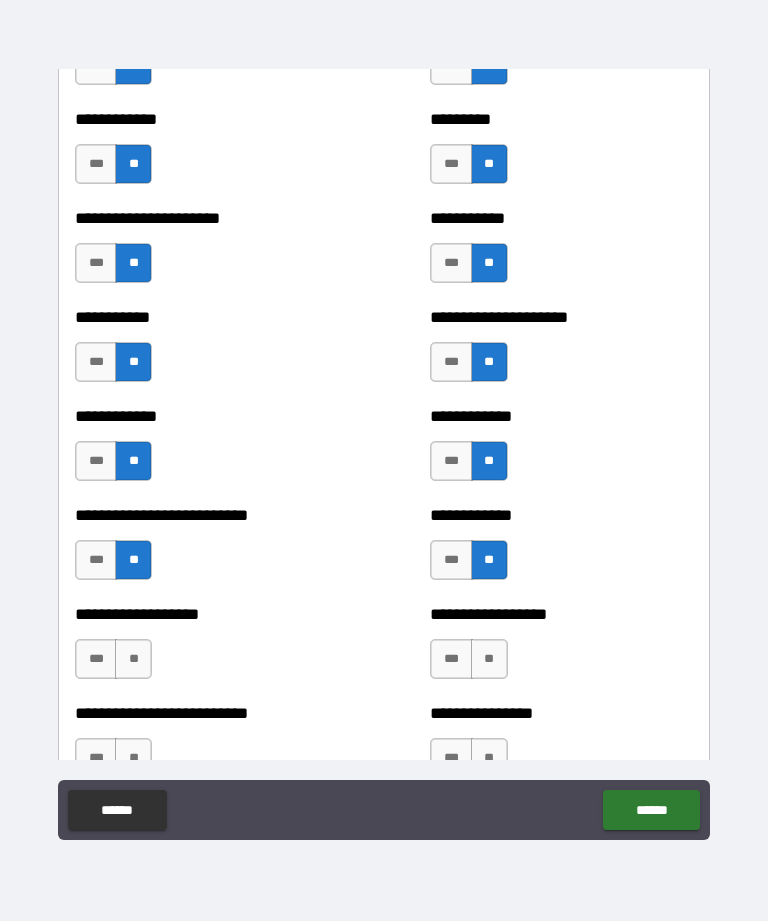 click on "**" at bounding box center [133, 659] 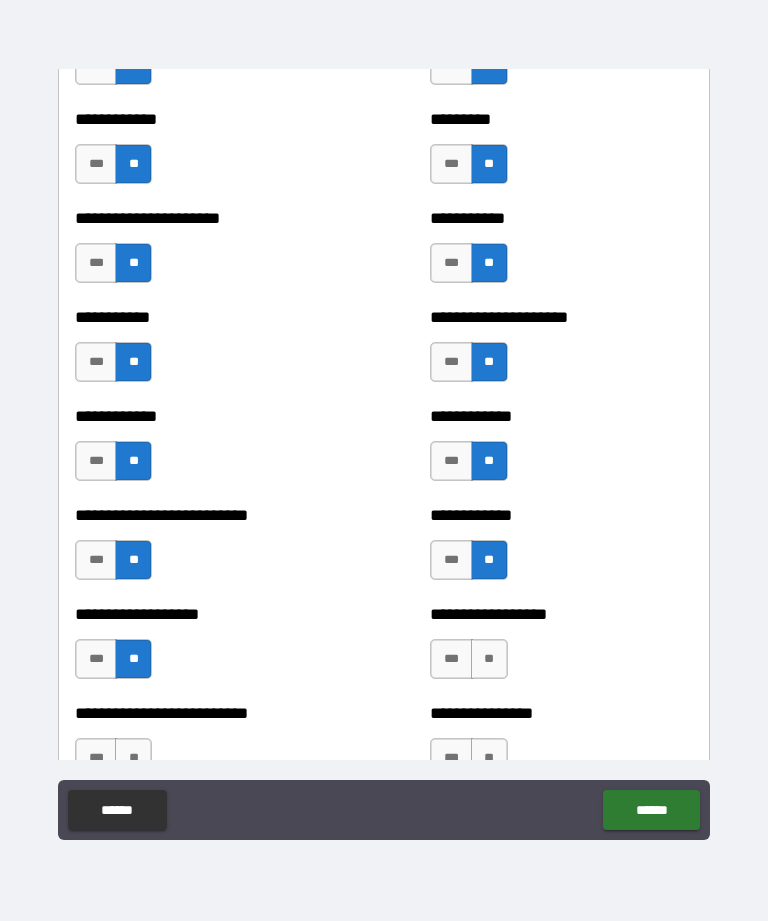 click on "**" at bounding box center [489, 659] 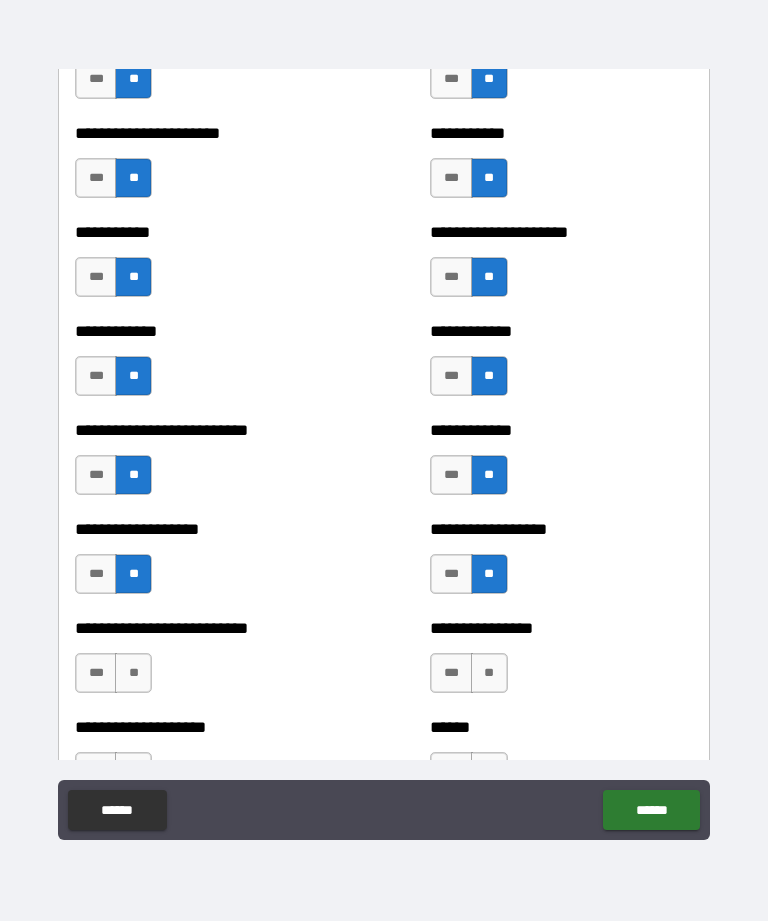 scroll, scrollTop: 5380, scrollLeft: 0, axis: vertical 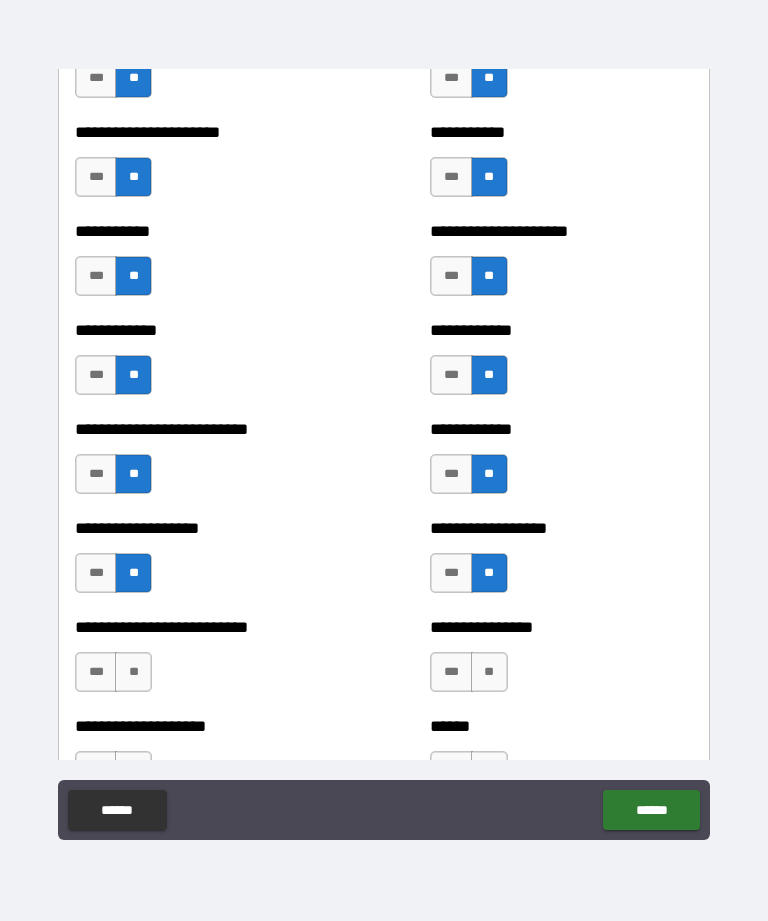 click on "**" at bounding box center [133, 672] 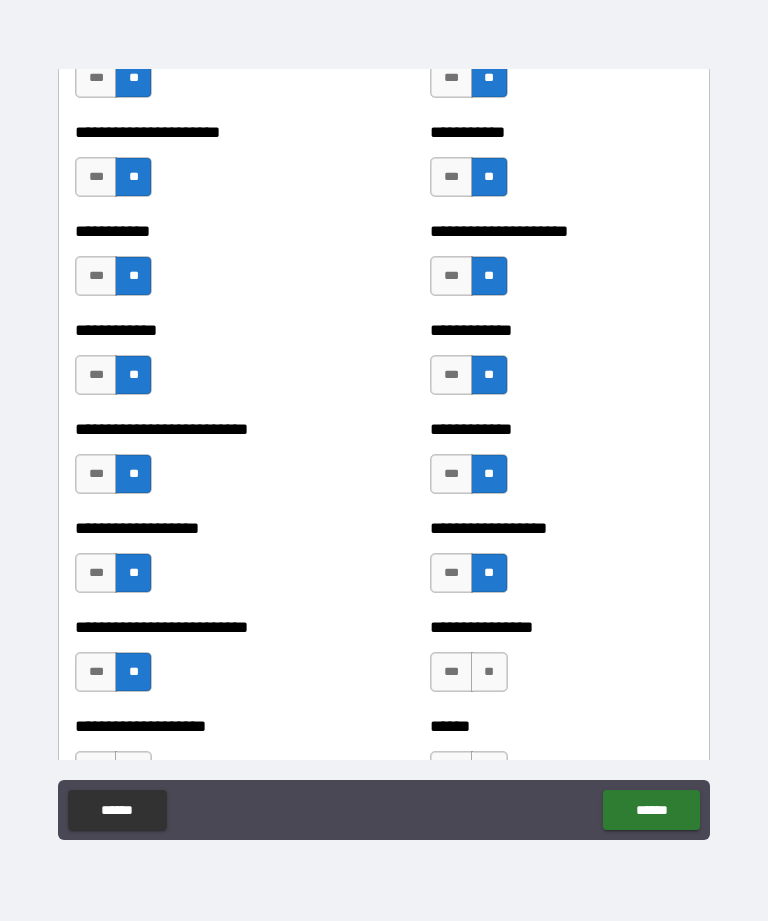 click on "**" at bounding box center (489, 672) 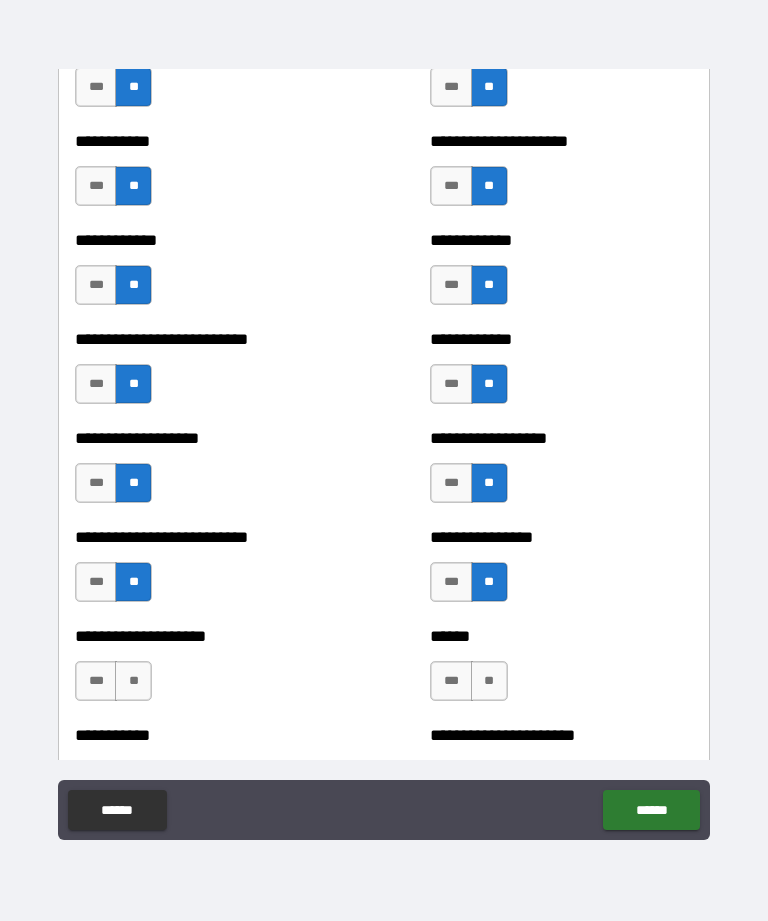scroll, scrollTop: 5477, scrollLeft: 0, axis: vertical 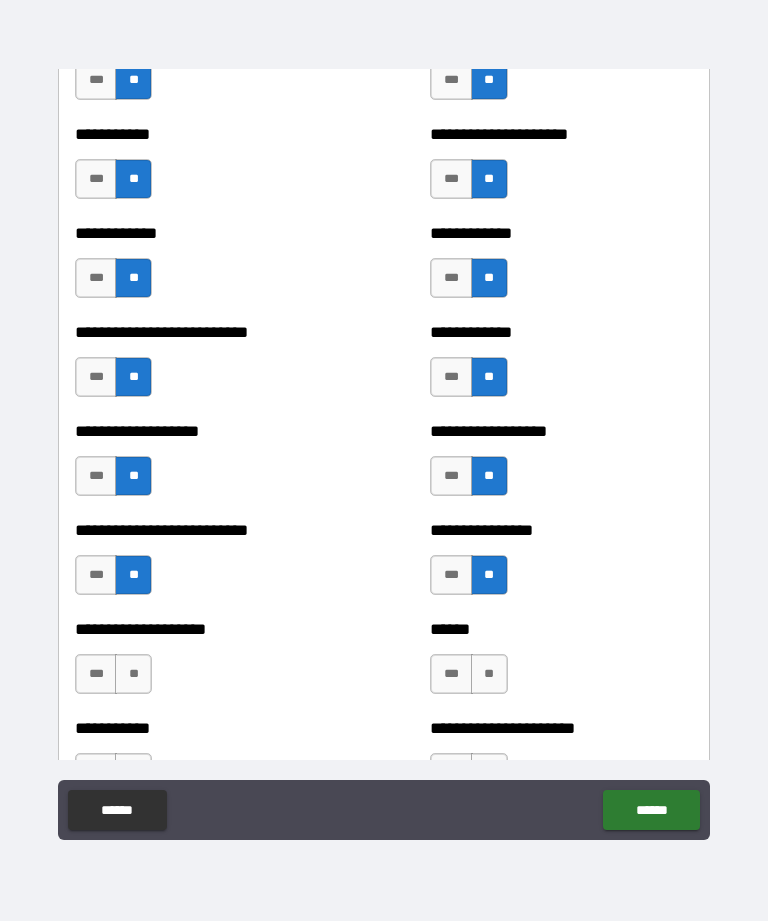 click on "**" at bounding box center (133, 674) 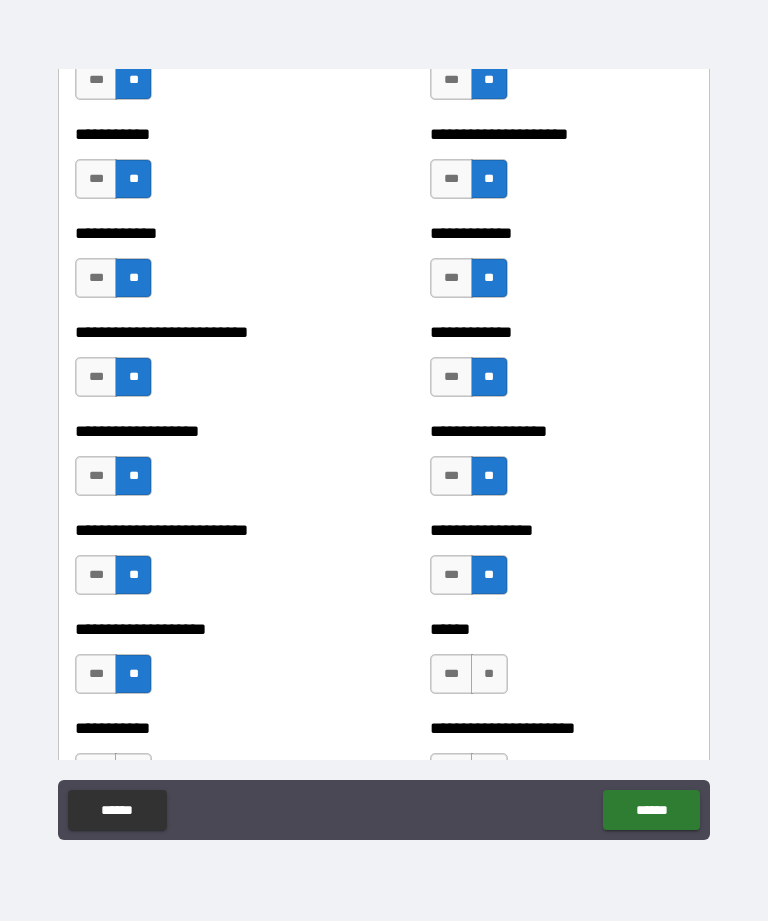 click on "**" at bounding box center (489, 674) 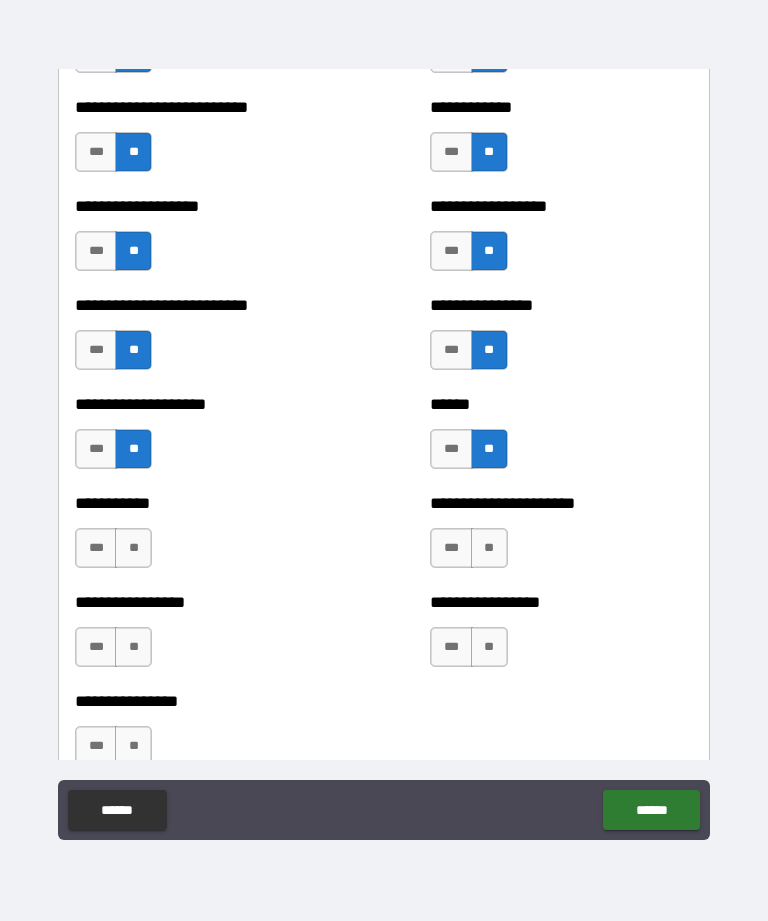 scroll, scrollTop: 5719, scrollLeft: 0, axis: vertical 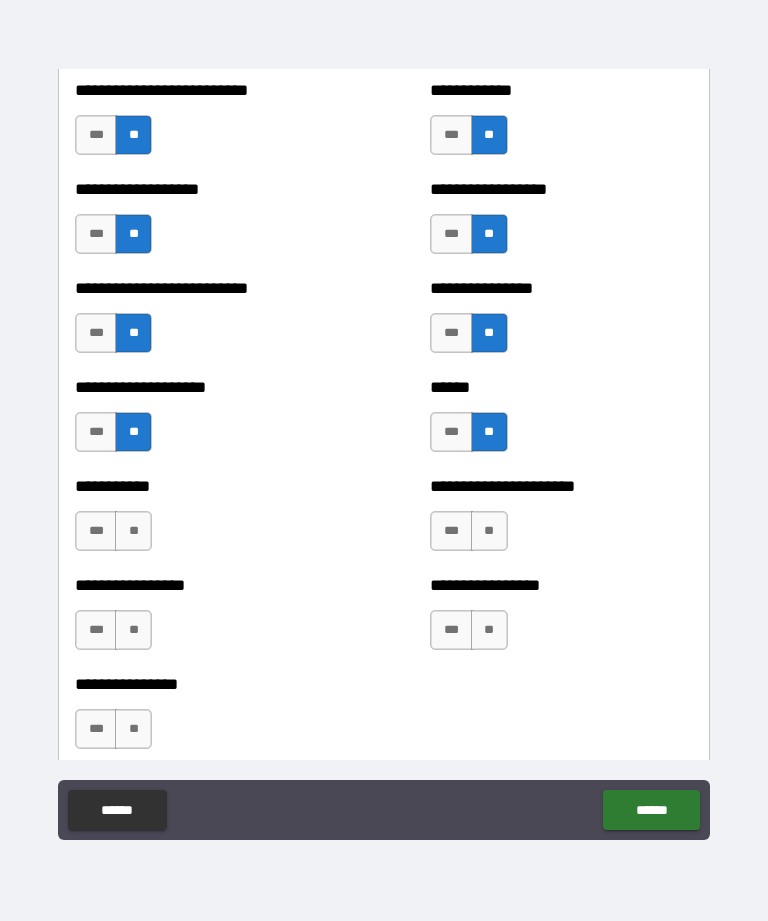 click on "**" at bounding box center [489, 531] 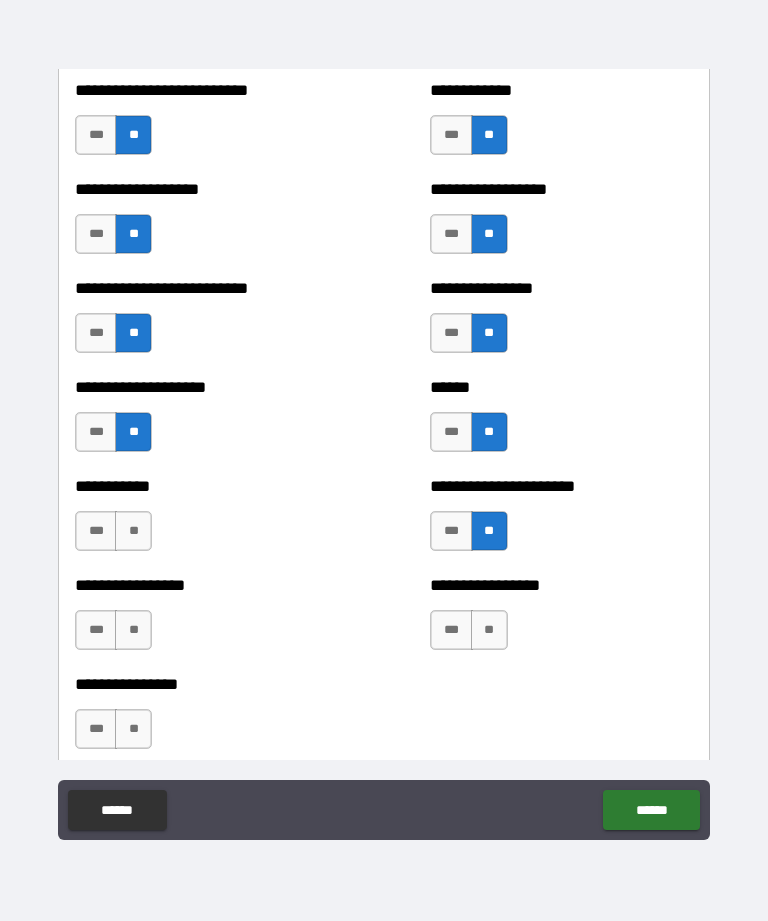 click on "**" at bounding box center [133, 531] 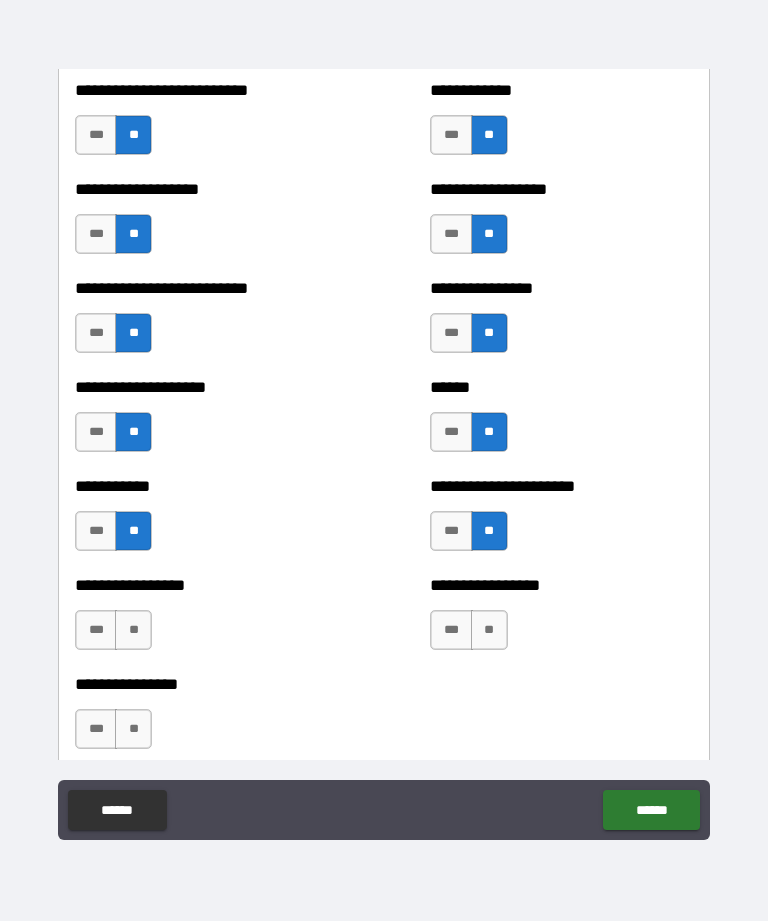 click on "**" at bounding box center (489, 630) 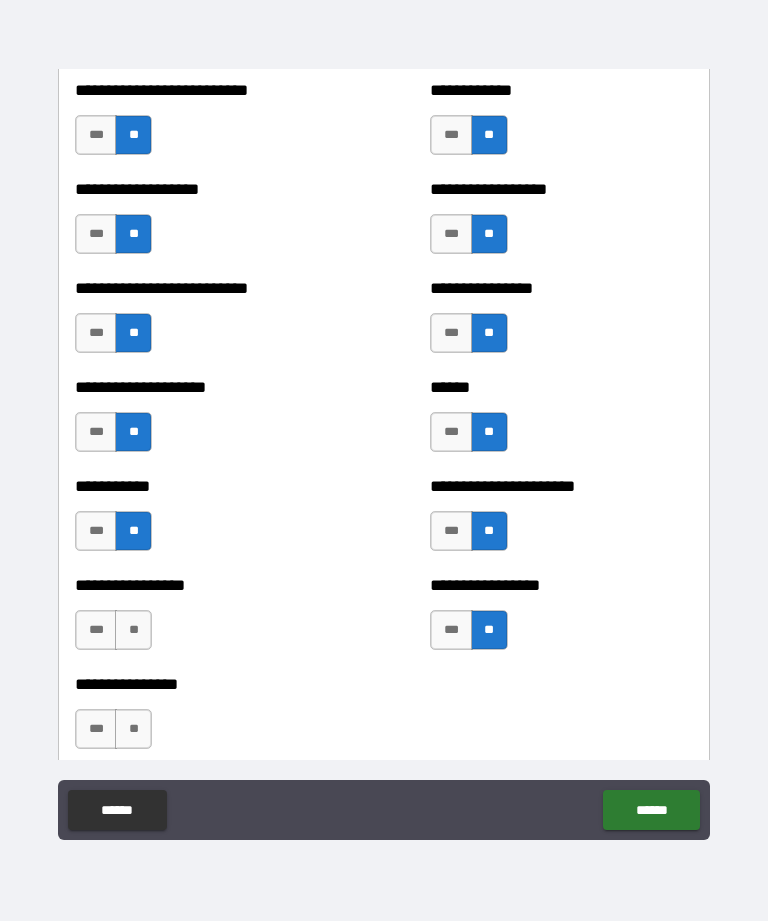 click on "**" at bounding box center (133, 630) 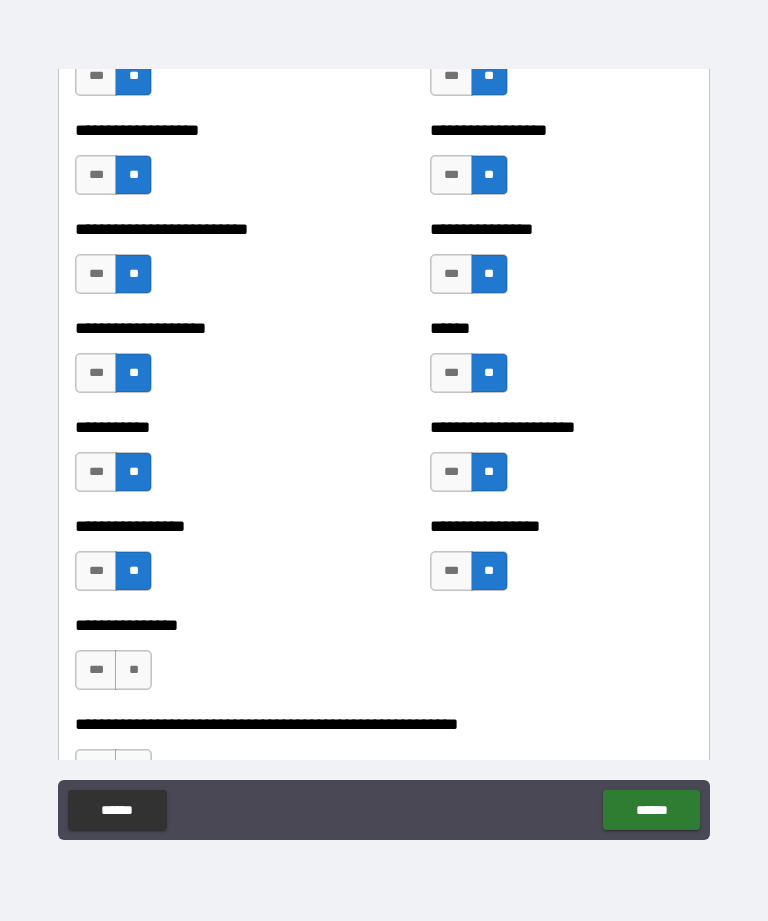 click on "**" at bounding box center (133, 670) 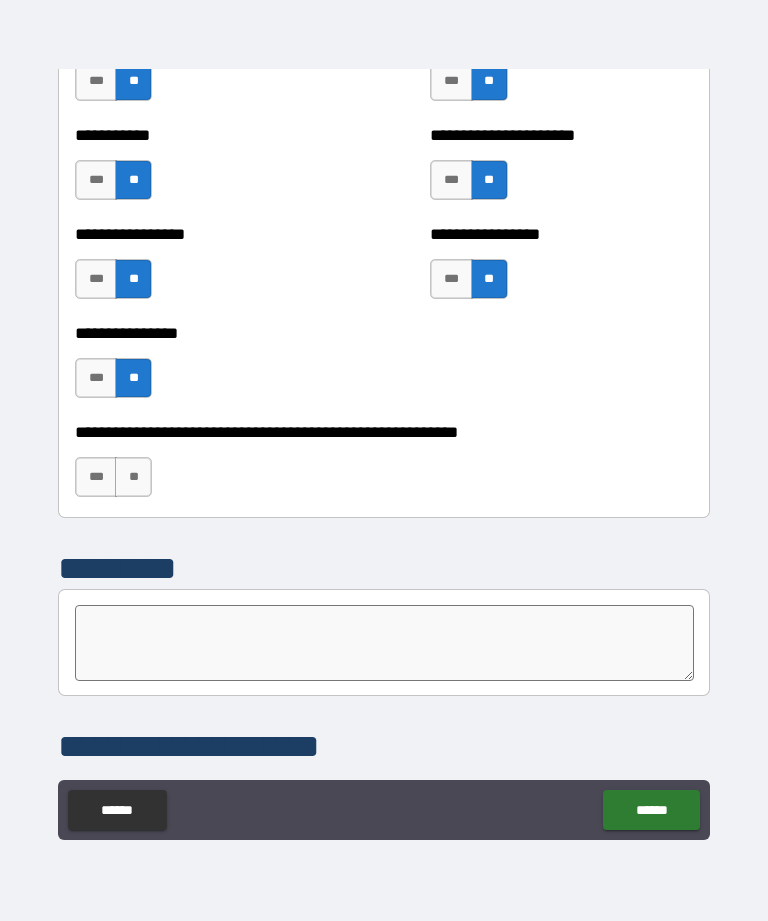 scroll, scrollTop: 6075, scrollLeft: 0, axis: vertical 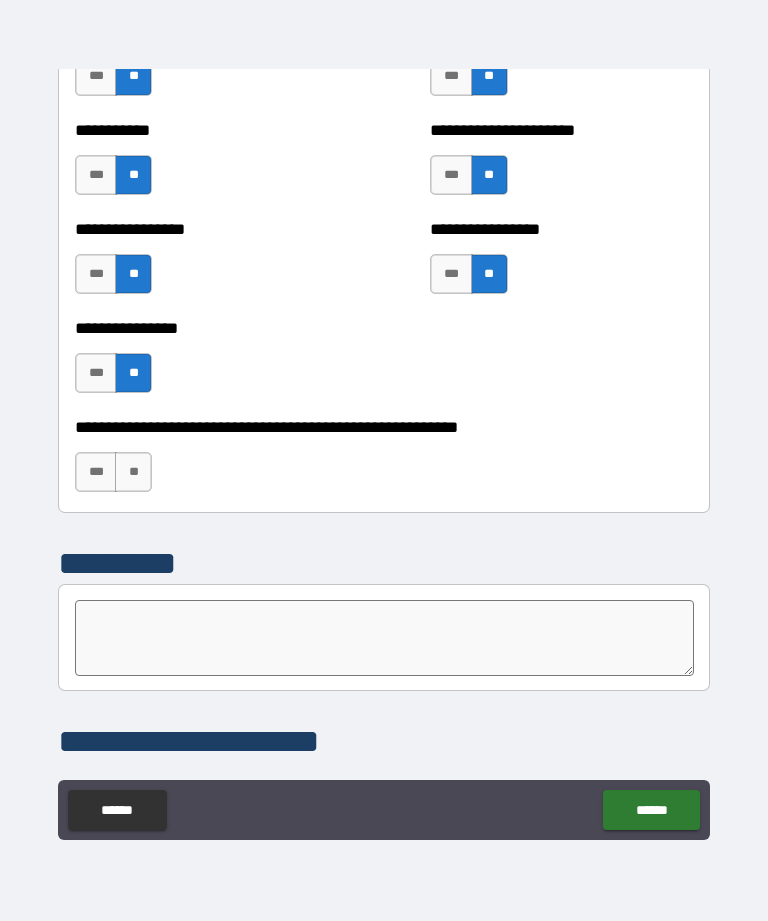 click on "**" at bounding box center (133, 472) 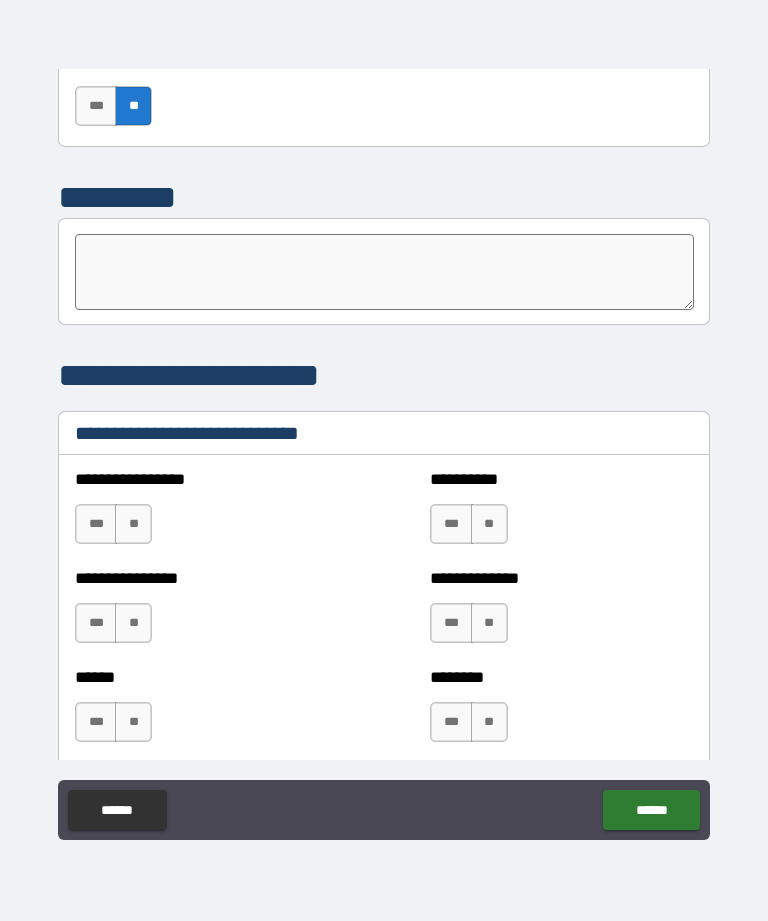 scroll, scrollTop: 6452, scrollLeft: 0, axis: vertical 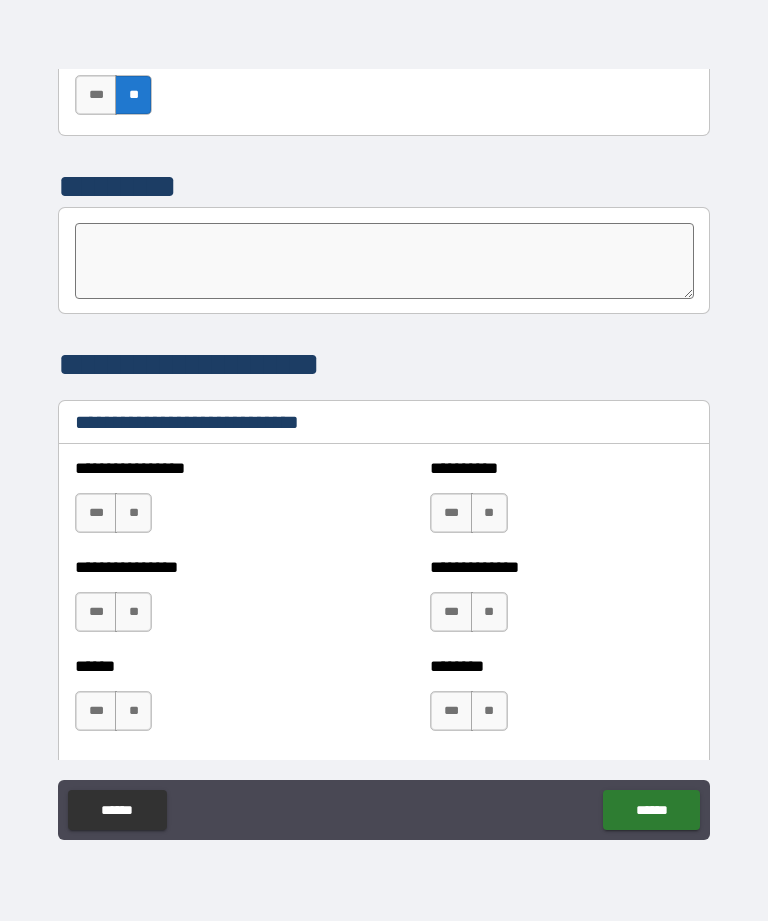 click on "**" at bounding box center [489, 513] 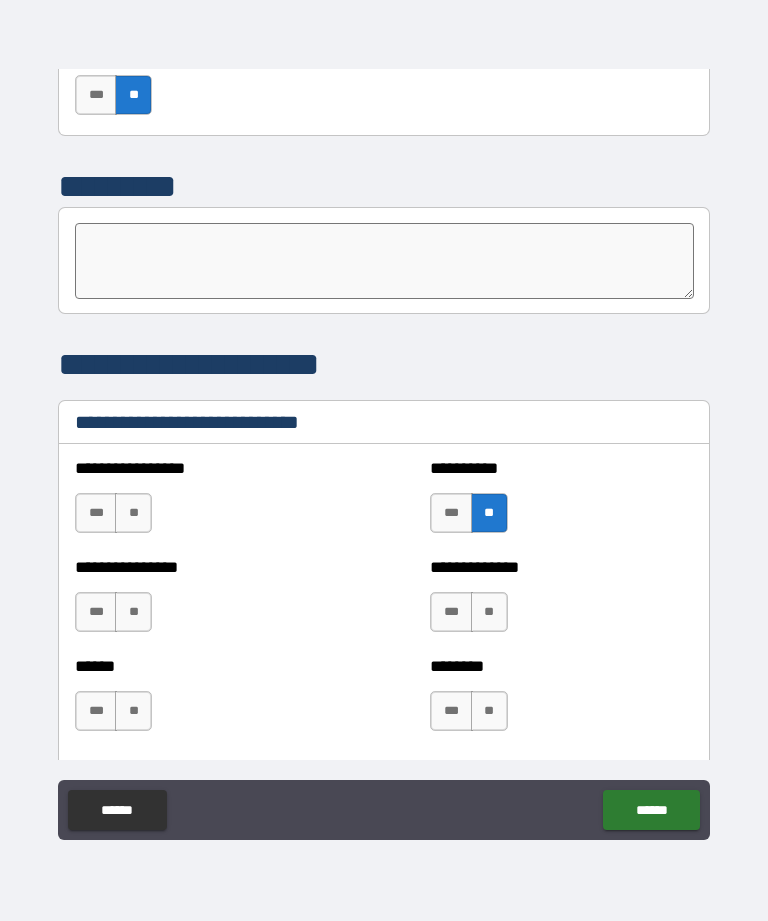 click on "**" at bounding box center (133, 513) 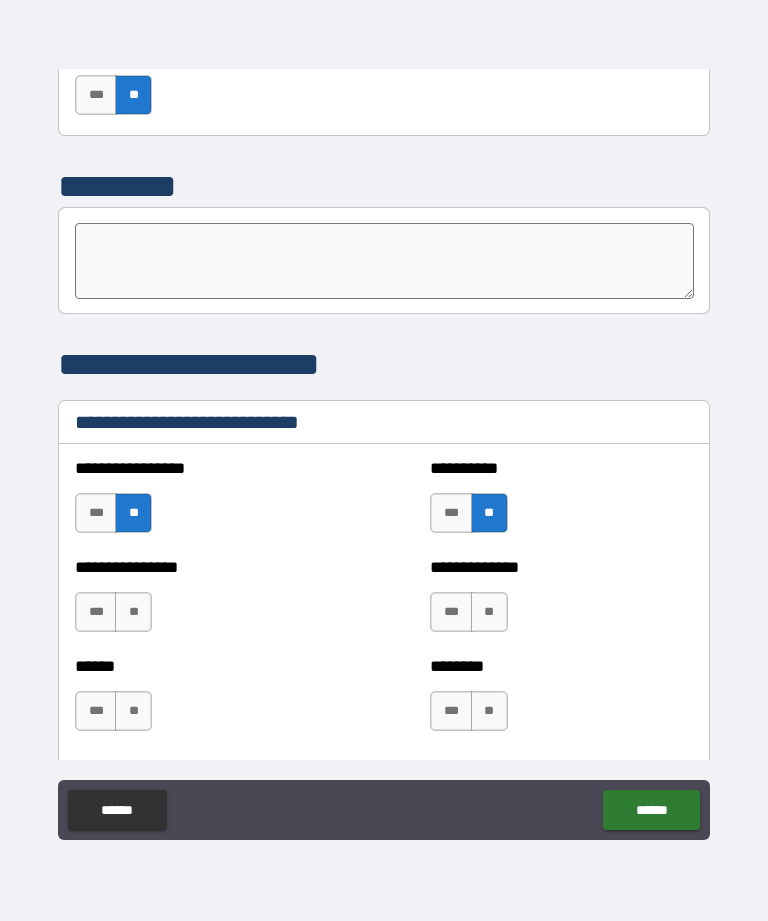 click on "**" at bounding box center (133, 612) 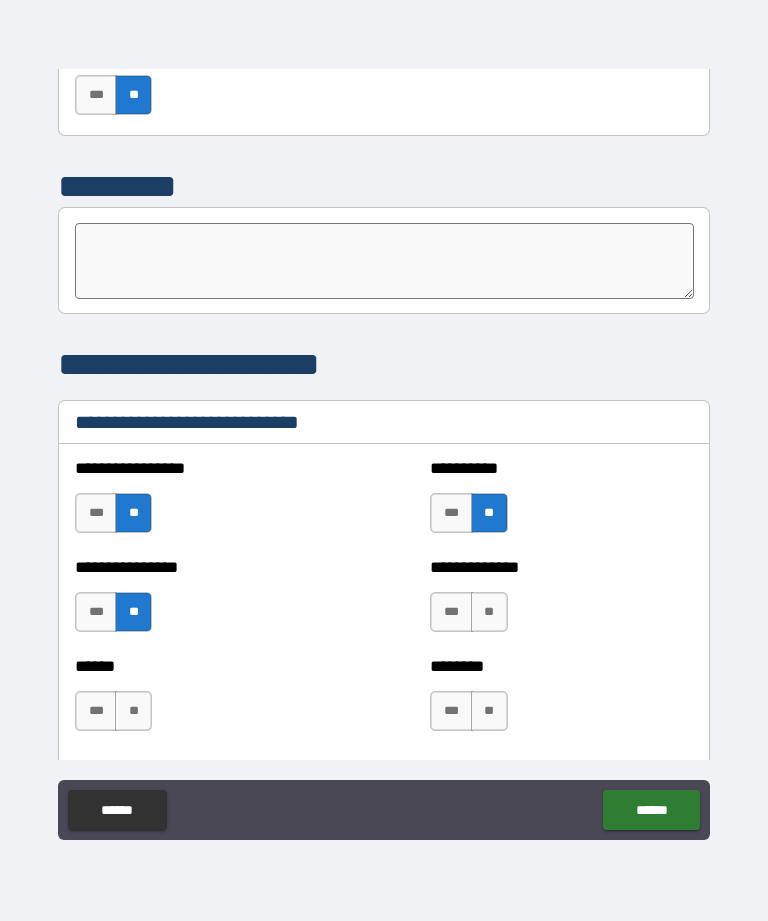 click on "**" at bounding box center [489, 612] 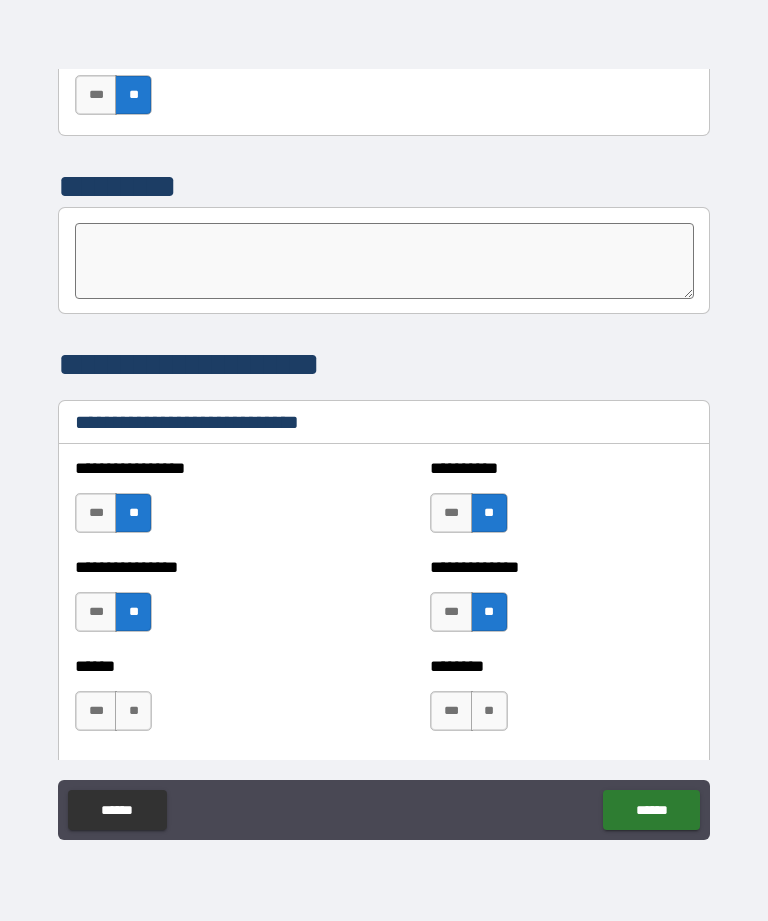 click on "**" at bounding box center [489, 711] 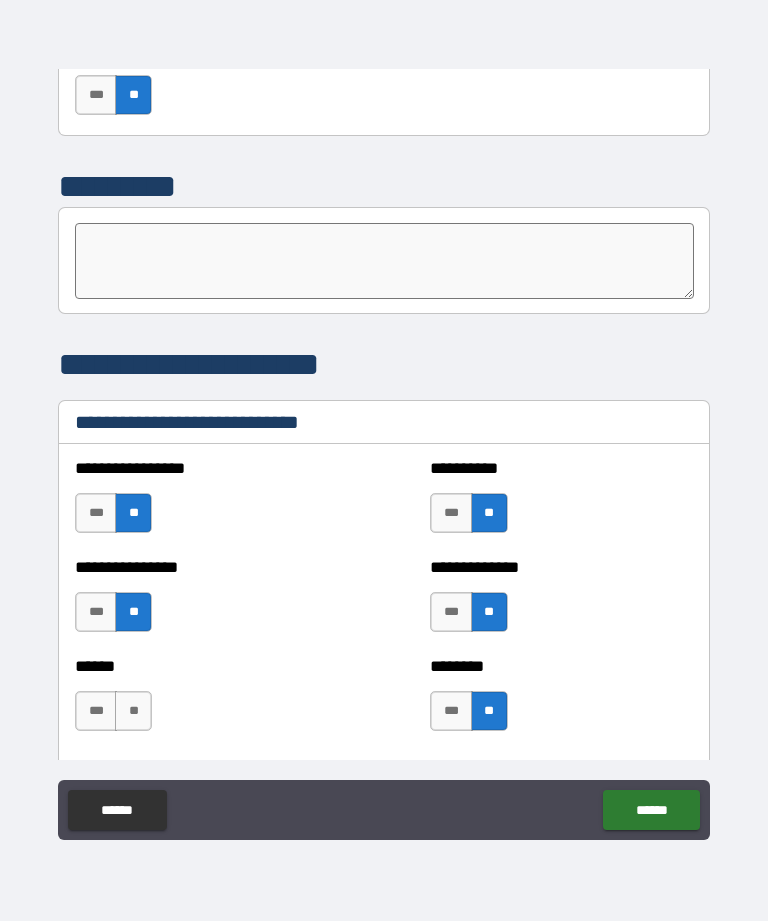 click on "**" at bounding box center (133, 711) 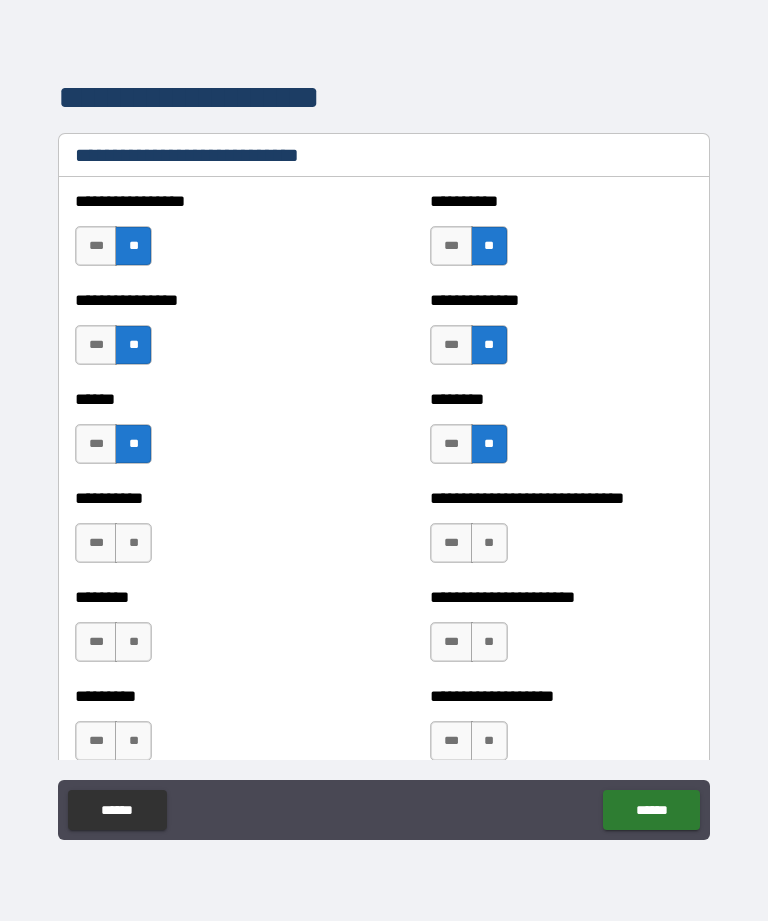 scroll, scrollTop: 6719, scrollLeft: 0, axis: vertical 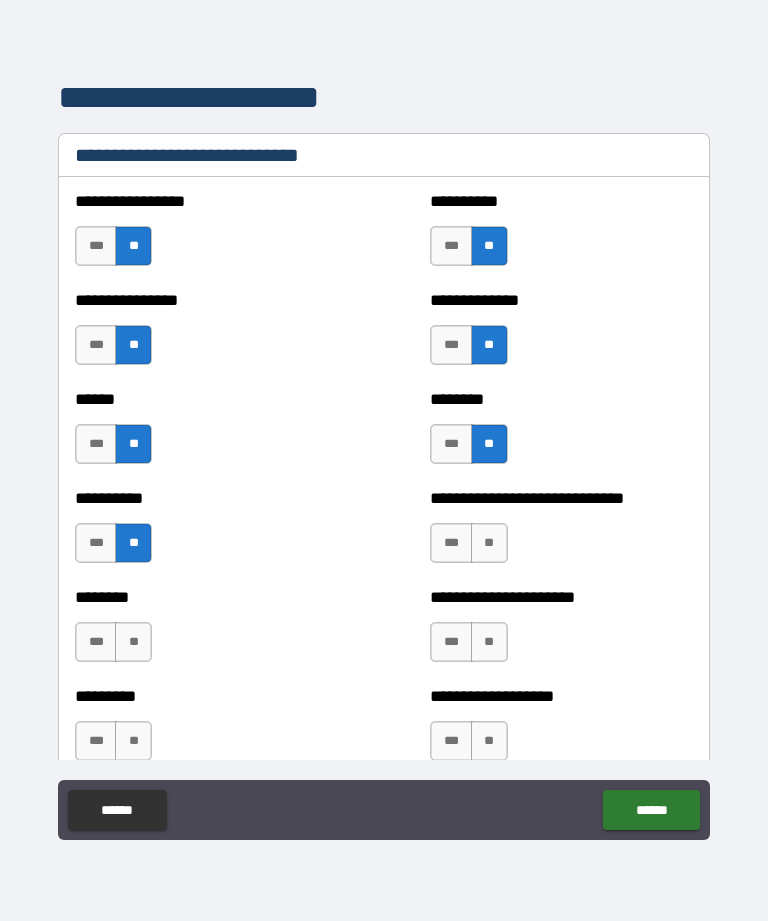 click on "**" at bounding box center [489, 543] 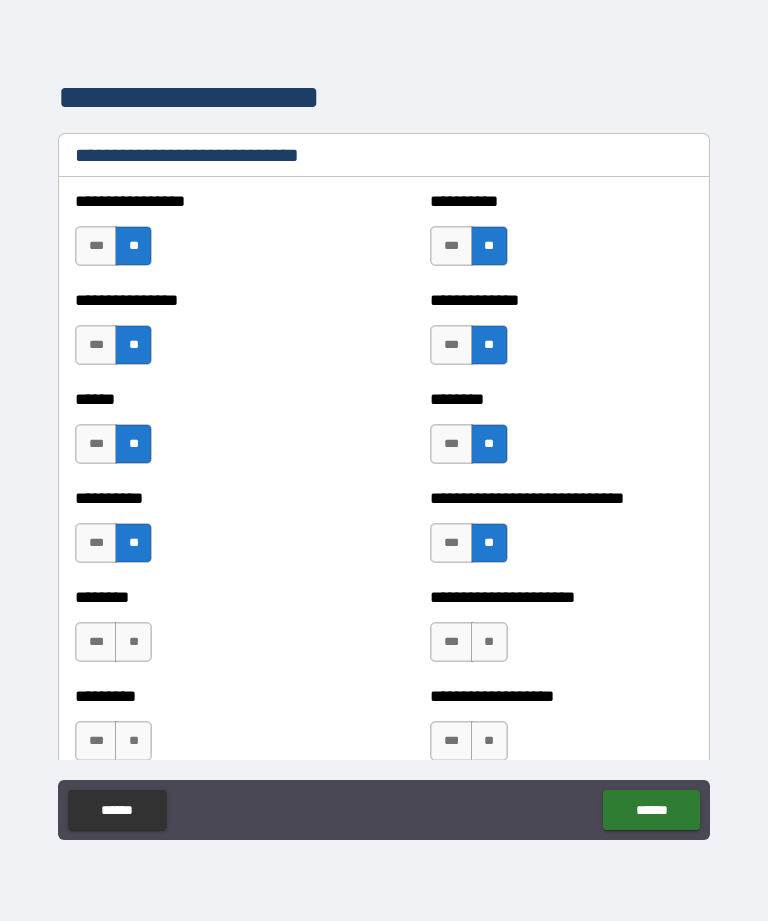 click on "**" at bounding box center [133, 642] 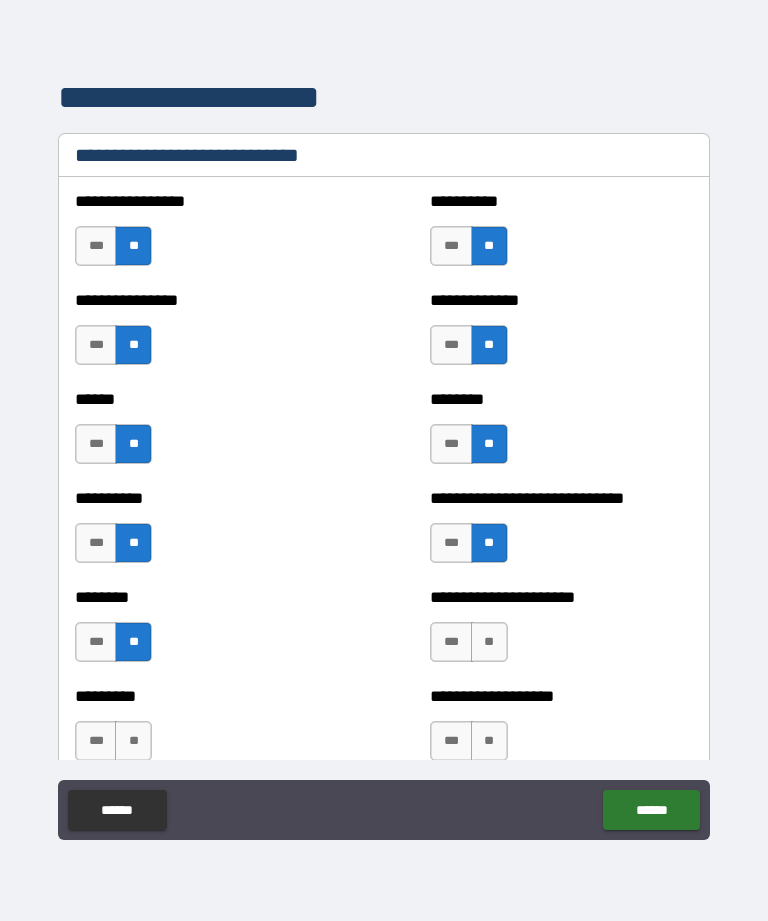 click on "**" at bounding box center (489, 642) 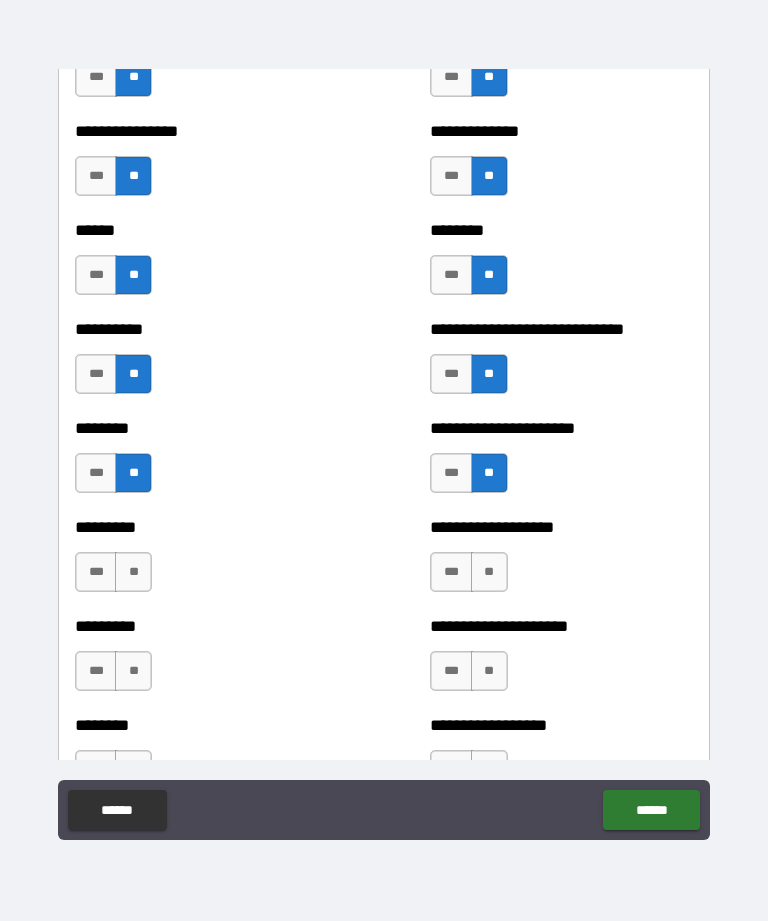 scroll, scrollTop: 6896, scrollLeft: 0, axis: vertical 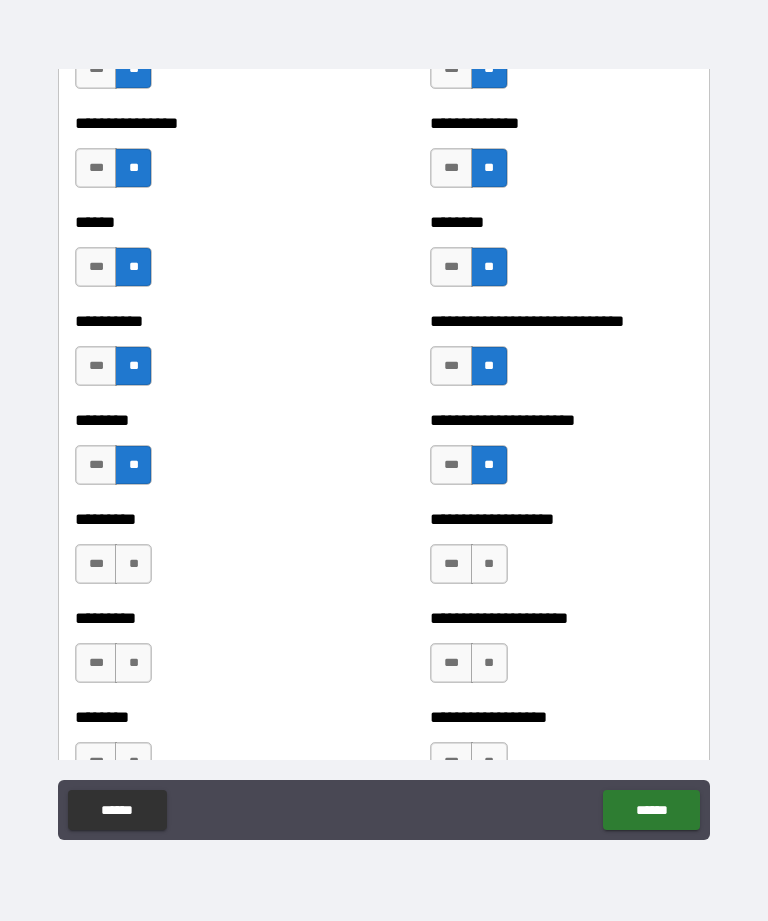 click on "**" at bounding box center [133, 564] 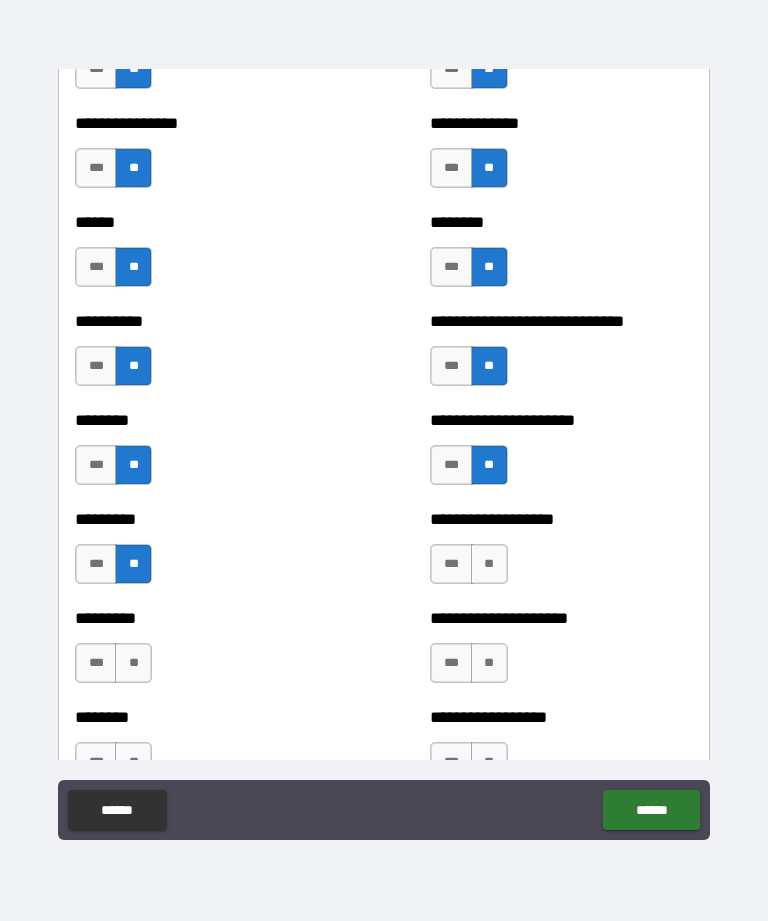 click on "**" at bounding box center [489, 564] 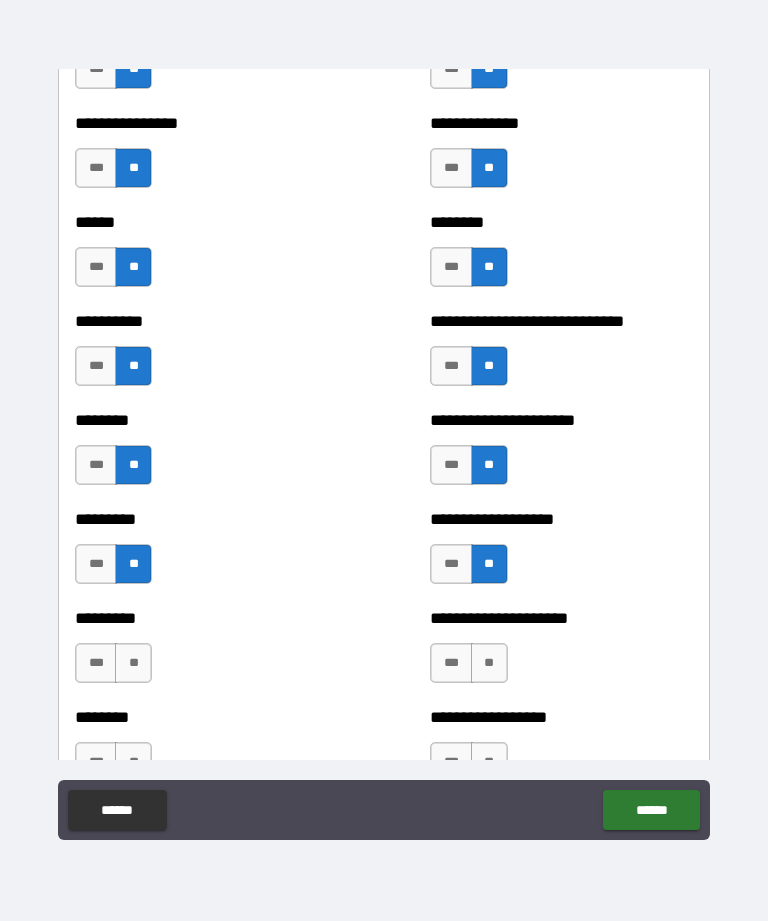 click on "**" at bounding box center (133, 663) 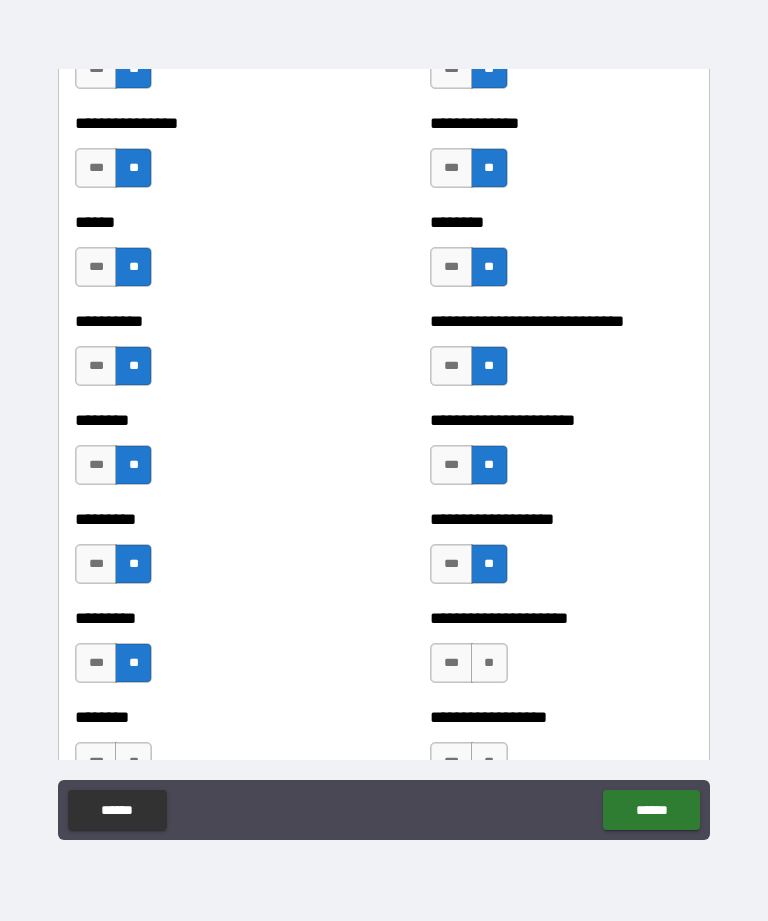 click on "**" at bounding box center [489, 663] 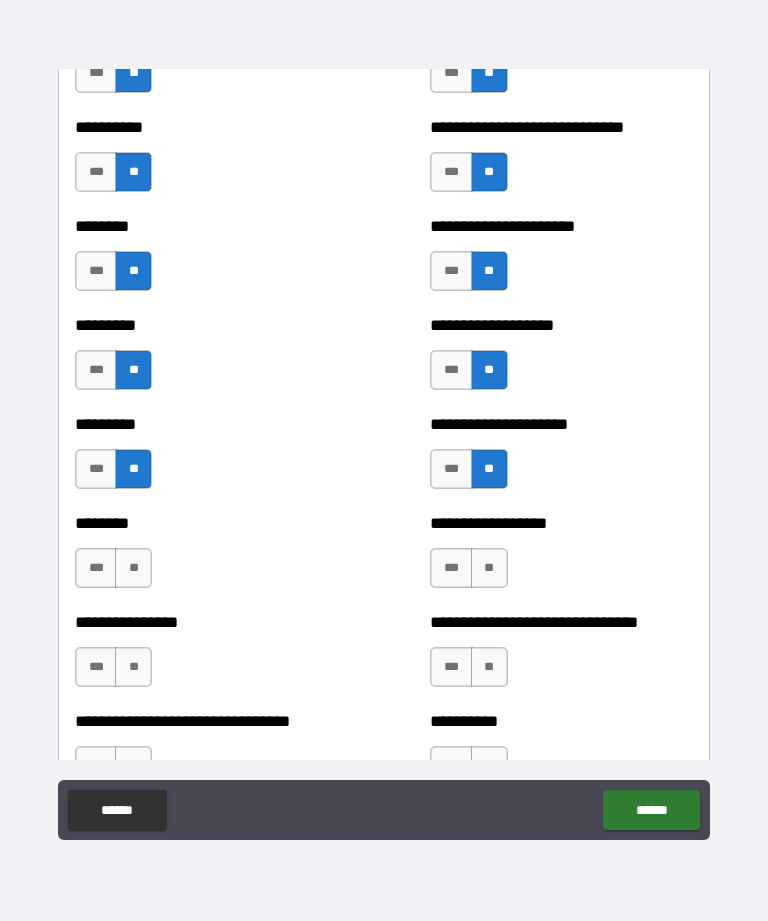scroll, scrollTop: 7108, scrollLeft: 0, axis: vertical 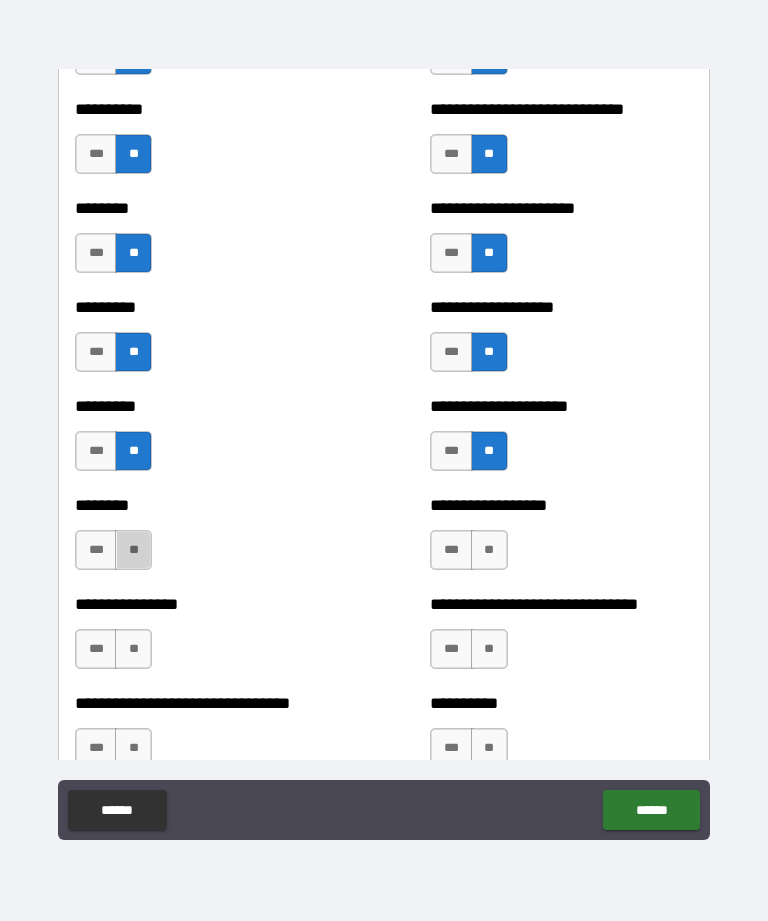 click on "**" at bounding box center [133, 550] 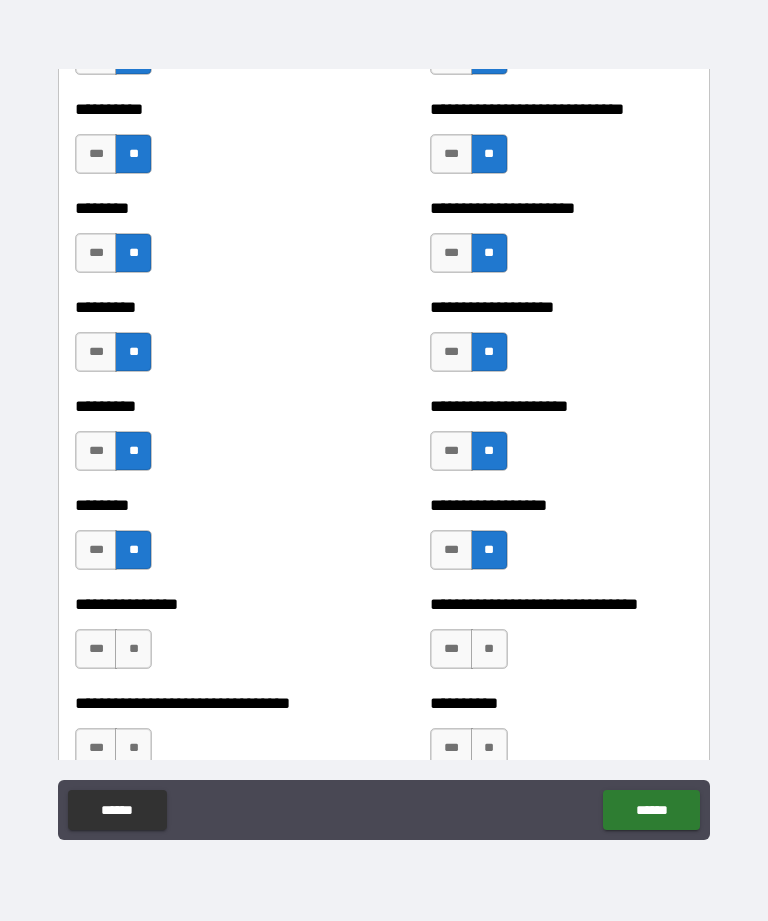 click on "**" at bounding box center (489, 649) 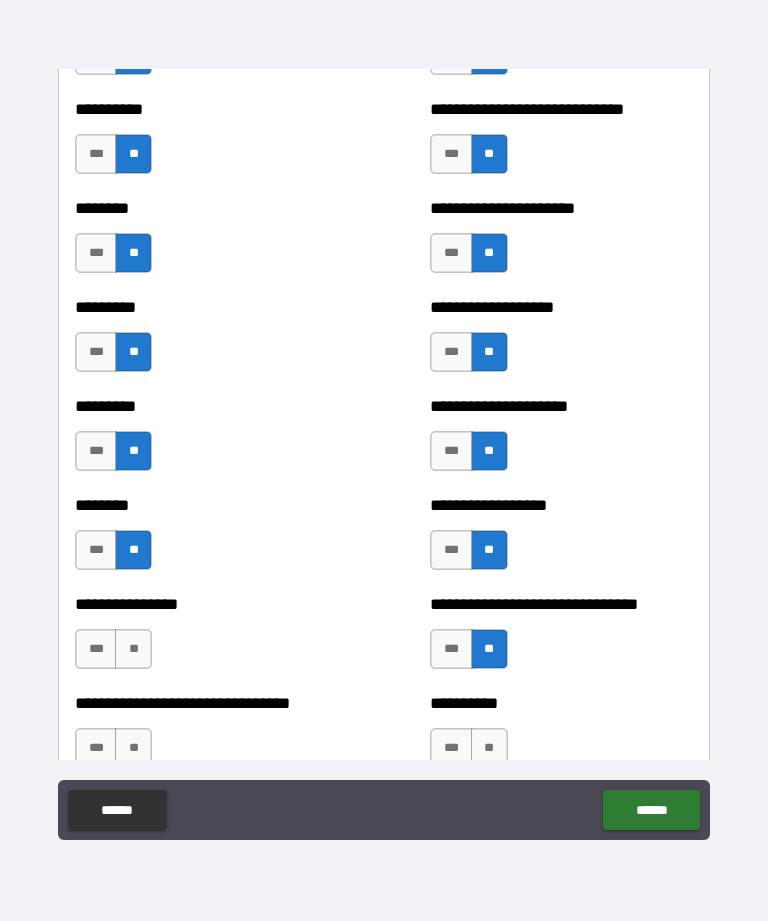 click on "**" at bounding box center [133, 649] 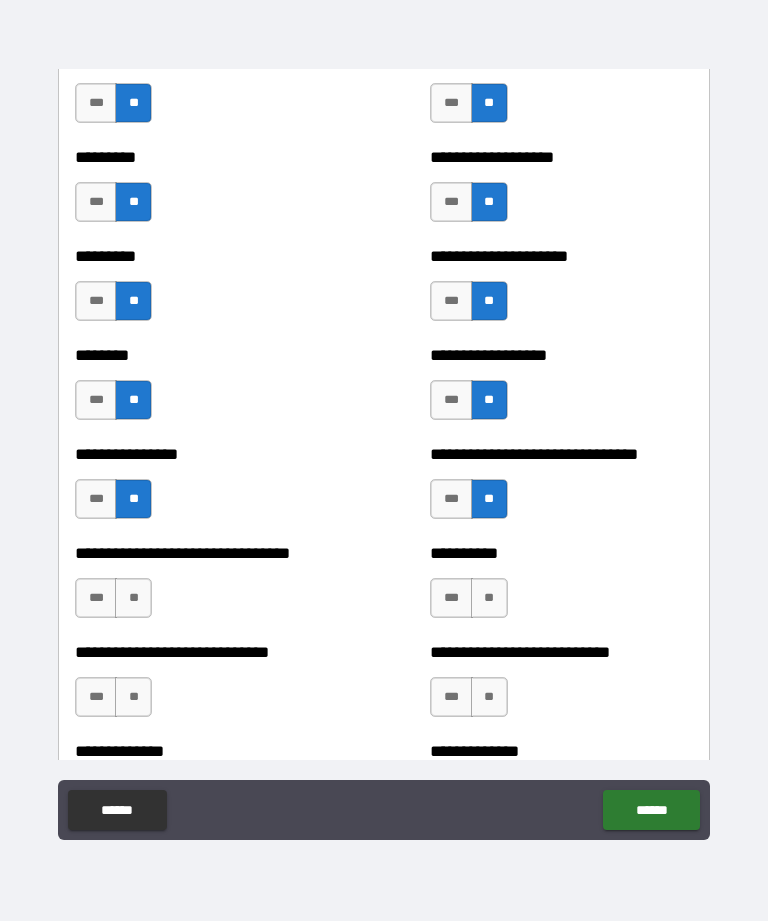 scroll, scrollTop: 7258, scrollLeft: 0, axis: vertical 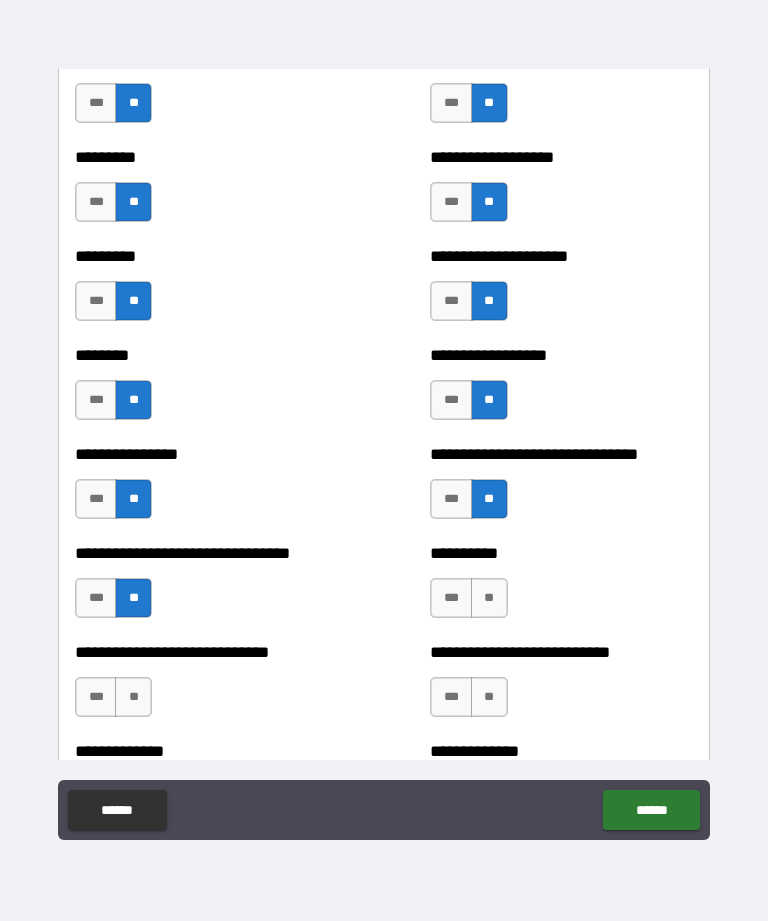 click on "**" at bounding box center (489, 598) 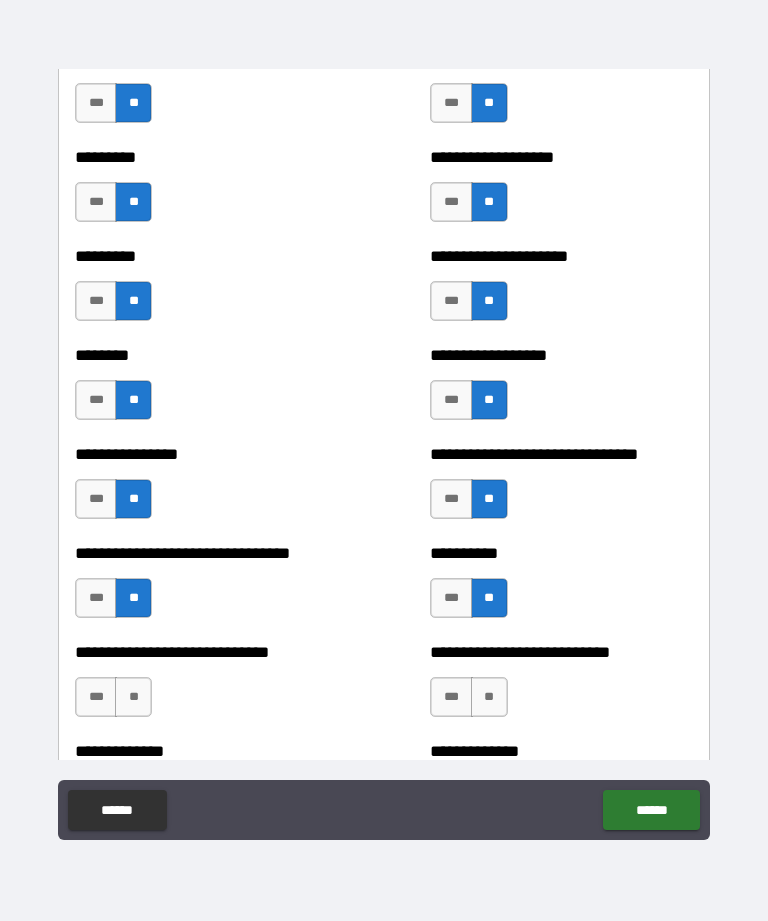 click on "**" at bounding box center (133, 697) 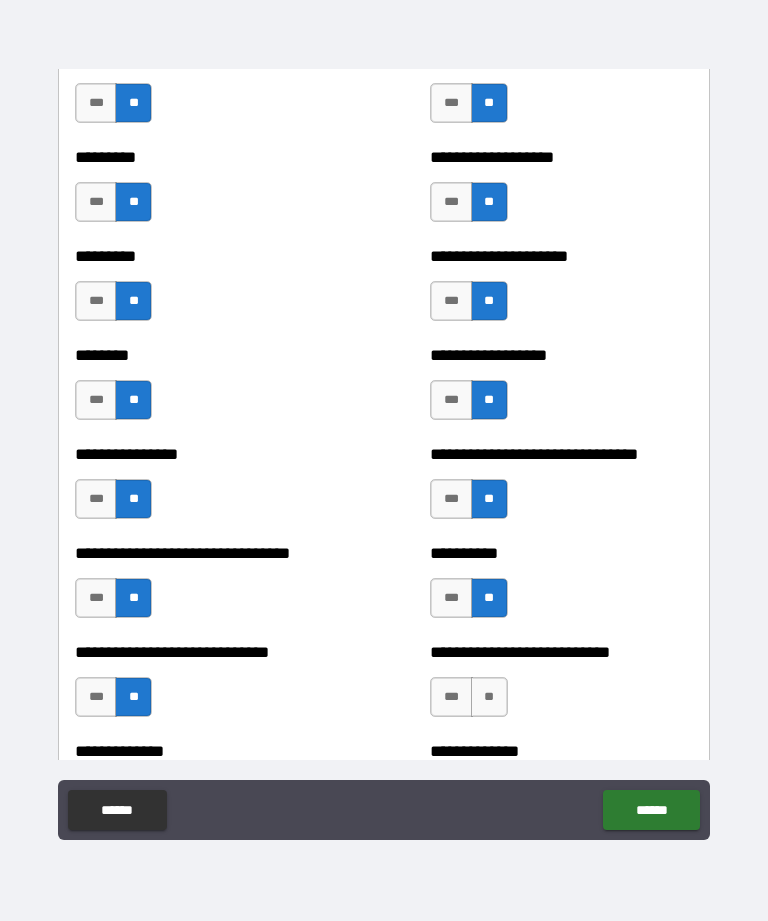 click on "**" at bounding box center [489, 697] 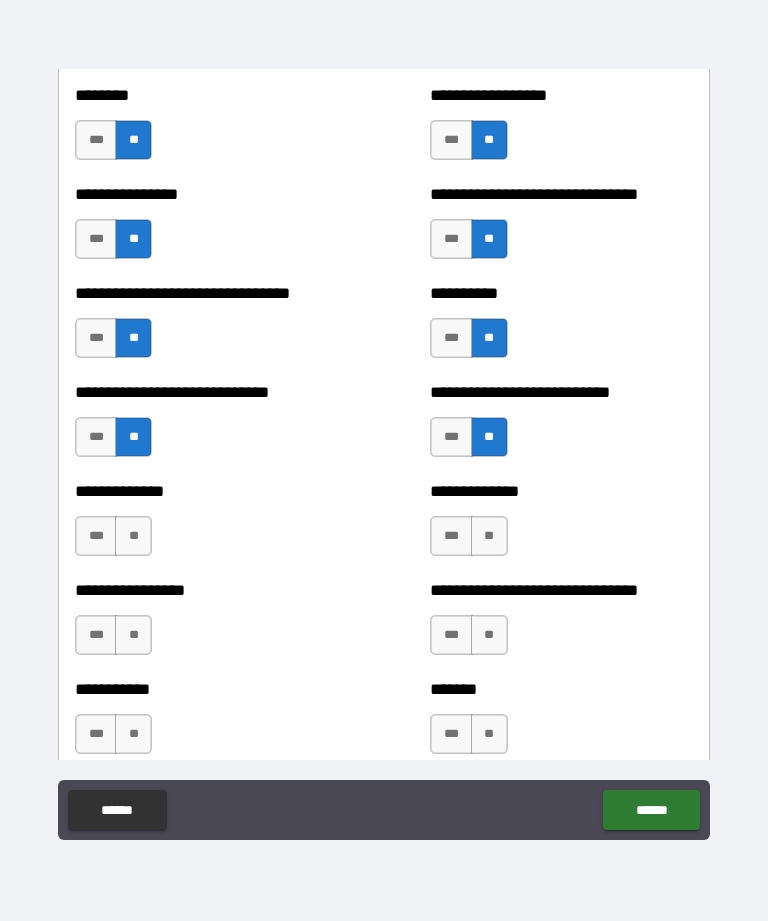 scroll, scrollTop: 7521, scrollLeft: 0, axis: vertical 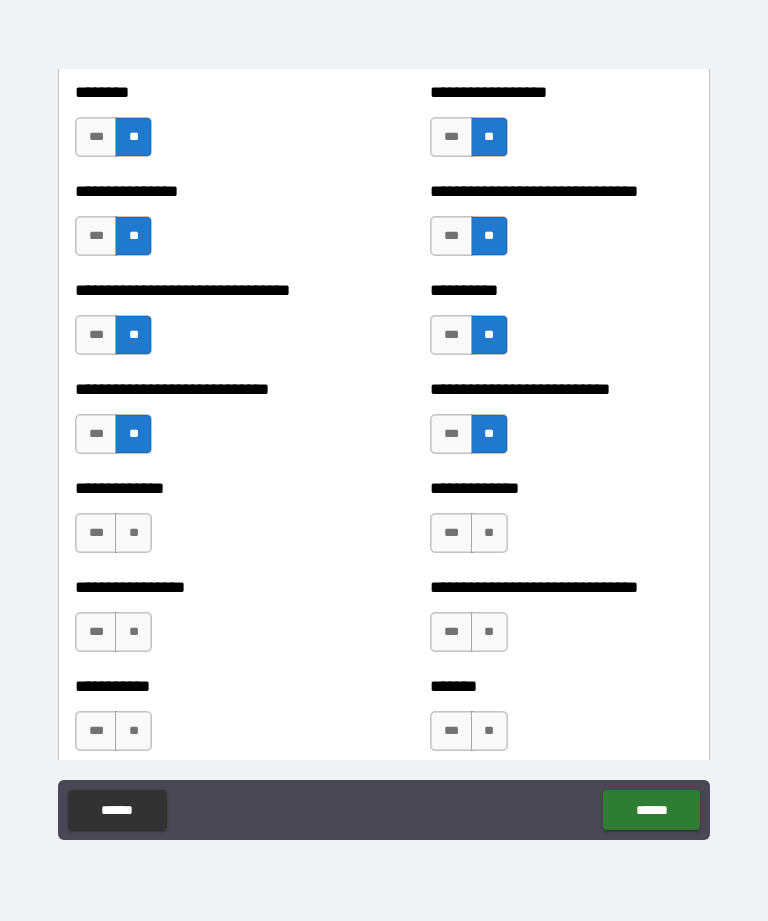 click on "**" at bounding box center [133, 533] 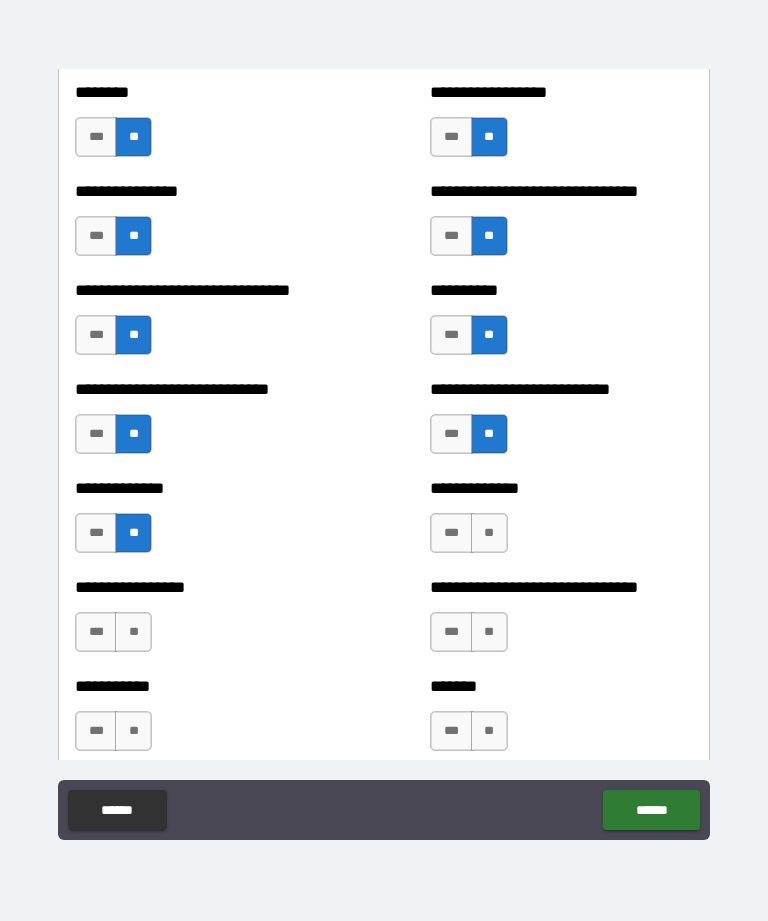 click on "**" at bounding box center (489, 533) 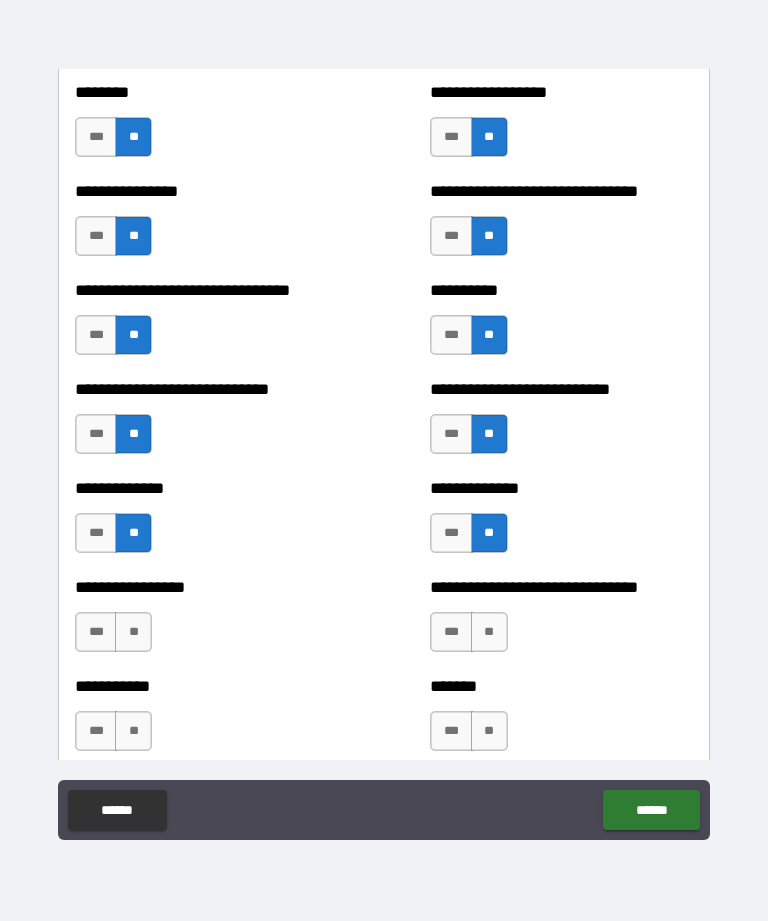 click on "**" at bounding box center (489, 632) 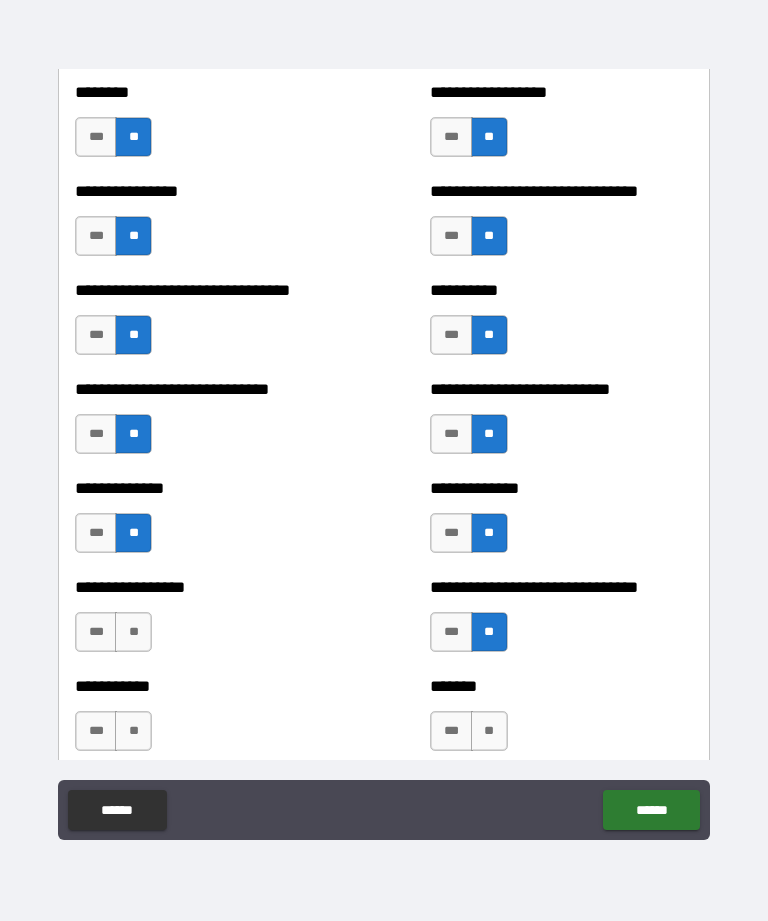 click on "**" at bounding box center (133, 632) 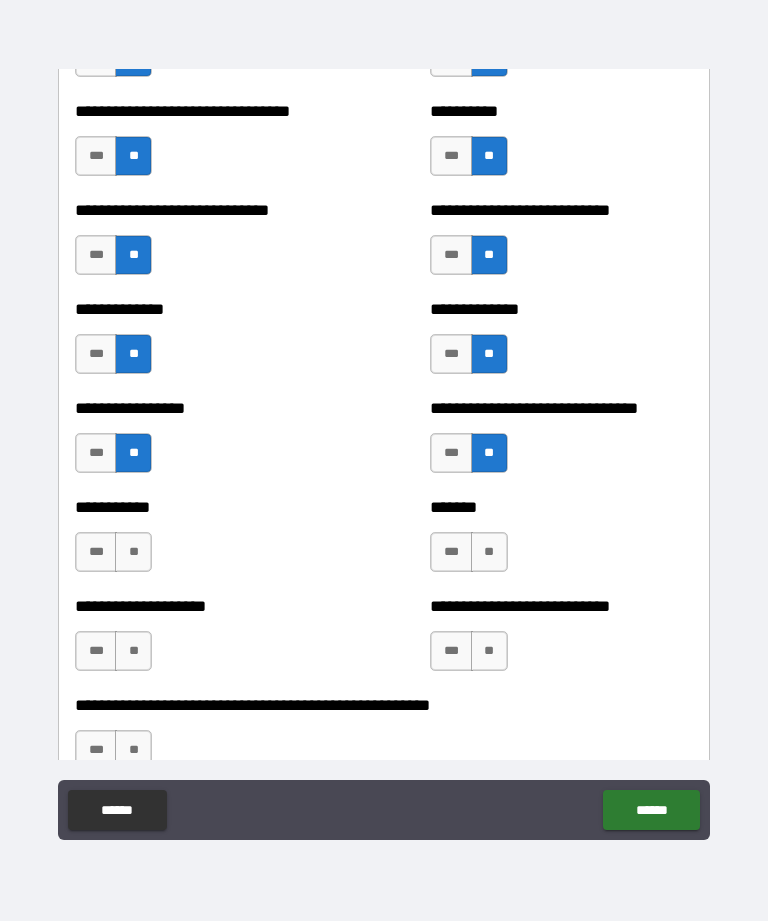 scroll, scrollTop: 7698, scrollLeft: 0, axis: vertical 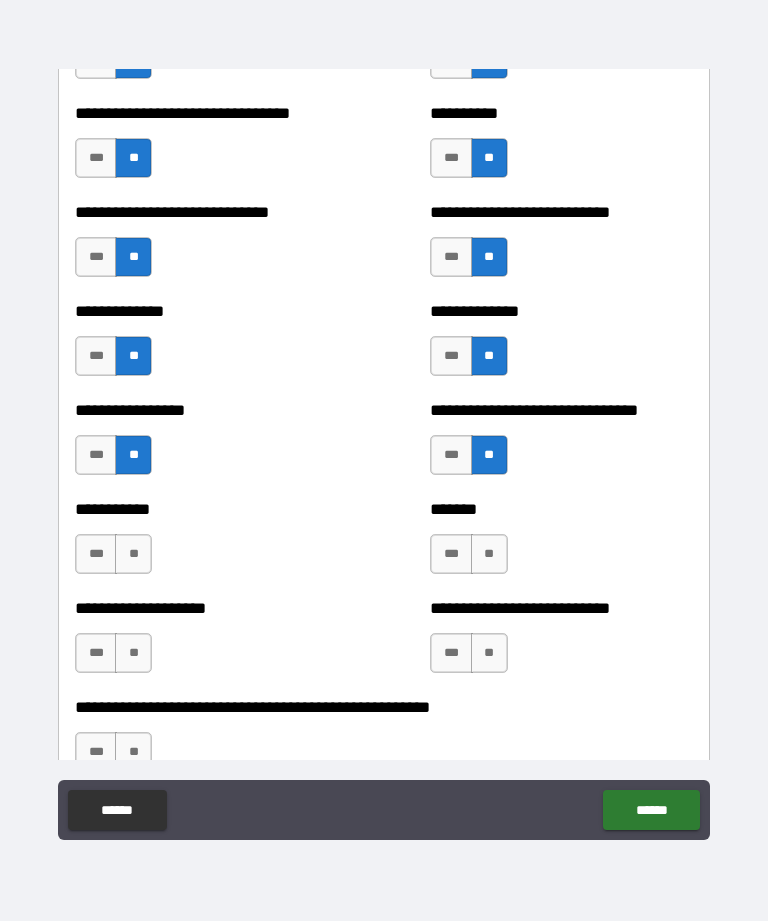 click on "**" at bounding box center (133, 554) 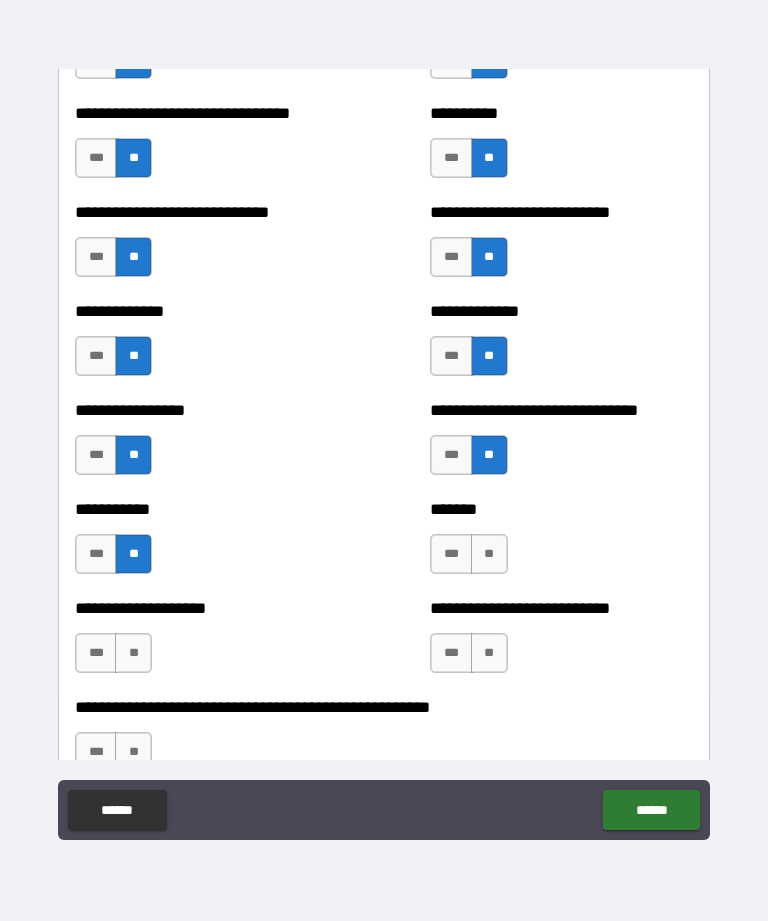 click on "**" at bounding box center [489, 554] 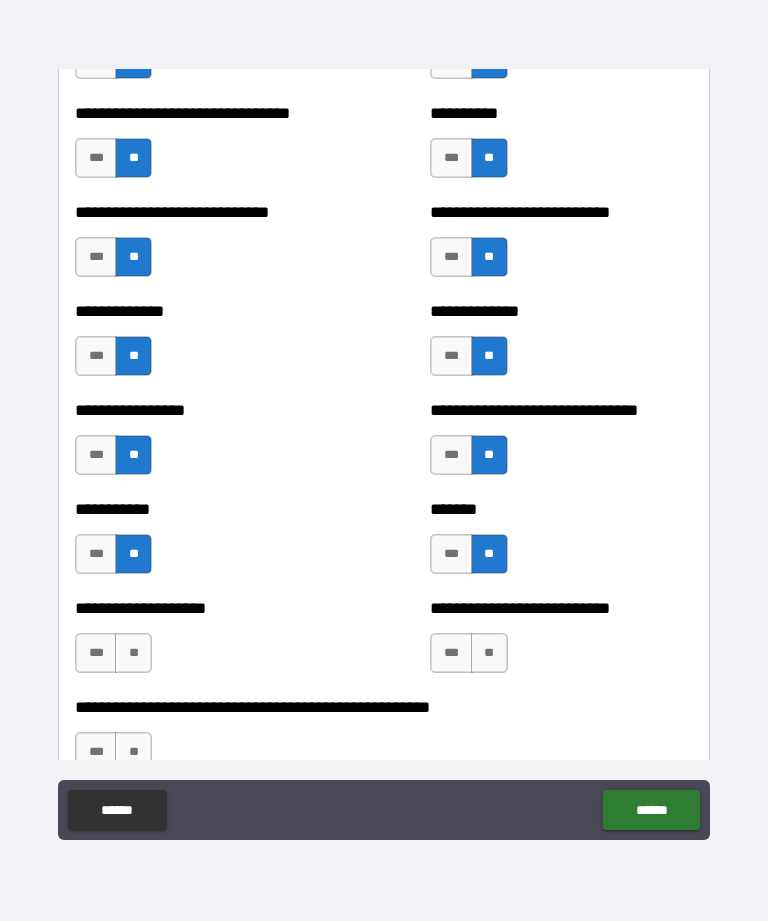 click on "**" at bounding box center [489, 653] 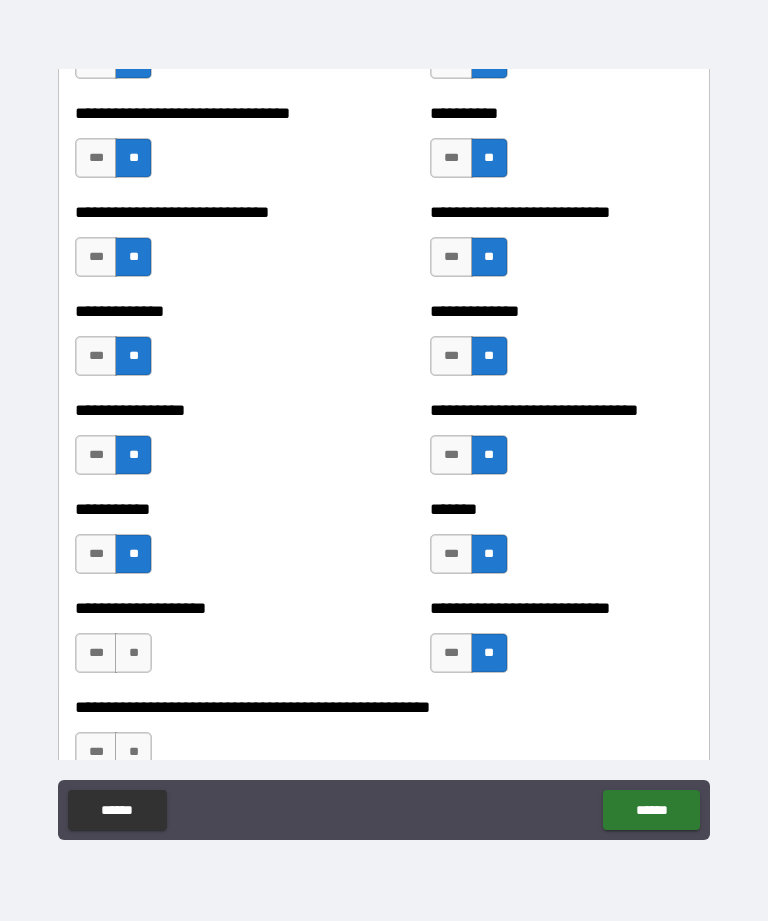 click on "**" at bounding box center (133, 653) 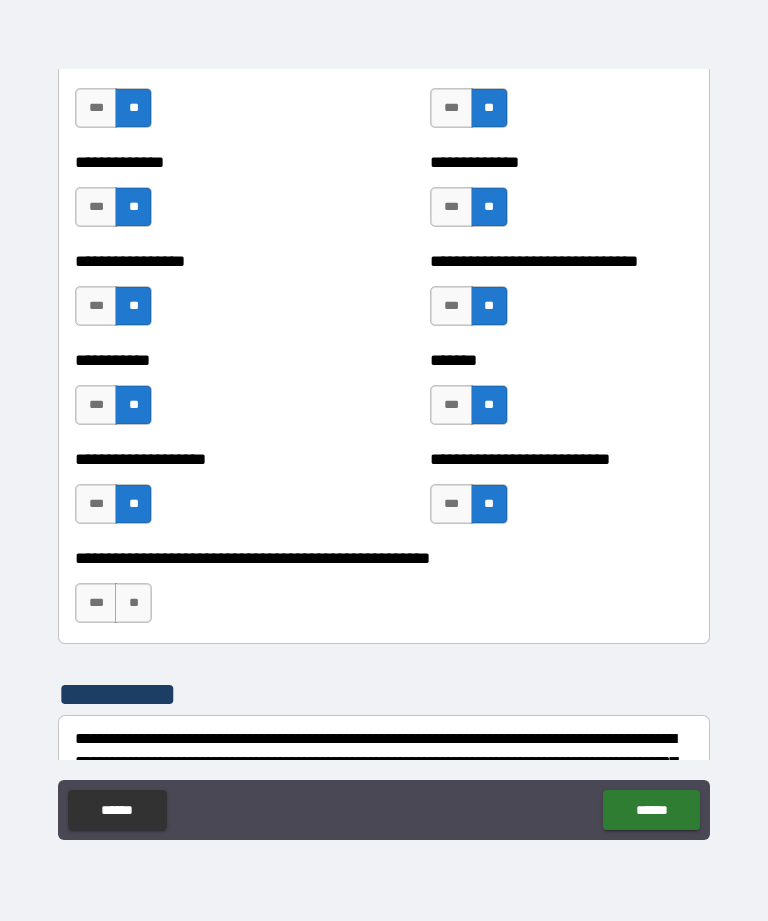 scroll, scrollTop: 7854, scrollLeft: 0, axis: vertical 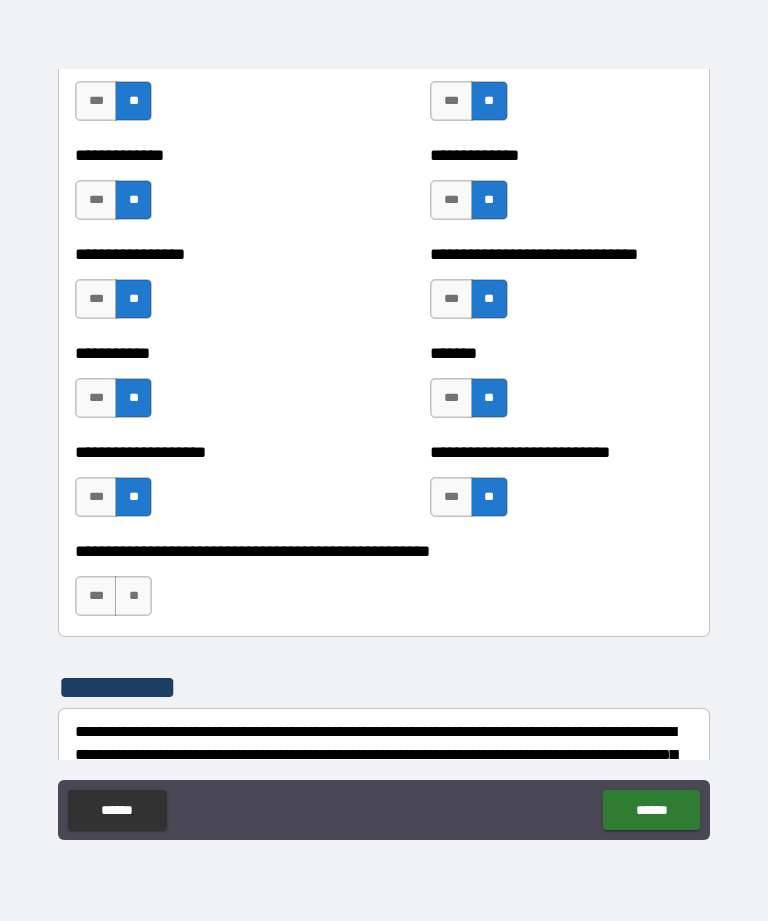 click on "**" at bounding box center [133, 596] 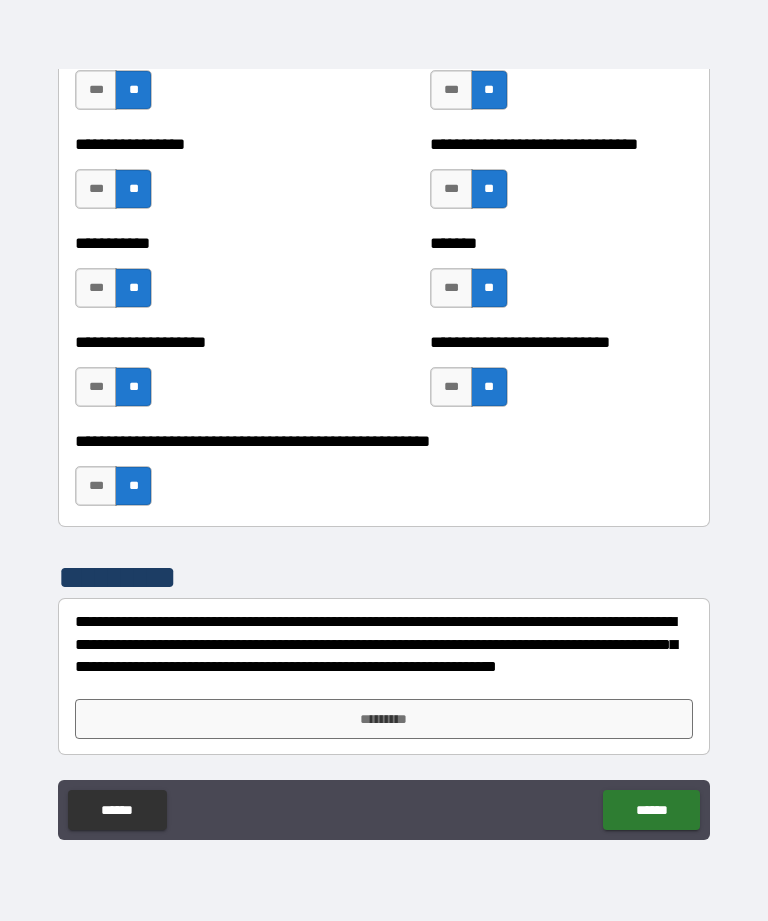 click on "*********" at bounding box center [384, 719] 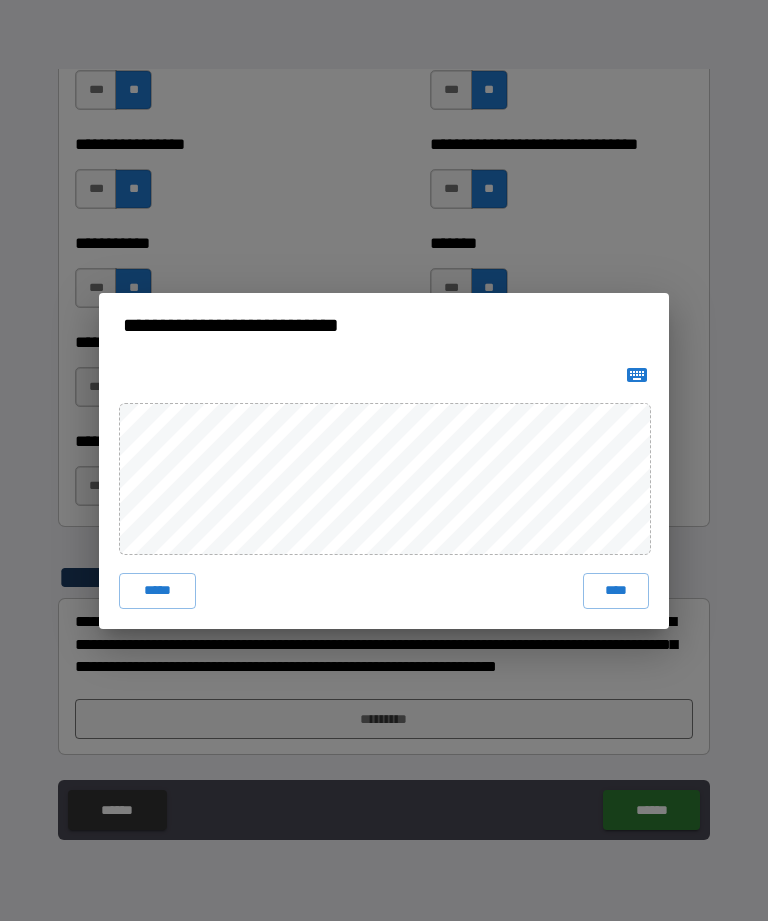 click on "****" at bounding box center (616, 591) 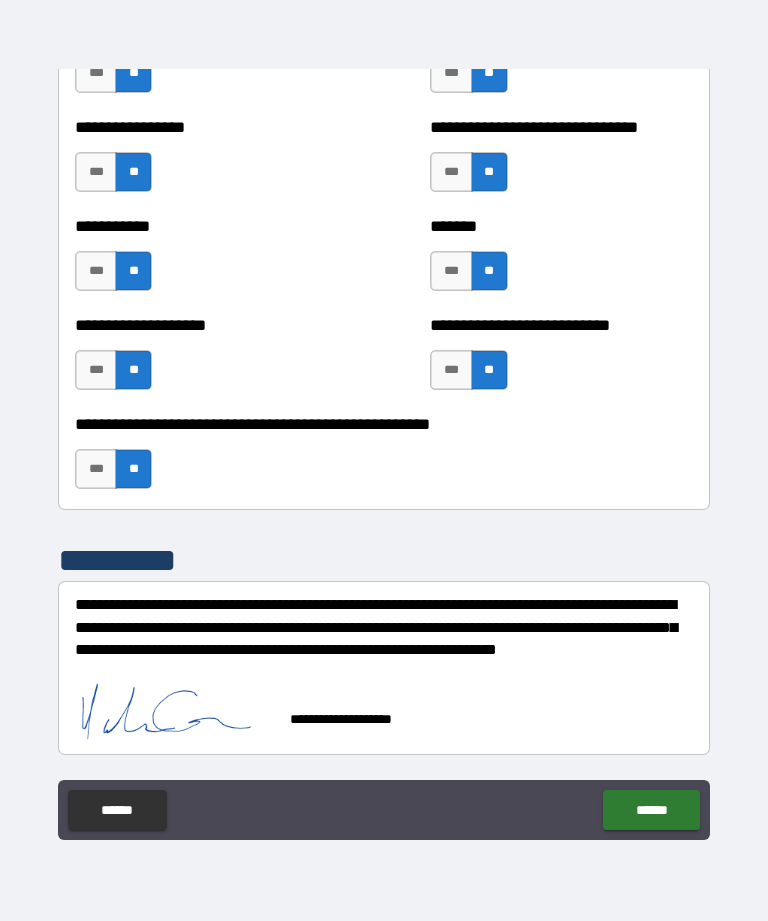 scroll, scrollTop: 7982, scrollLeft: 0, axis: vertical 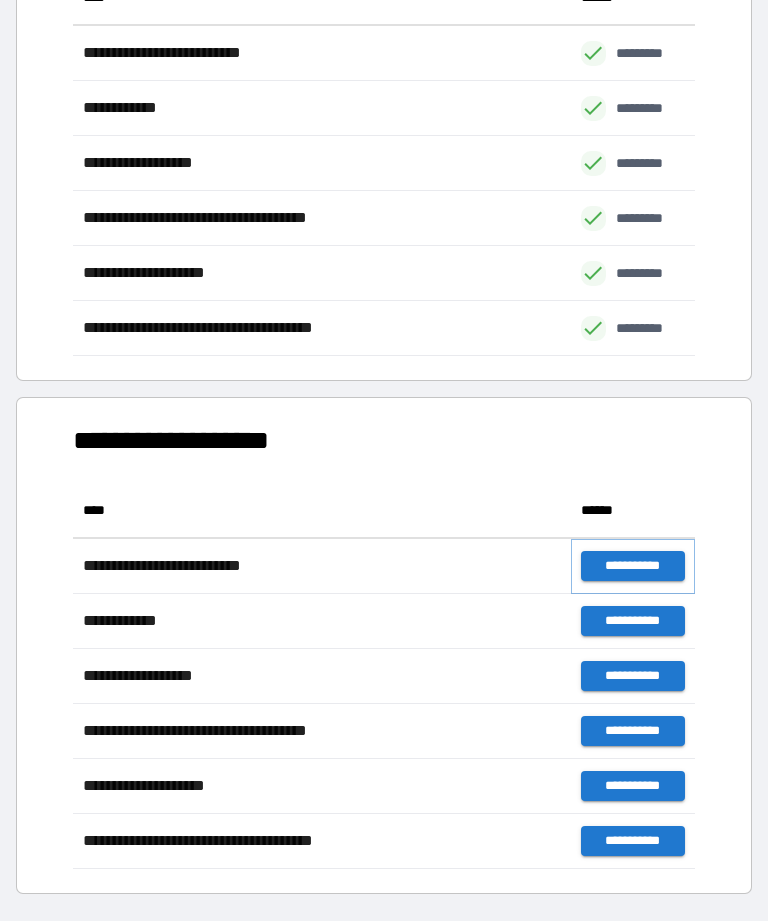 click on "**********" at bounding box center [633, 566] 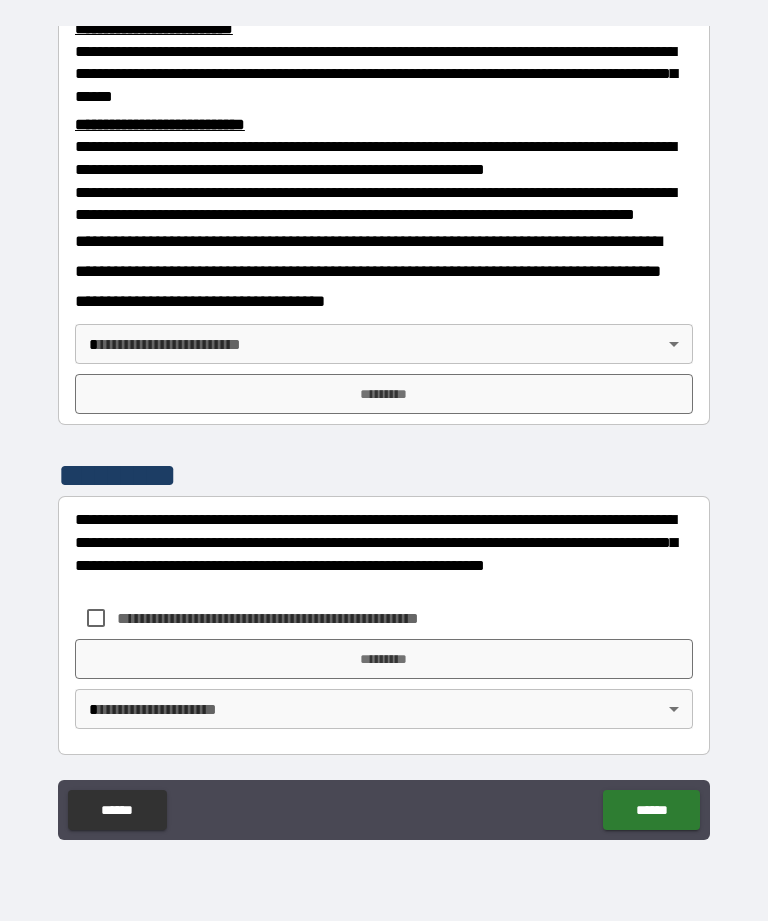 scroll, scrollTop: 733, scrollLeft: 0, axis: vertical 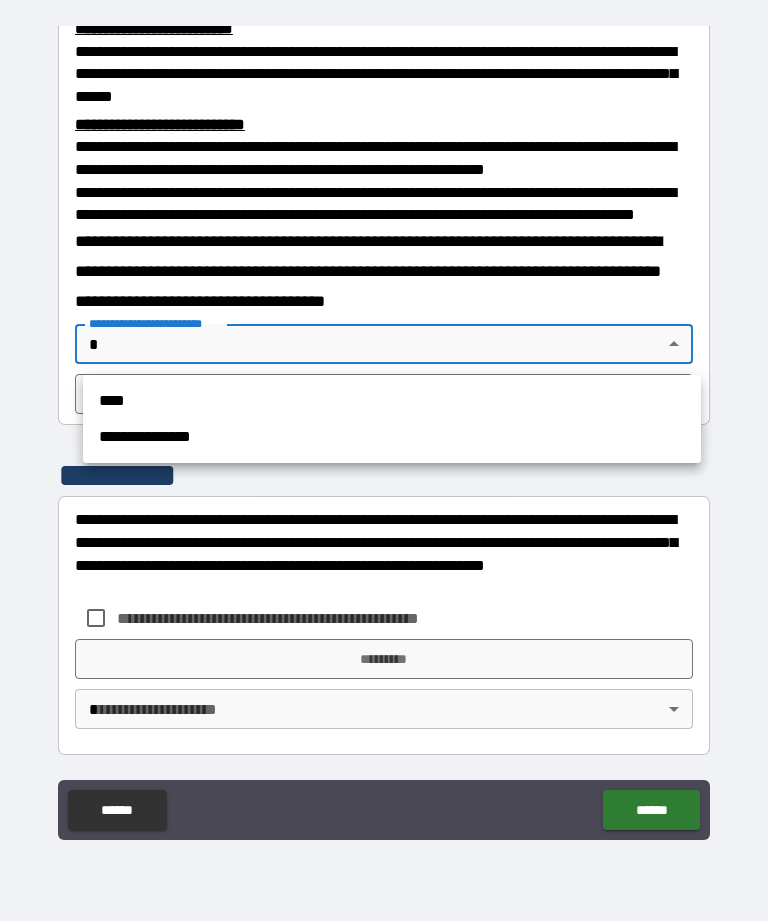 click on "**********" at bounding box center [392, 437] 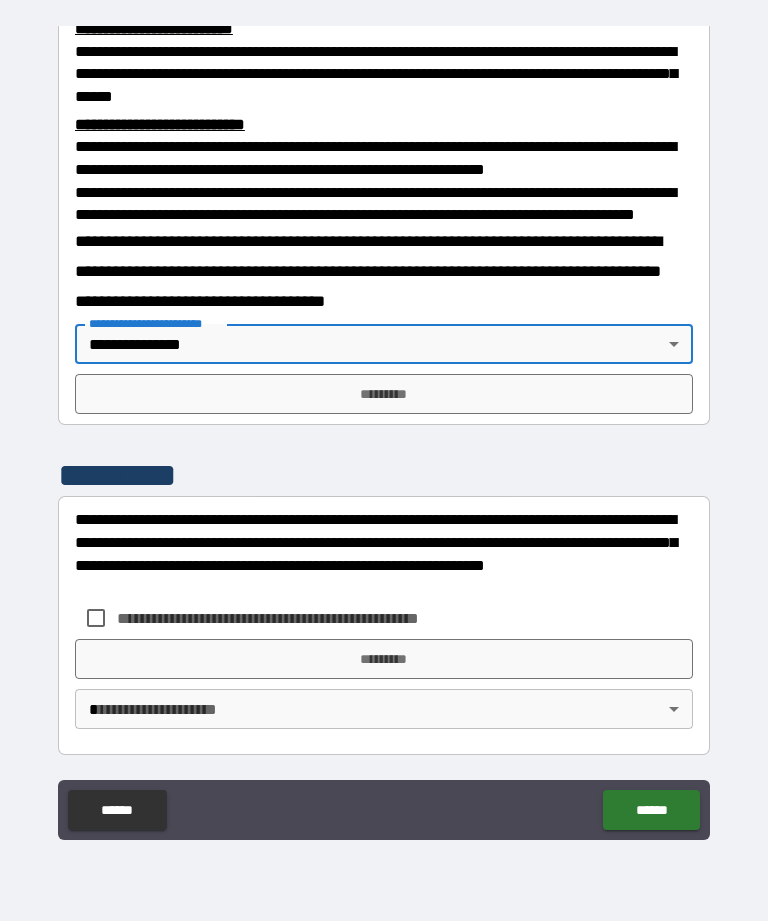 click on "*********" at bounding box center [384, 394] 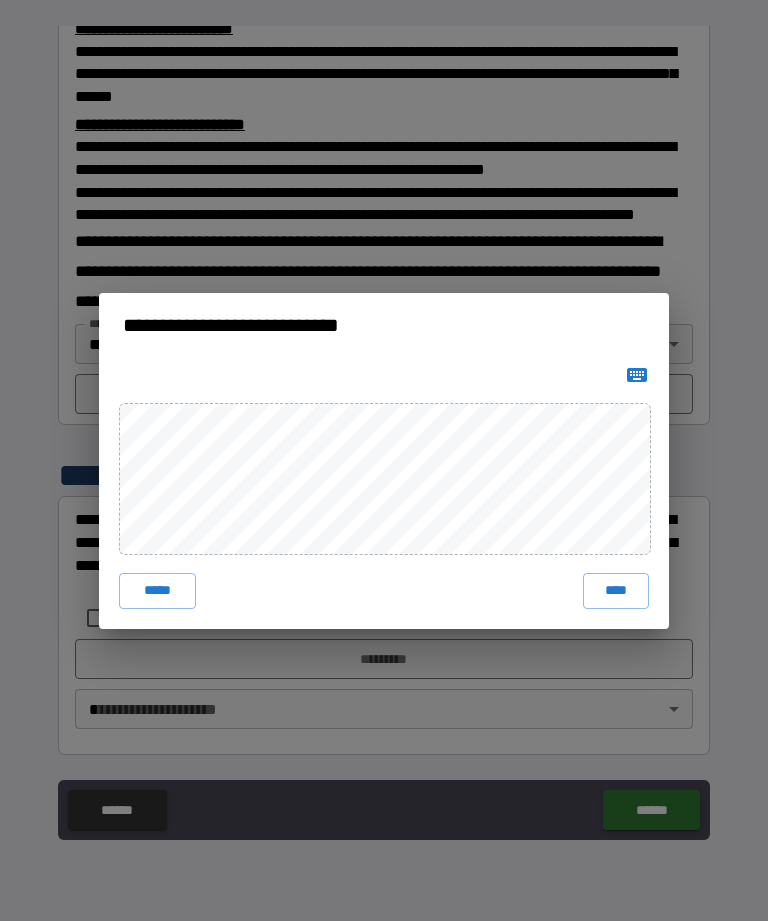 click on "****" at bounding box center (616, 591) 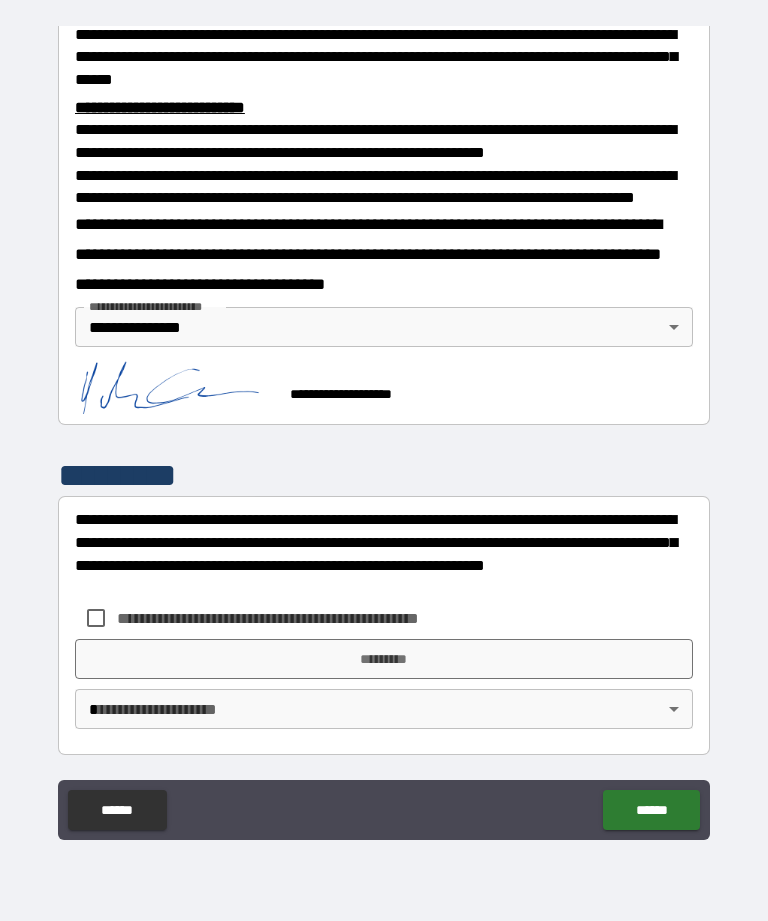 scroll, scrollTop: 752, scrollLeft: 0, axis: vertical 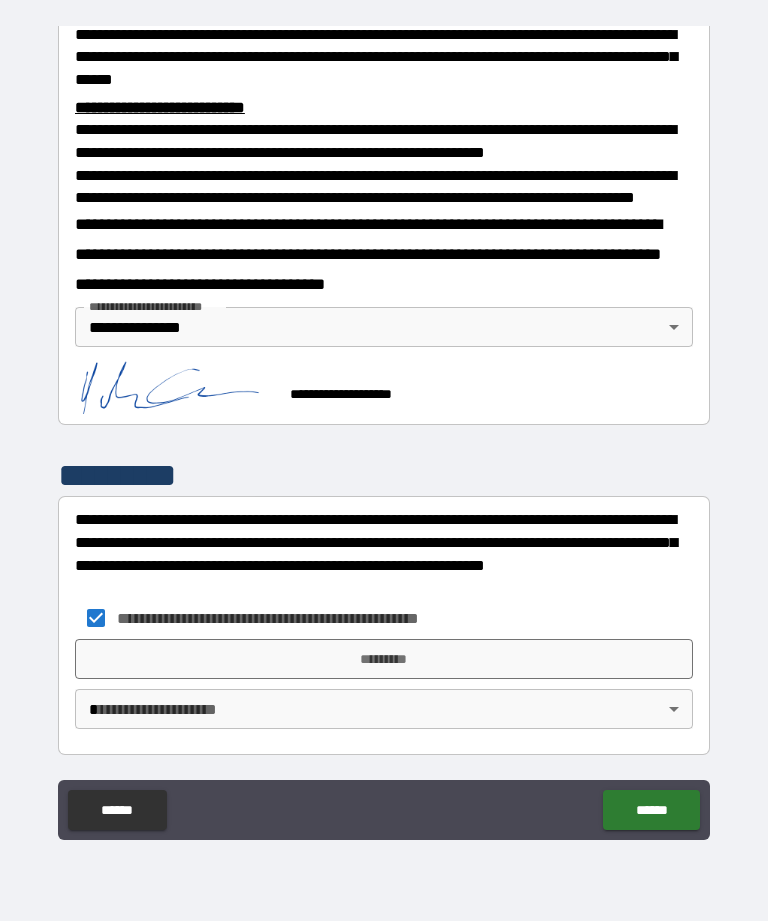 click on "*********" at bounding box center [384, 659] 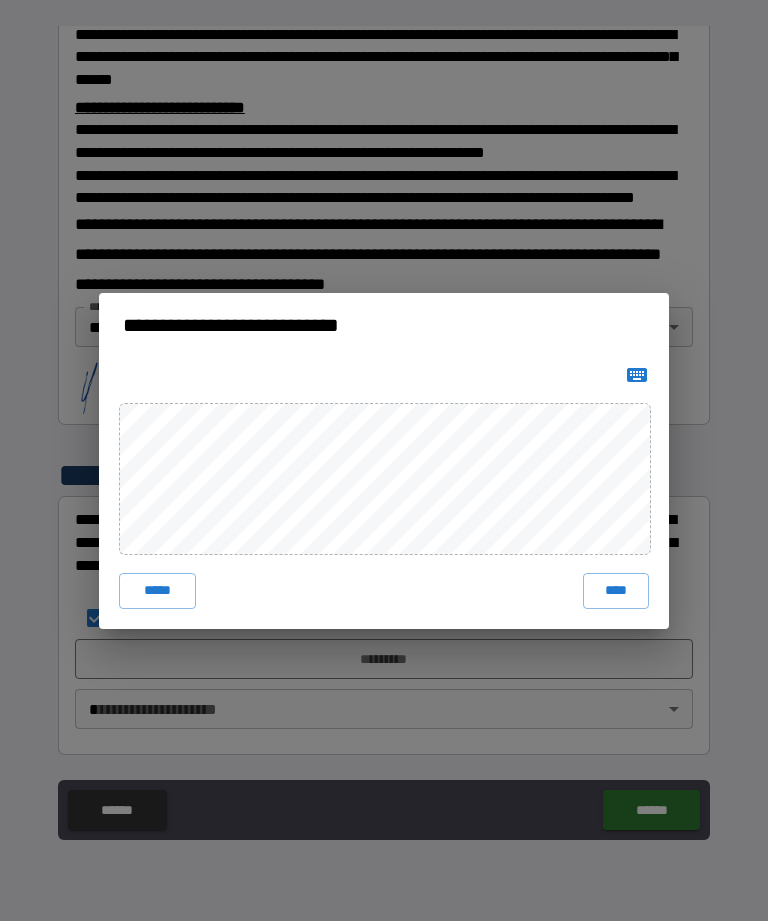 click on "****" at bounding box center [616, 591] 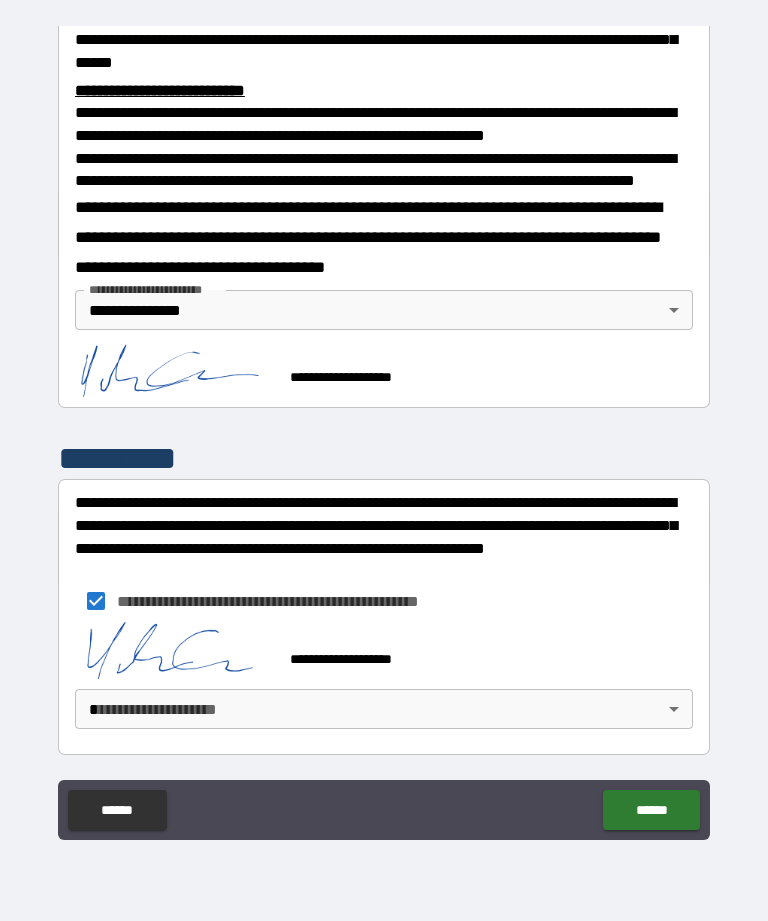 click on "[FIRST] [LAST] [PHONE] [ADDRESS] [CITY] [STATE] [ZIP] [COUNTRY] [EMAIL]" at bounding box center (384, 428) 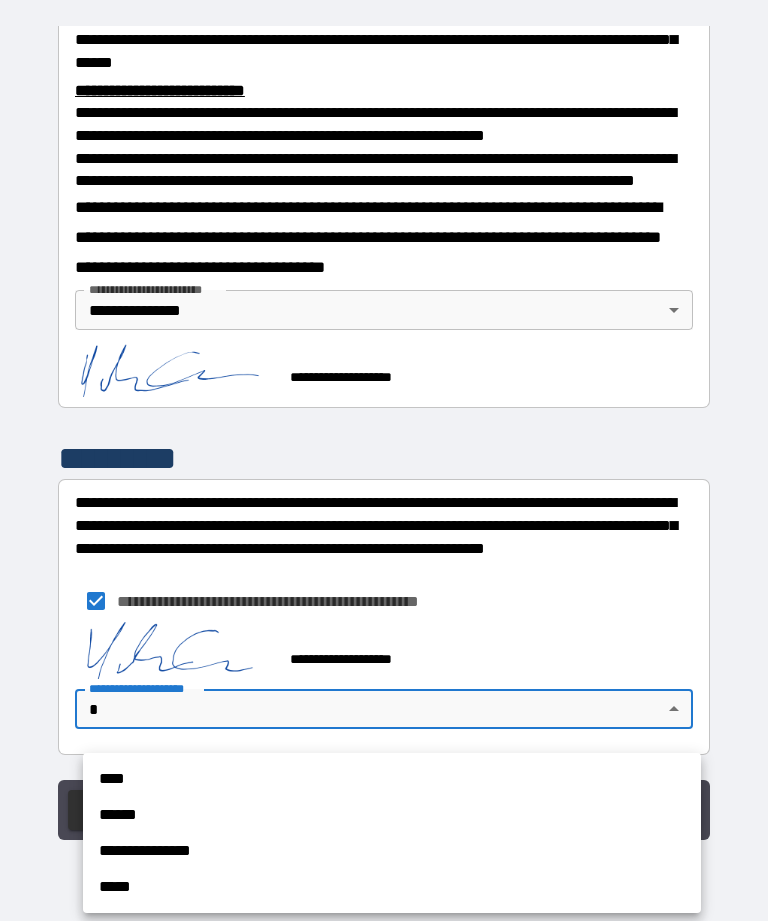 click on "**********" at bounding box center [392, 851] 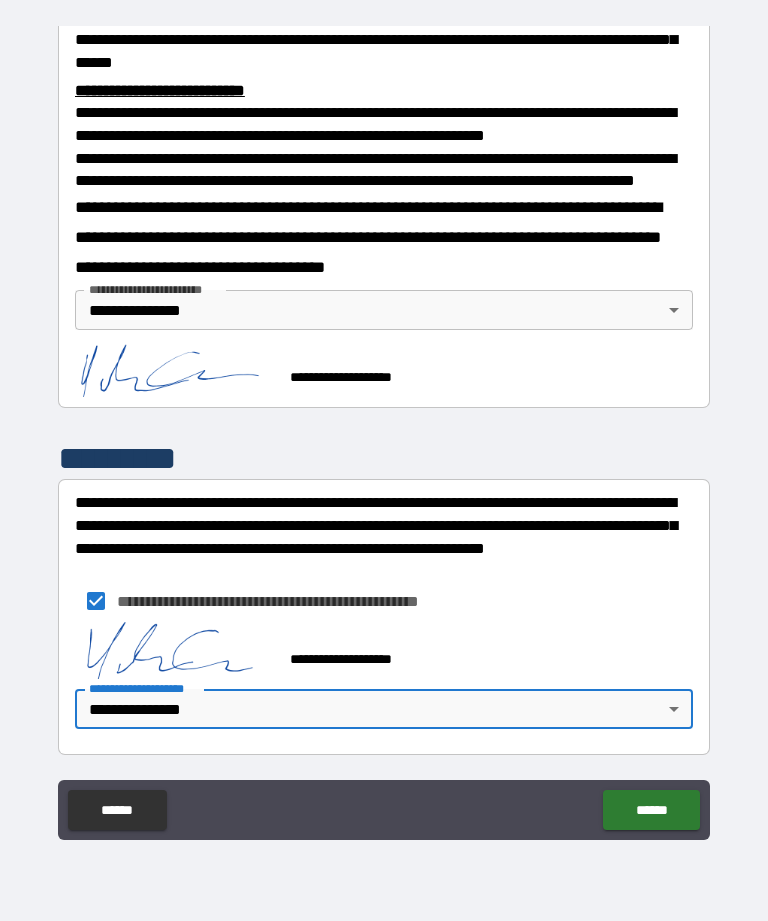 click on "******" at bounding box center (651, 810) 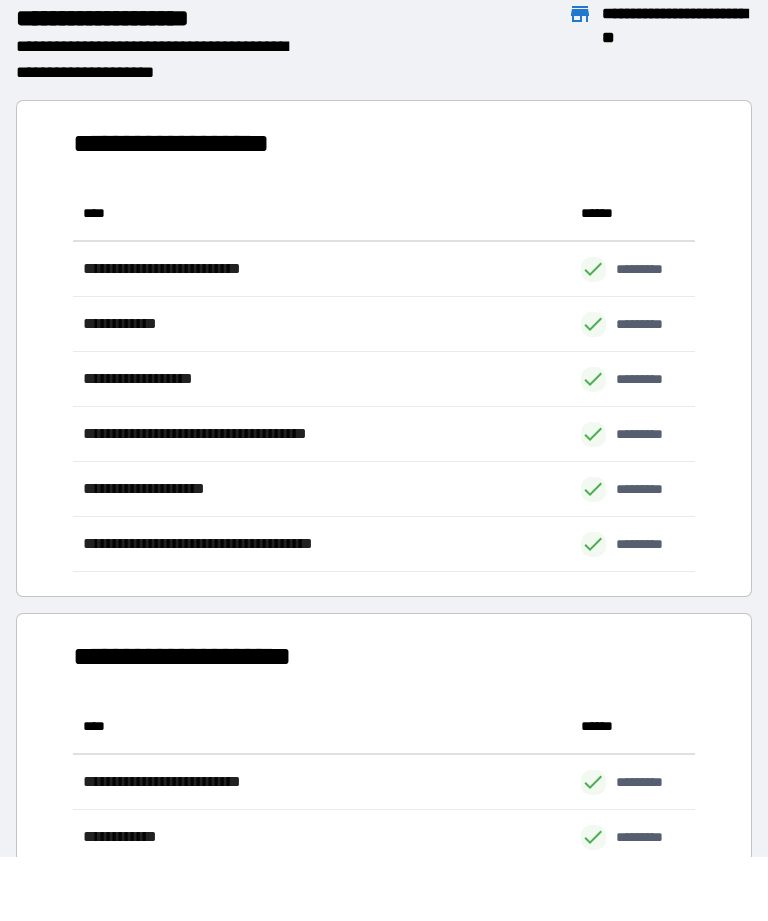 scroll, scrollTop: 386, scrollLeft: 622, axis: both 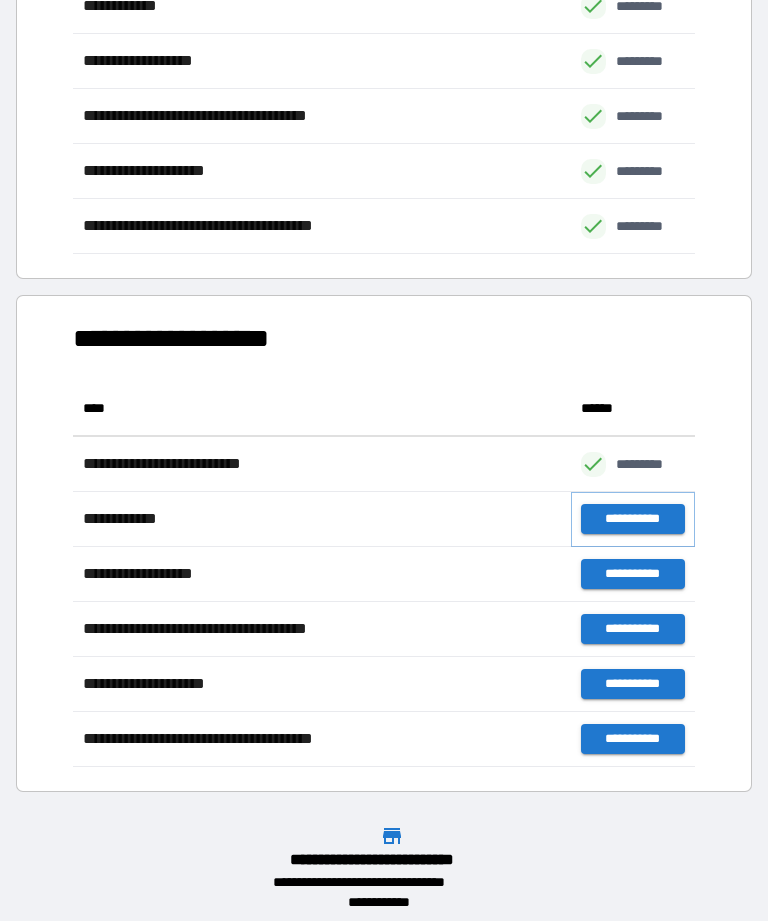 click on "**********" at bounding box center (633, 519) 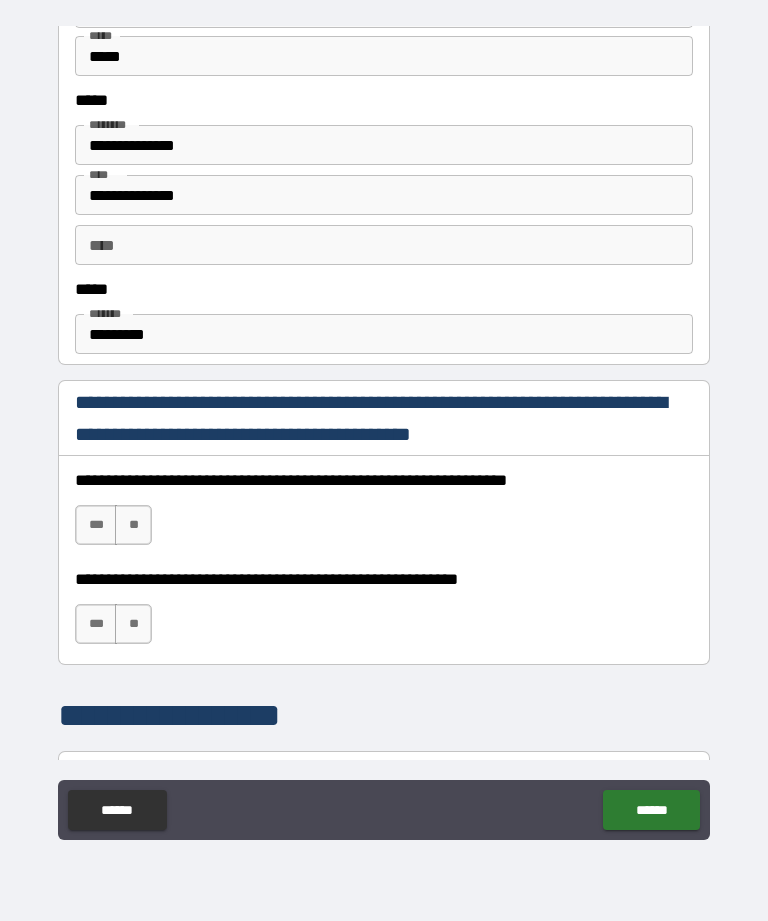 scroll, scrollTop: 1052, scrollLeft: 0, axis: vertical 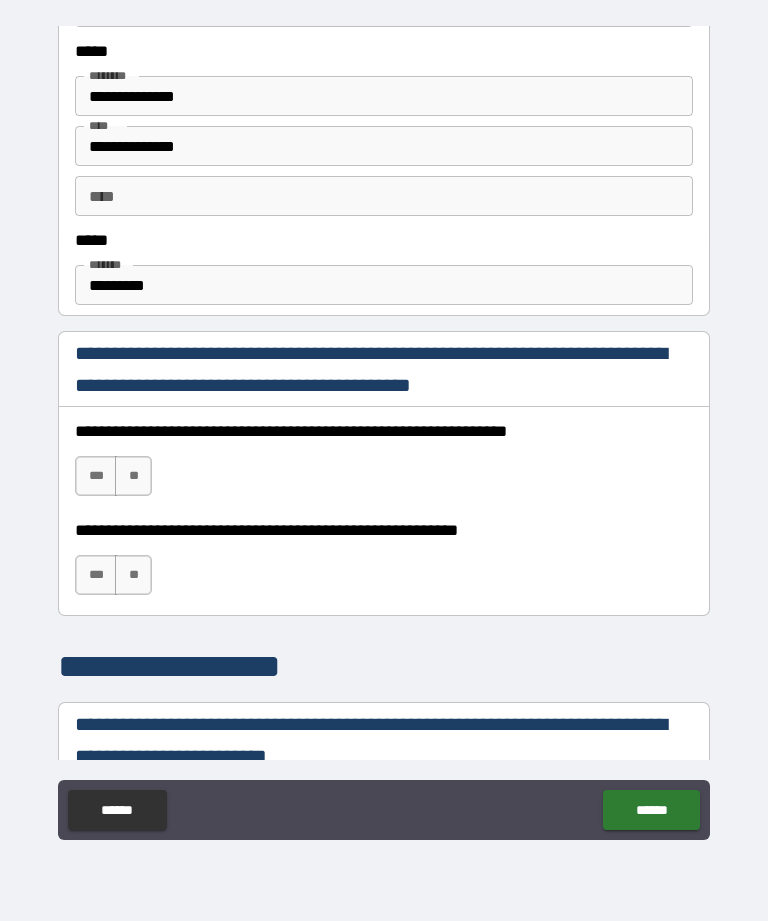 click on "**" at bounding box center [133, 476] 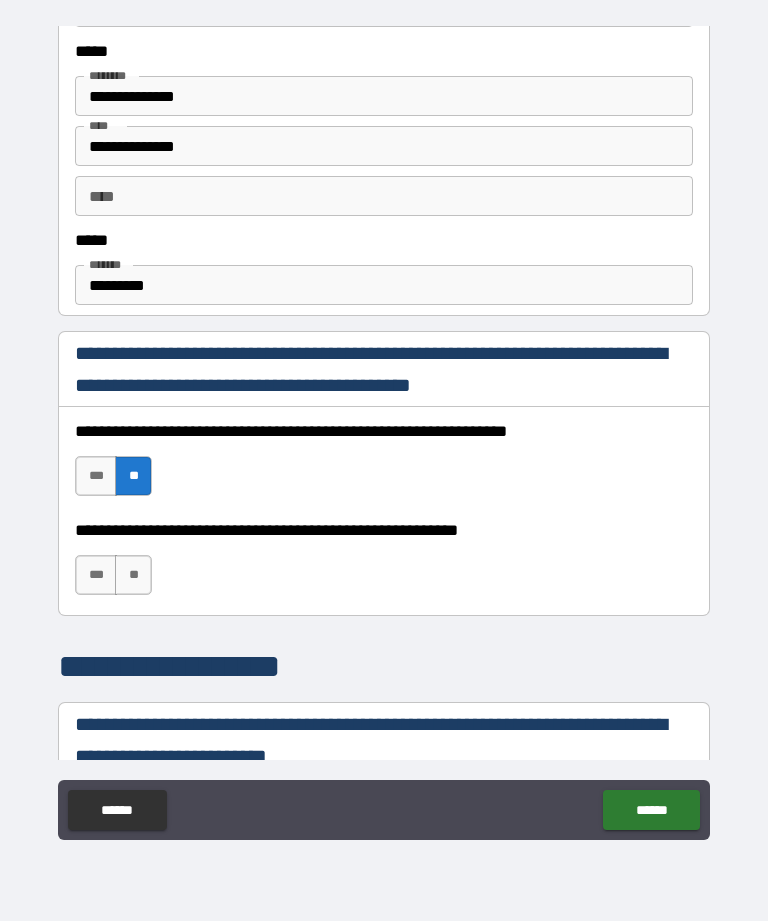 click on "***" at bounding box center (96, 476) 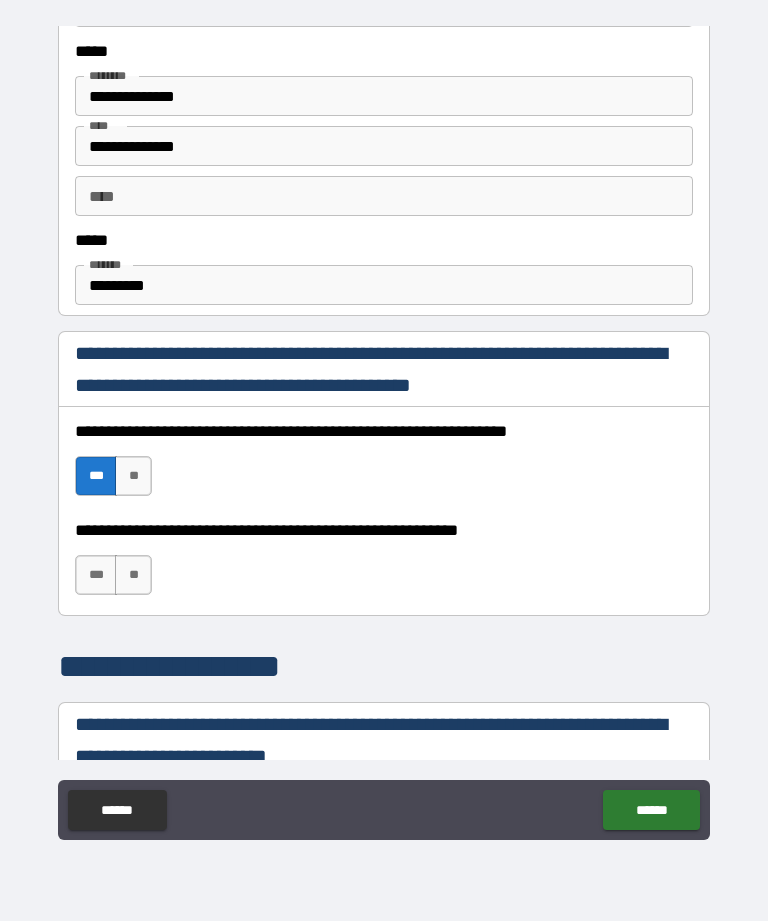 click on "***" at bounding box center (96, 575) 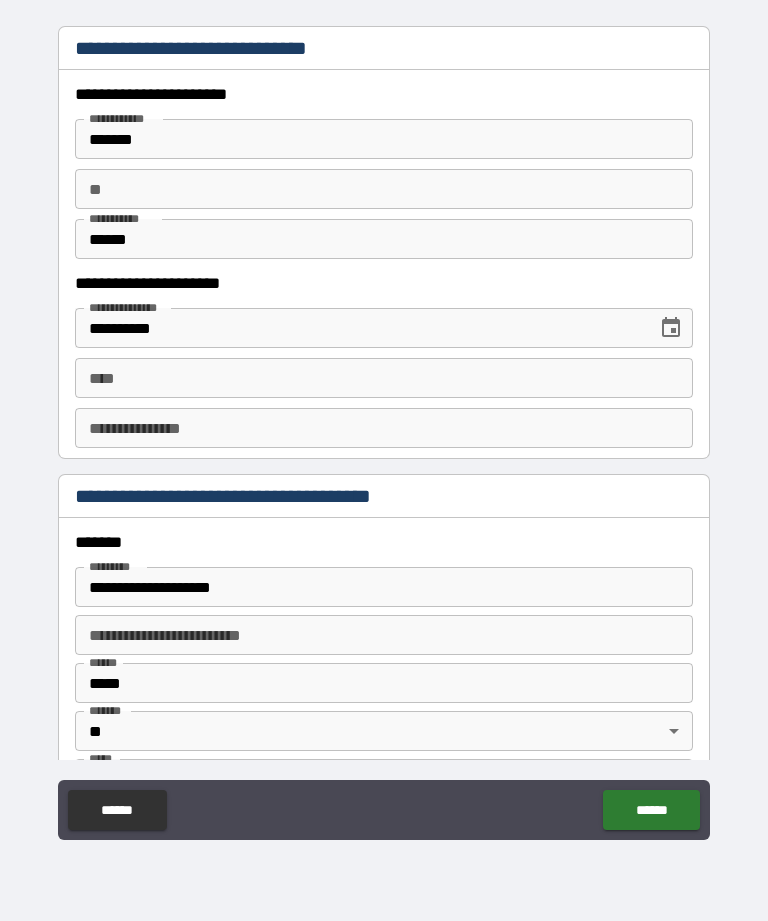 scroll, scrollTop: 1929, scrollLeft: 0, axis: vertical 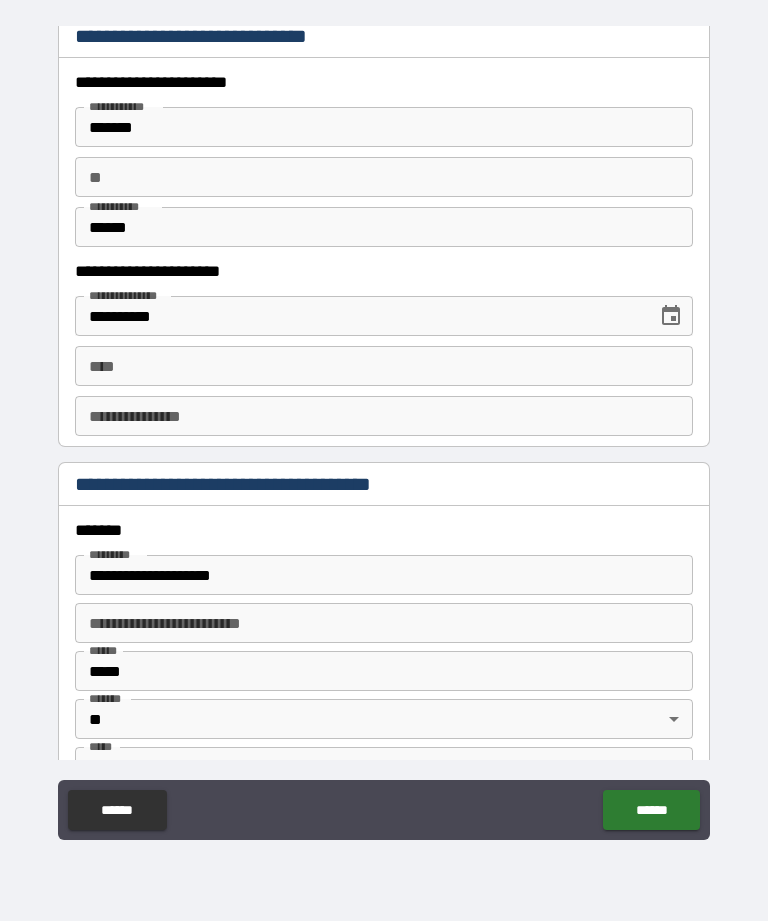 click on "****" at bounding box center [384, 366] 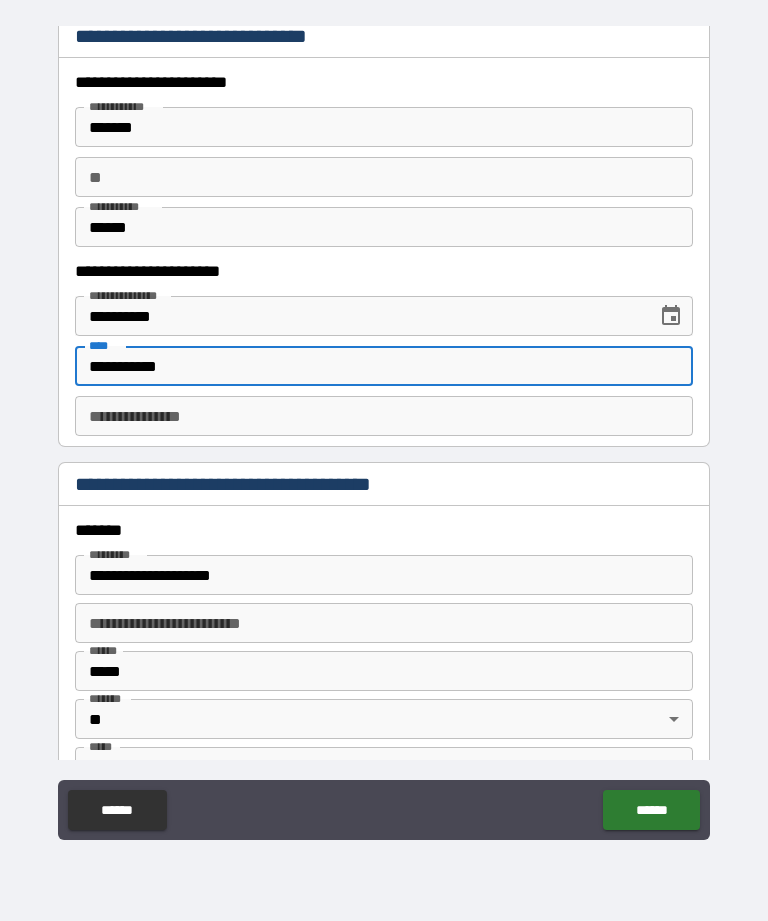 click on "**********" at bounding box center [384, 416] 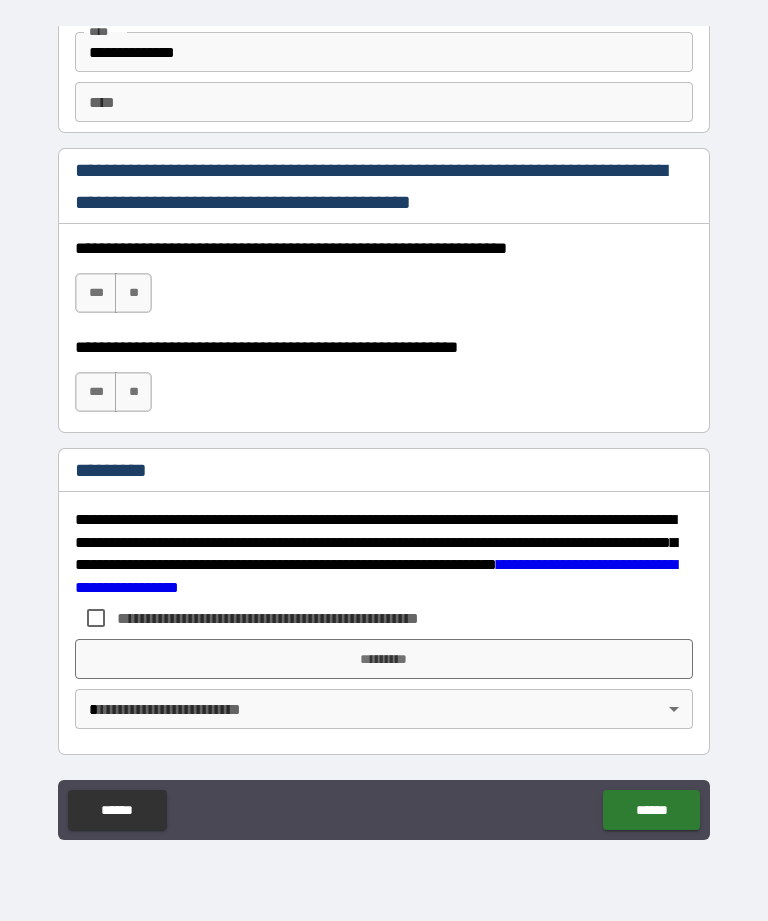 scroll, scrollTop: 2872, scrollLeft: 0, axis: vertical 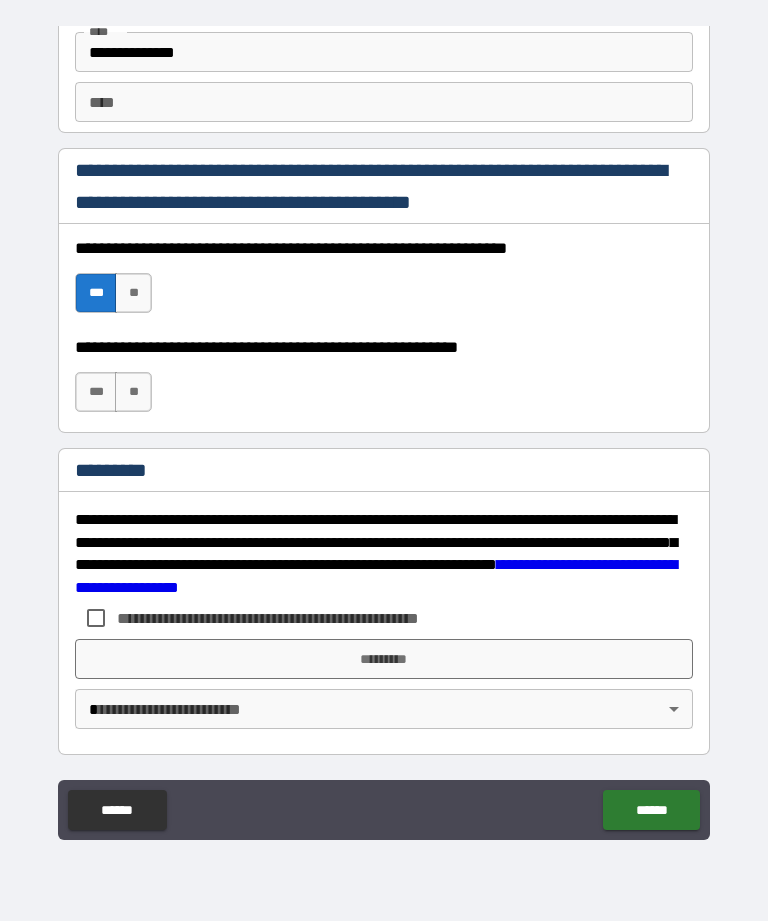click on "***" at bounding box center [96, 392] 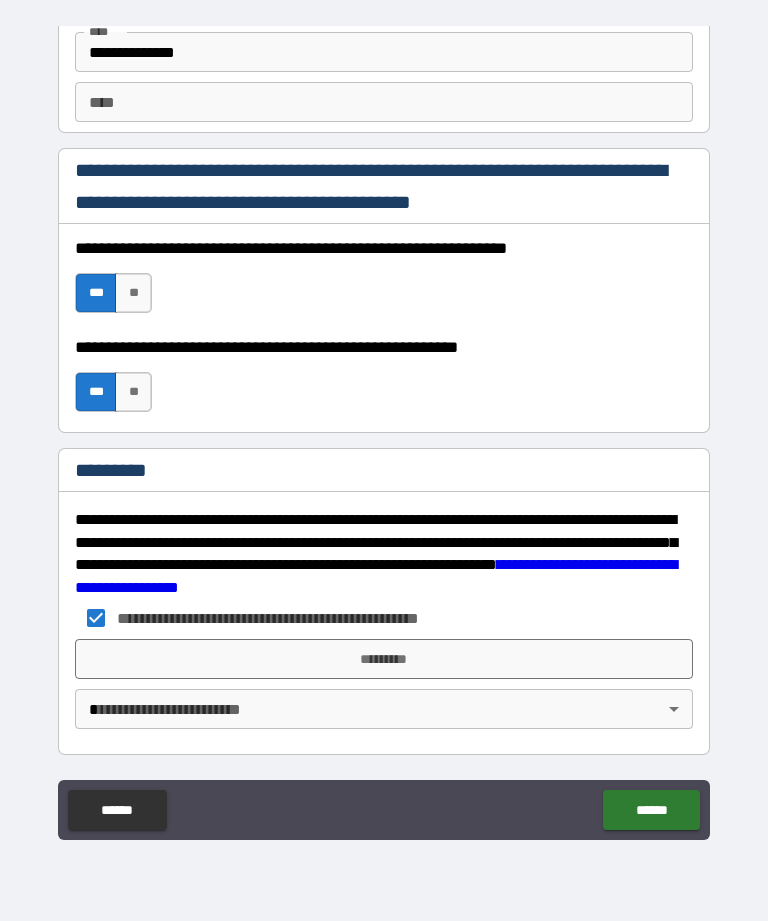 click on "*********" at bounding box center [384, 659] 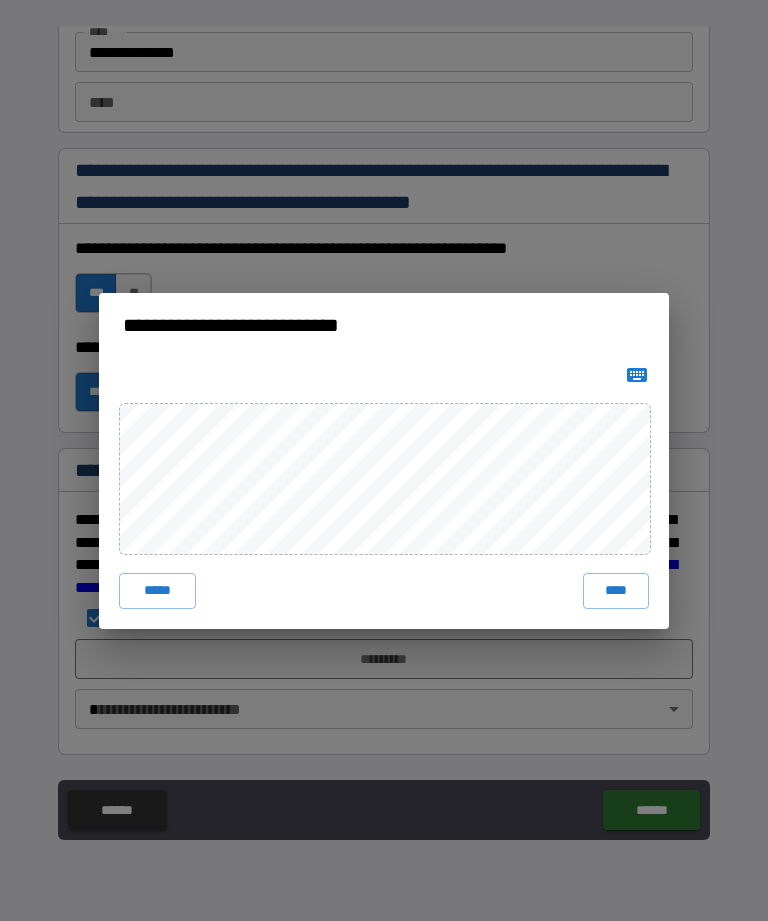 click on "****" at bounding box center (616, 591) 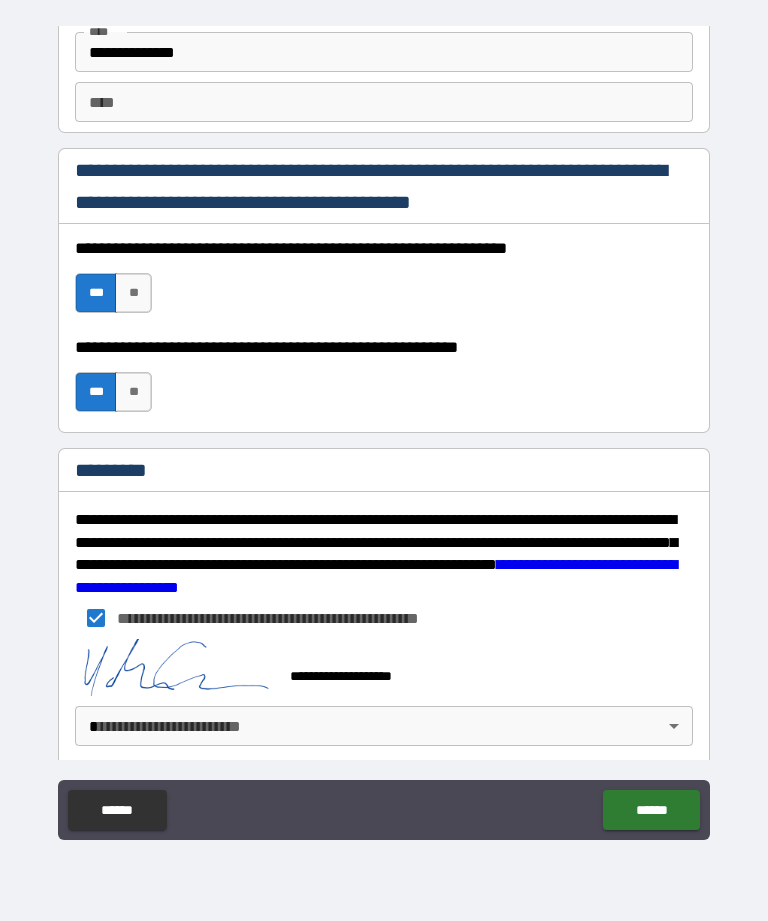 click on "**********" at bounding box center [384, 428] 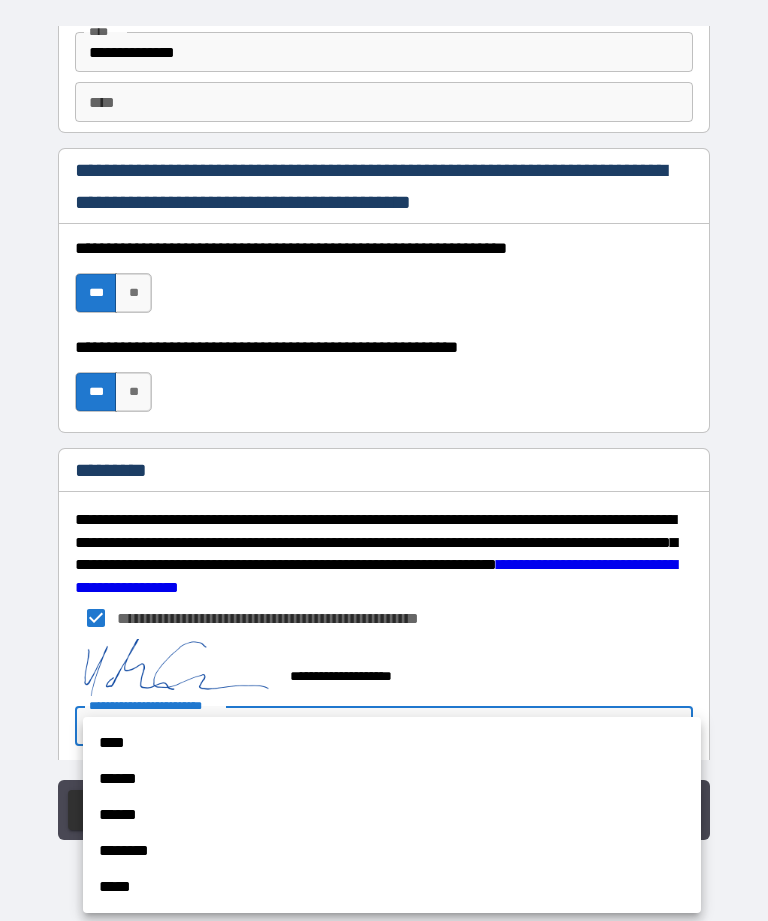 click on "******" at bounding box center (392, 779) 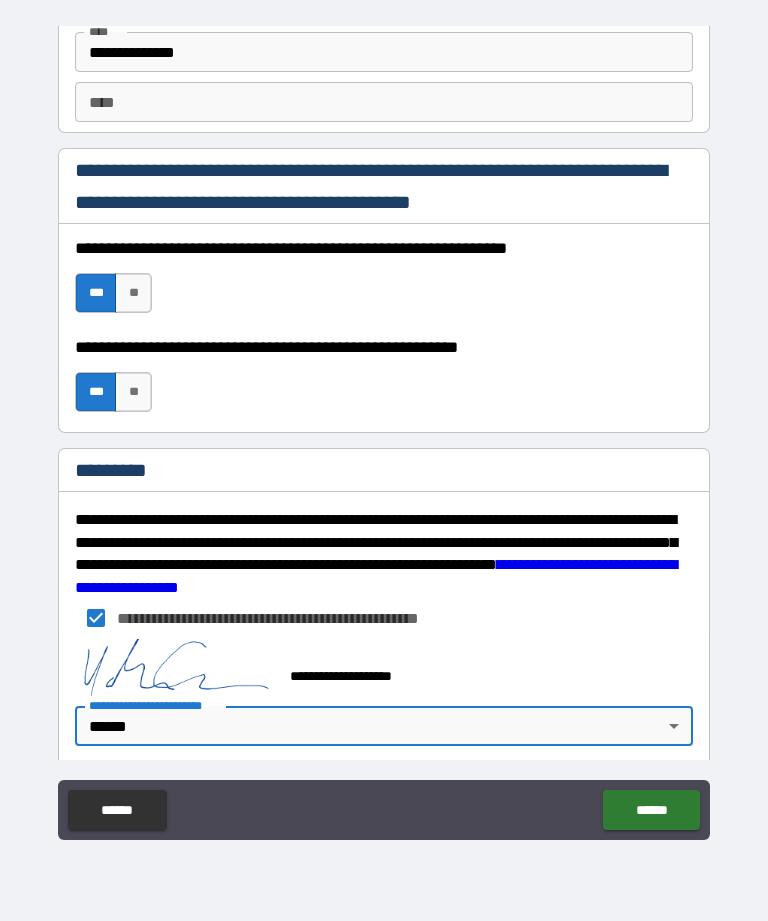 click on "******" at bounding box center (651, 810) 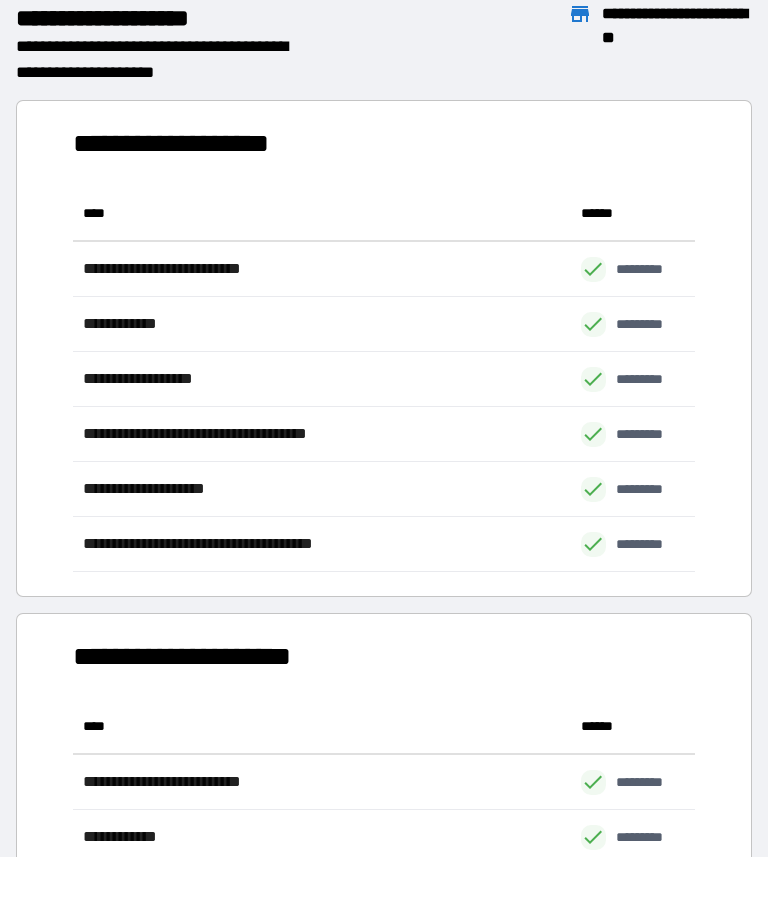 scroll, scrollTop: 386, scrollLeft: 622, axis: both 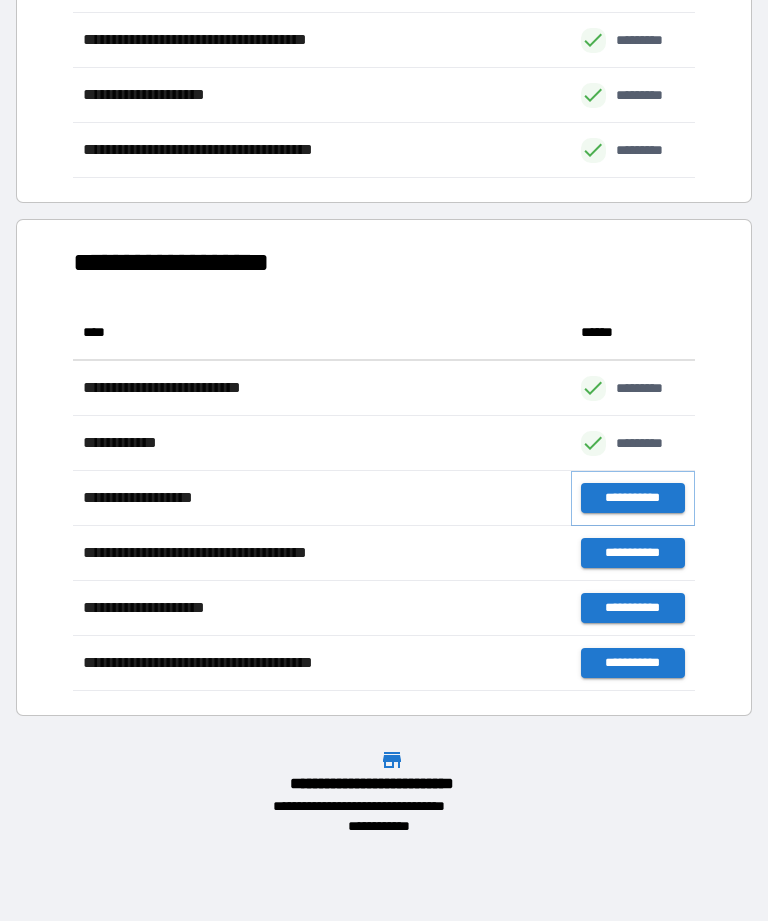 click on "**********" at bounding box center (633, 498) 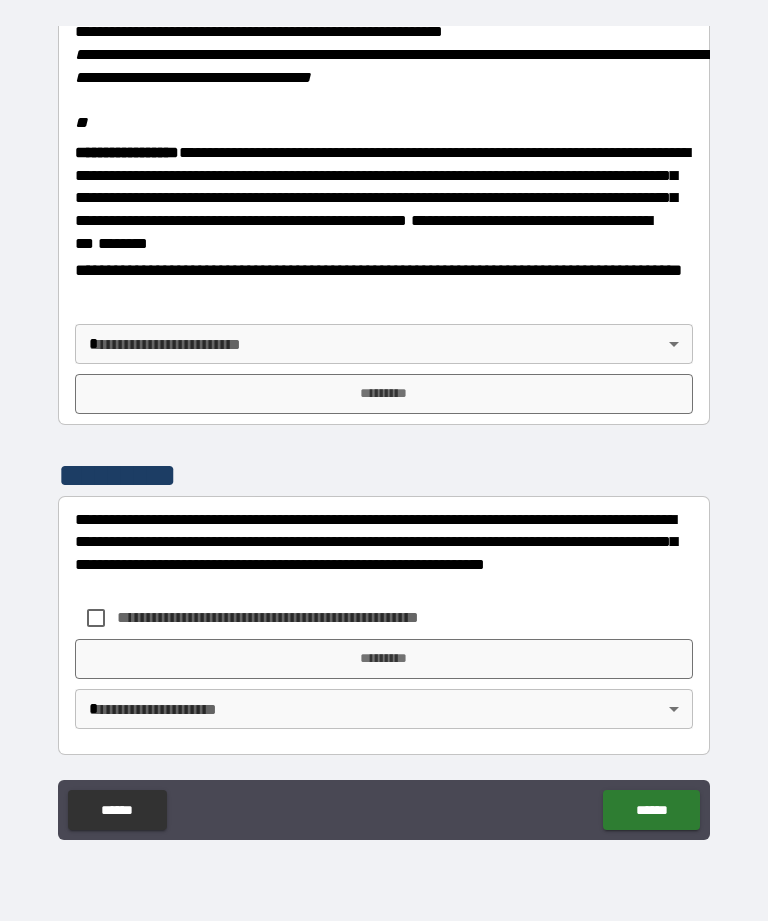 scroll, scrollTop: 2448, scrollLeft: 0, axis: vertical 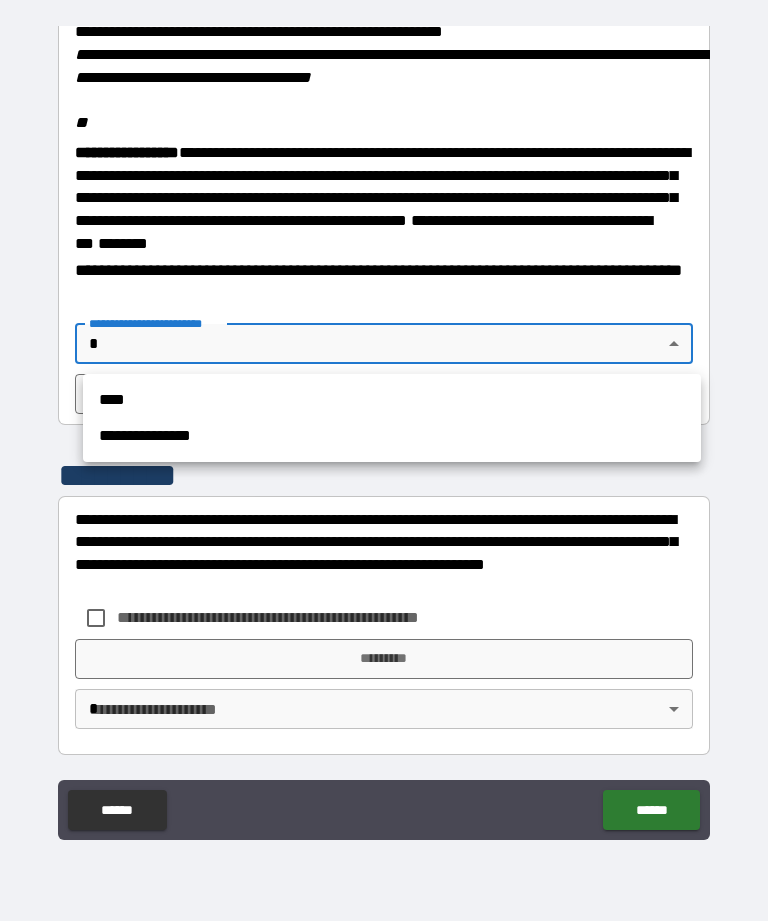 click on "**********" at bounding box center (392, 436) 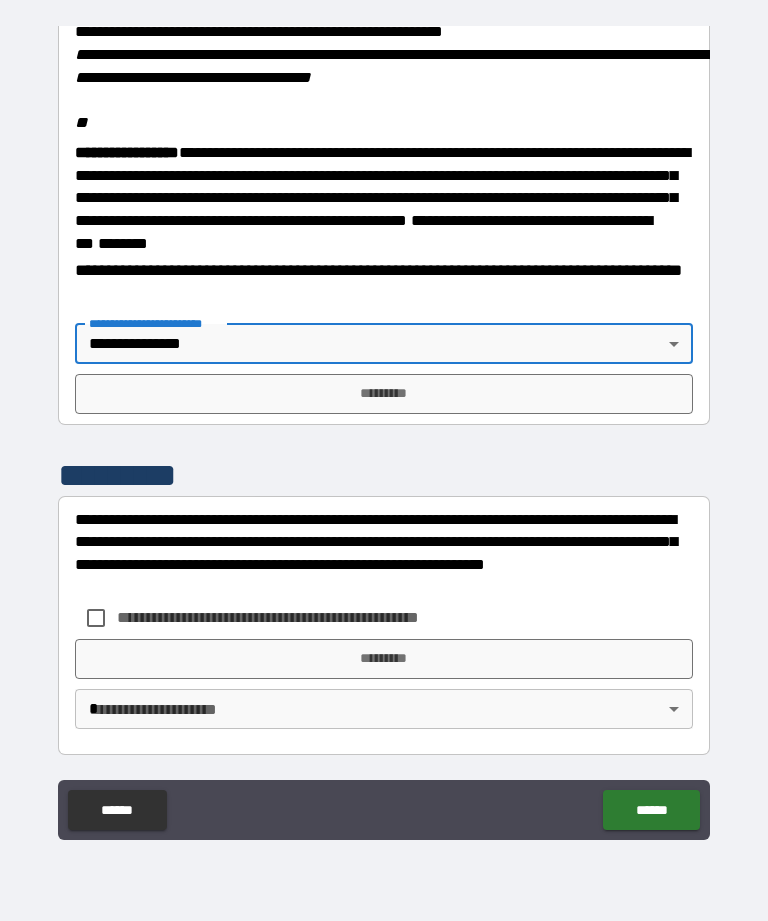 click on "*********" at bounding box center (384, 394) 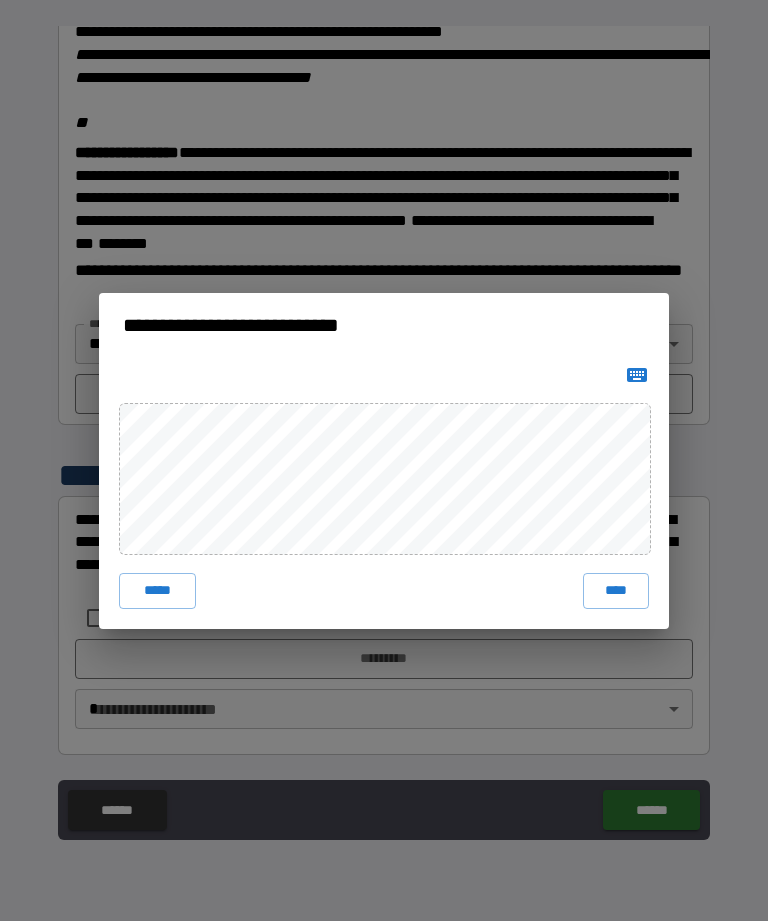 click on "****" at bounding box center [616, 591] 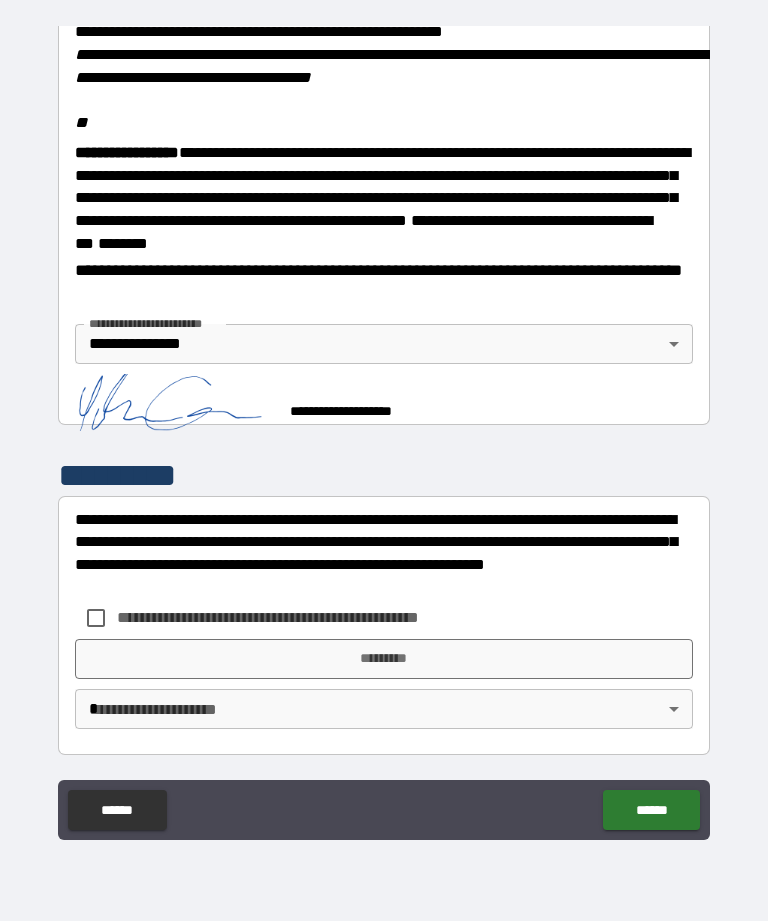 scroll, scrollTop: 2438, scrollLeft: 0, axis: vertical 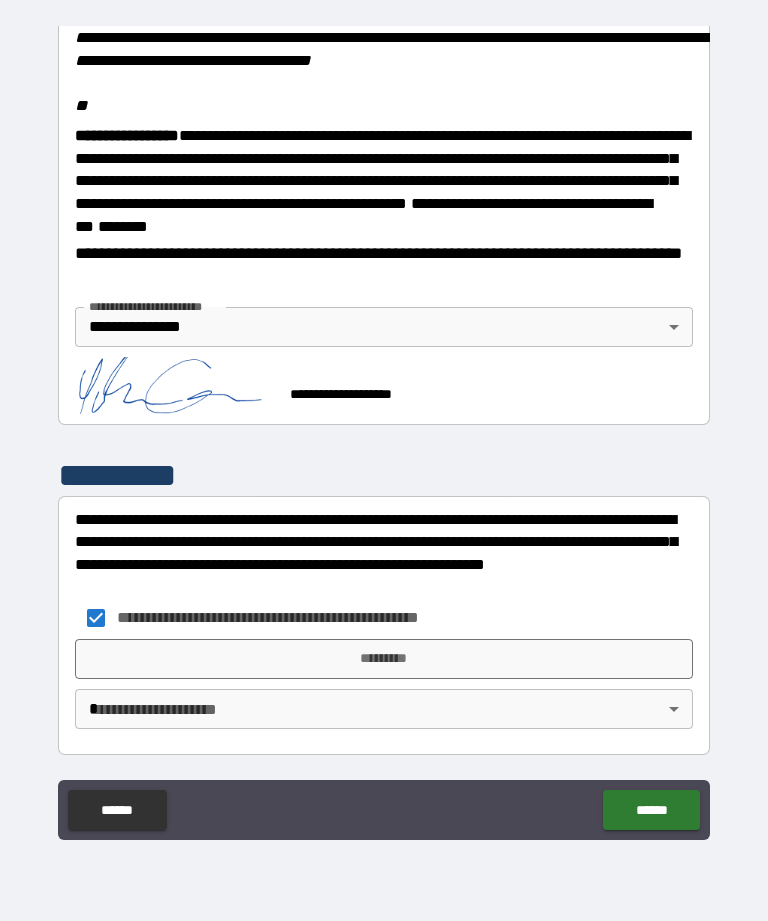 click on "*********" at bounding box center [384, 659] 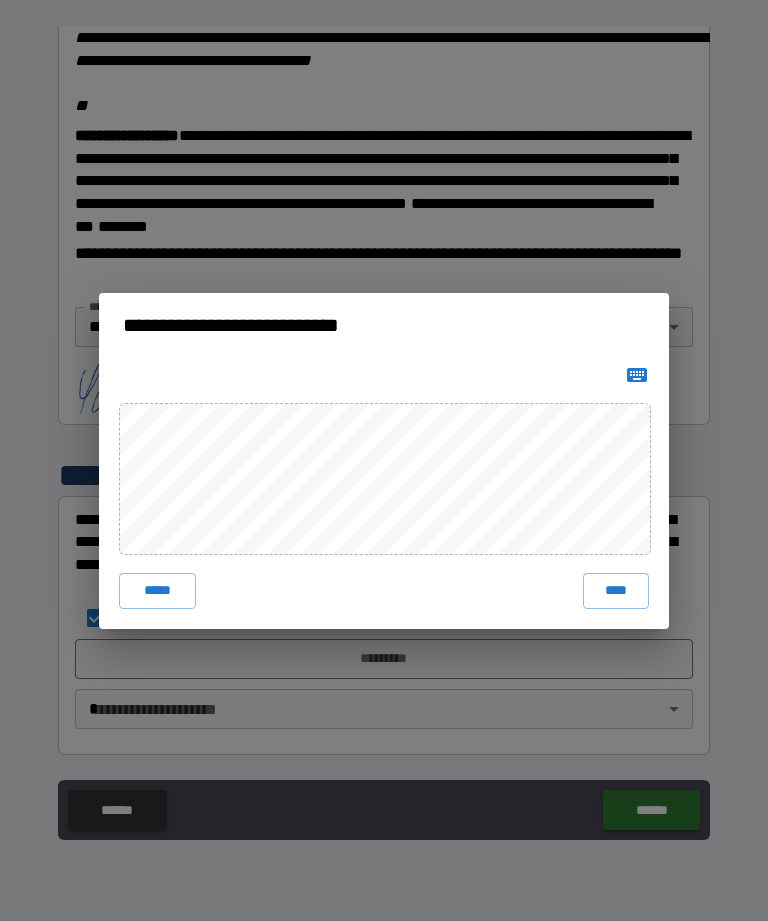 click on "****" at bounding box center (616, 591) 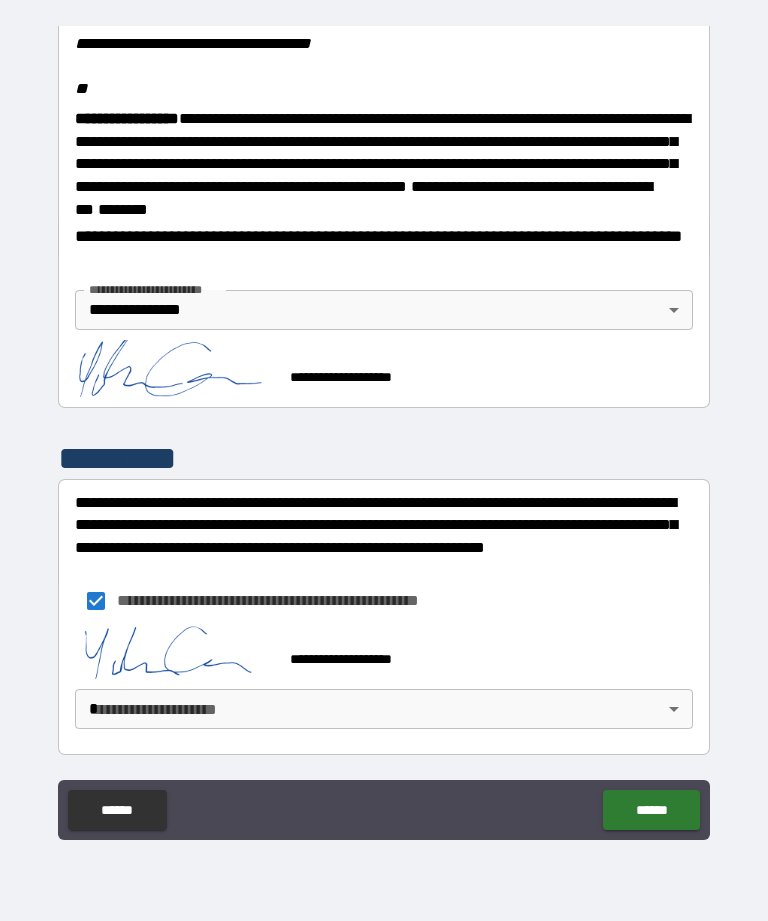 scroll, scrollTop: 2482, scrollLeft: 0, axis: vertical 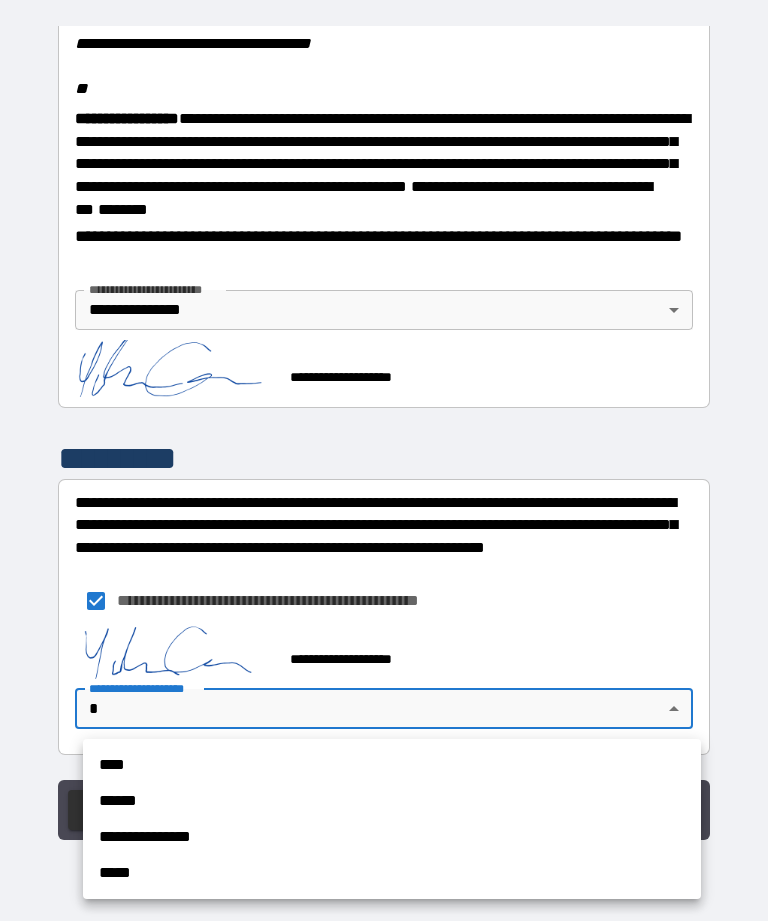 click on "**********" at bounding box center (392, 837) 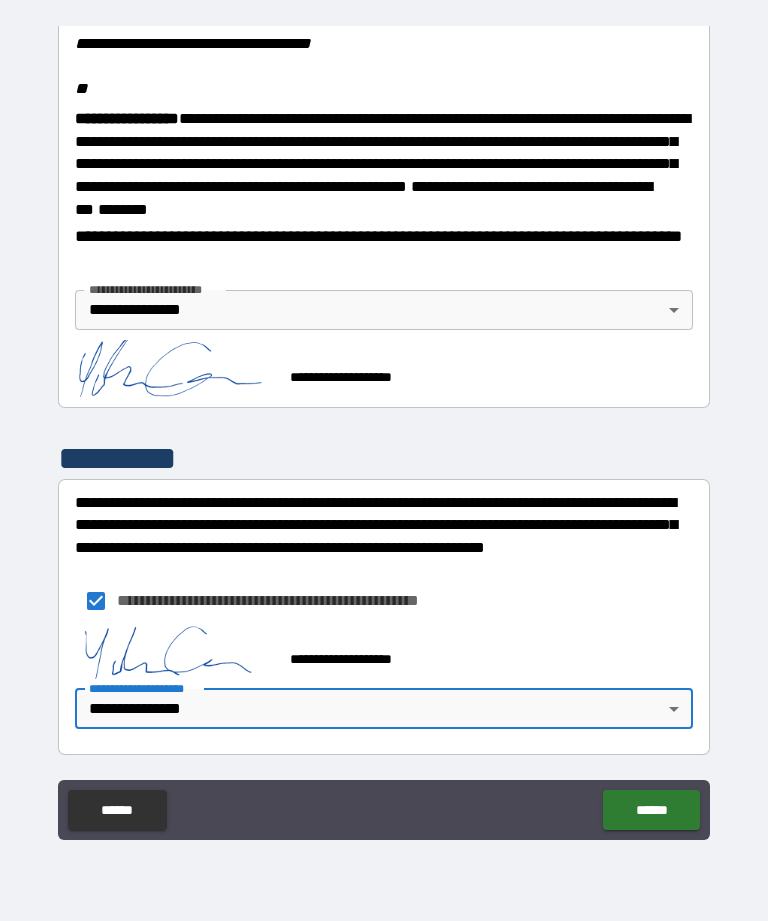 click on "******" at bounding box center (651, 810) 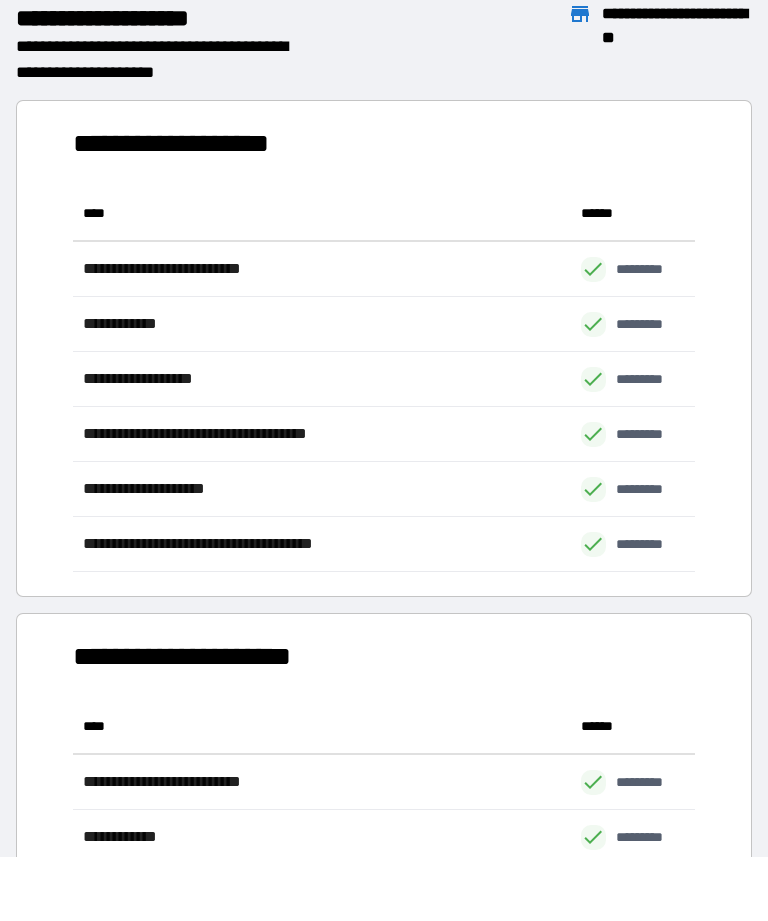 scroll, scrollTop: 1, scrollLeft: 1, axis: both 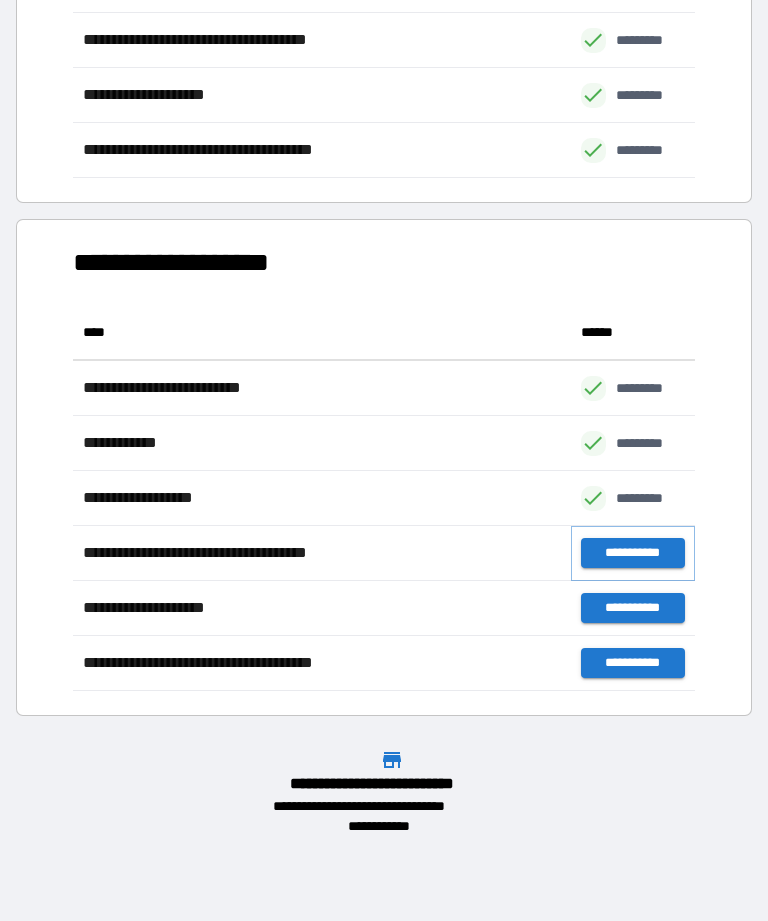 click on "**********" at bounding box center (633, 553) 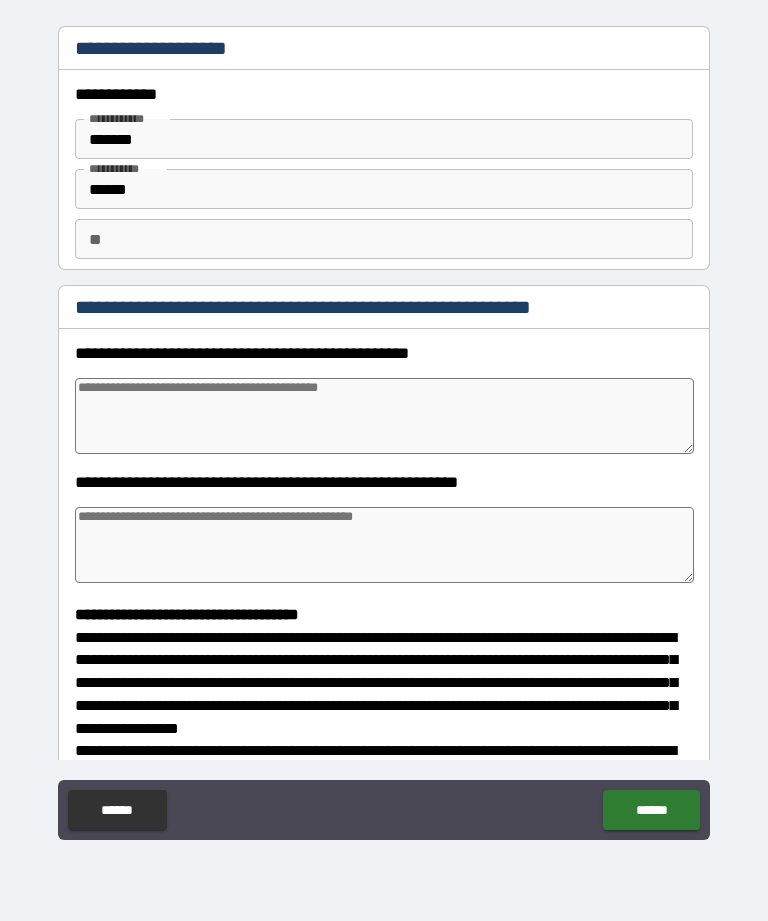 click at bounding box center (384, 416) 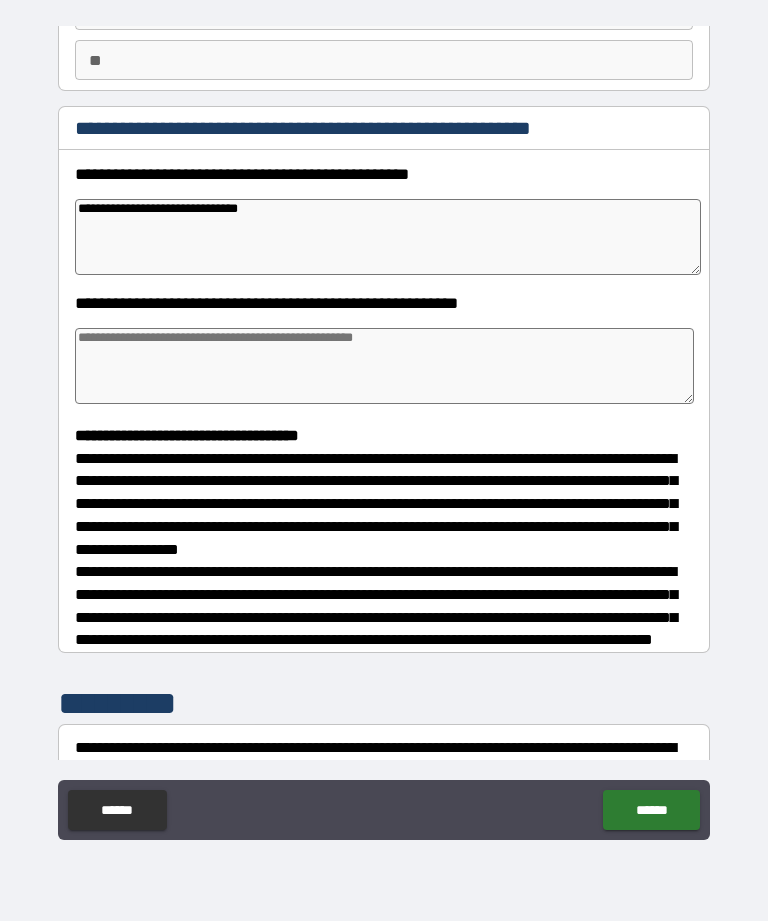 scroll, scrollTop: 186, scrollLeft: 0, axis: vertical 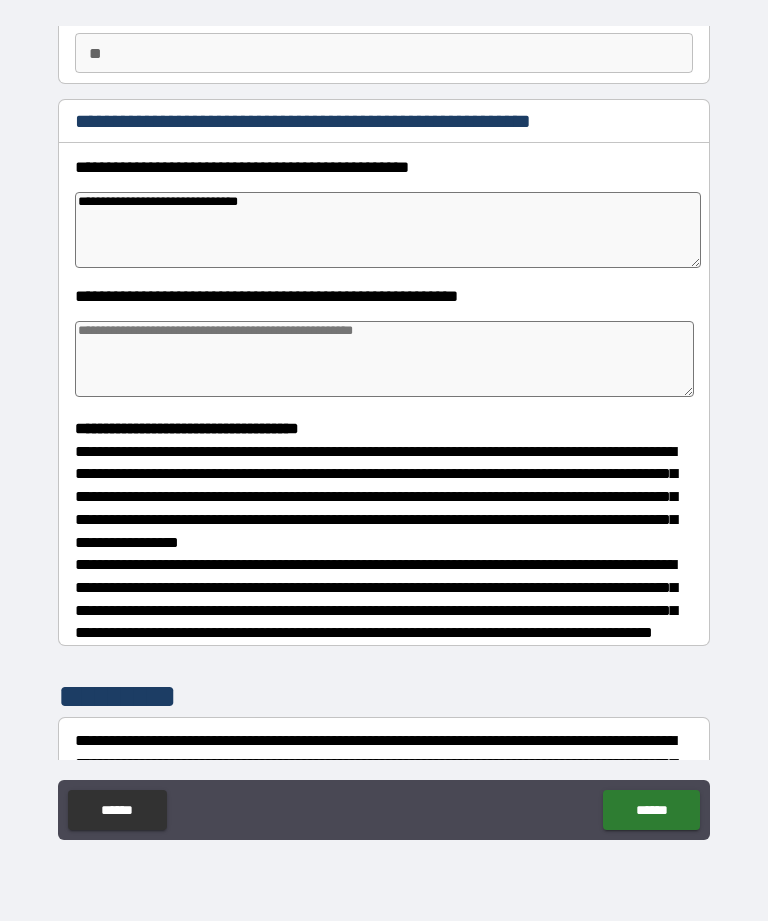 click at bounding box center (384, 359) 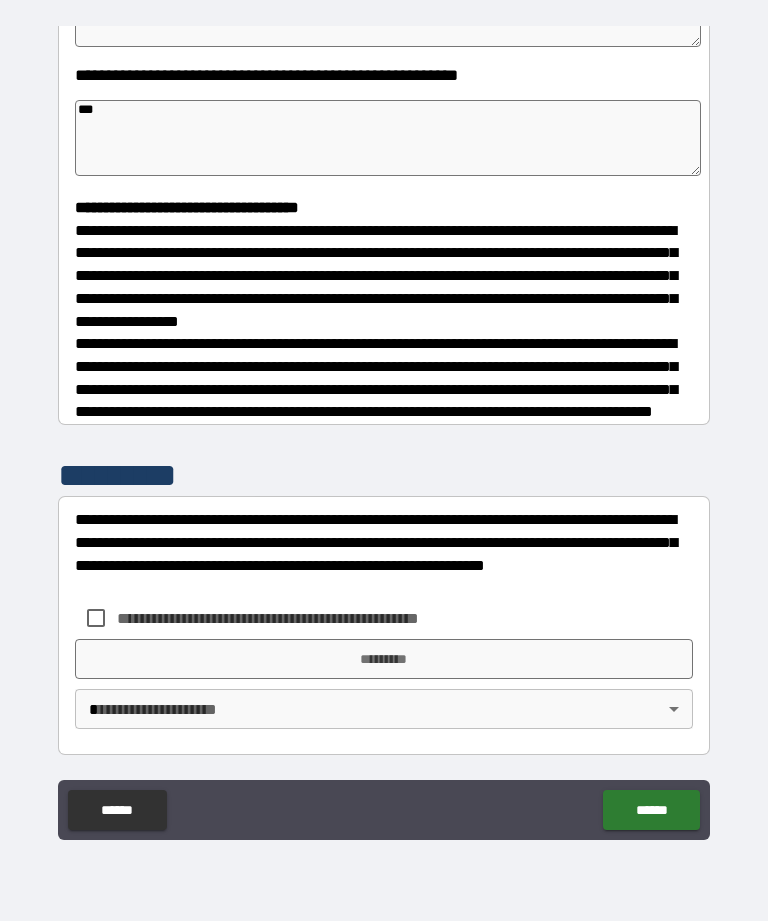 scroll, scrollTop: 422, scrollLeft: 0, axis: vertical 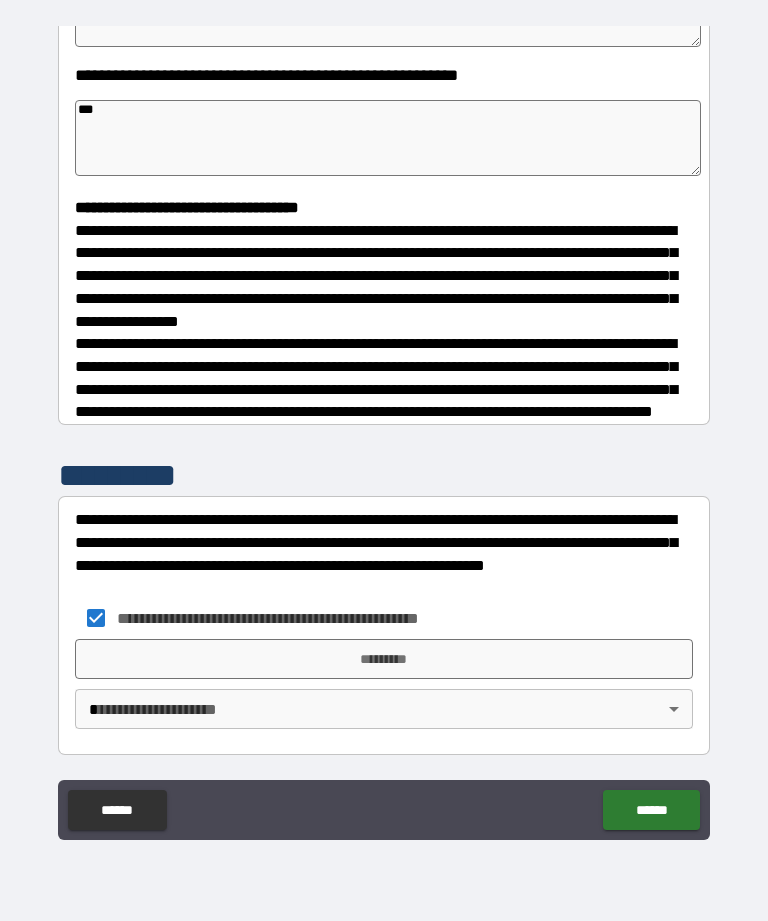 click on "*********" at bounding box center [384, 659] 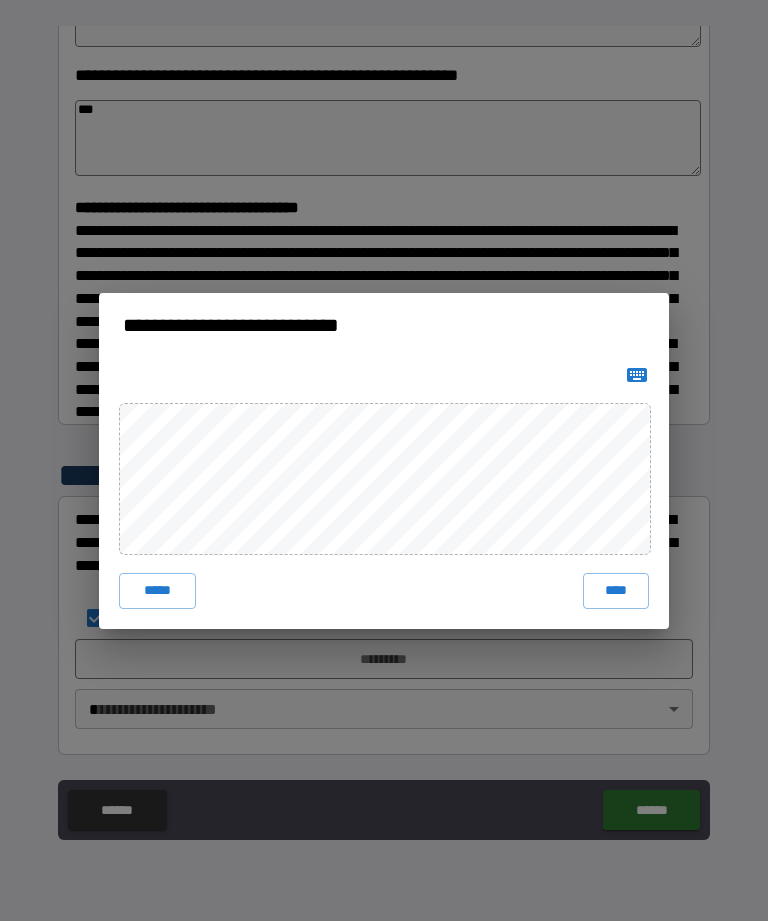 click on "****" at bounding box center (616, 591) 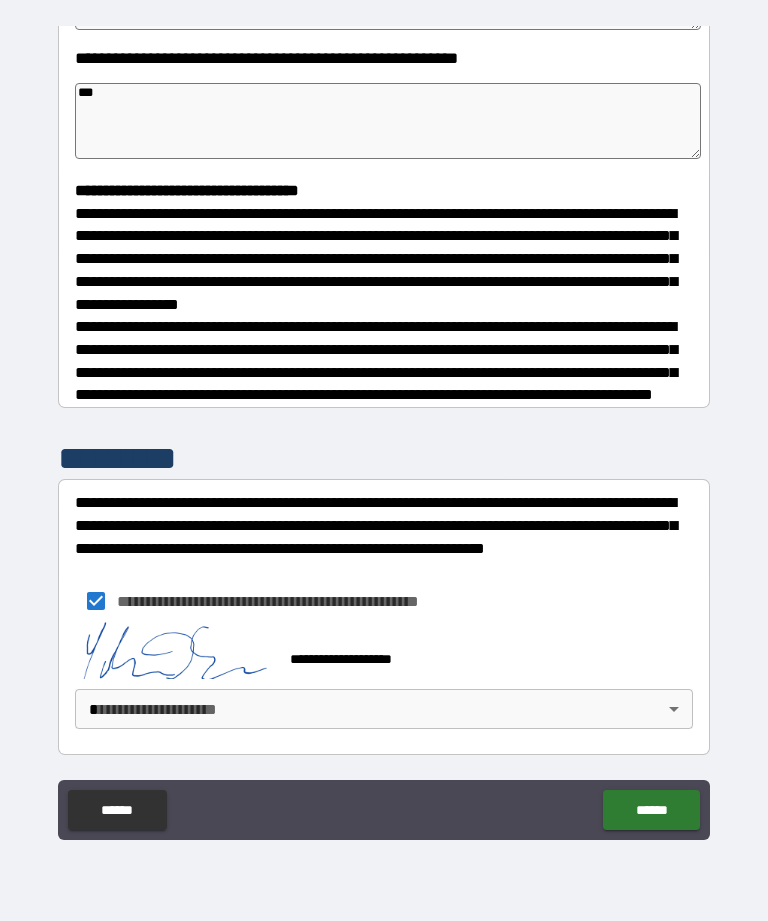 scroll, scrollTop: 439, scrollLeft: 0, axis: vertical 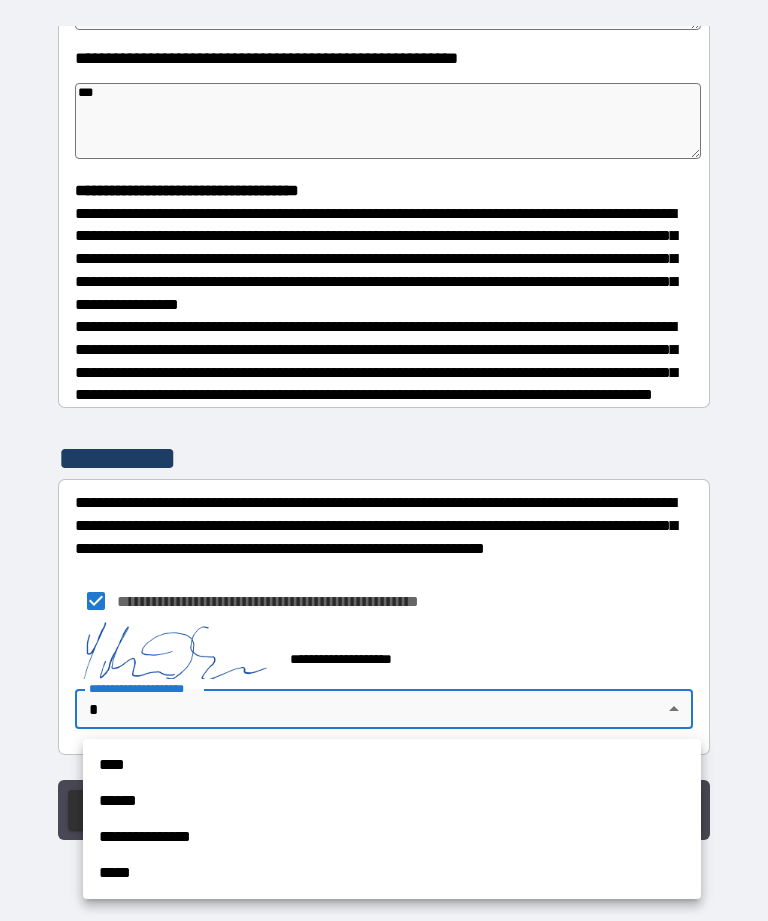 click on "**********" at bounding box center [392, 837] 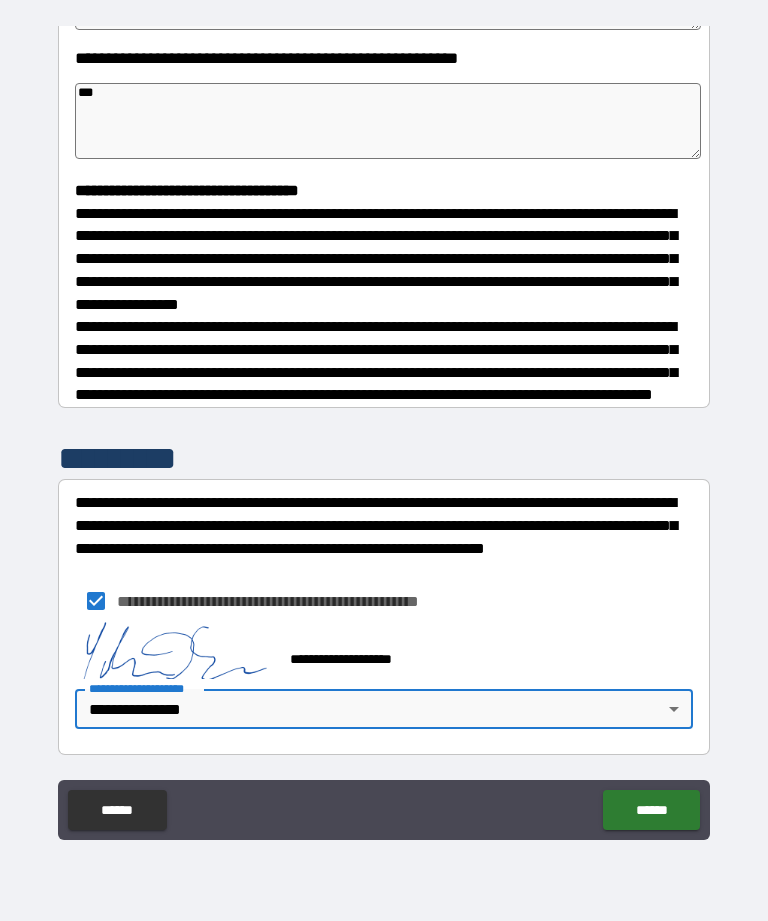 click on "******" at bounding box center [651, 810] 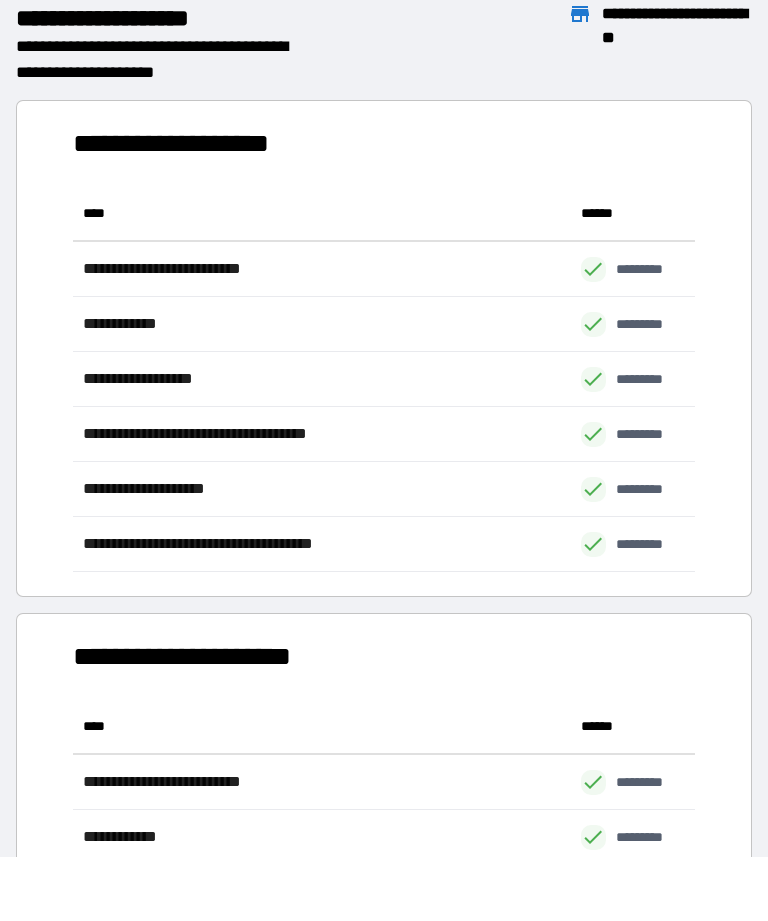 scroll, scrollTop: 1, scrollLeft: 1, axis: both 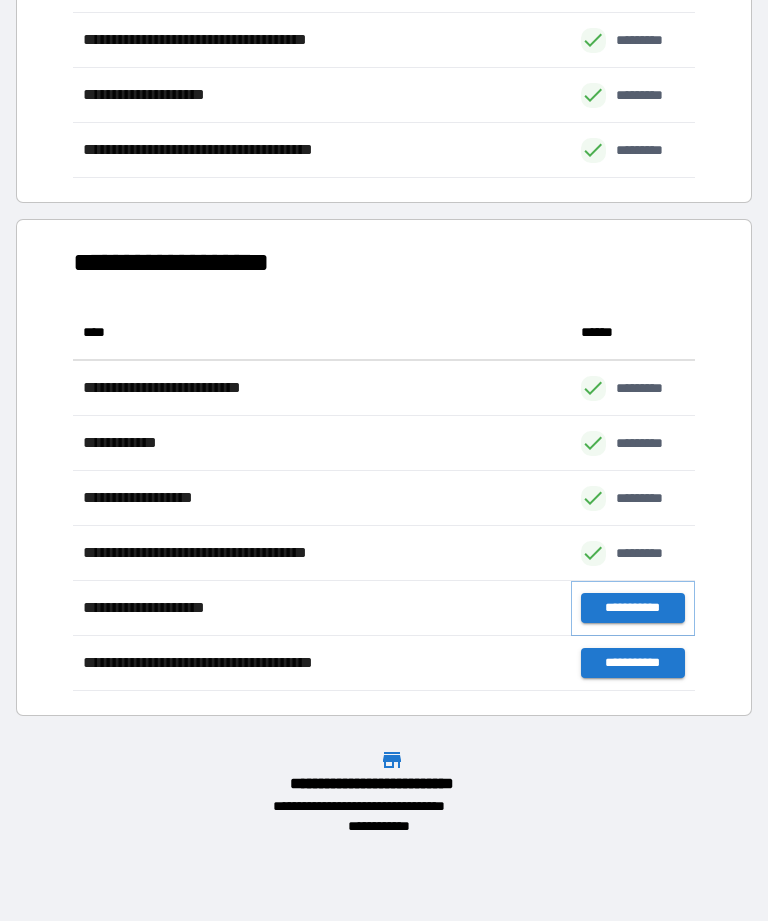 click on "**********" at bounding box center (633, 608) 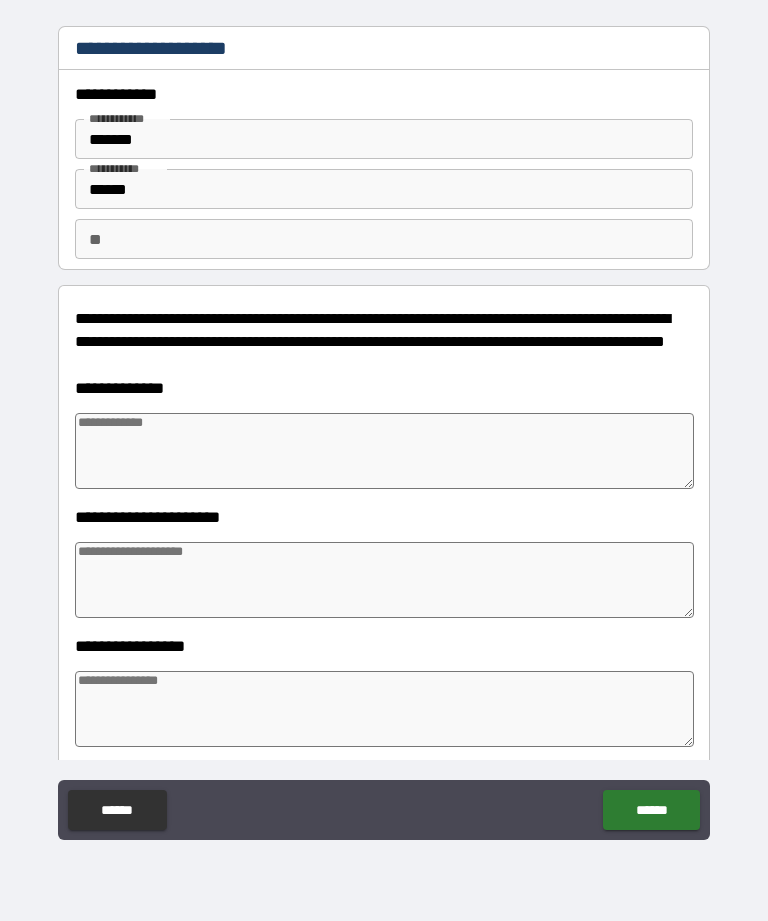 click at bounding box center (384, 451) 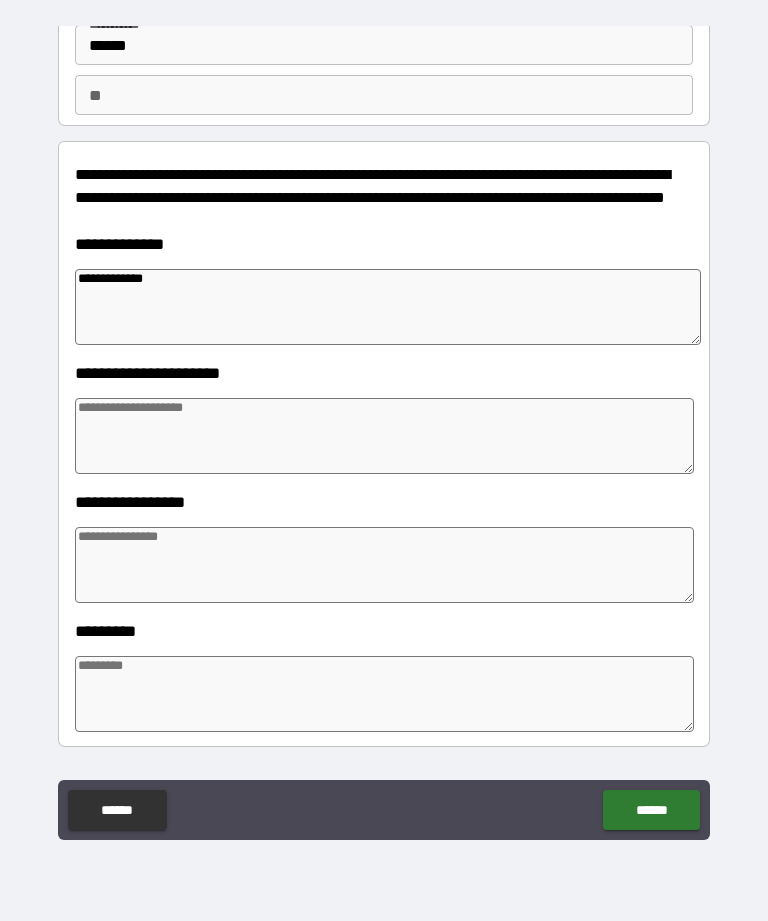 scroll, scrollTop: 167, scrollLeft: 0, axis: vertical 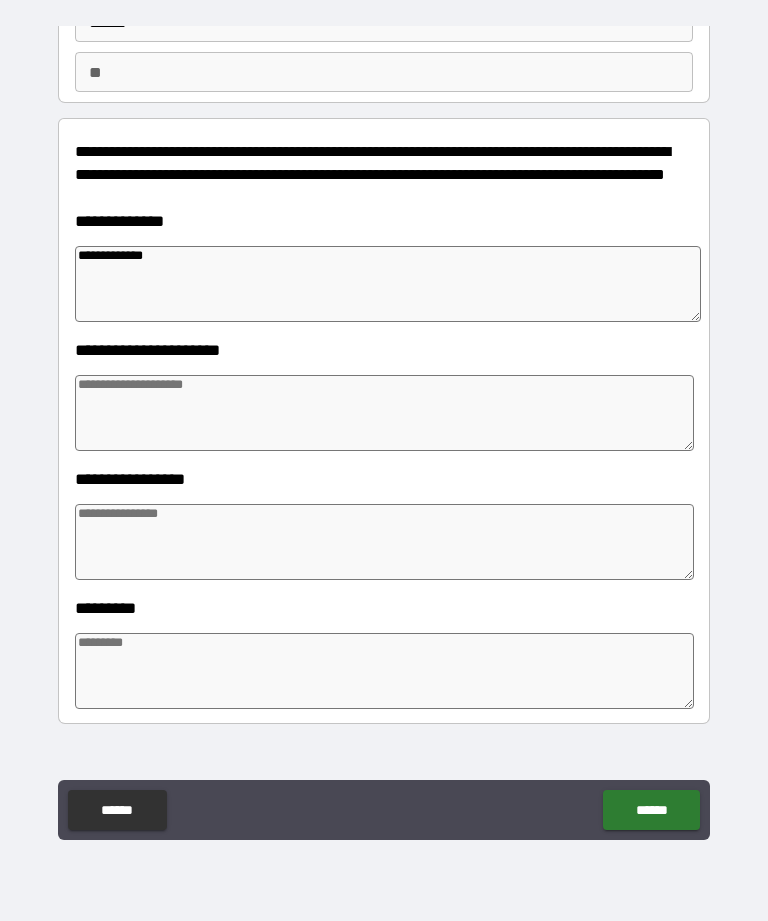 click at bounding box center (384, 413) 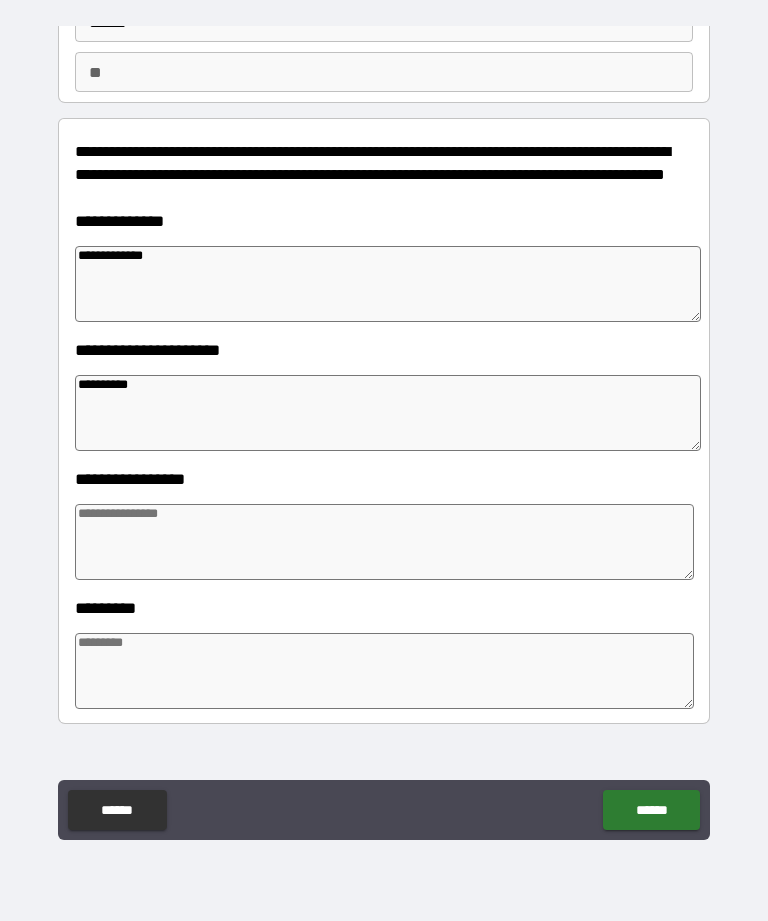 click at bounding box center [384, 542] 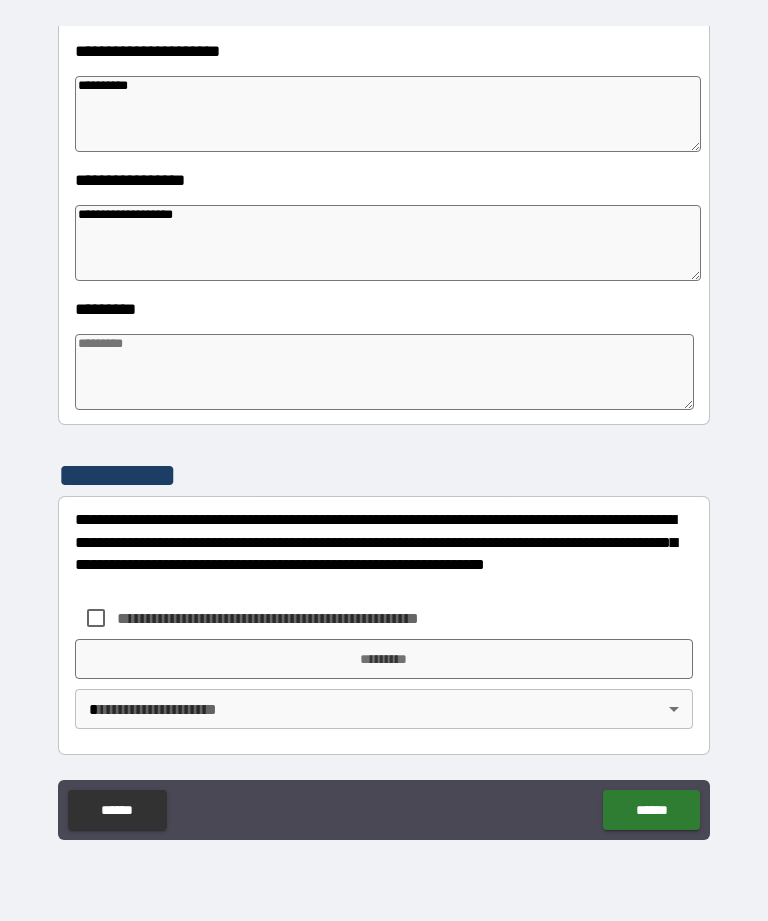 scroll, scrollTop: 466, scrollLeft: 0, axis: vertical 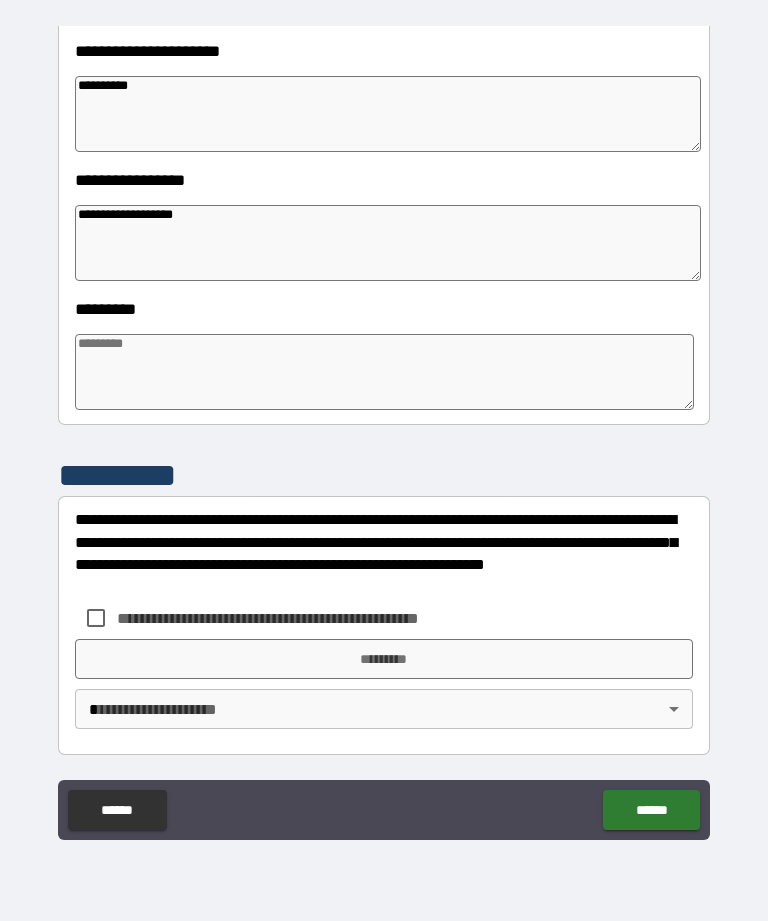 click at bounding box center [384, 372] 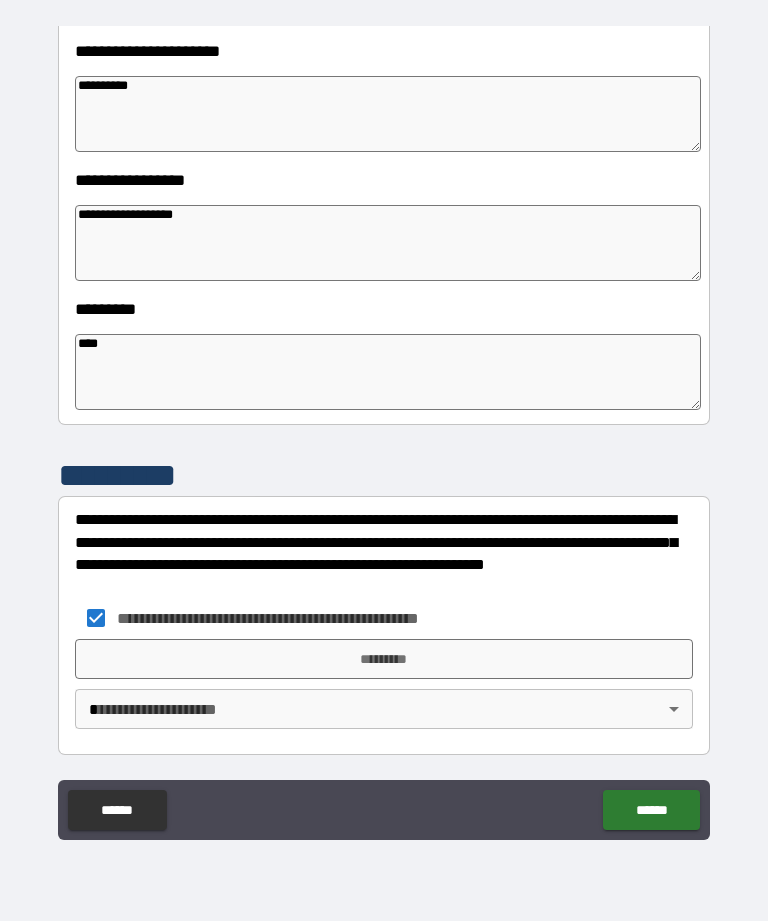 click on "*********" at bounding box center (384, 659) 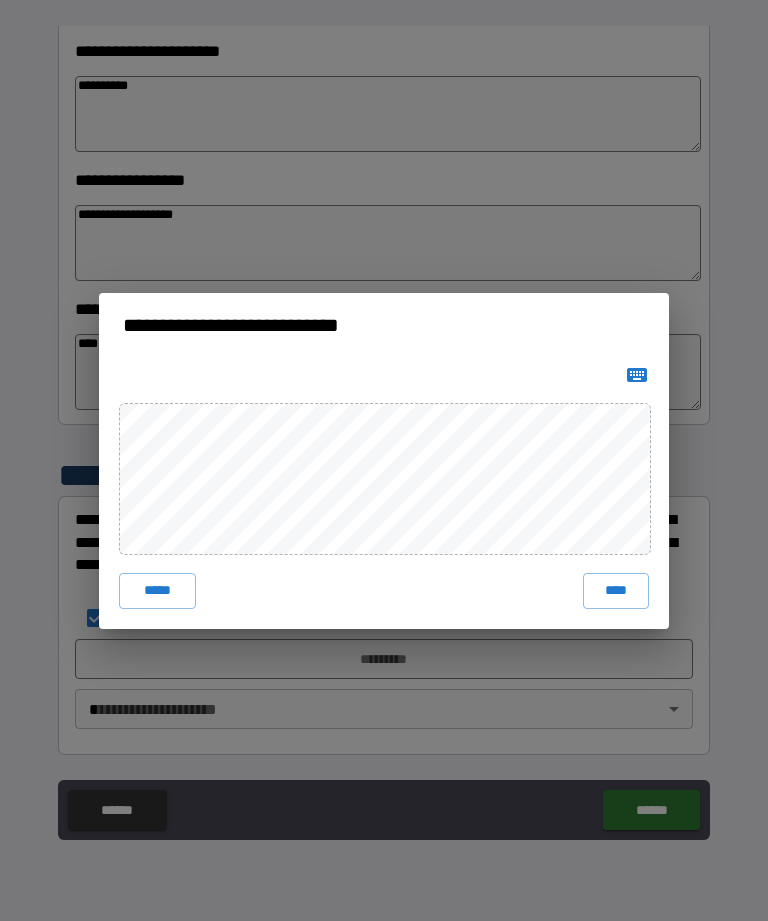 click on "****" at bounding box center (616, 591) 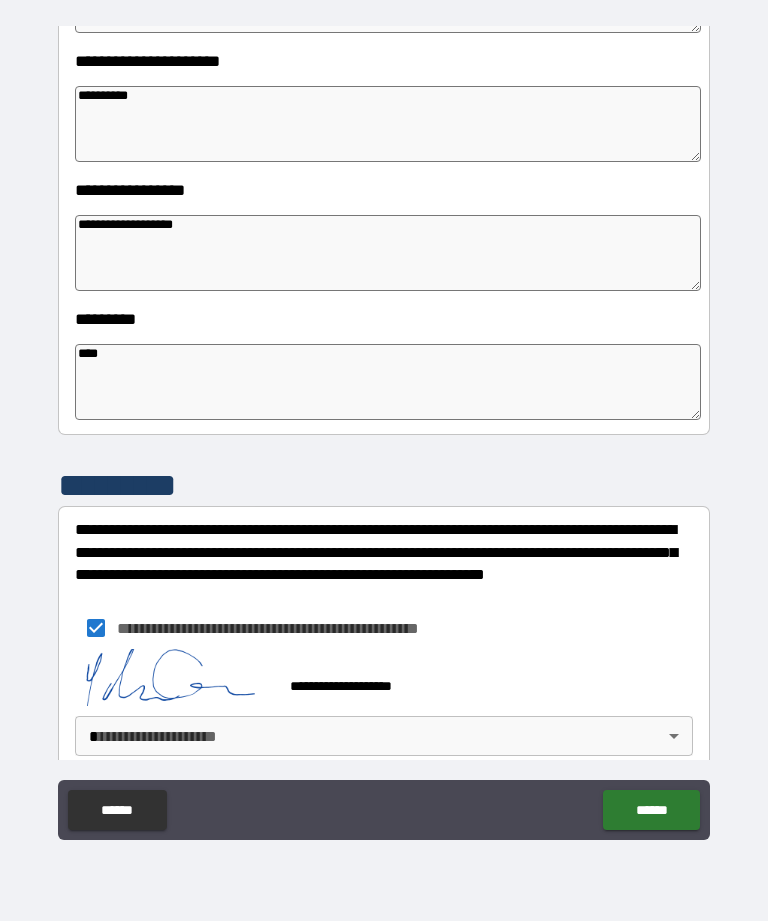 click on "**********" at bounding box center [384, 428] 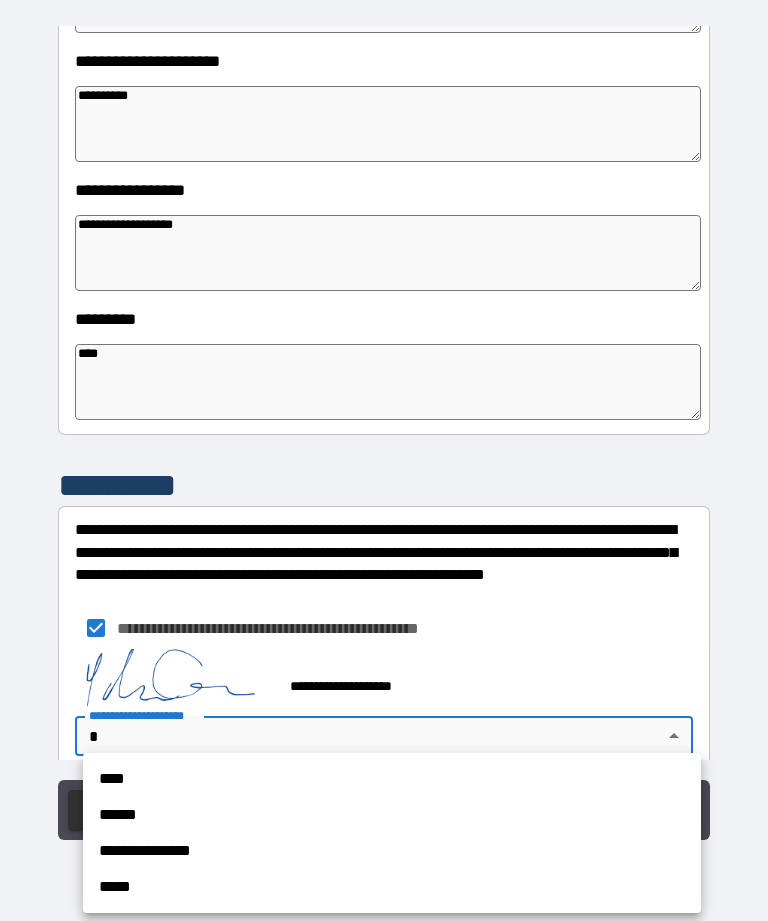 click on "**********" at bounding box center [392, 851] 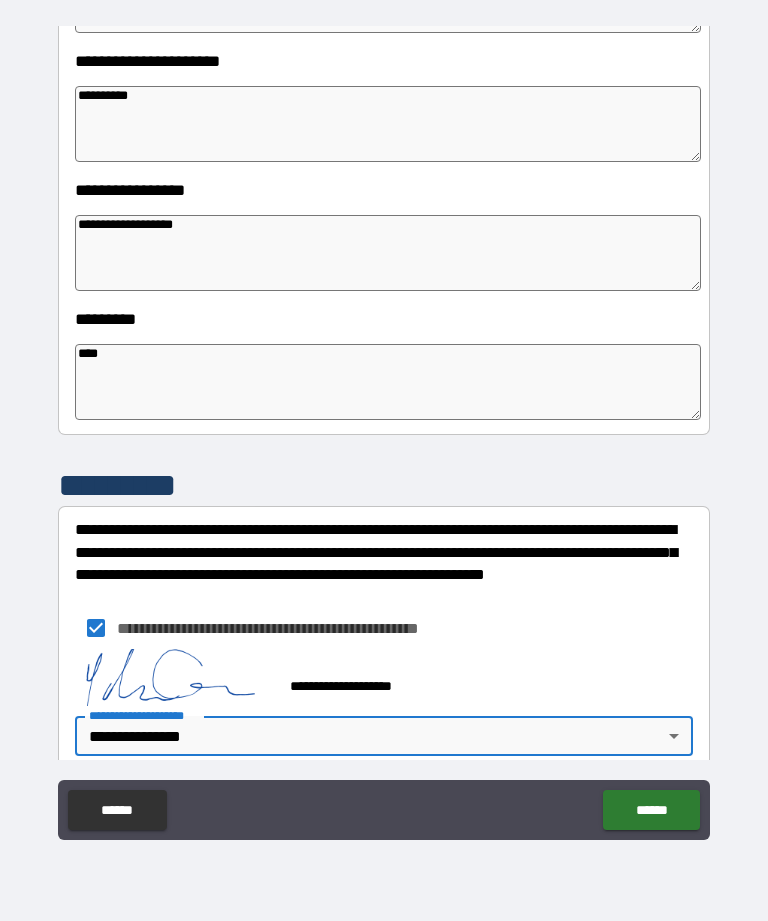 click on "******" at bounding box center (651, 810) 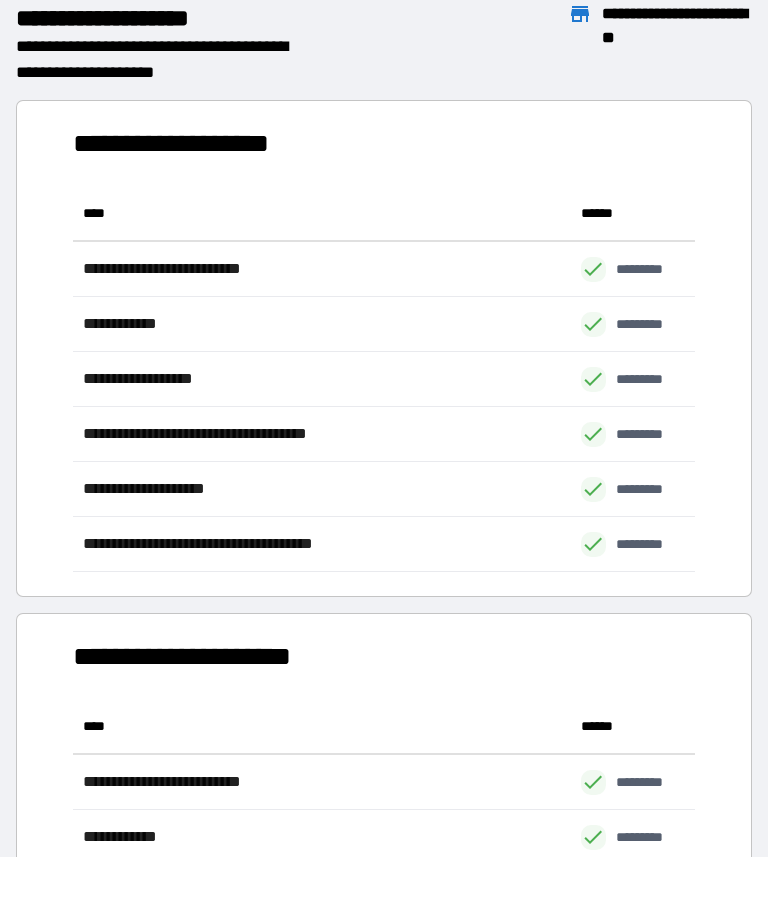 scroll, scrollTop: 386, scrollLeft: 622, axis: both 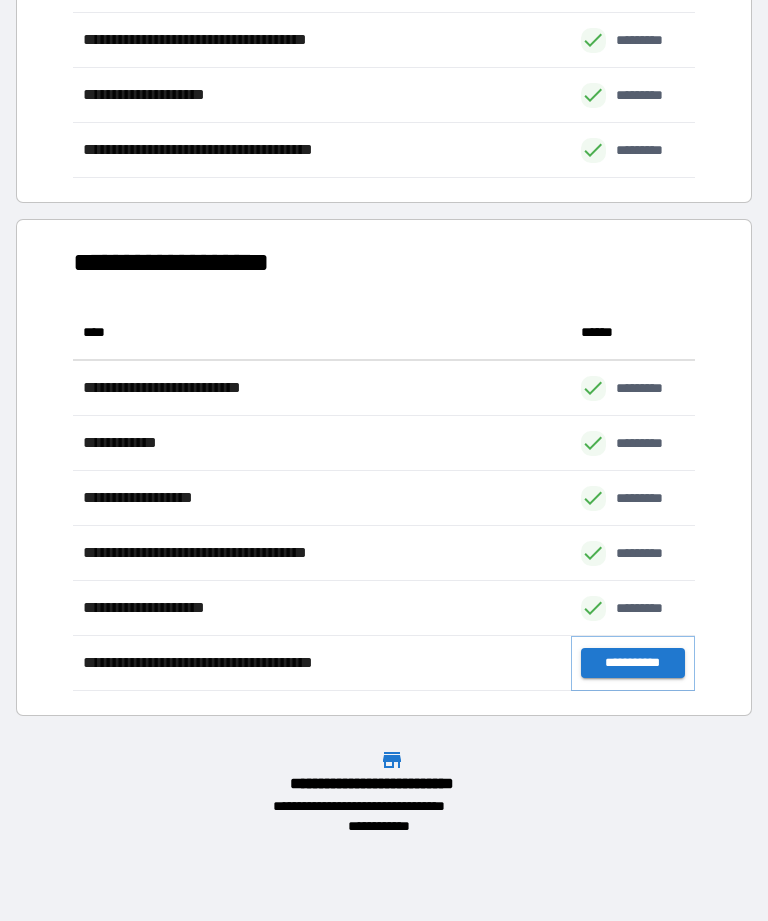 click on "**********" at bounding box center (633, 663) 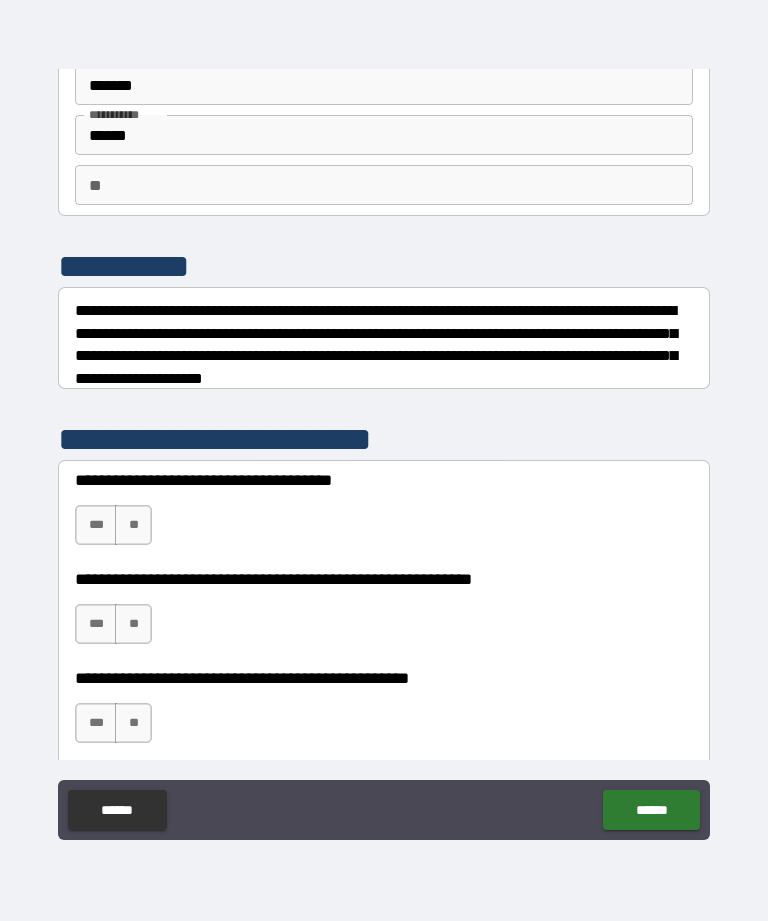 scroll, scrollTop: 100, scrollLeft: 0, axis: vertical 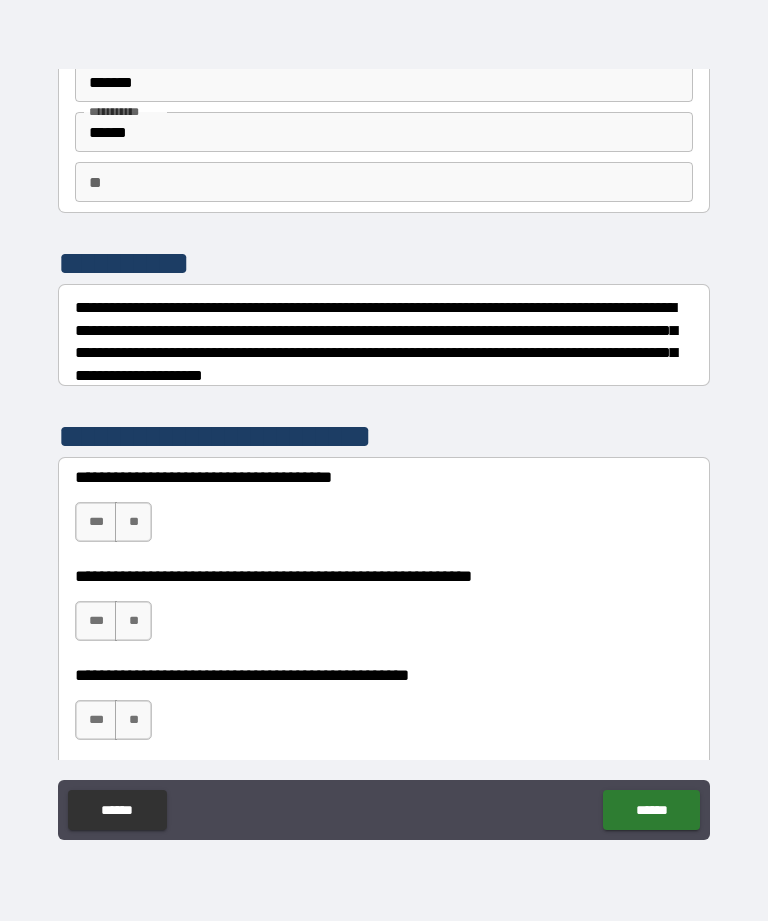click on "**" at bounding box center [133, 522] 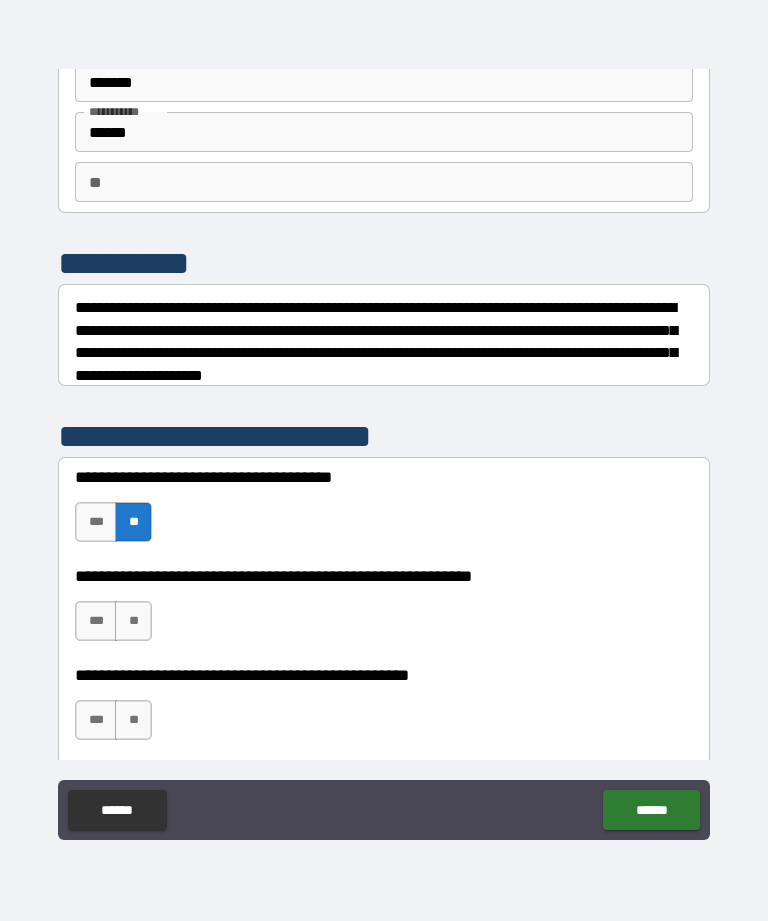 click on "**" at bounding box center [133, 621] 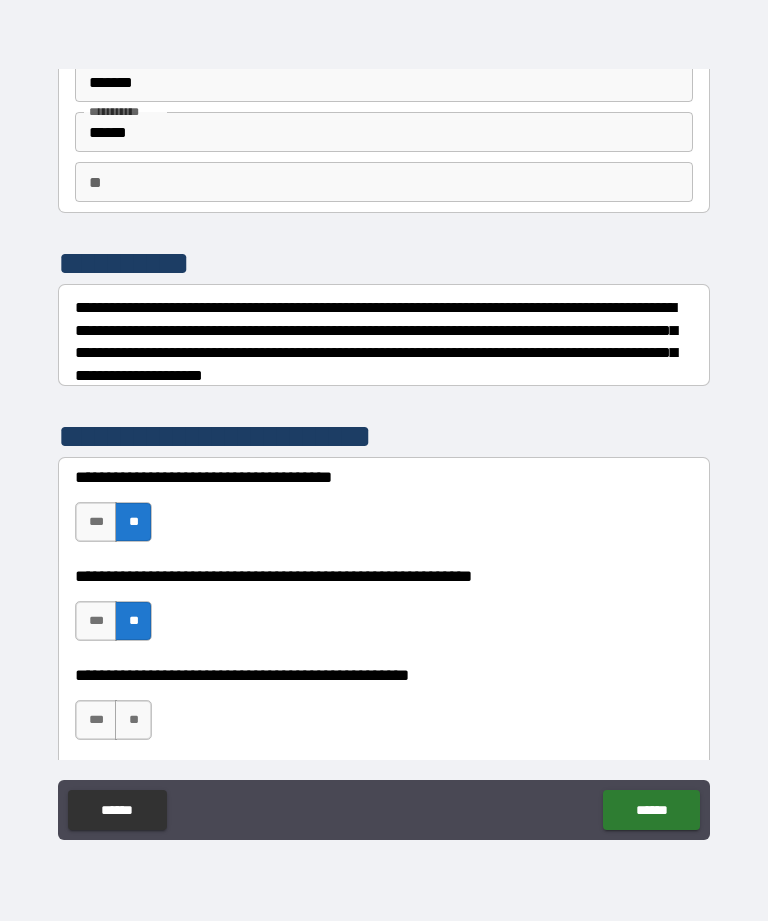 click on "**" at bounding box center (133, 720) 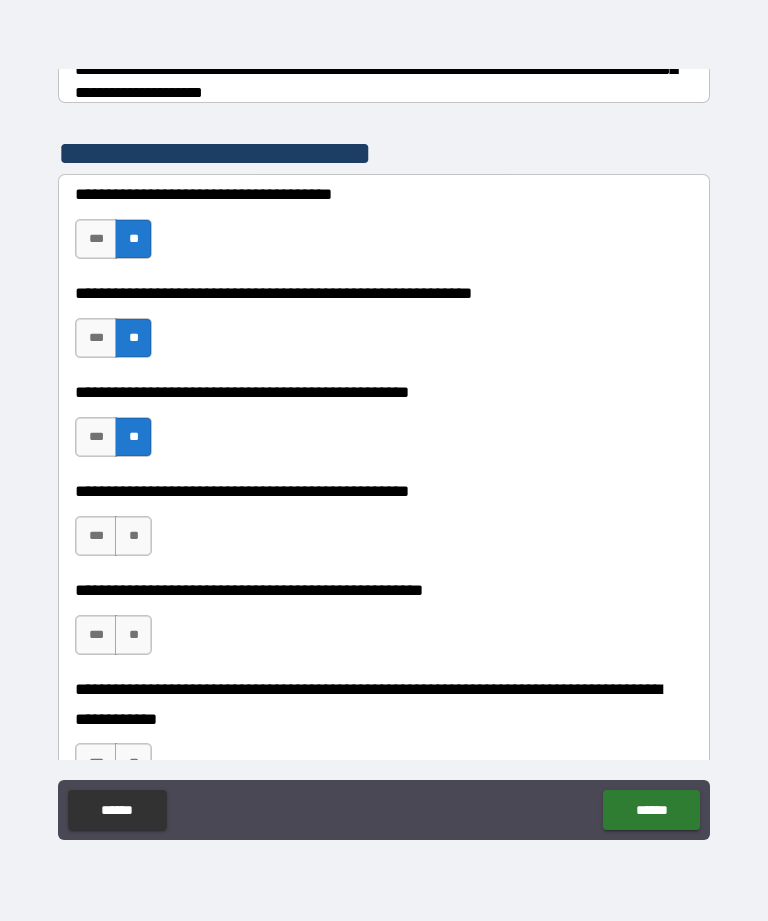 scroll, scrollTop: 422, scrollLeft: 0, axis: vertical 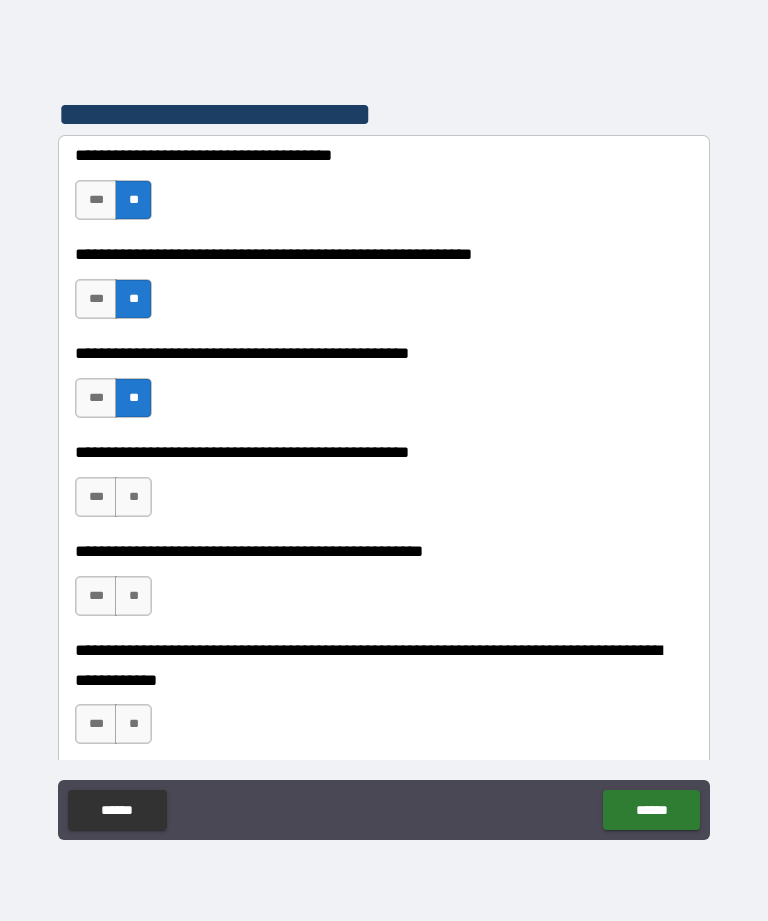 click on "**" at bounding box center (133, 497) 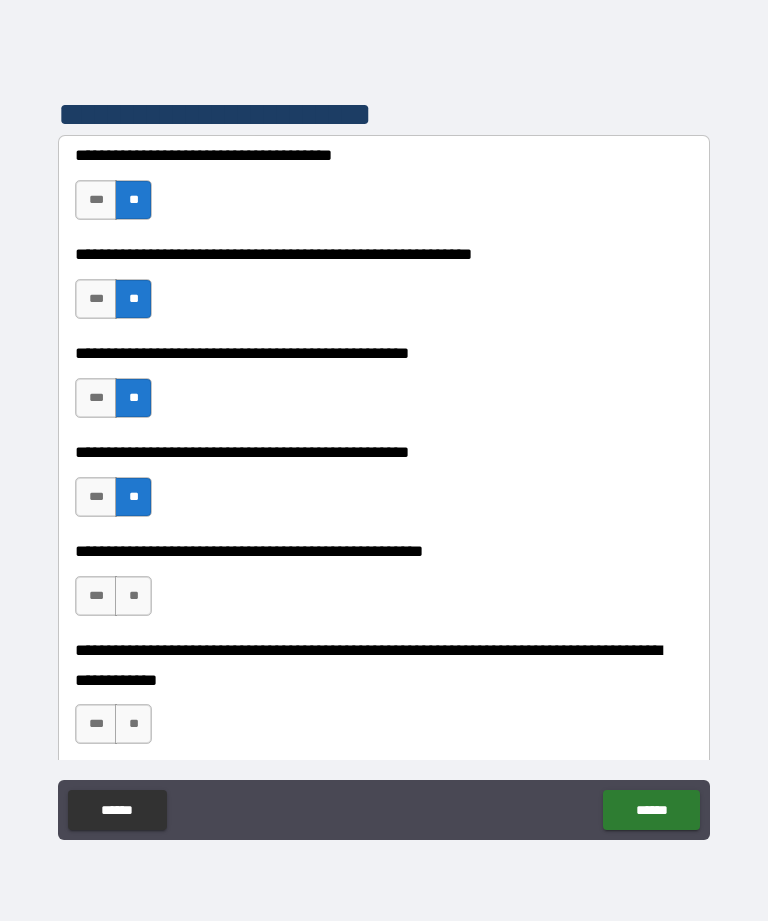 click on "**" at bounding box center (133, 596) 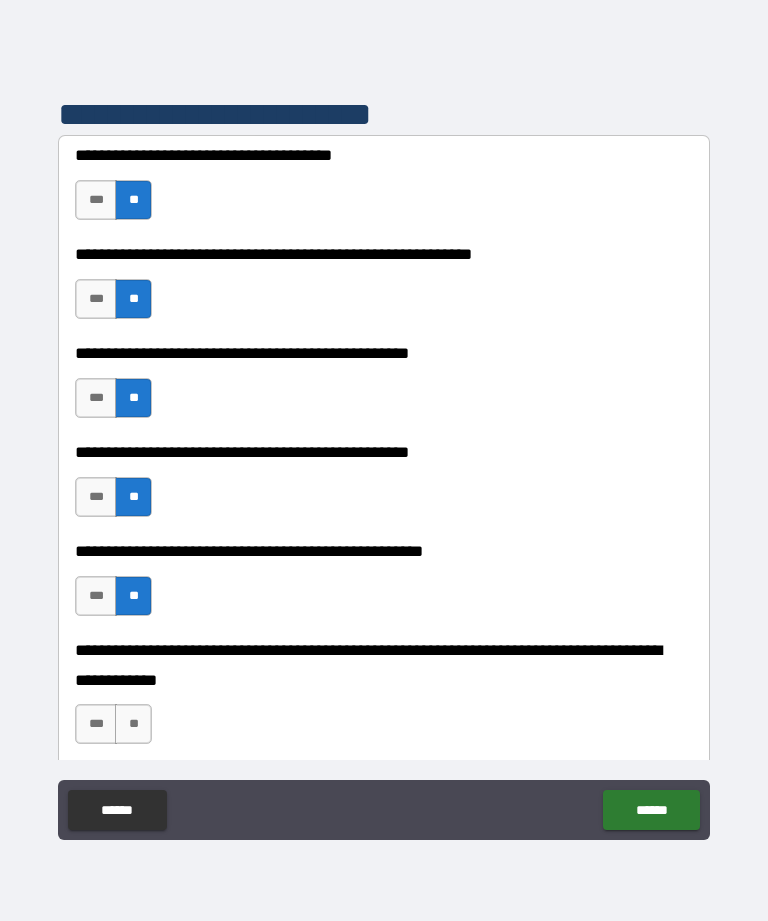 click on "**" at bounding box center (133, 724) 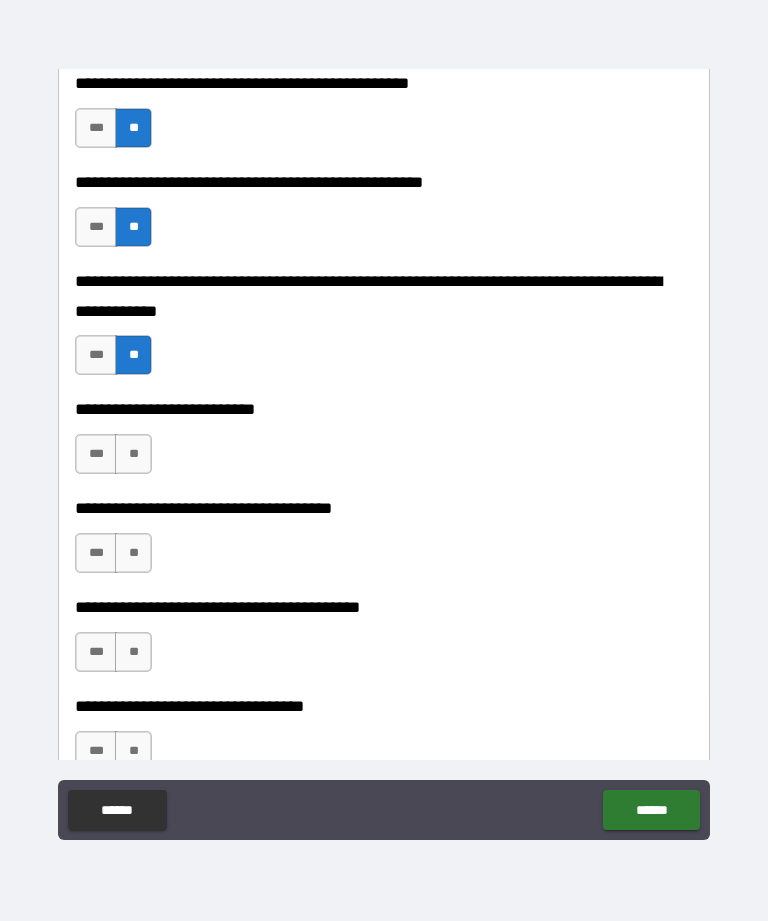 scroll, scrollTop: 800, scrollLeft: 0, axis: vertical 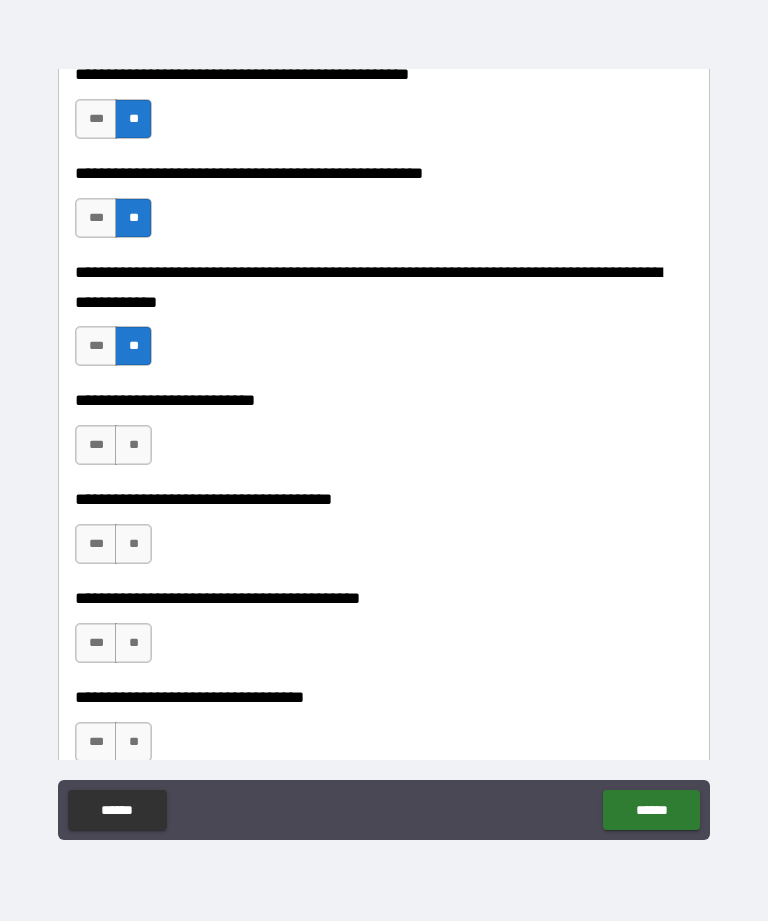 click on "**" at bounding box center (133, 445) 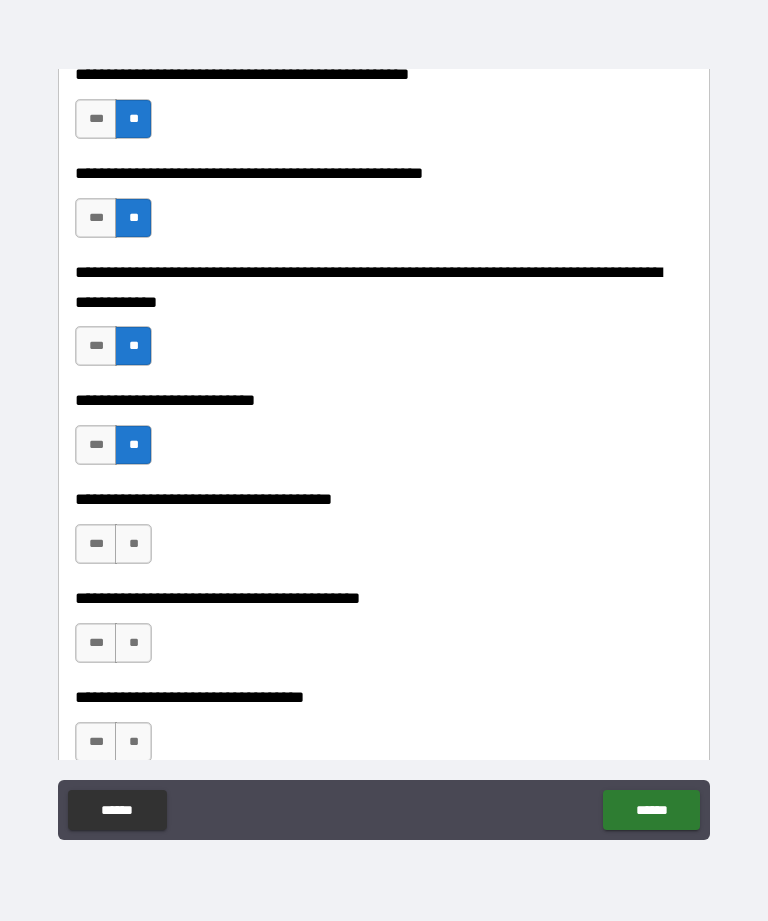 click on "**" at bounding box center [133, 544] 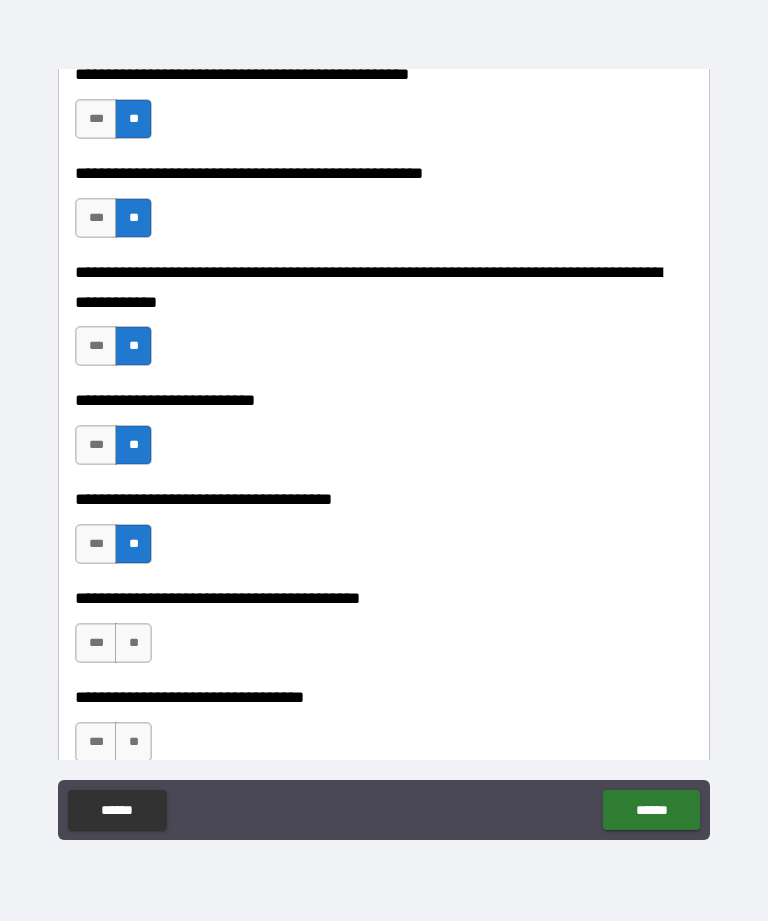 click on "**" at bounding box center [133, 643] 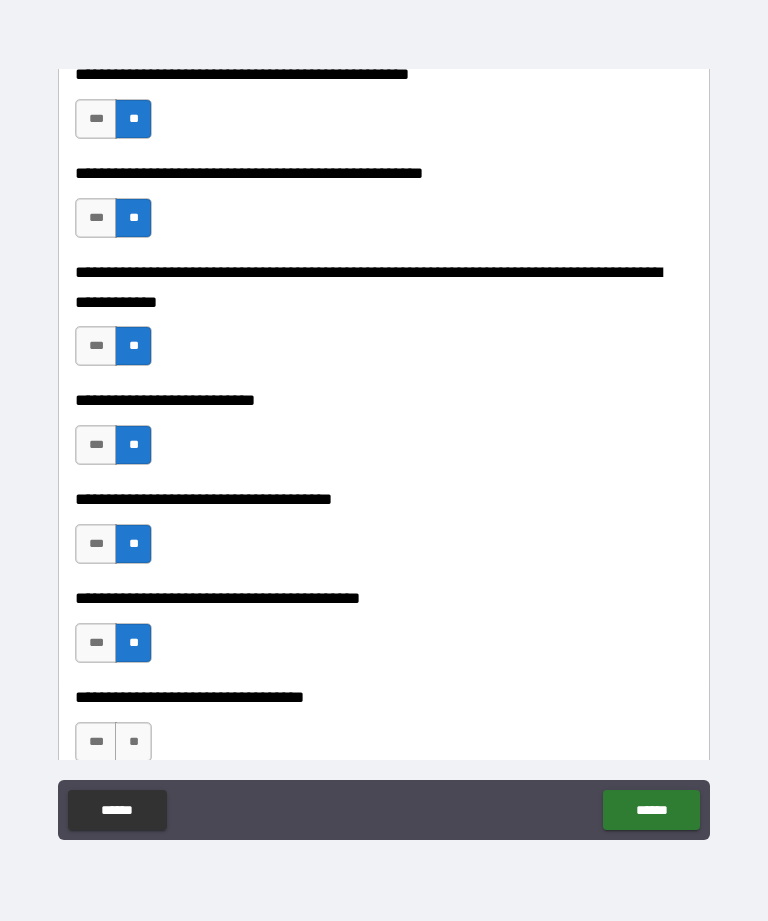 click on "**" at bounding box center (133, 742) 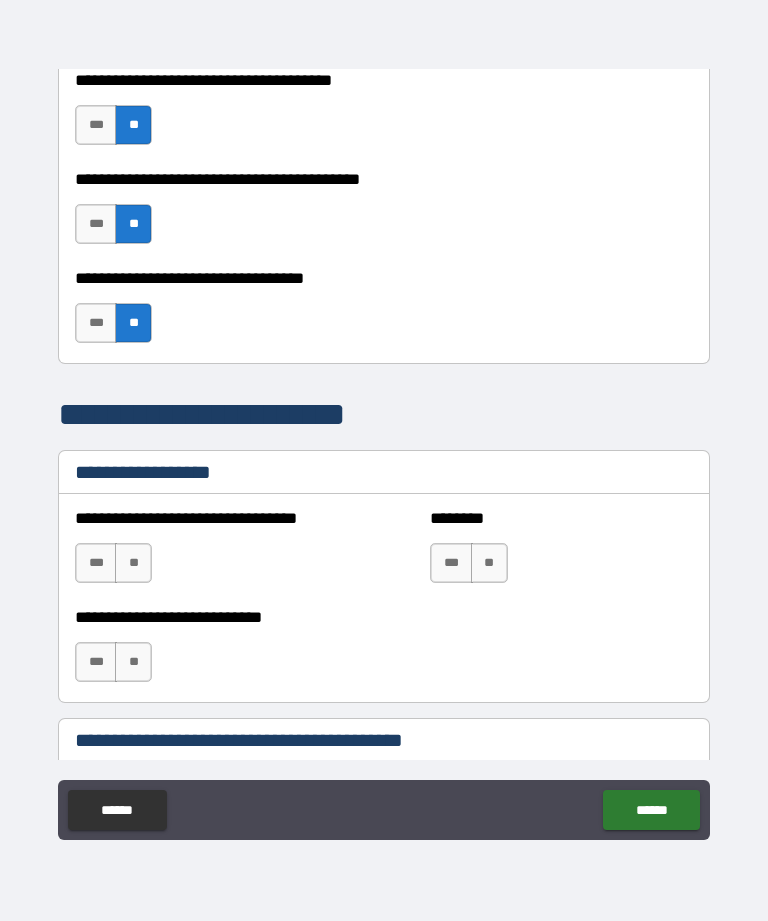 scroll, scrollTop: 1228, scrollLeft: 0, axis: vertical 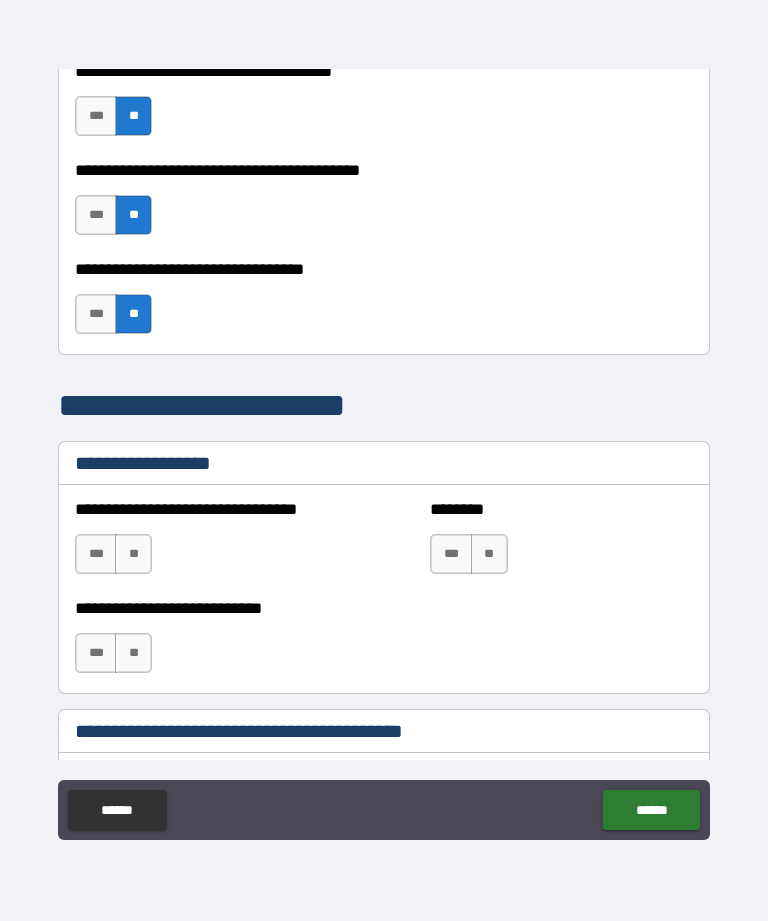 click on "**" at bounding box center [133, 554] 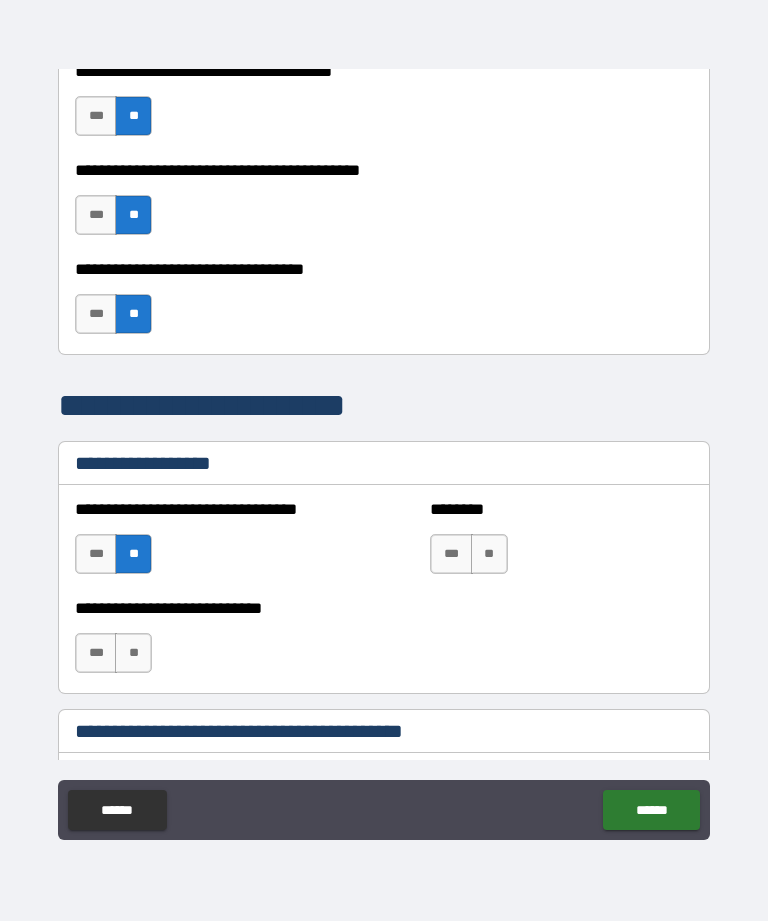 click on "**" at bounding box center [489, 554] 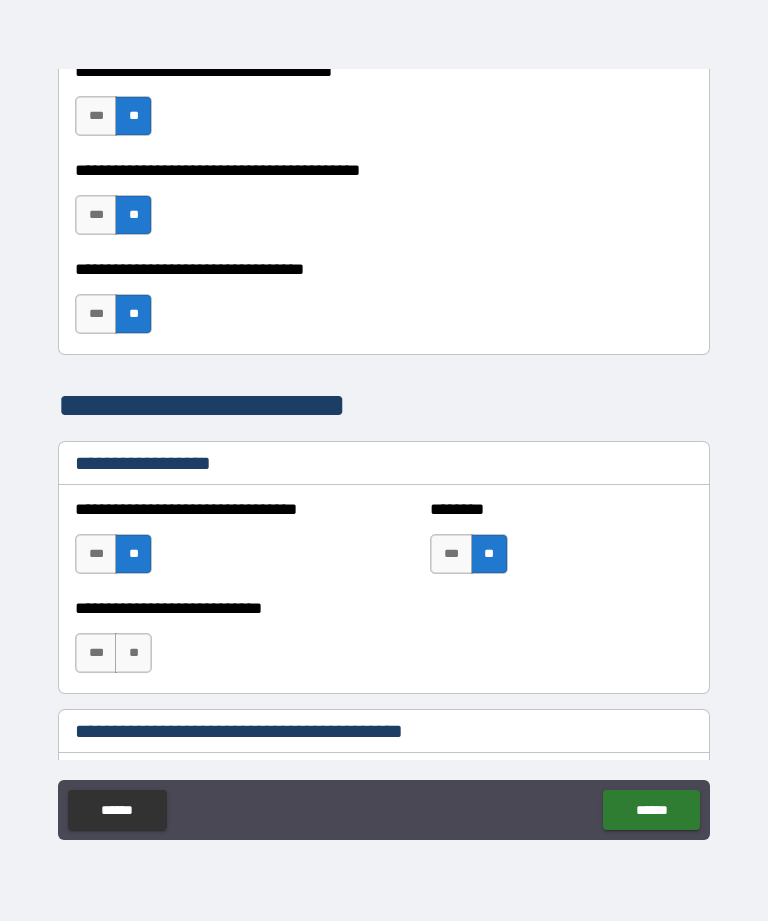 click on "**" at bounding box center [133, 653] 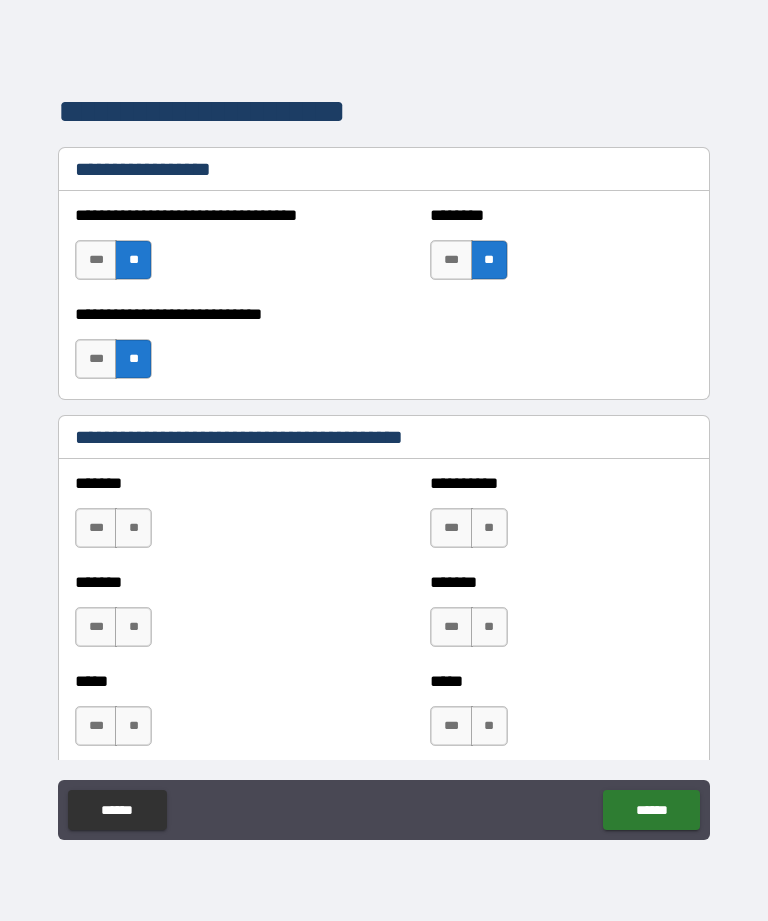 scroll, scrollTop: 1517, scrollLeft: 0, axis: vertical 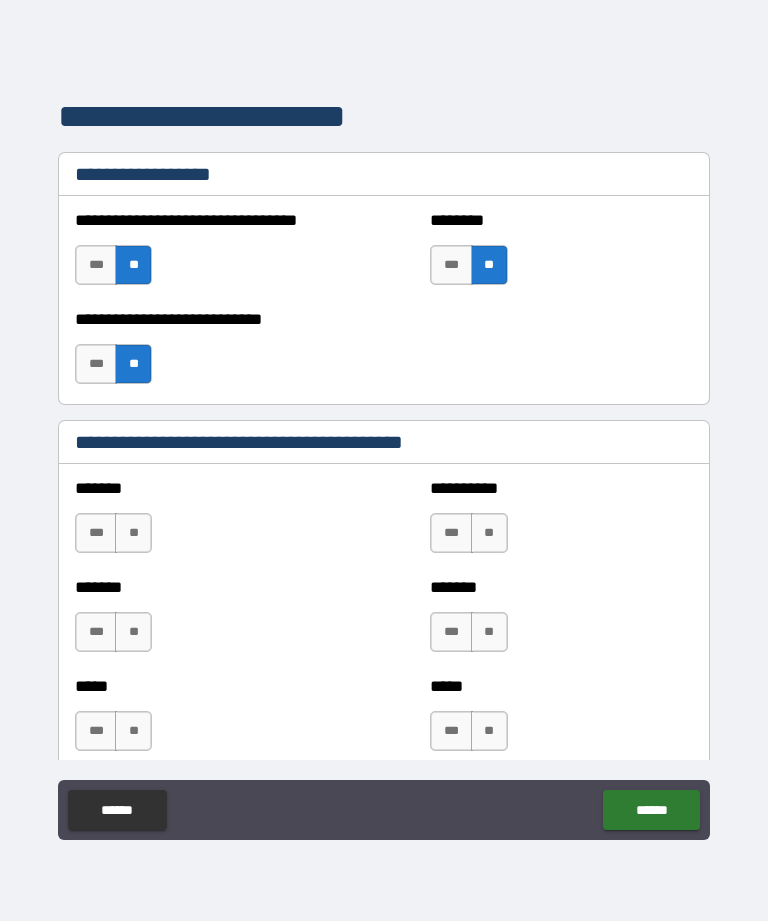 click on "**" at bounding box center [133, 533] 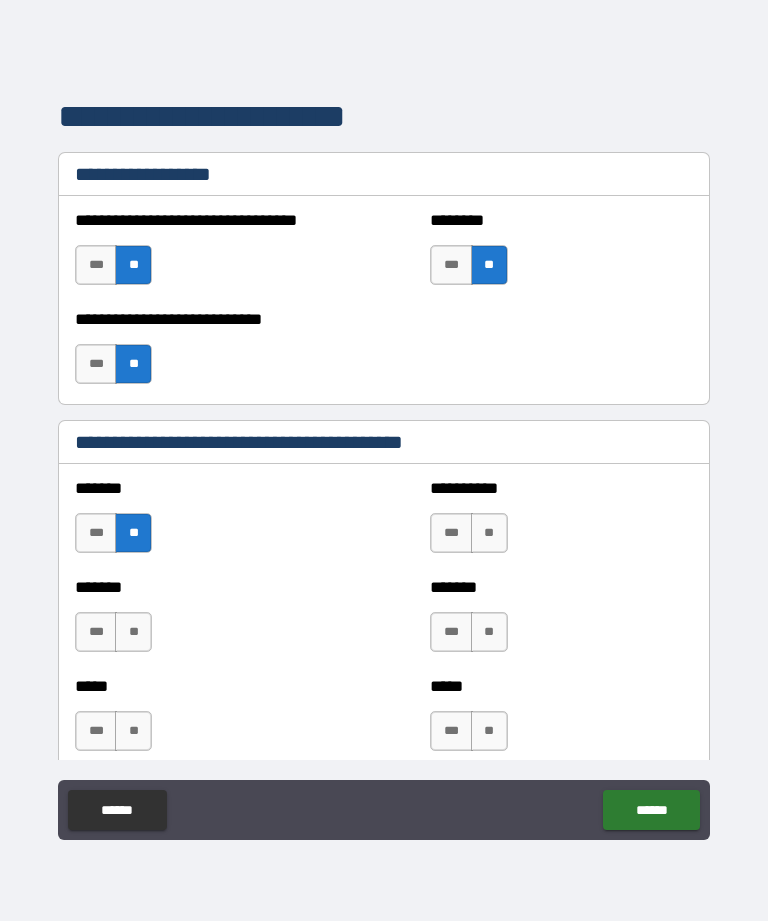 click on "**" at bounding box center [133, 632] 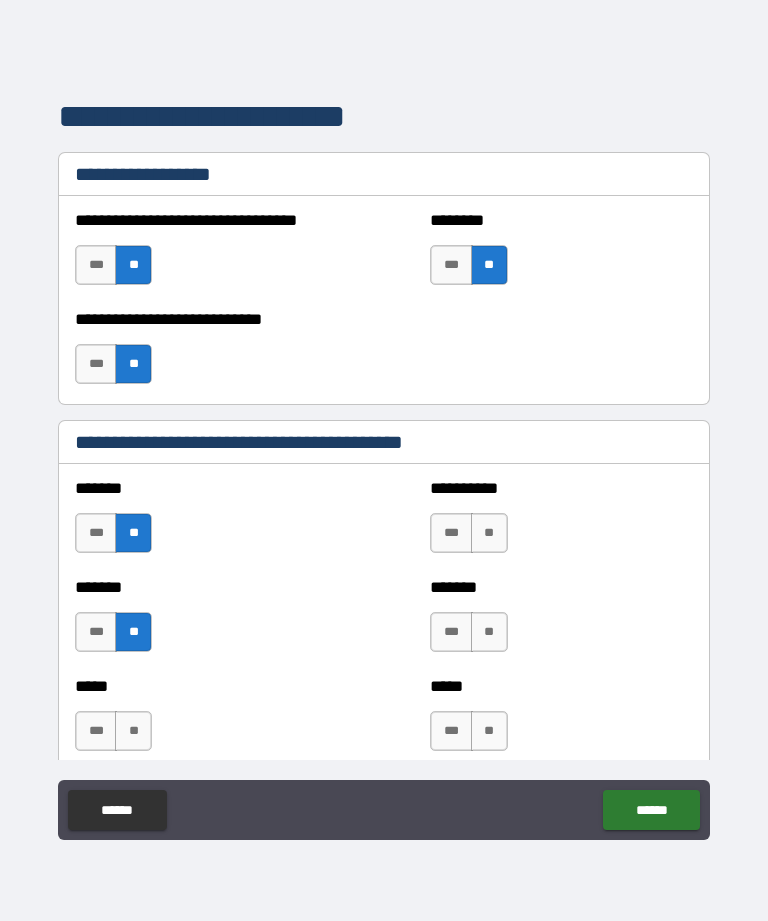 click on "**" at bounding box center (133, 731) 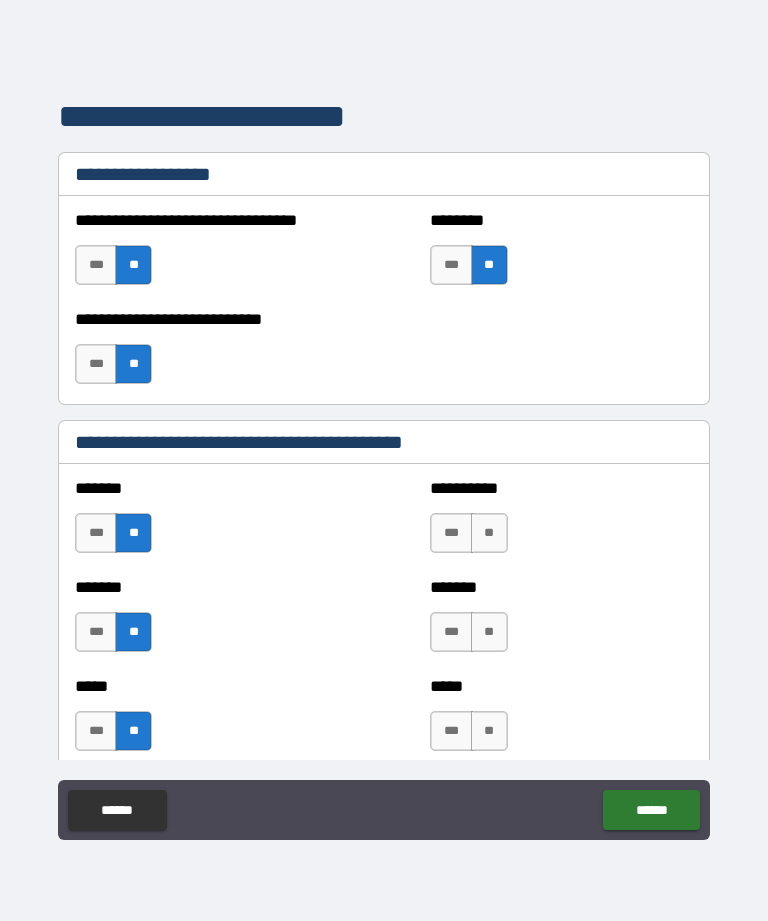click on "**" at bounding box center (489, 731) 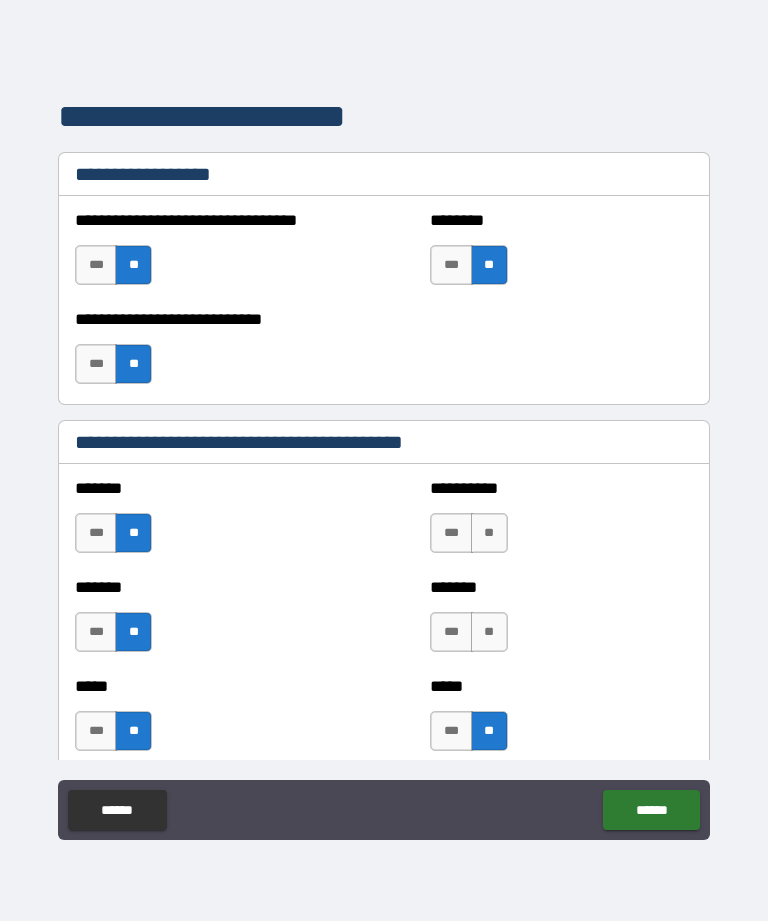 click on "**" at bounding box center [489, 632] 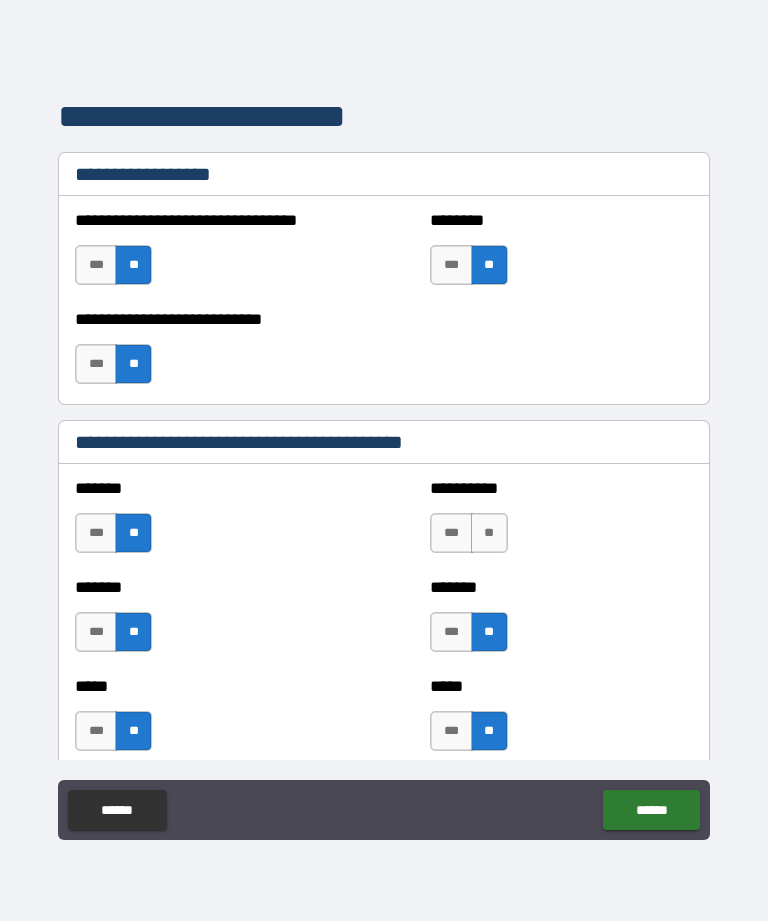 click on "**" at bounding box center (489, 533) 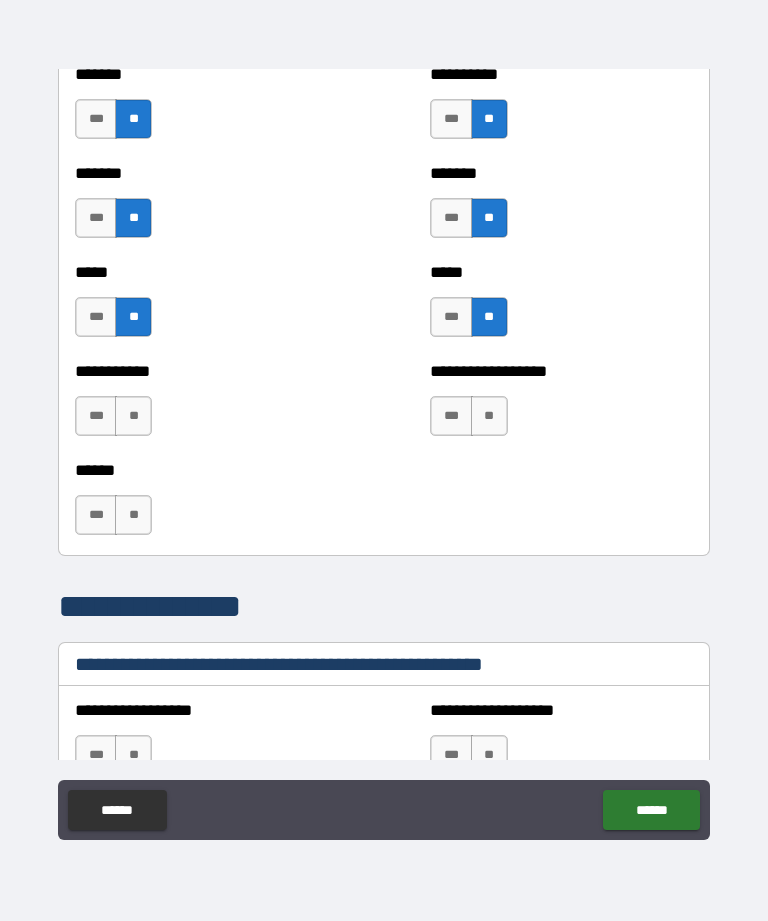 scroll, scrollTop: 1936, scrollLeft: 0, axis: vertical 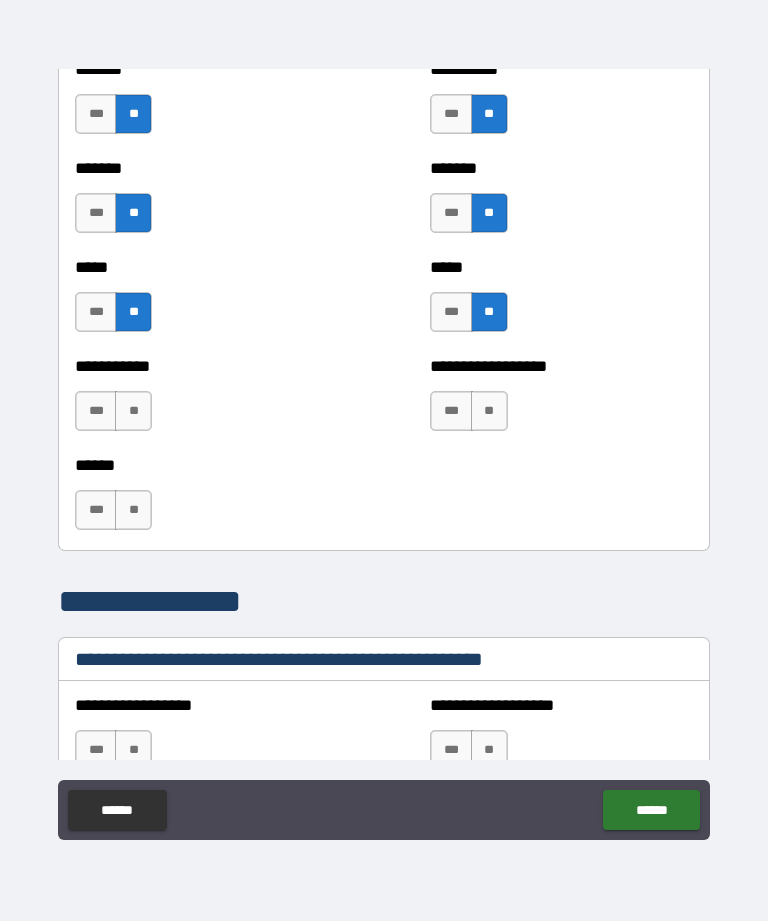 click on "**" at bounding box center [489, 411] 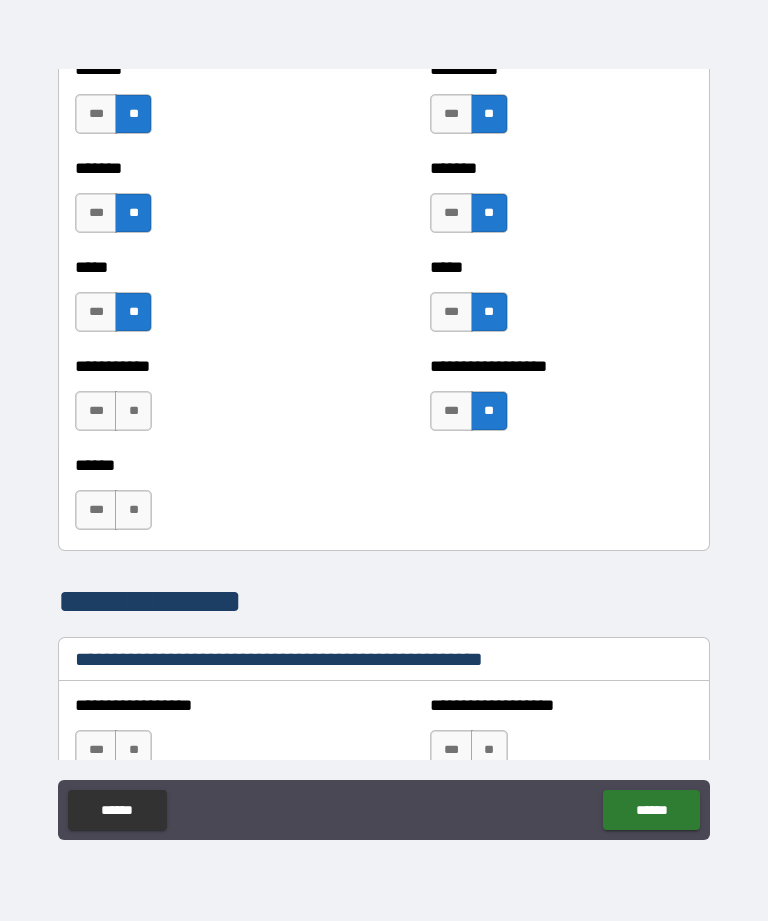 click on "**" at bounding box center [133, 411] 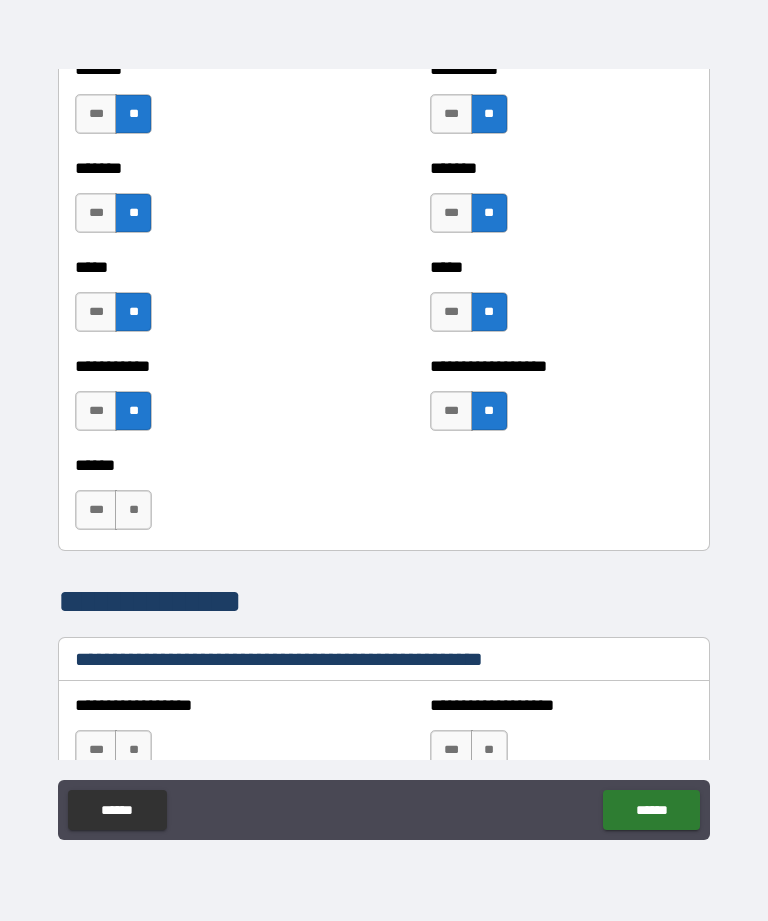click on "**" at bounding box center (133, 510) 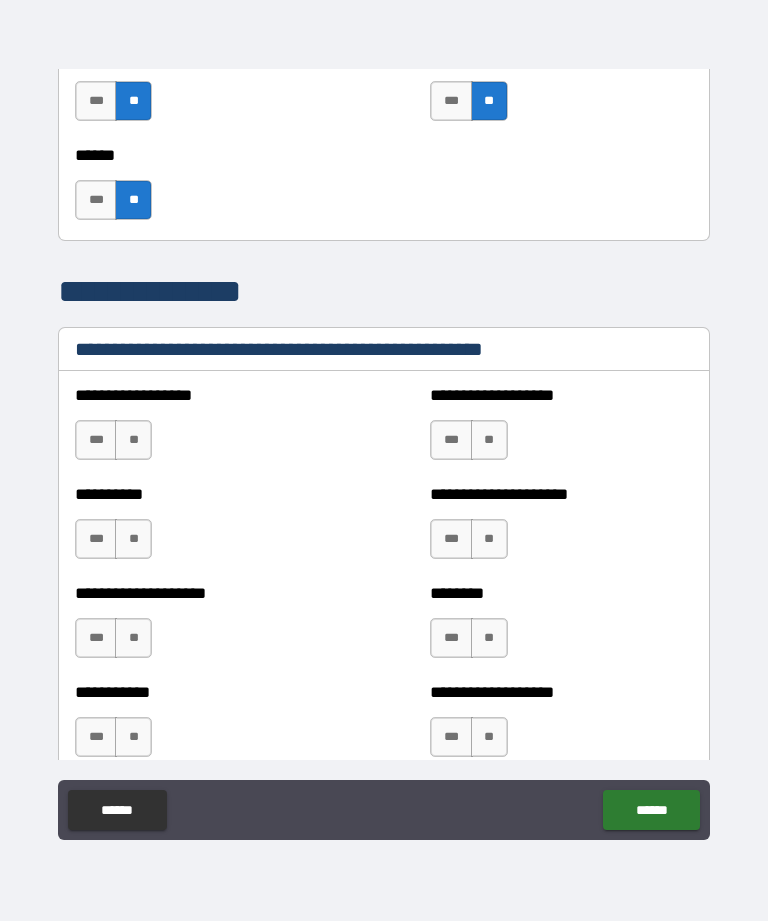 scroll, scrollTop: 2306, scrollLeft: 0, axis: vertical 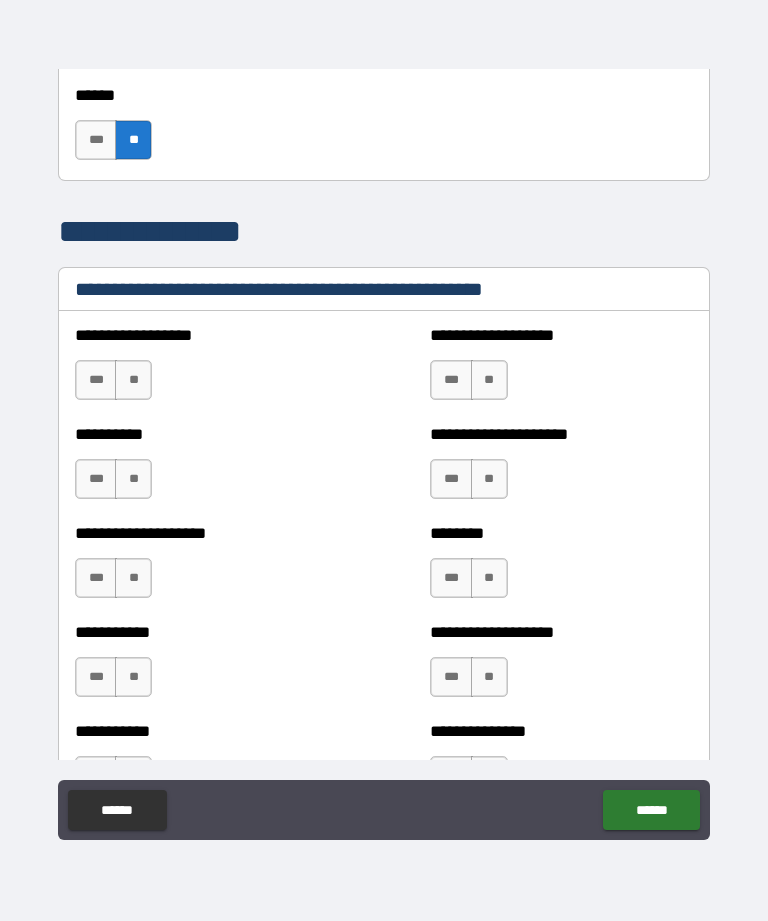 click on "**" at bounding box center [133, 380] 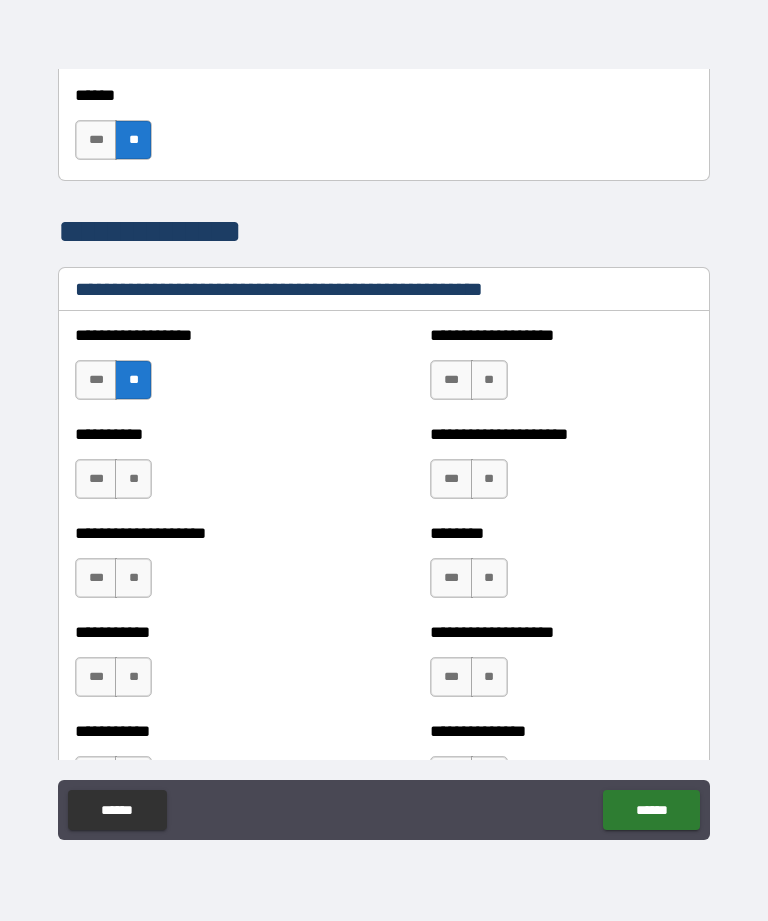 click on "**" at bounding box center (133, 479) 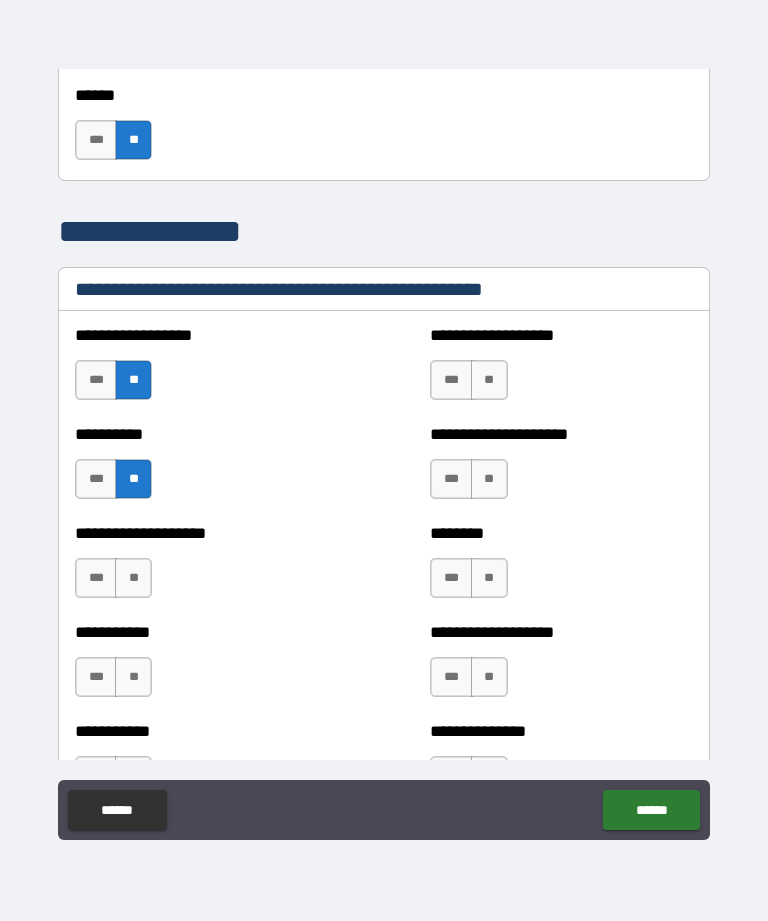 click on "**" at bounding box center [133, 578] 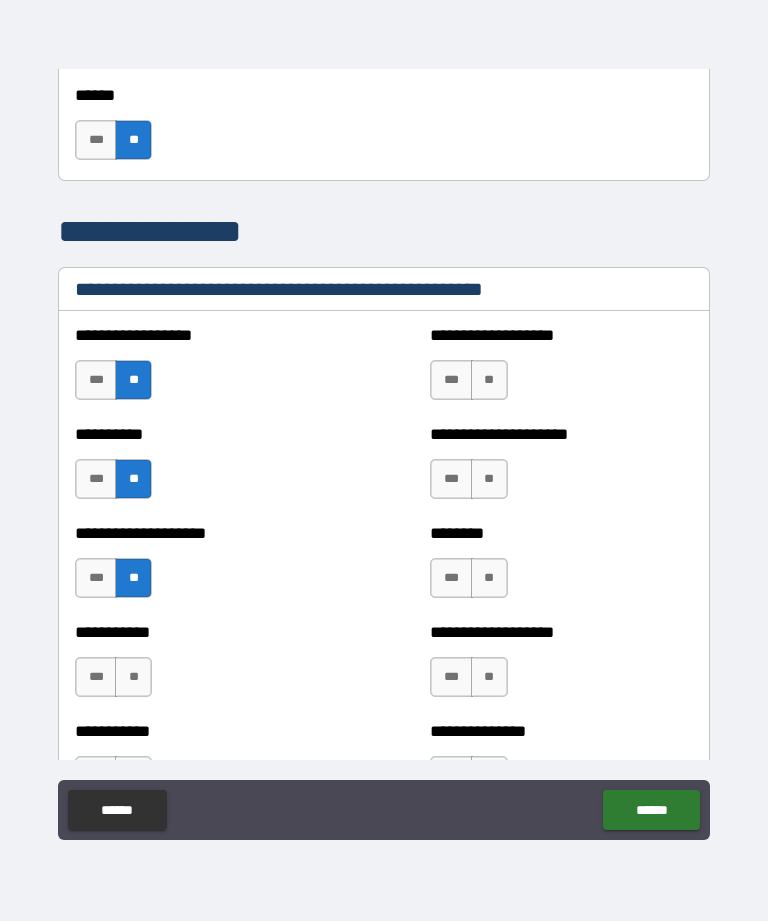 click on "**" at bounding box center (133, 677) 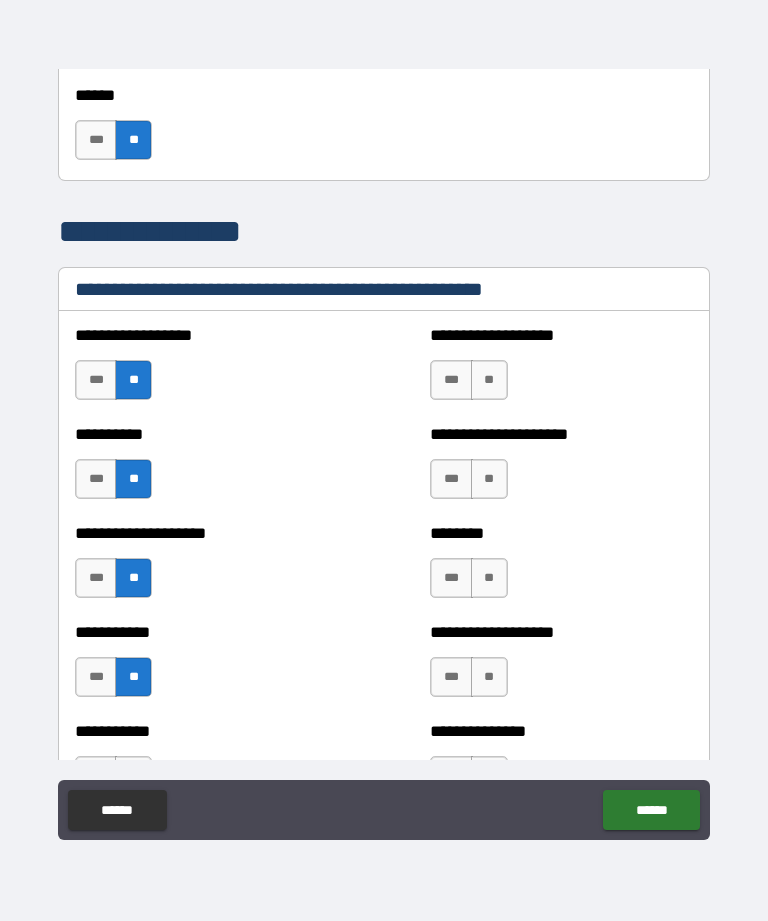 click on "**" at bounding box center [489, 380] 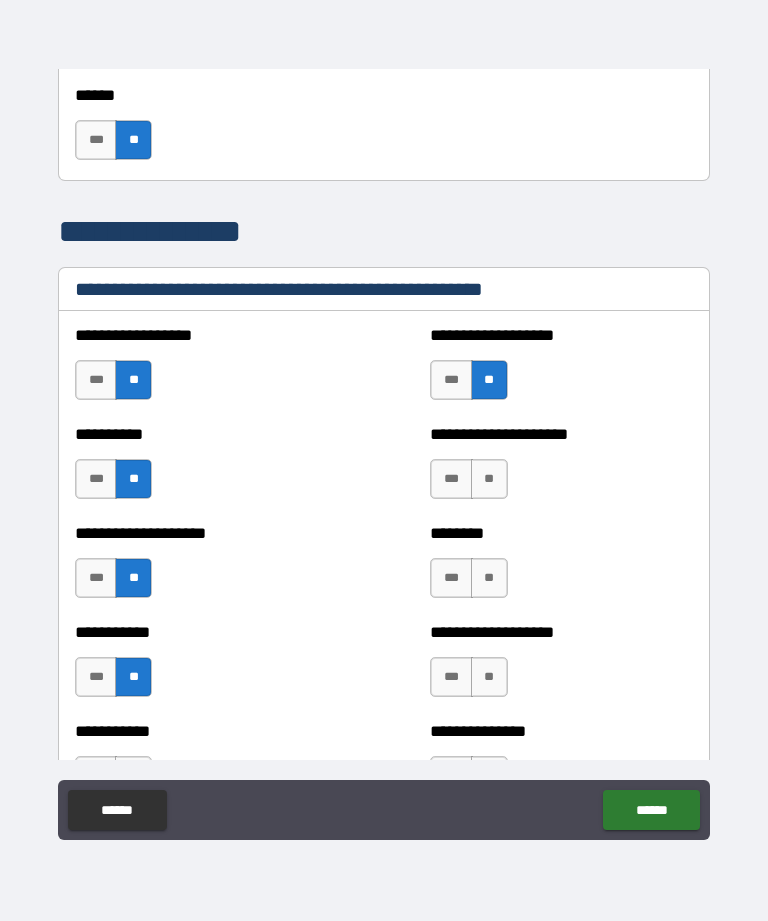 click on "**" at bounding box center (489, 479) 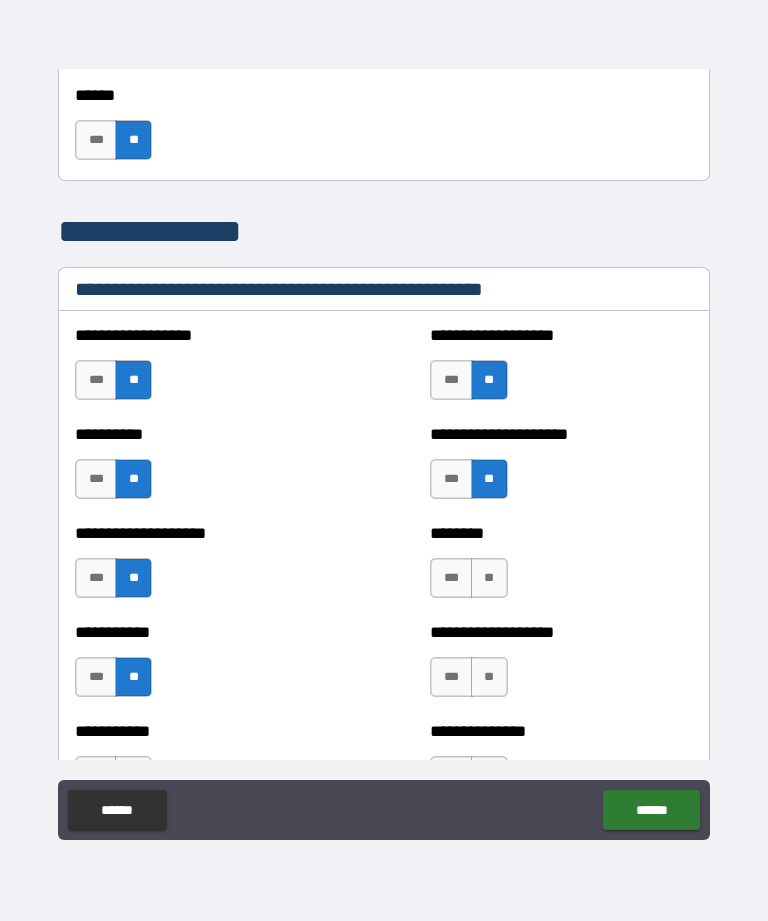click on "**" at bounding box center [489, 578] 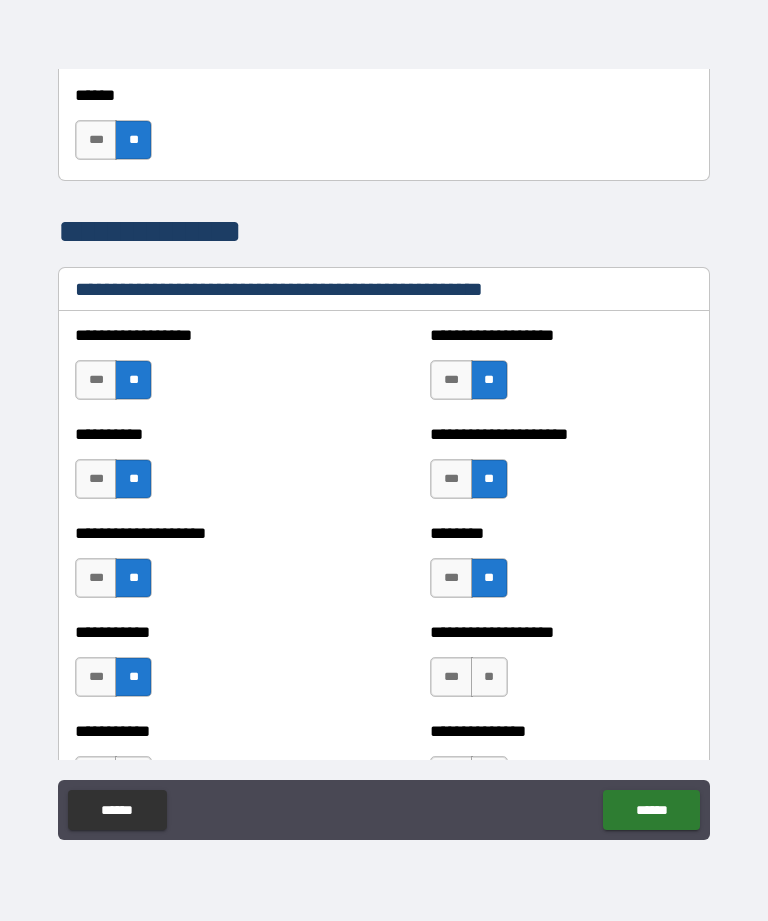 click on "**" at bounding box center (489, 677) 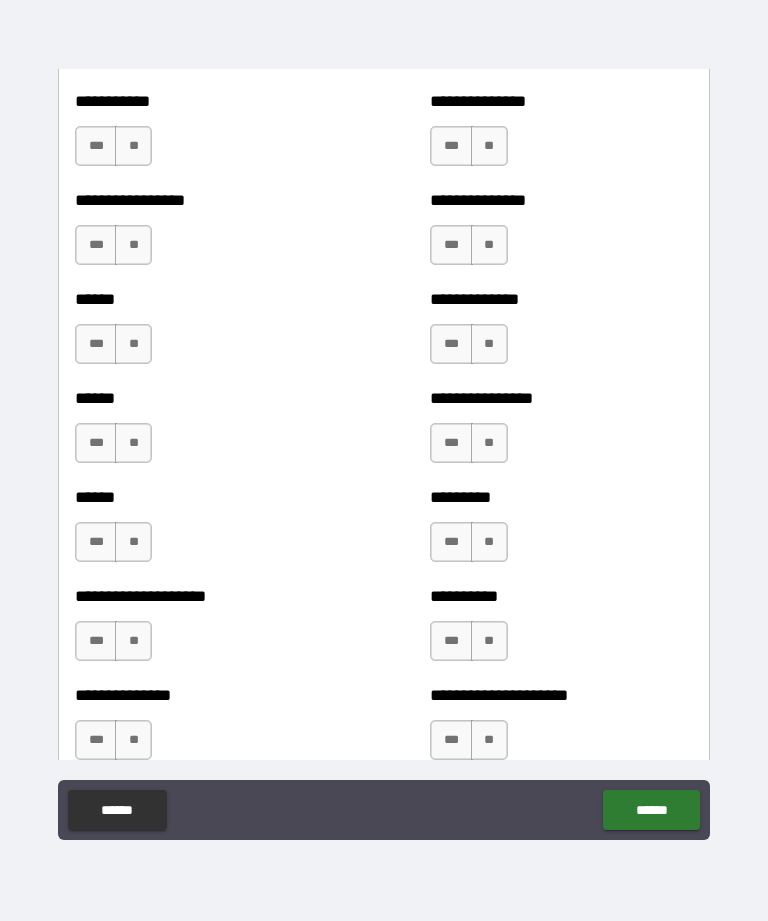 scroll, scrollTop: 2945, scrollLeft: 0, axis: vertical 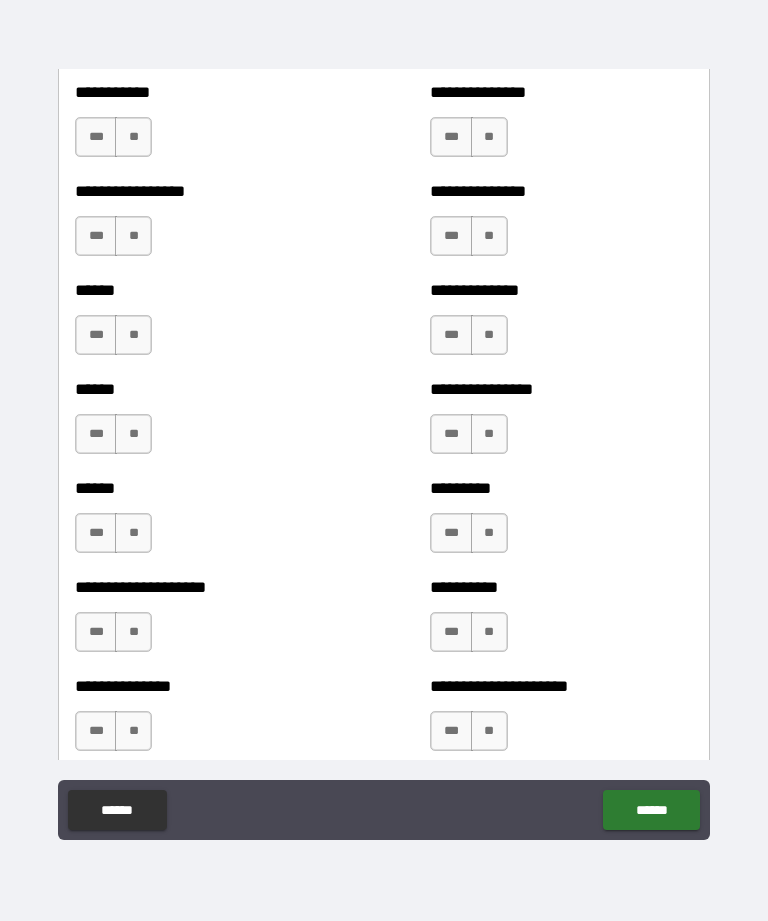 click on "**" at bounding box center (489, 137) 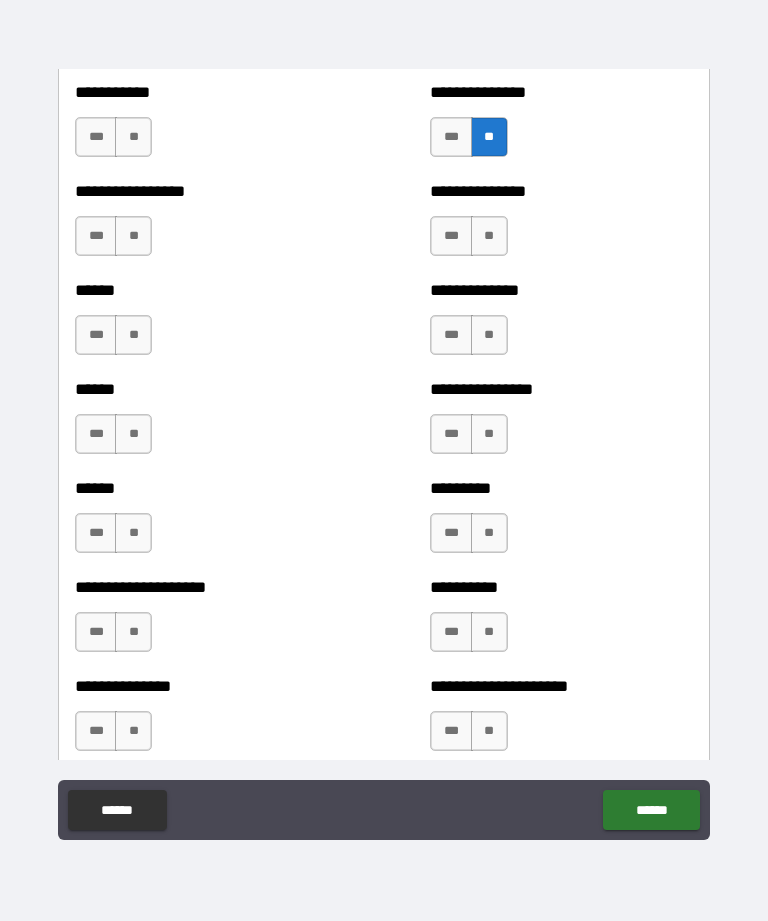 click on "**" at bounding box center (489, 236) 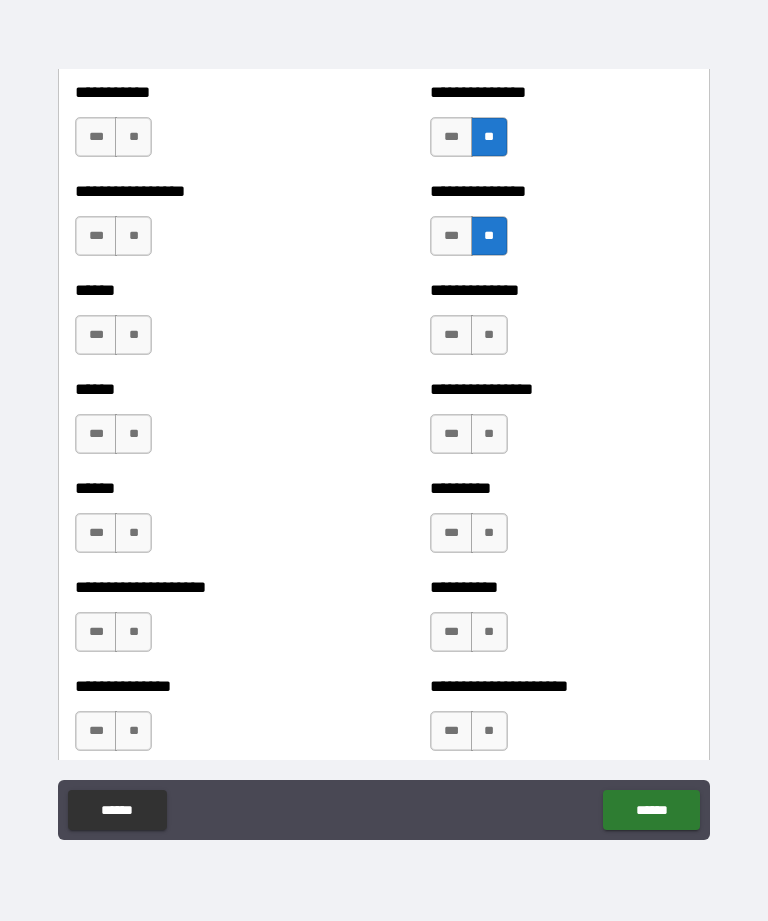 click on "**" at bounding box center [489, 335] 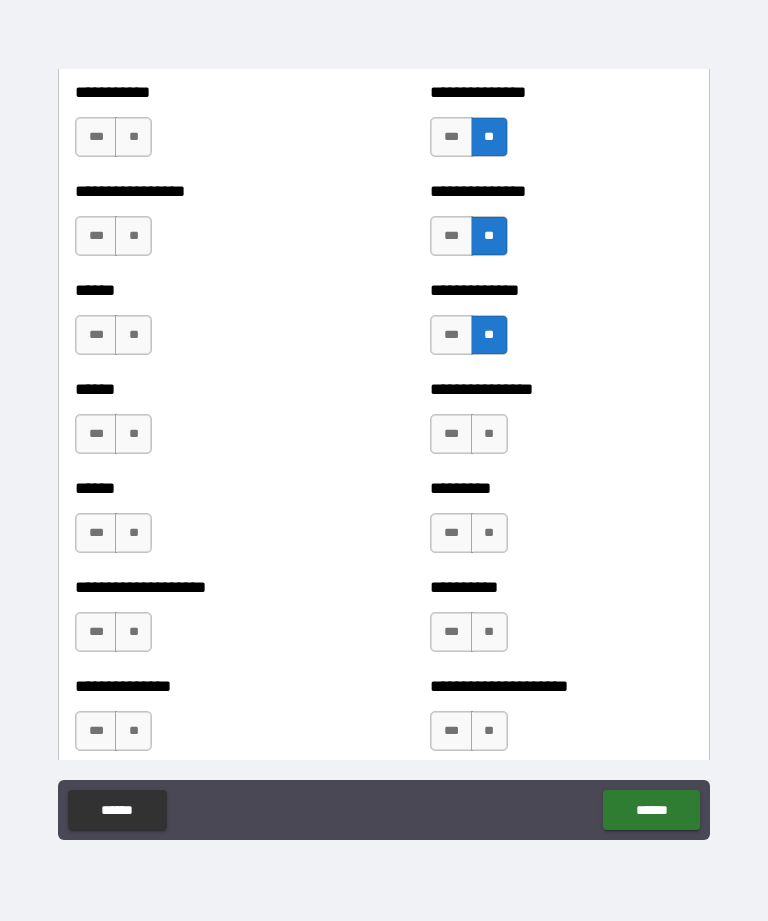 click on "**" at bounding box center (489, 434) 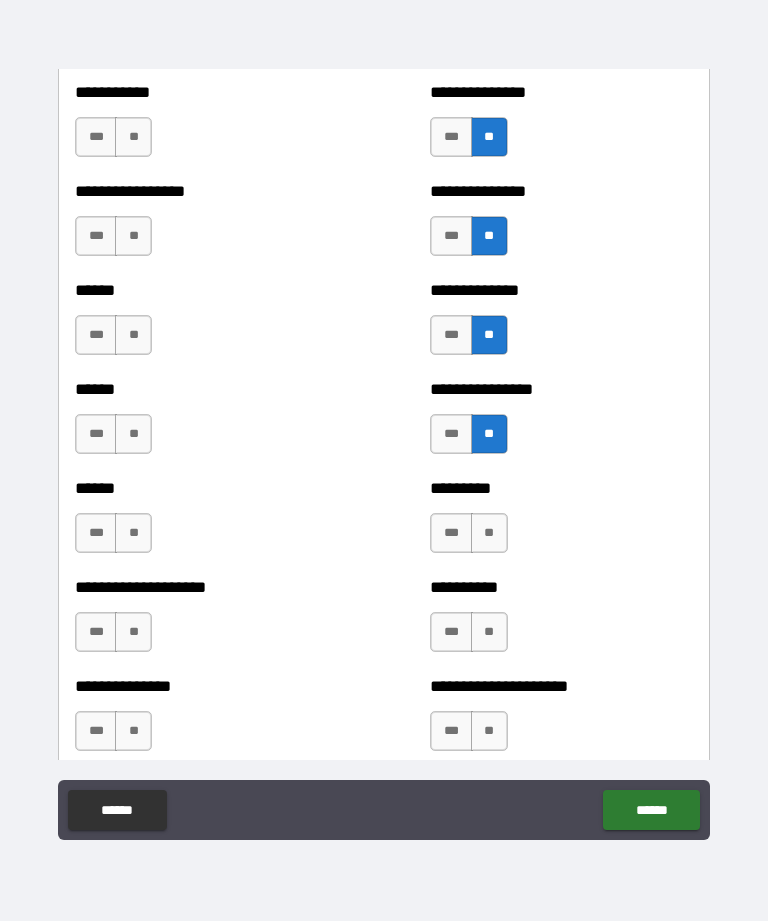 click on "**" at bounding box center [489, 533] 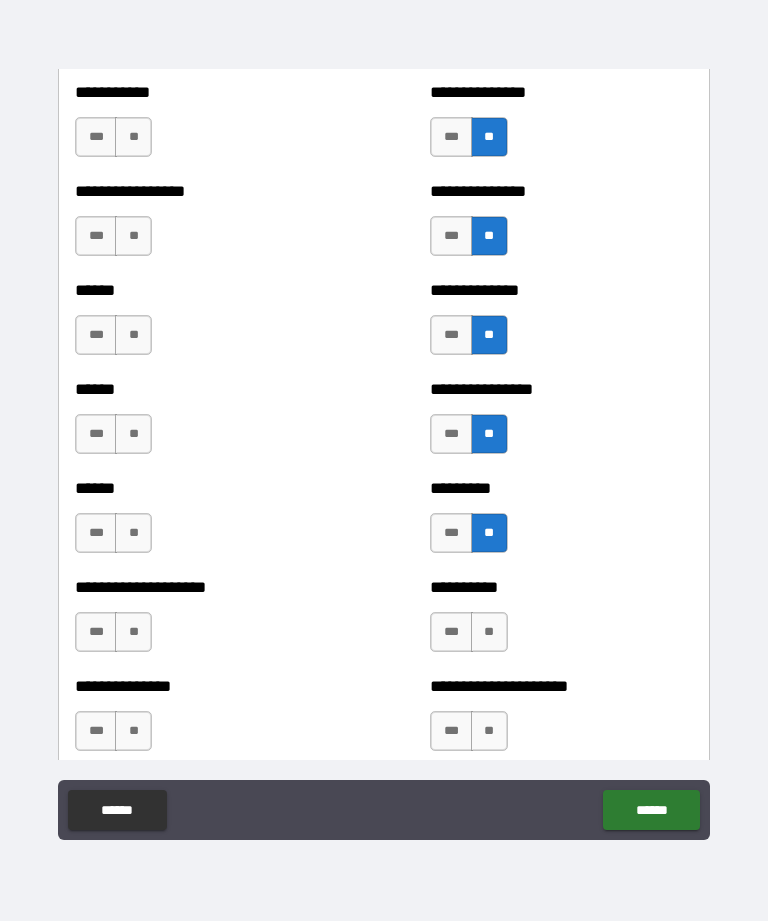 click on "**" at bounding box center (489, 632) 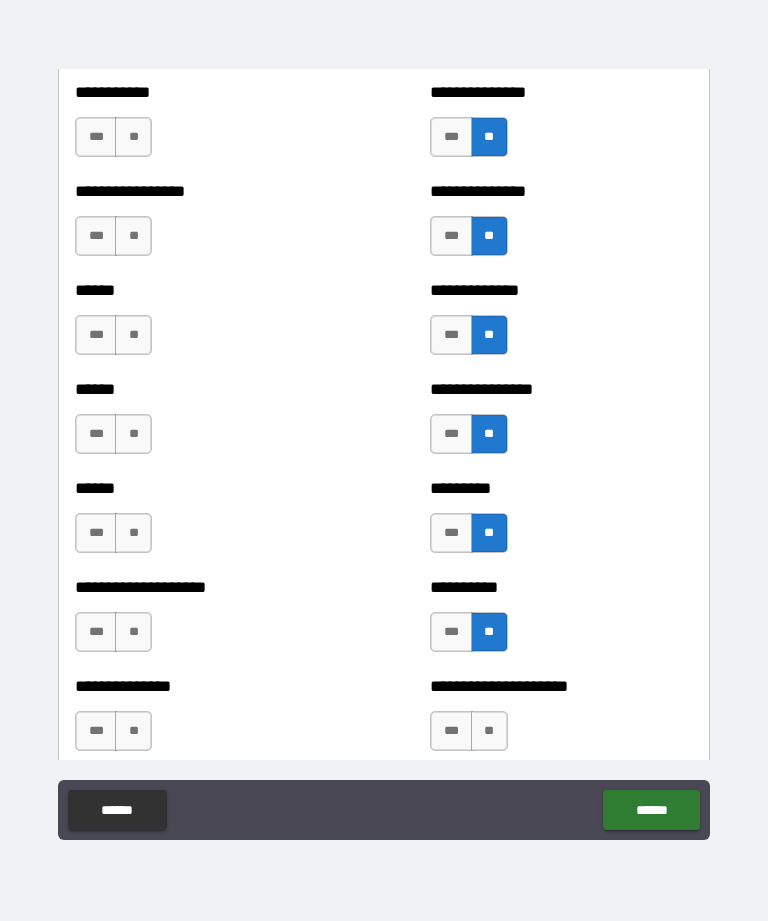 click on "**" at bounding box center (489, 731) 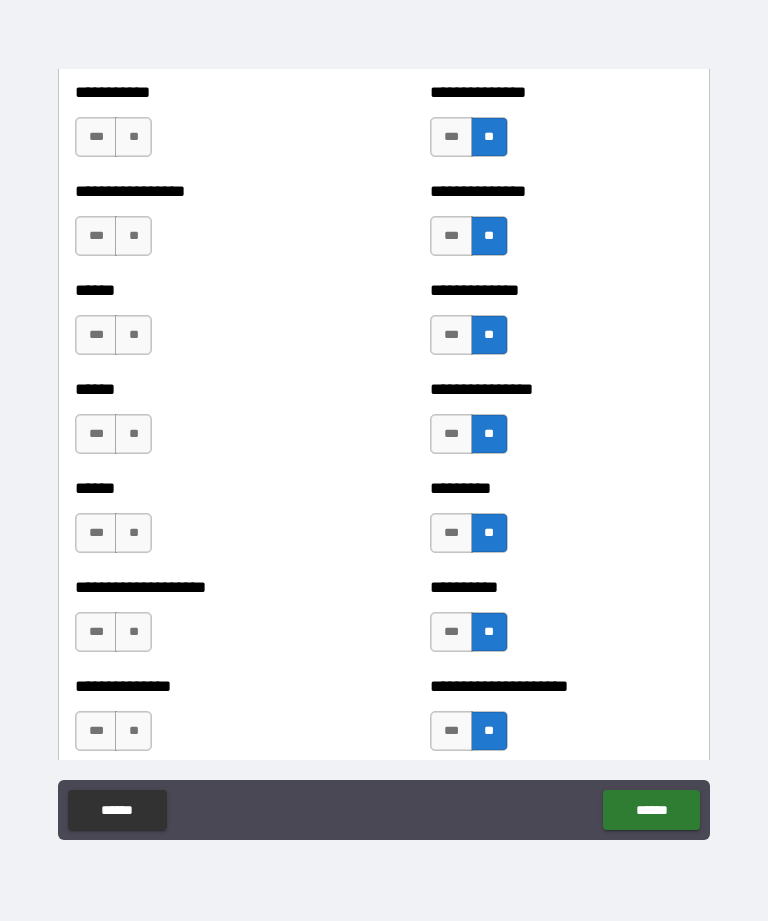 click on "**" at bounding box center (133, 731) 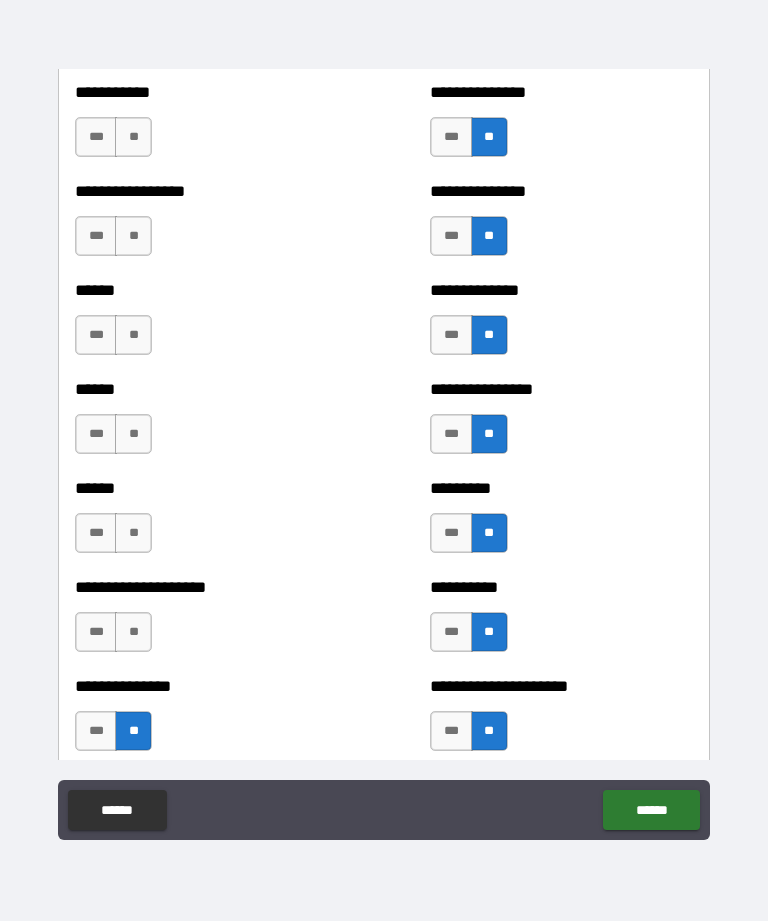 click on "**" at bounding box center [133, 632] 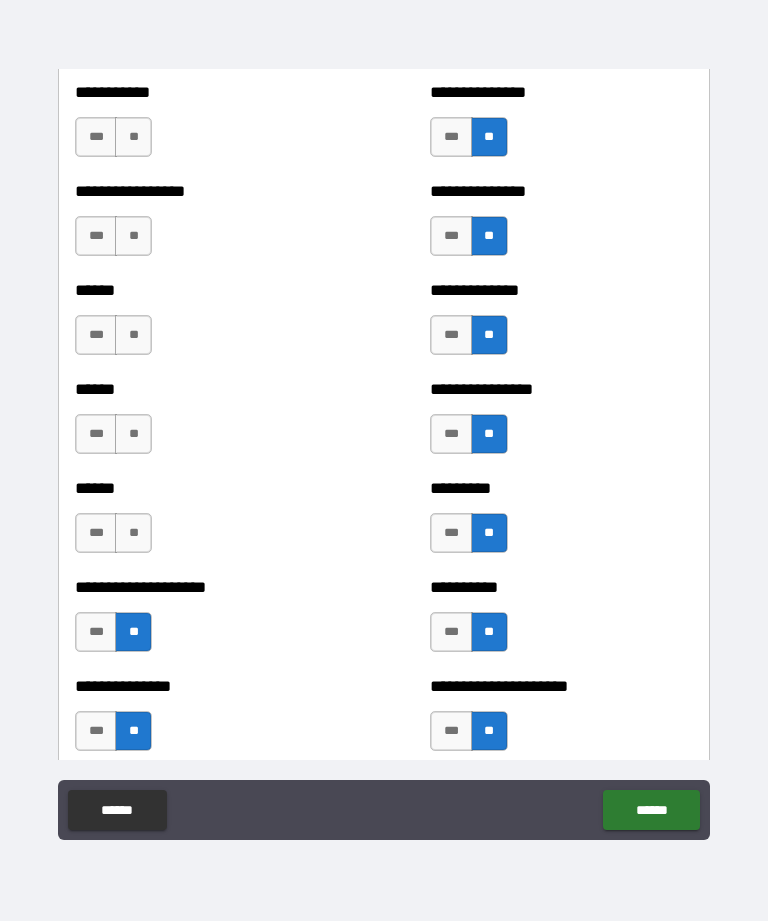 click on "**" at bounding box center [133, 533] 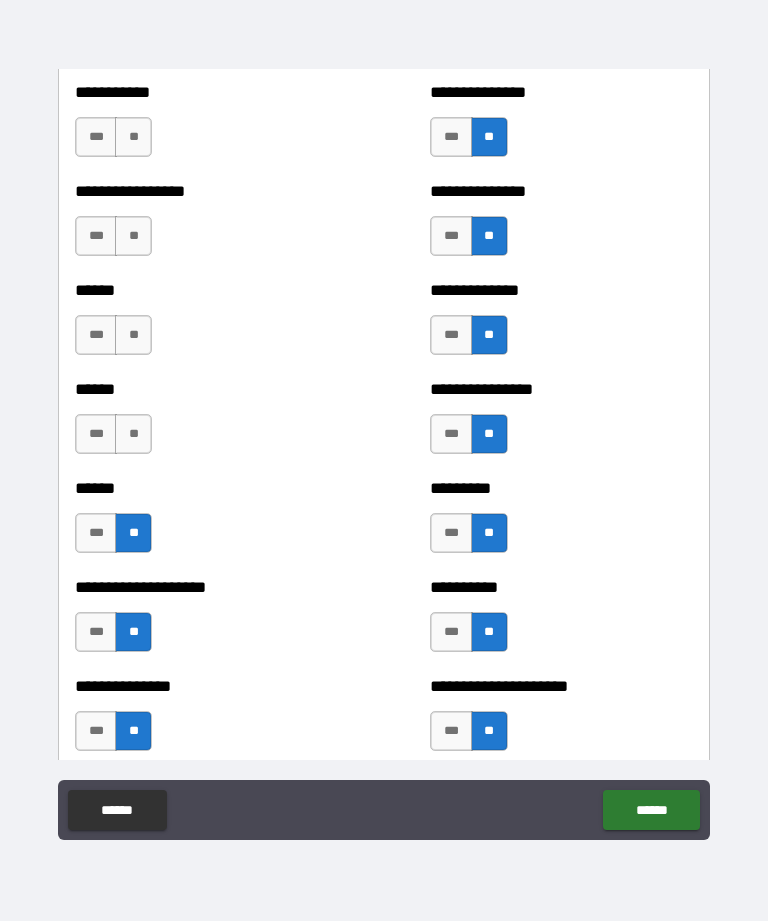 click on "**" at bounding box center (133, 434) 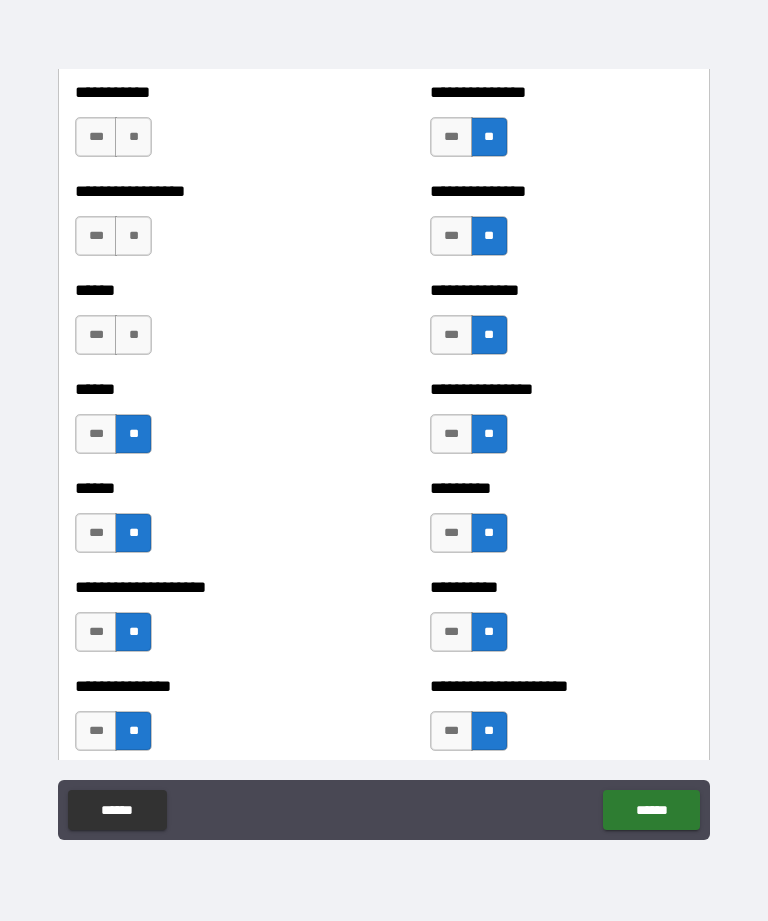 click on "**" at bounding box center (133, 335) 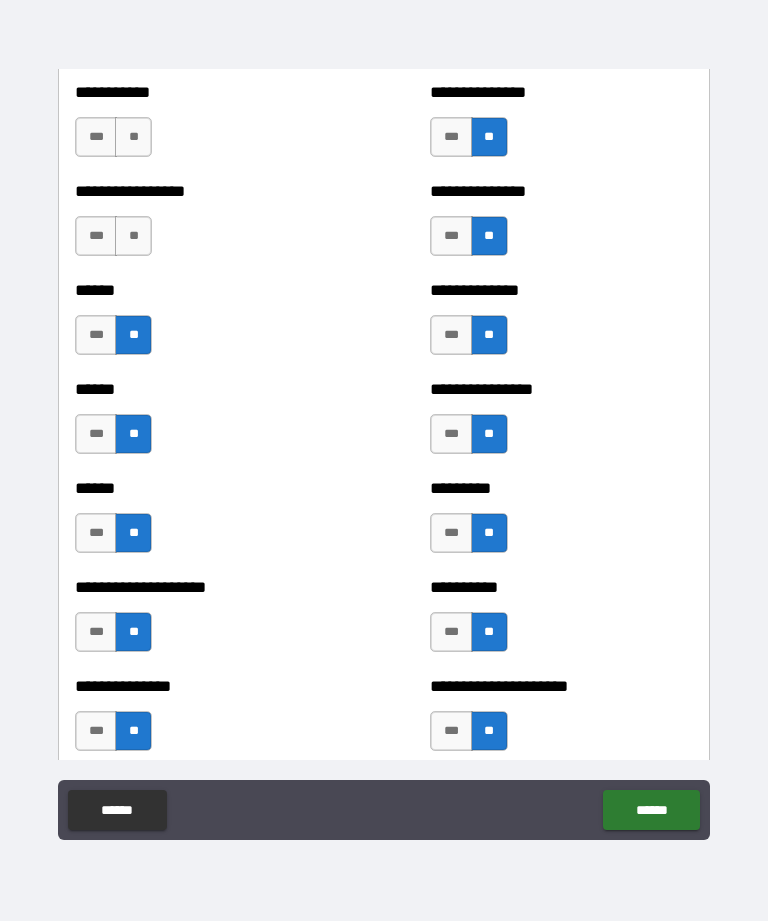 click on "**" at bounding box center (133, 236) 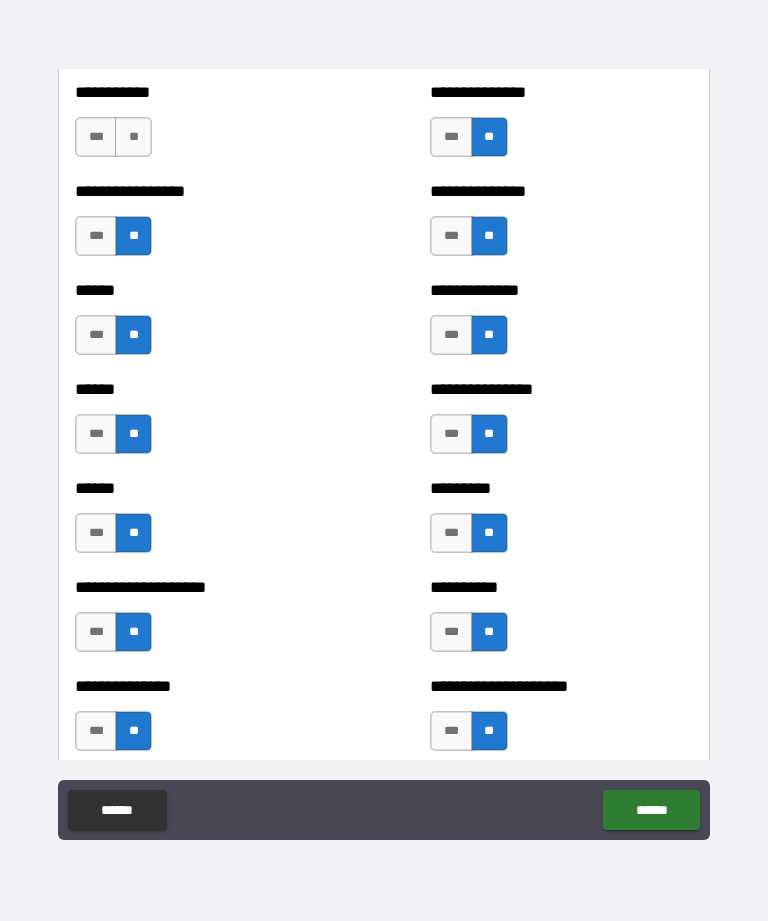 click on "**" at bounding box center (133, 137) 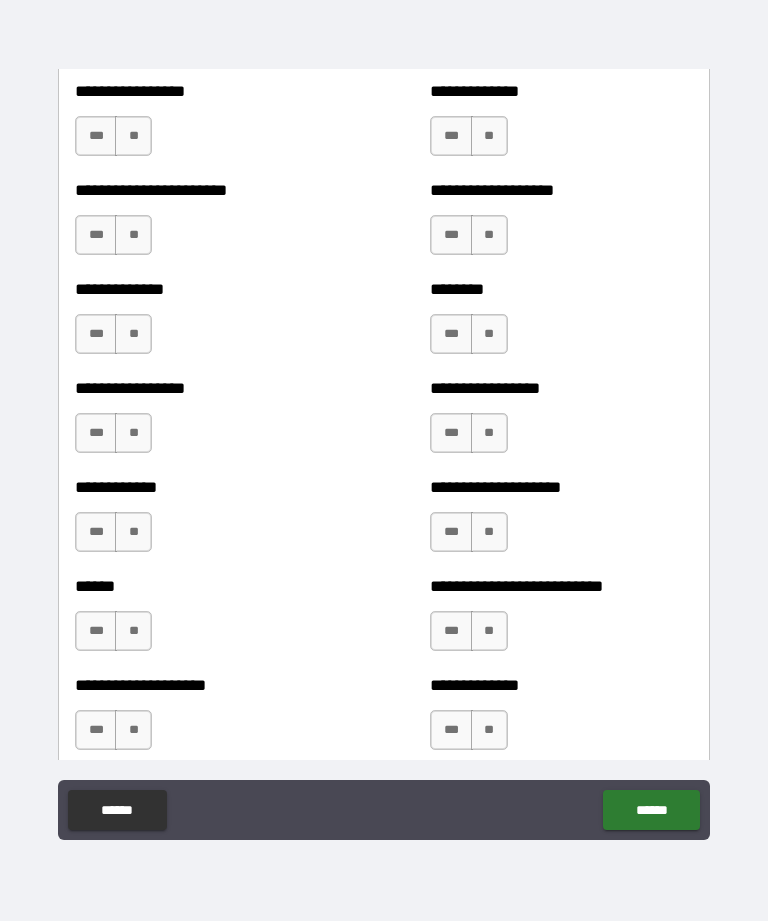 scroll, scrollTop: 3643, scrollLeft: 0, axis: vertical 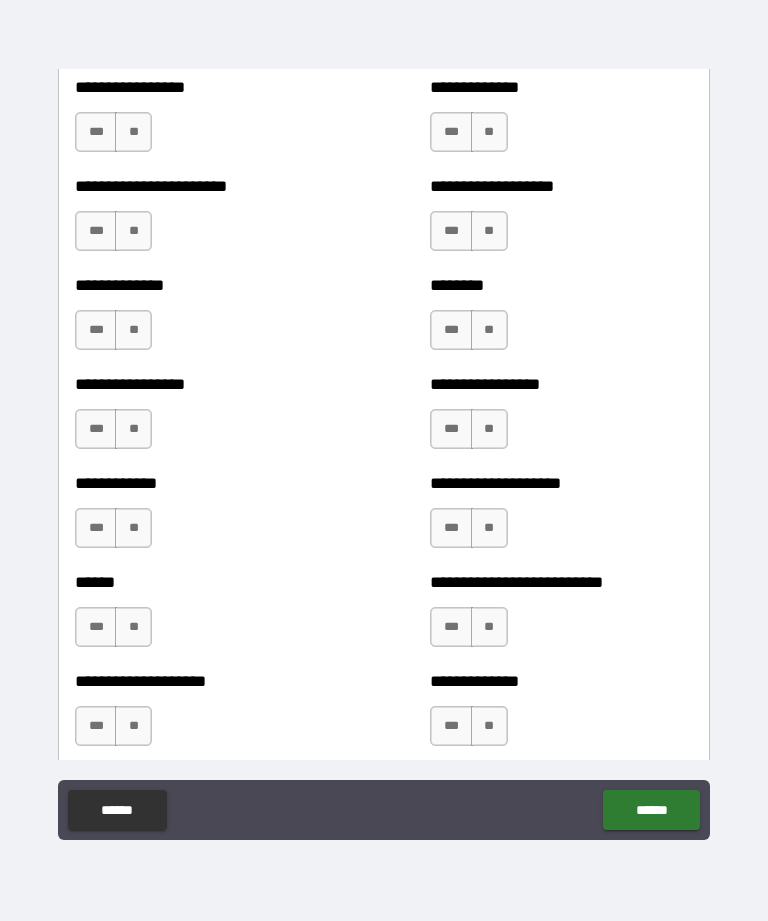 click on "**" at bounding box center [489, 132] 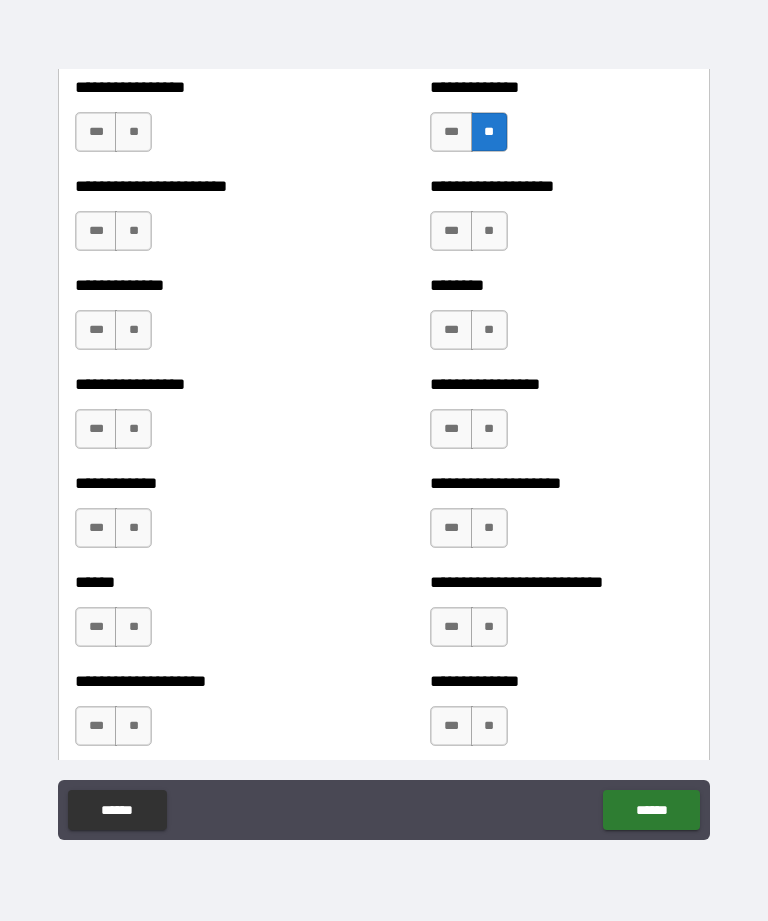 click on "**" at bounding box center (489, 231) 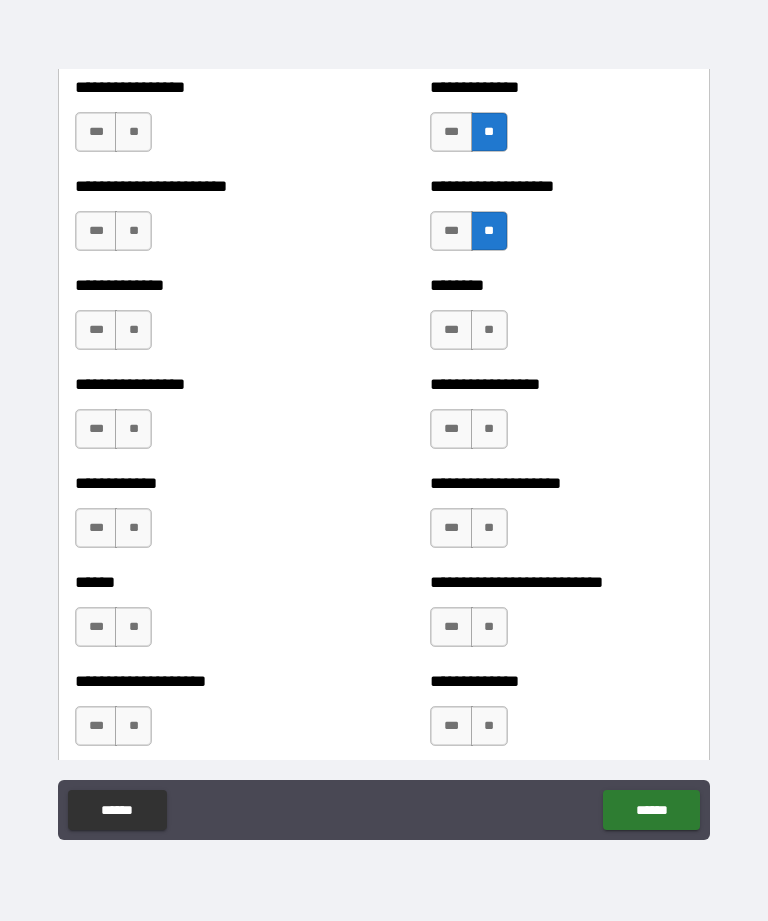 click on "**" at bounding box center (489, 330) 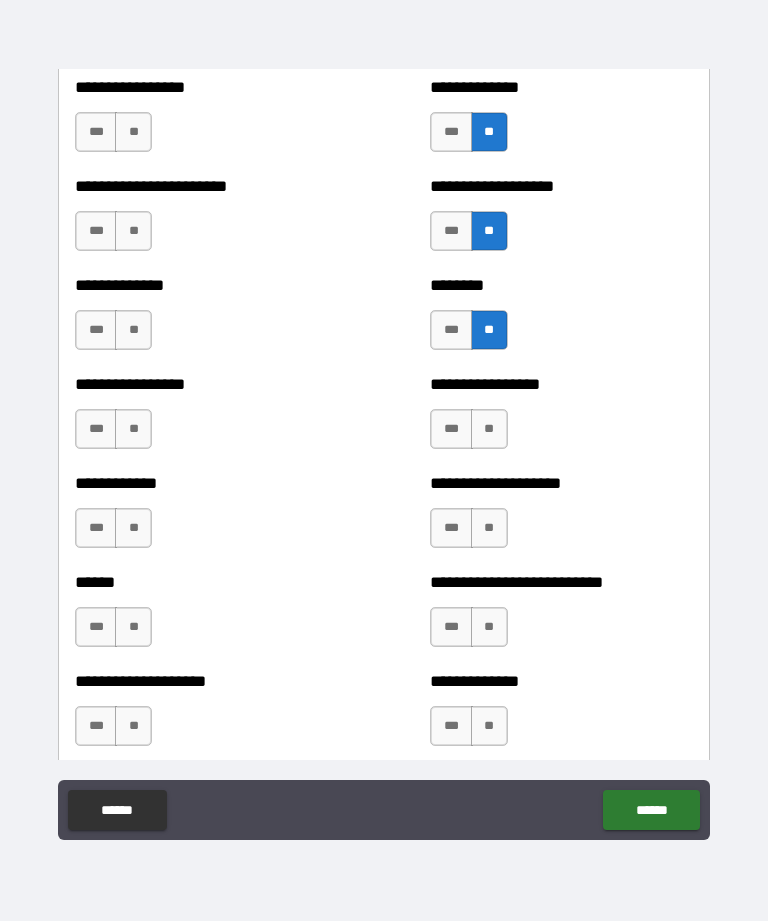 click on "**" at bounding box center [489, 429] 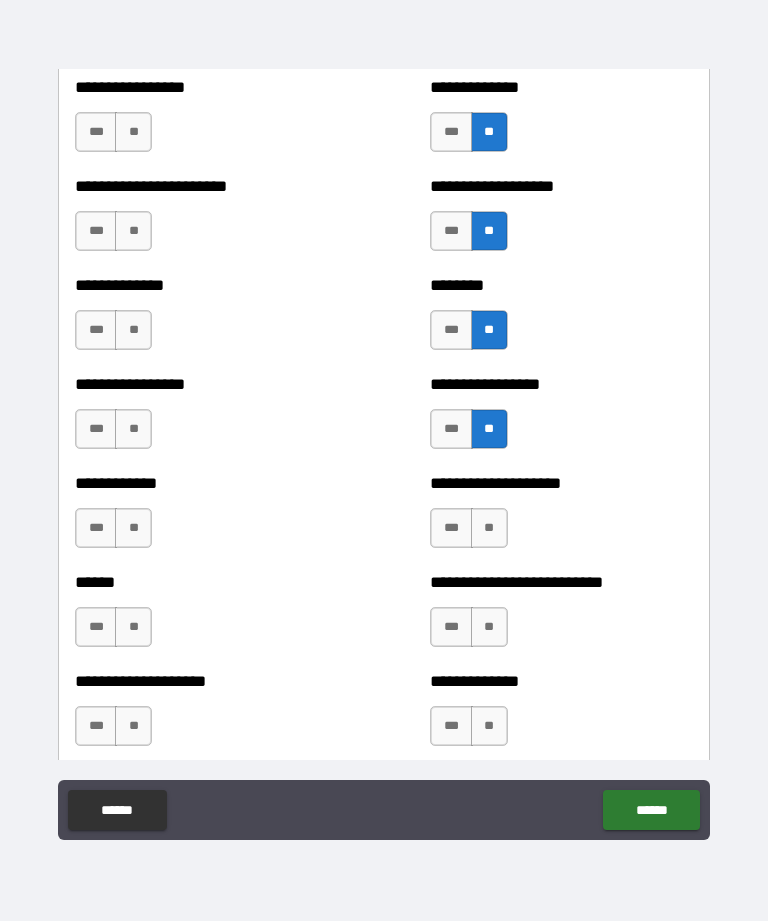 click on "**" at bounding box center [489, 528] 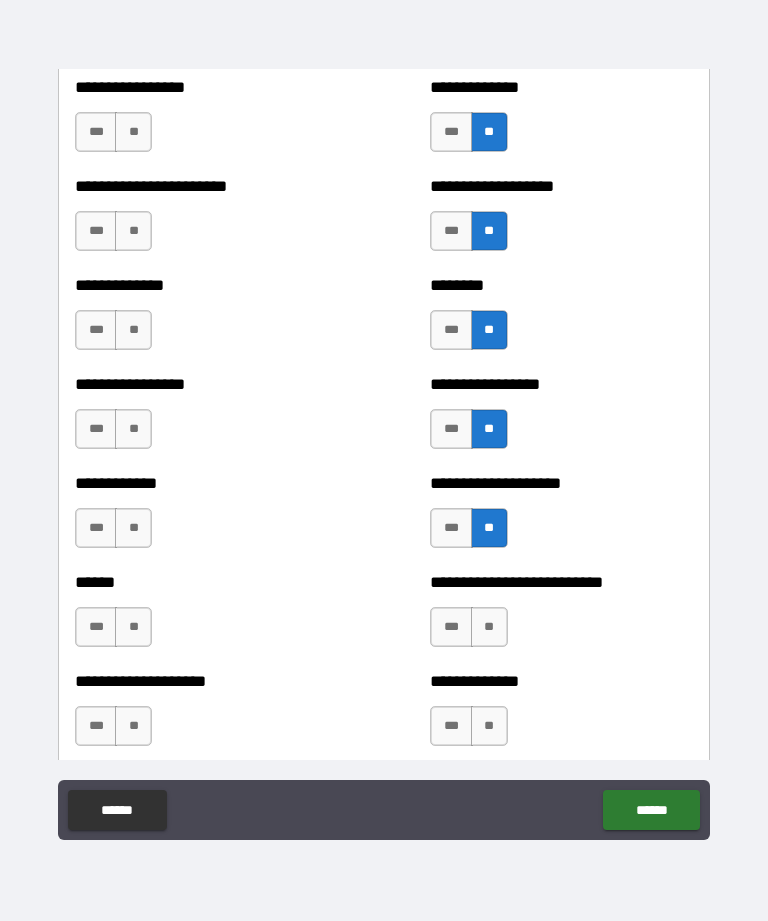 click on "**" at bounding box center (489, 627) 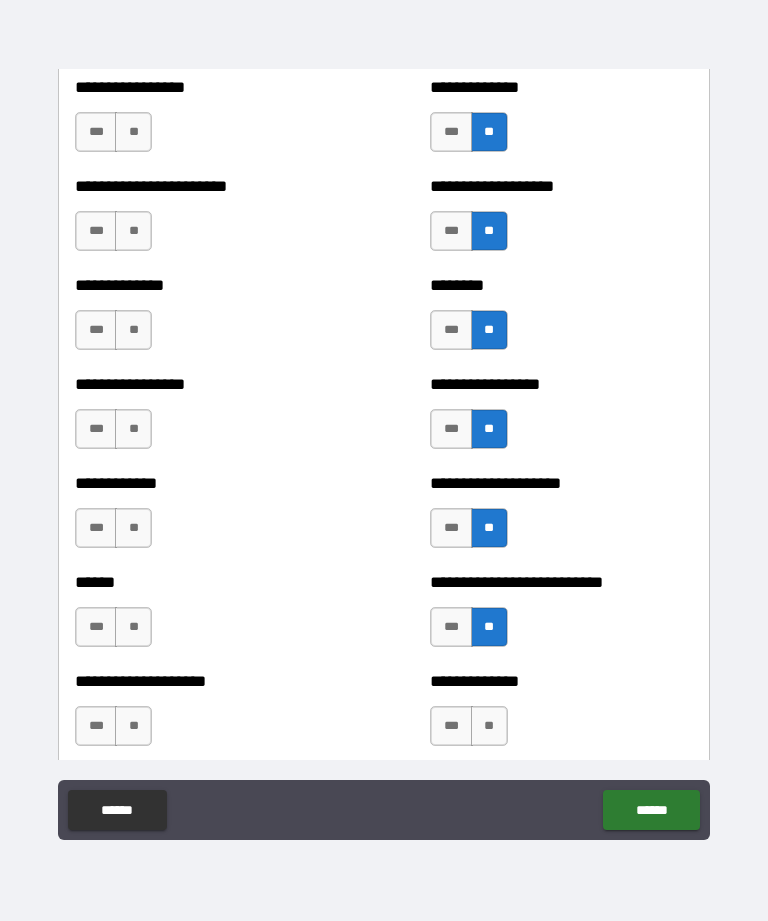 click on "**" at bounding box center [489, 726] 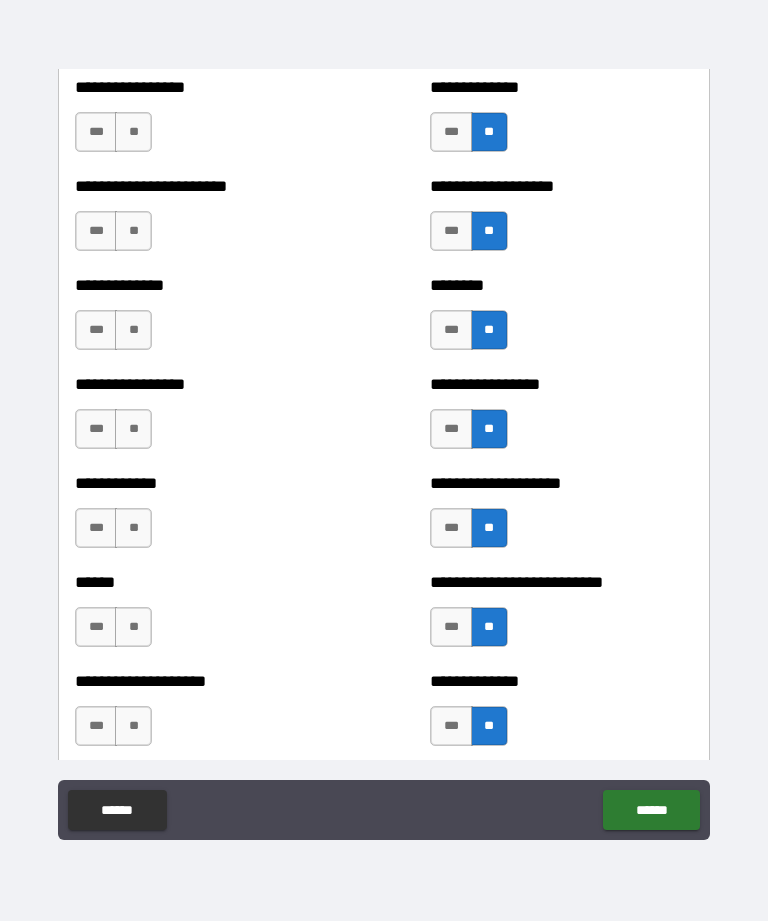 click on "**" at bounding box center (133, 726) 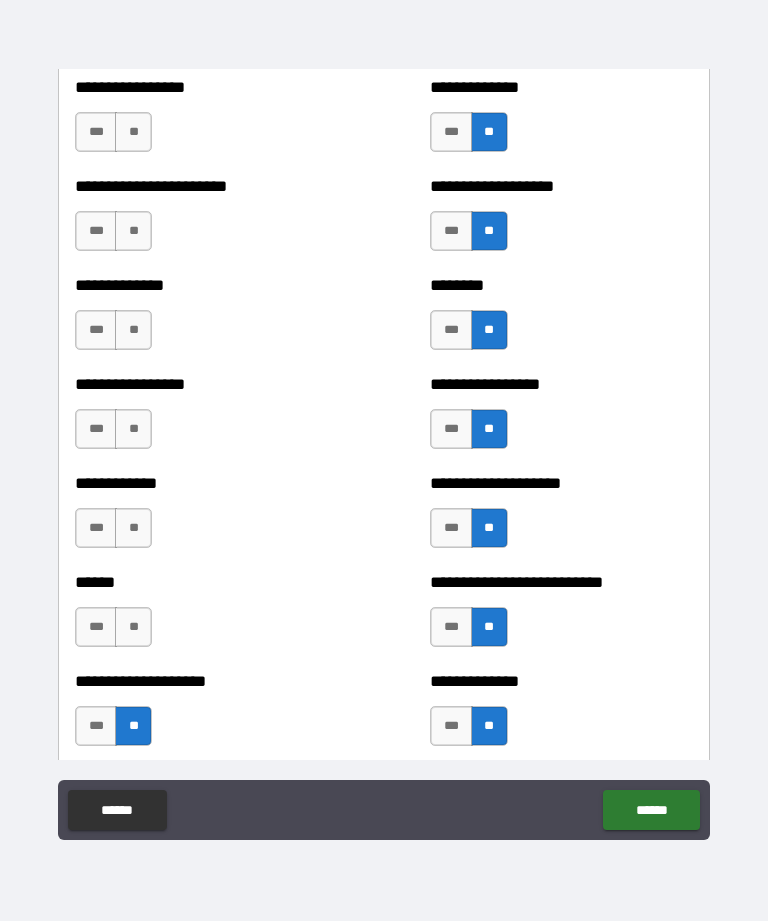 click on "**" at bounding box center [133, 627] 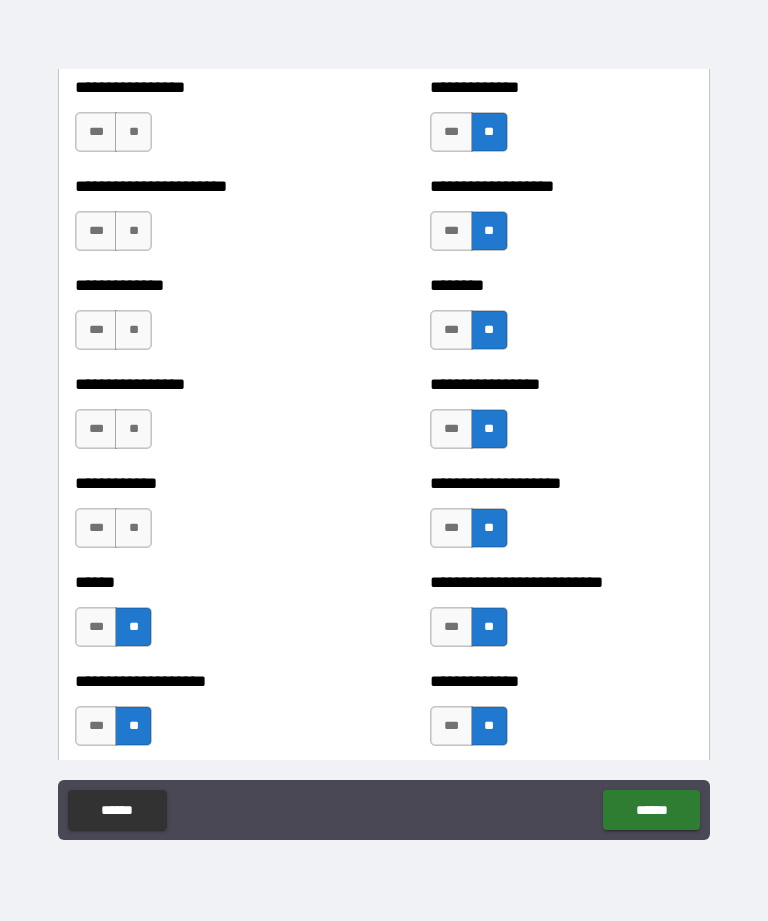click on "**" at bounding box center (133, 528) 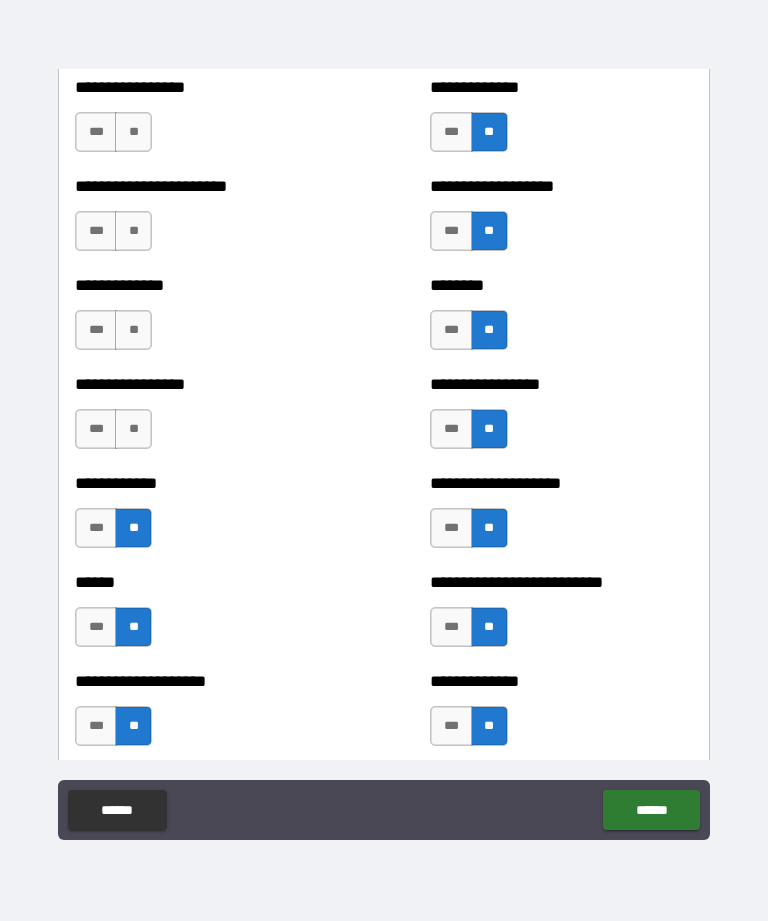 click on "**" at bounding box center (133, 429) 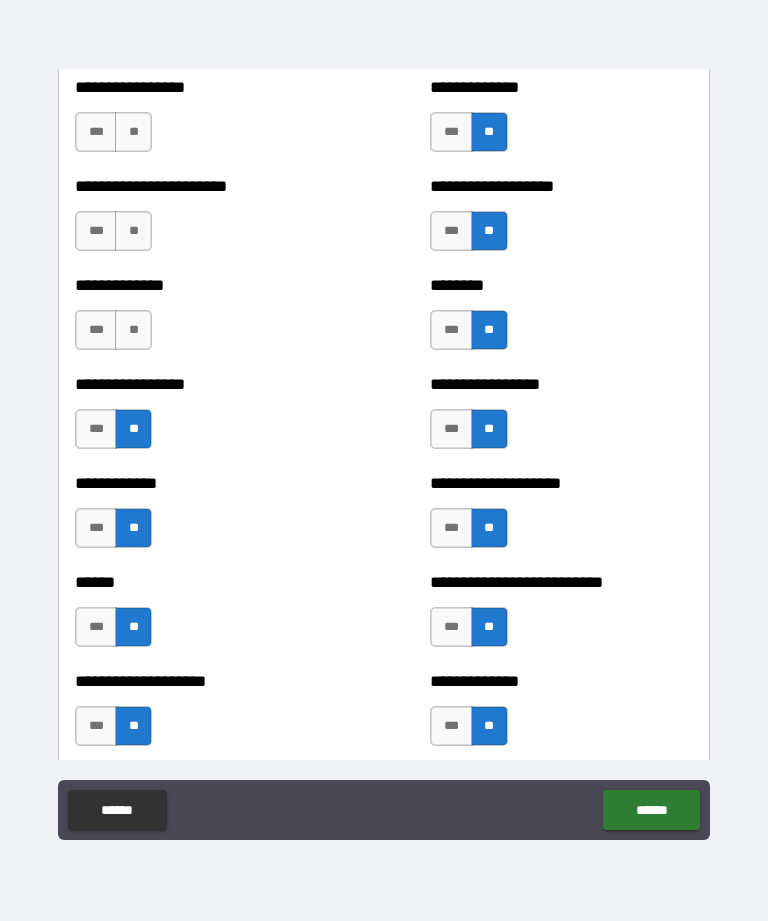 click on "**" at bounding box center [133, 330] 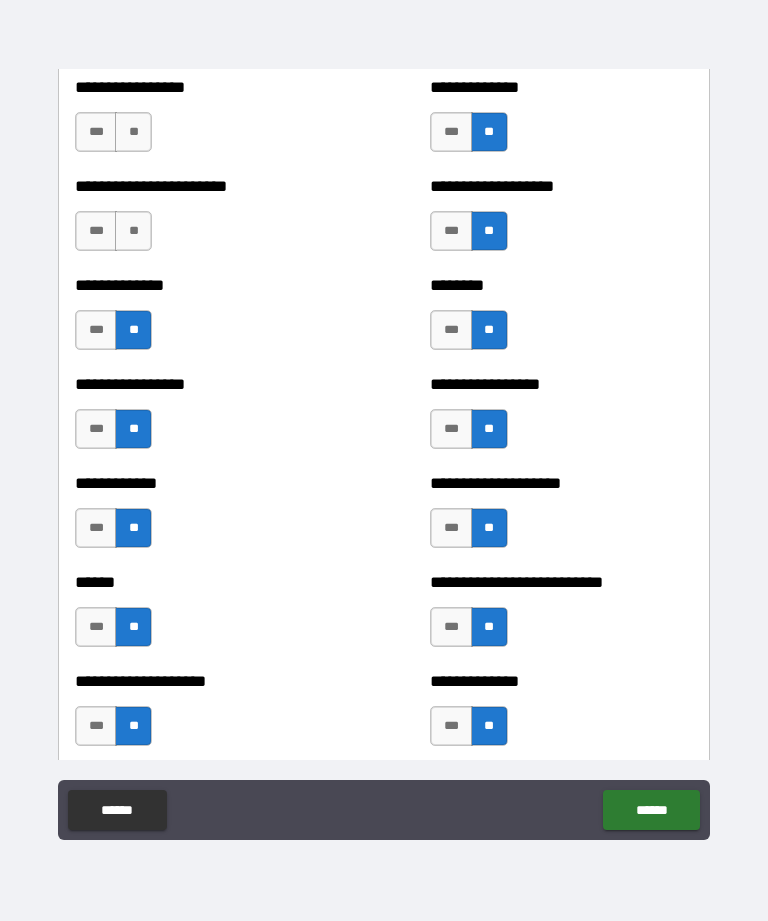 click on "**" at bounding box center (133, 231) 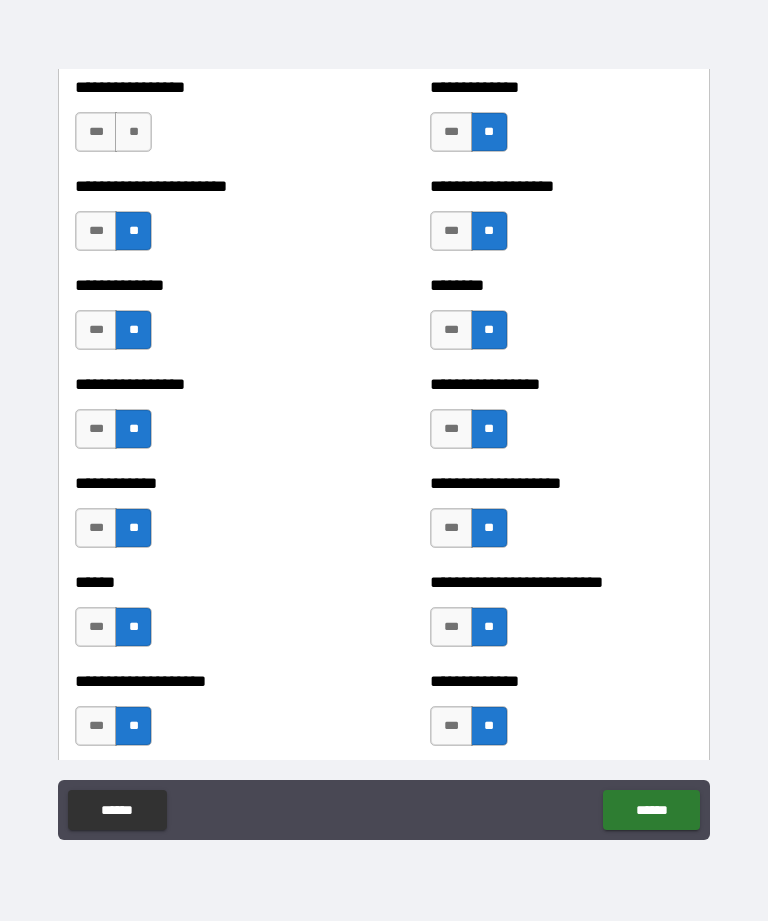 click on "**" at bounding box center [133, 132] 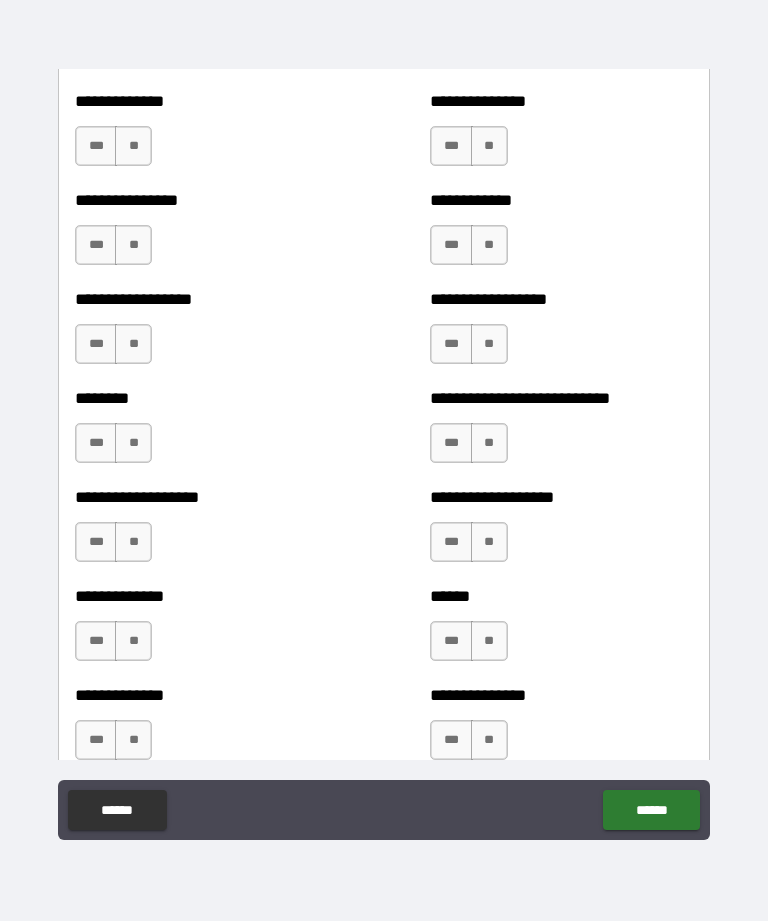 scroll, scrollTop: 4350, scrollLeft: 0, axis: vertical 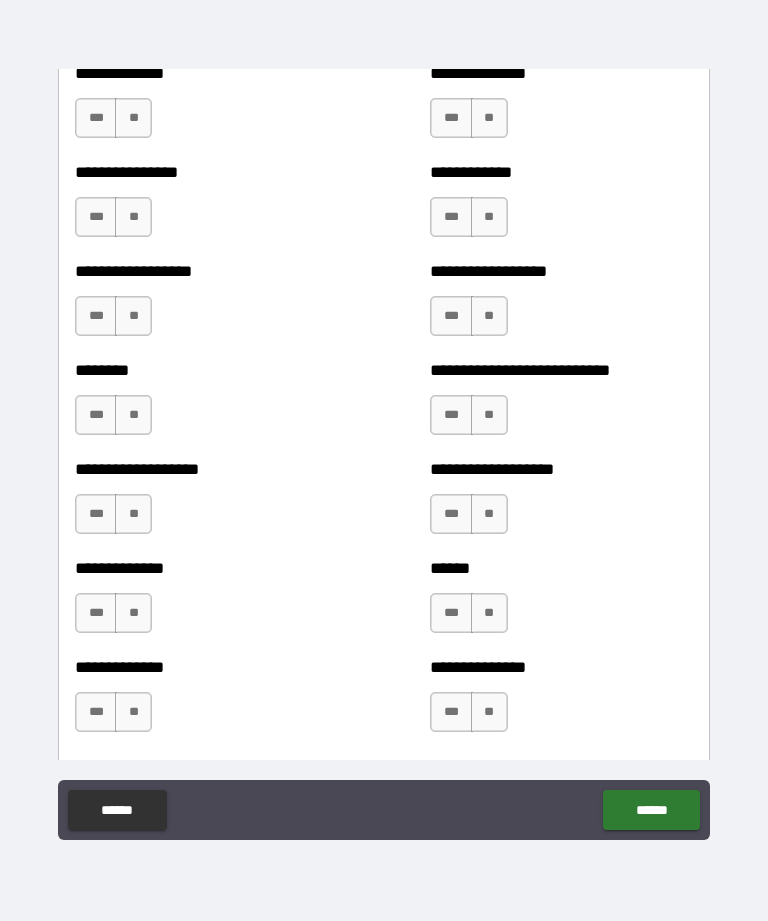 click on "**" at bounding box center (489, 118) 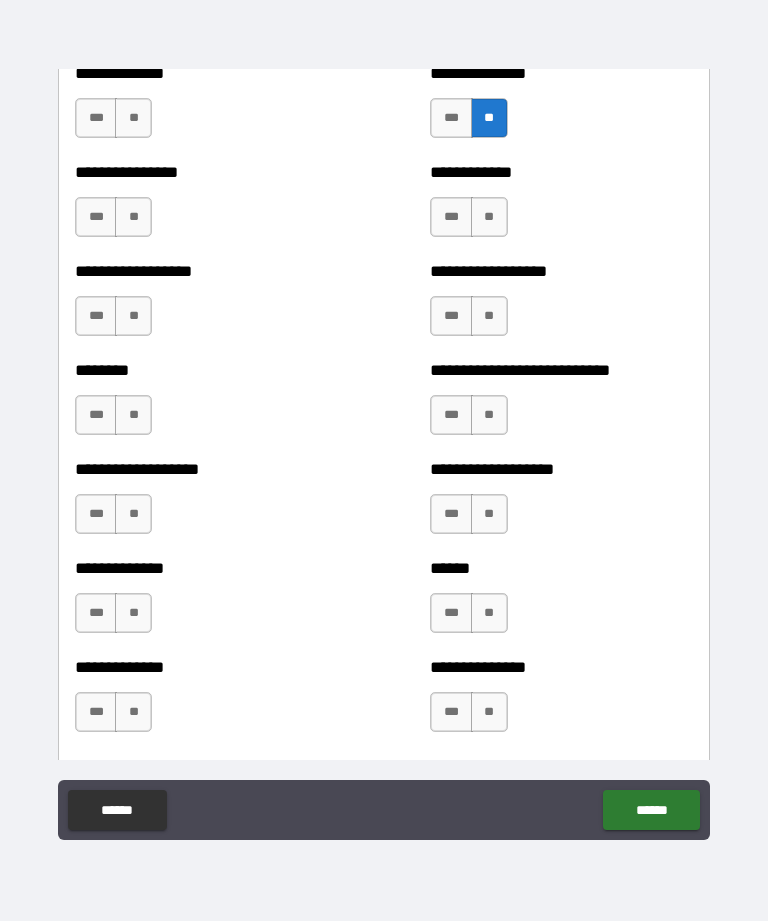 click on "**" at bounding box center (489, 217) 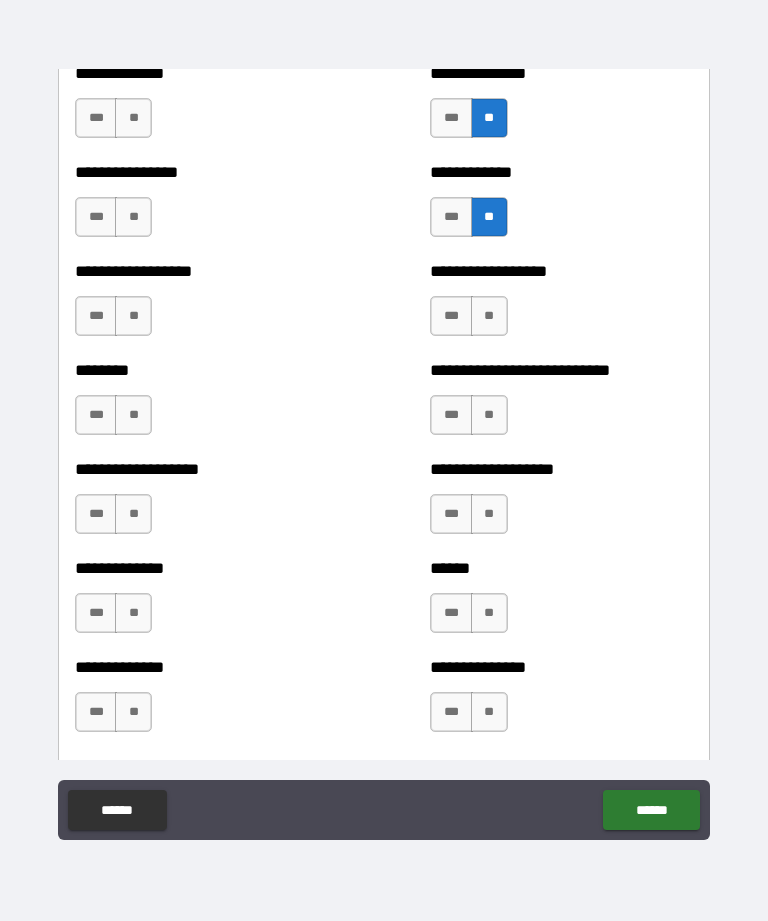 click on "**" at bounding box center (489, 316) 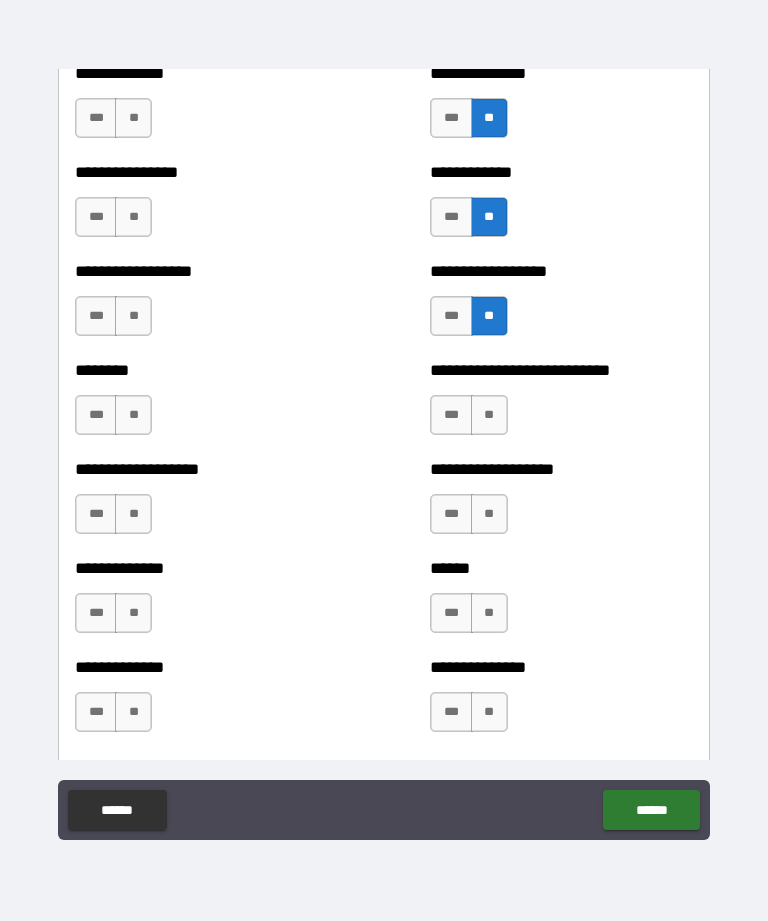 click on "**" at bounding box center (489, 415) 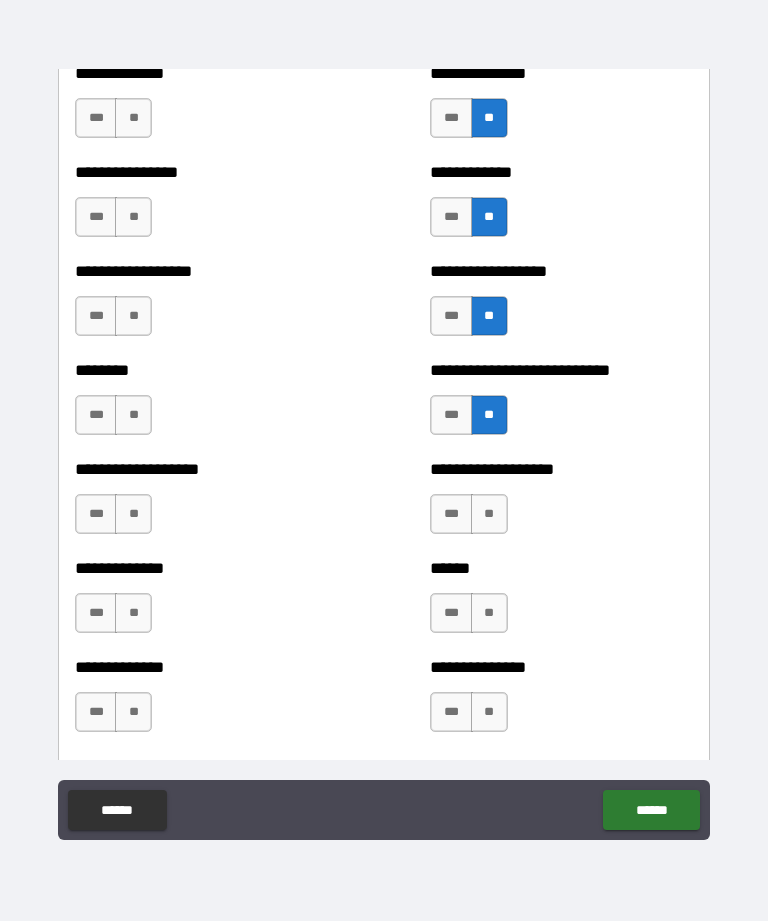 click on "**" at bounding box center (489, 514) 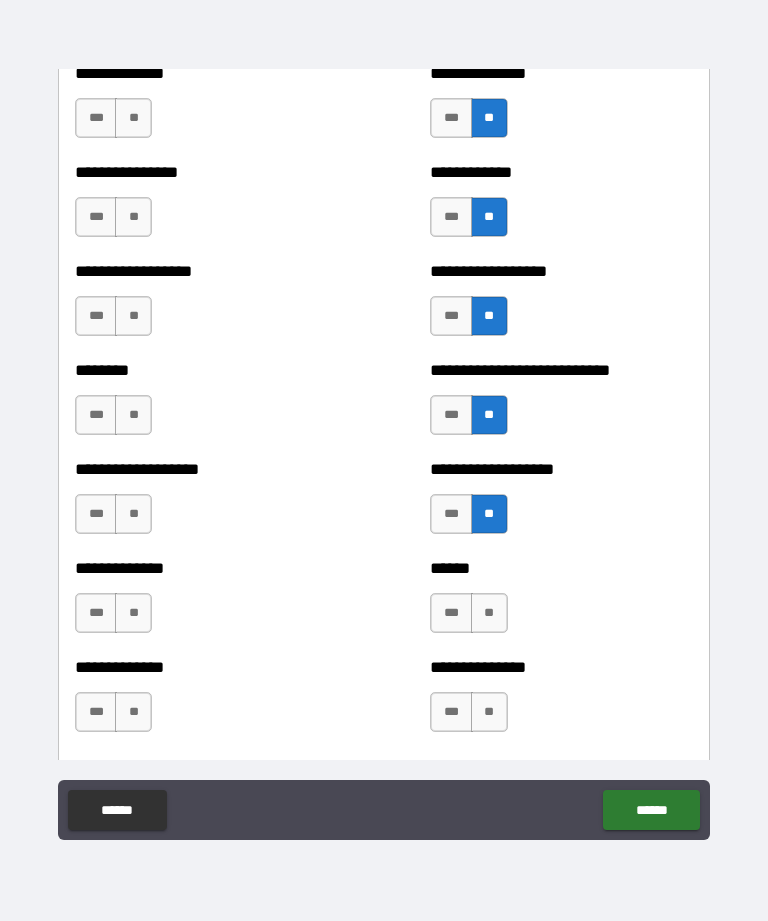 click on "**" at bounding box center (489, 613) 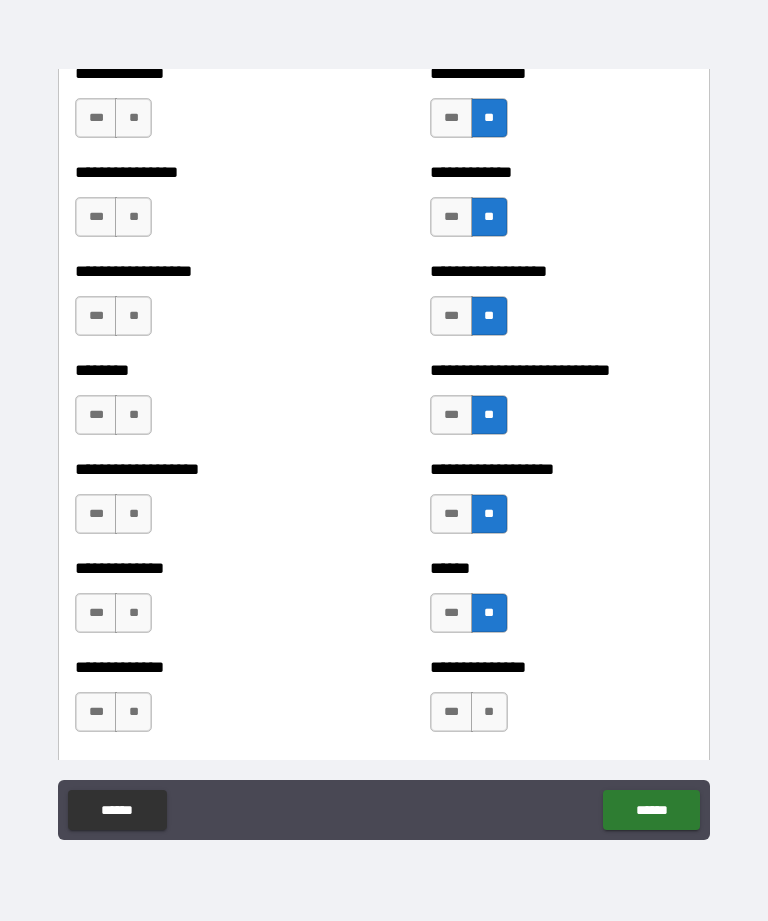 click on "**" at bounding box center (489, 712) 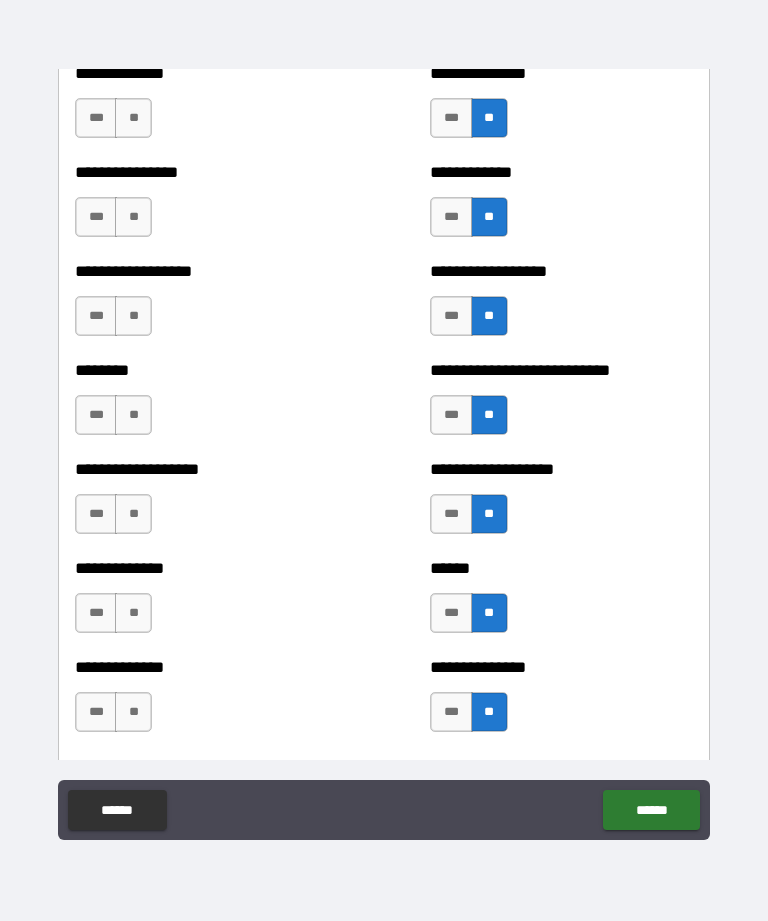 click on "**" at bounding box center (133, 712) 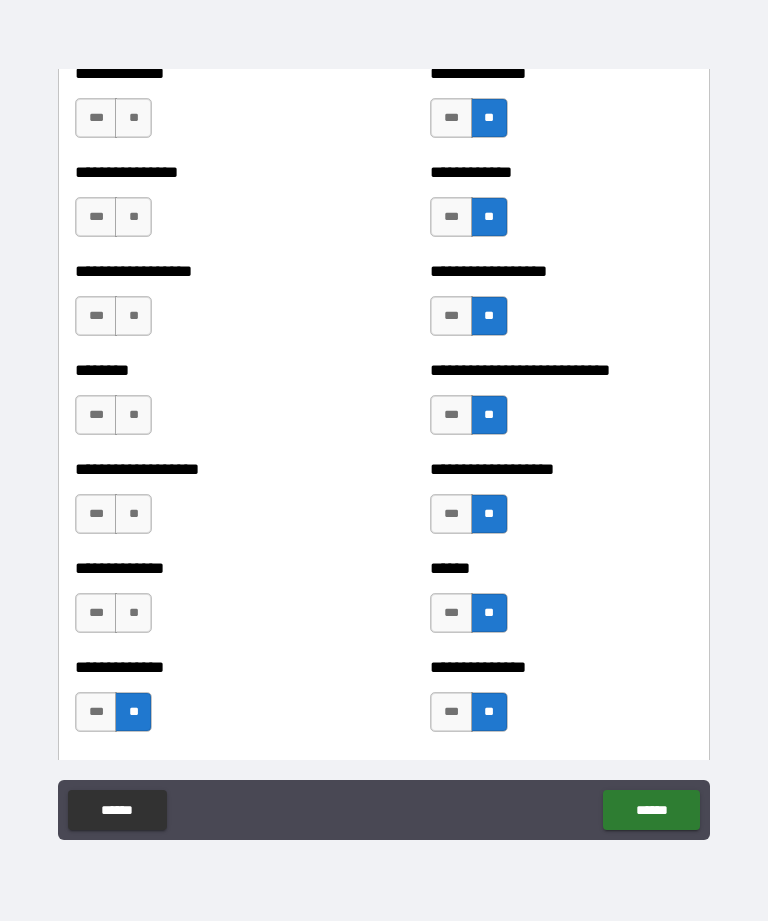 click on "**" at bounding box center (133, 613) 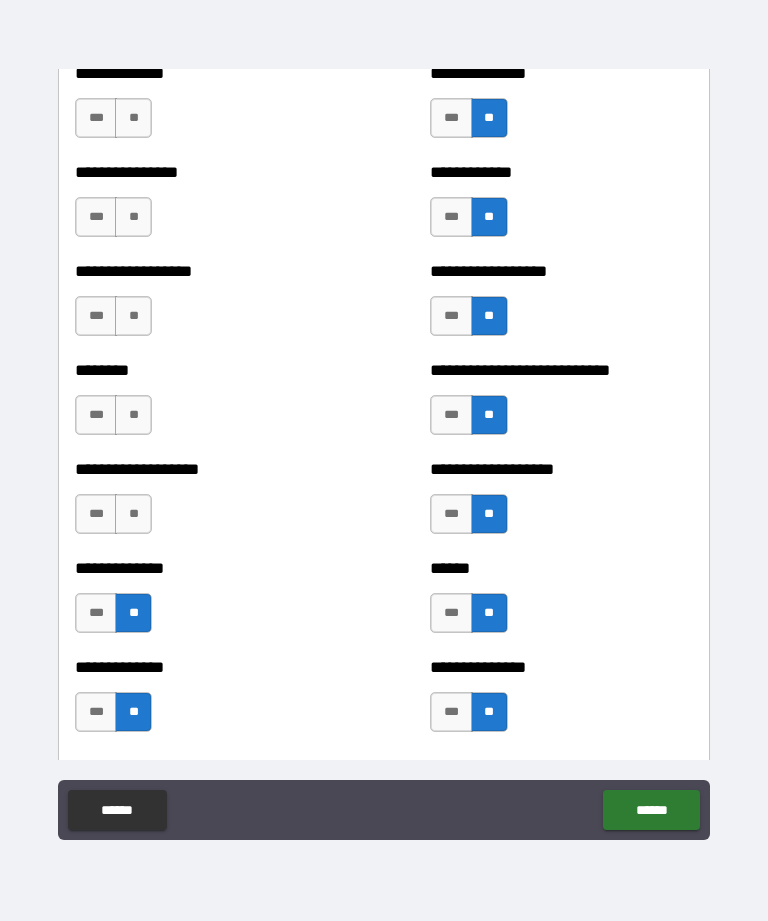 click on "**" at bounding box center (133, 514) 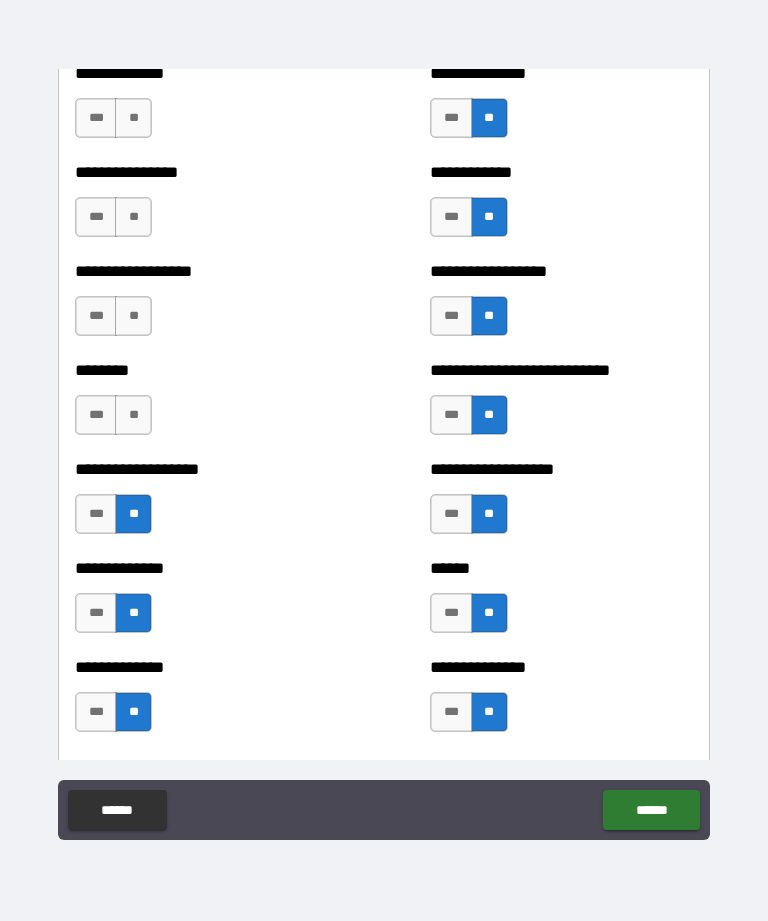 click on "**" at bounding box center (133, 415) 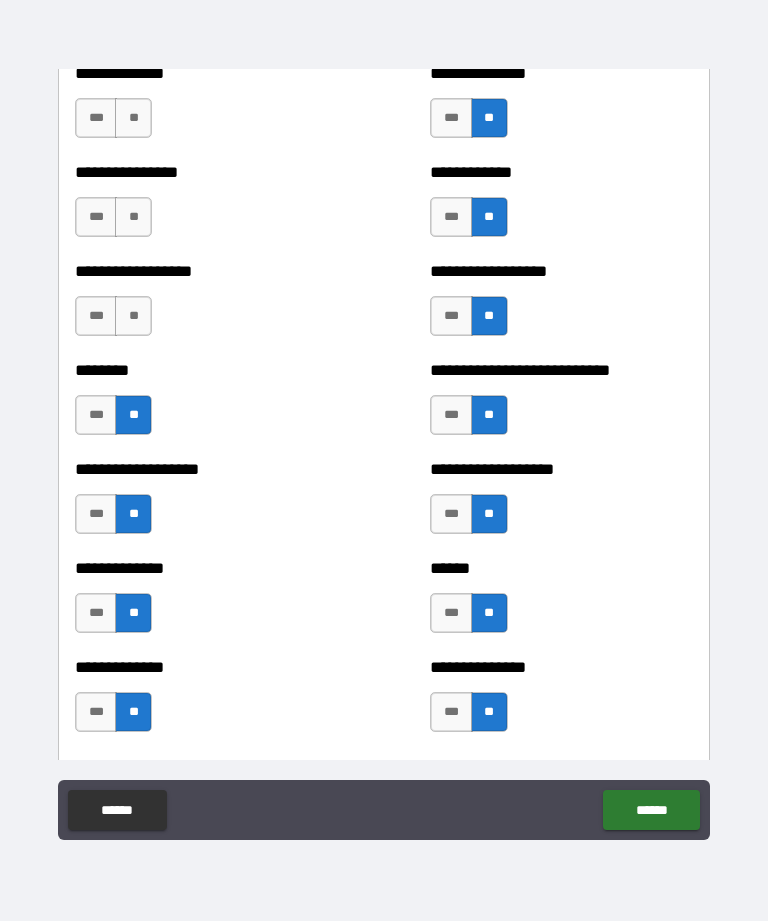 click on "**" at bounding box center (133, 316) 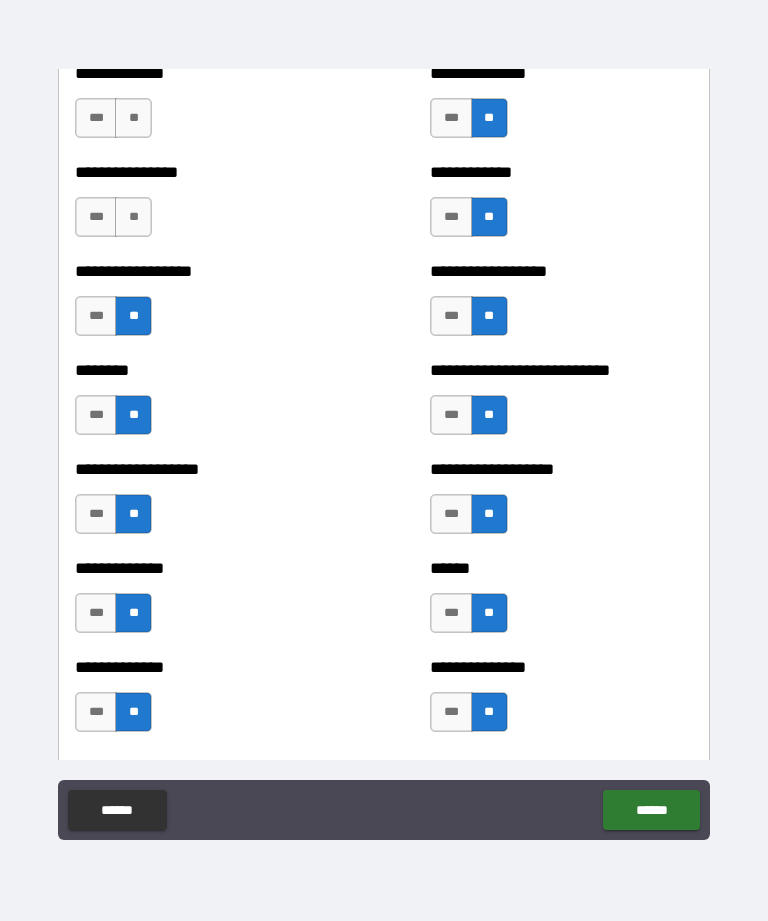 click on "**" at bounding box center (133, 217) 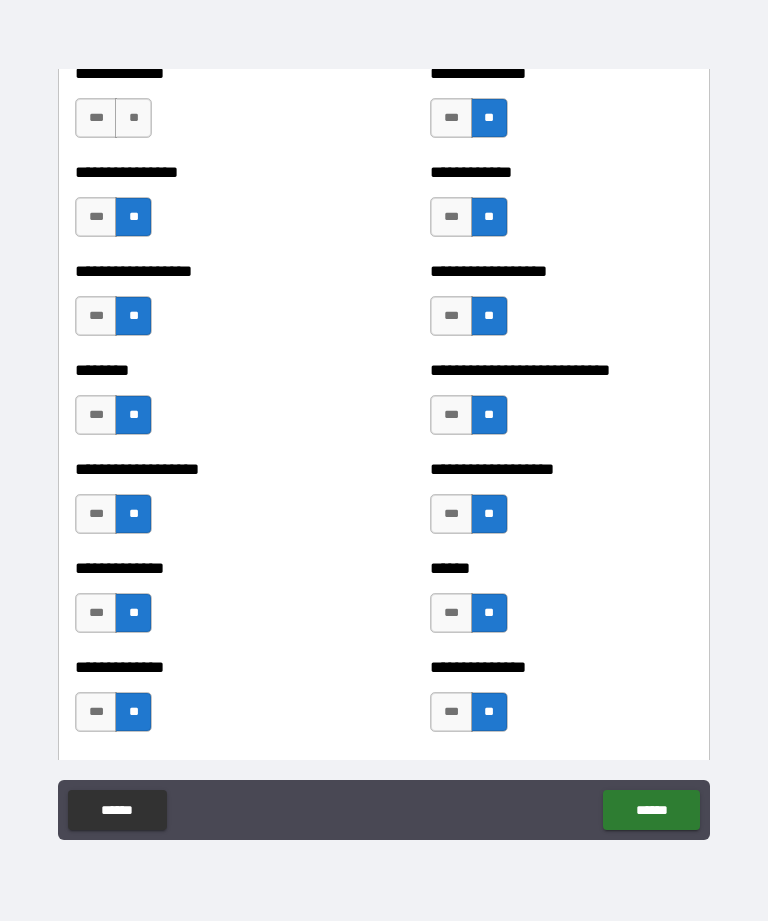 click on "**" at bounding box center (133, 118) 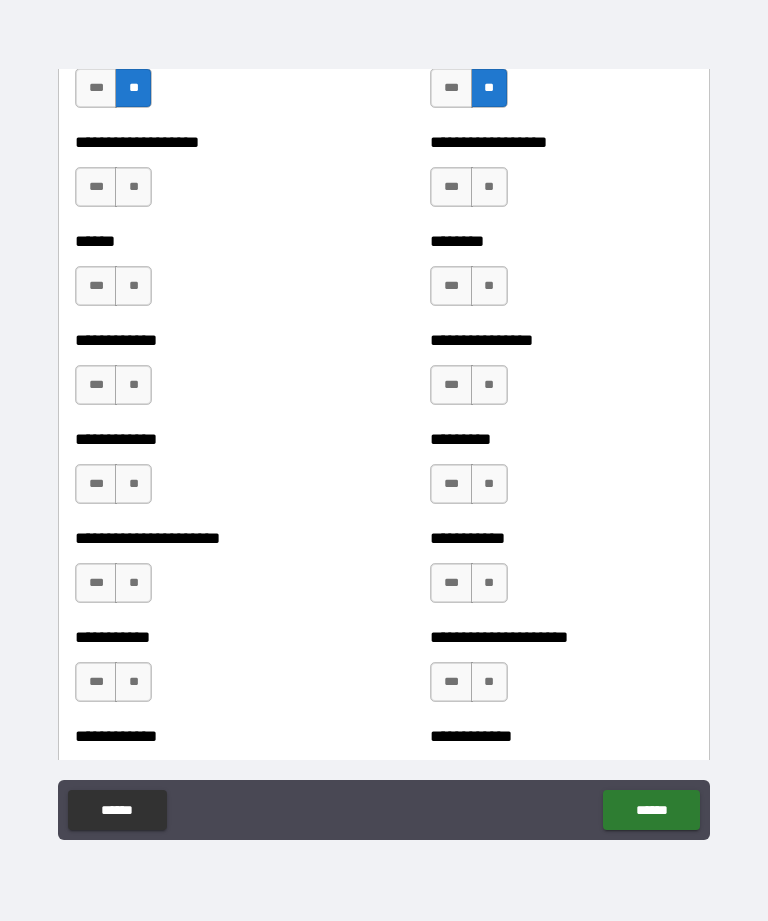 scroll, scrollTop: 4975, scrollLeft: 0, axis: vertical 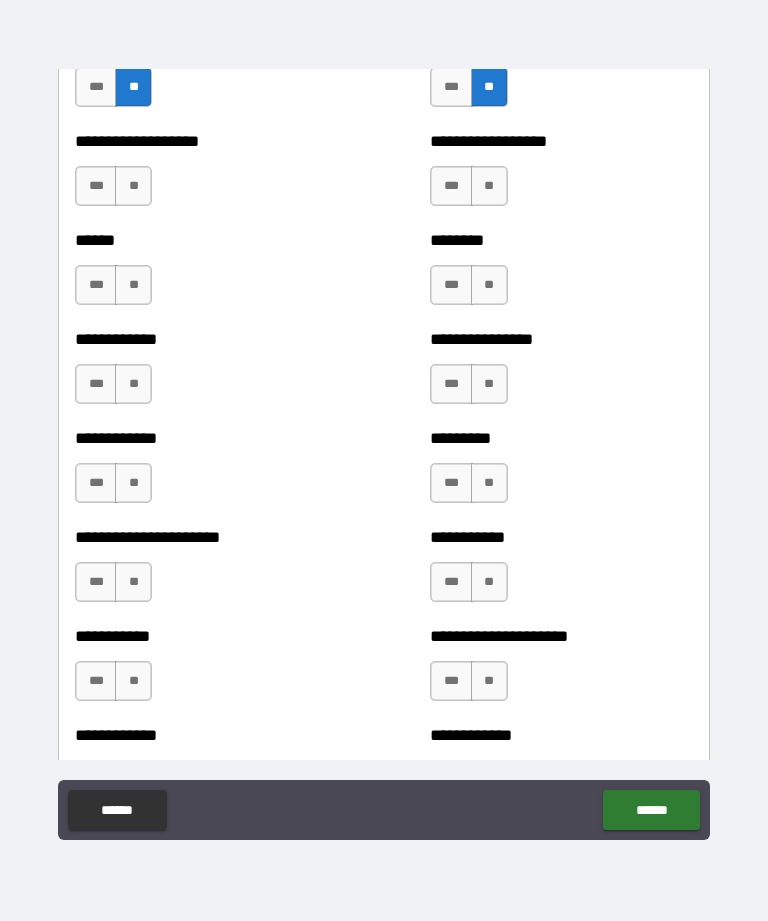 click on "**" at bounding box center (489, 186) 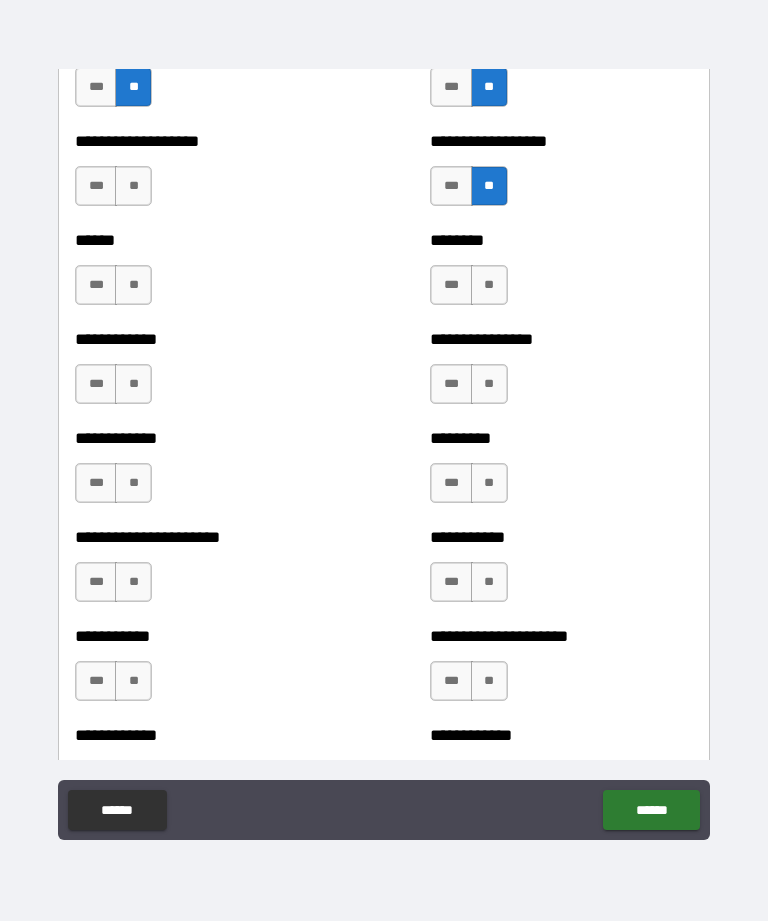 click on "**" at bounding box center (489, 285) 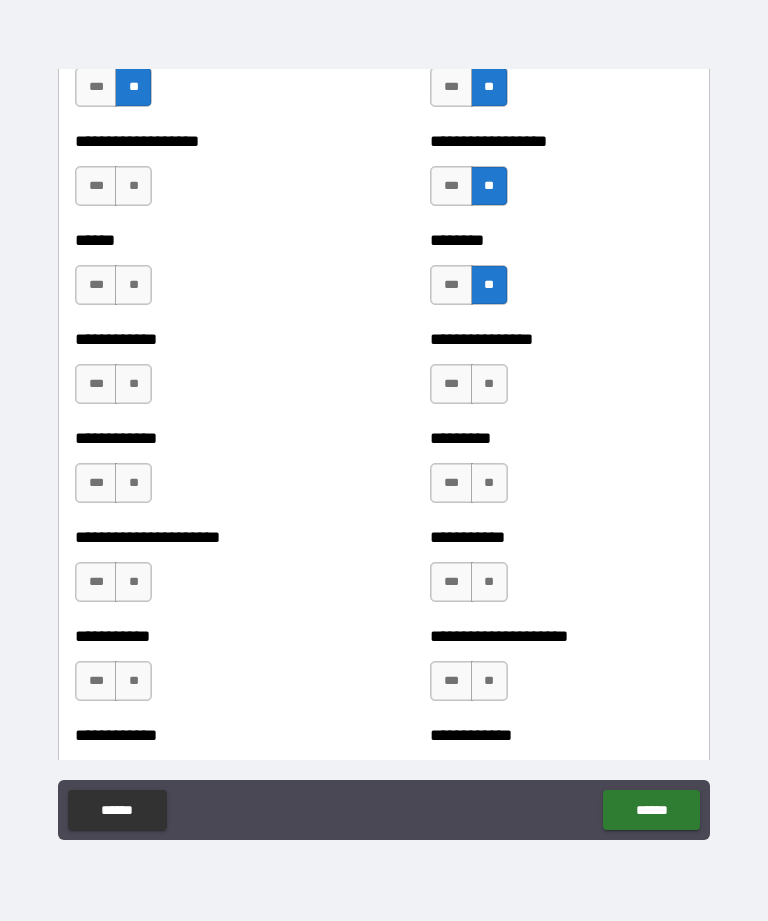 click on "**" at bounding box center (489, 384) 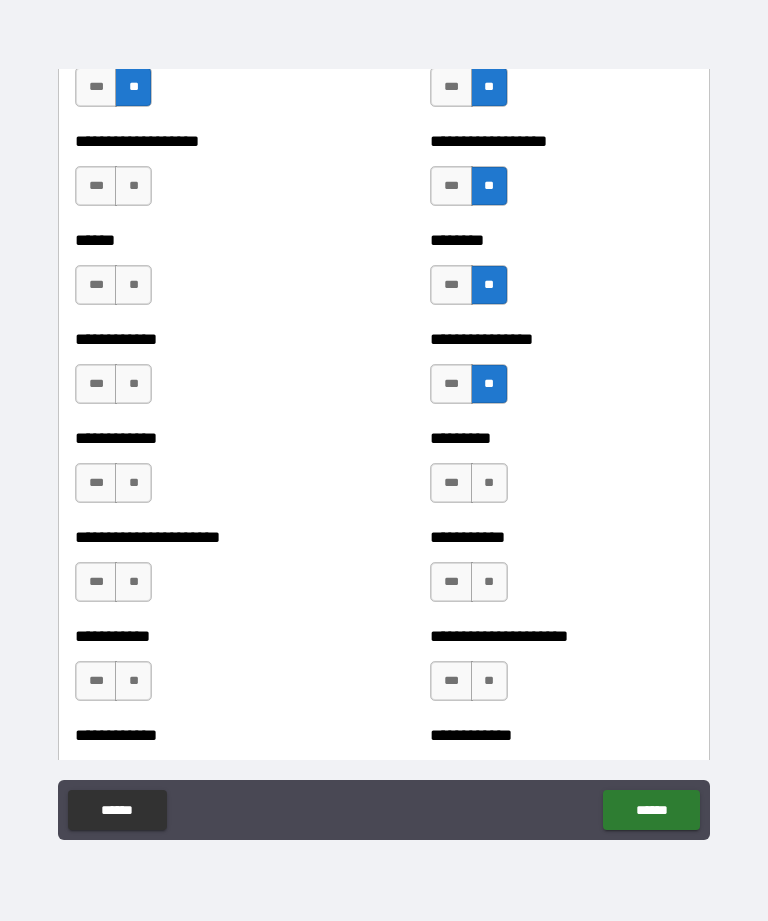 click on "**" at bounding box center [489, 483] 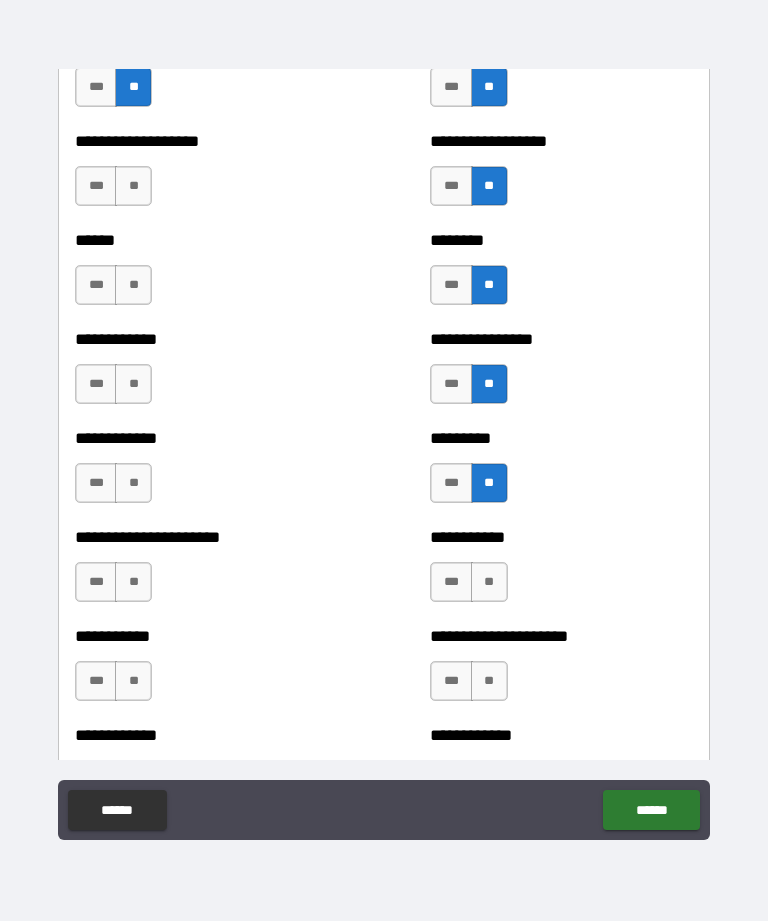 click on "**" at bounding box center [489, 582] 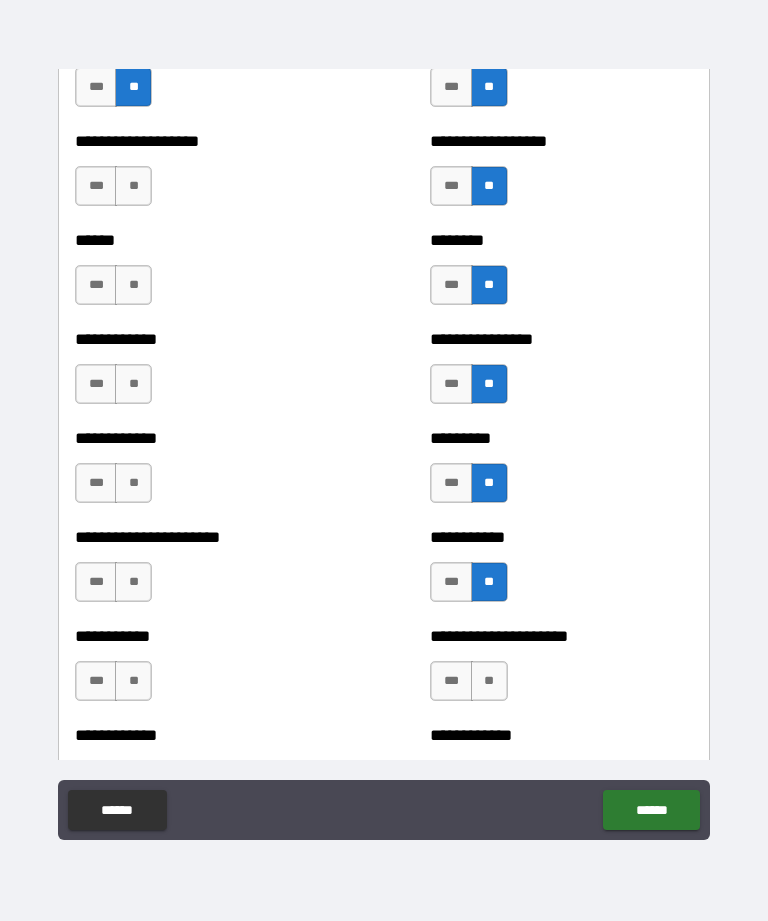 click on "**" at bounding box center [489, 681] 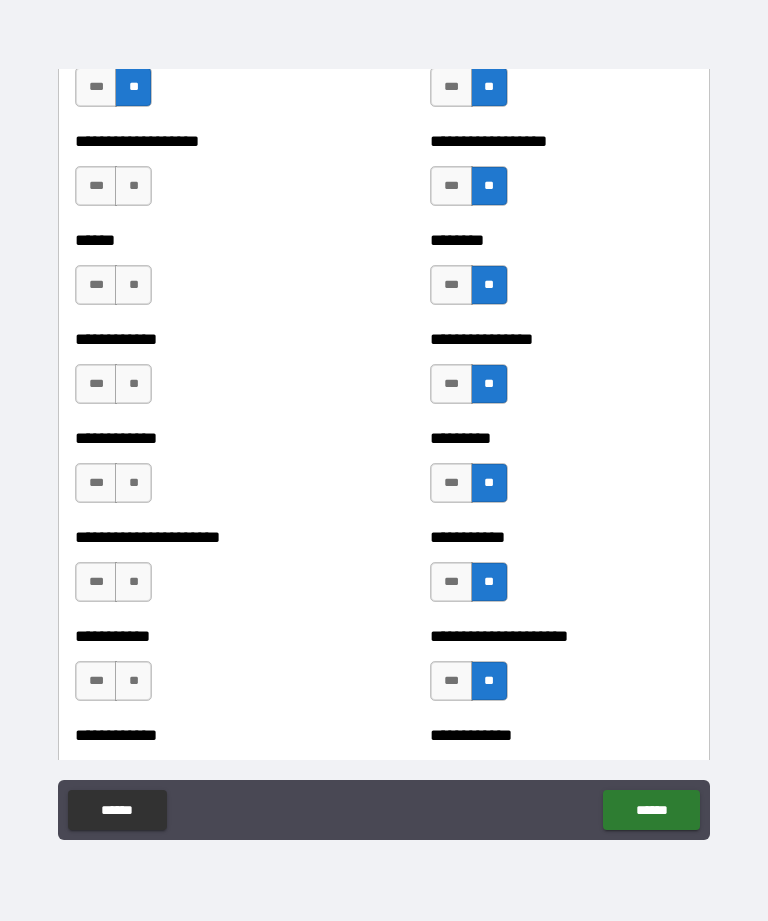 click on "**" at bounding box center [133, 681] 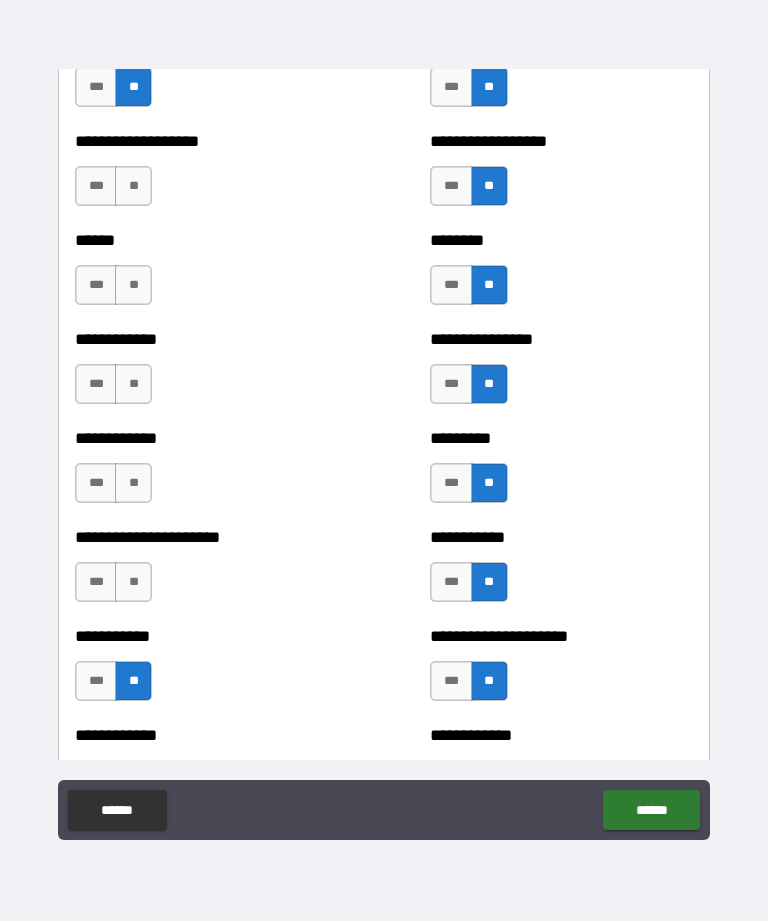 click on "**" at bounding box center (133, 582) 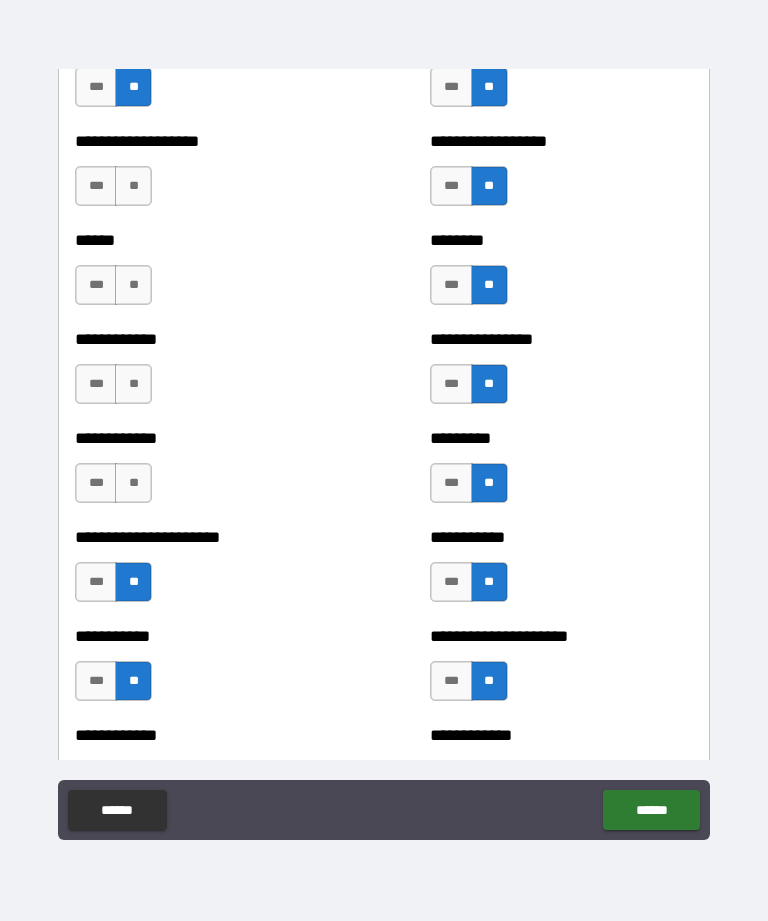 click on "**" at bounding box center [133, 483] 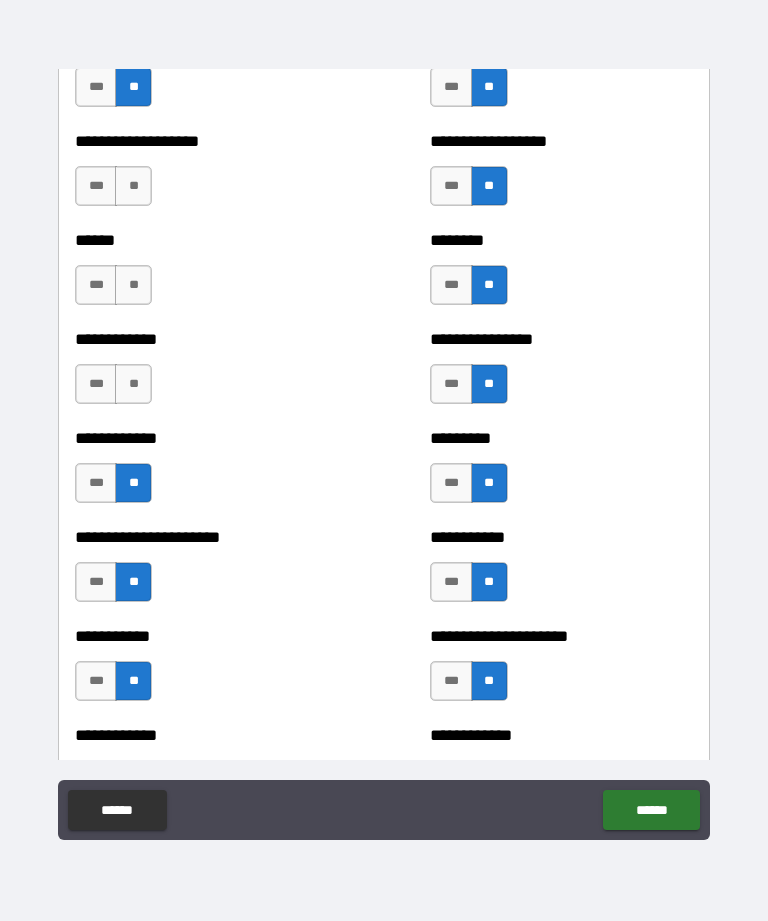 click on "**" at bounding box center (133, 384) 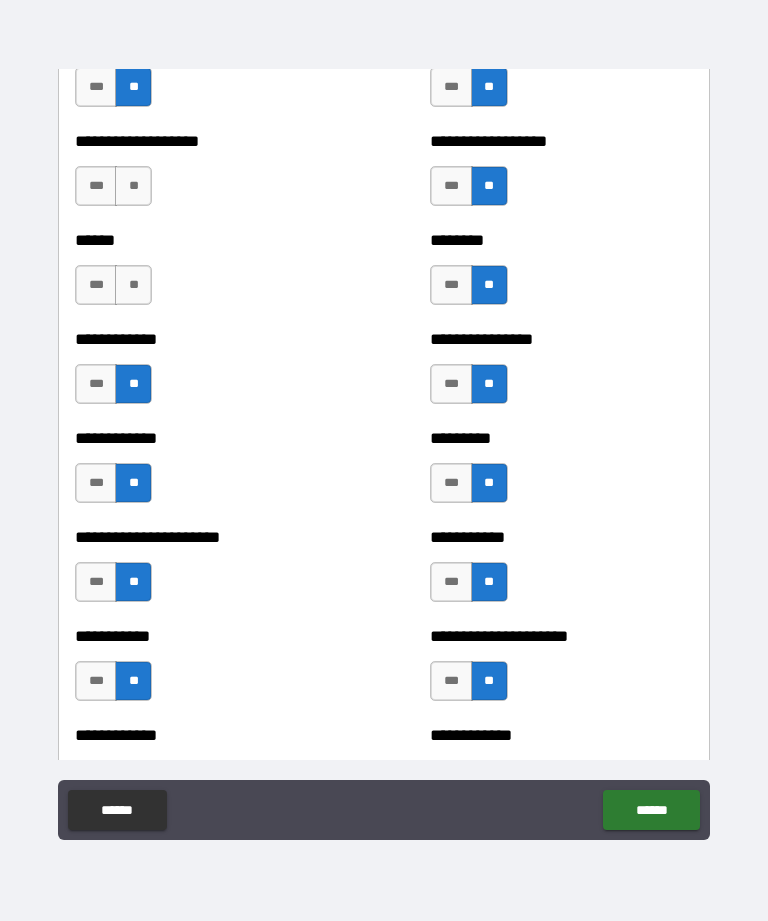 click on "**" at bounding box center [133, 285] 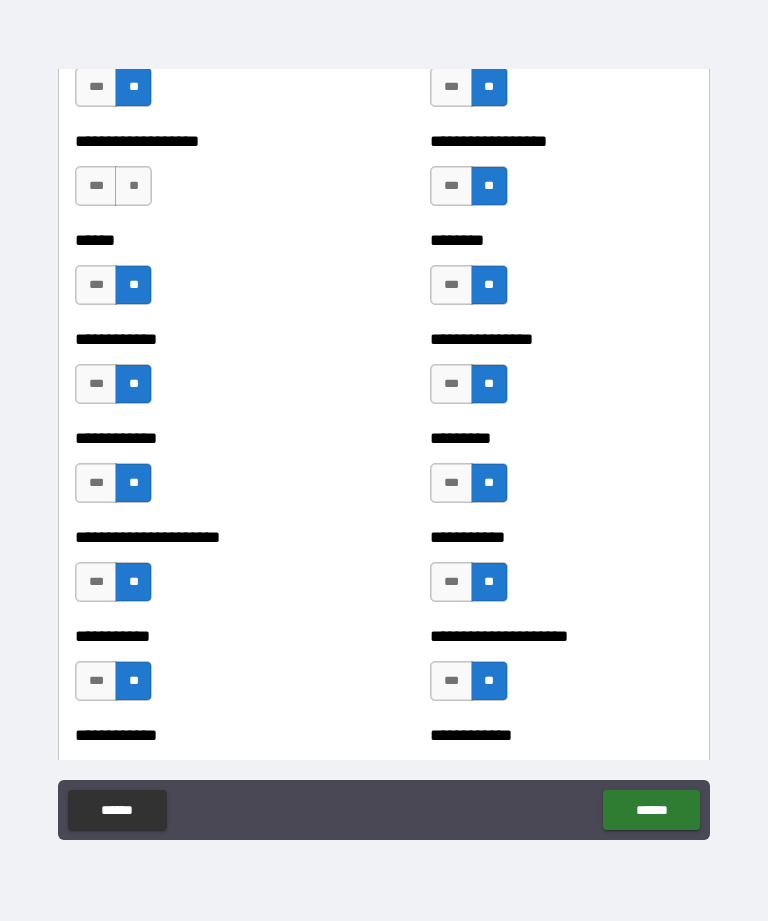click on "**" at bounding box center [133, 186] 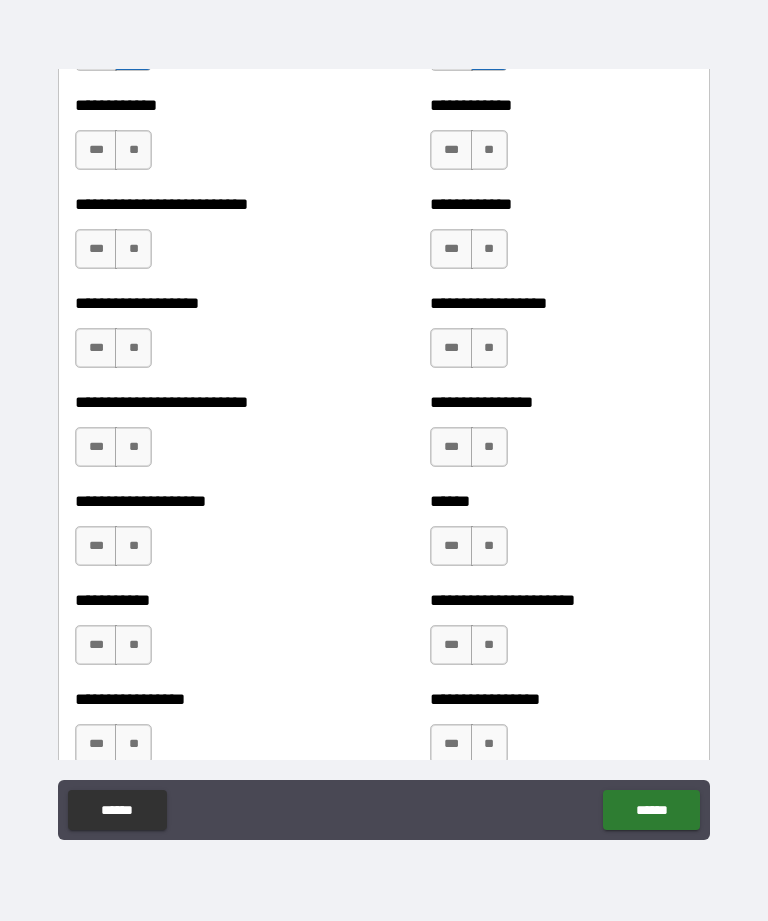 scroll, scrollTop: 5606, scrollLeft: 0, axis: vertical 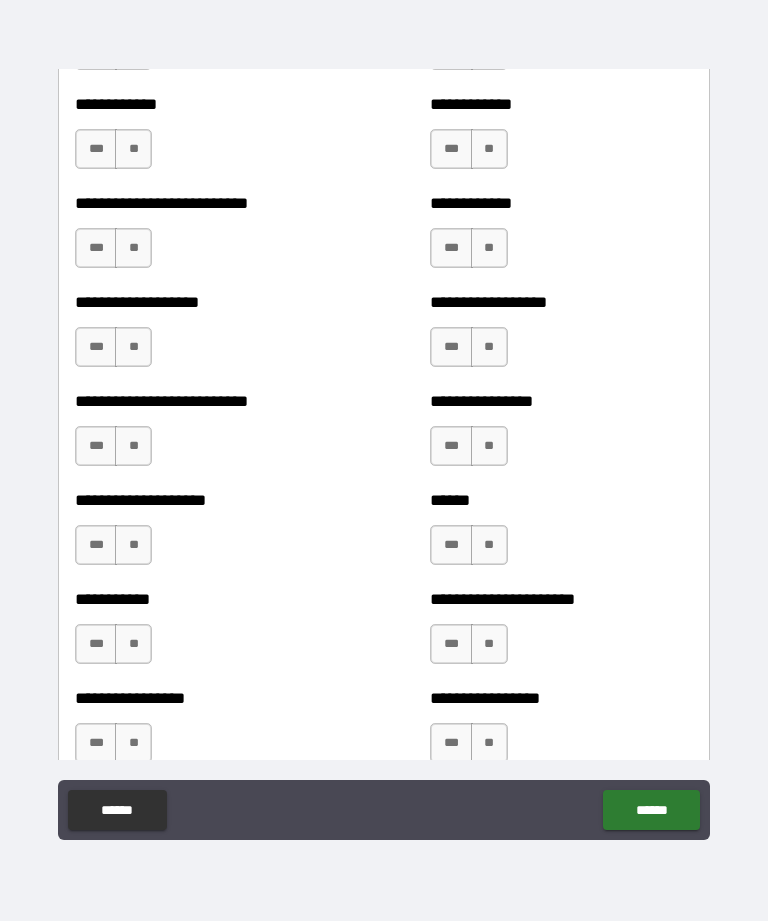 click on "**" at bounding box center (489, 149) 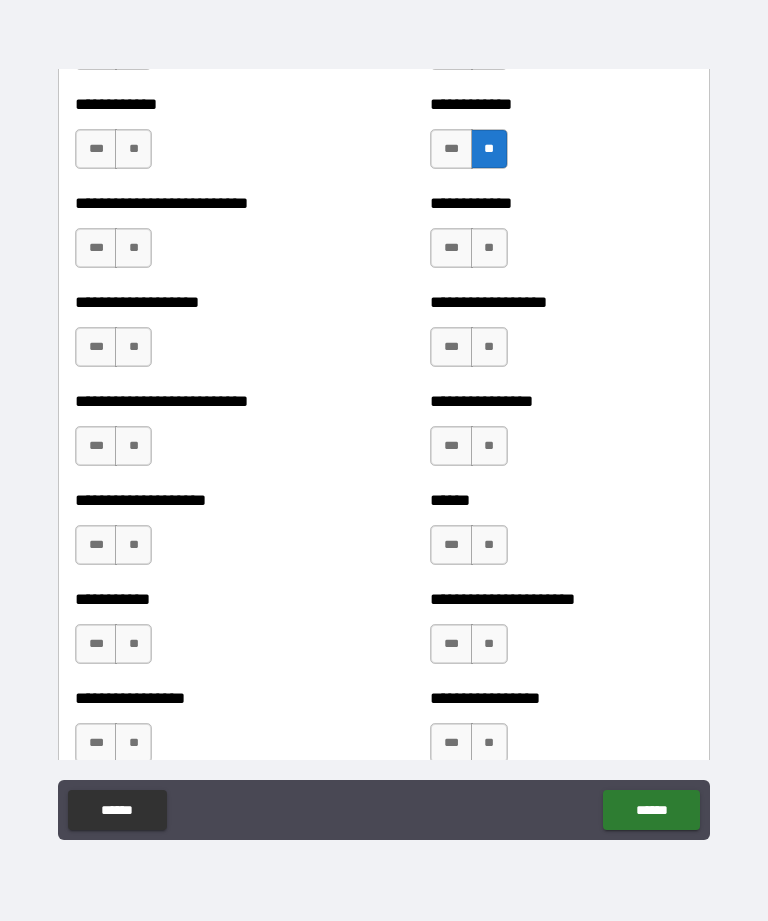 click on "**" at bounding box center [489, 248] 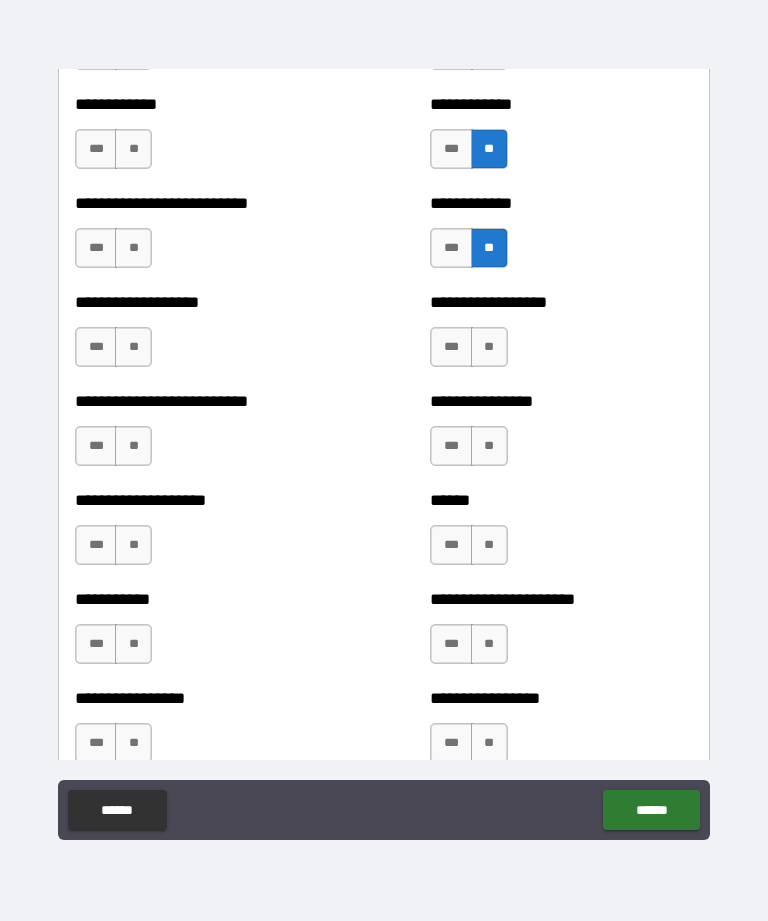 click on "**" at bounding box center [489, 347] 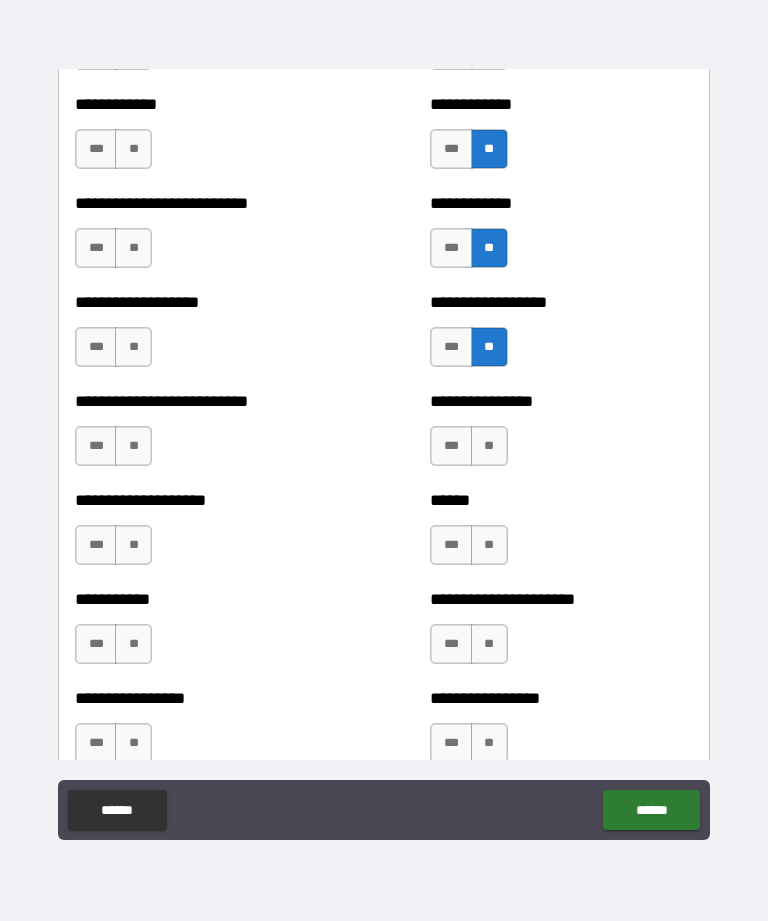 click on "**" at bounding box center (489, 446) 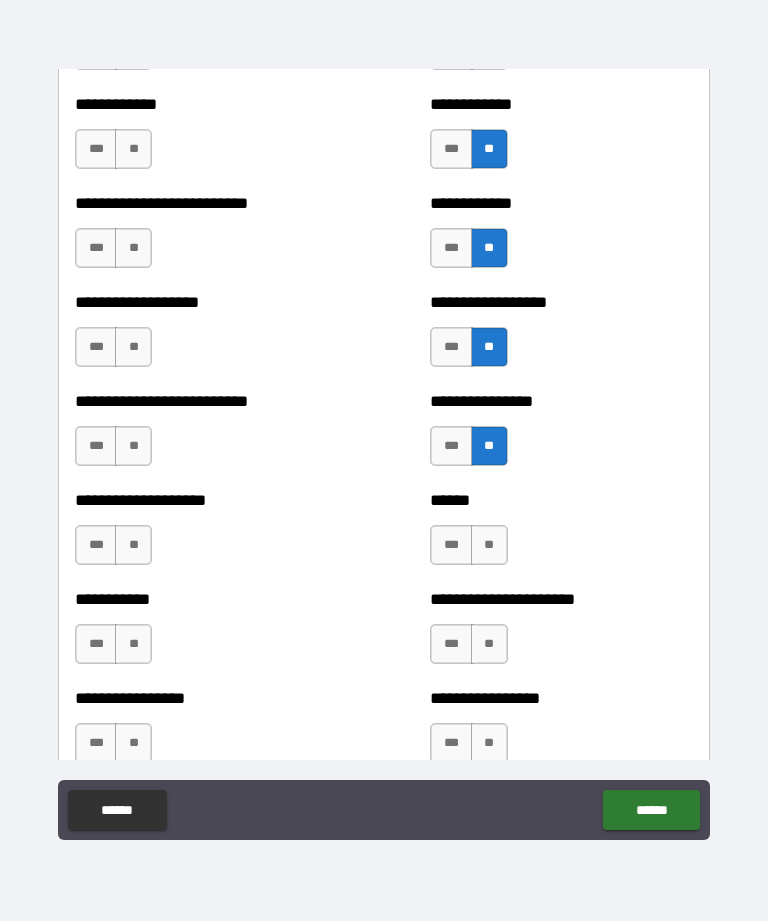 click on "**" at bounding box center [489, 545] 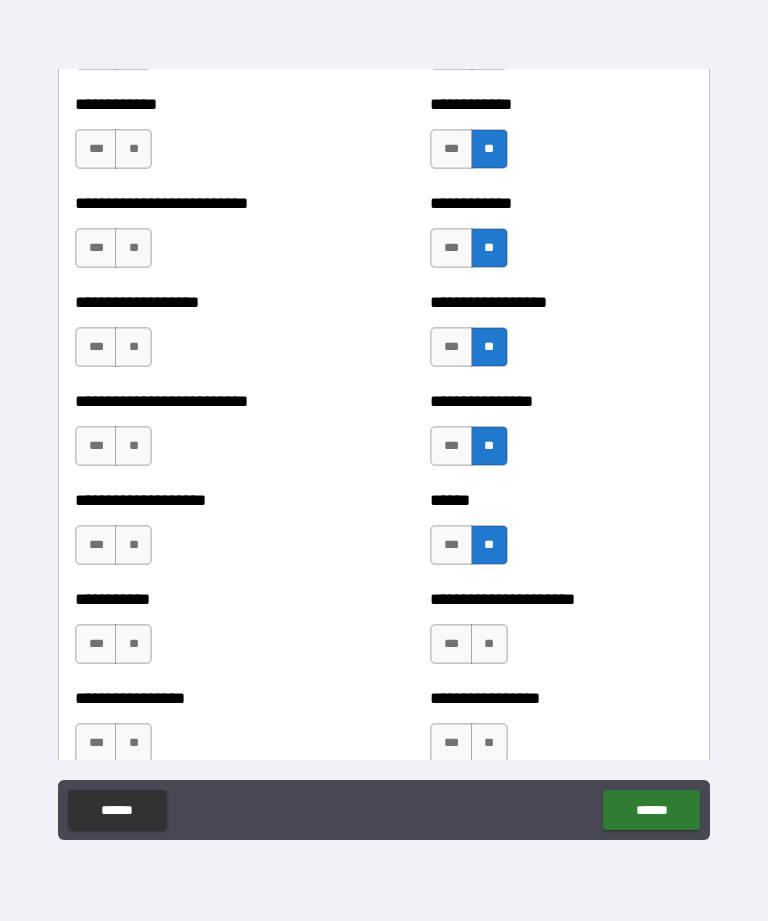 click on "**" at bounding box center [489, 644] 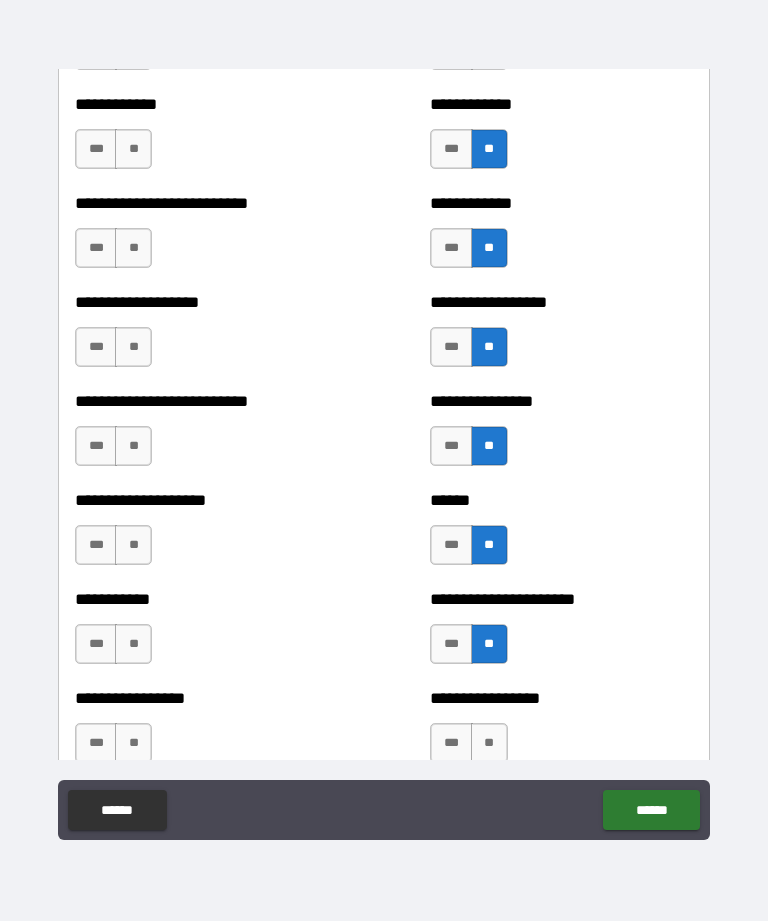 click on "**" at bounding box center (489, 743) 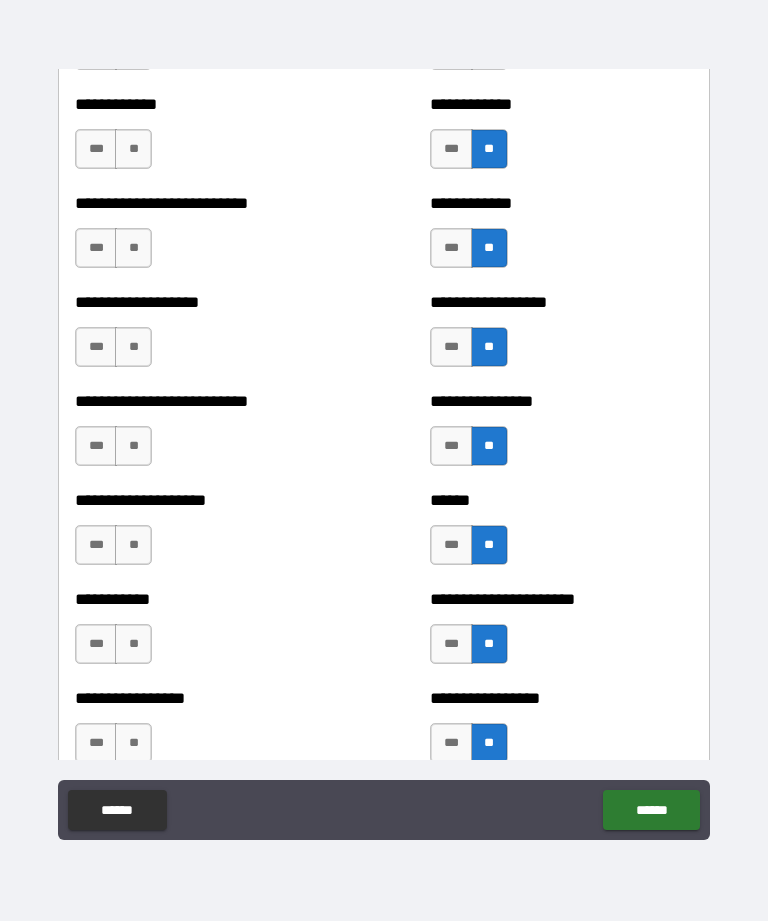 click on "***" at bounding box center [96, 743] 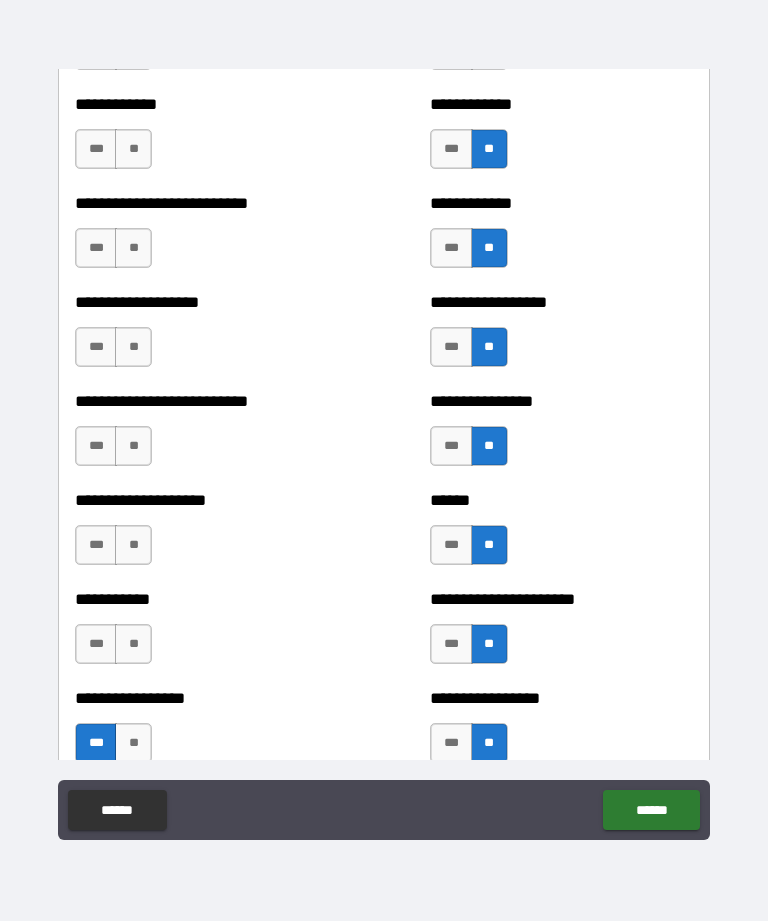 click on "**" at bounding box center [133, 743] 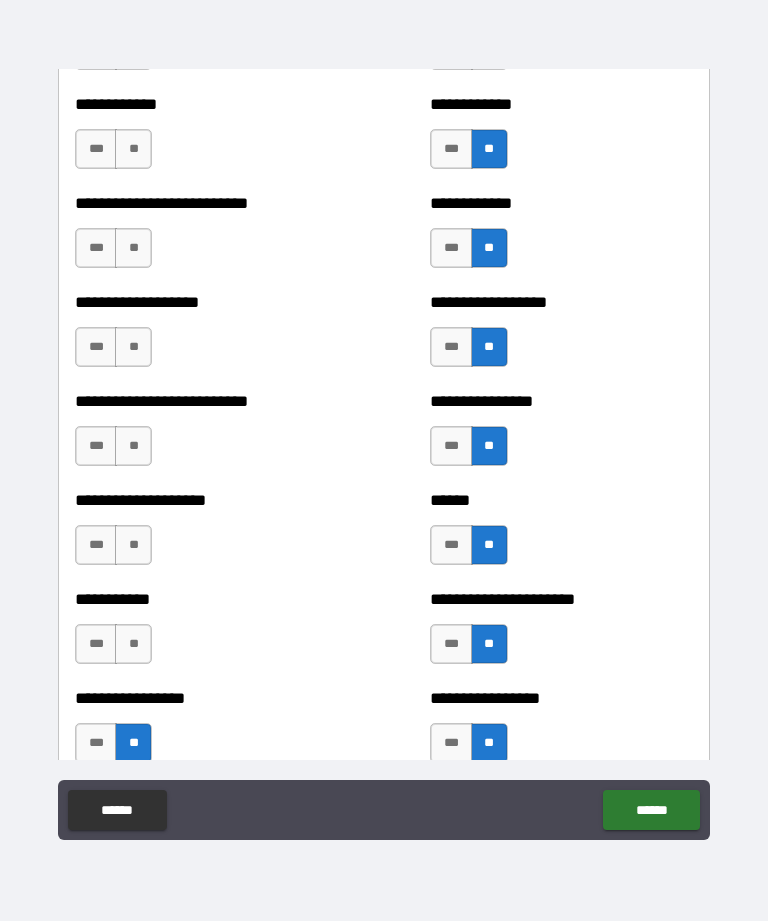 click on "**" at bounding box center [133, 644] 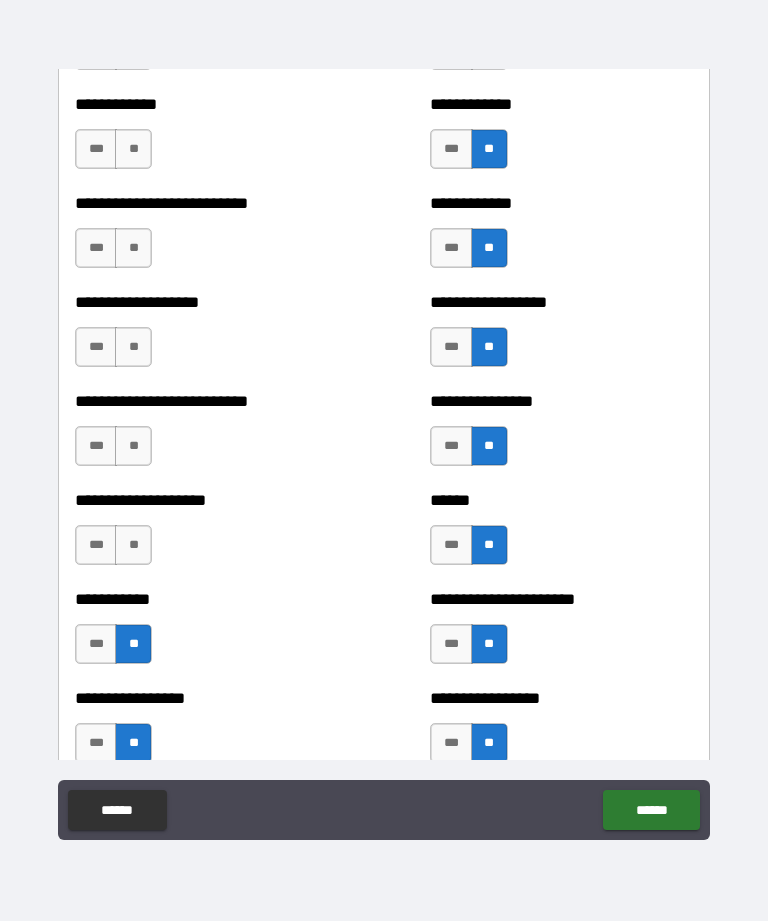 click on "**" at bounding box center (133, 545) 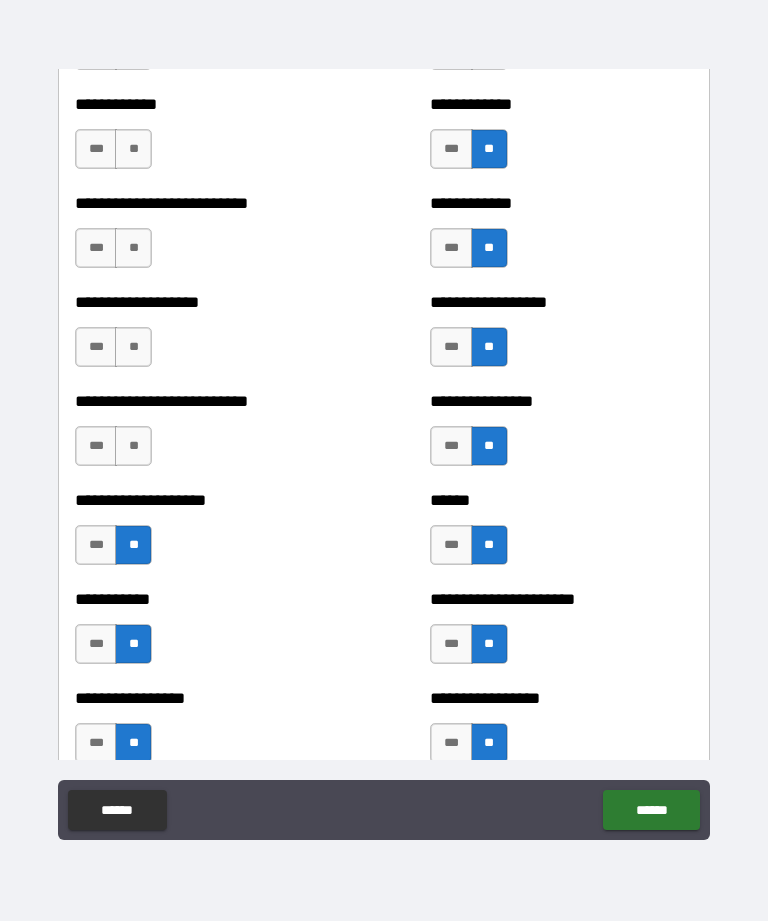 click on "**" at bounding box center [133, 446] 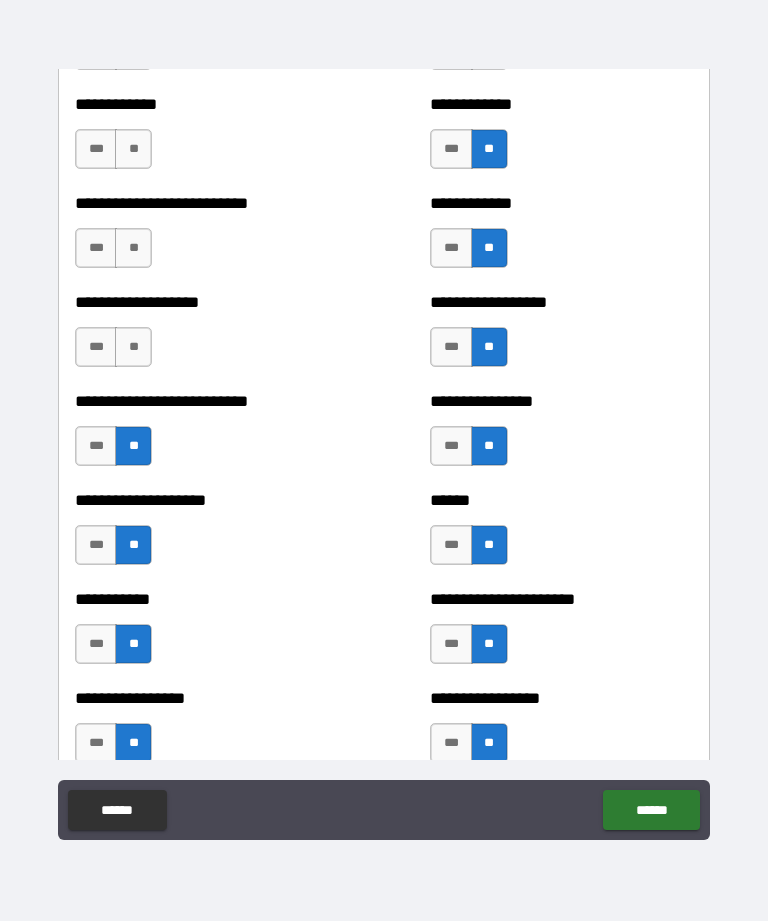 click on "**" at bounding box center (133, 347) 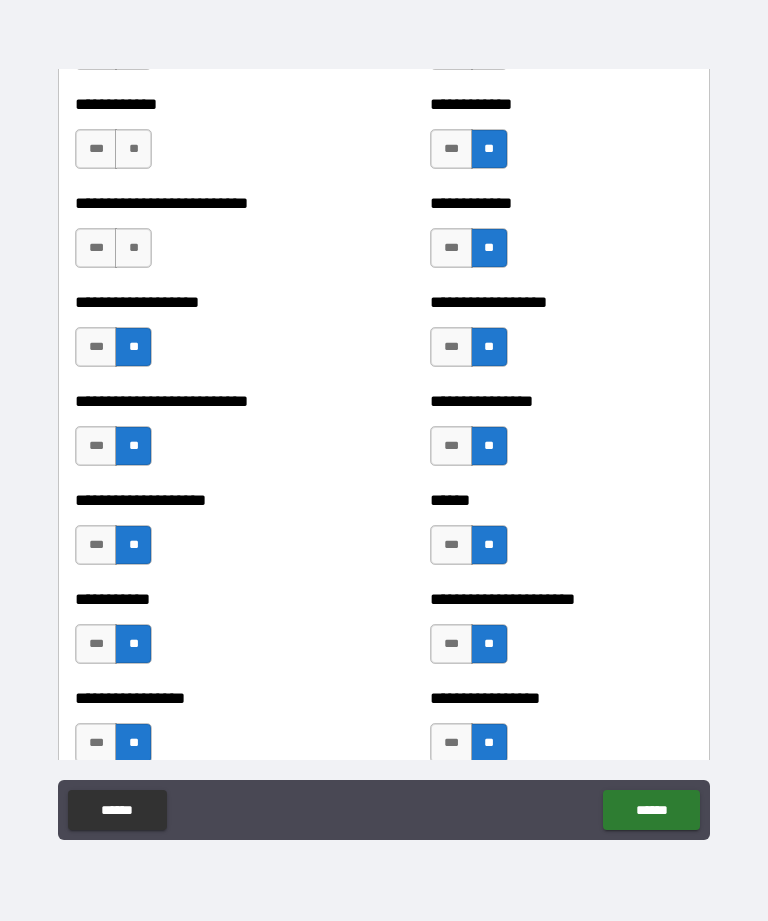 click on "**" at bounding box center (133, 248) 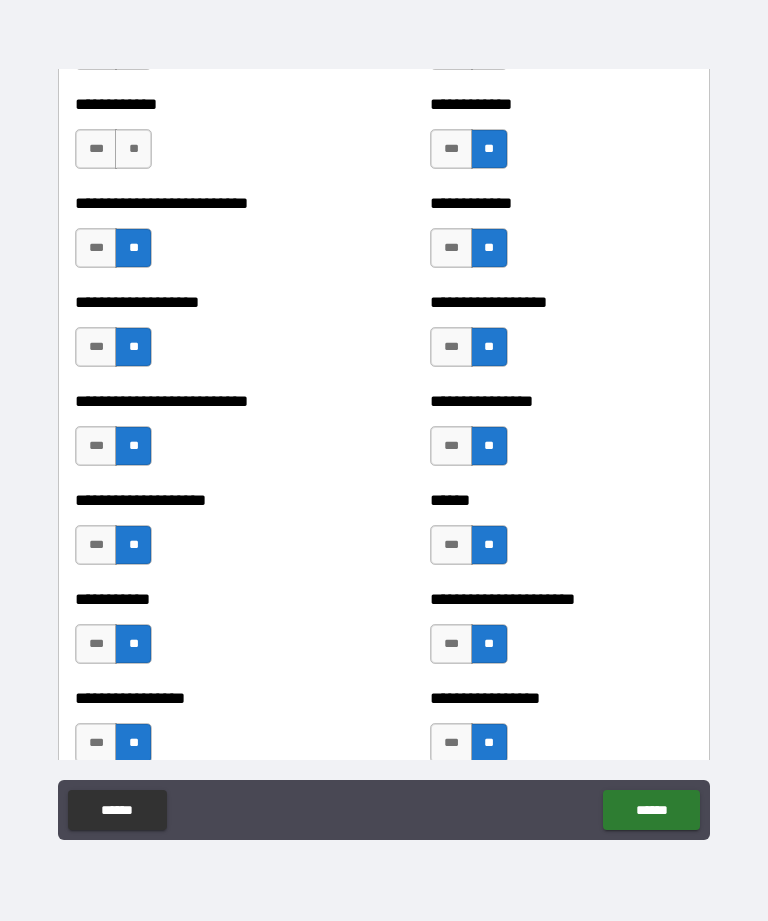 click on "**" at bounding box center (133, 149) 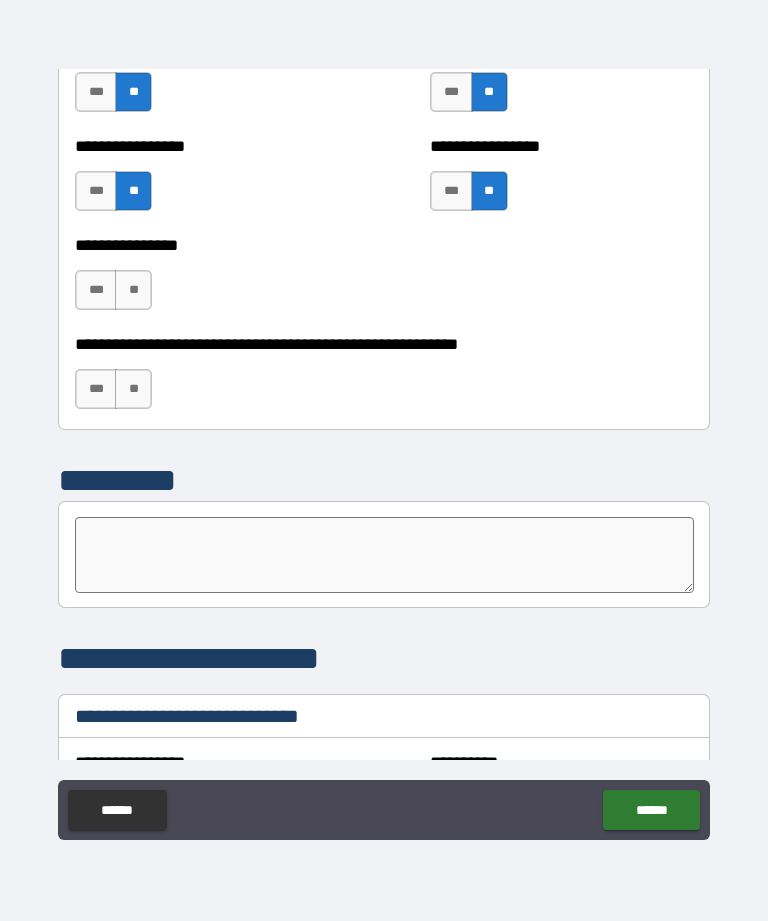 scroll, scrollTop: 6171, scrollLeft: 0, axis: vertical 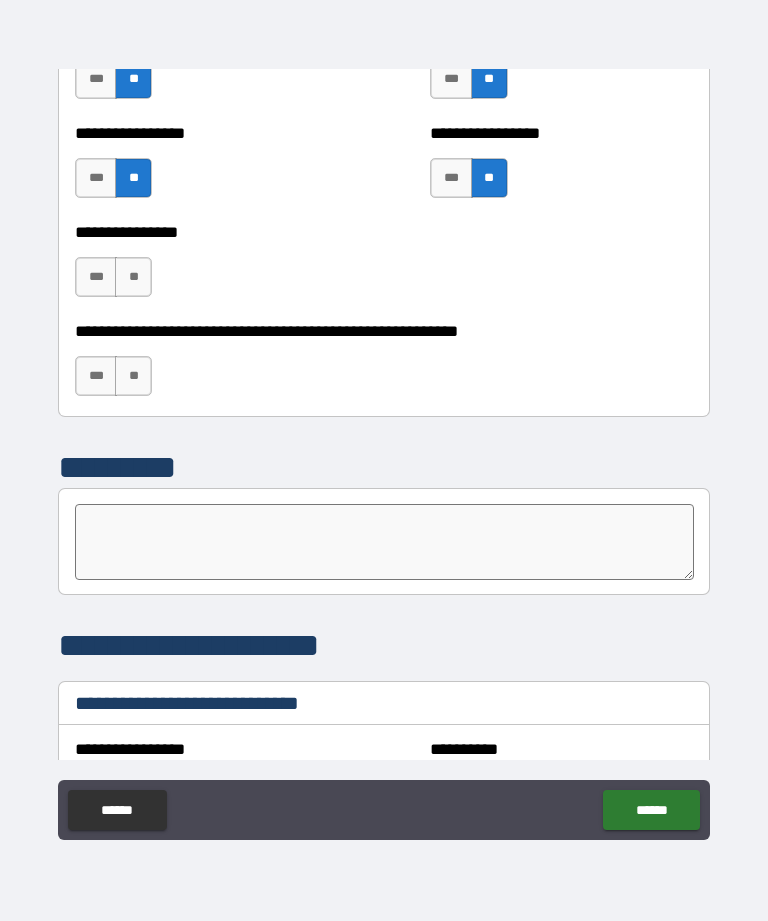 click on "**" at bounding box center (133, 277) 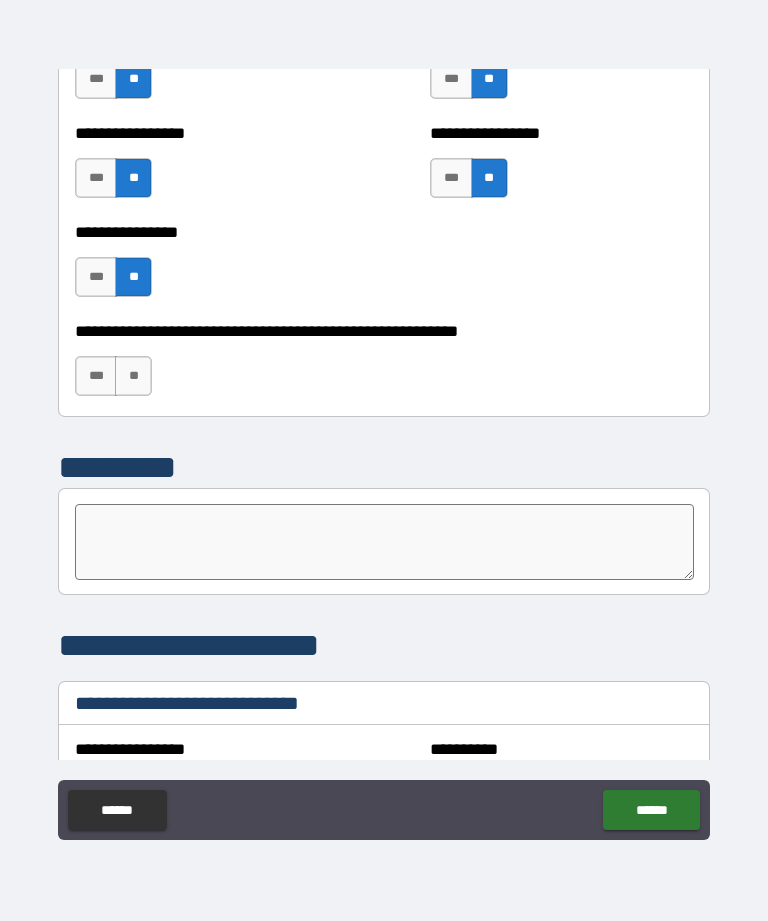 click on "**" at bounding box center [133, 376] 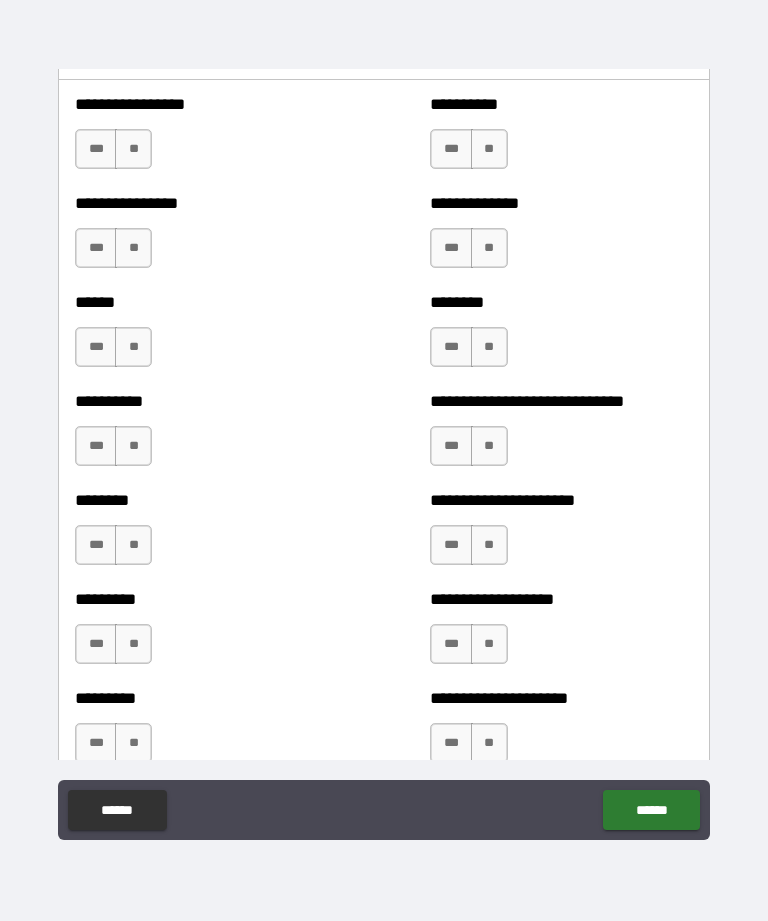 scroll, scrollTop: 6821, scrollLeft: 0, axis: vertical 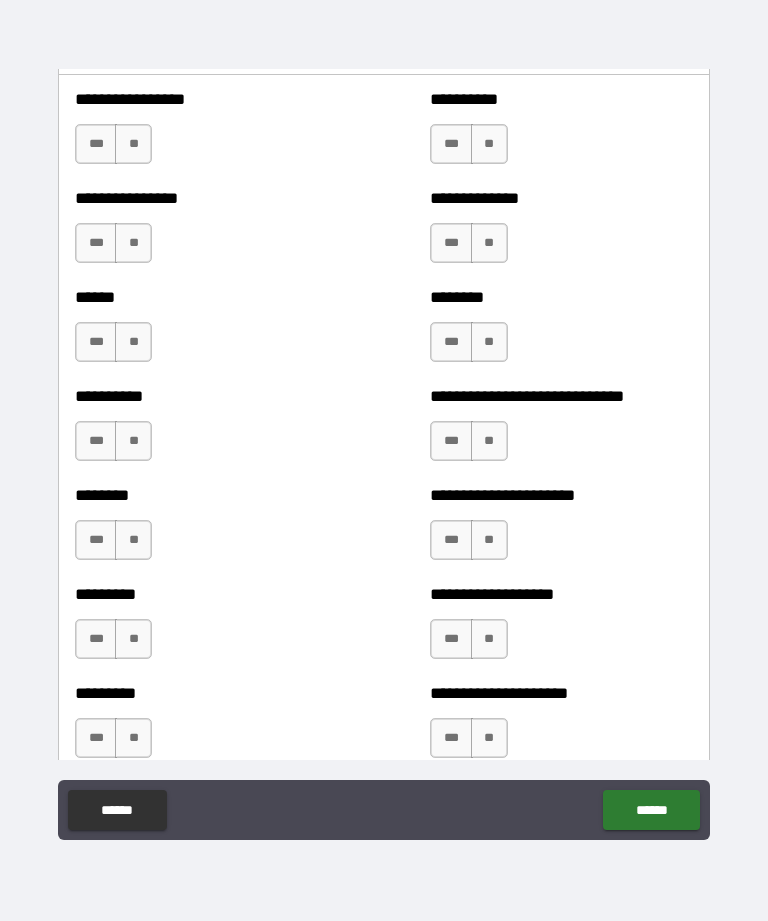 click on "**" at bounding box center (489, 144) 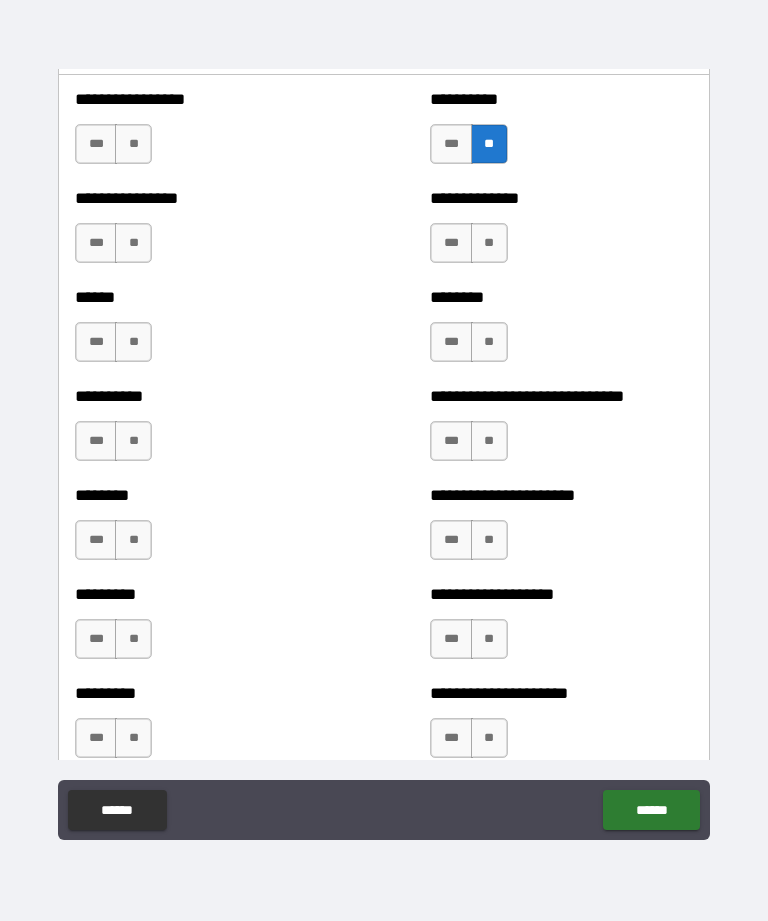 click on "**" at bounding box center (489, 243) 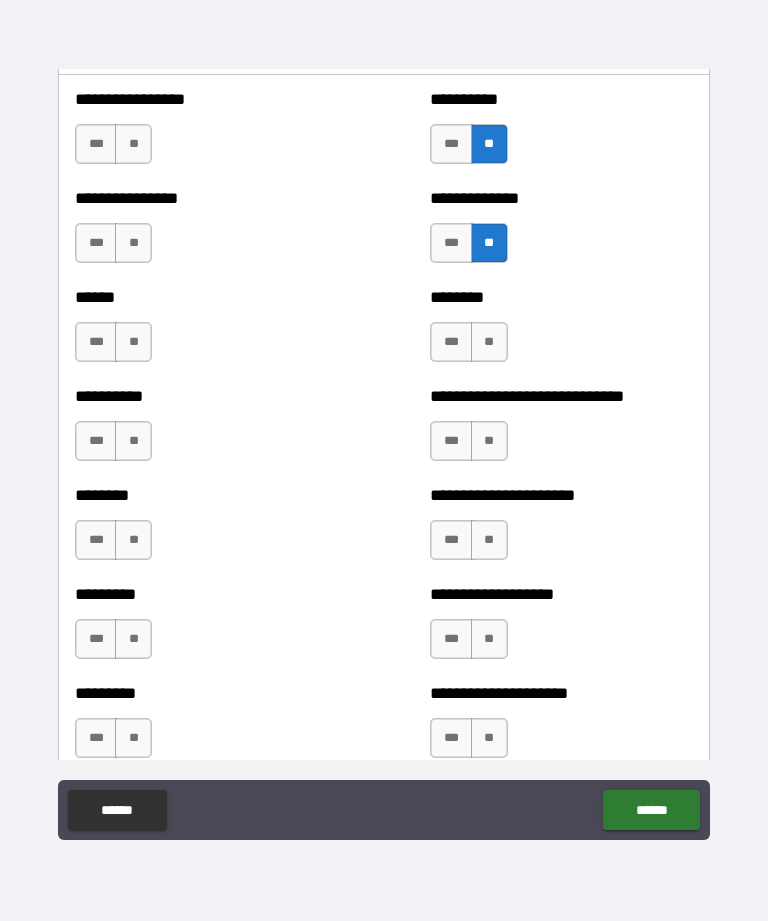 click on "***" at bounding box center [451, 243] 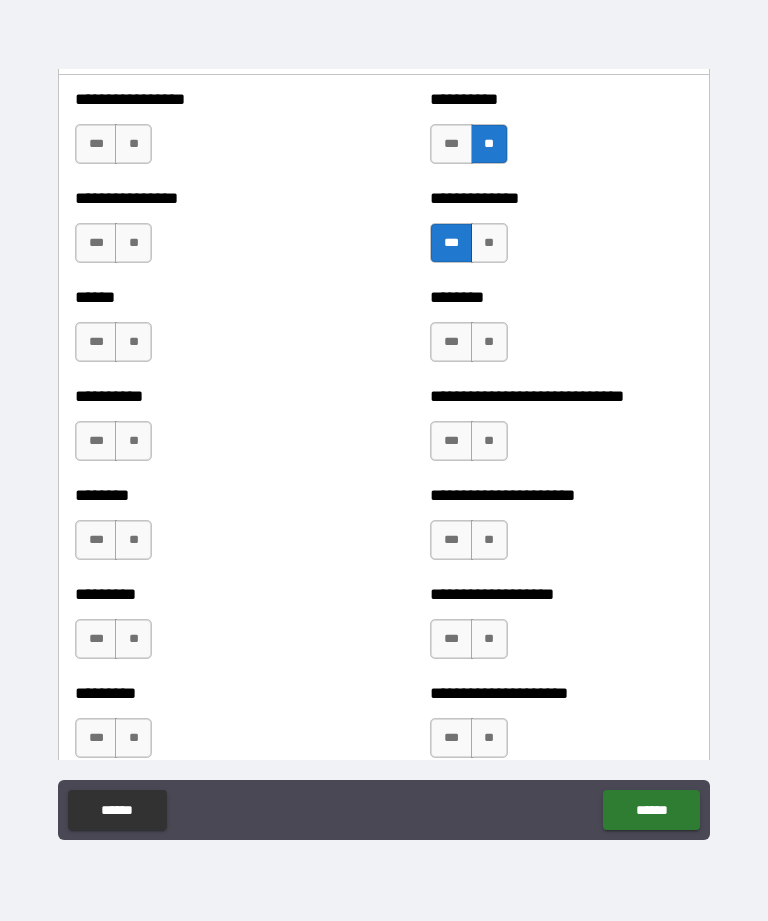 click on "**" at bounding box center (133, 144) 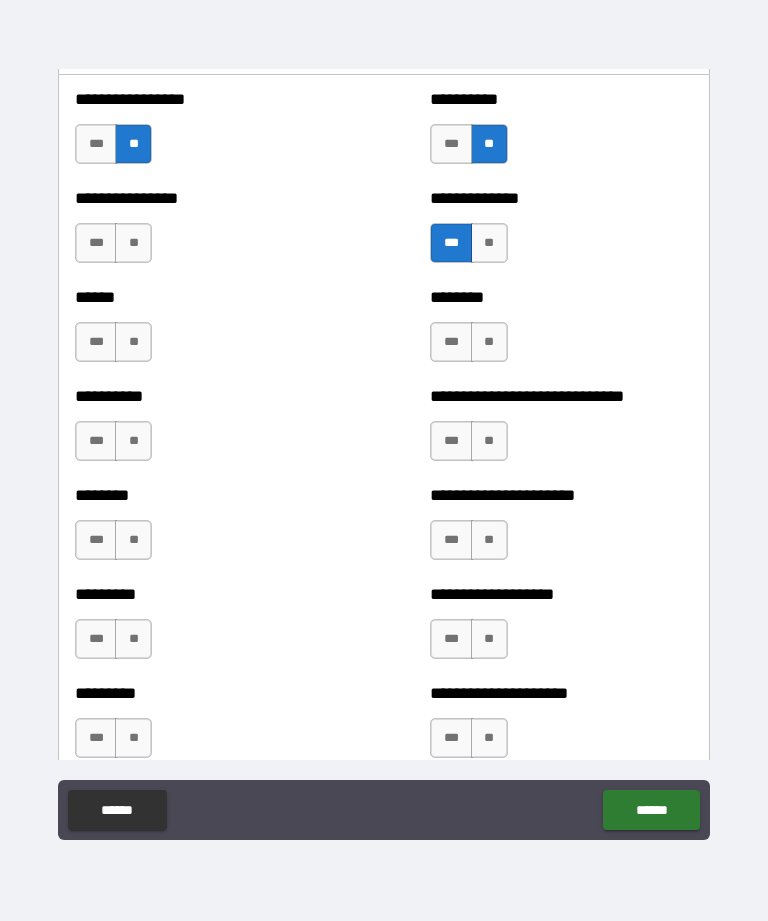 click on "**" at bounding box center [133, 243] 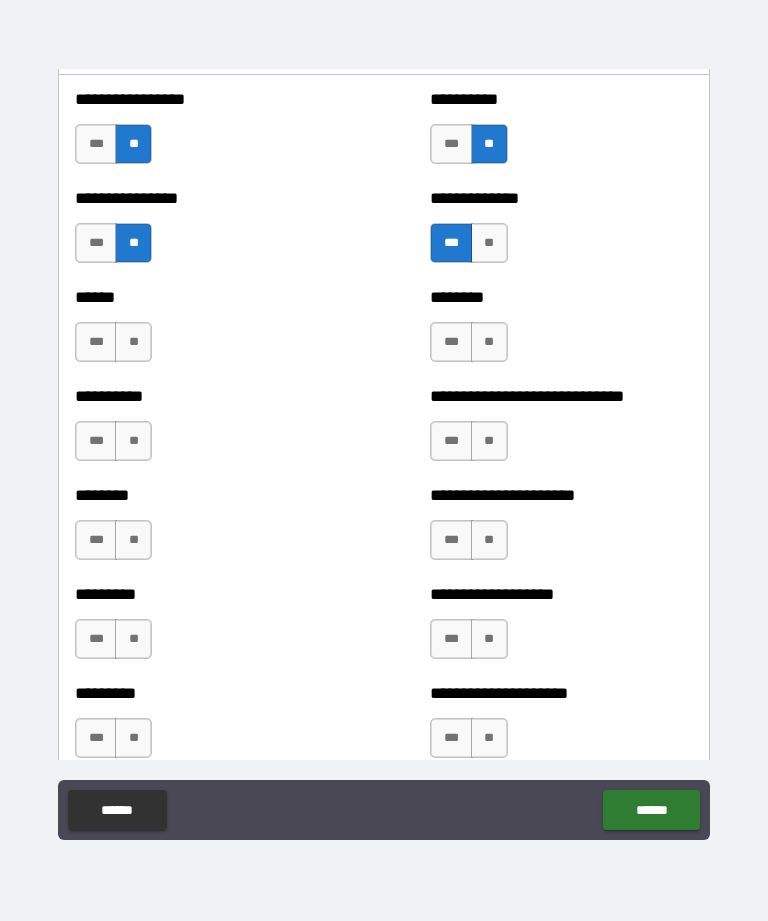 click on "**" at bounding box center (133, 342) 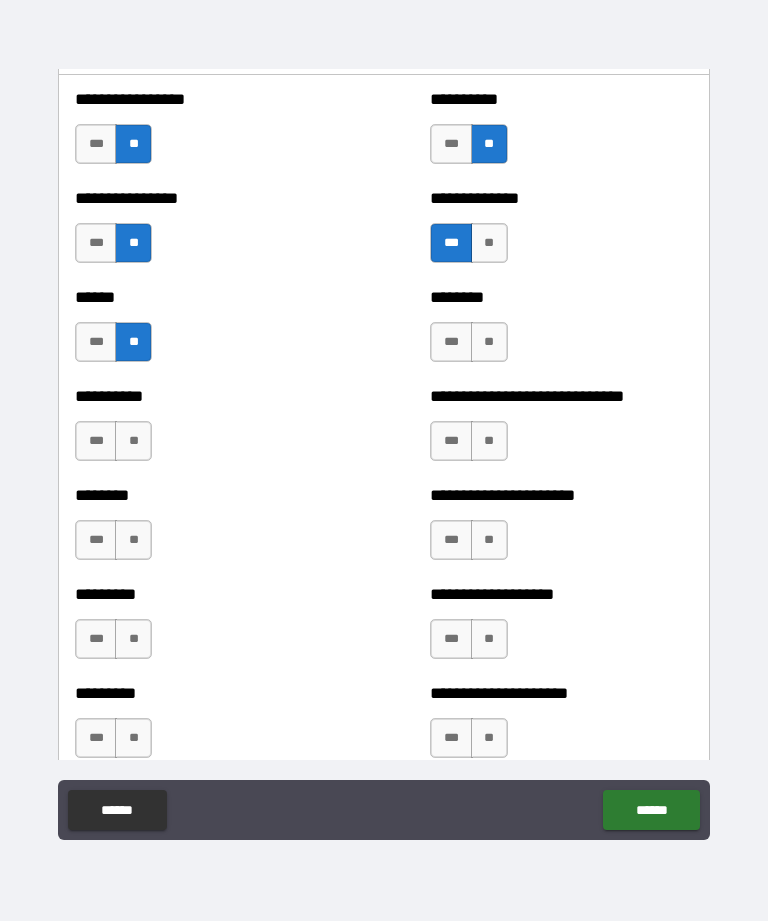 click on "**" at bounding box center [489, 342] 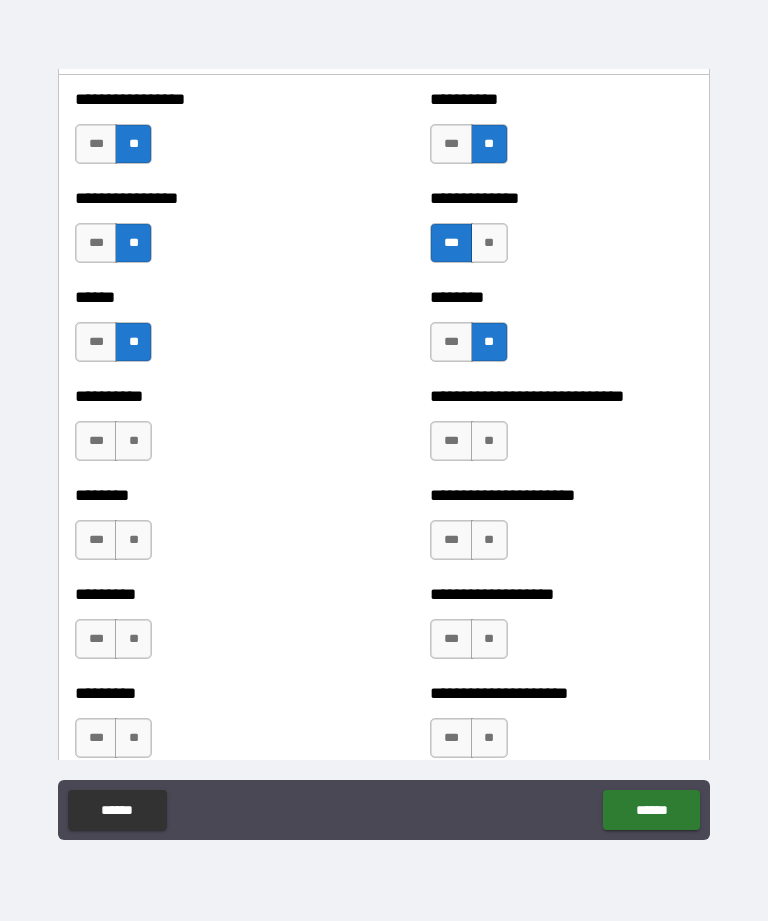 click on "***" at bounding box center [451, 342] 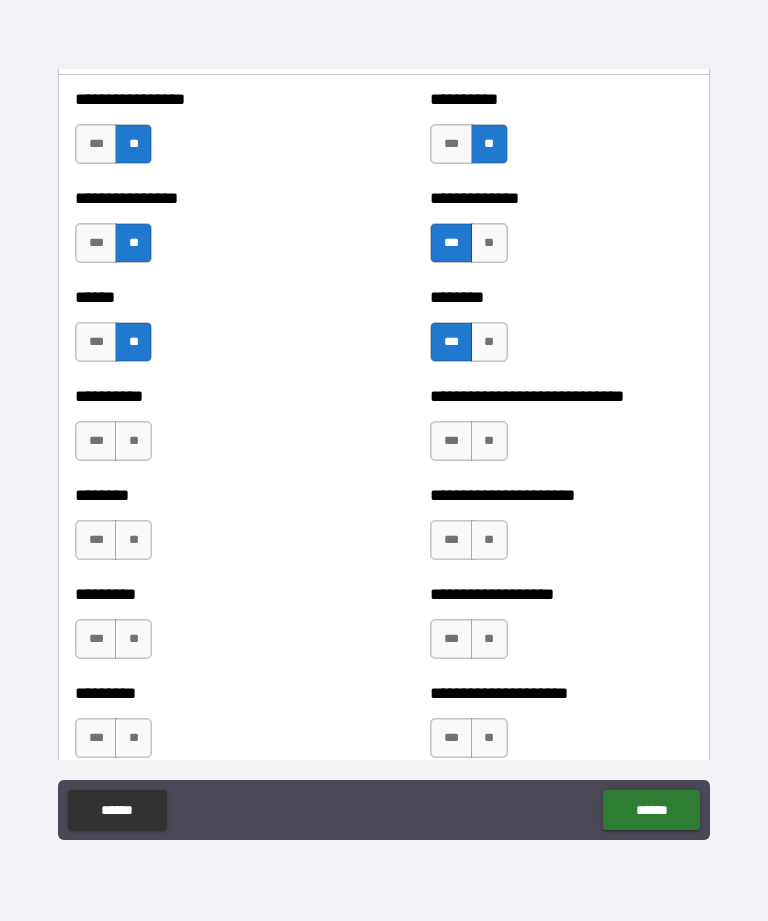 click on "***" at bounding box center [451, 441] 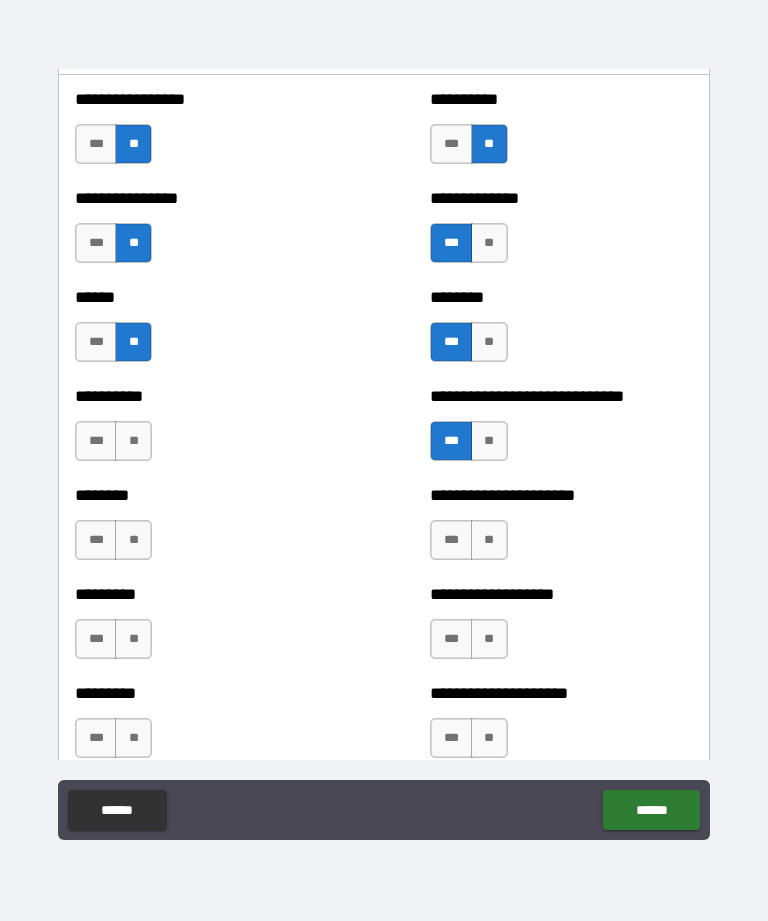 click on "**" at bounding box center (133, 441) 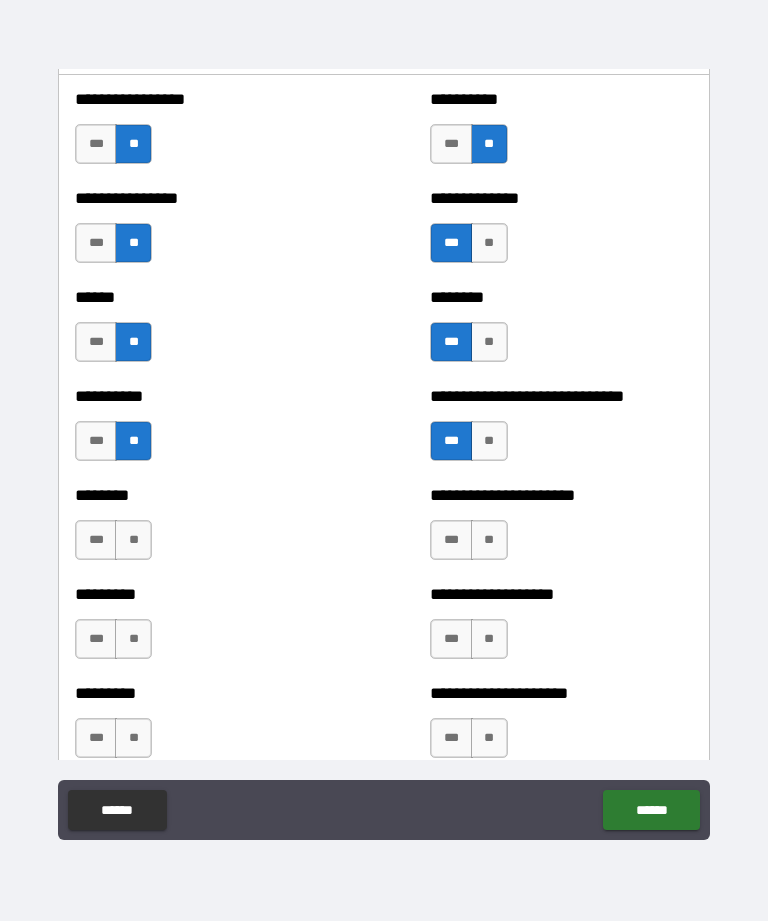 click on "**" at bounding box center (133, 540) 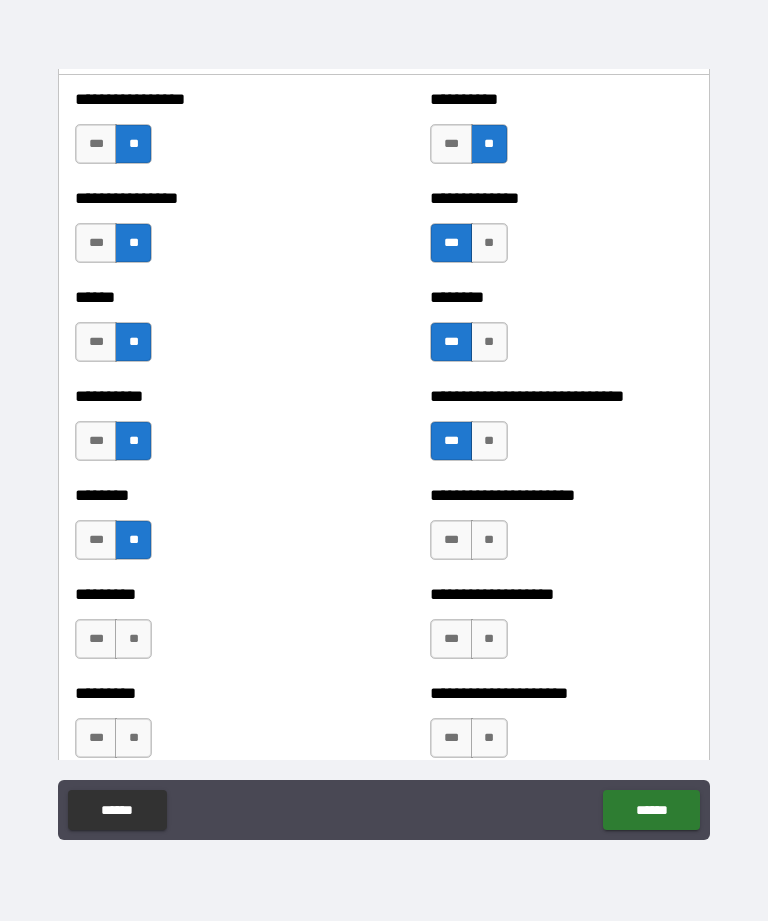 click on "***" at bounding box center (96, 540) 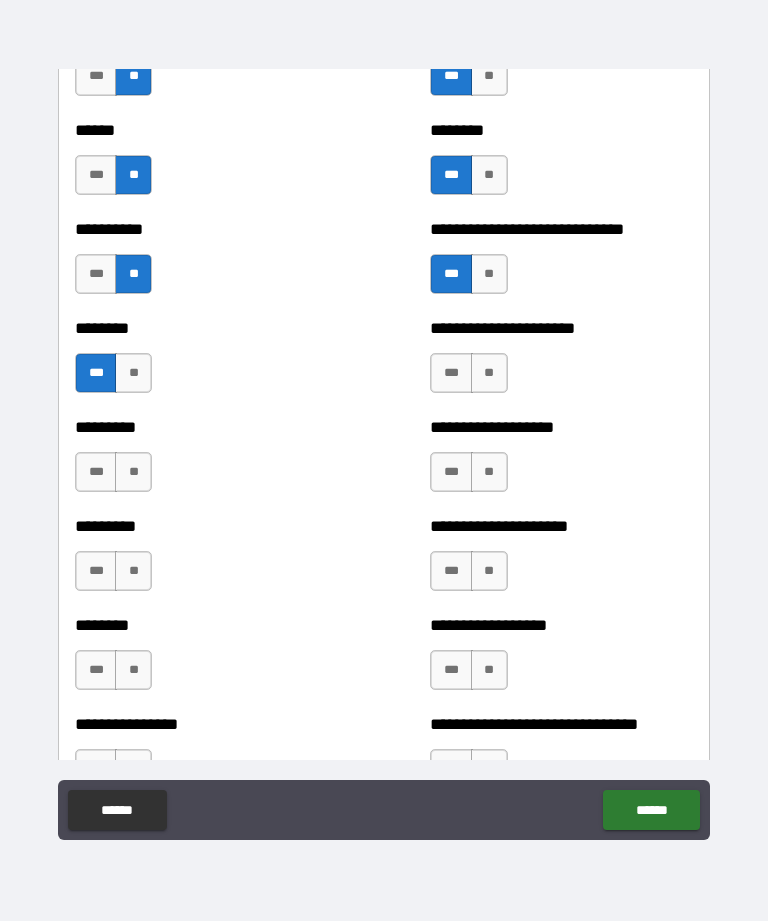 scroll, scrollTop: 6992, scrollLeft: 0, axis: vertical 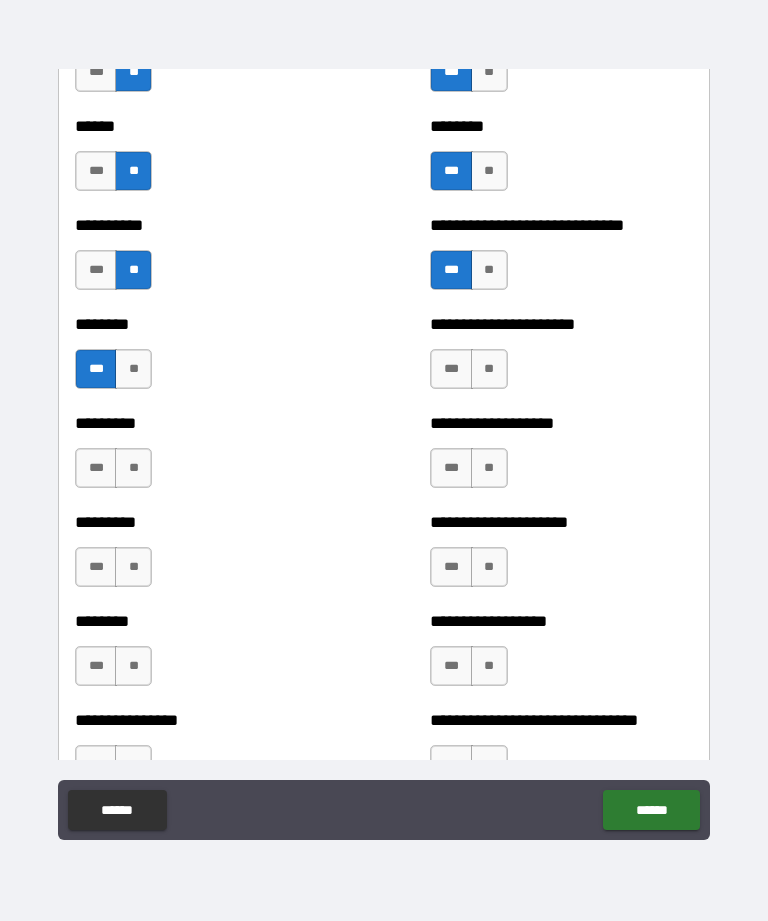click on "**" at bounding box center (489, 369) 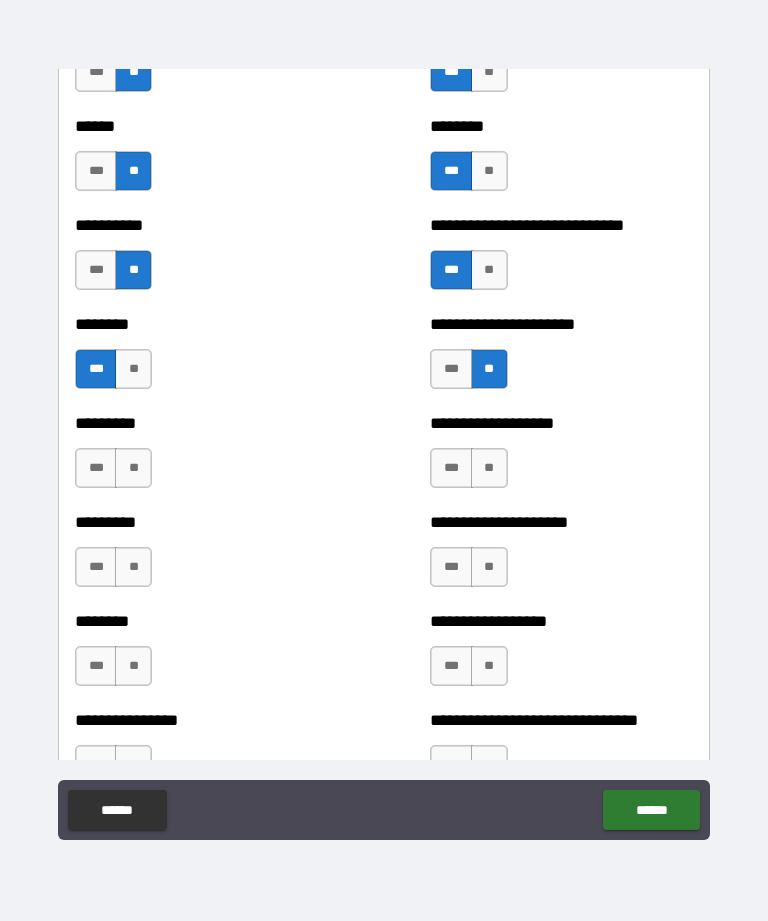 click on "**" at bounding box center (489, 468) 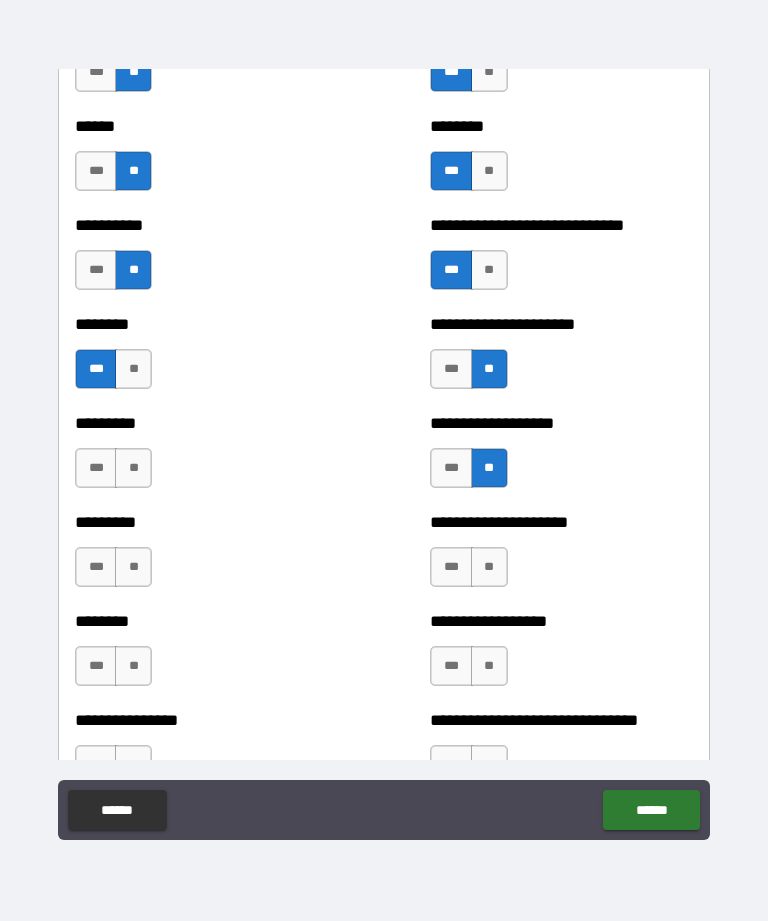 click on "**" at bounding box center (133, 468) 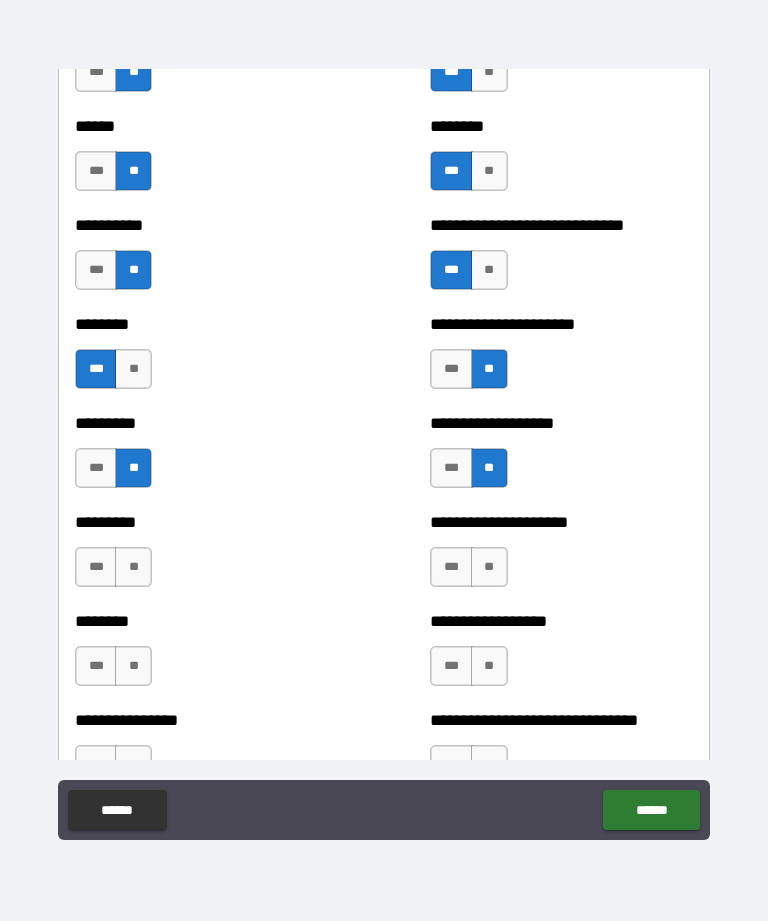 click on "**" at bounding box center (133, 567) 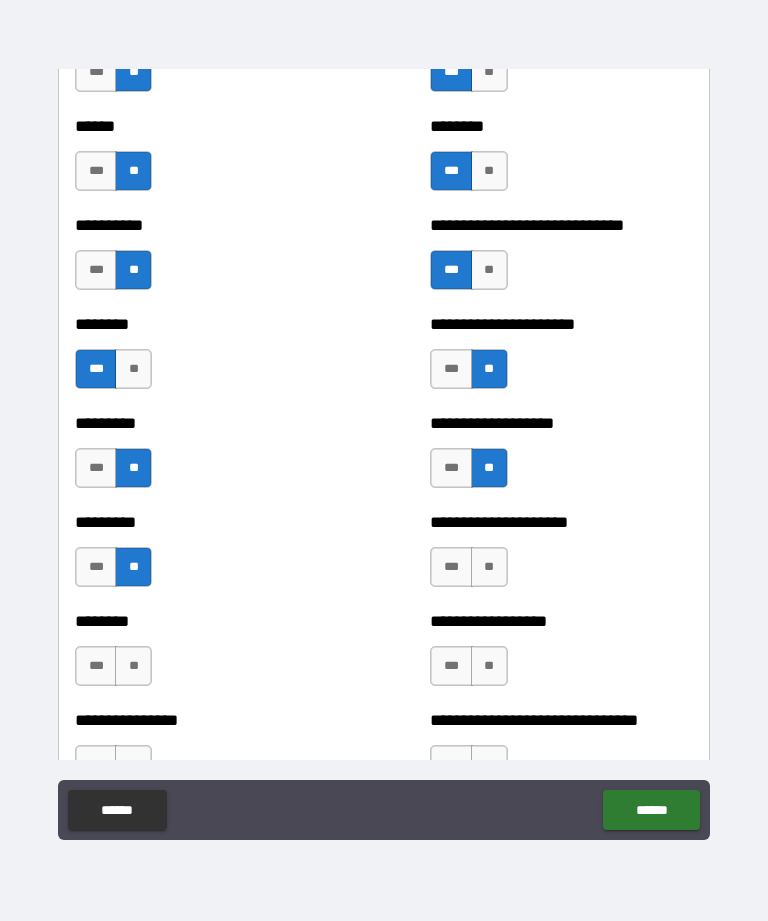click on "**" at bounding box center (489, 567) 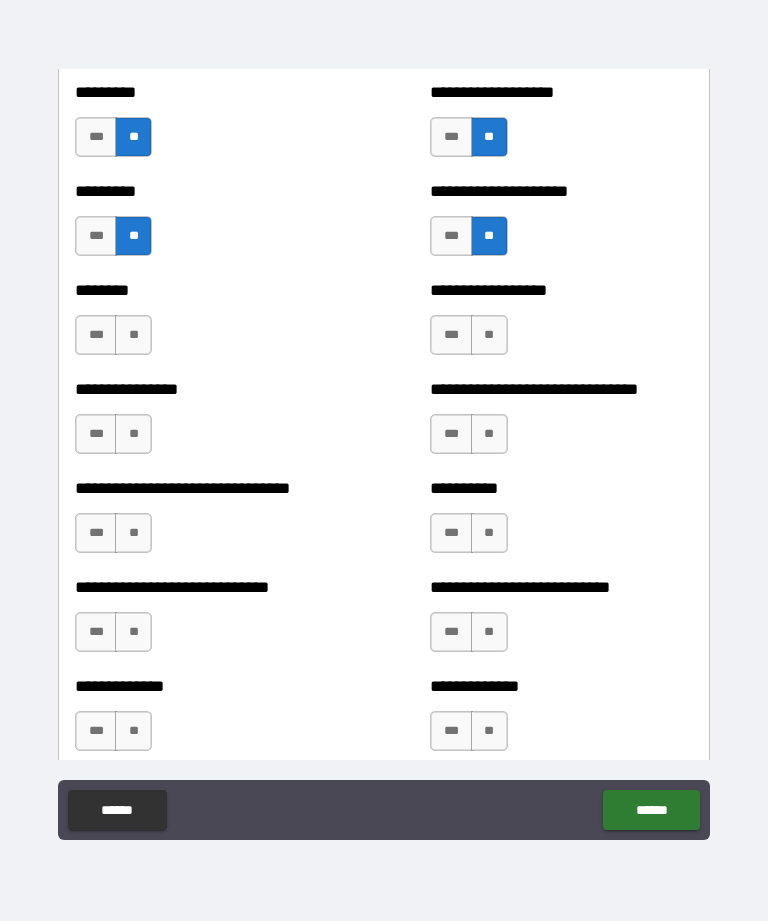 scroll, scrollTop: 7324, scrollLeft: 0, axis: vertical 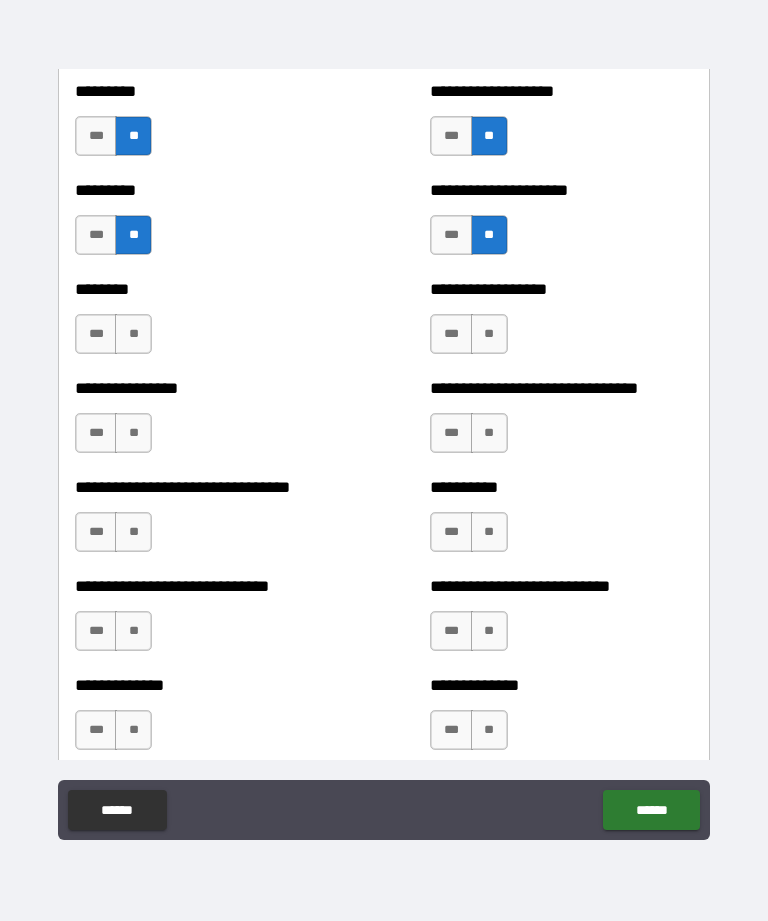 click on "**" at bounding box center [489, 334] 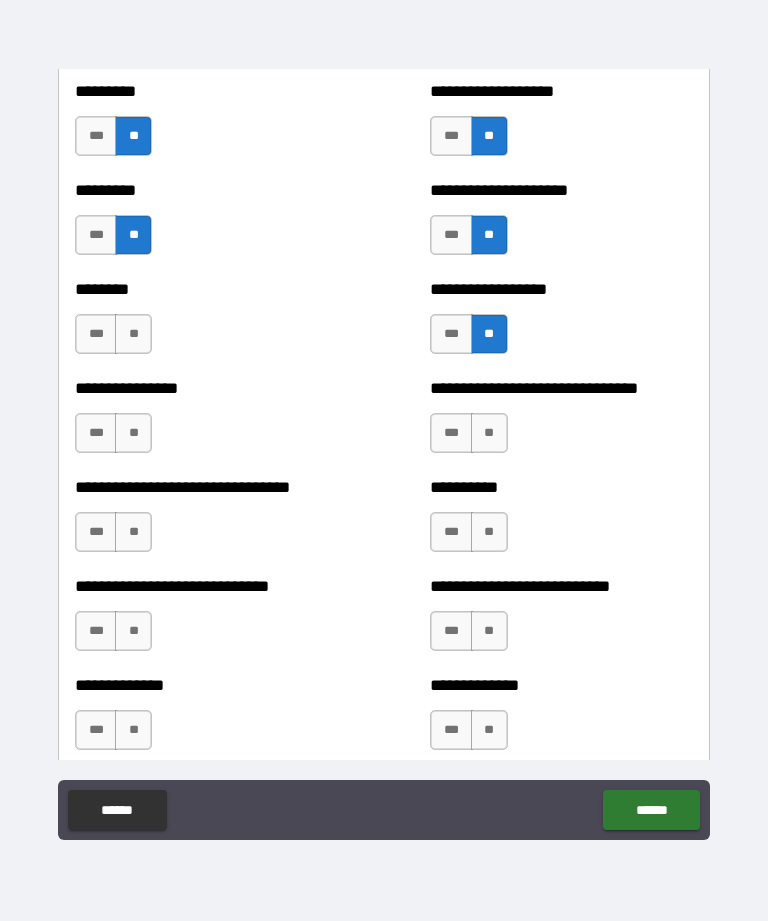 click on "**" at bounding box center (133, 334) 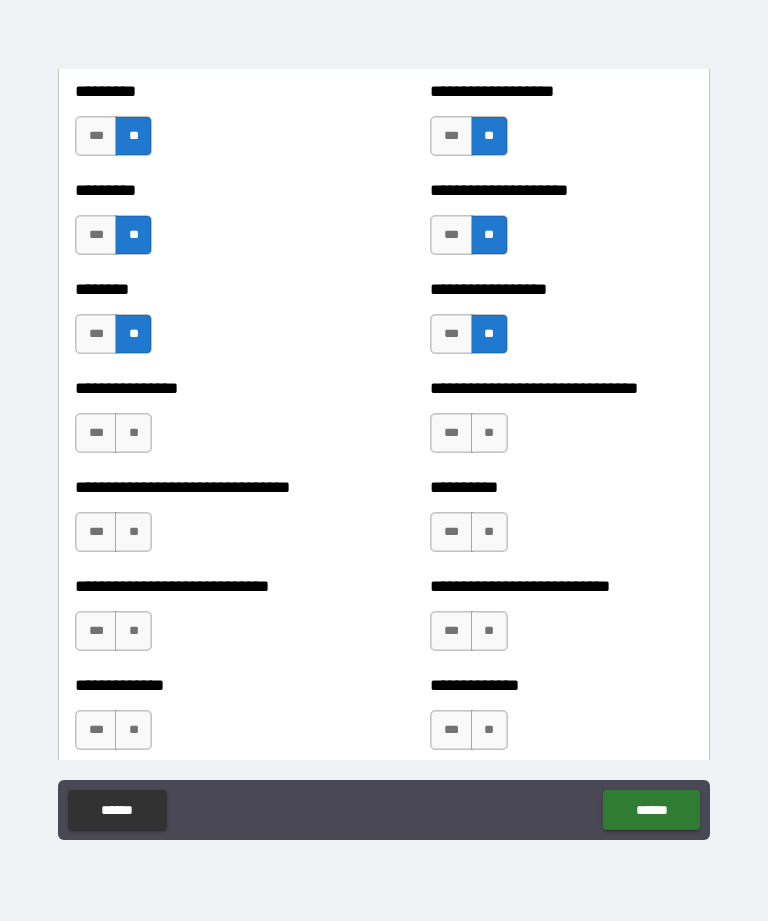 click on "**" at bounding box center (133, 433) 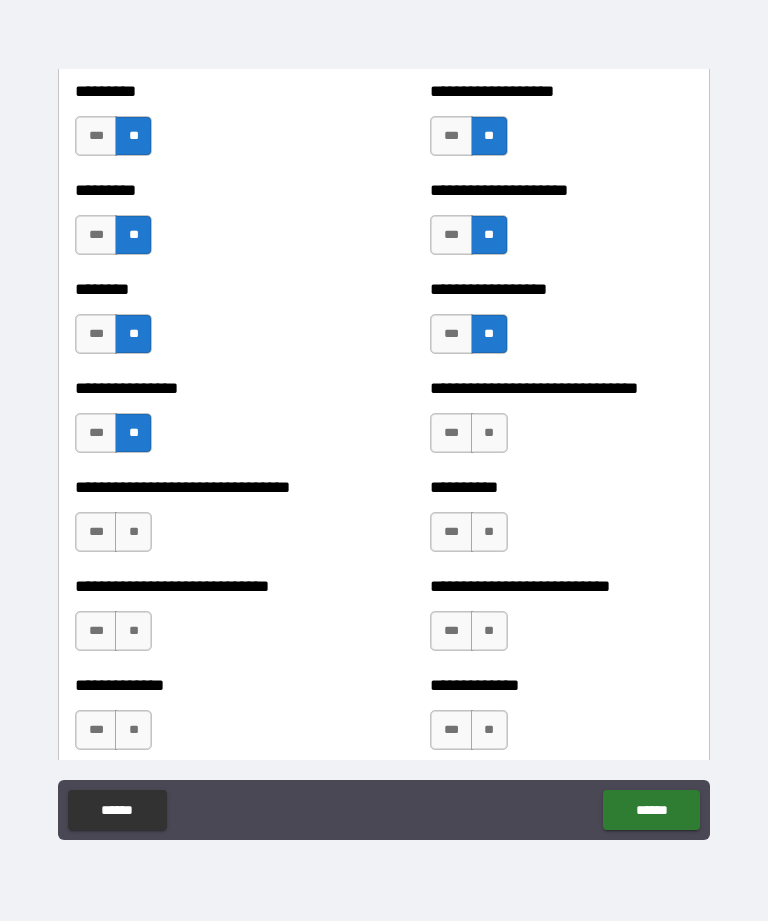 click on "**" at bounding box center (489, 433) 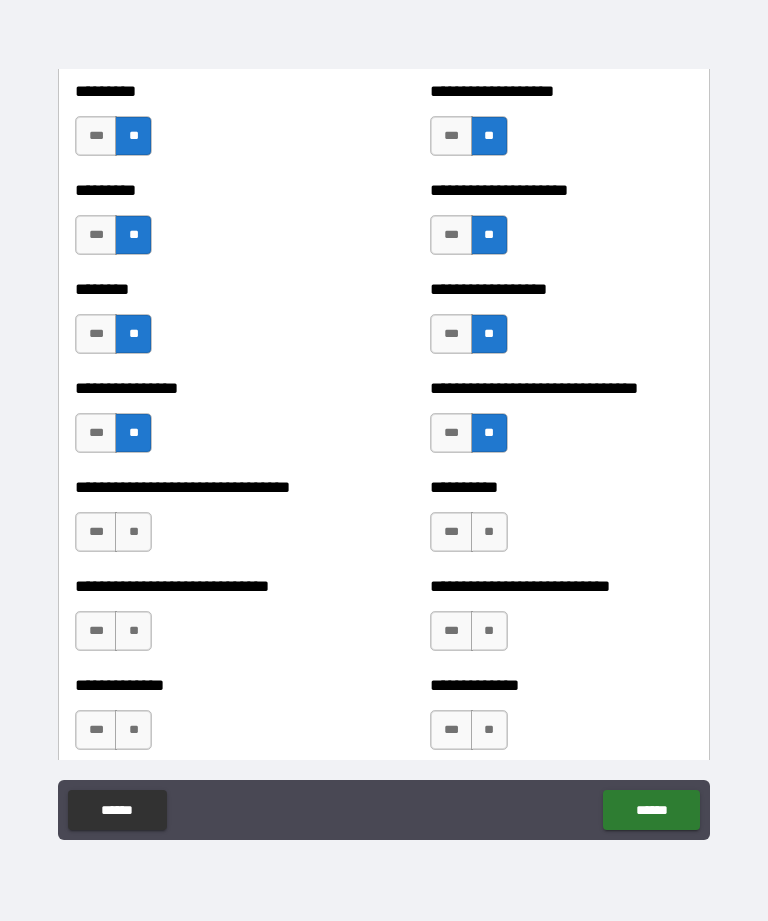 click on "**" at bounding box center (489, 532) 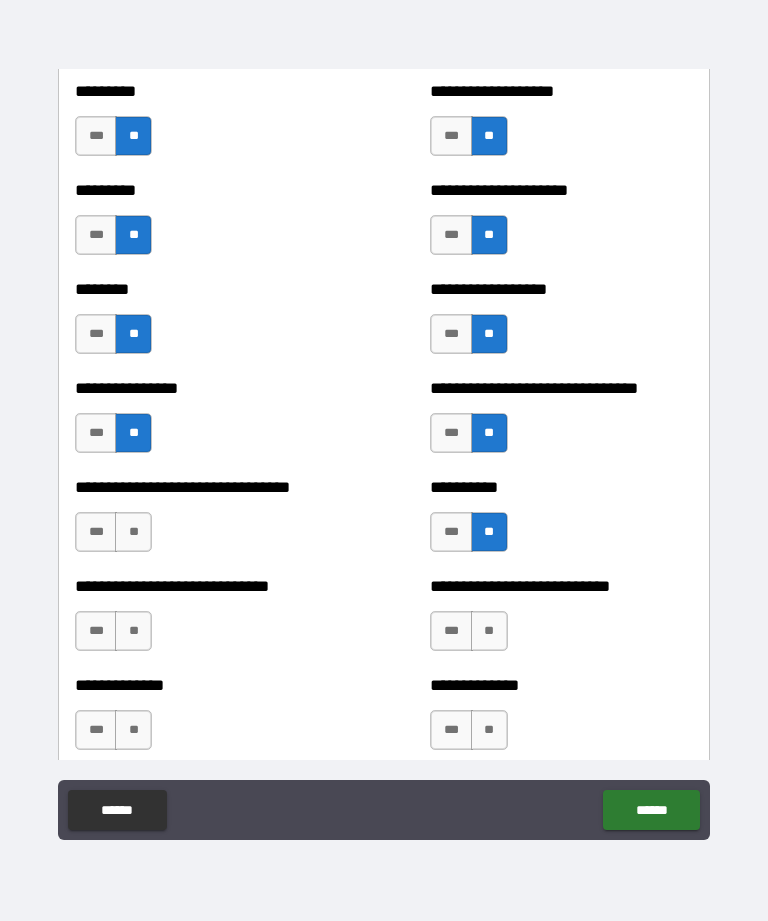 click on "**" at bounding box center [133, 532] 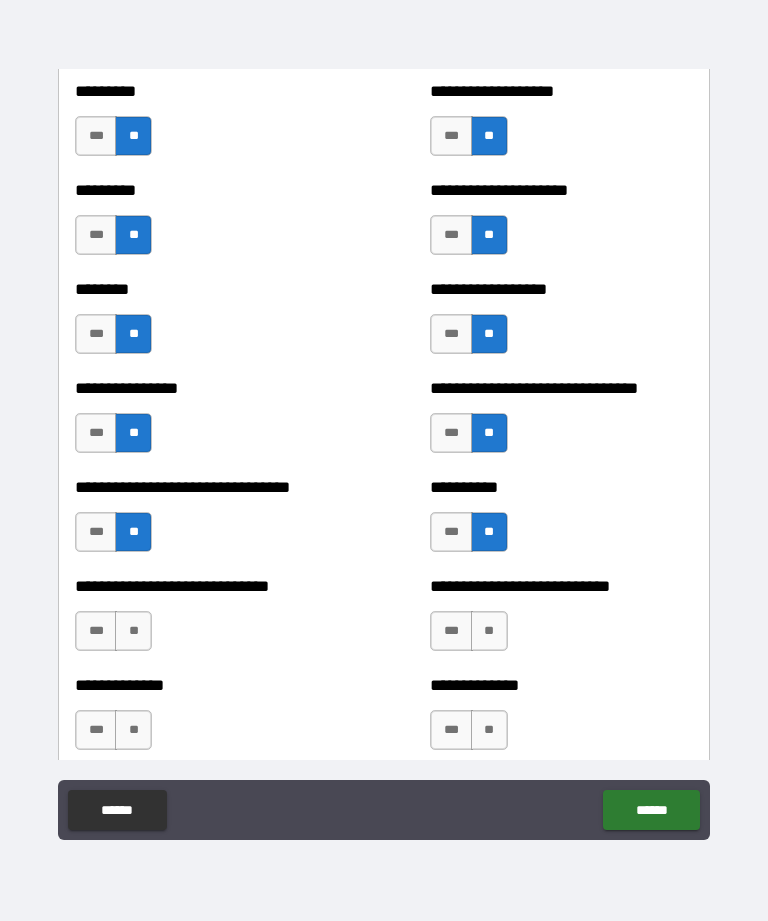 click on "**" at bounding box center (133, 631) 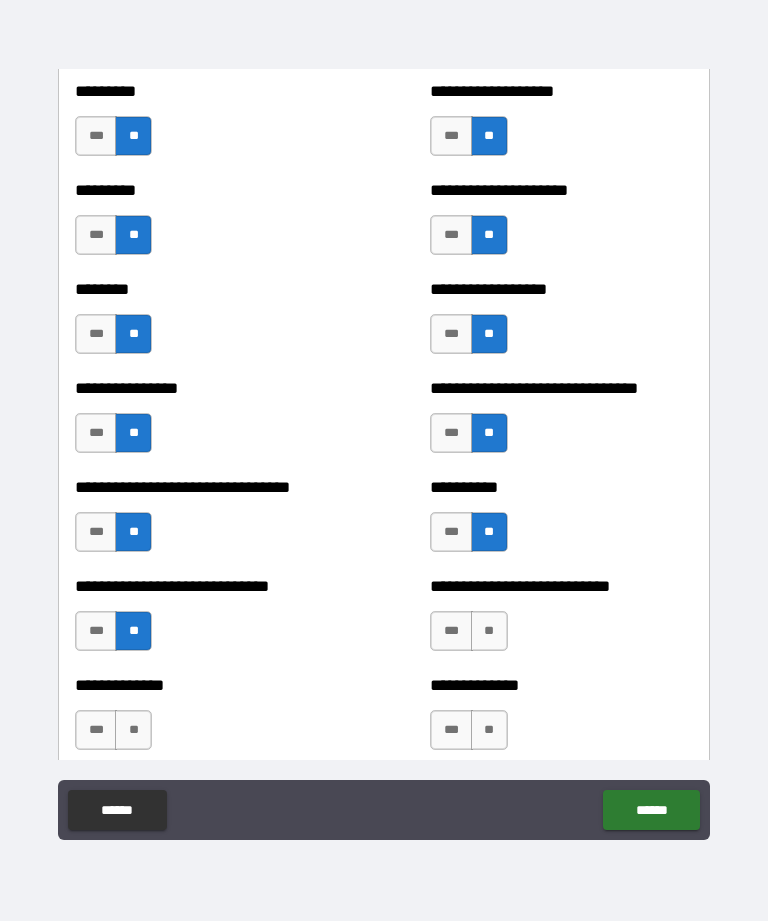 click on "**" at bounding box center (133, 730) 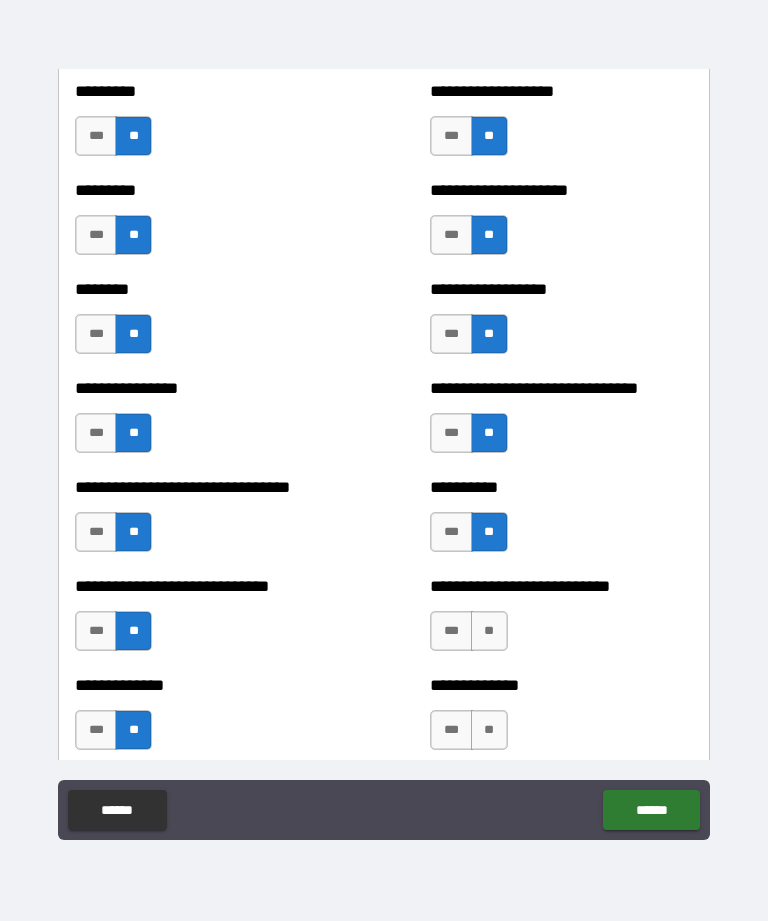 click on "**" at bounding box center (489, 730) 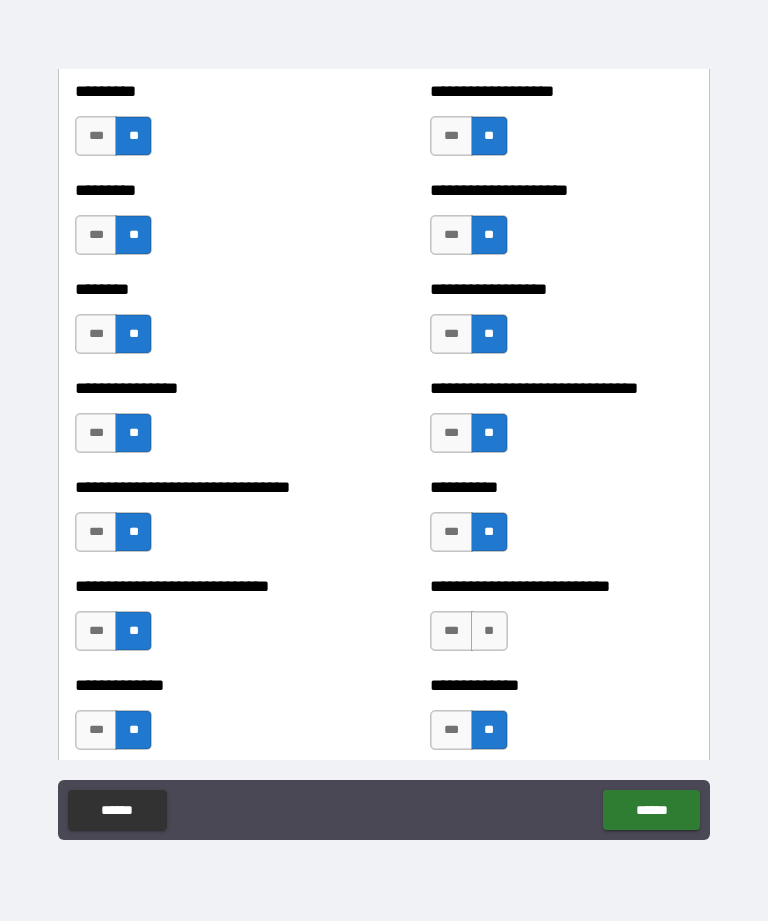 click on "**" at bounding box center (489, 631) 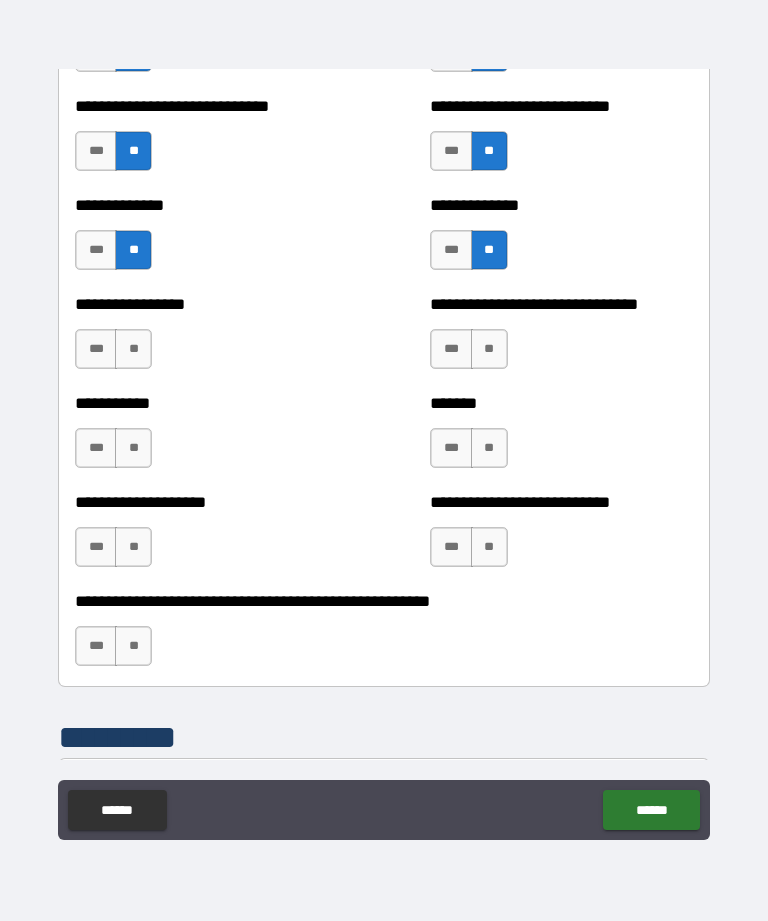 scroll, scrollTop: 7817, scrollLeft: 0, axis: vertical 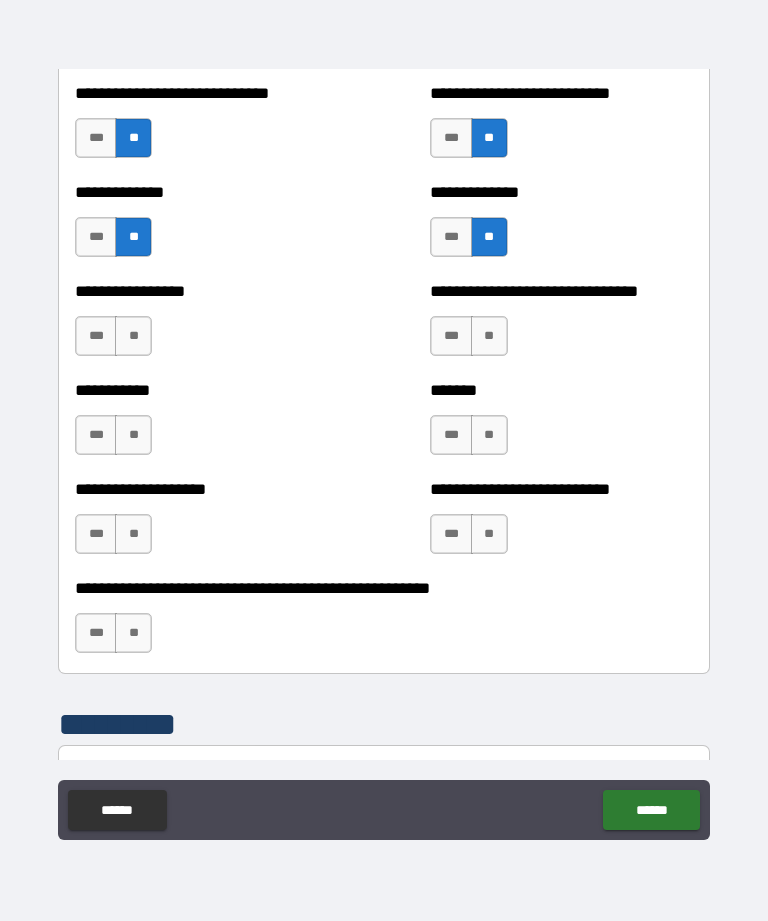 click on "**" at bounding box center [489, 336] 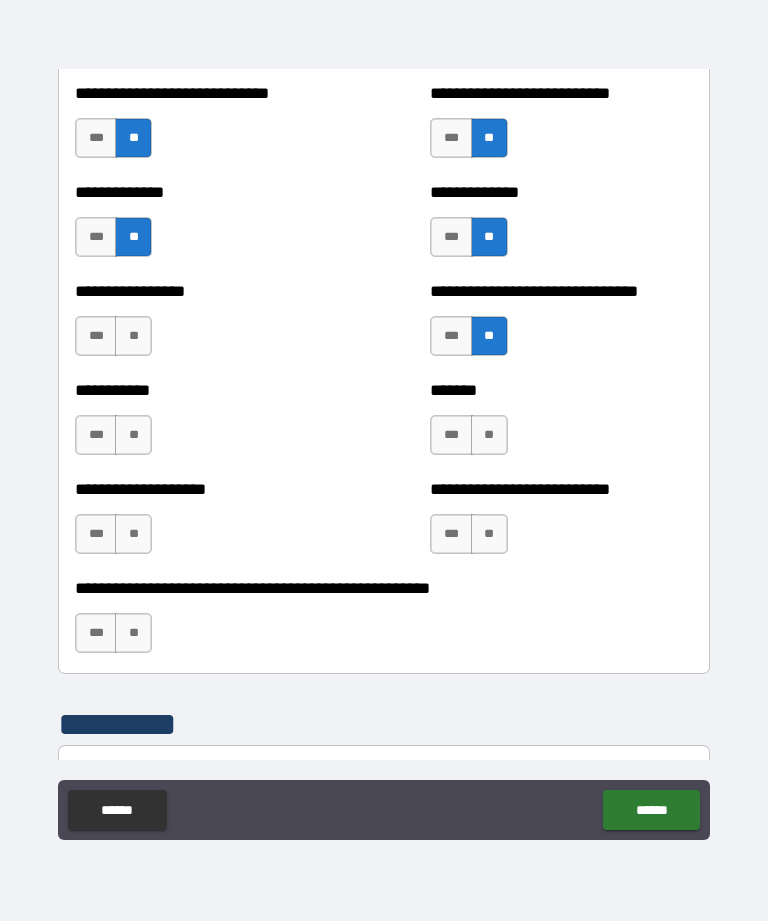 click on "**" at bounding box center (489, 435) 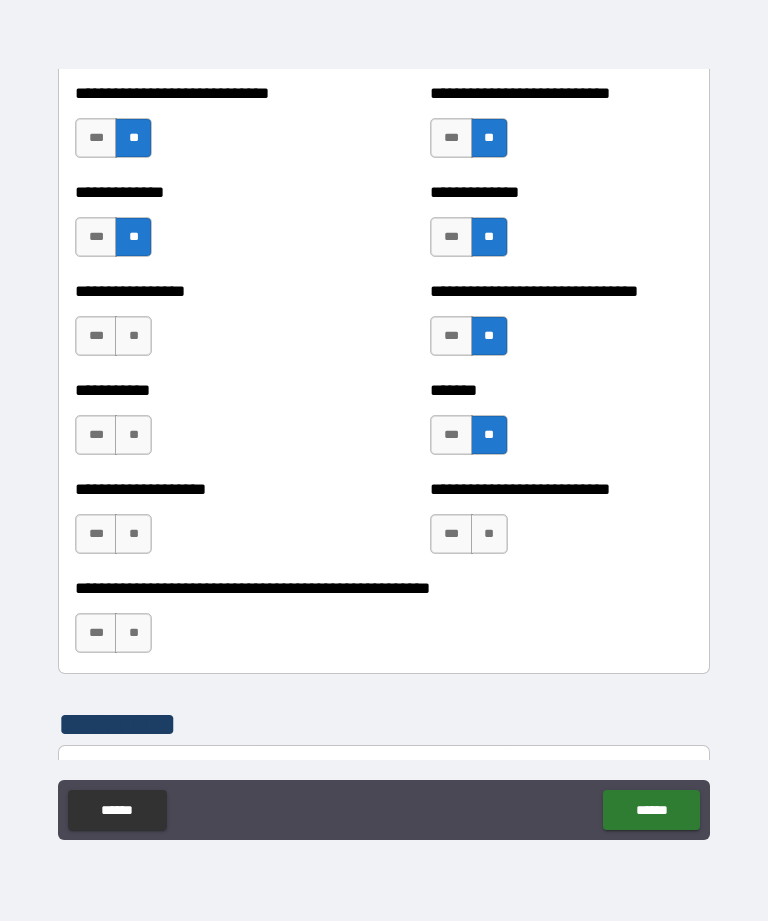 click on "**" at bounding box center (133, 336) 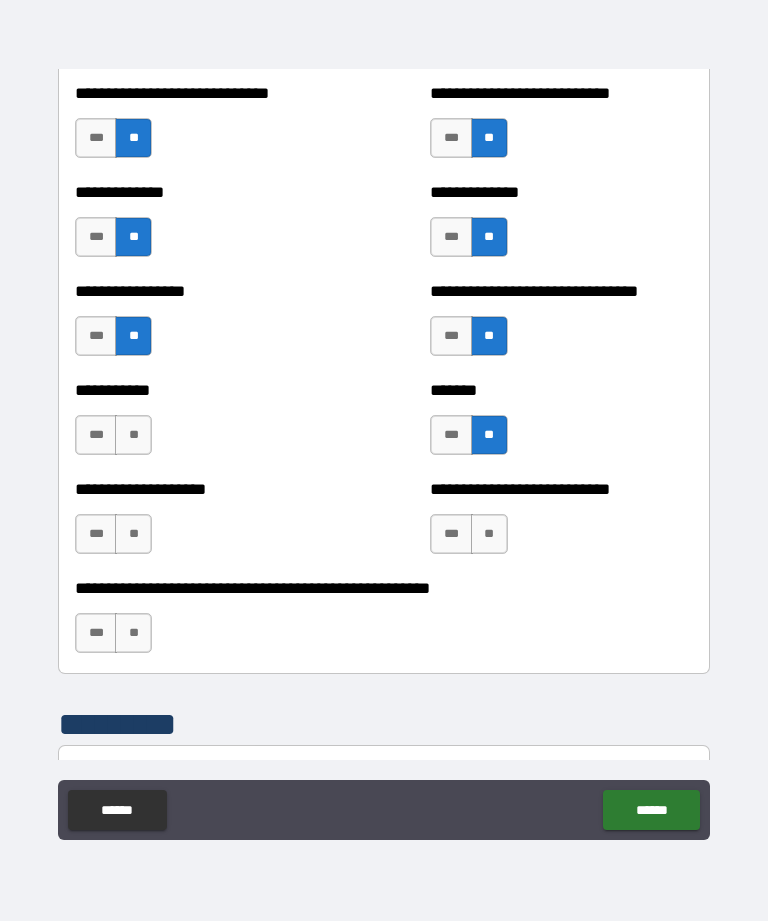click on "**" at bounding box center [133, 435] 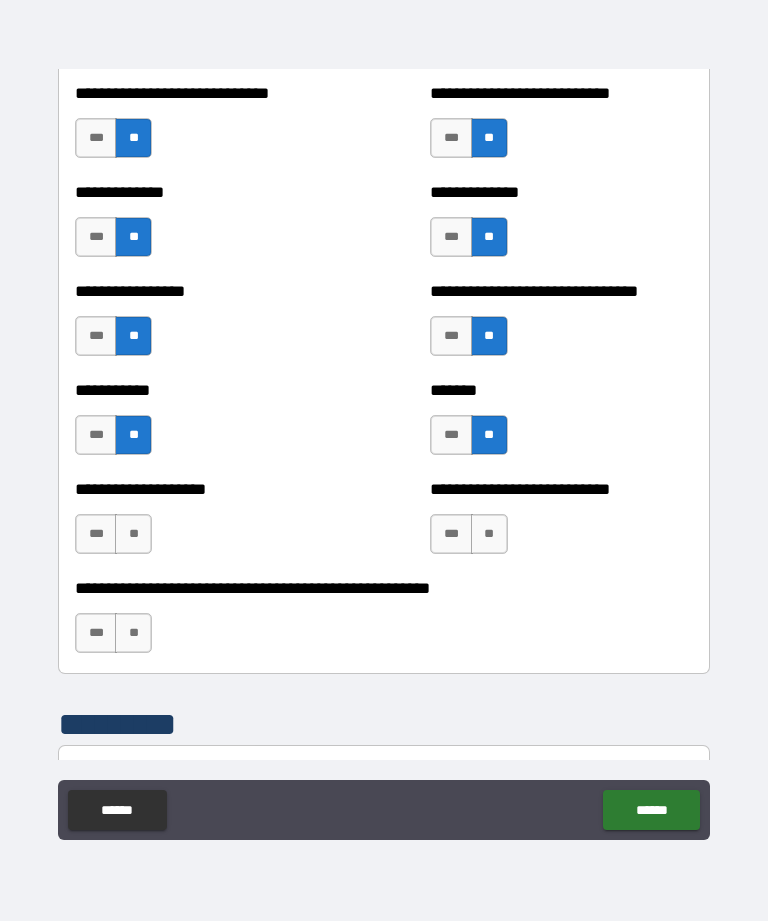 click on "**" at bounding box center [133, 534] 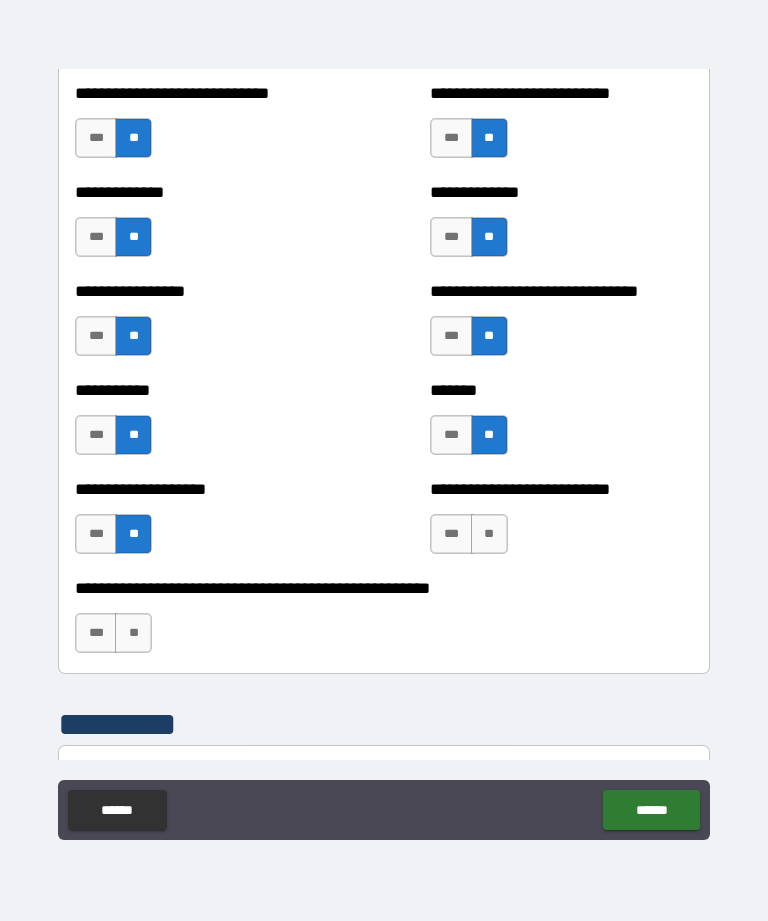click on "**" at bounding box center [133, 633] 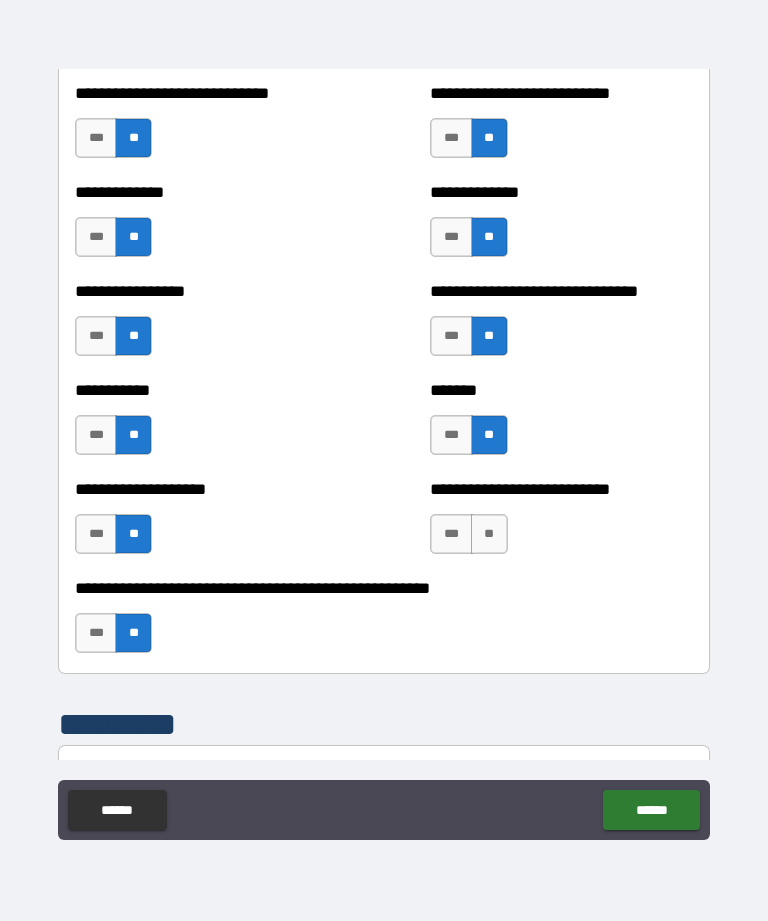 click on "**" at bounding box center [489, 534] 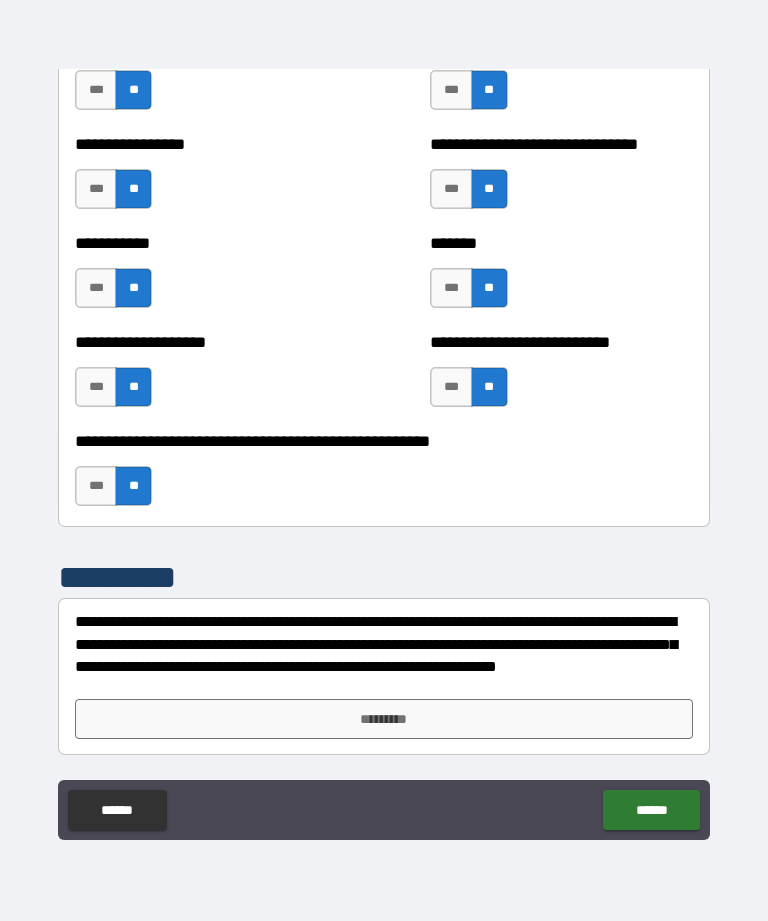 scroll, scrollTop: 7964, scrollLeft: 0, axis: vertical 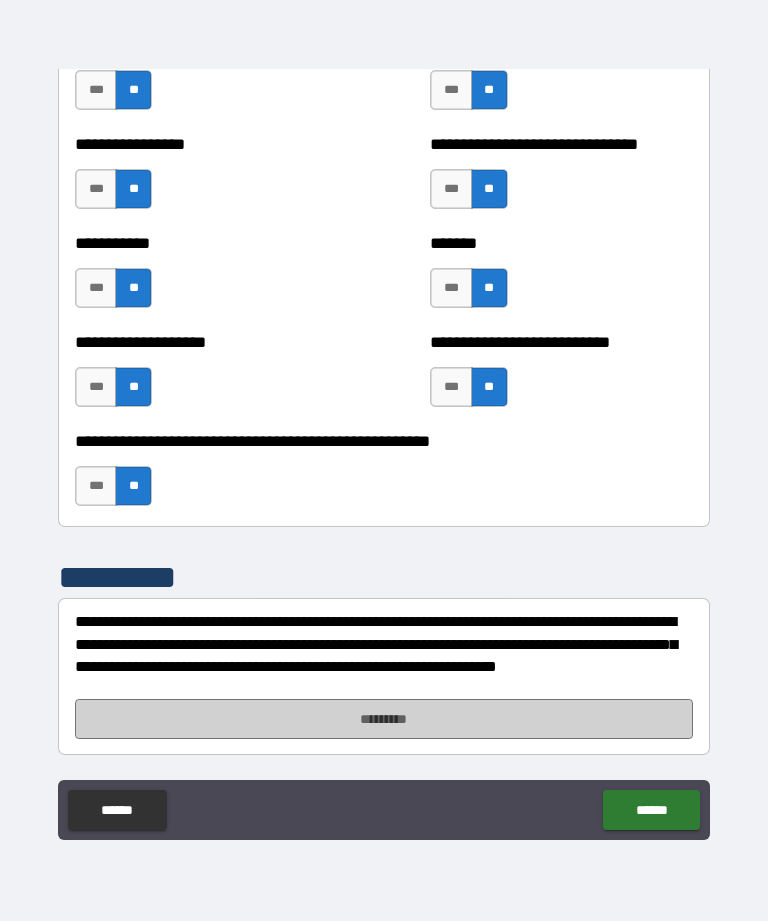 click on "*********" at bounding box center (384, 719) 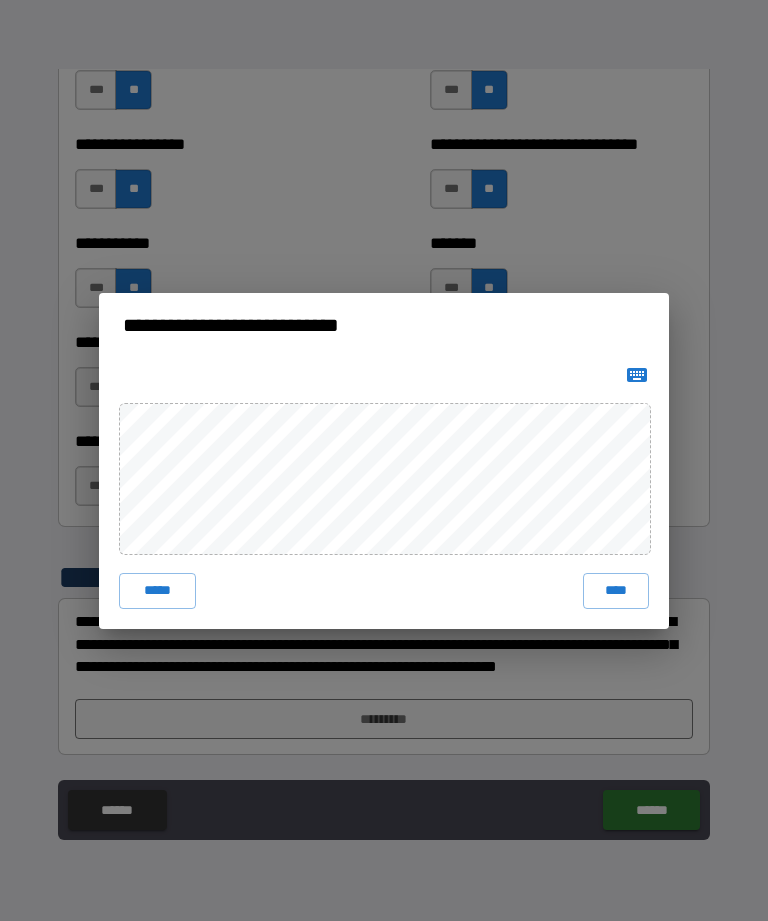 click on "****" at bounding box center (616, 591) 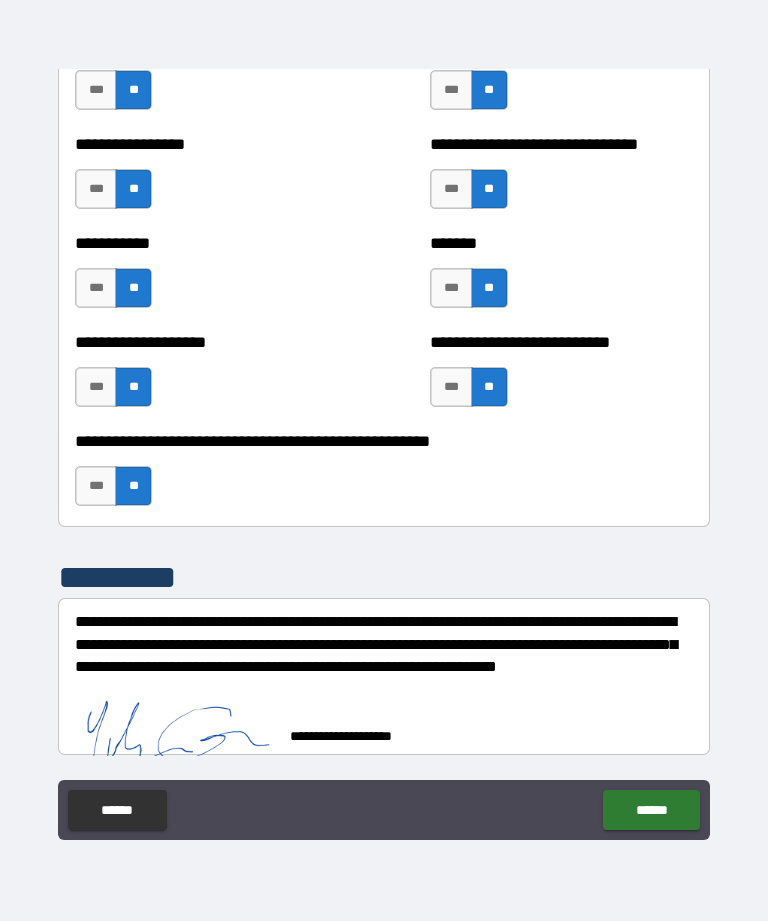scroll, scrollTop: 7954, scrollLeft: 0, axis: vertical 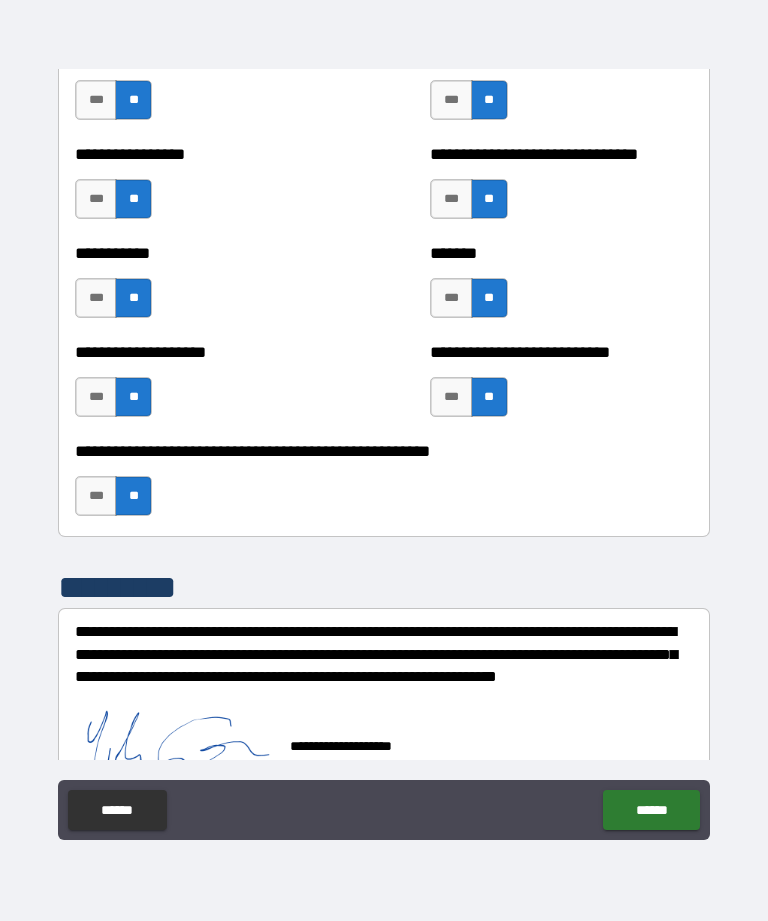 click on "******" at bounding box center (651, 810) 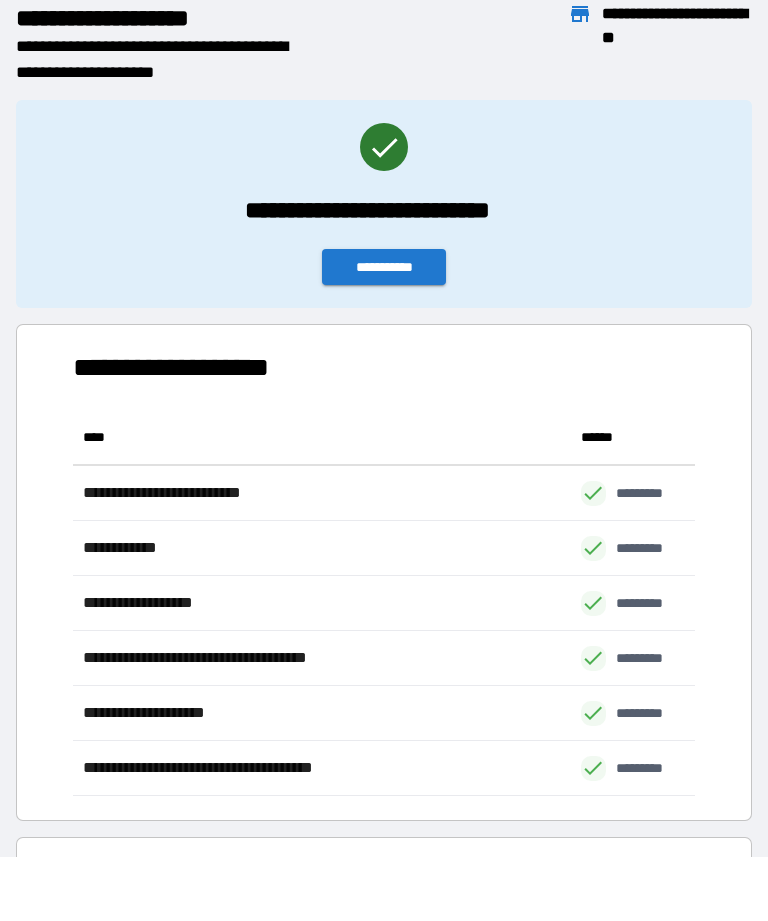 scroll, scrollTop: 386, scrollLeft: 622, axis: both 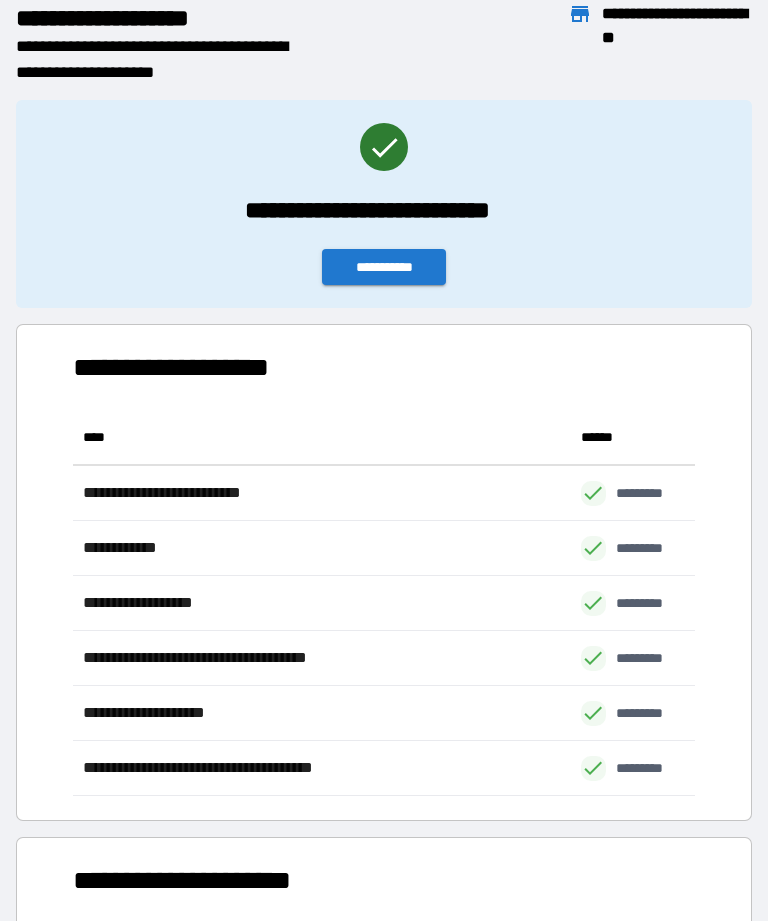 click on "**********" at bounding box center [384, 267] 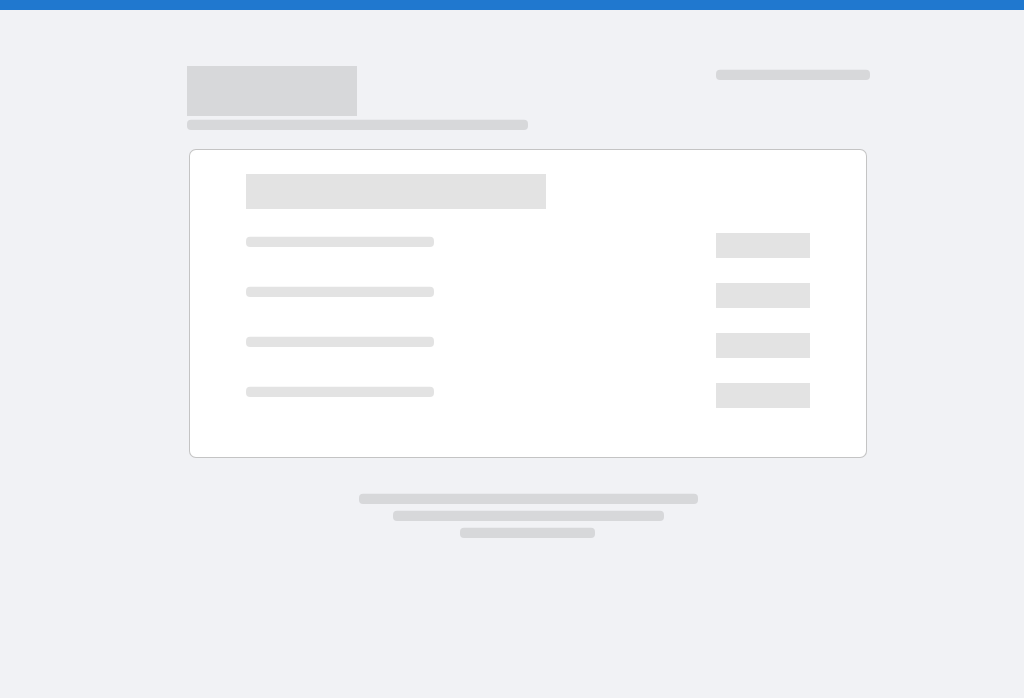 scroll, scrollTop: 0, scrollLeft: 0, axis: both 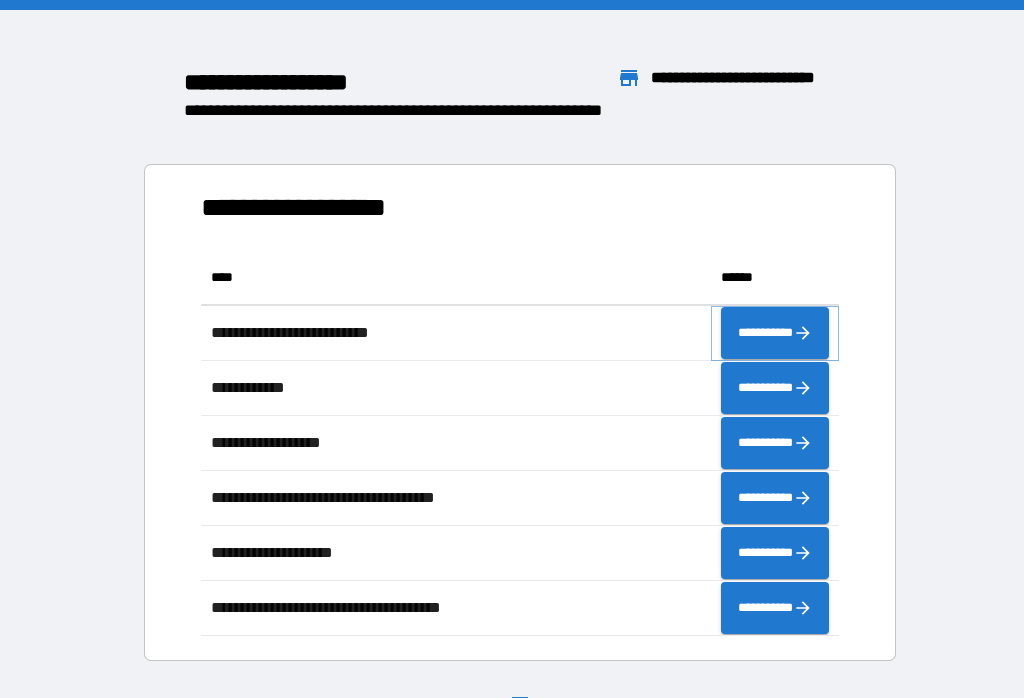 click 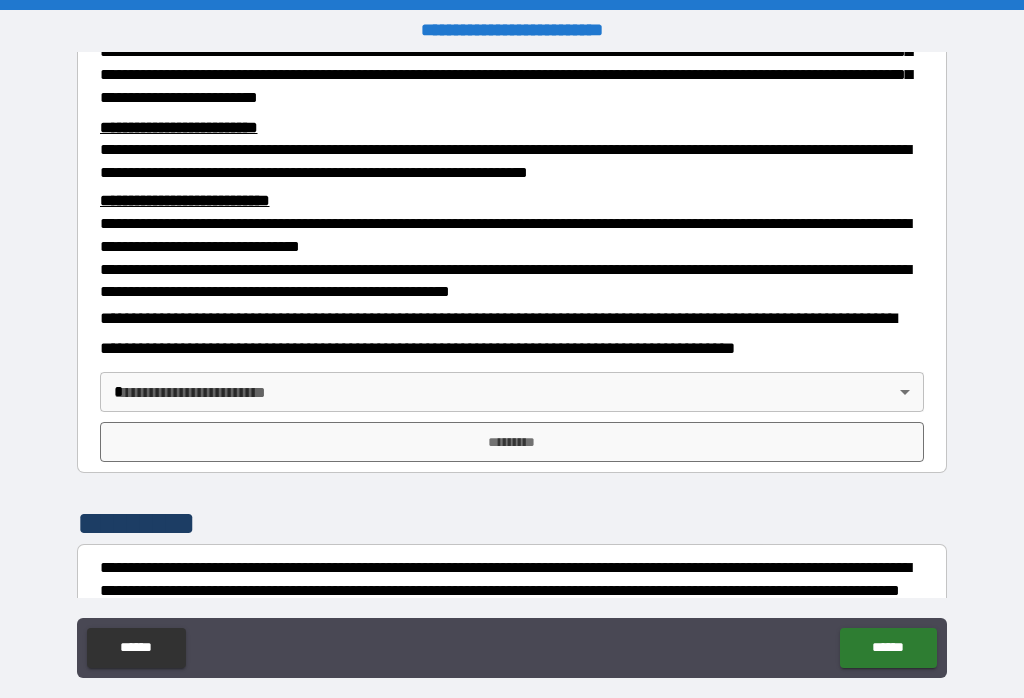 scroll, scrollTop: 549, scrollLeft: 0, axis: vertical 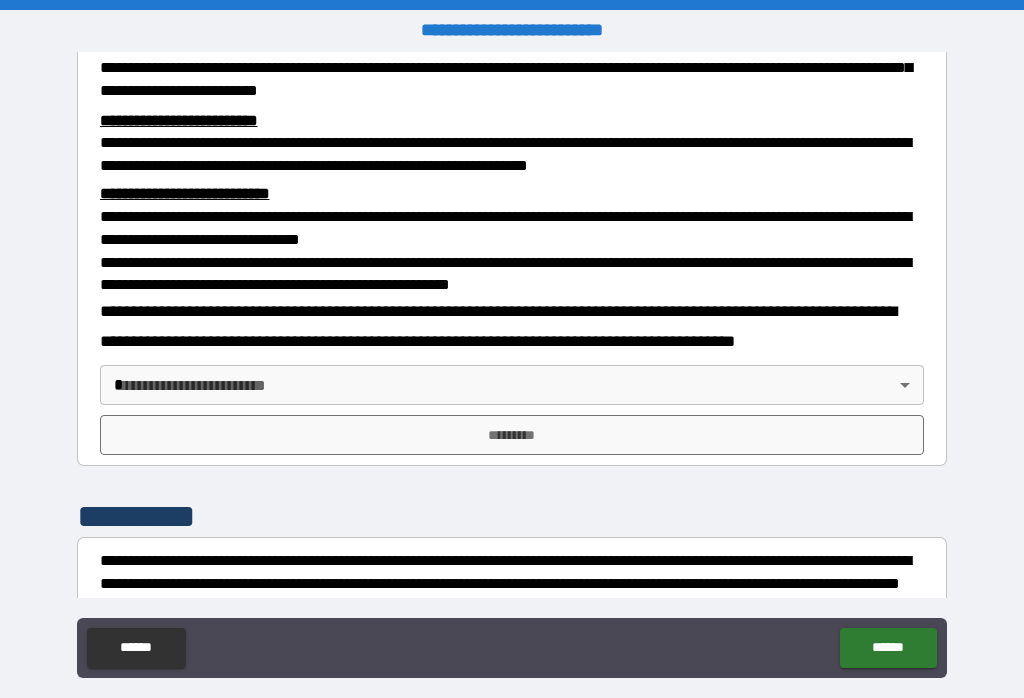 click on "*********" at bounding box center (512, 435) 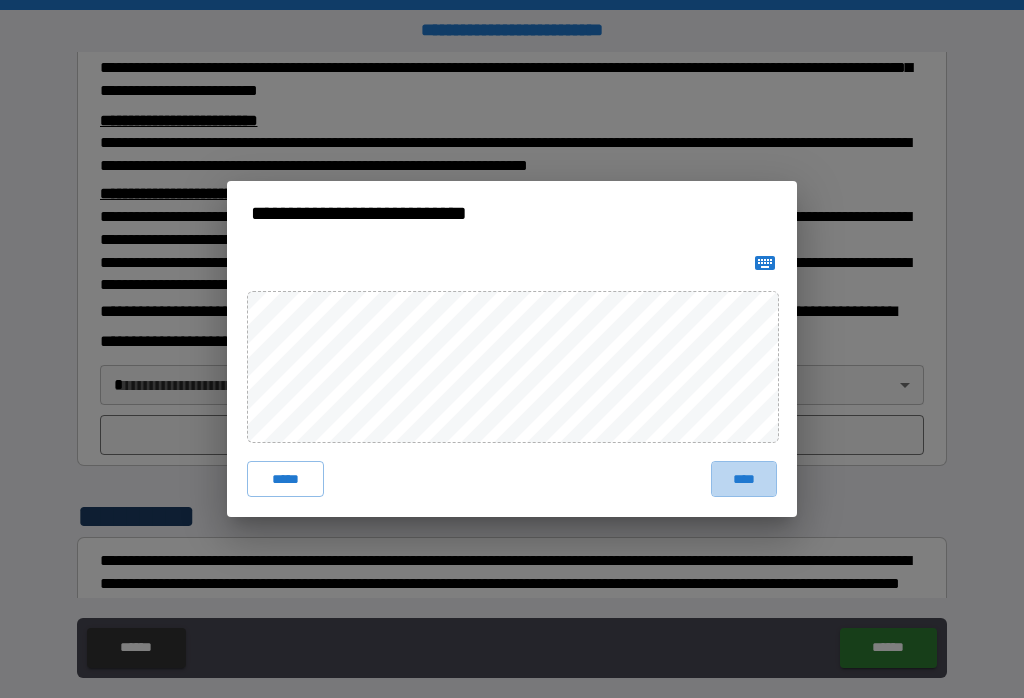 click on "****" at bounding box center [744, 479] 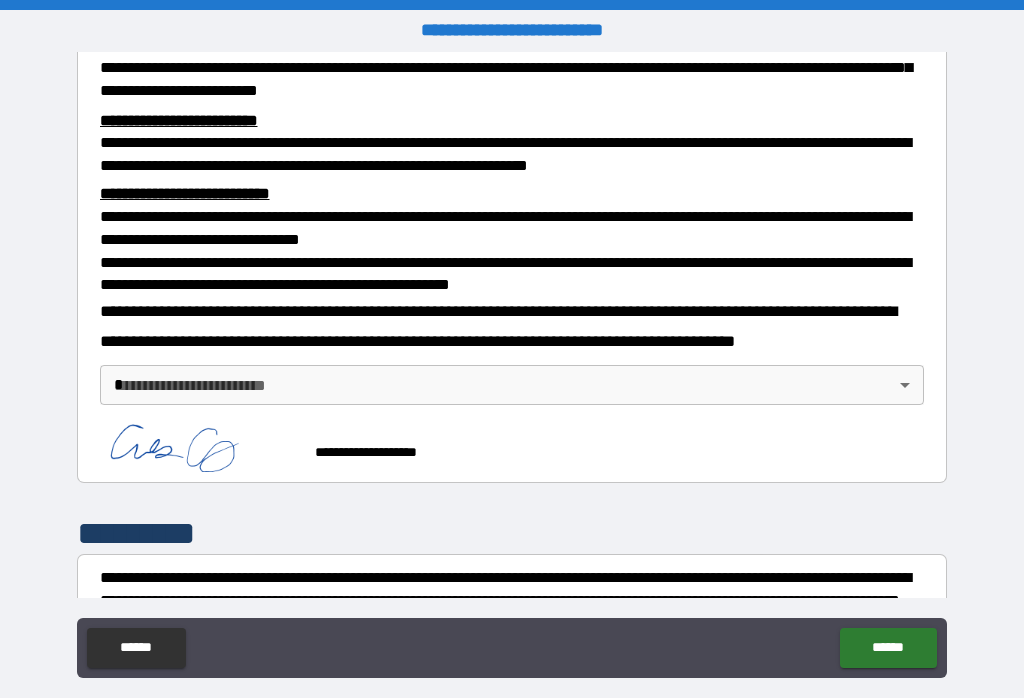 click on "**********" at bounding box center [512, 364] 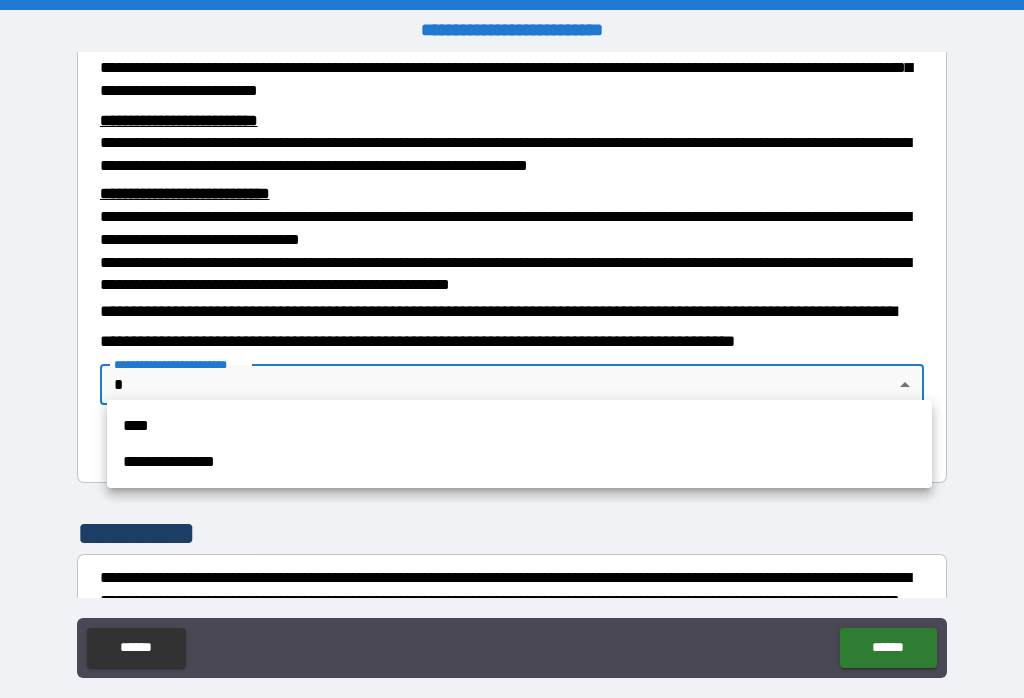 click on "****" at bounding box center (519, 426) 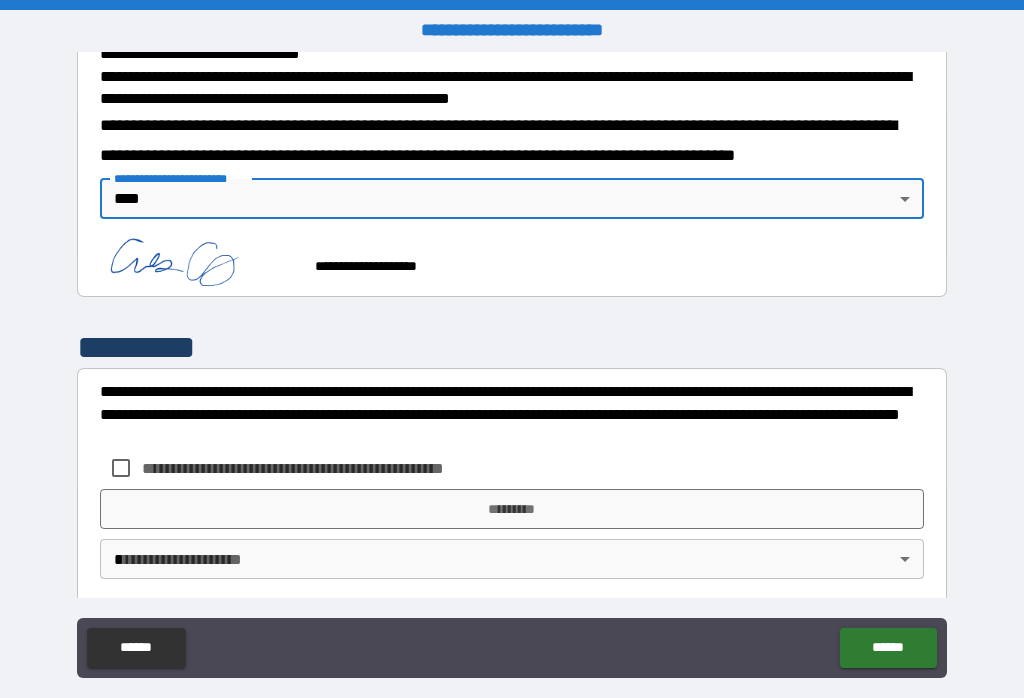 scroll, scrollTop: 734, scrollLeft: 0, axis: vertical 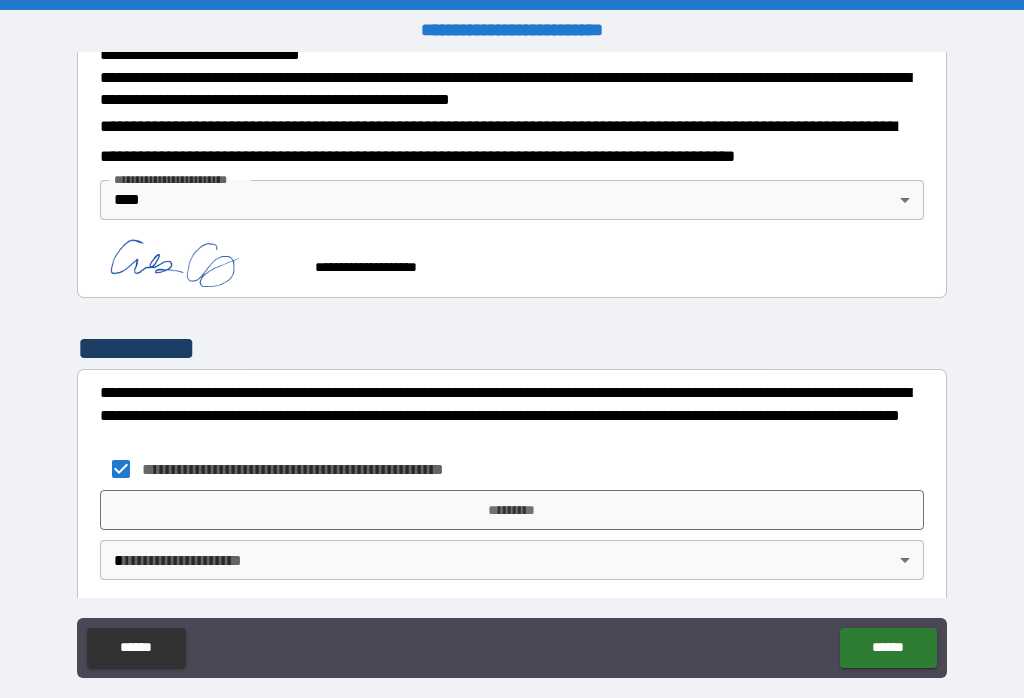 click on "*********" at bounding box center (512, 510) 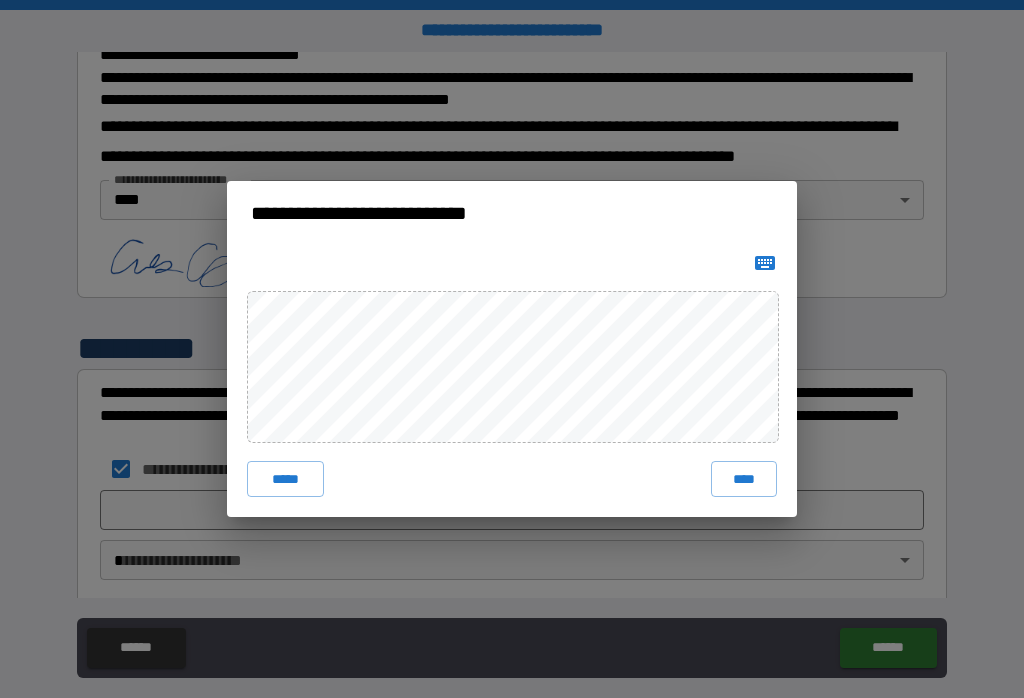 click on "****" at bounding box center (744, 479) 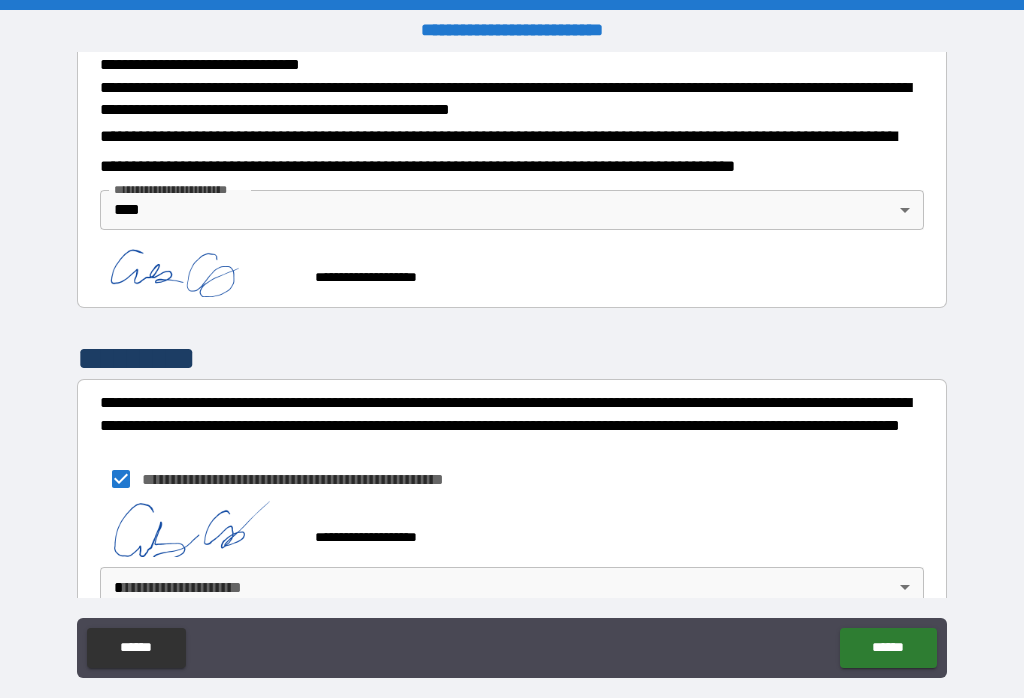 click on "**********" at bounding box center [512, 364] 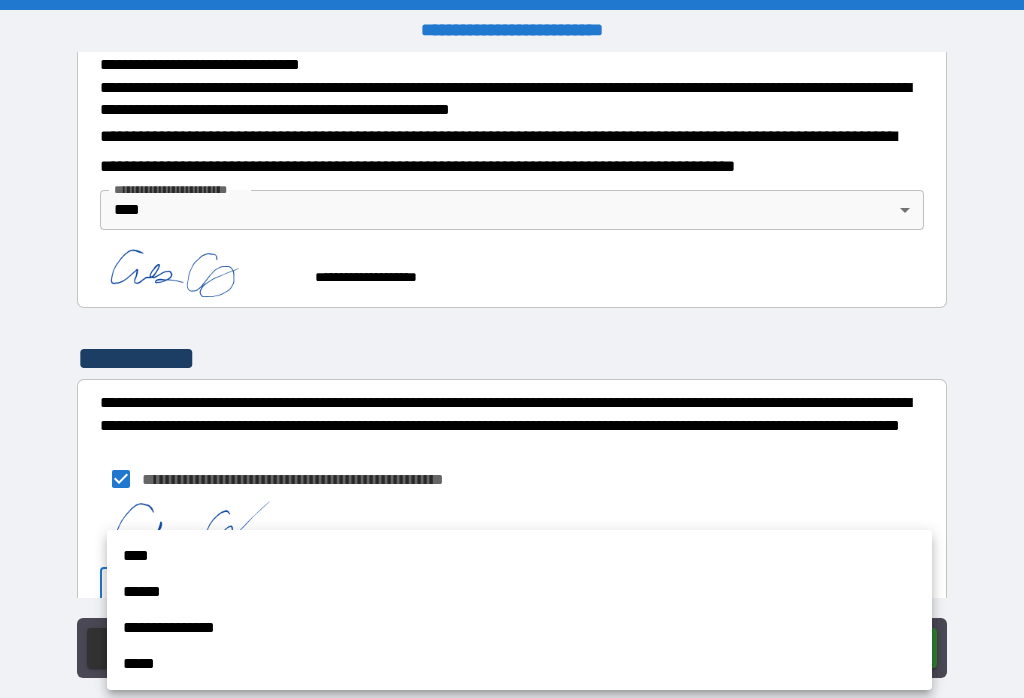 click on "****" at bounding box center (519, 556) 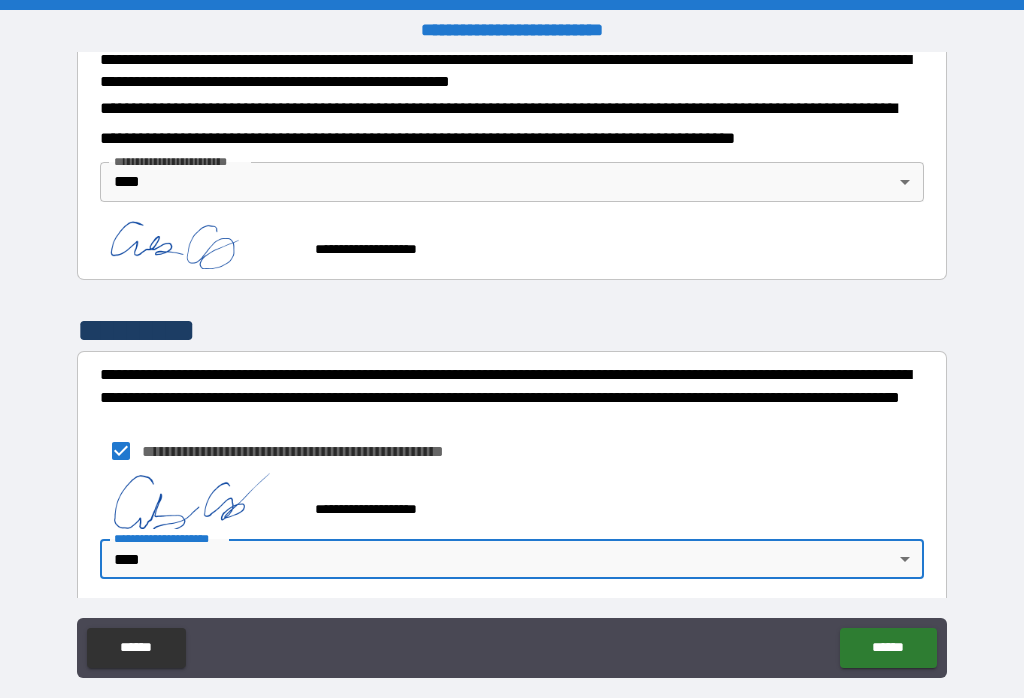 scroll, scrollTop: 751, scrollLeft: 0, axis: vertical 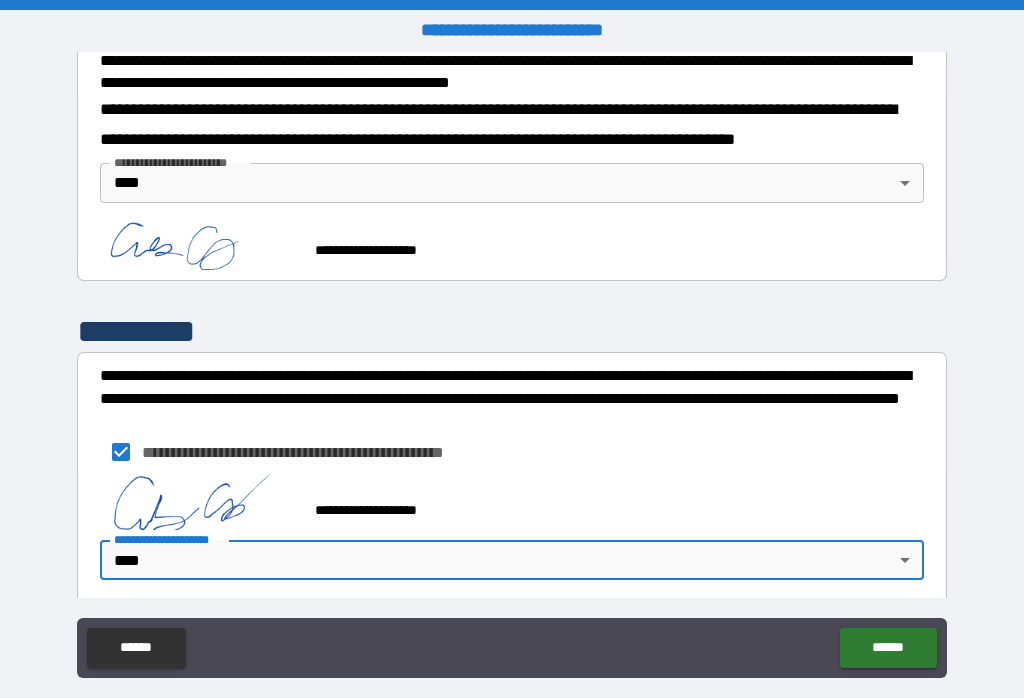click on "******" at bounding box center (888, 648) 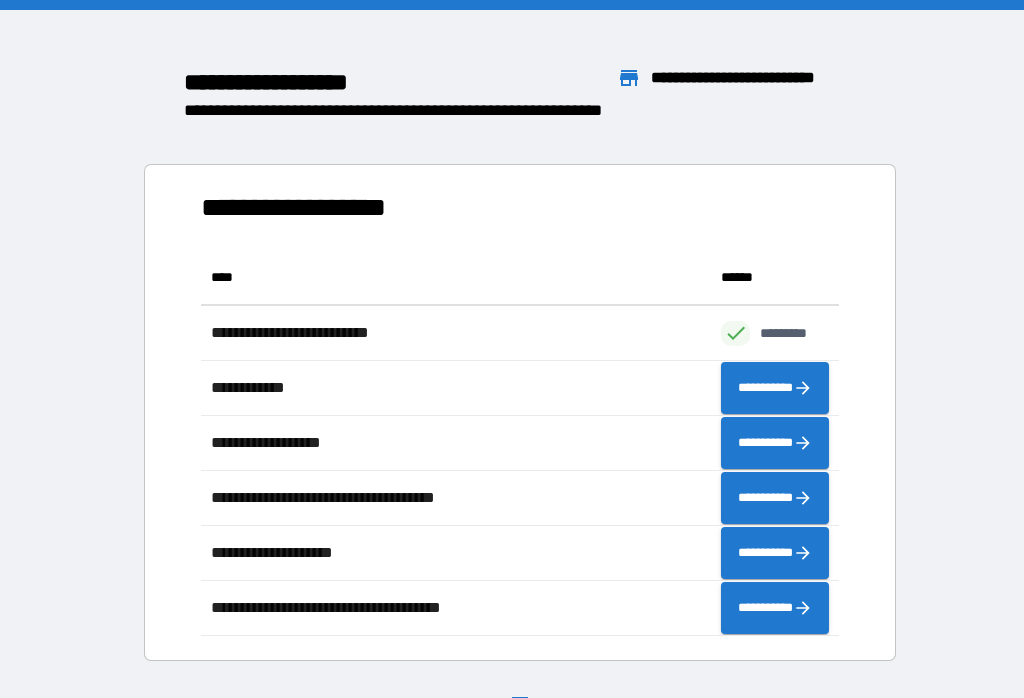 scroll, scrollTop: 1, scrollLeft: 1, axis: both 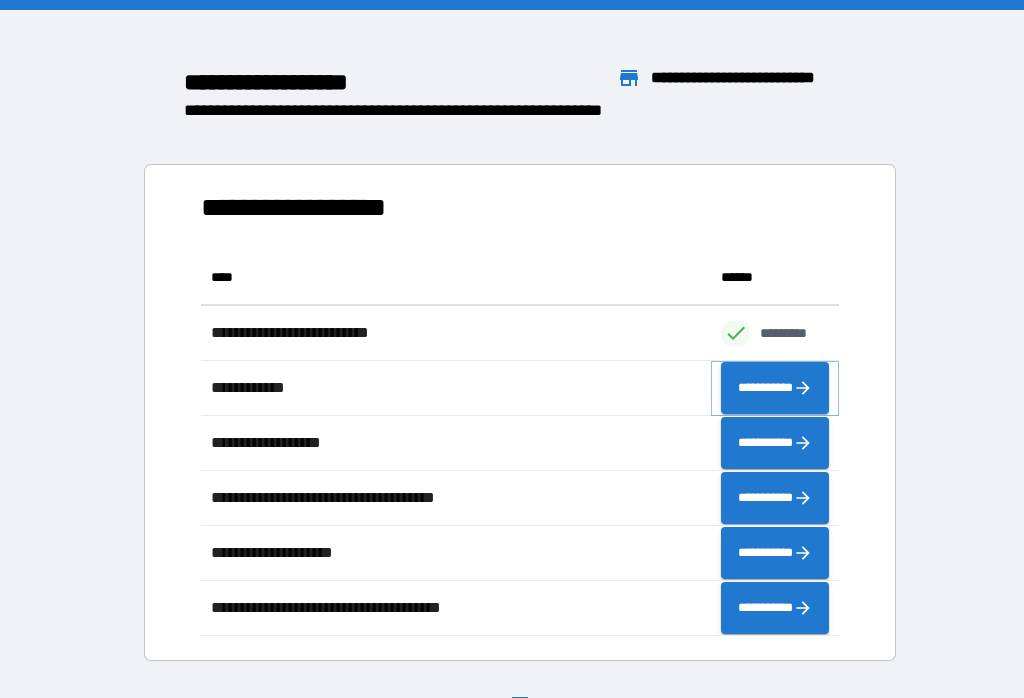 click 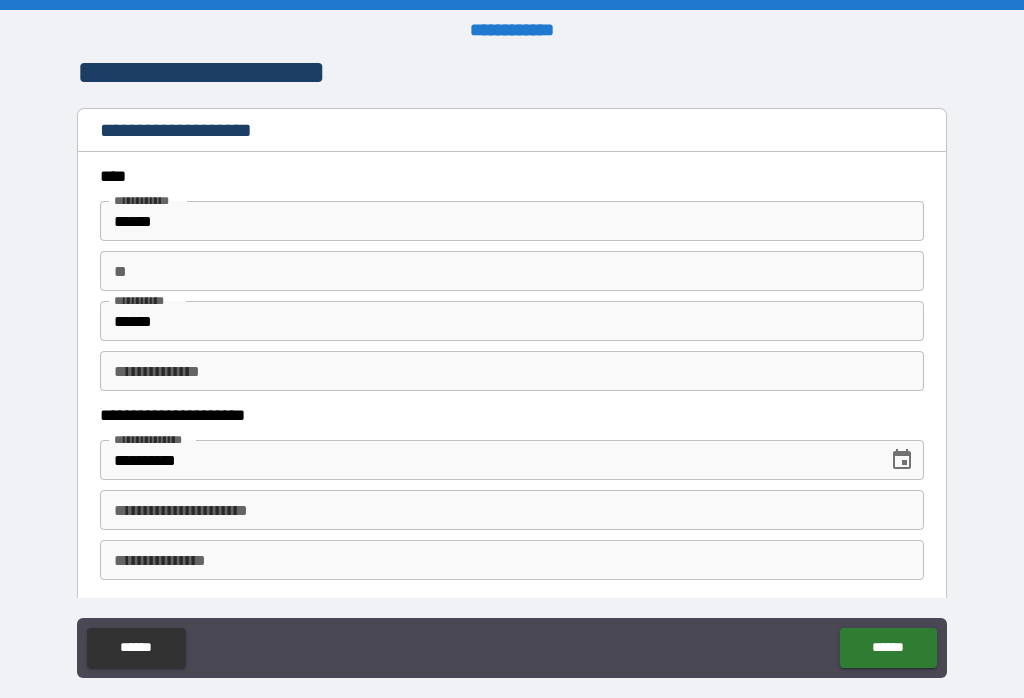 click on "**********" at bounding box center (512, 510) 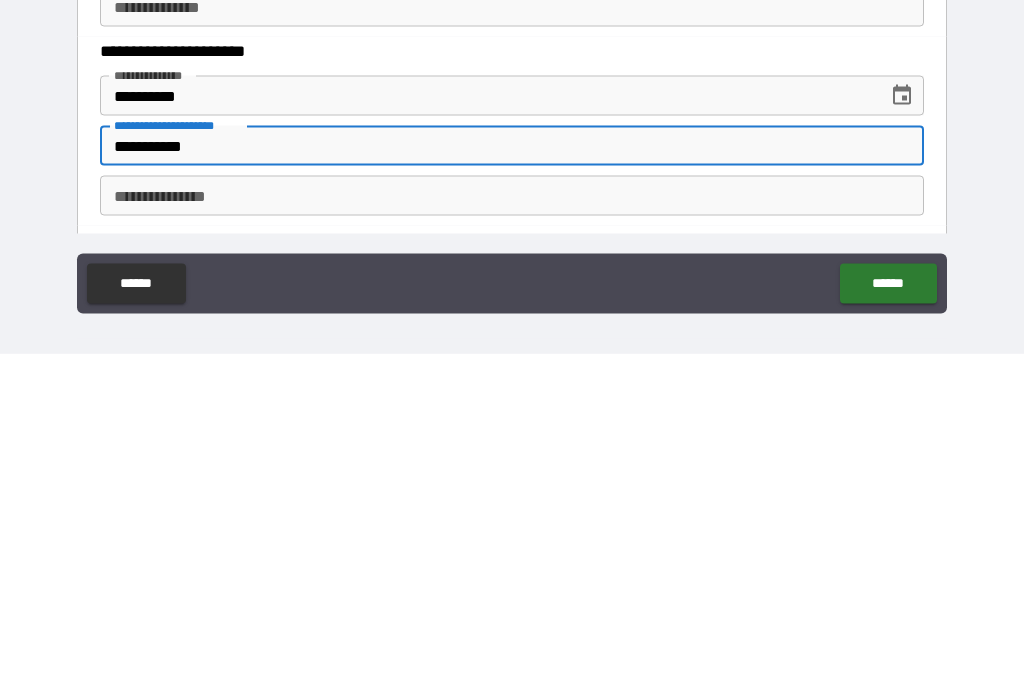scroll, scrollTop: 21, scrollLeft: 0, axis: vertical 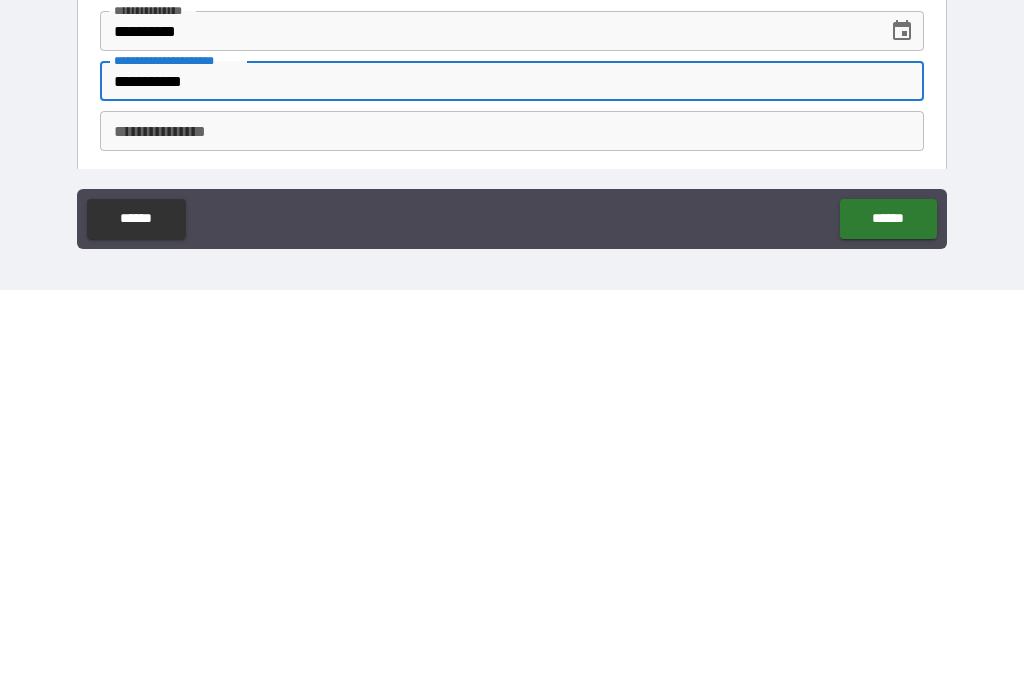 type on "**********" 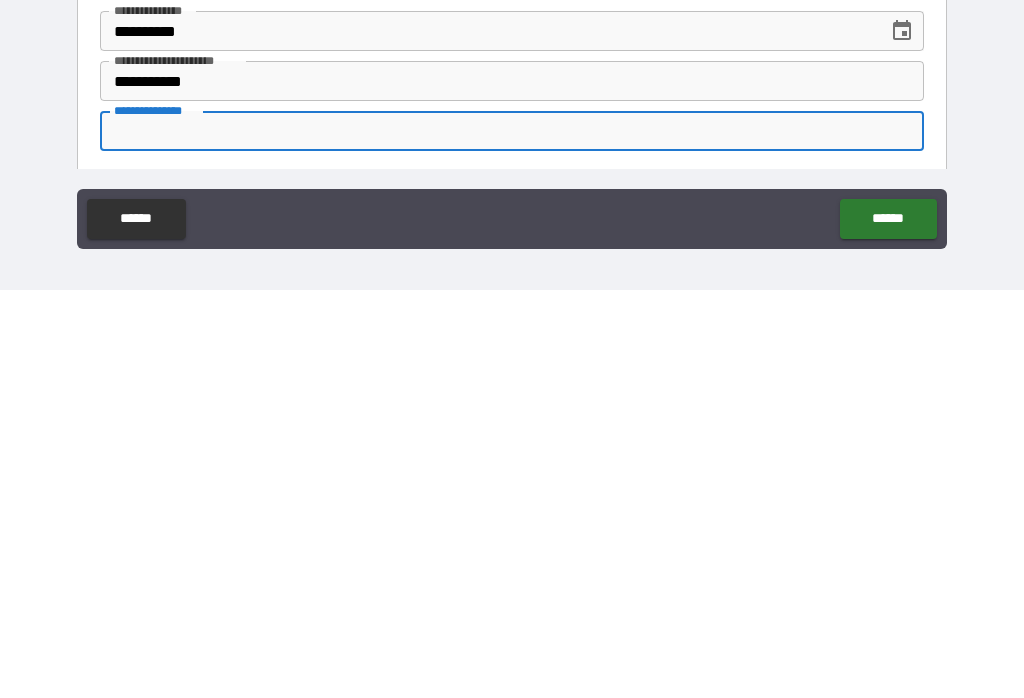 click on "******" at bounding box center [888, 627] 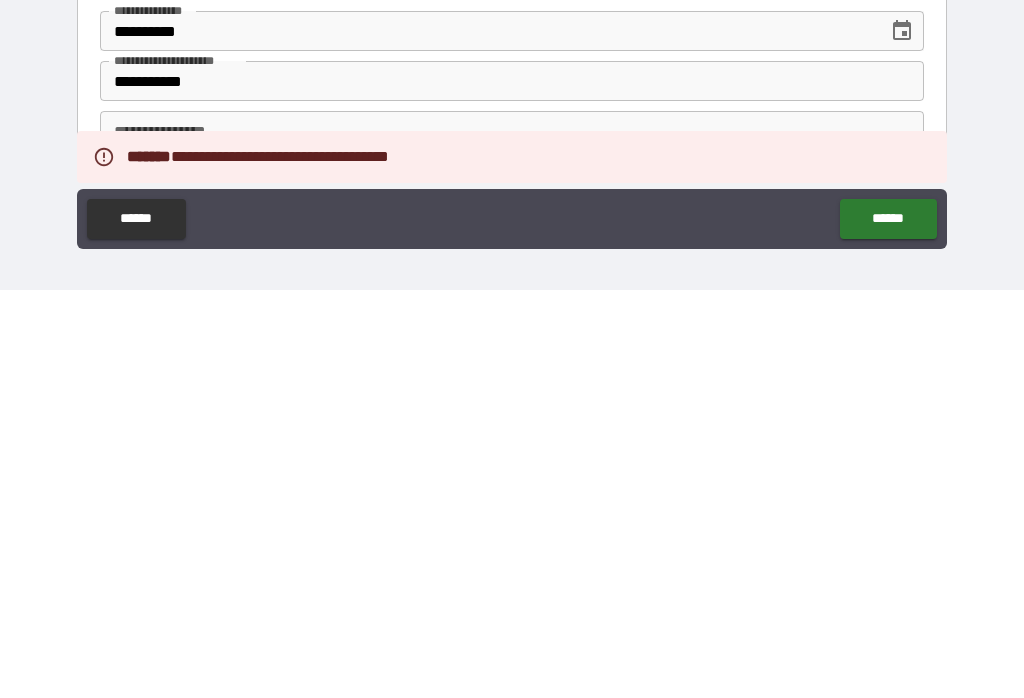 scroll, scrollTop: 31, scrollLeft: 0, axis: vertical 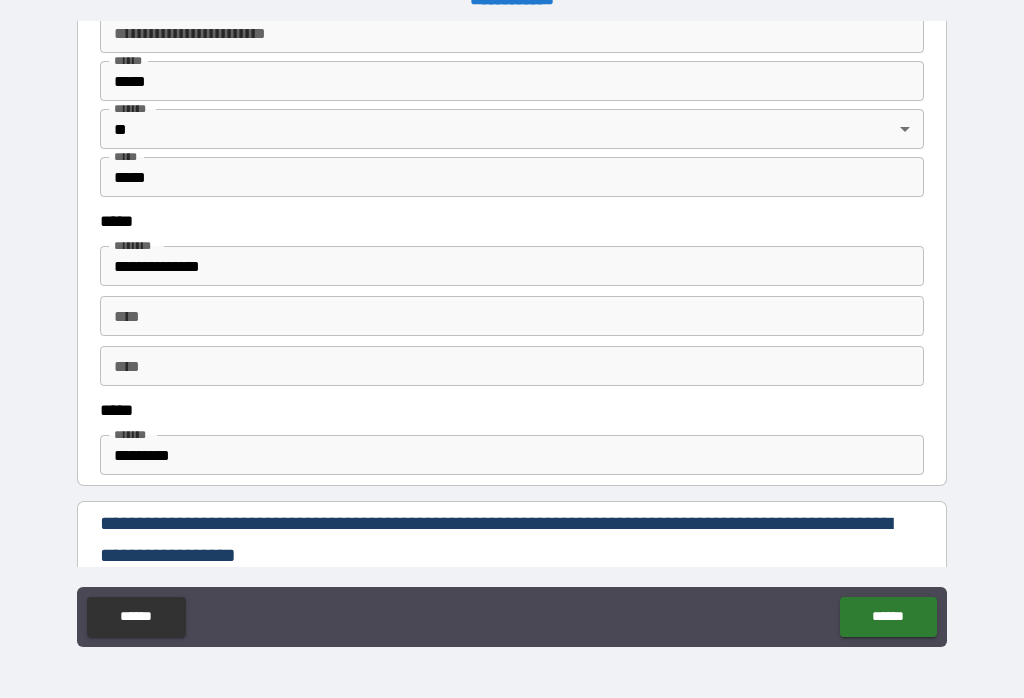 click on "*********" at bounding box center (512, 455) 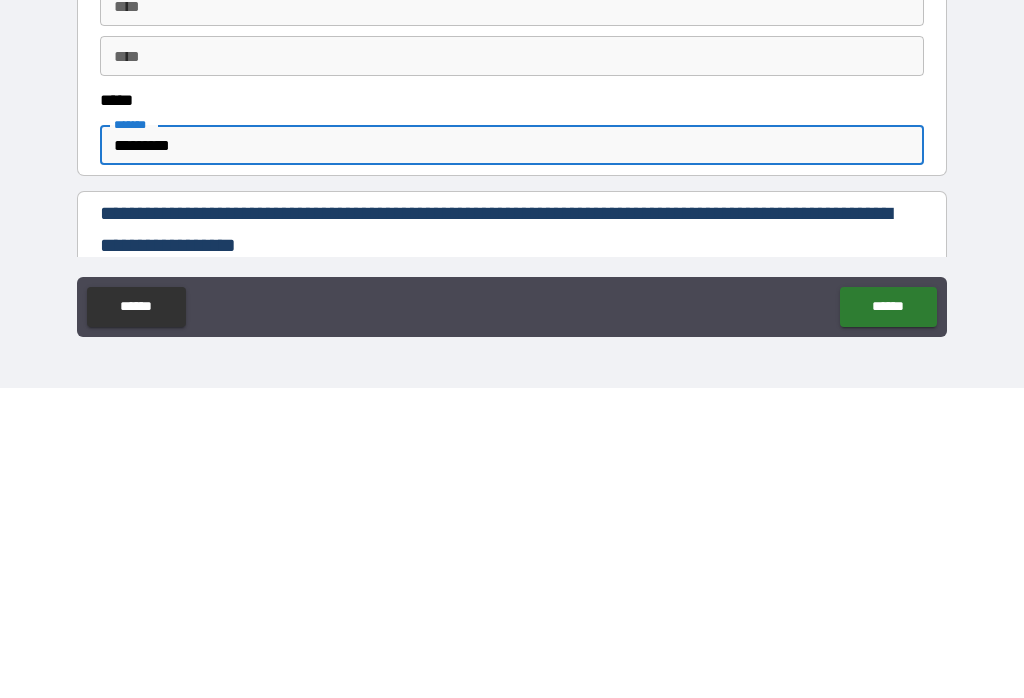 click on "*********" at bounding box center [512, 455] 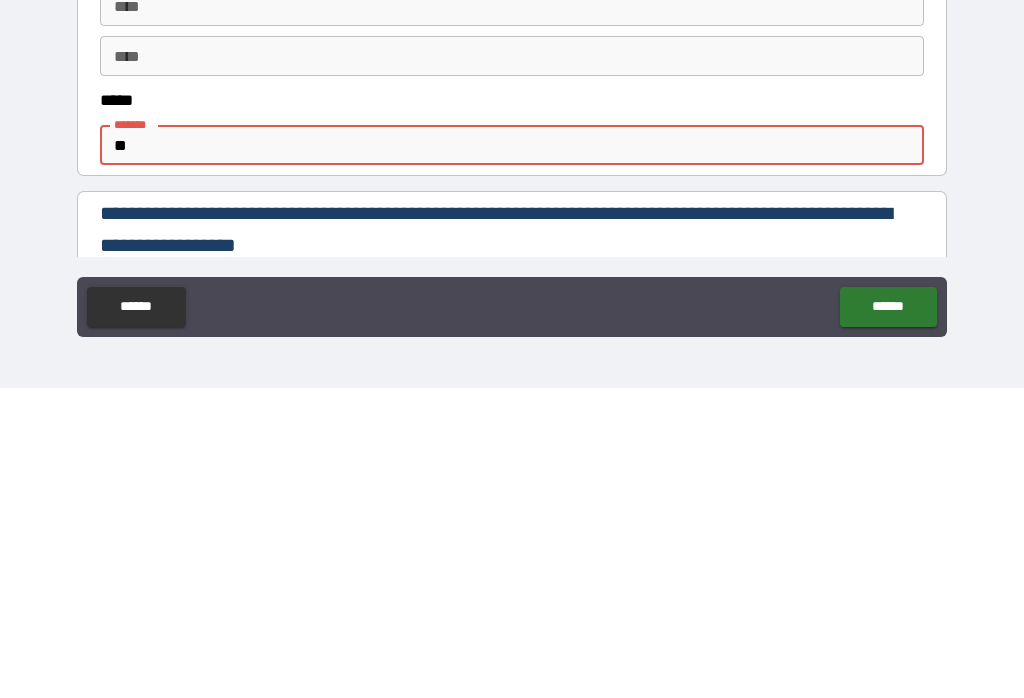 type on "*" 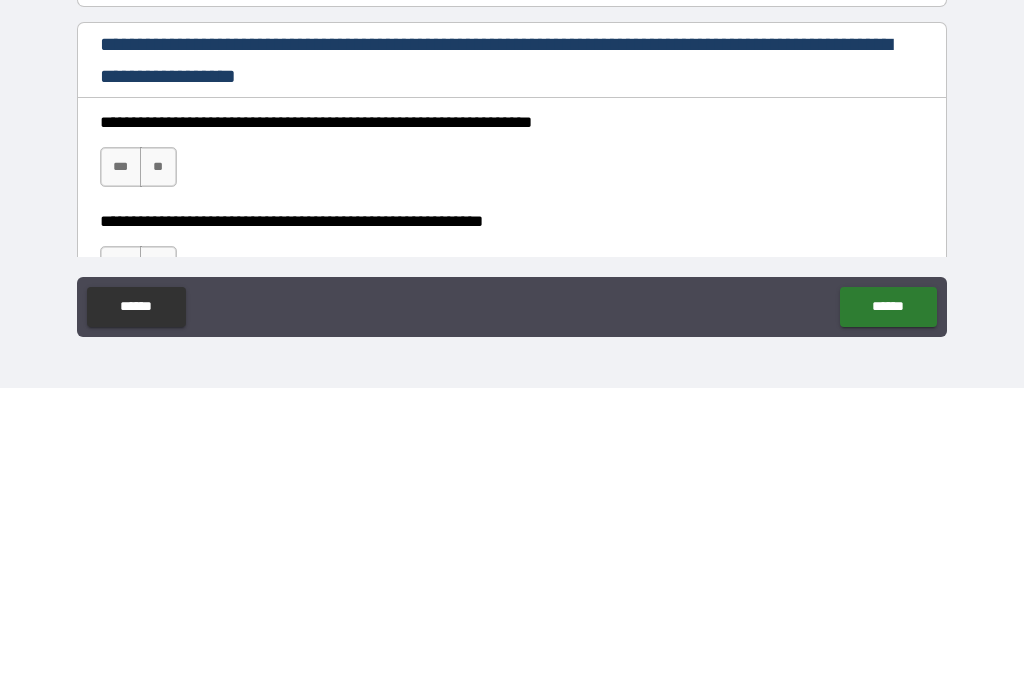 scroll, scrollTop: 1049, scrollLeft: 0, axis: vertical 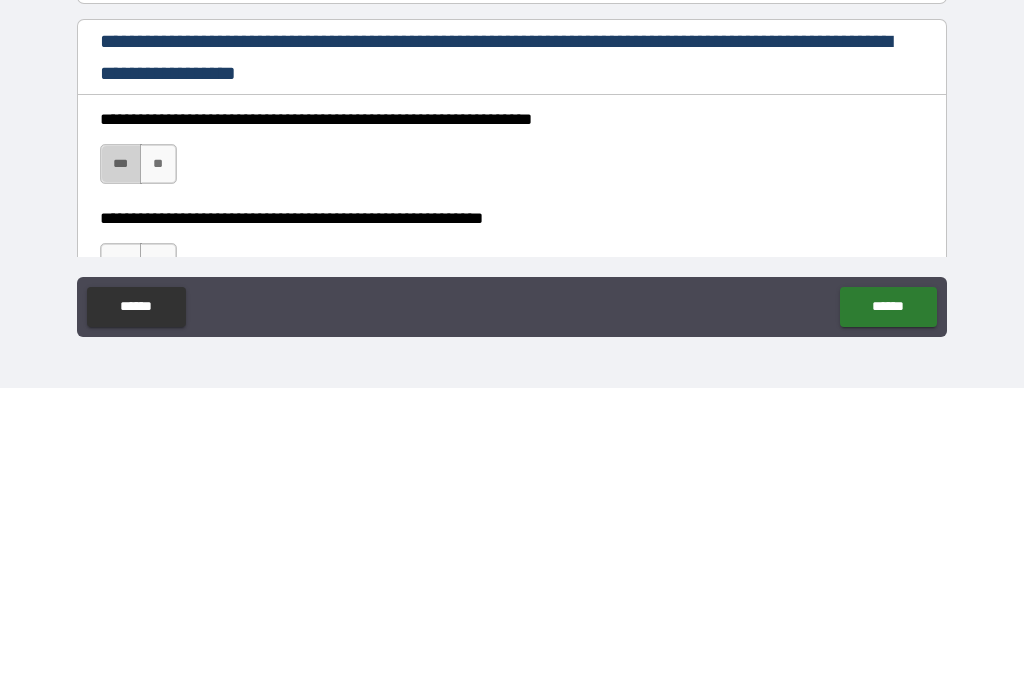 type on "**********" 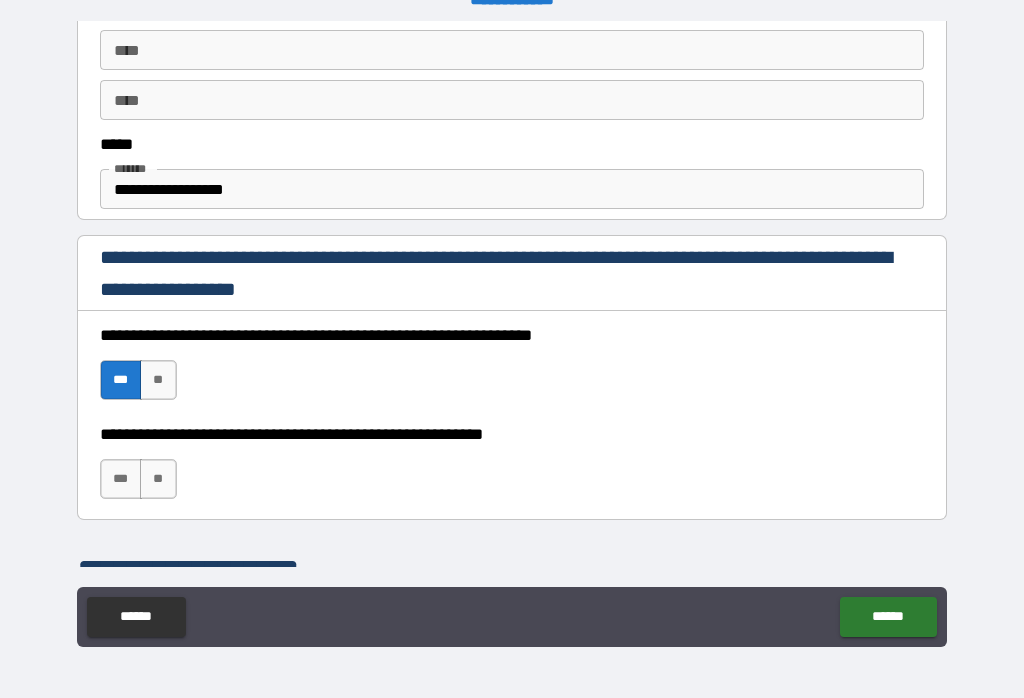 scroll, scrollTop: 1145, scrollLeft: 0, axis: vertical 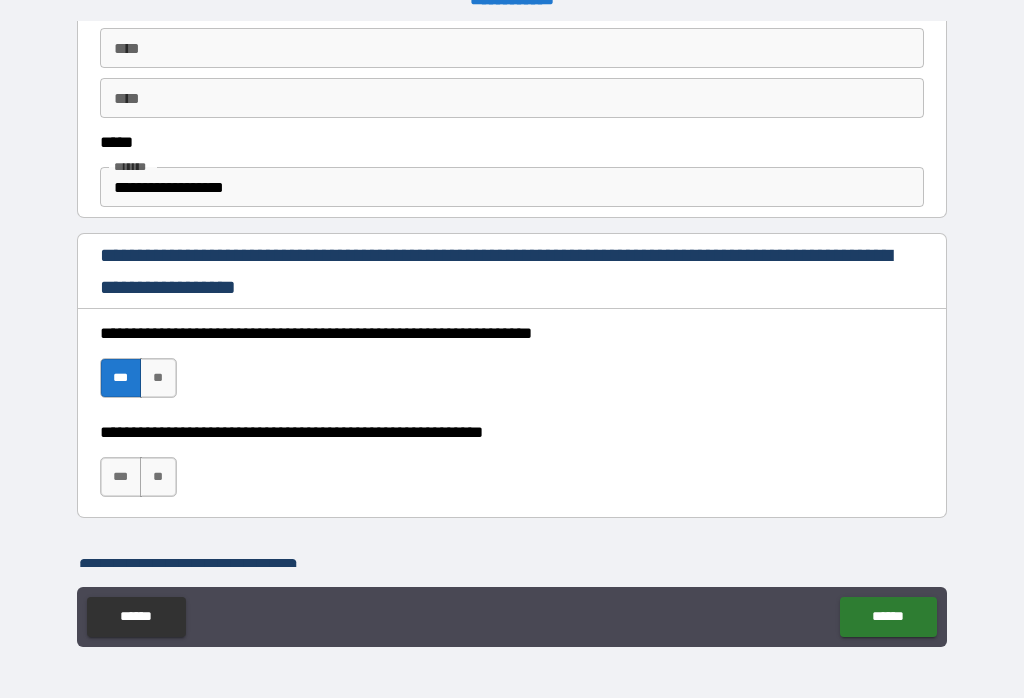 click on "***" at bounding box center [121, 477] 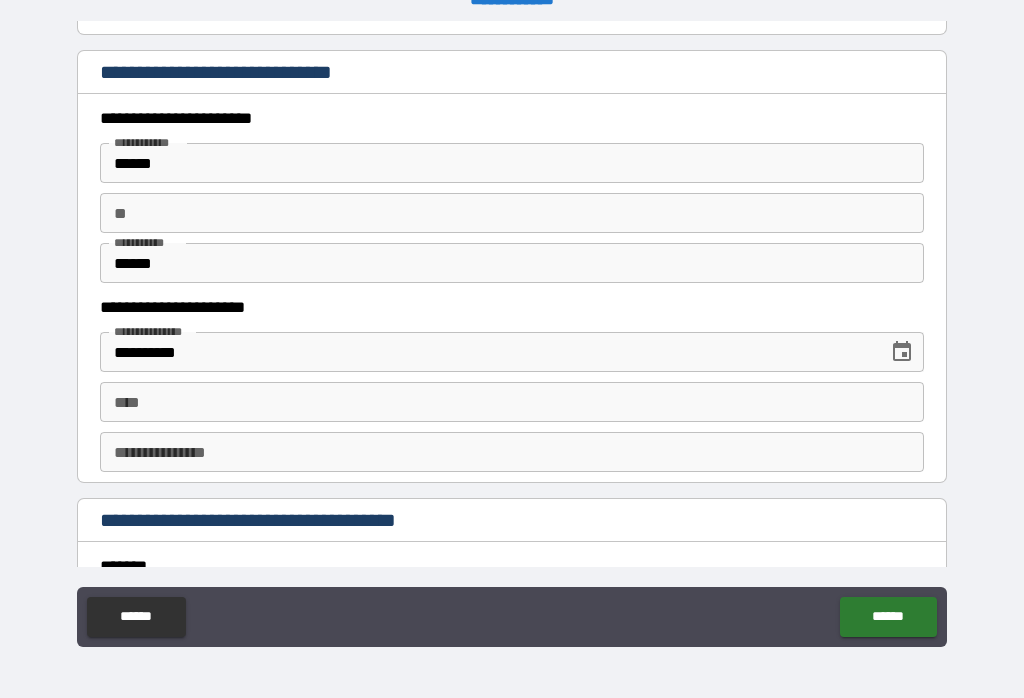 scroll, scrollTop: 1889, scrollLeft: 0, axis: vertical 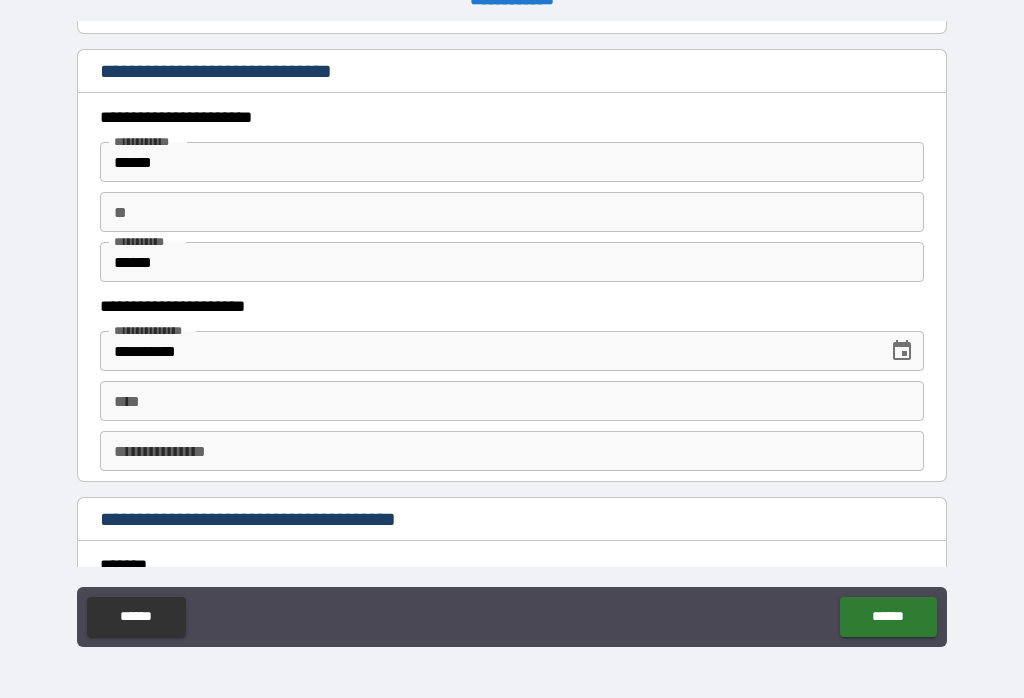 click on "****" at bounding box center (512, 401) 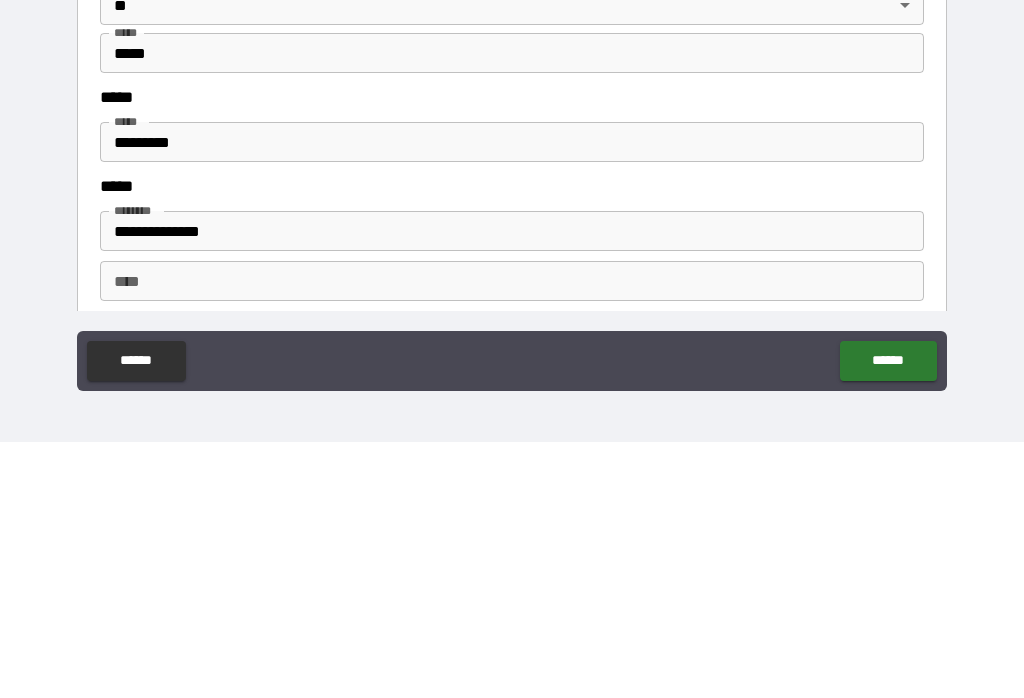 scroll, scrollTop: 2384, scrollLeft: 0, axis: vertical 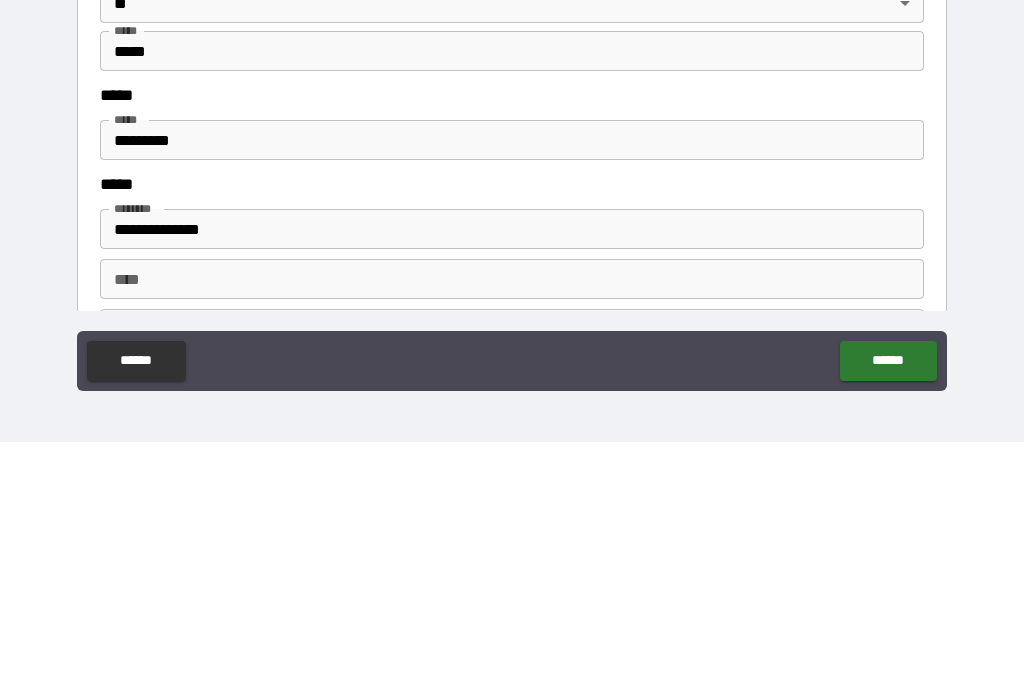 type on "**********" 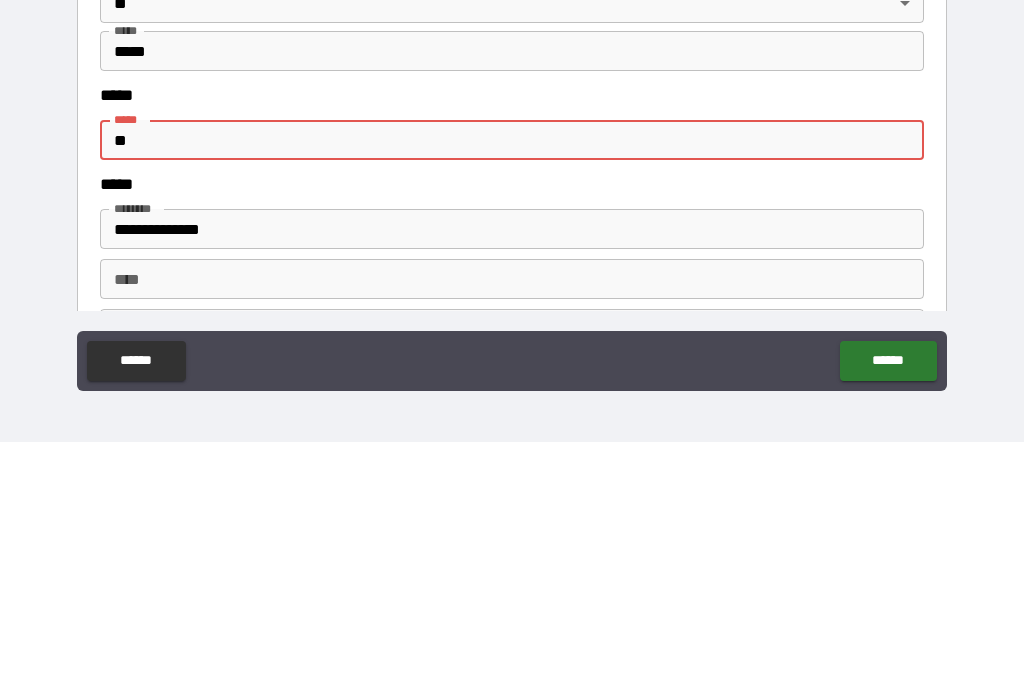 type on "*" 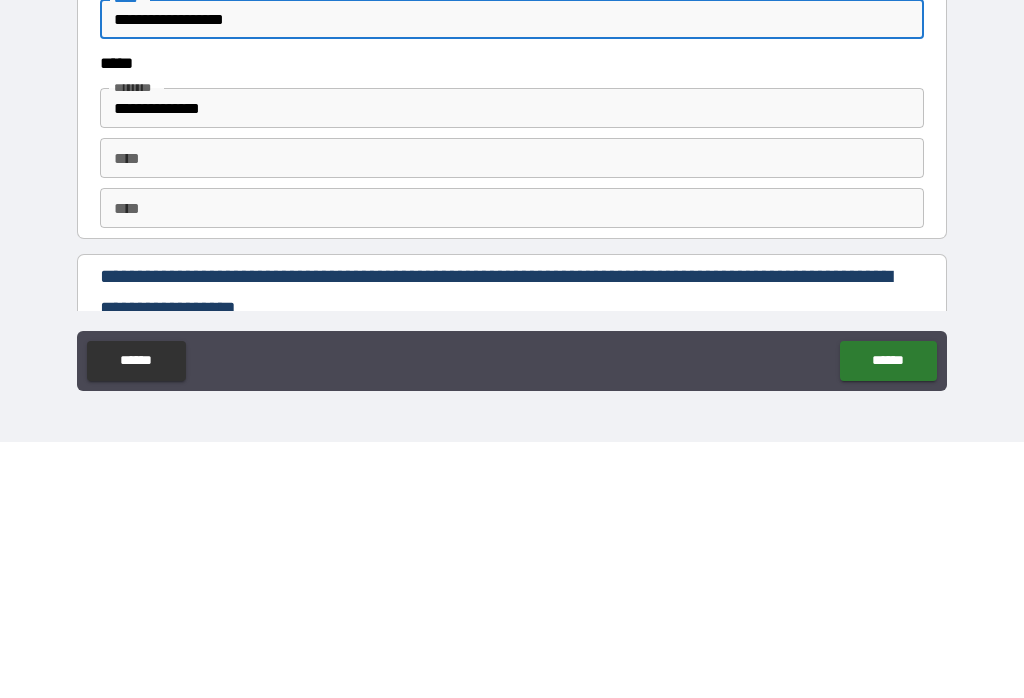 scroll, scrollTop: 2506, scrollLeft: 0, axis: vertical 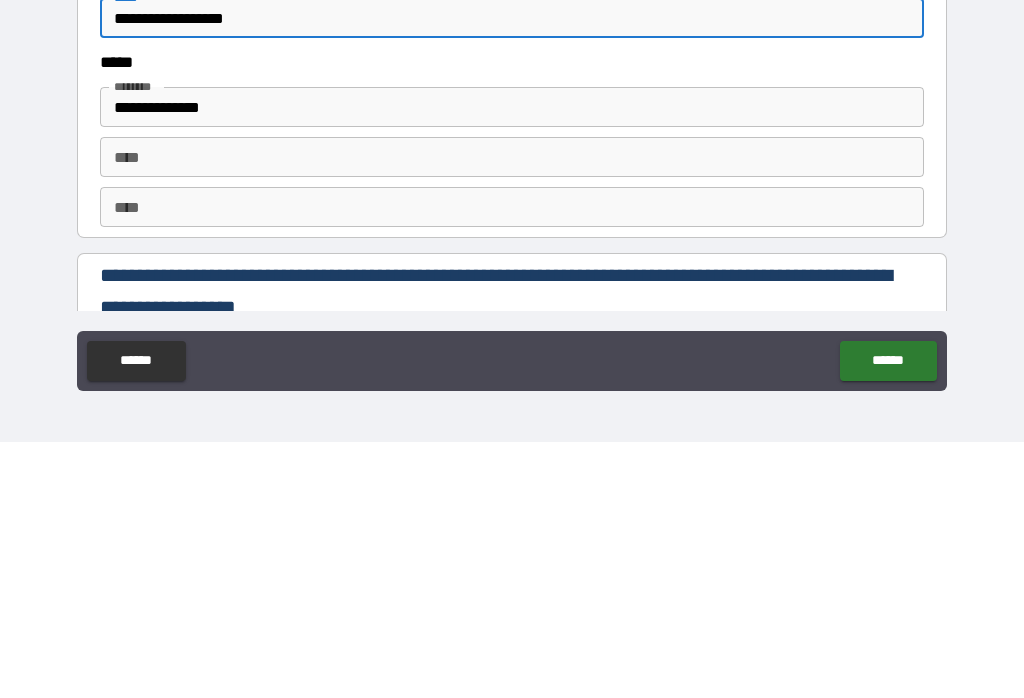 type on "**********" 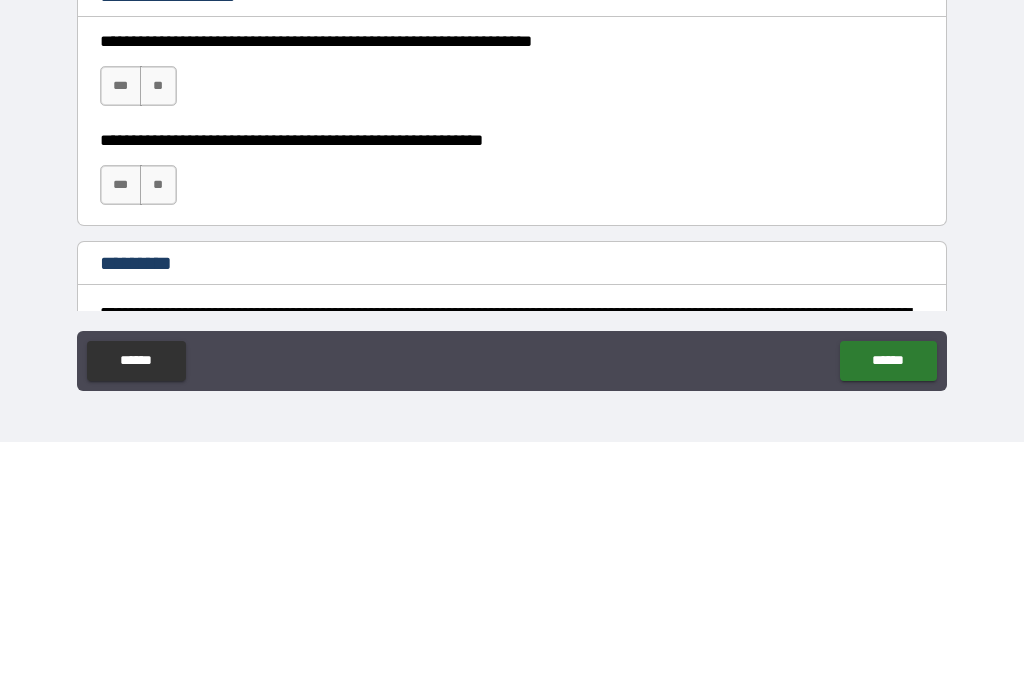 scroll, scrollTop: 2817, scrollLeft: 0, axis: vertical 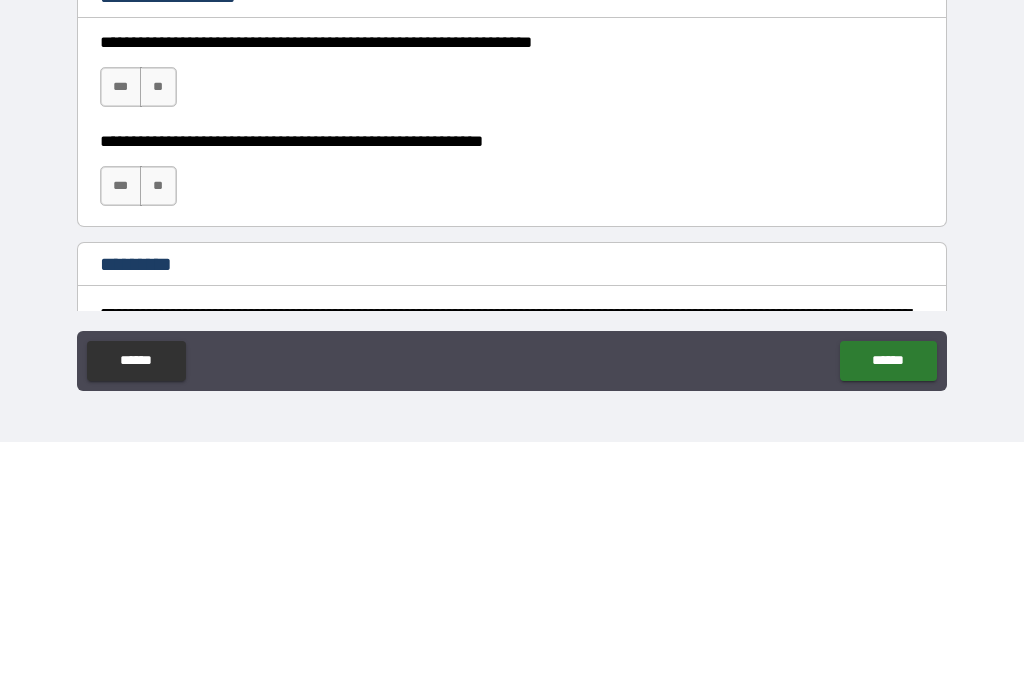 type on "**********" 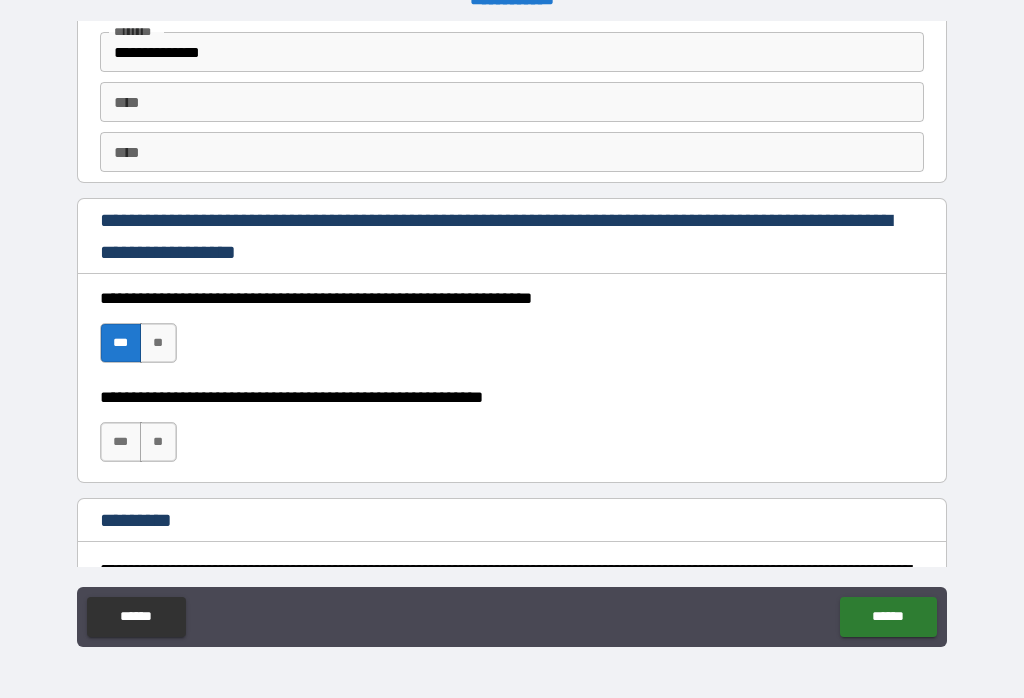 click on "***" at bounding box center (121, 442) 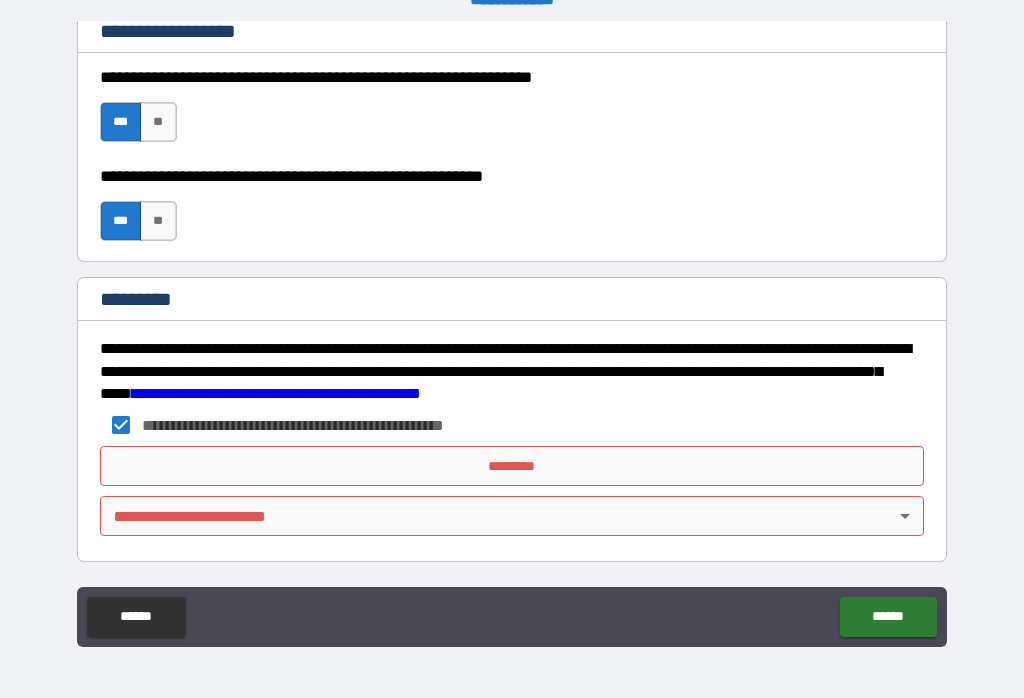 scroll, scrollTop: 3038, scrollLeft: 0, axis: vertical 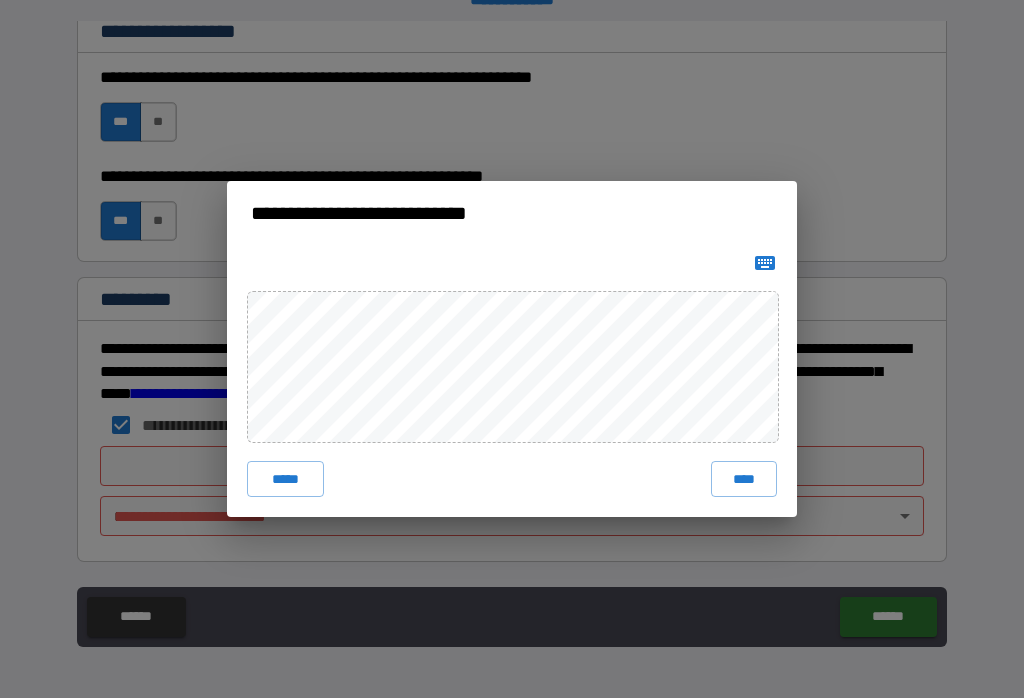 click on "****" at bounding box center (744, 479) 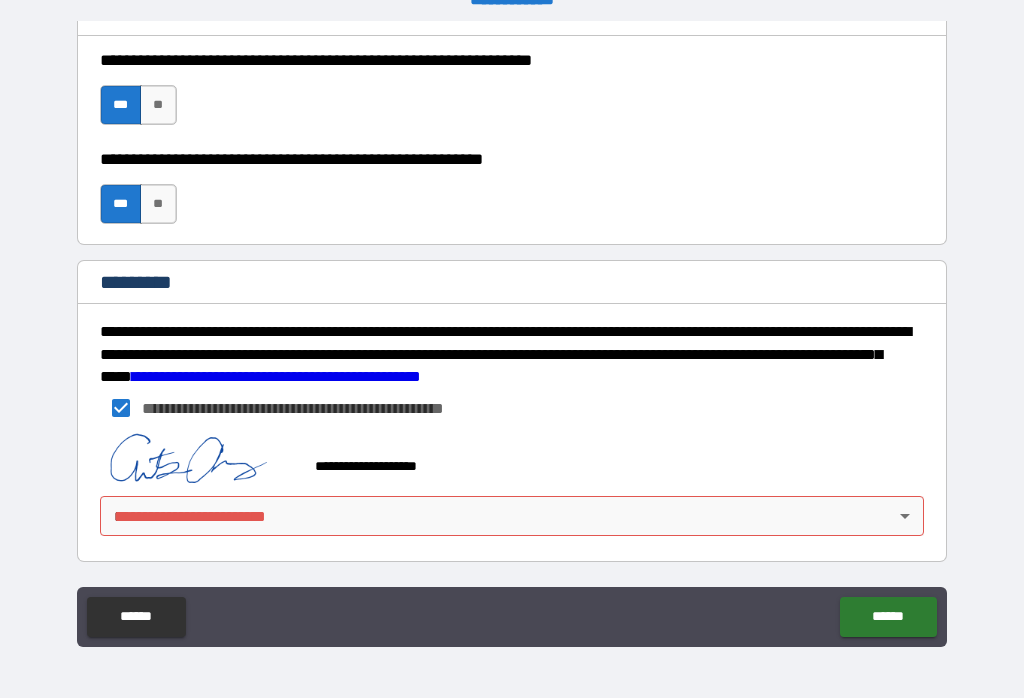 scroll, scrollTop: 3055, scrollLeft: 0, axis: vertical 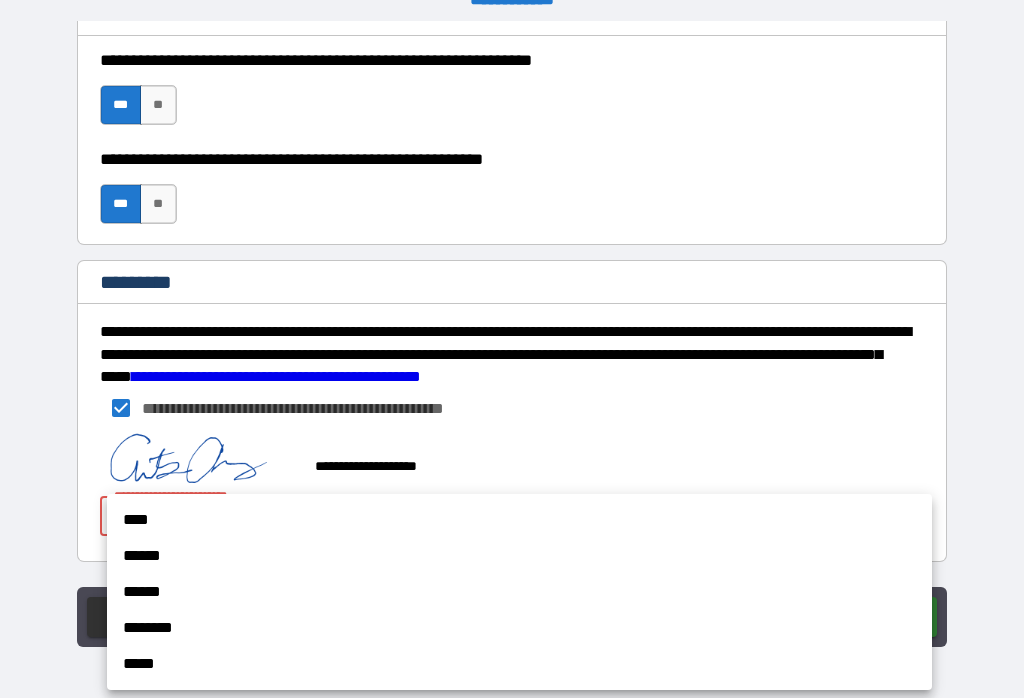 click on "****" at bounding box center (519, 520) 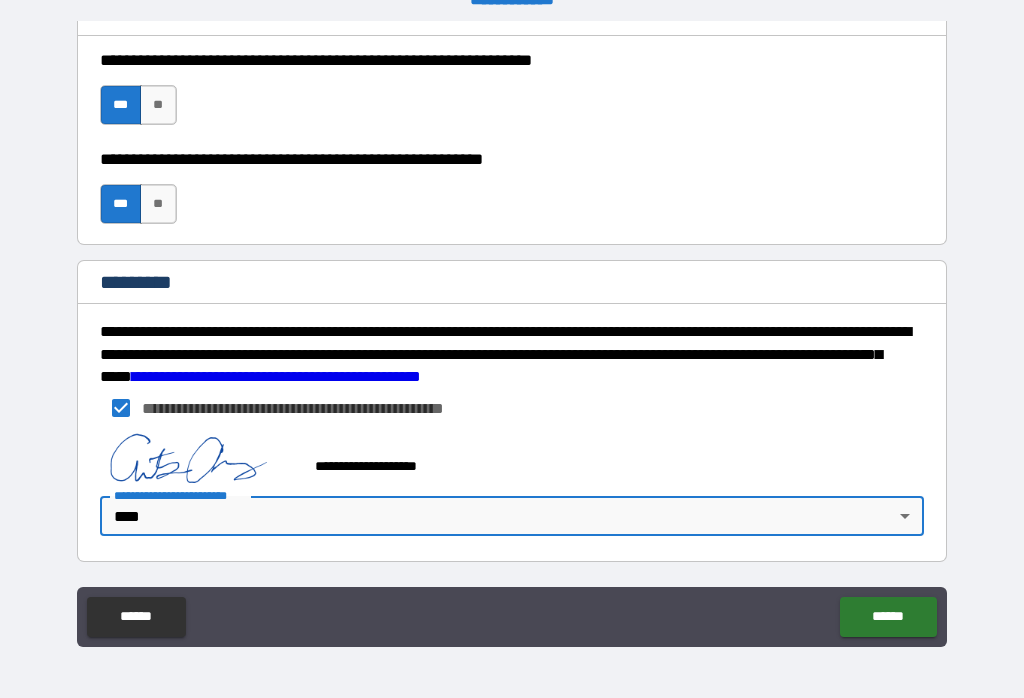 click on "******" at bounding box center [888, 617] 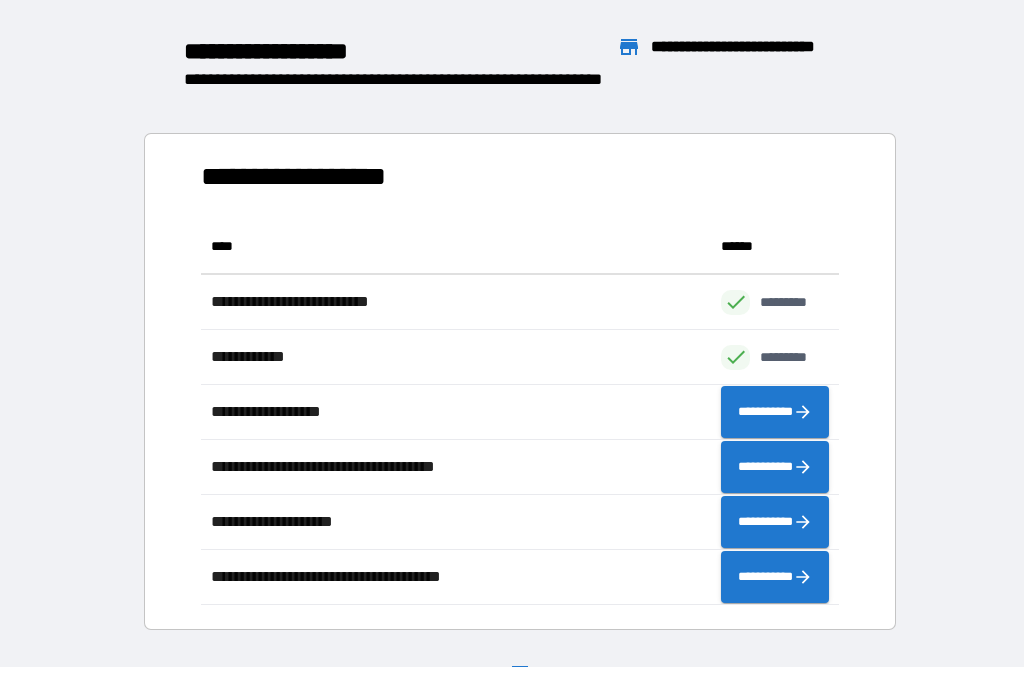 scroll, scrollTop: 1, scrollLeft: 1, axis: both 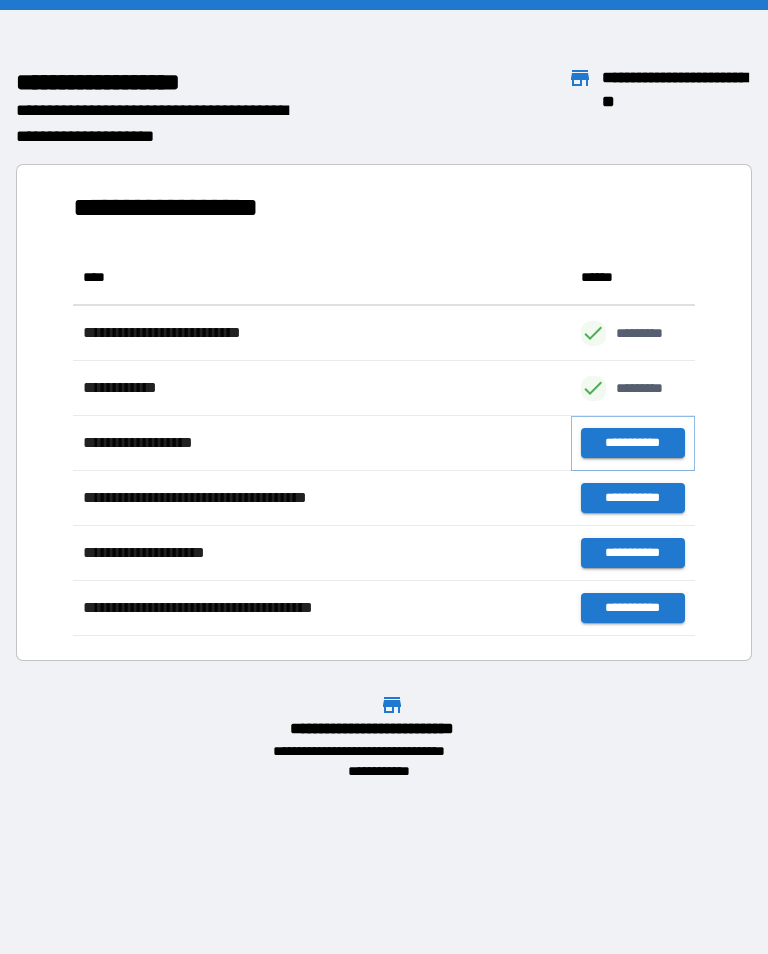 click on "**********" at bounding box center (633, 443) 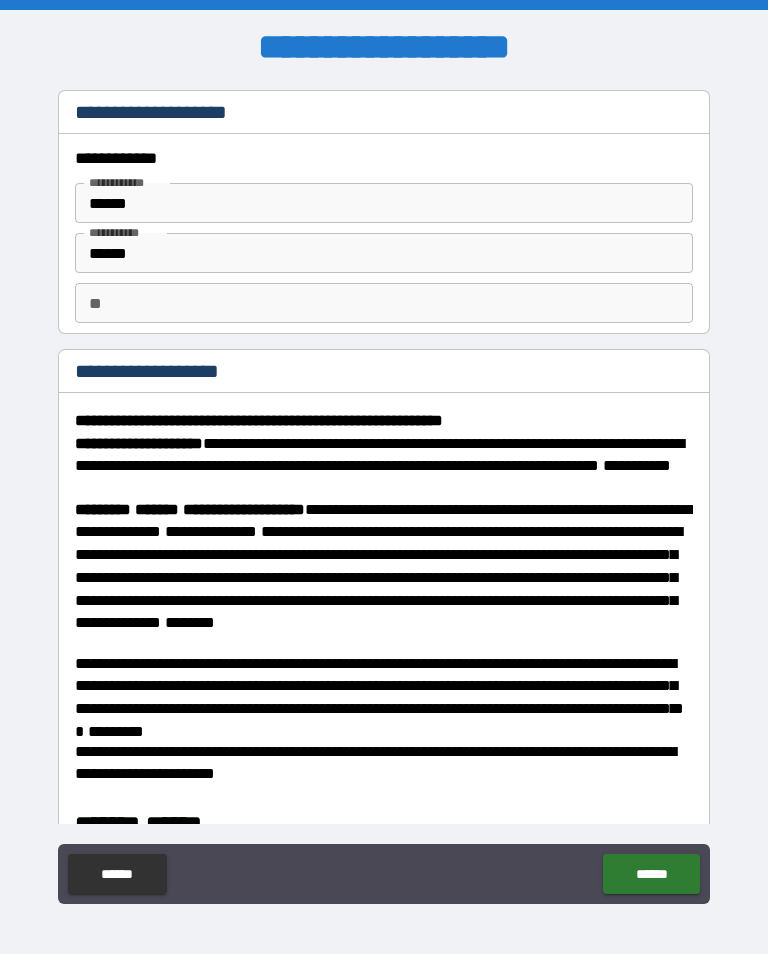 click on "**" at bounding box center [384, 303] 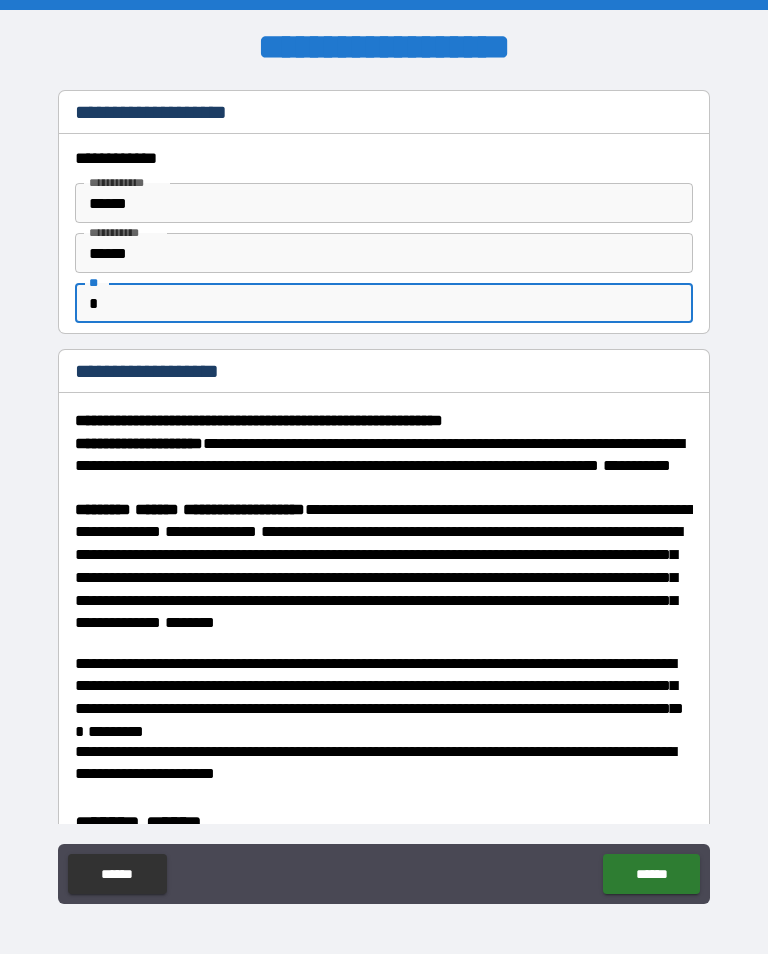 type on "*" 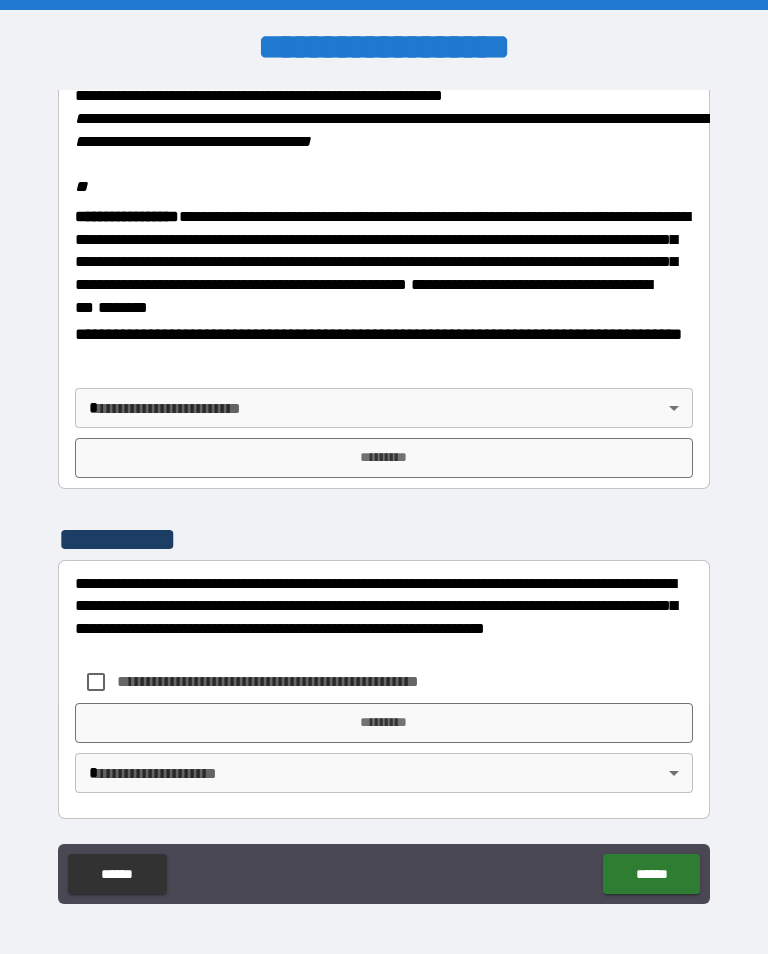 scroll, scrollTop: 2448, scrollLeft: 0, axis: vertical 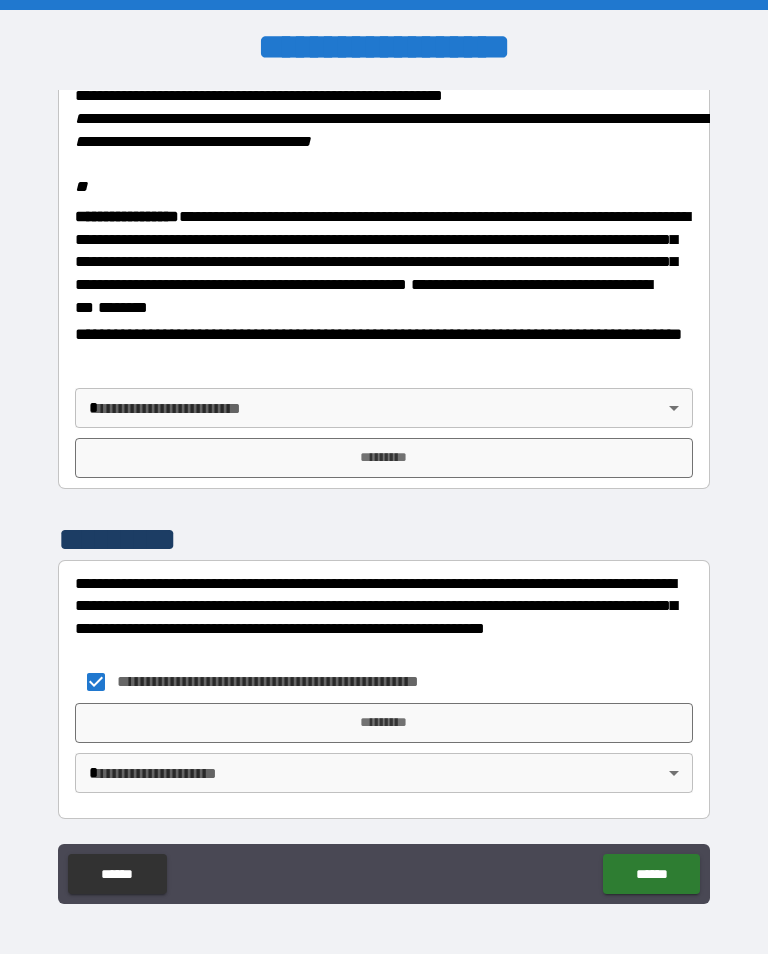 click on "*********" at bounding box center [384, 723] 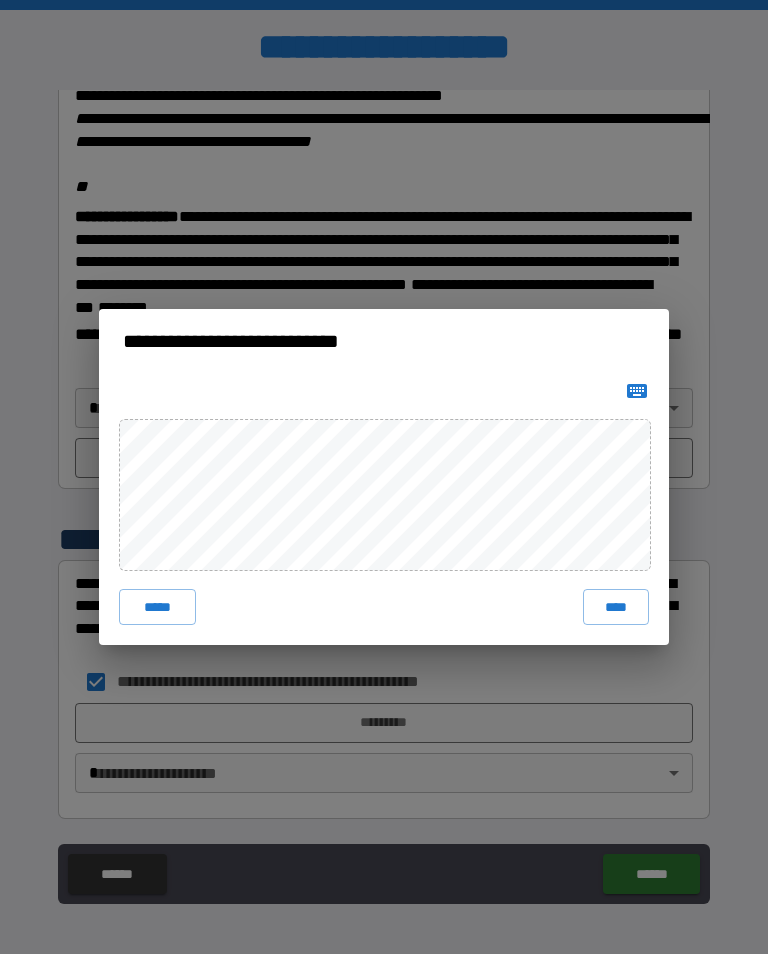 click on "*****" at bounding box center [157, 607] 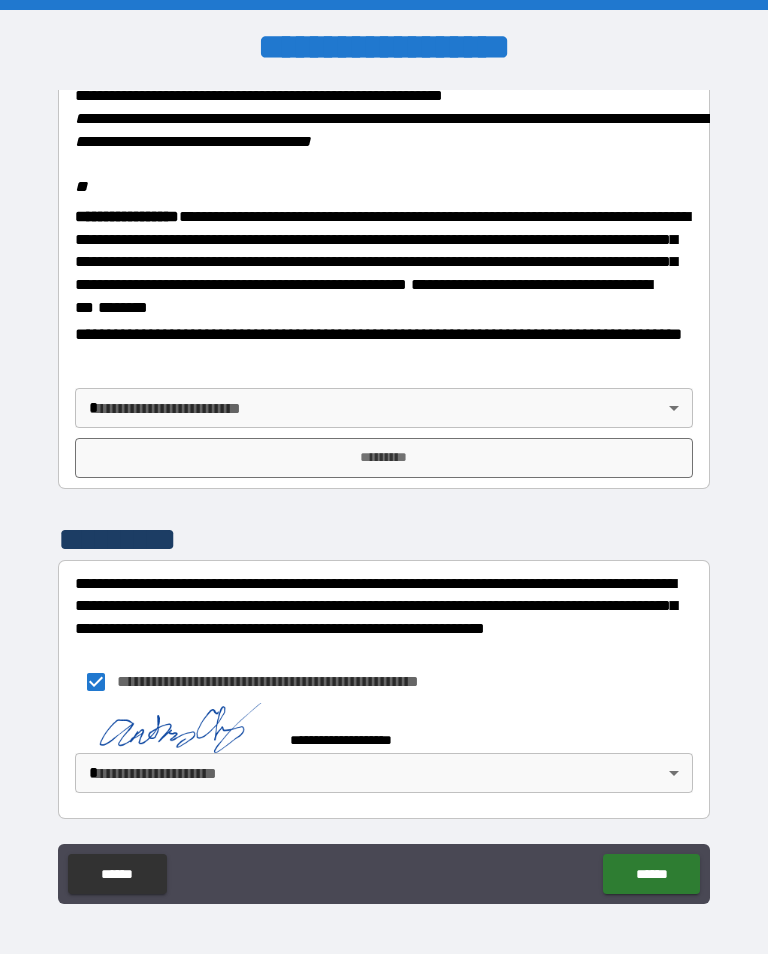 scroll, scrollTop: 2438, scrollLeft: 0, axis: vertical 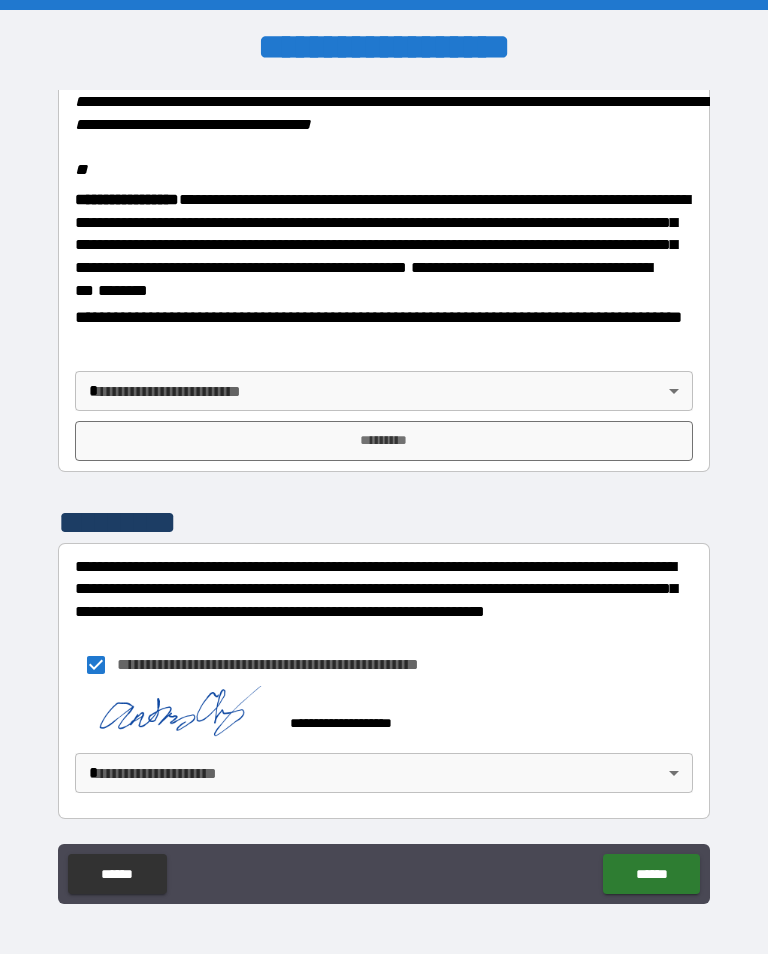 click on "**********" at bounding box center (384, 492) 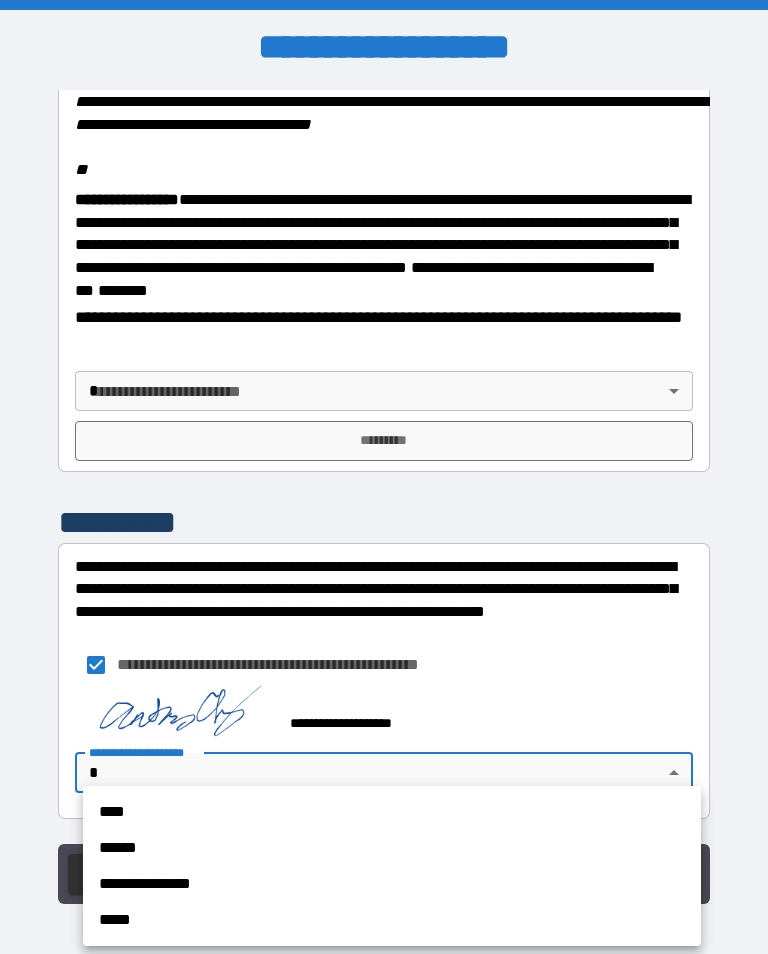 click on "****" at bounding box center [392, 812] 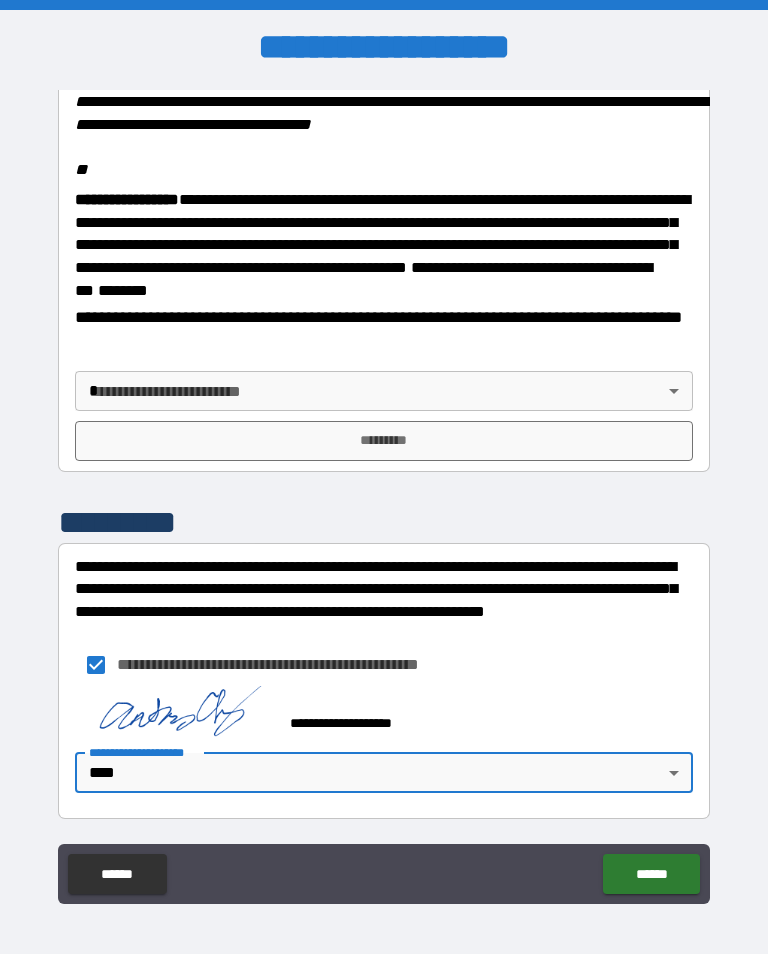 click on "******" at bounding box center [651, 874] 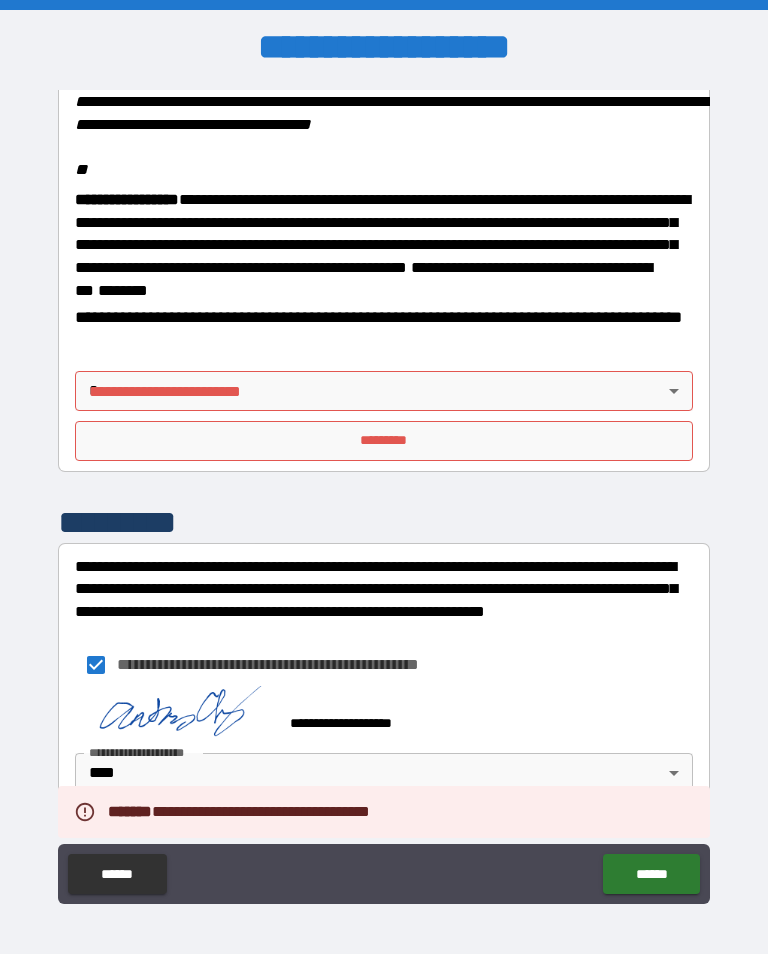 click on "**********" at bounding box center [384, 492] 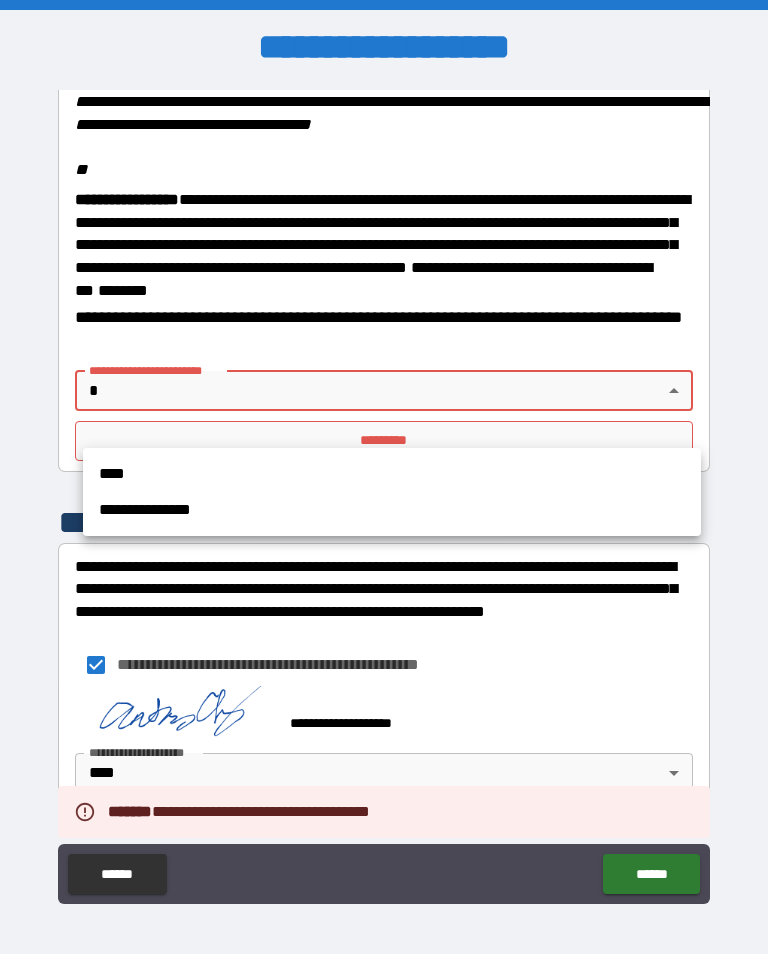 click on "****" at bounding box center (392, 474) 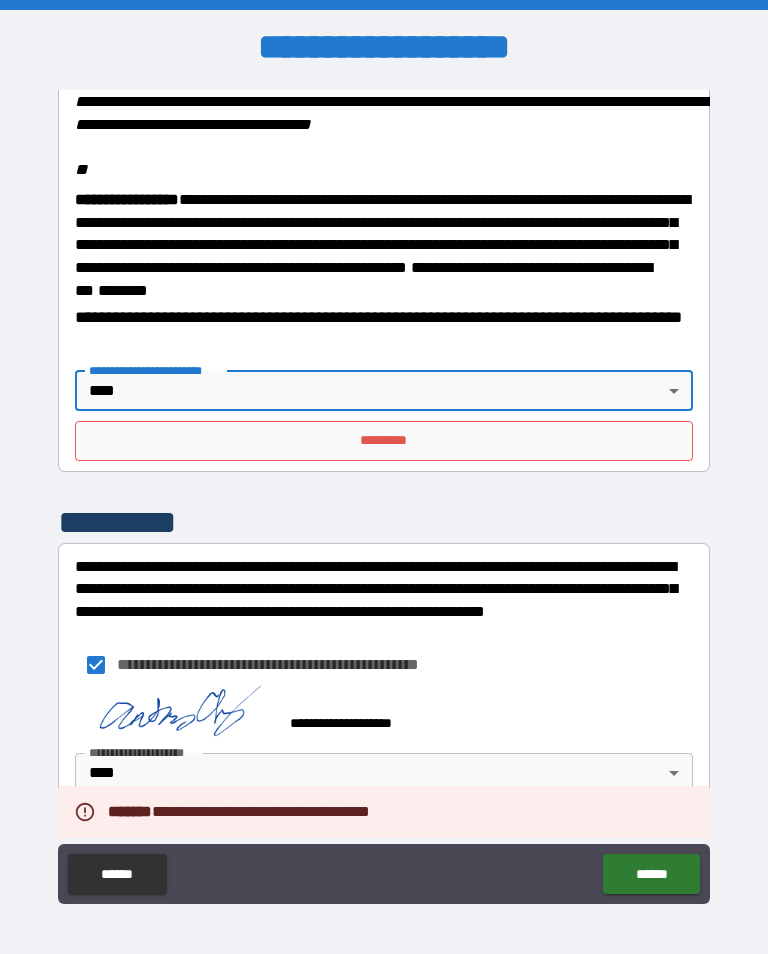 click on "*********" at bounding box center [384, 441] 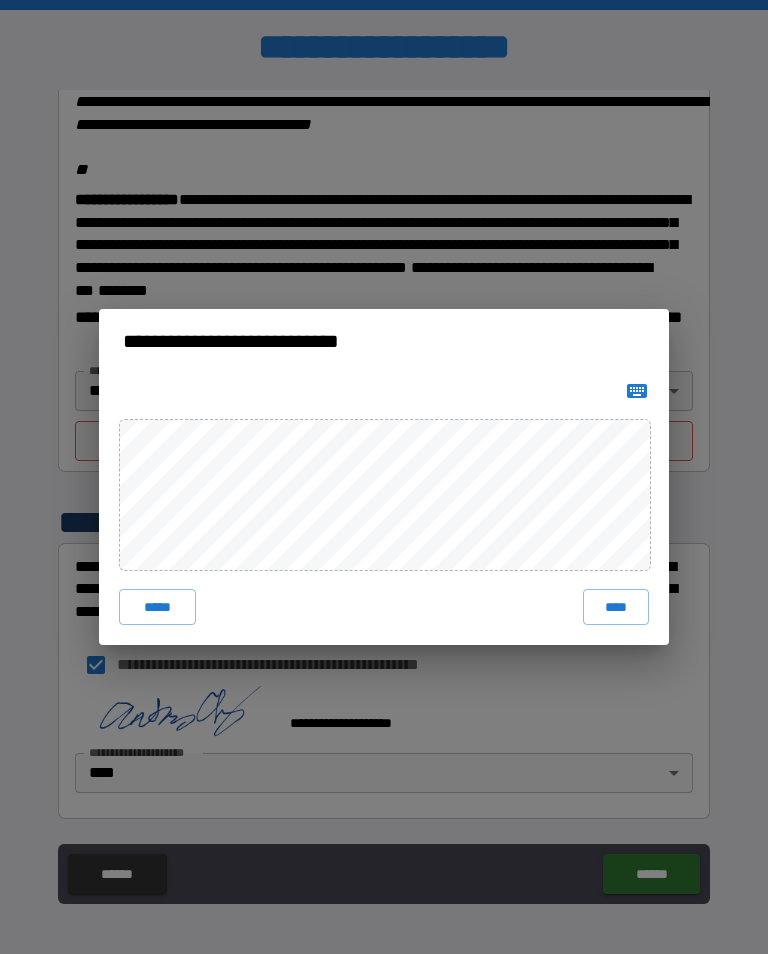 click on "*****" at bounding box center (157, 607) 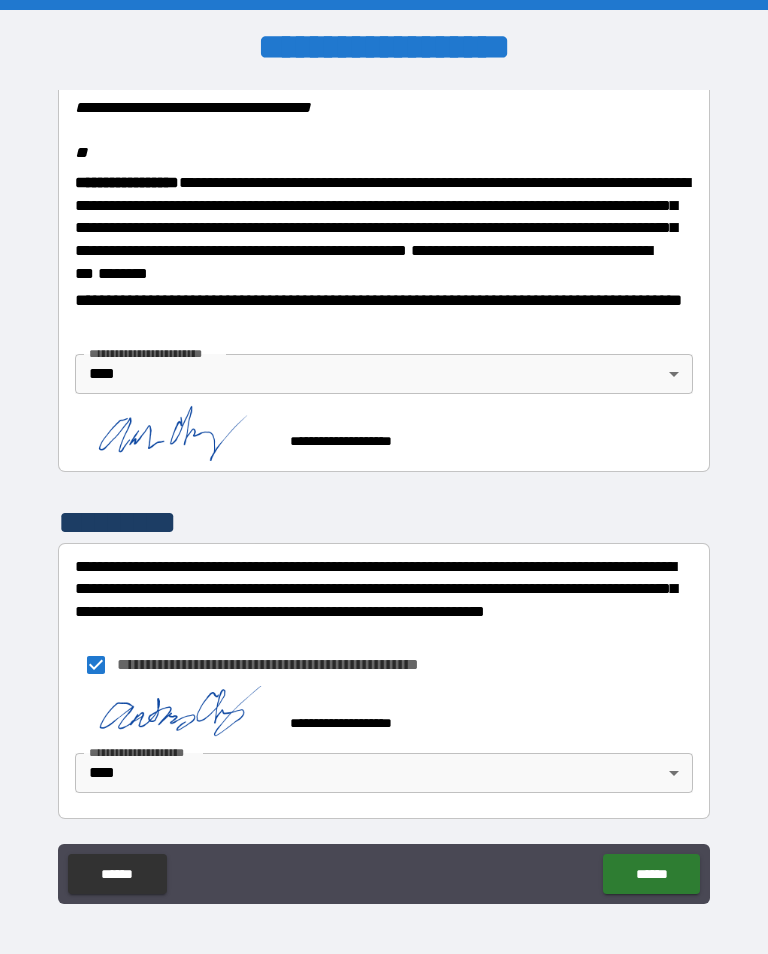 scroll, scrollTop: 2483, scrollLeft: 0, axis: vertical 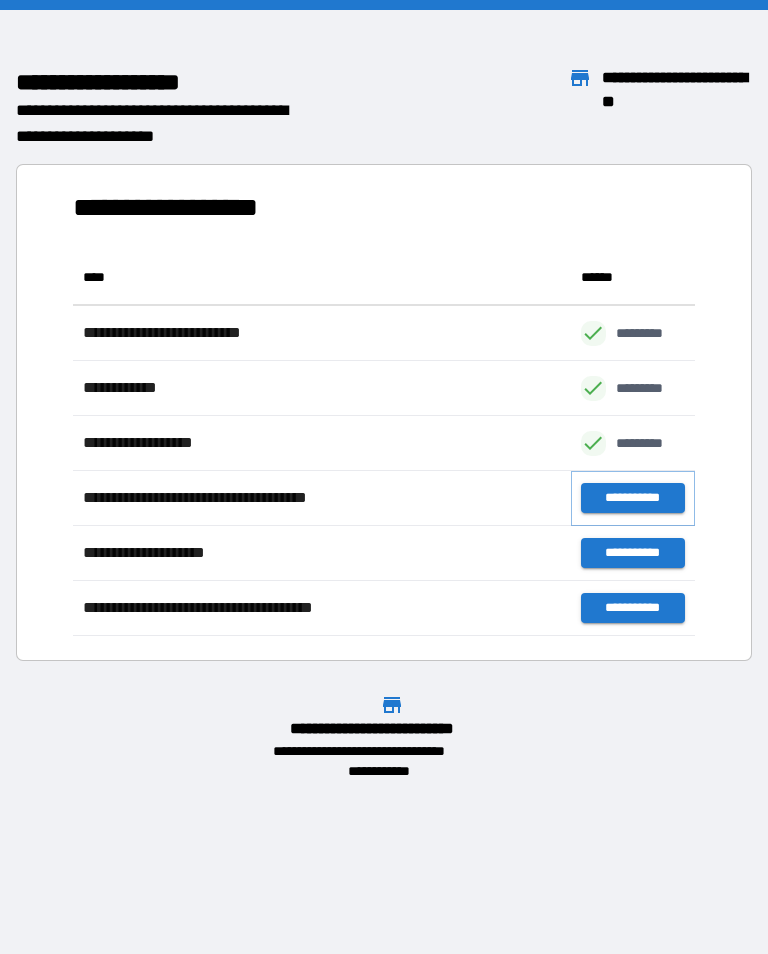 click on "**********" at bounding box center (633, 498) 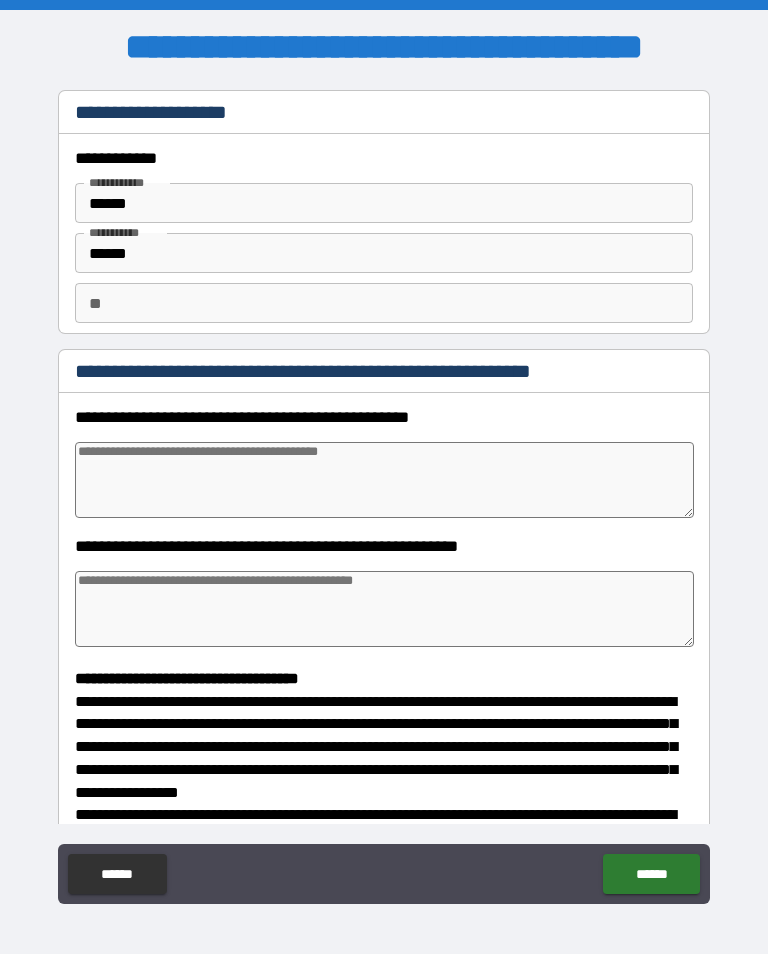 type on "*" 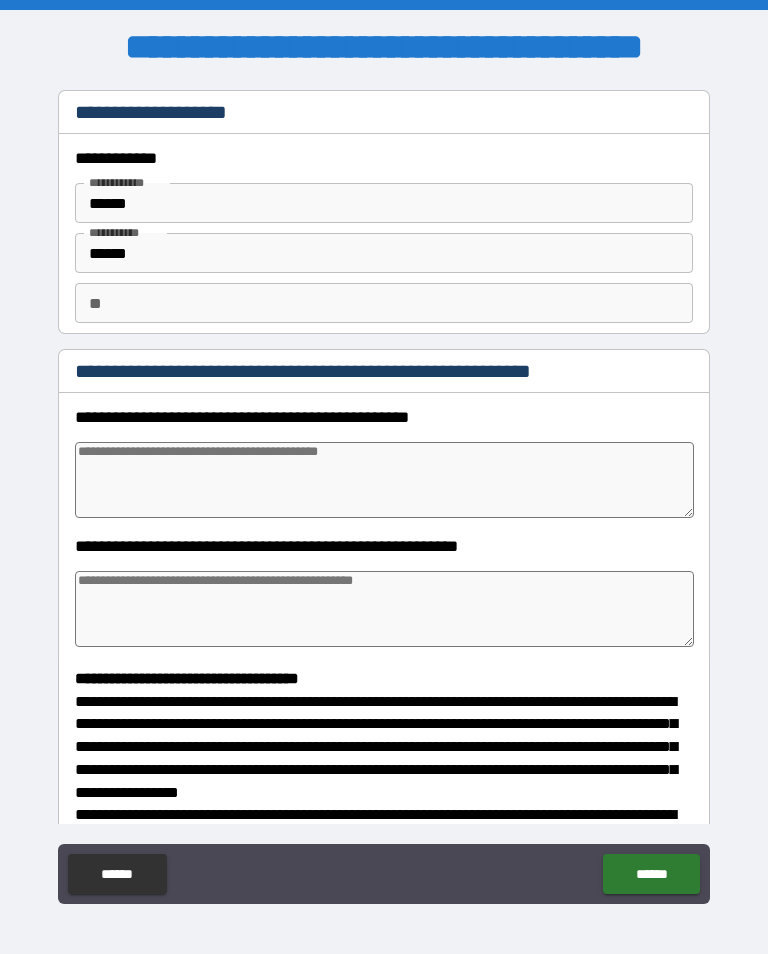 type on "*" 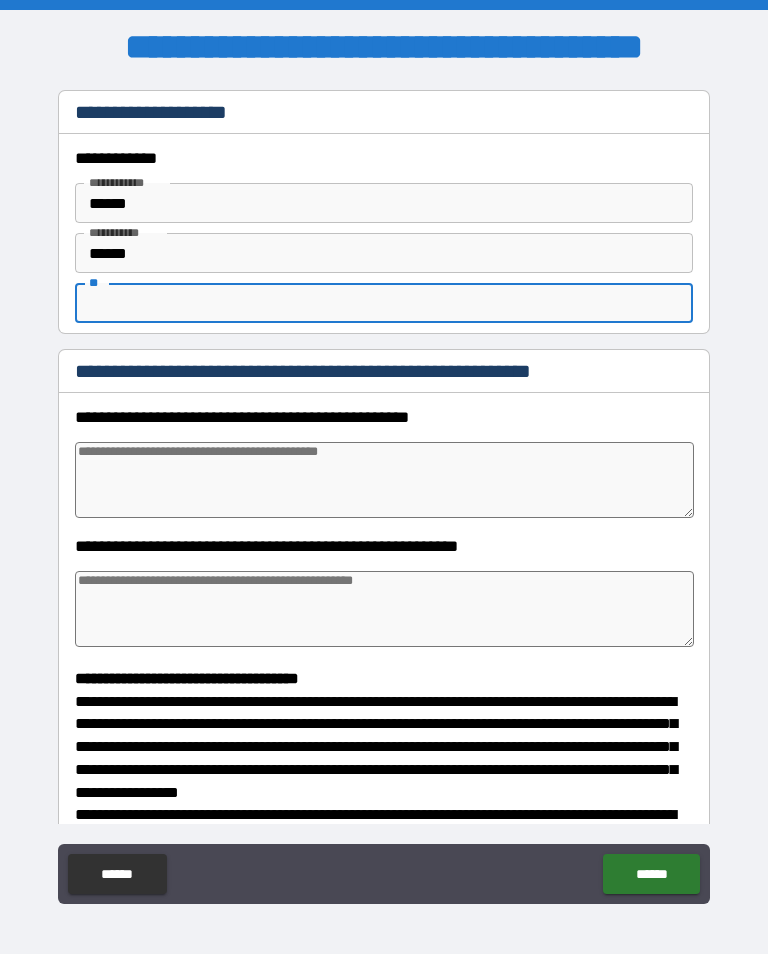 type on "*" 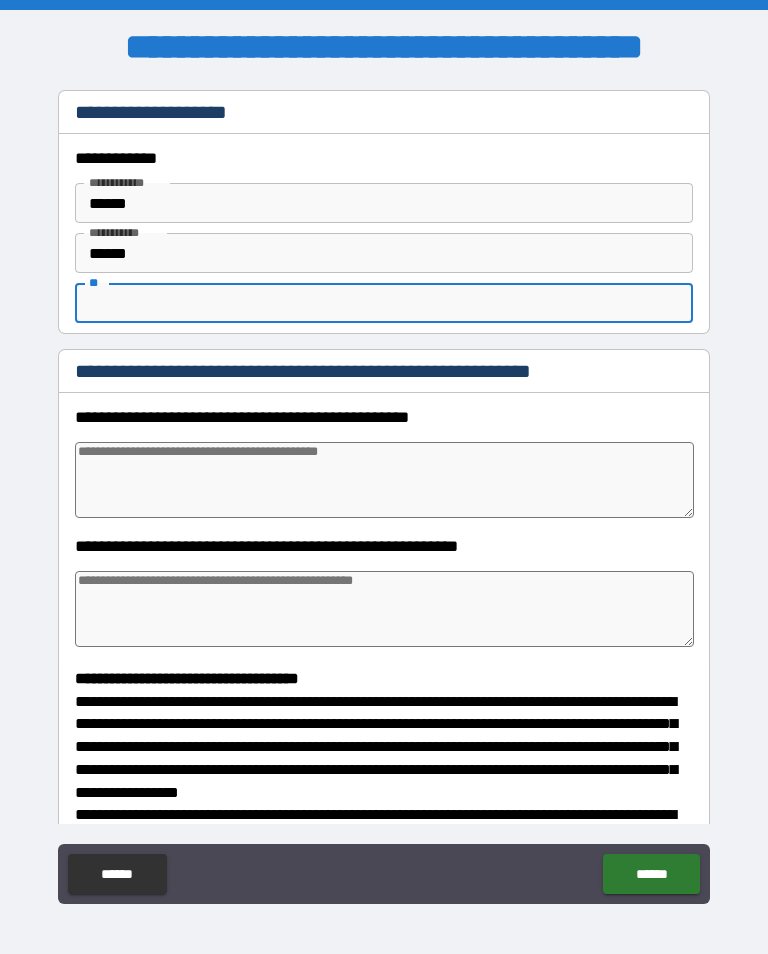 type on "*" 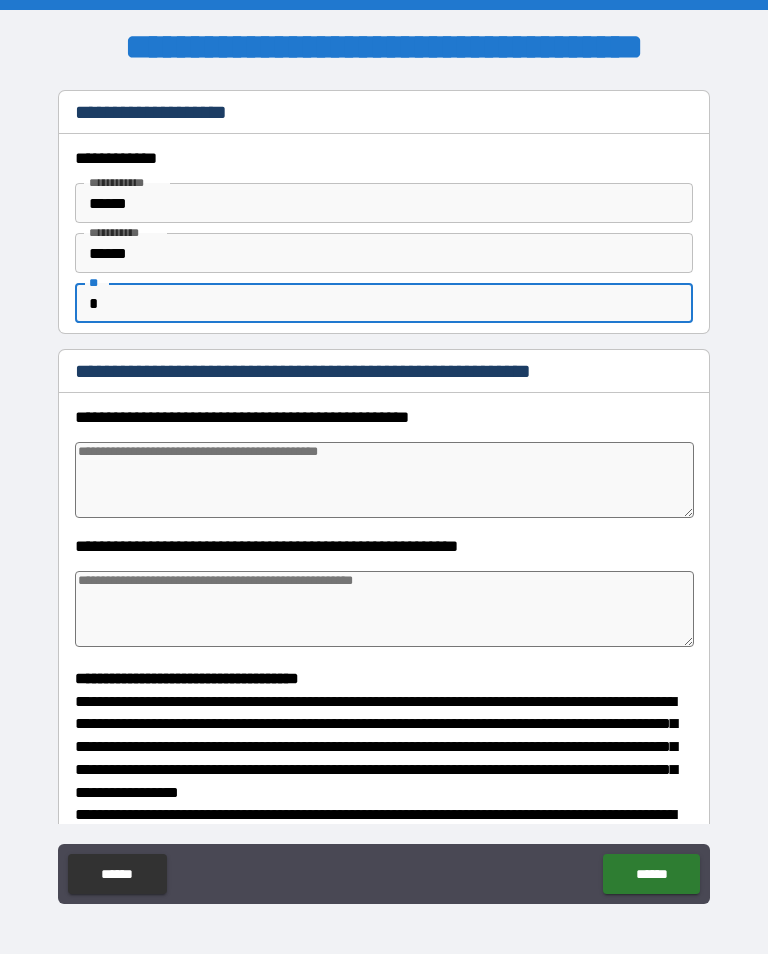 type on "*" 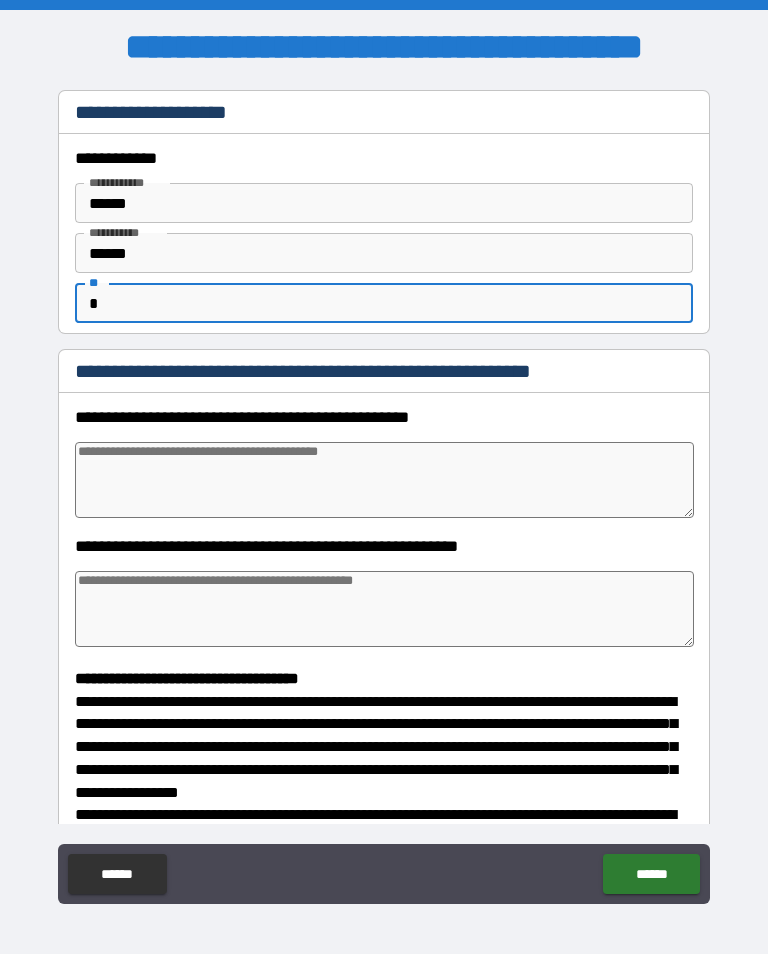 type on "*" 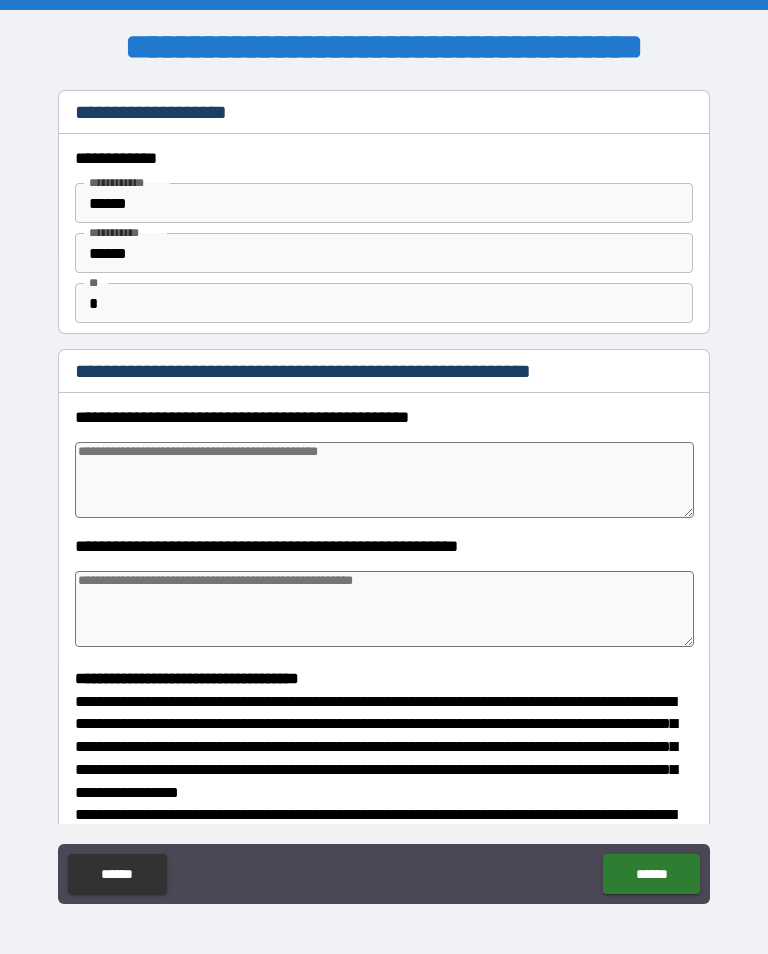 type on "*" 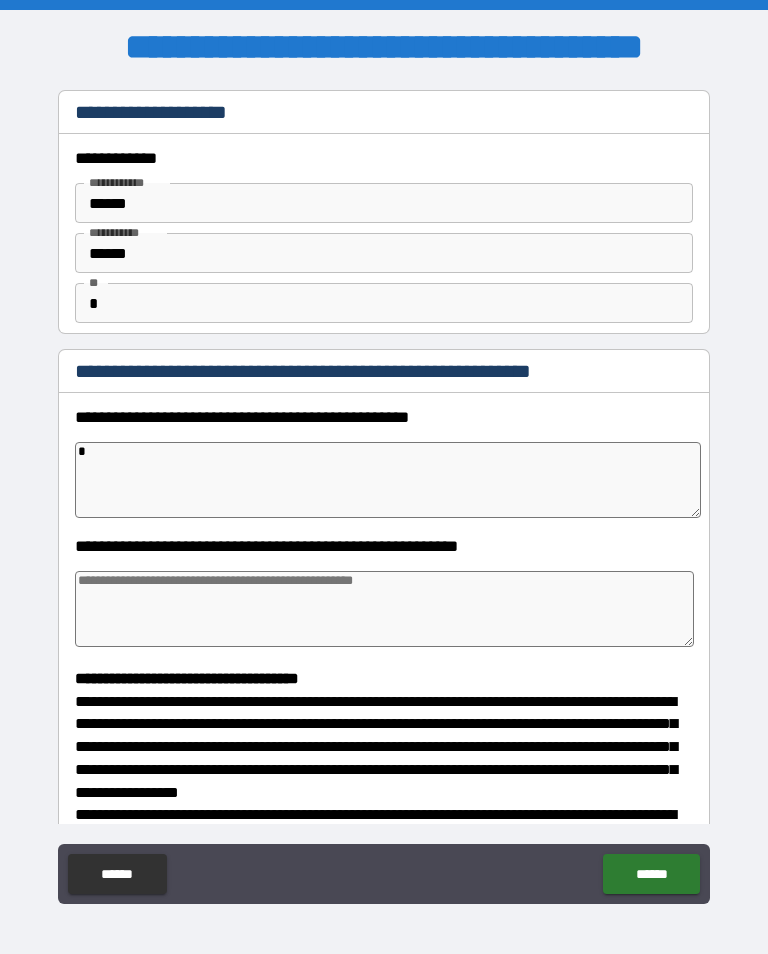 type on "*" 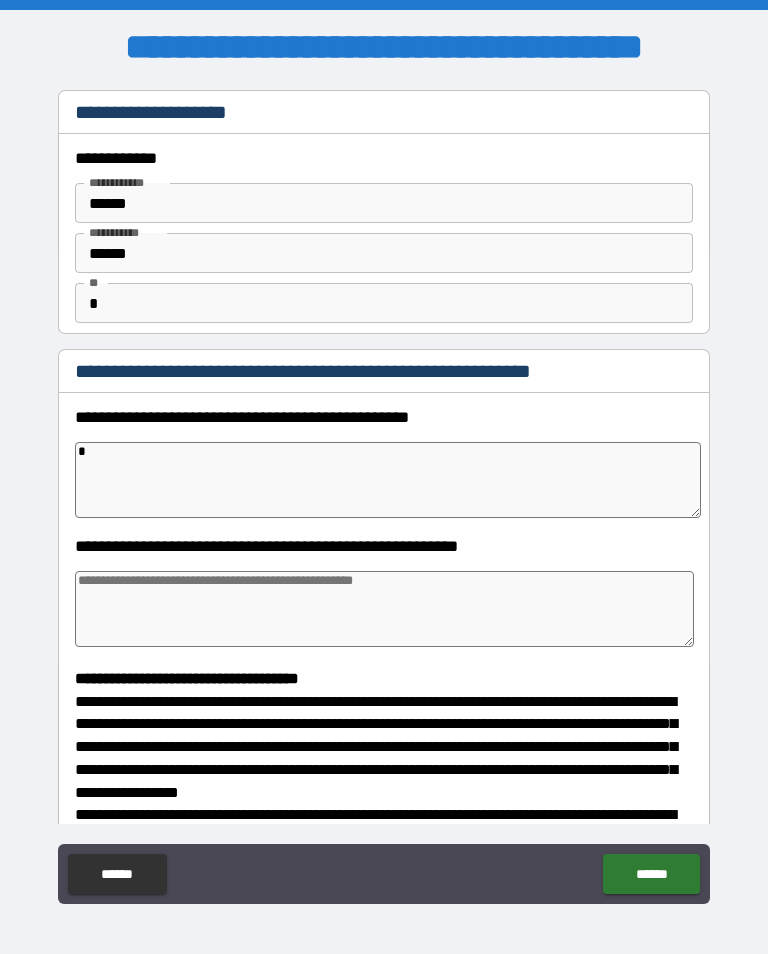 type on "*" 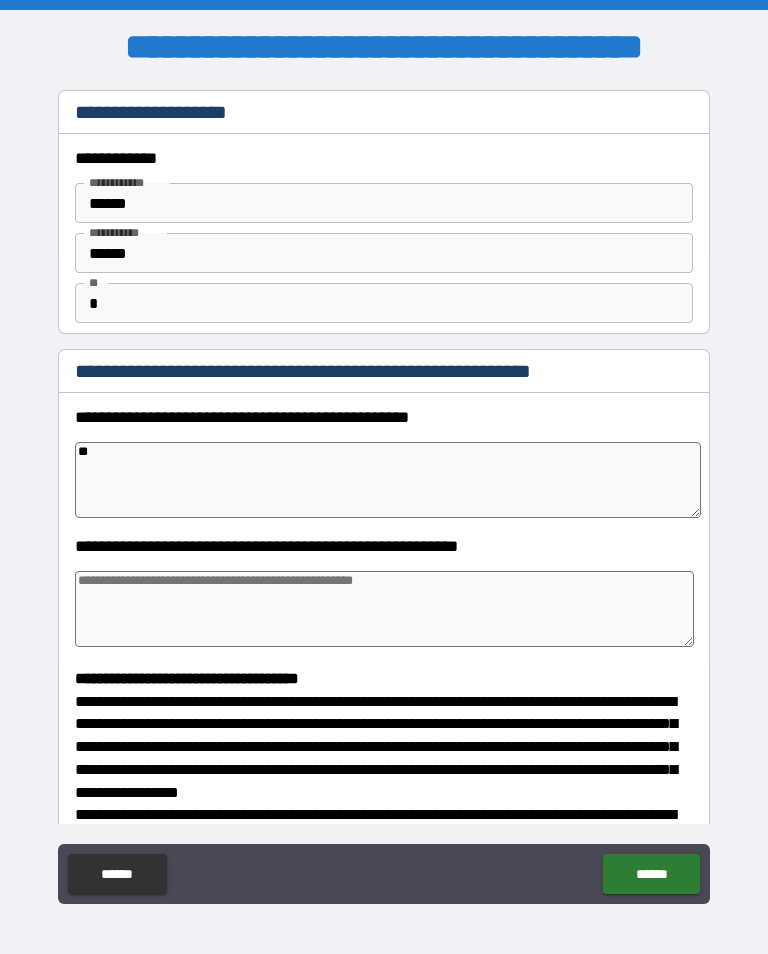 type on "*" 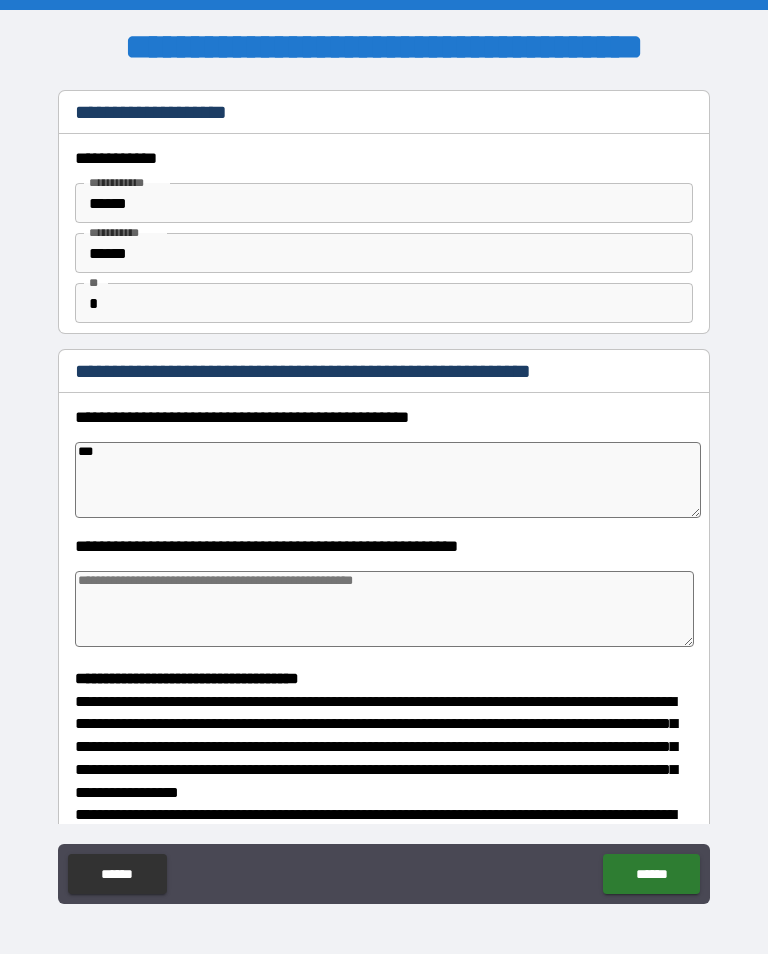 type on "*" 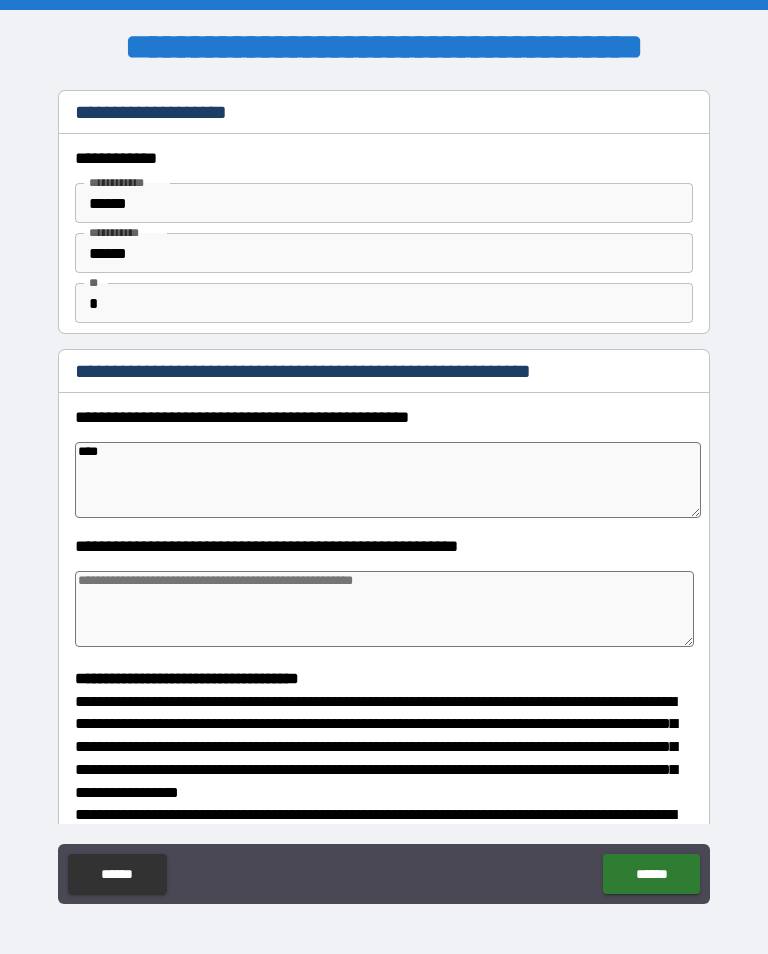 type on "*" 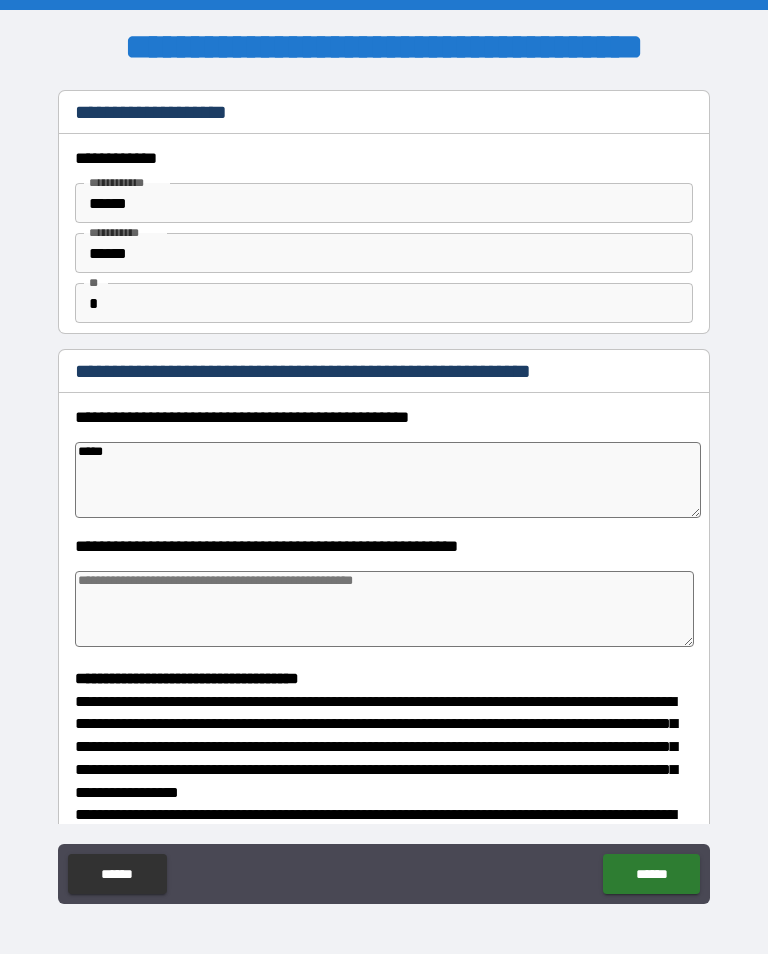 type on "*" 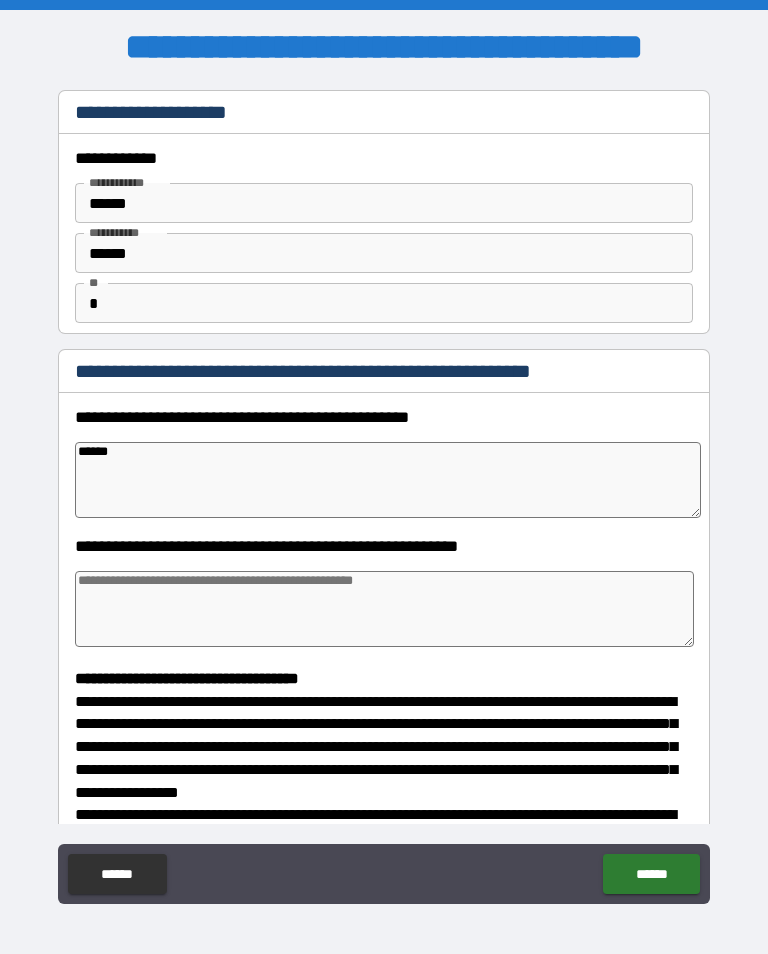 type on "*" 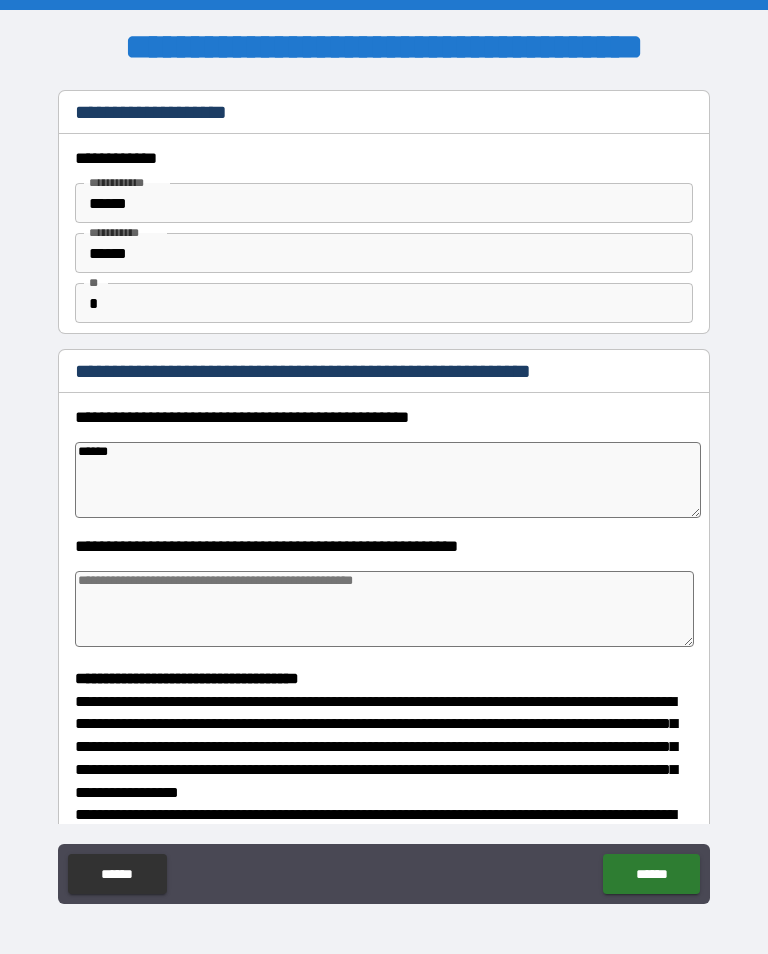 type on "*******" 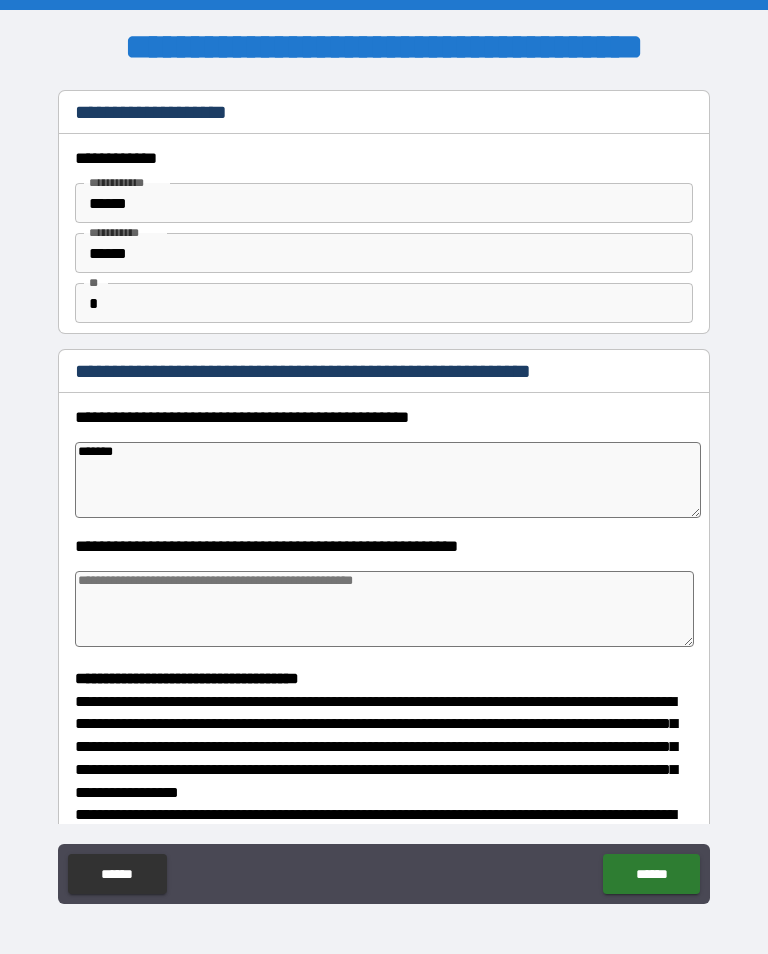 type on "*" 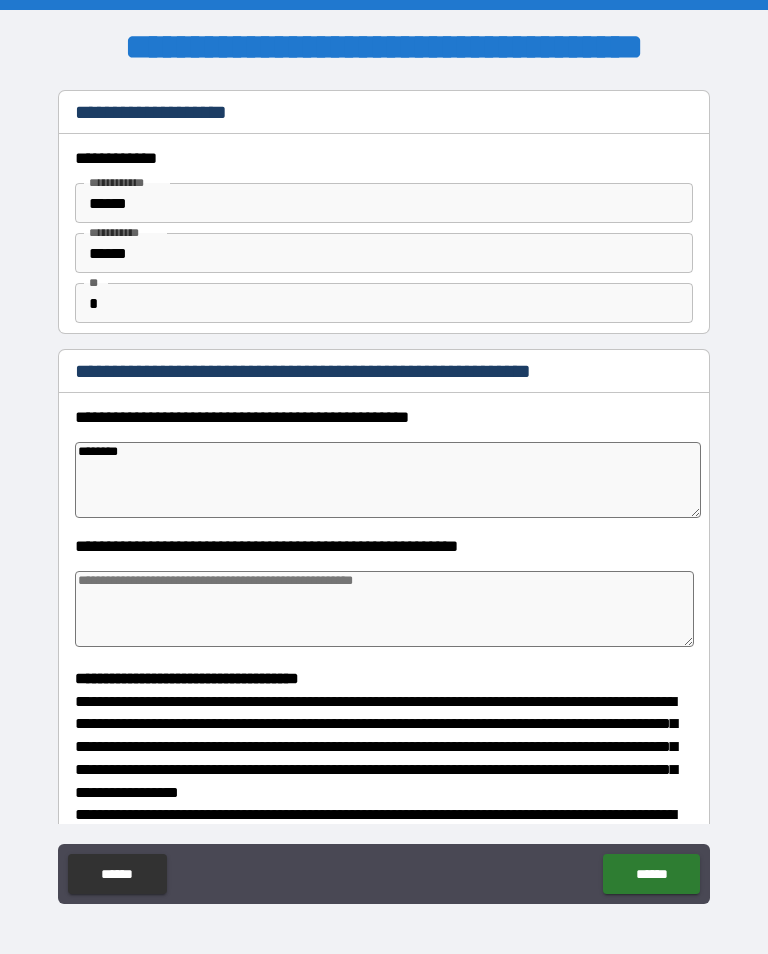 type on "*" 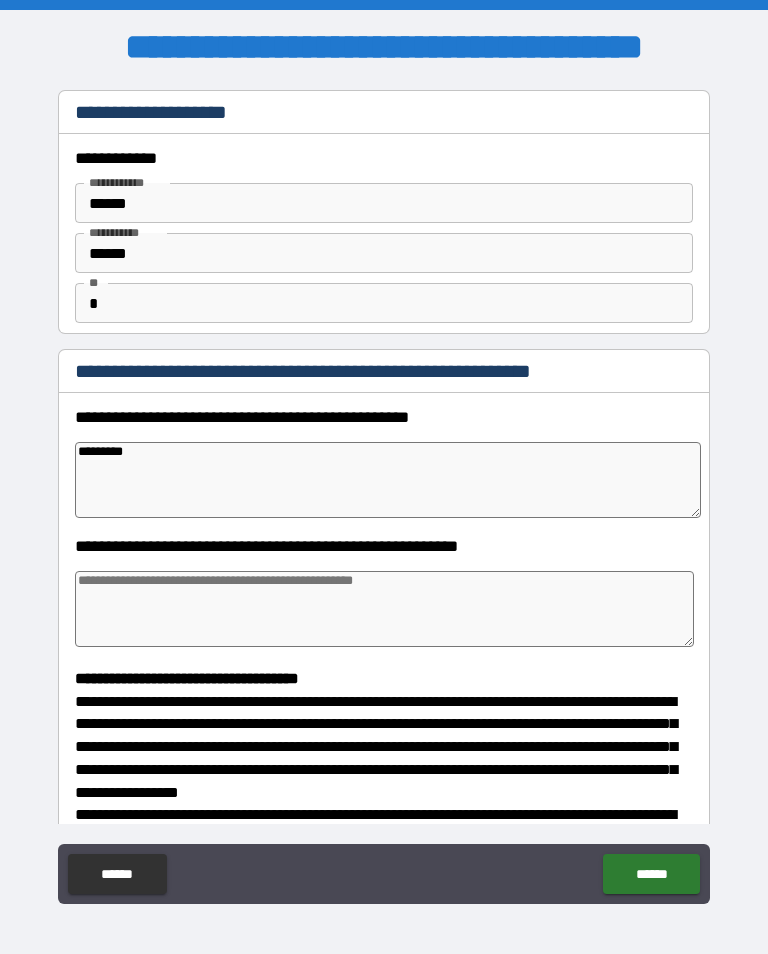 type on "*" 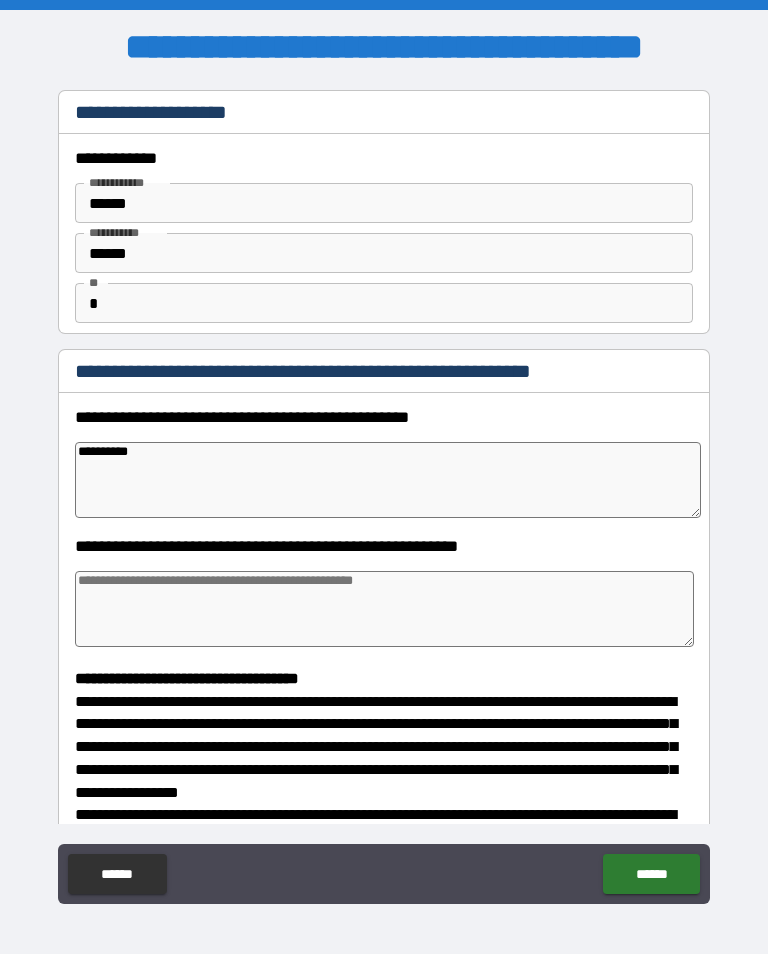 type on "*" 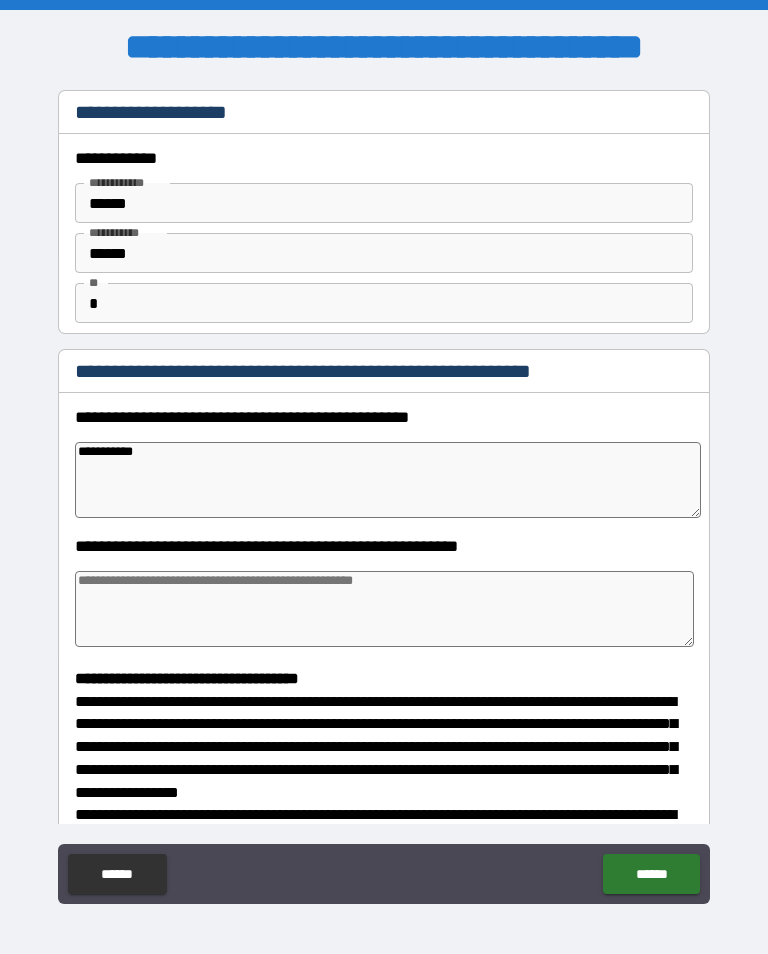 type on "*" 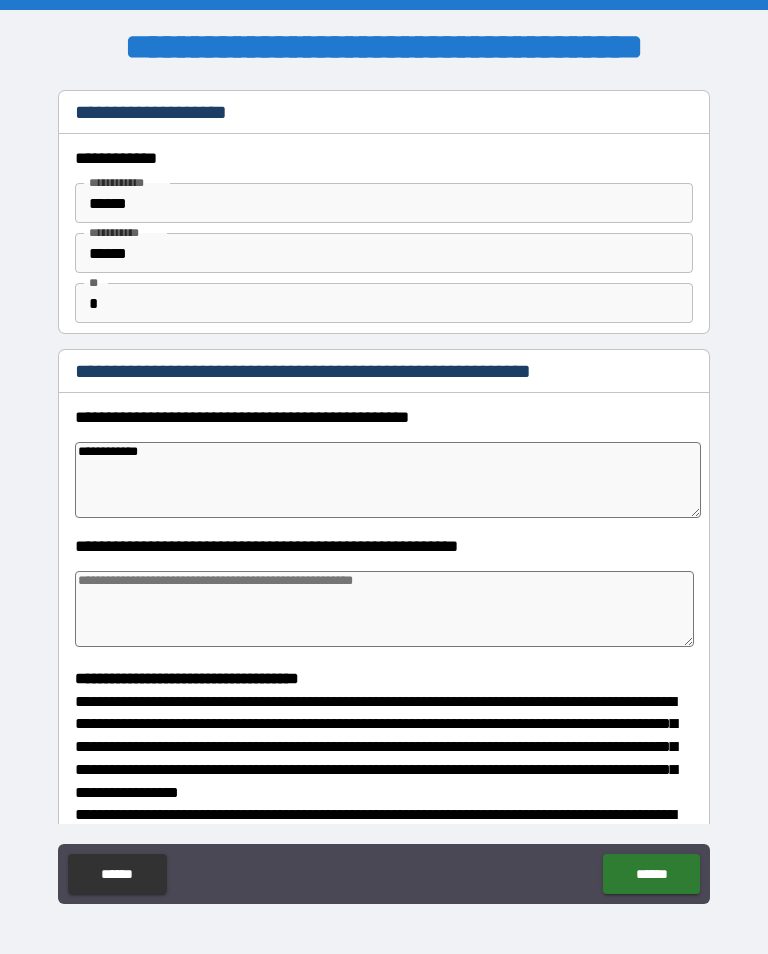 type on "*" 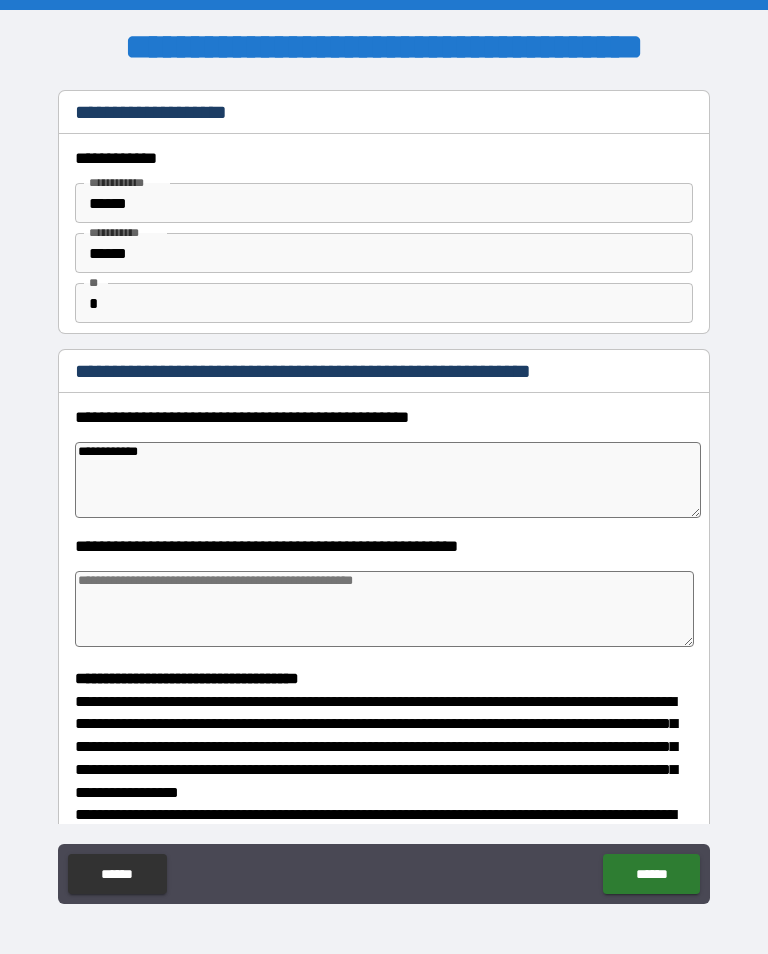 type on "**********" 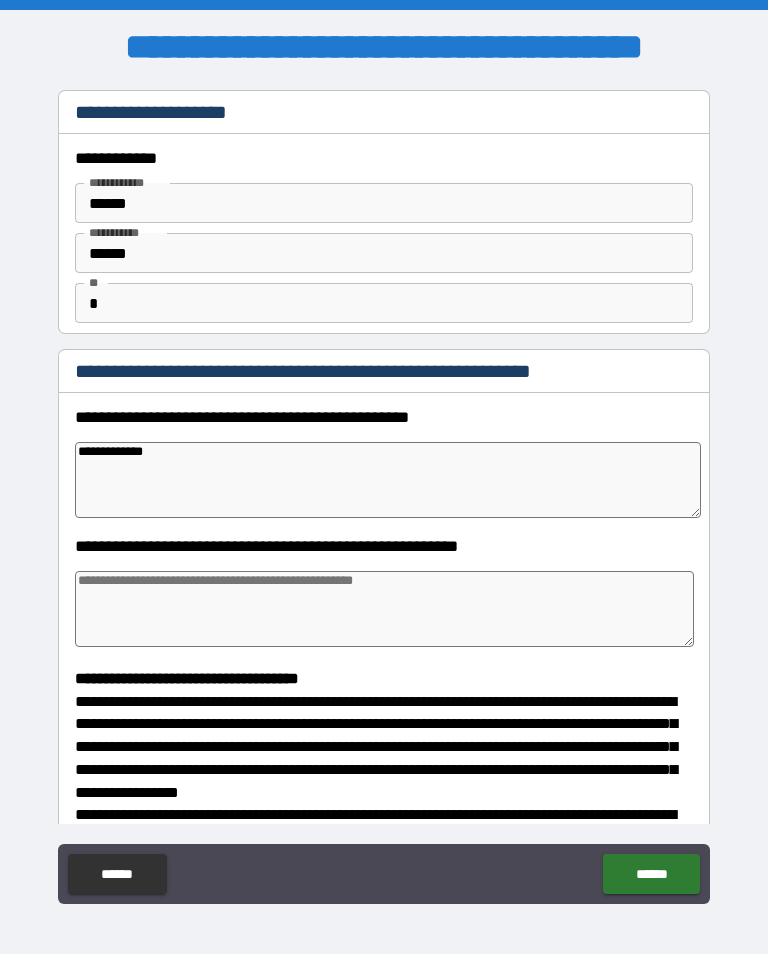 type on "*" 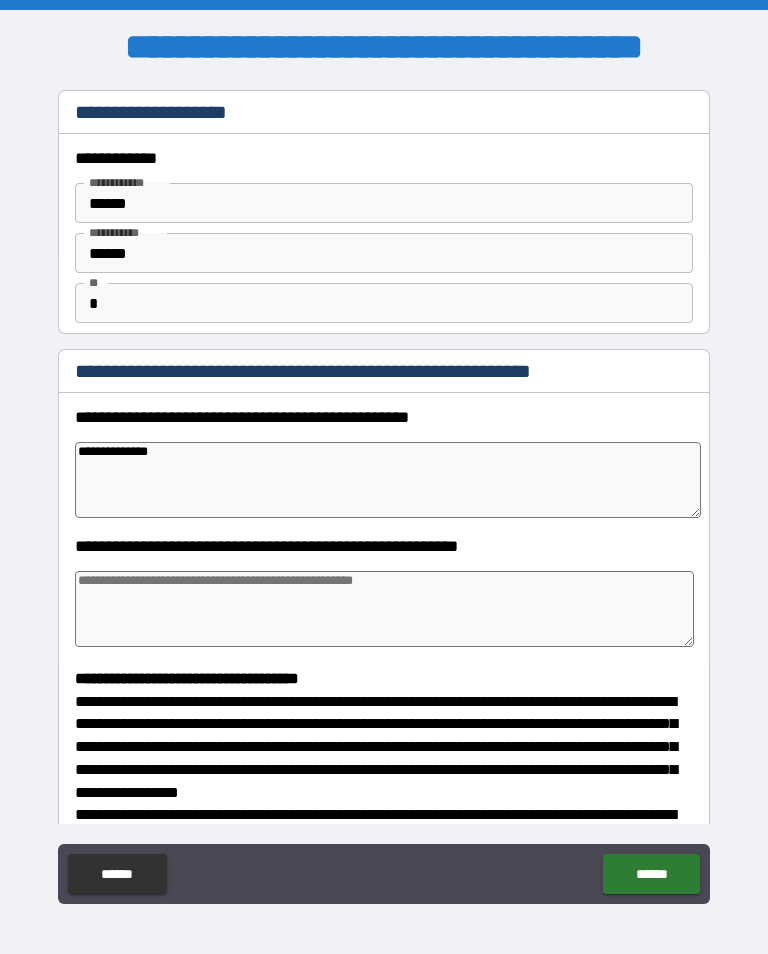 type on "*" 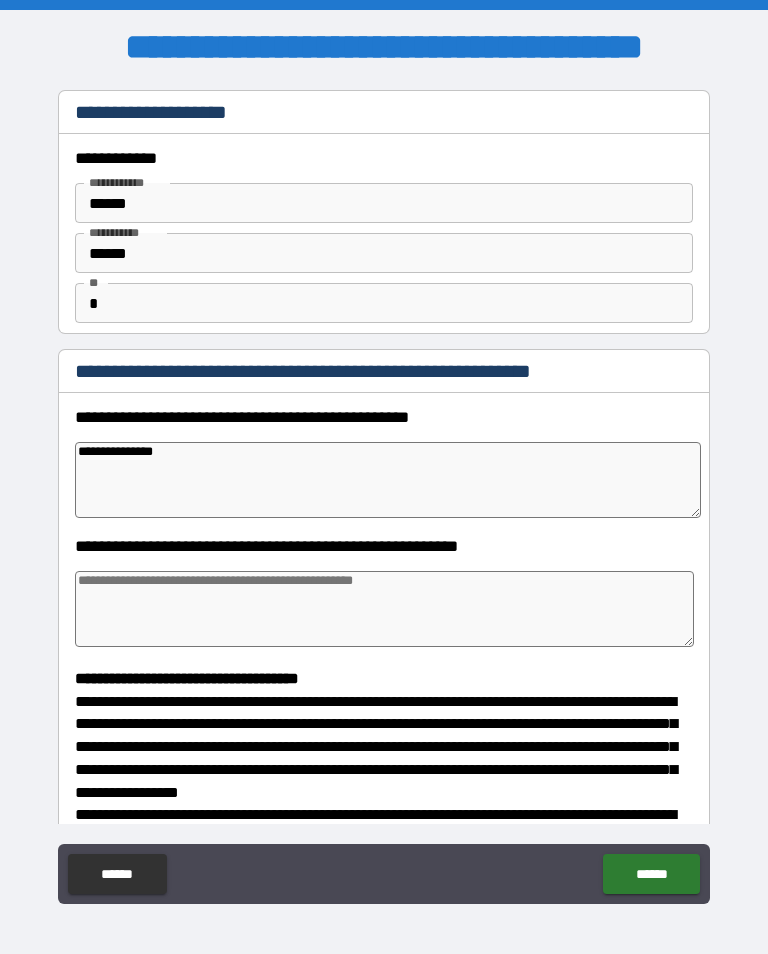 type on "*" 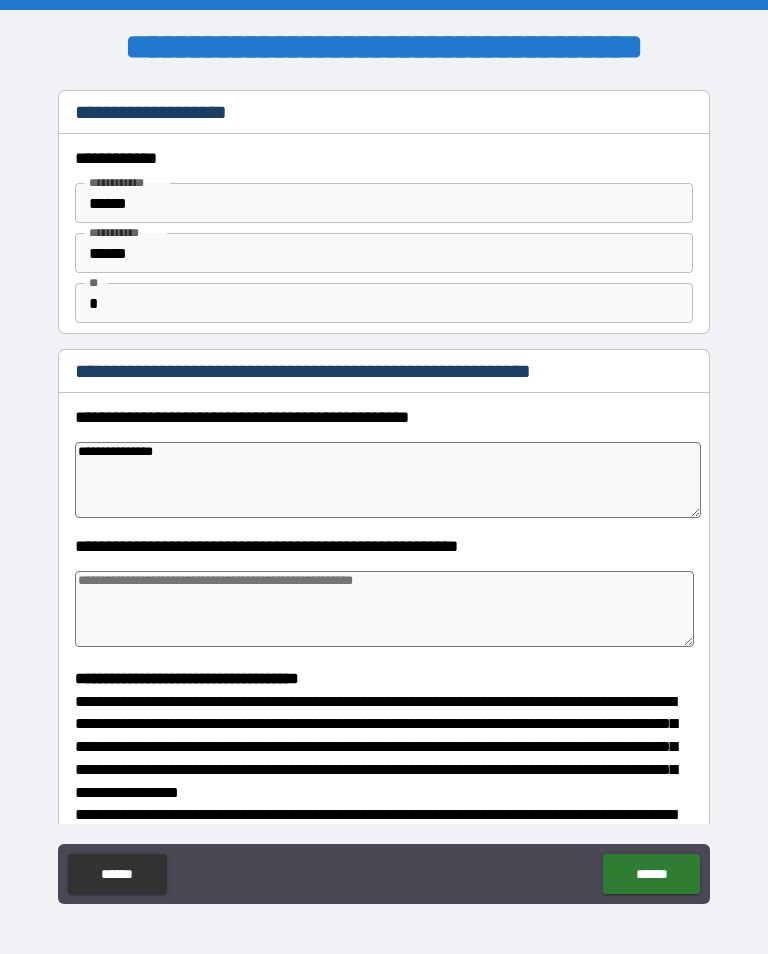 type on "**********" 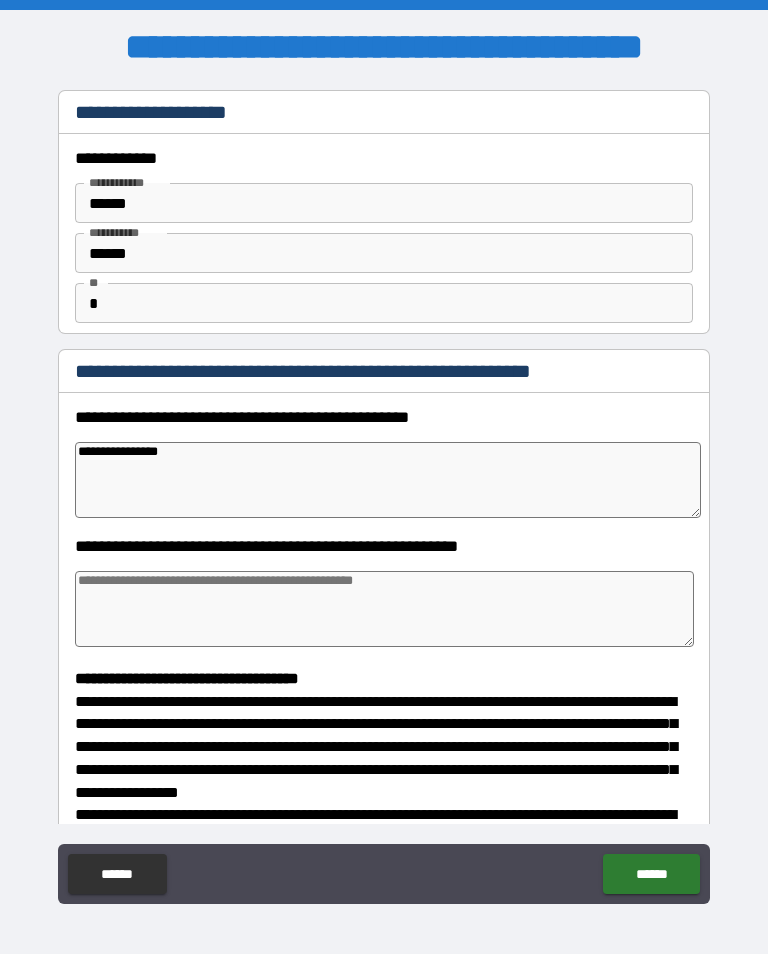 type on "*" 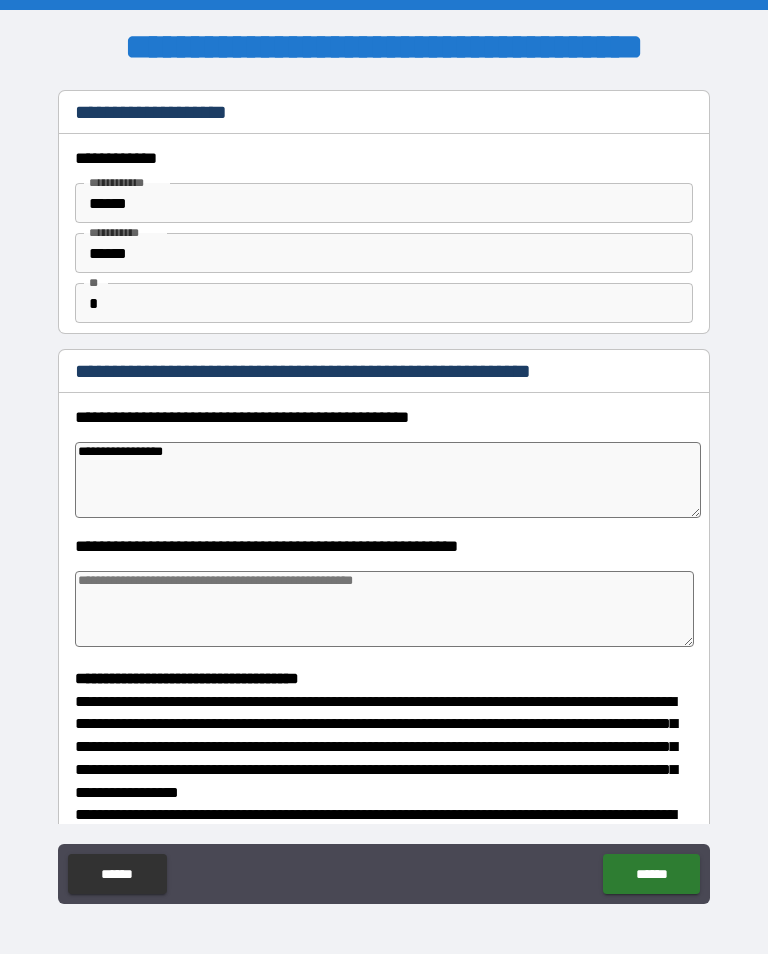 type on "*" 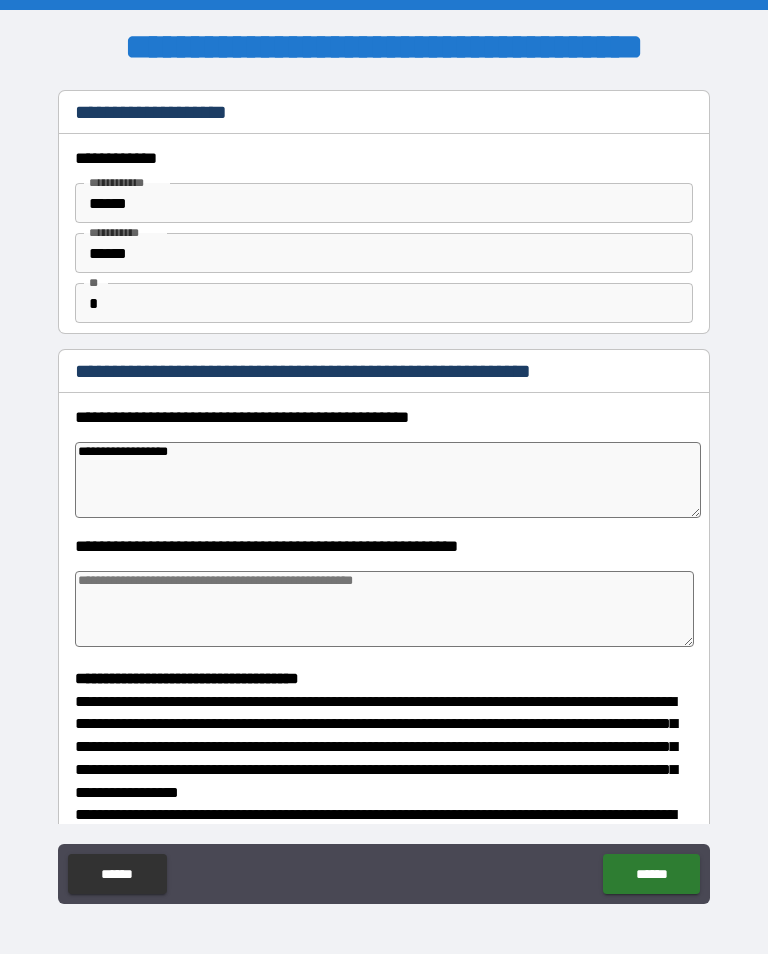 type on "*" 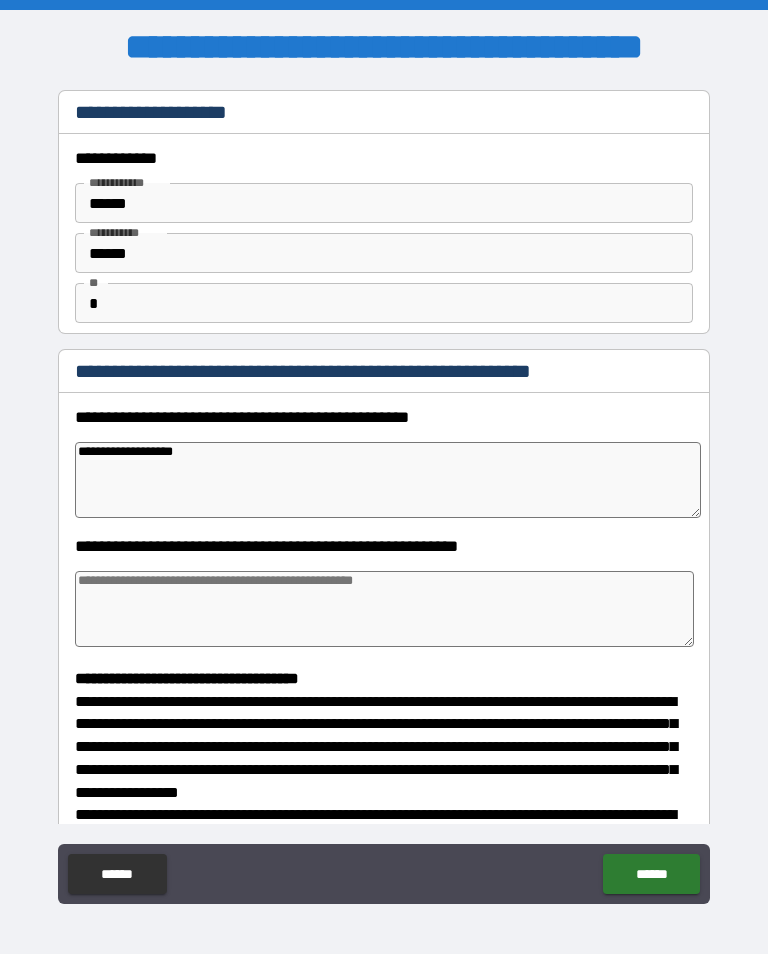 type on "*" 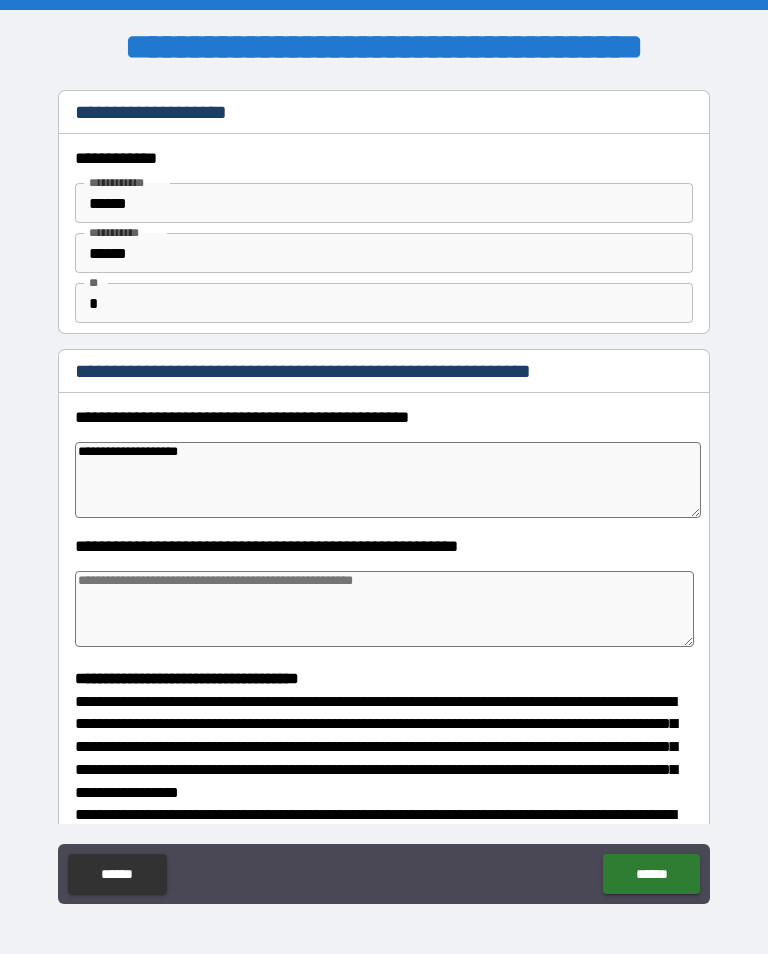 type on "*" 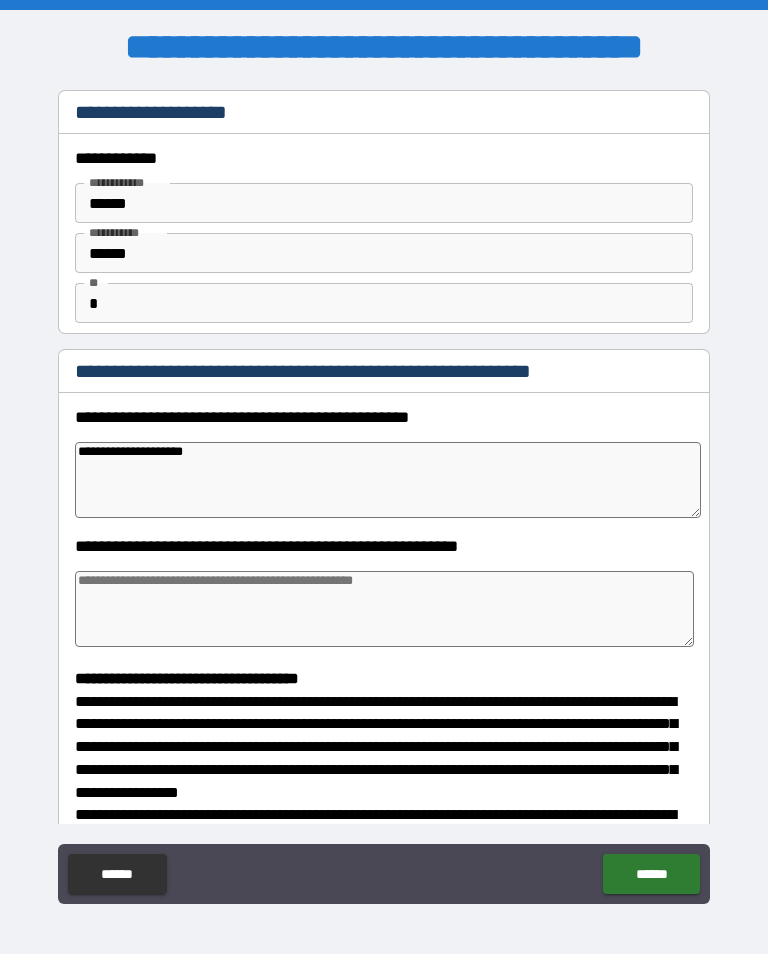 type on "*" 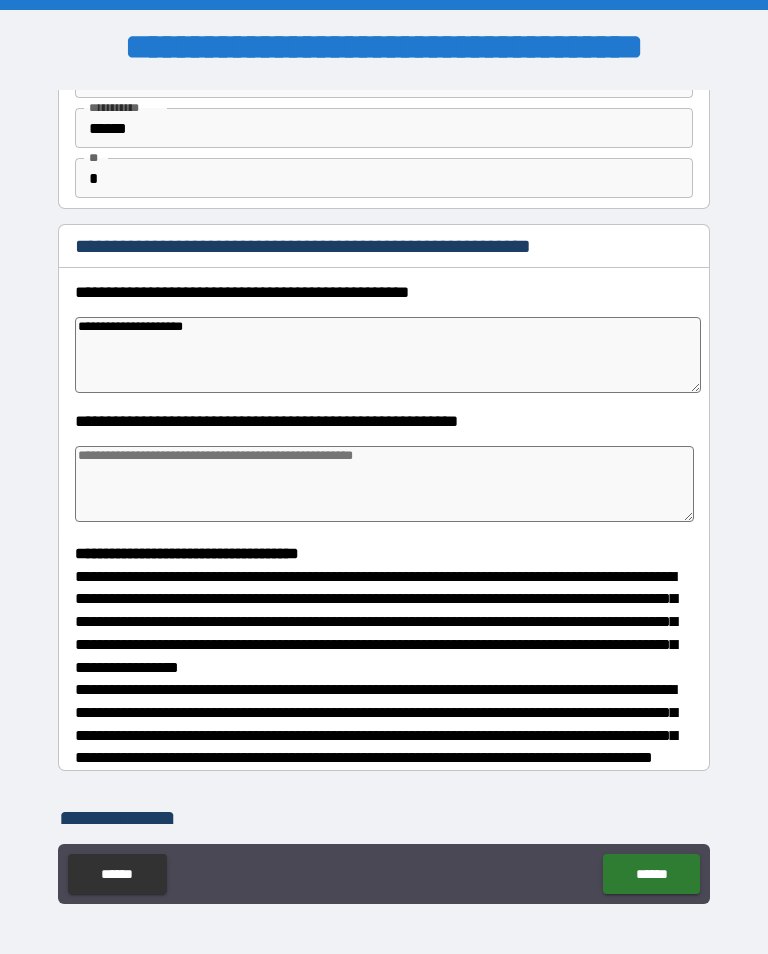 scroll, scrollTop: 126, scrollLeft: 0, axis: vertical 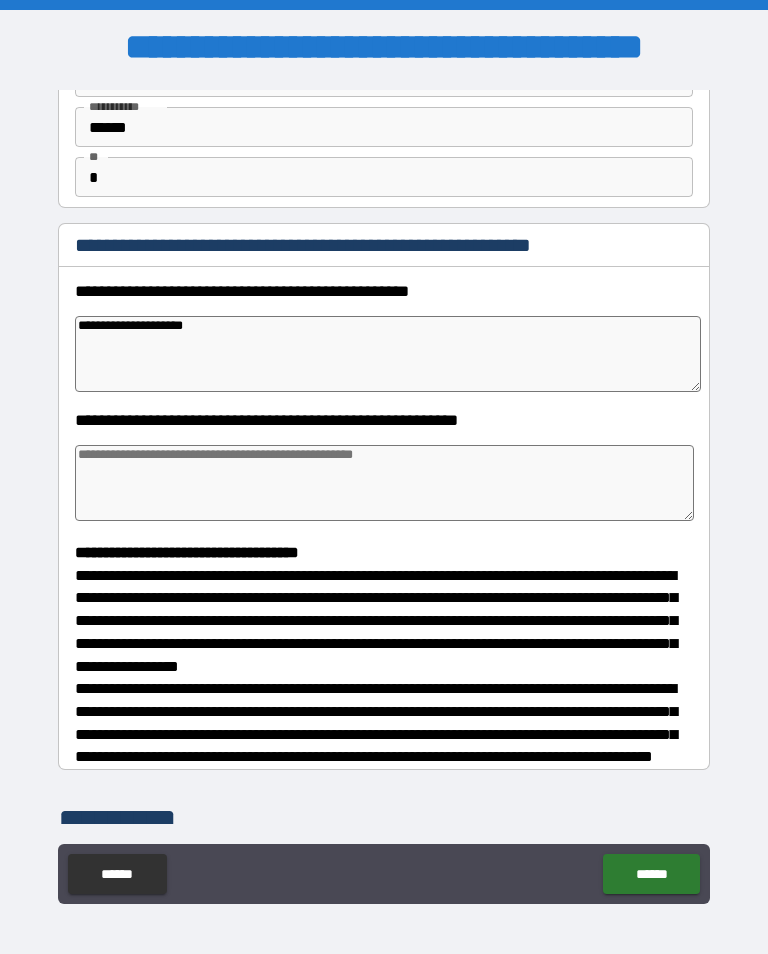 click on "**********" at bounding box center (388, 354) 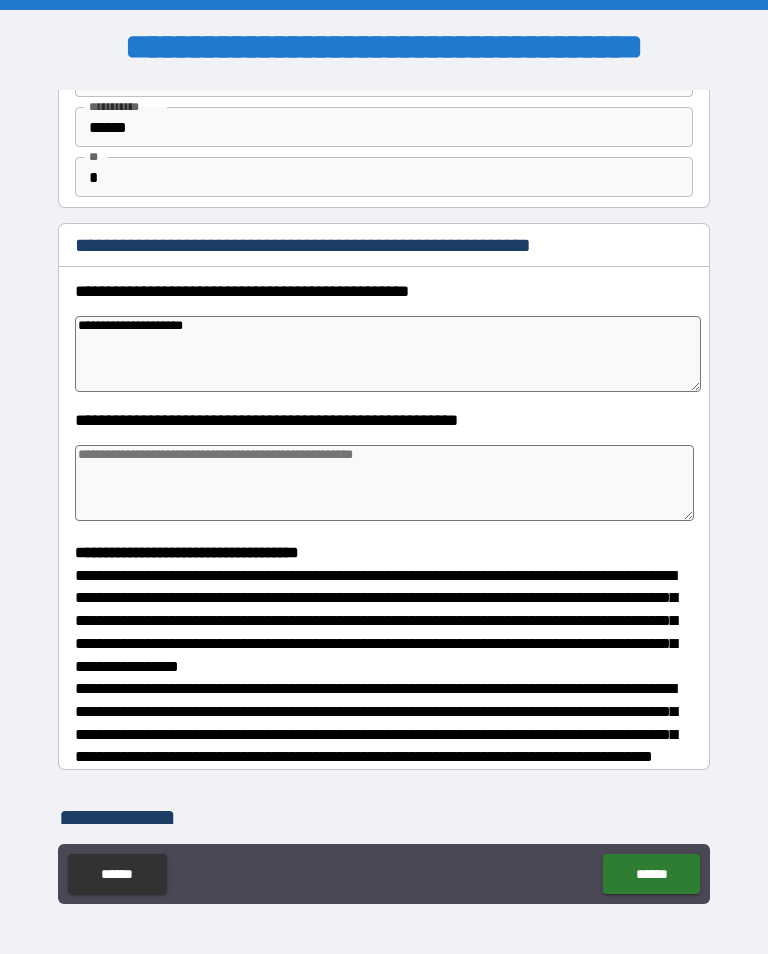 type on "**********" 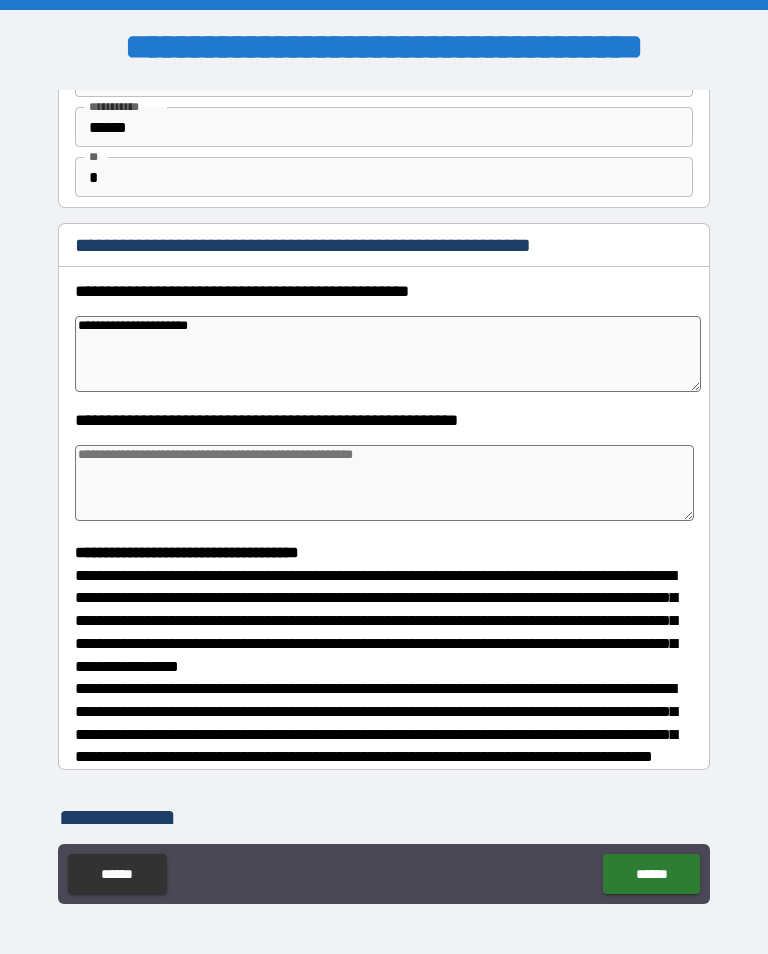 type on "*" 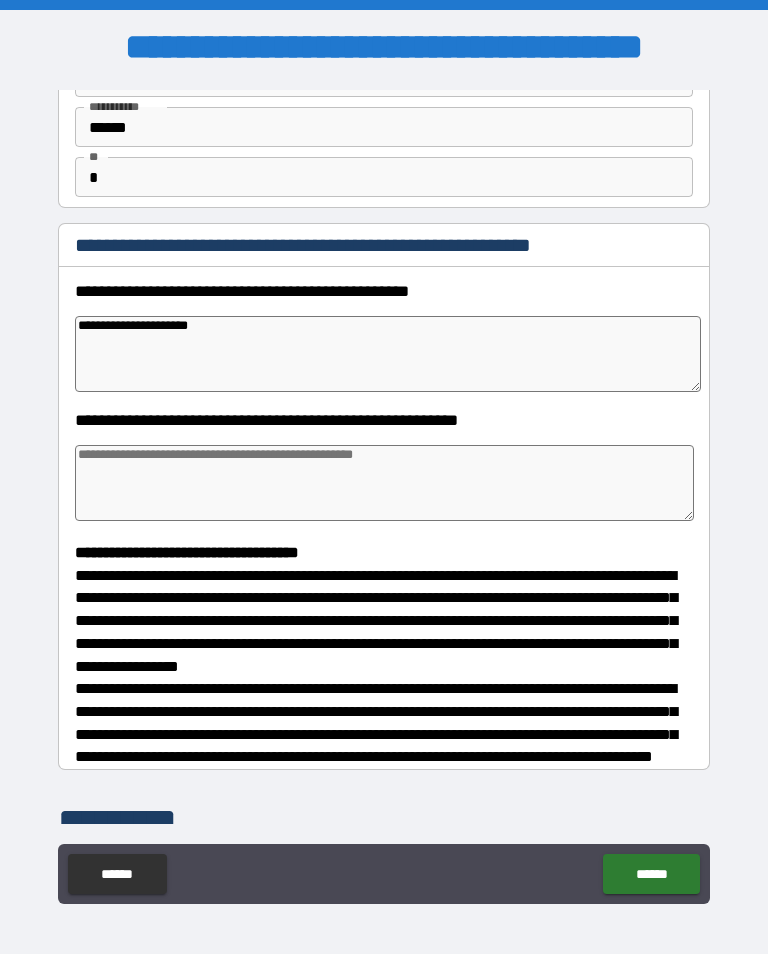 type on "*" 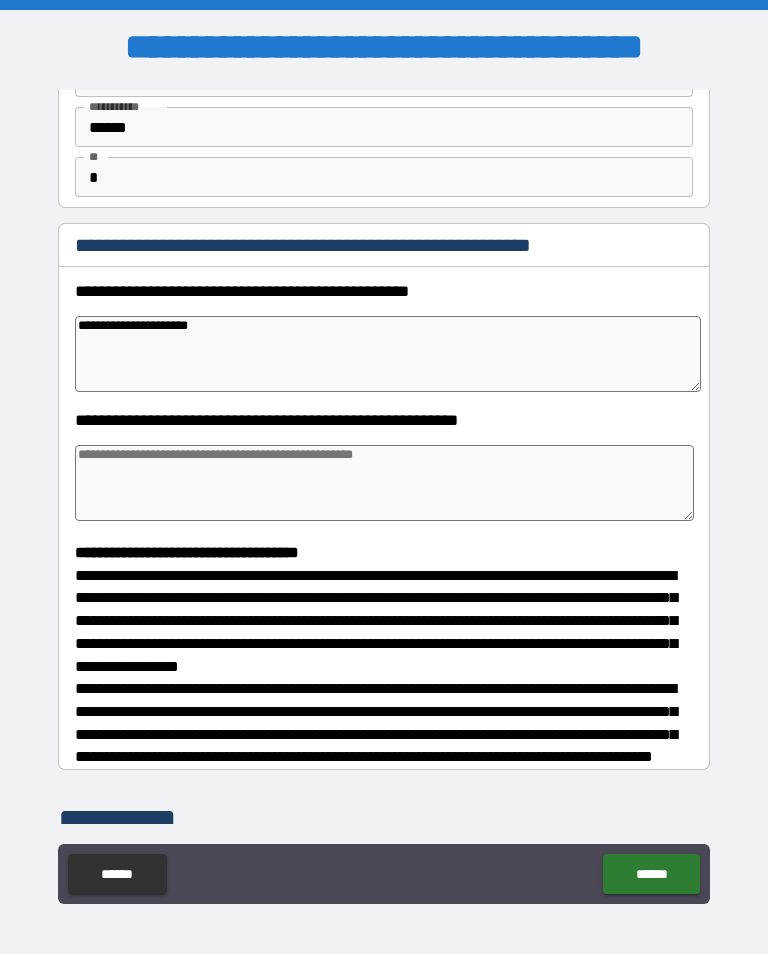 type on "*" 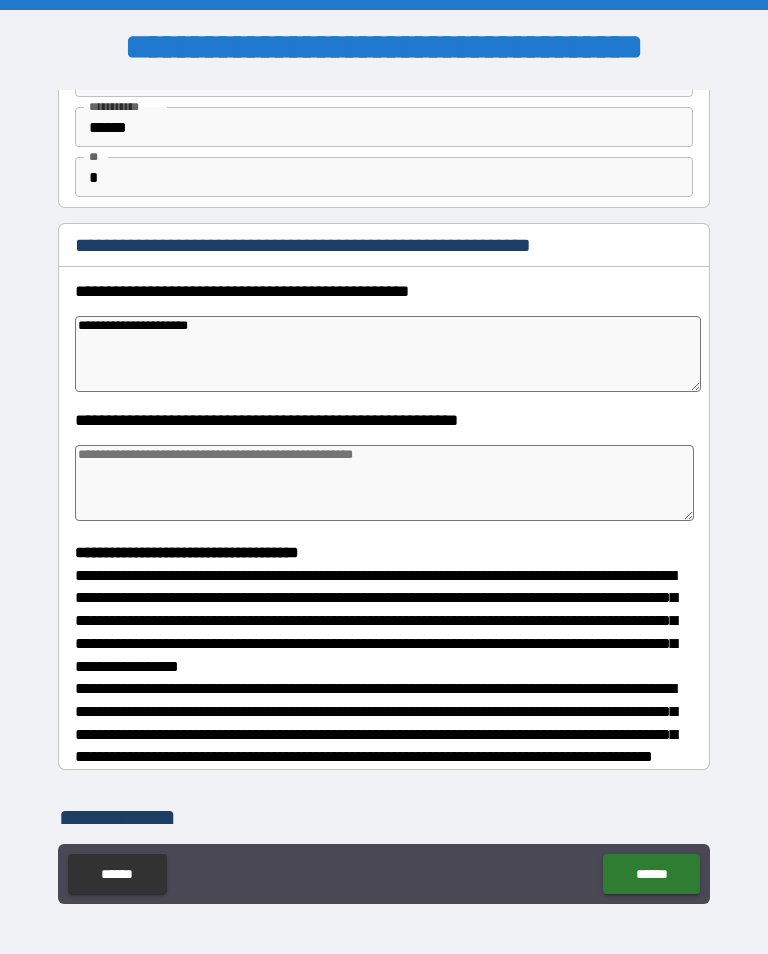 type on "**********" 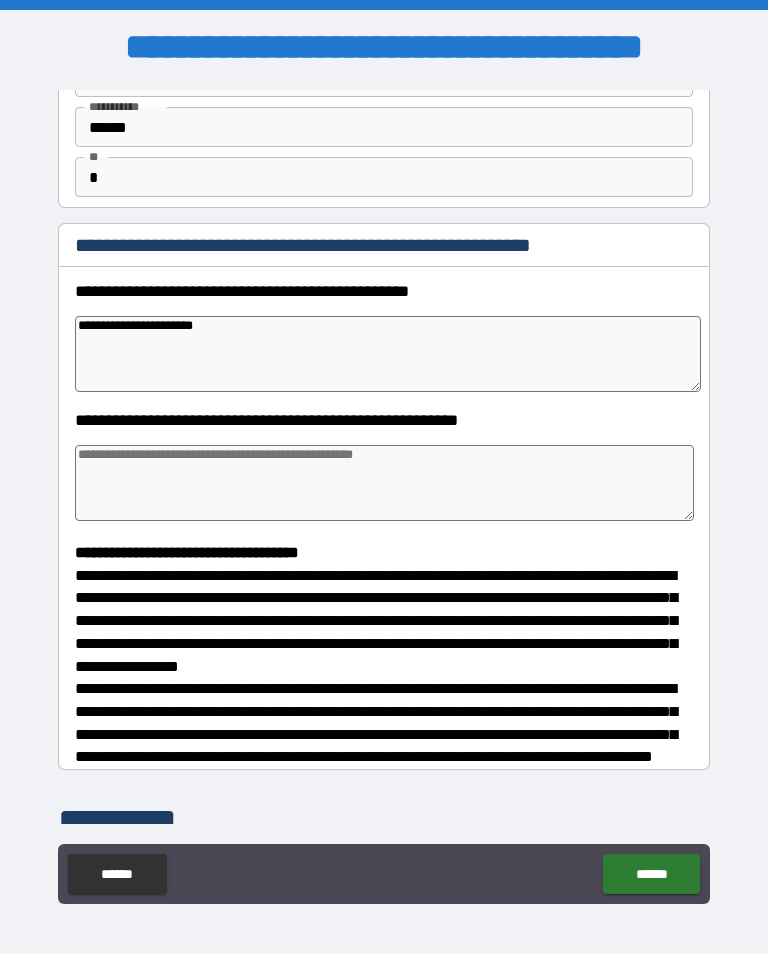 type on "*" 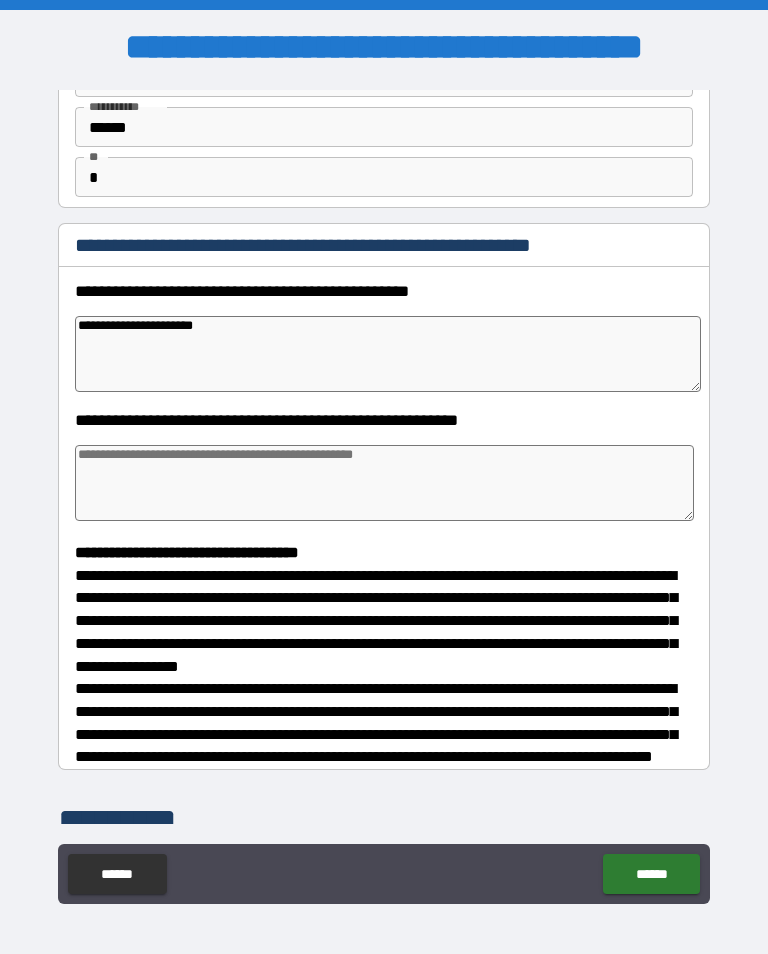 type on "*" 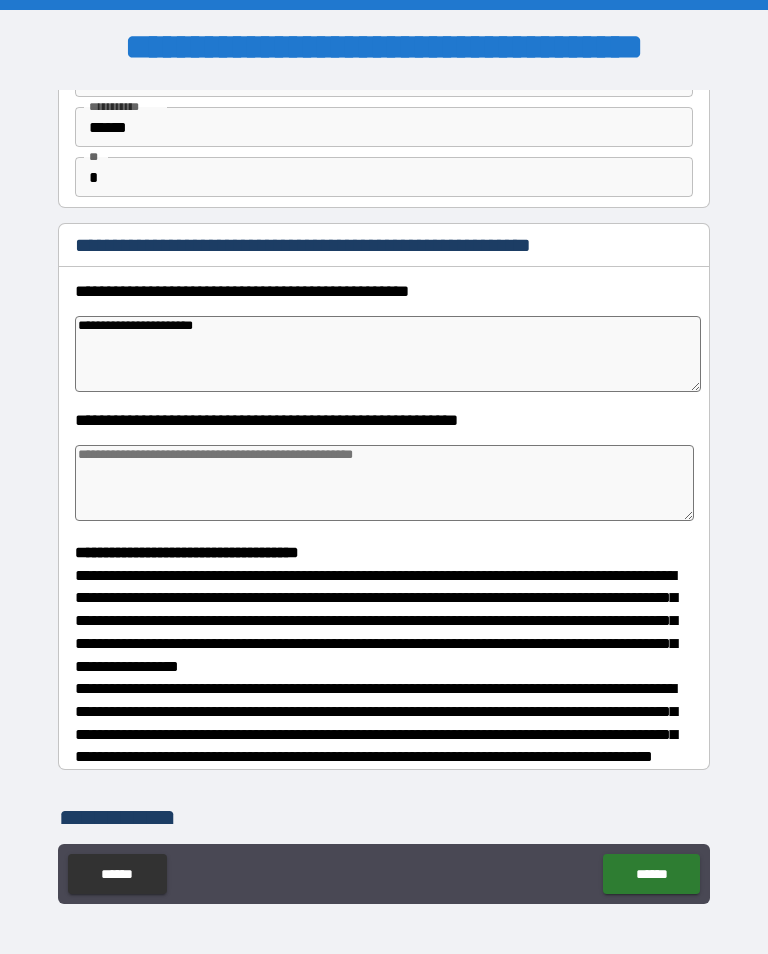 type on "*" 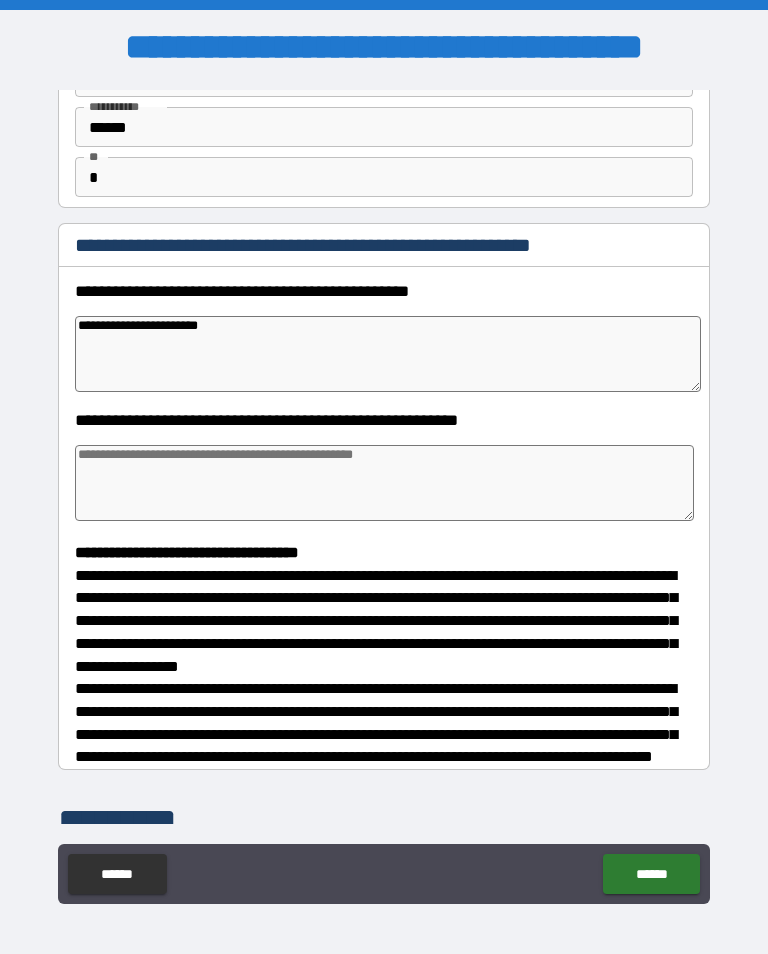 type on "*" 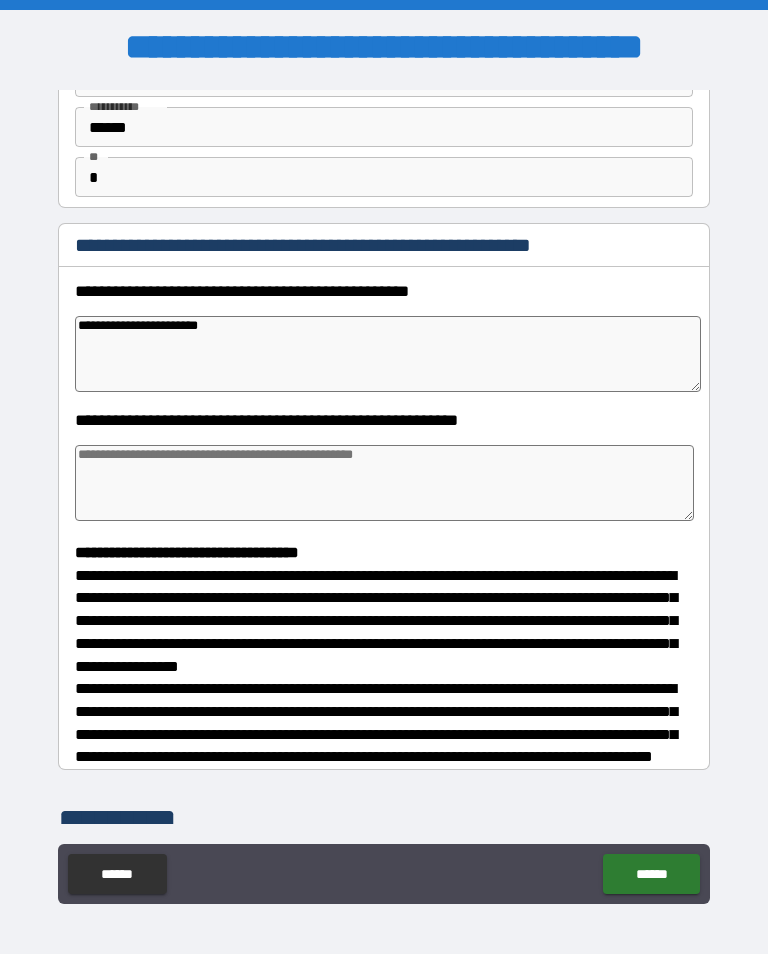 type on "*" 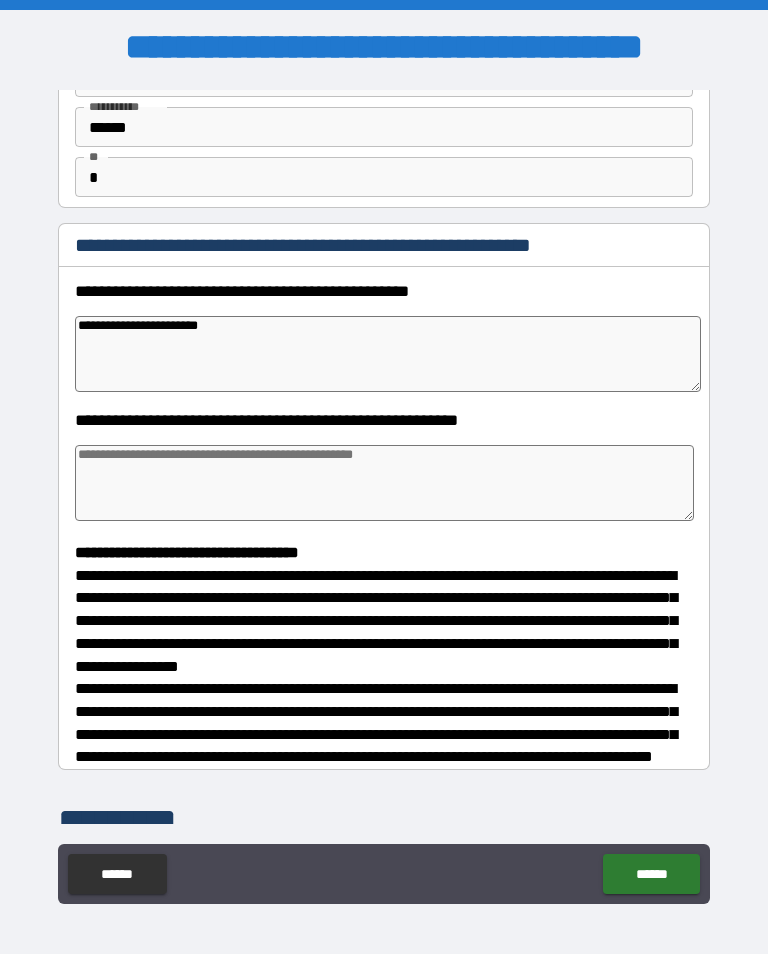 type on "*" 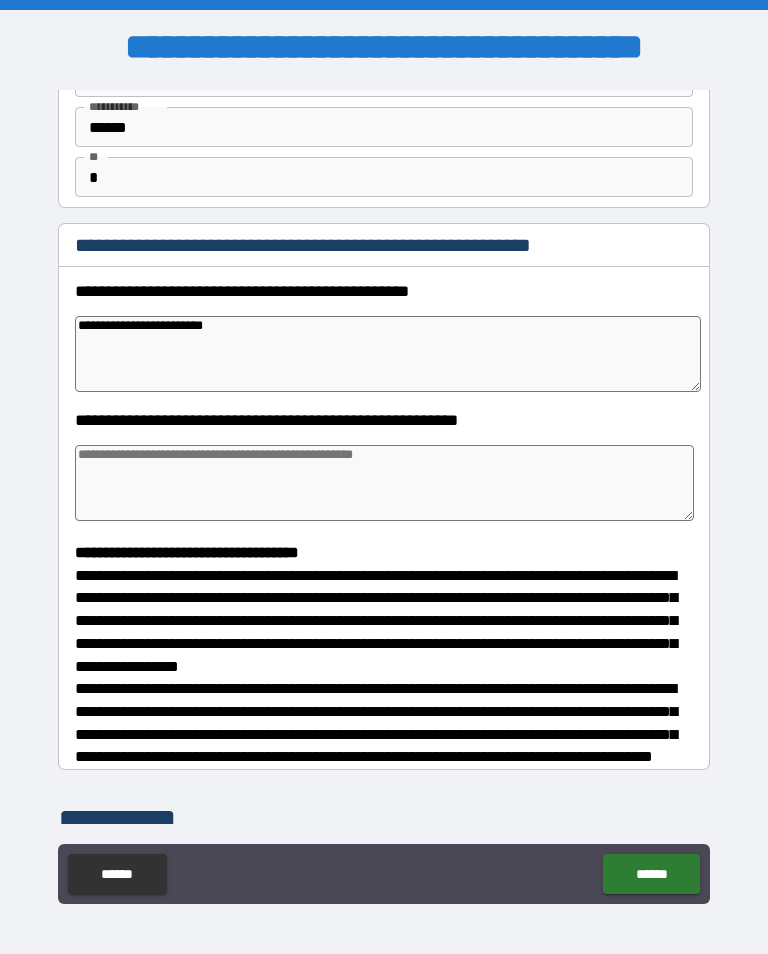 type on "*" 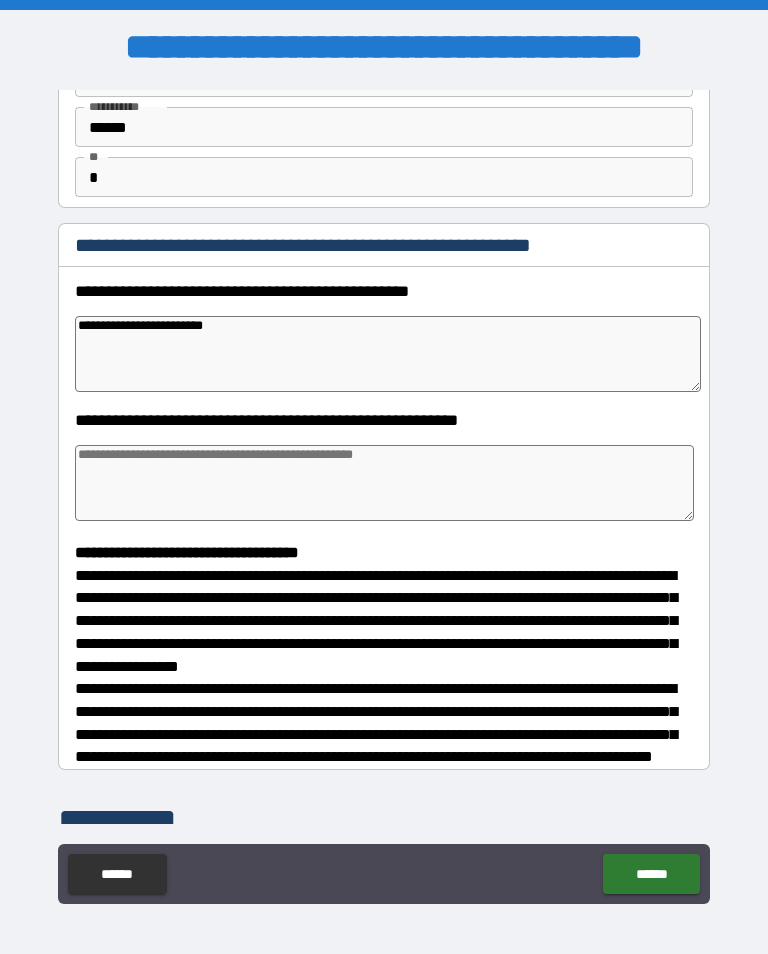 type on "*" 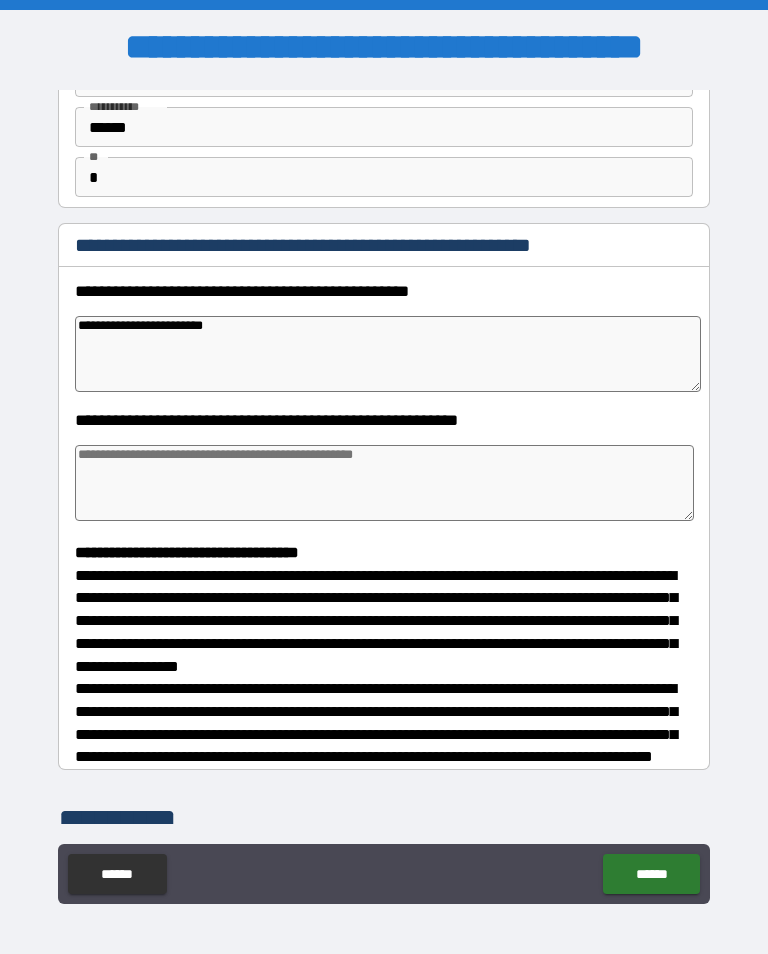 type on "*" 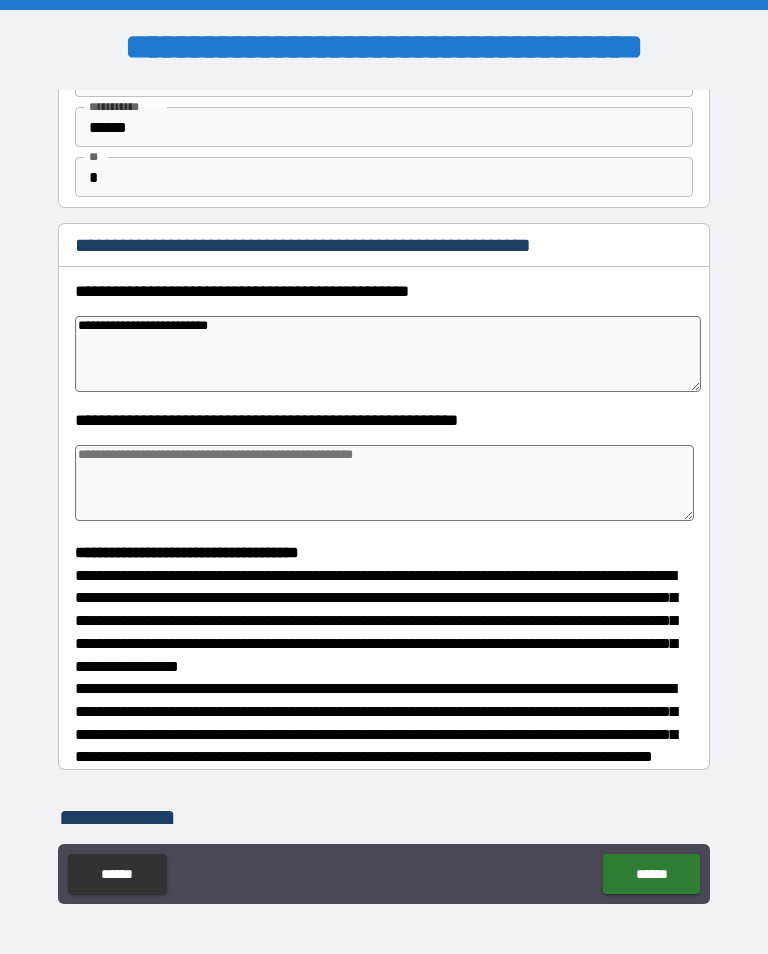 type on "*" 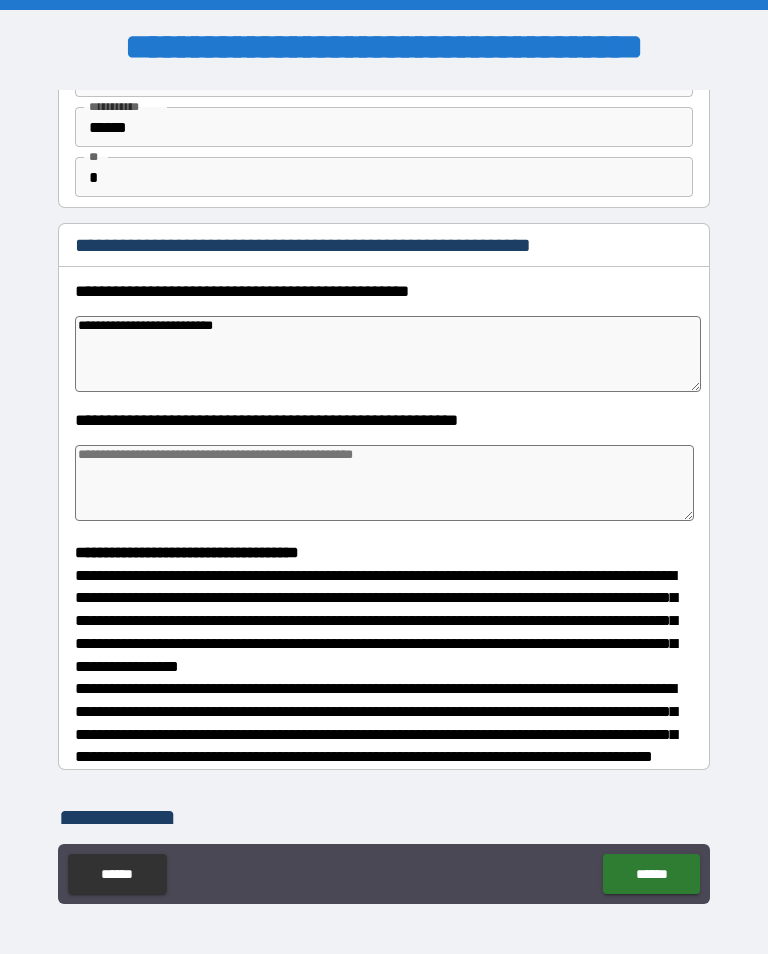 type on "*" 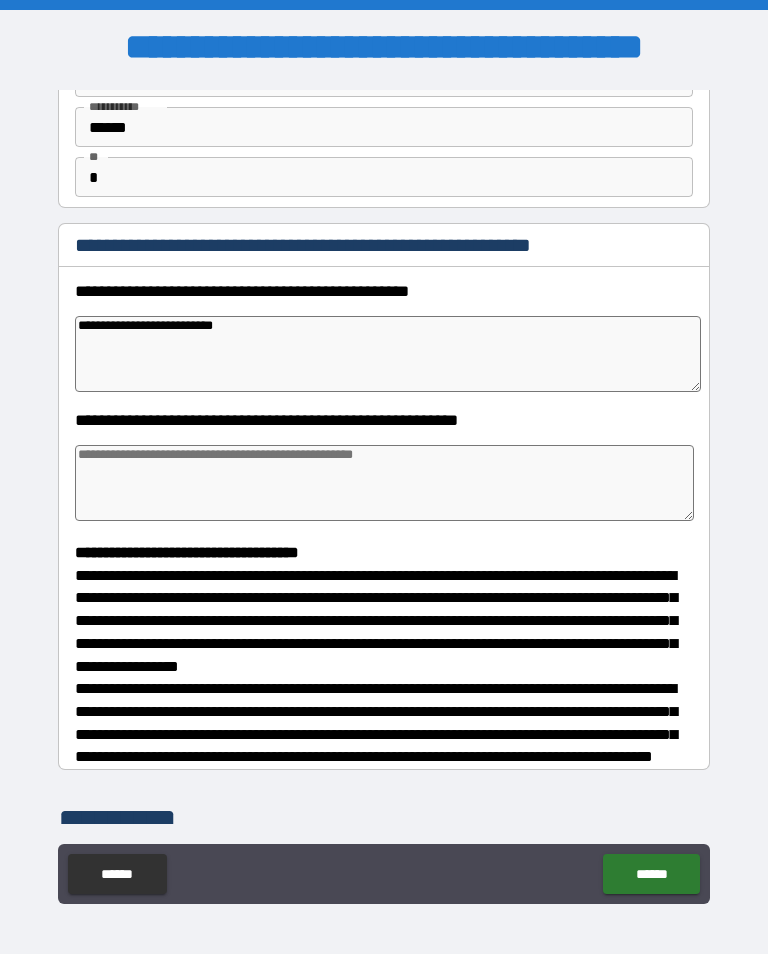 type on "*" 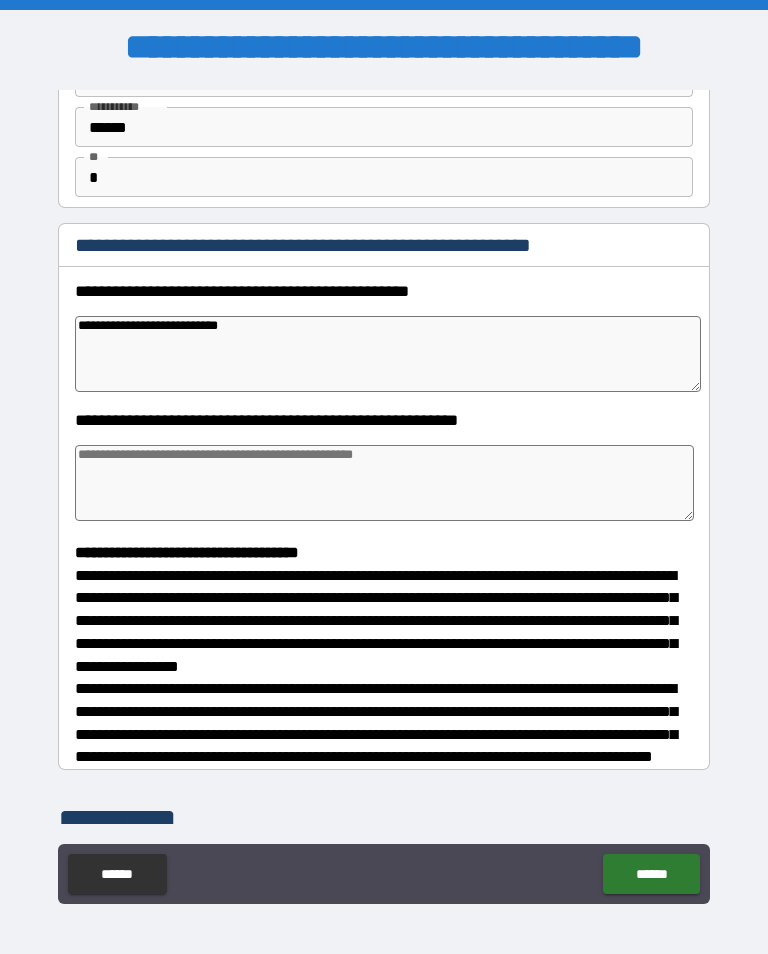 type on "*" 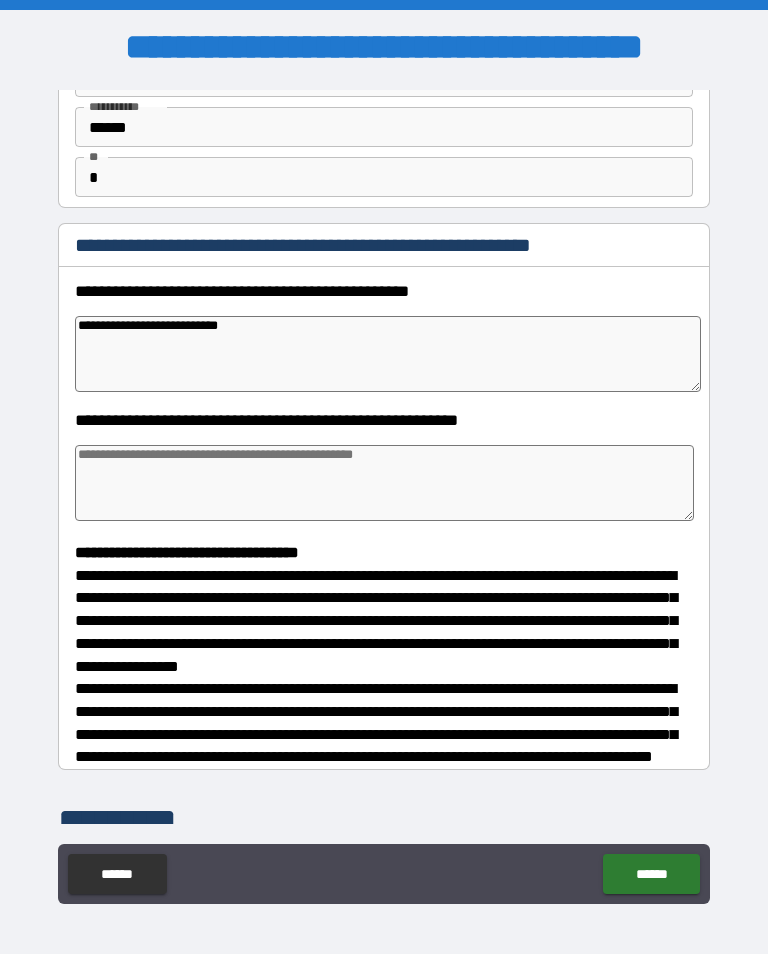 type on "*" 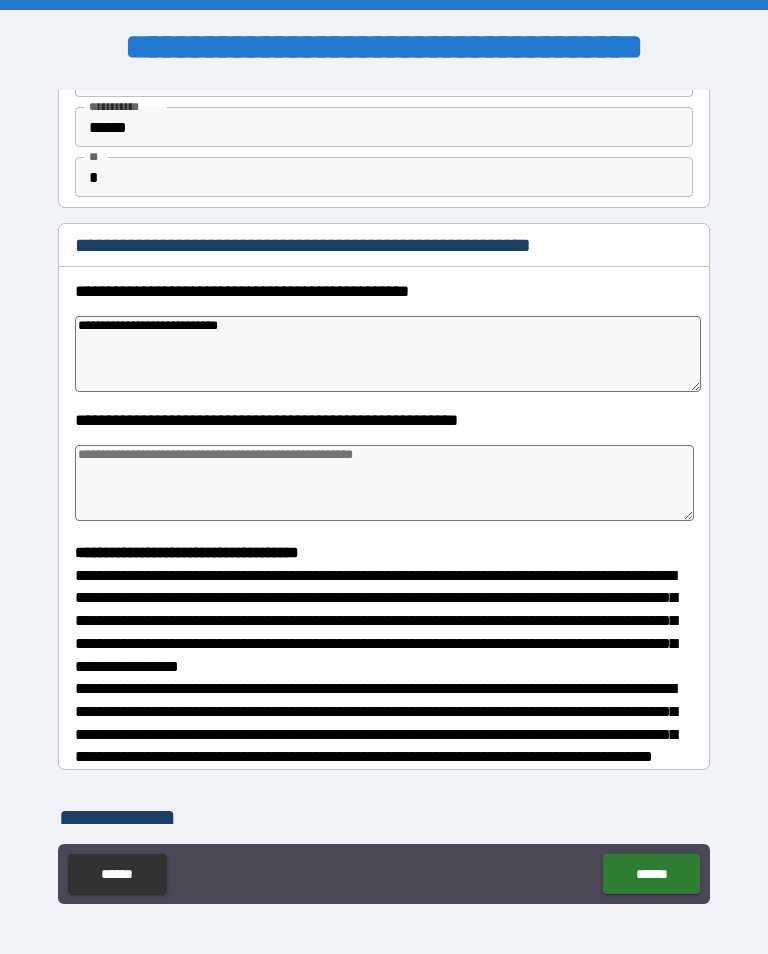 type on "*" 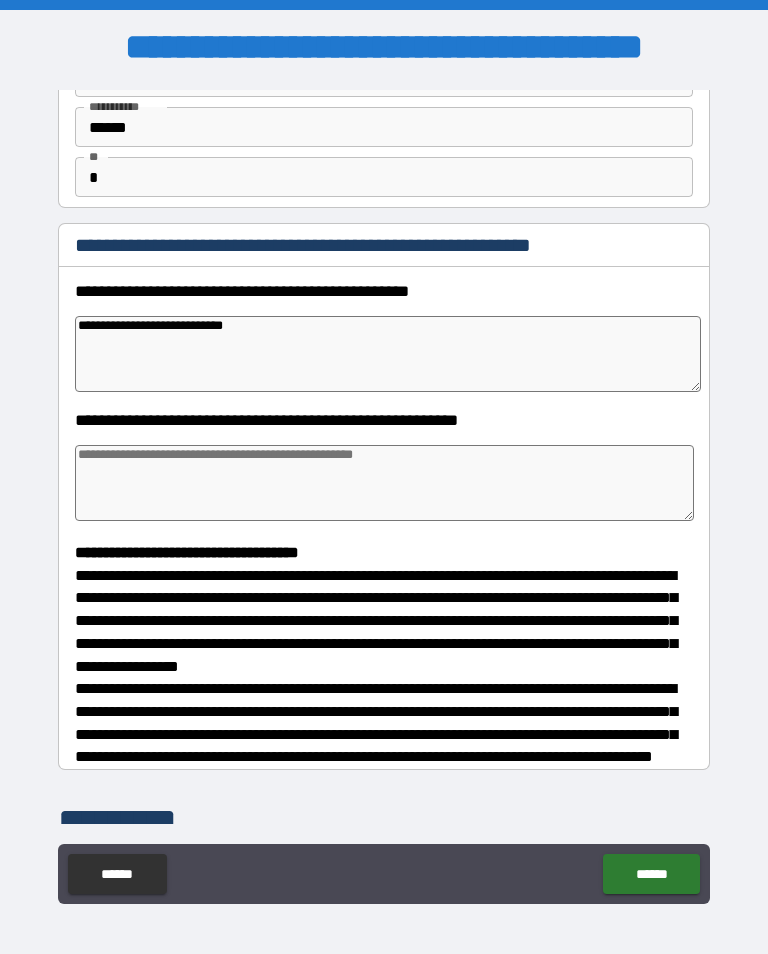 type on "*" 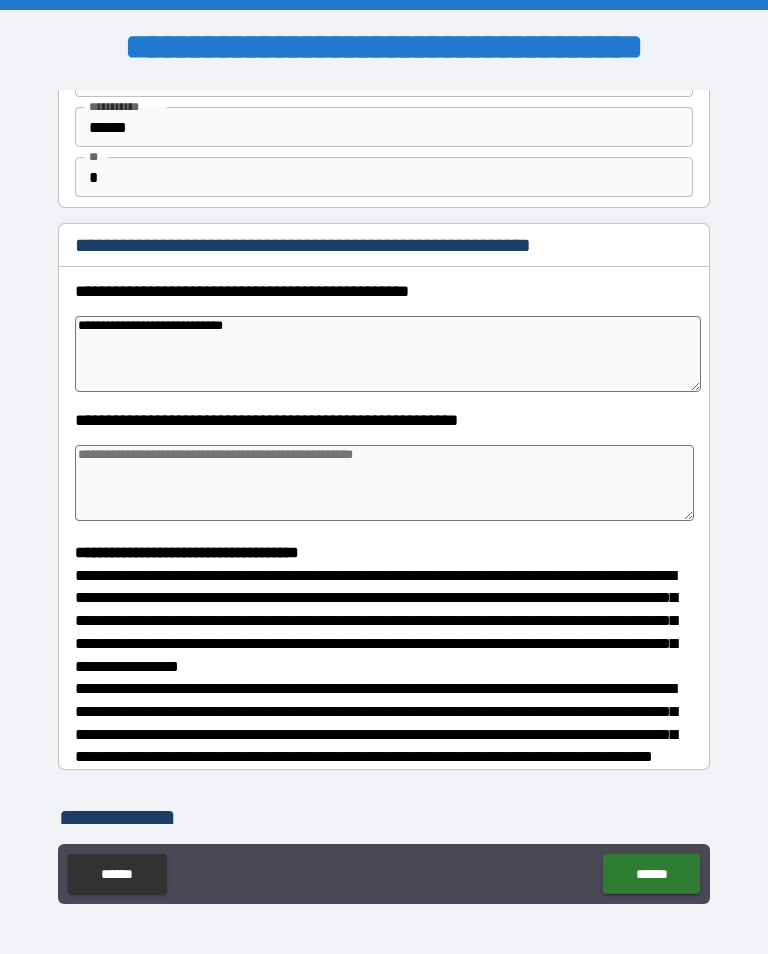 type on "**********" 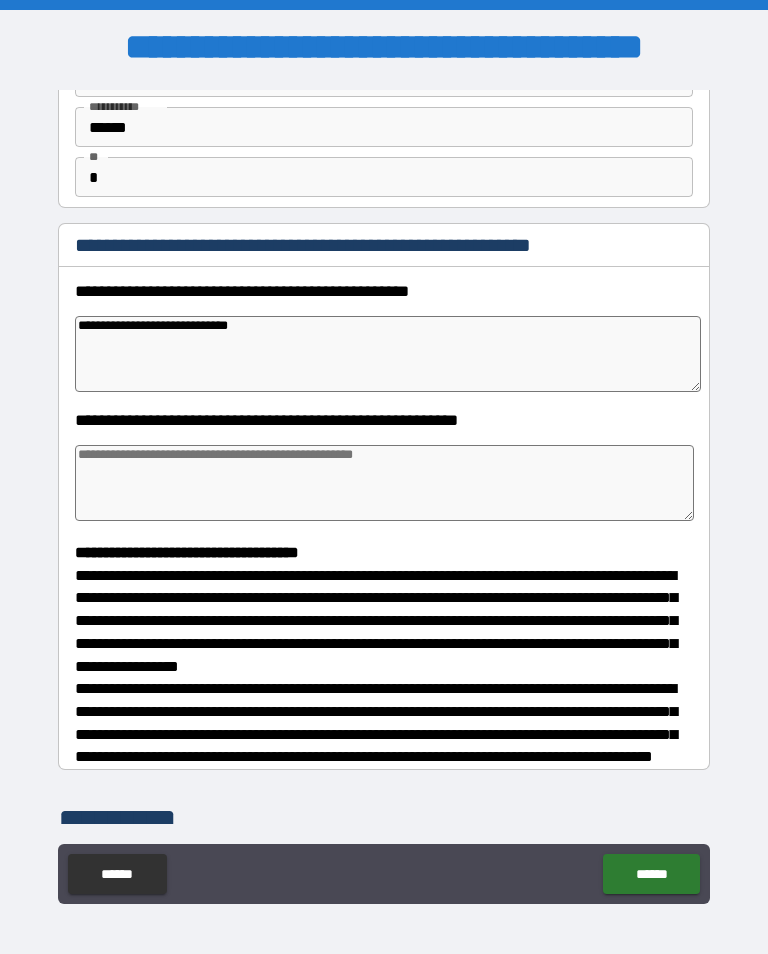 type on "*" 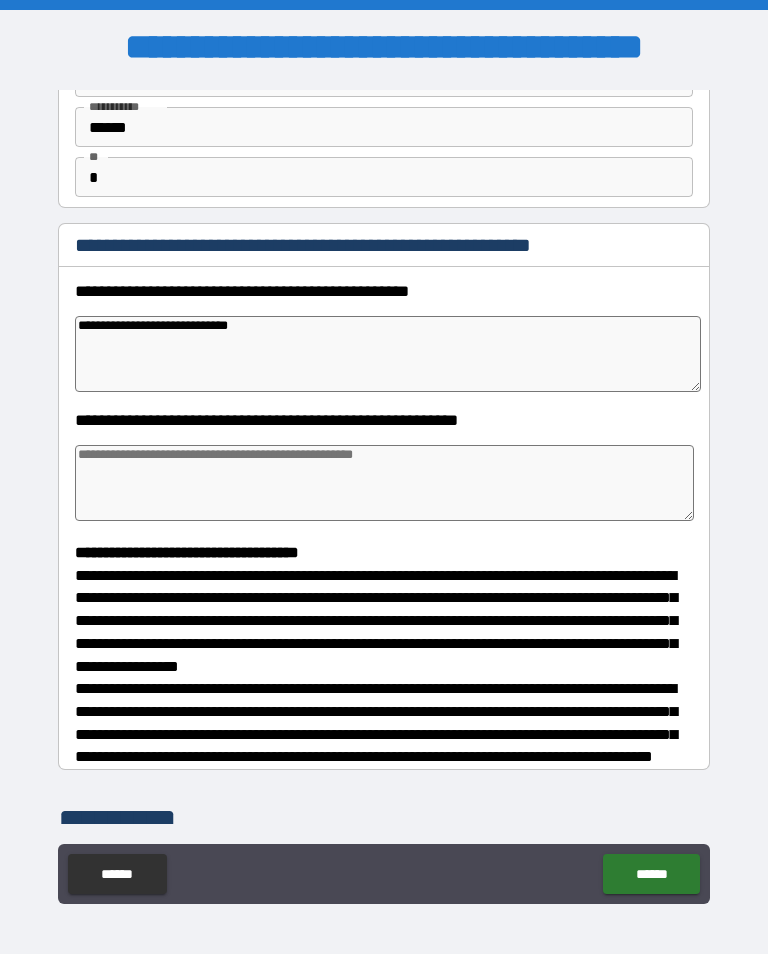 type on "**********" 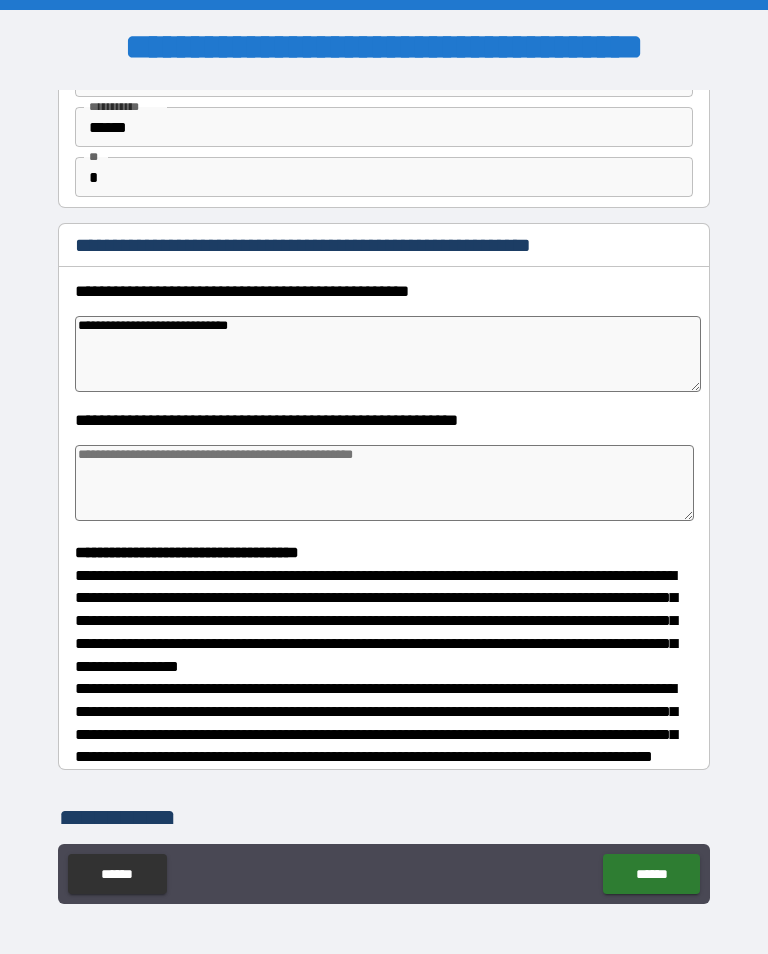 type on "*" 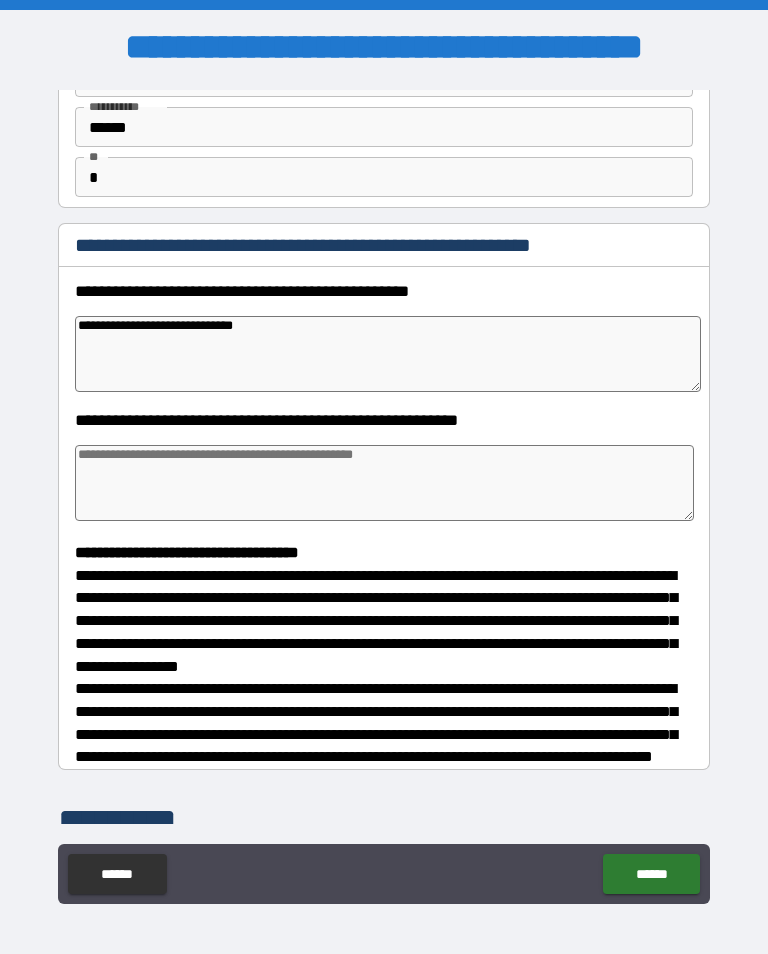 type on "*" 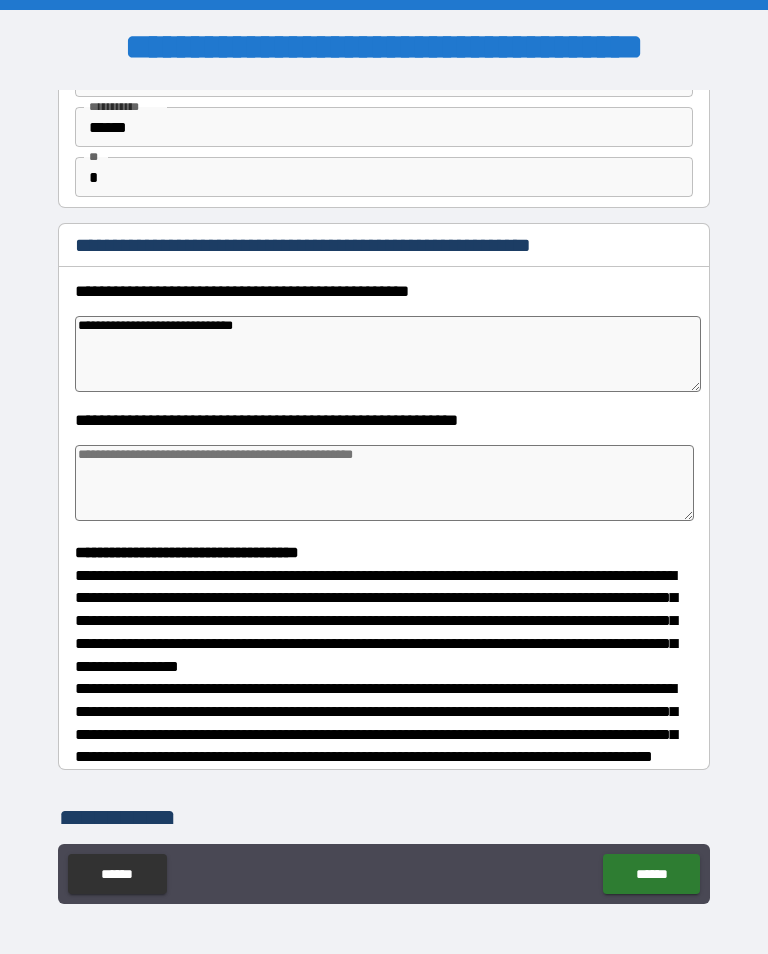type on "*" 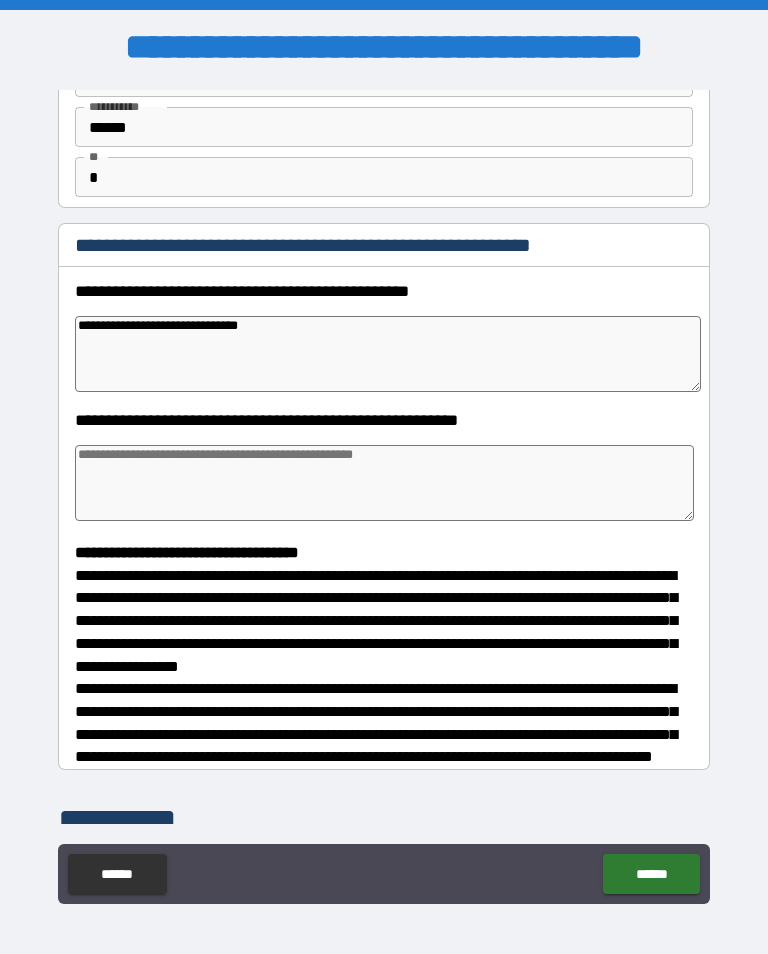 type on "*" 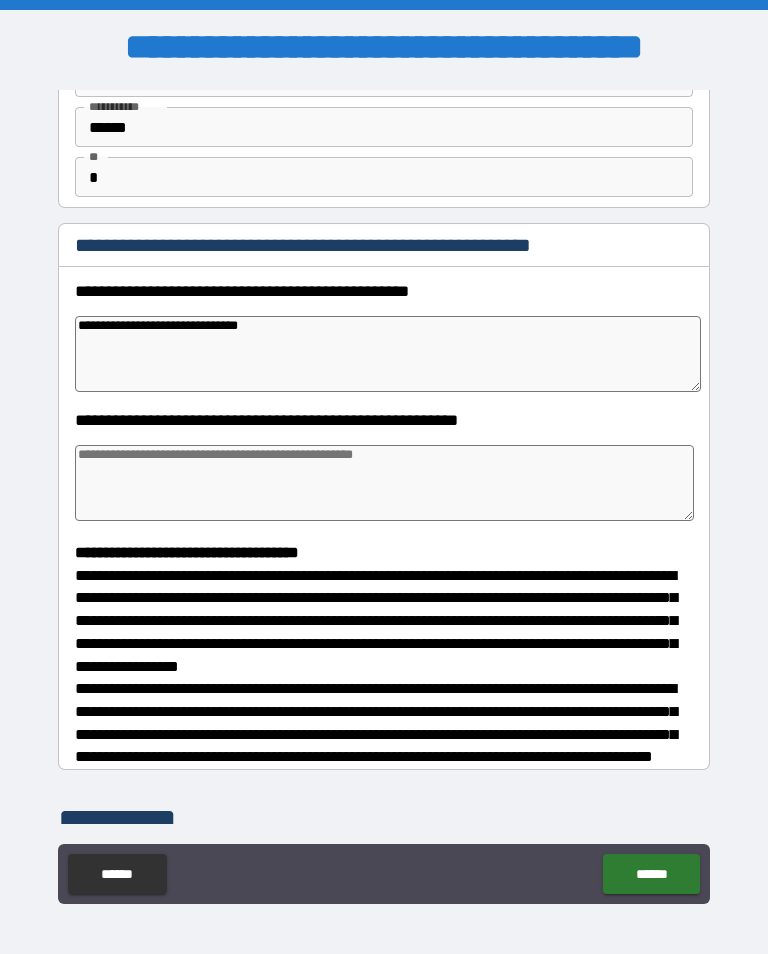type on "*" 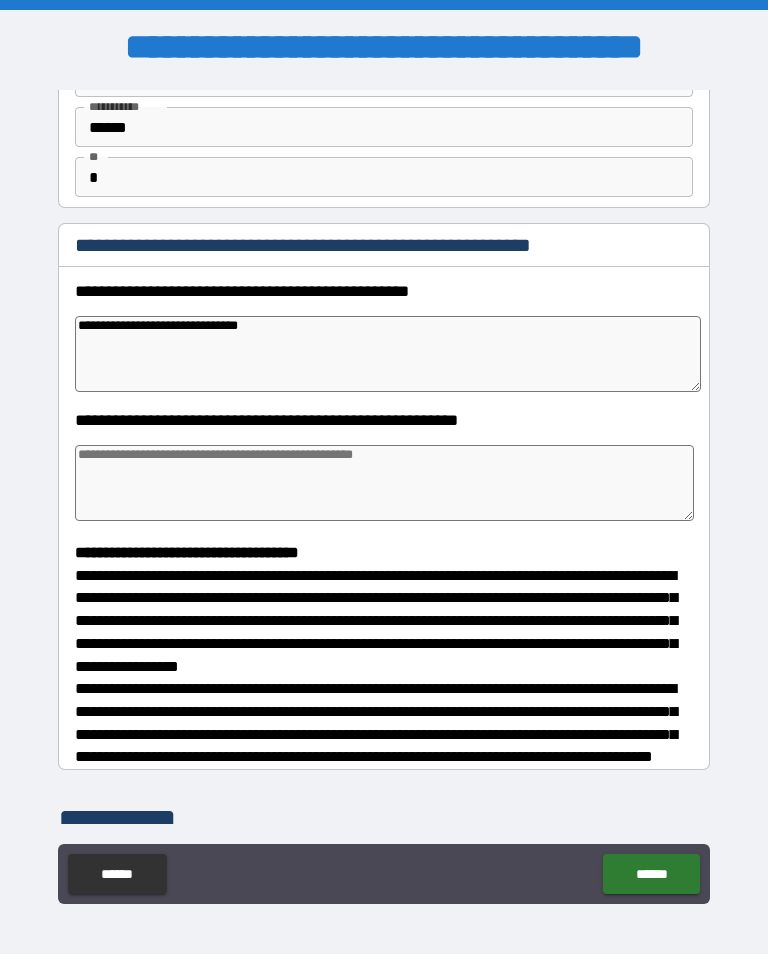 type on "*" 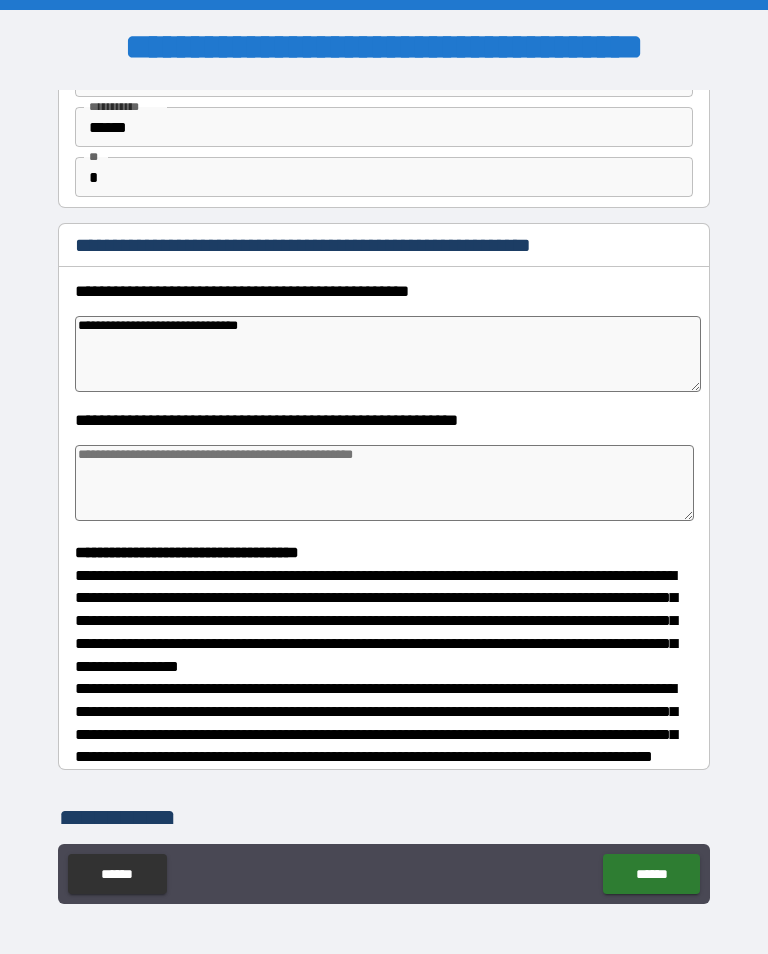 type on "**********" 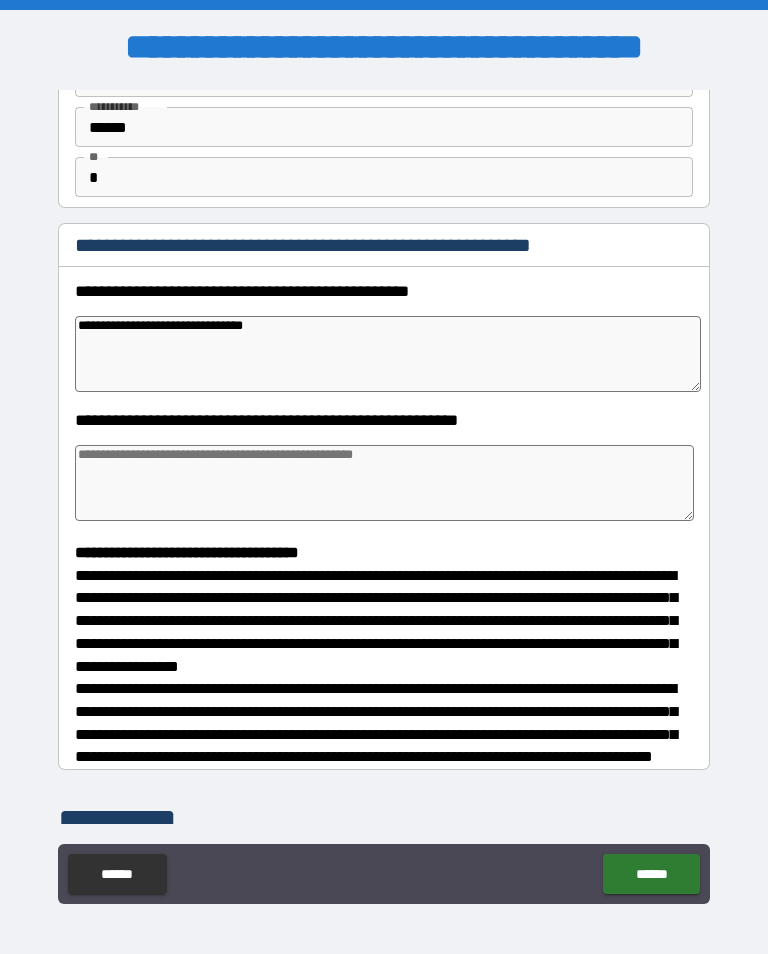type on "*" 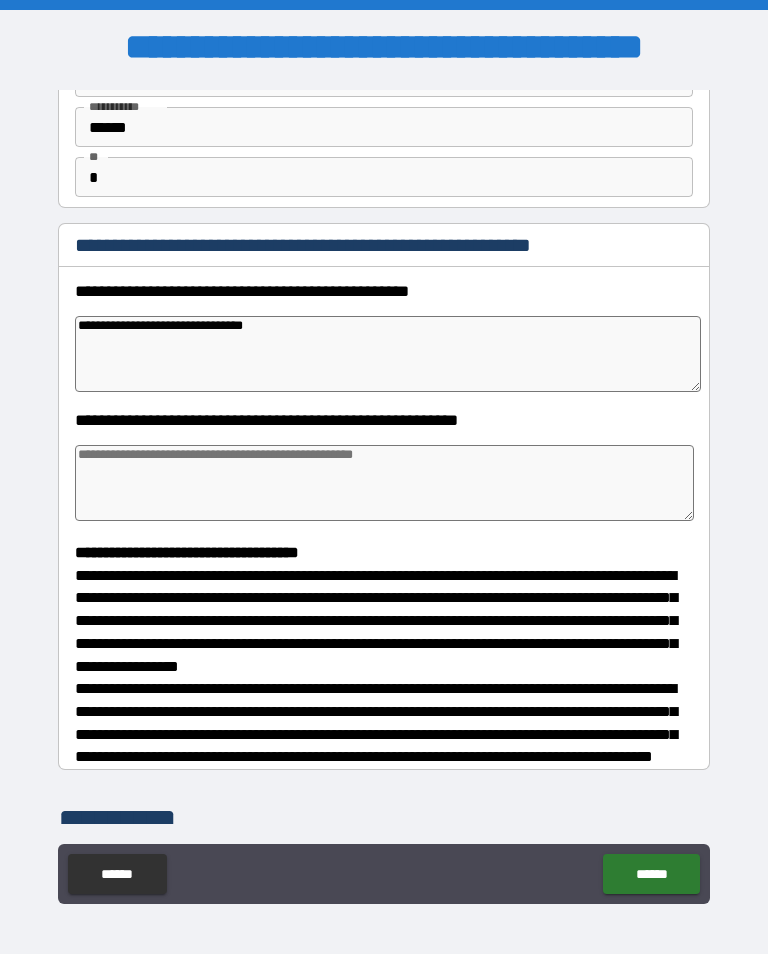 type on "*" 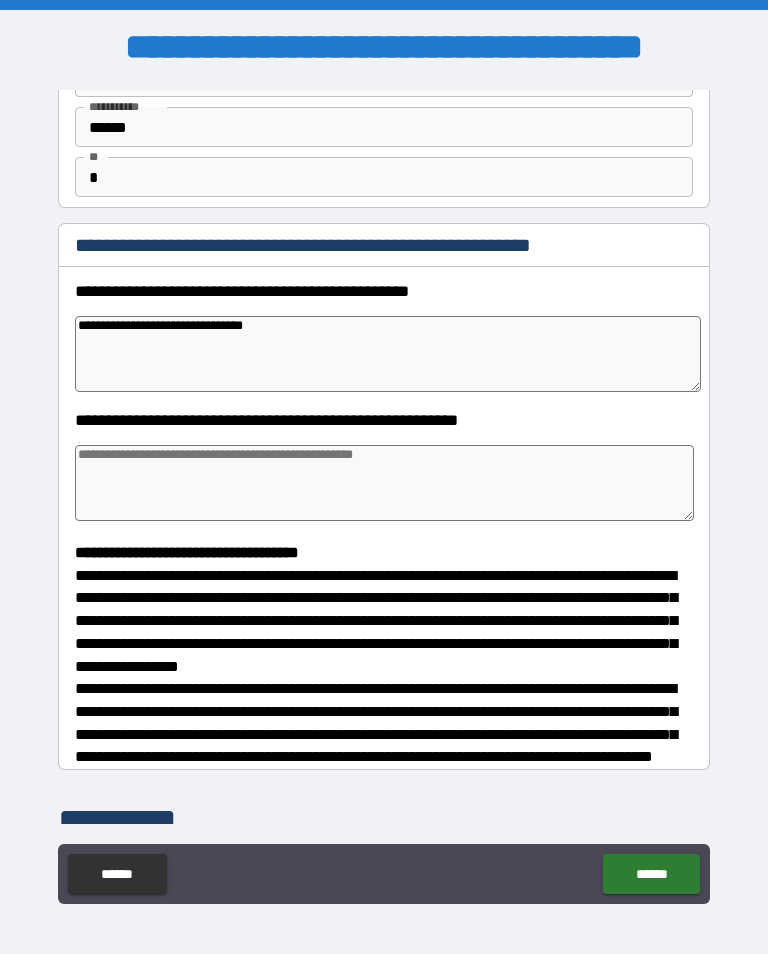 type on "*" 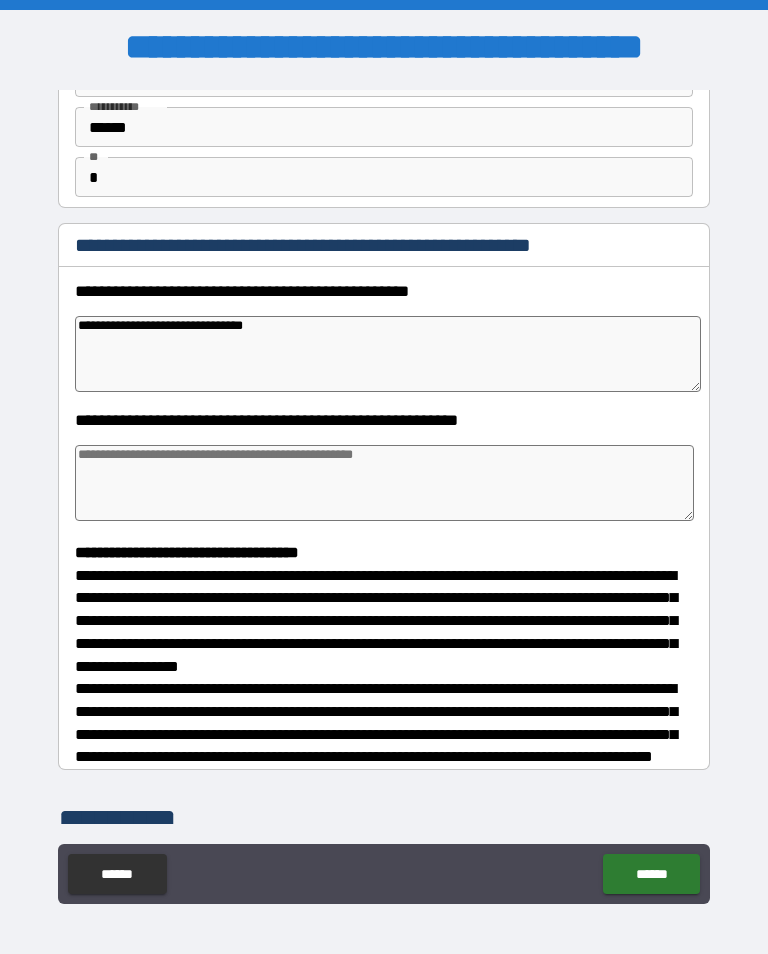 type on "**********" 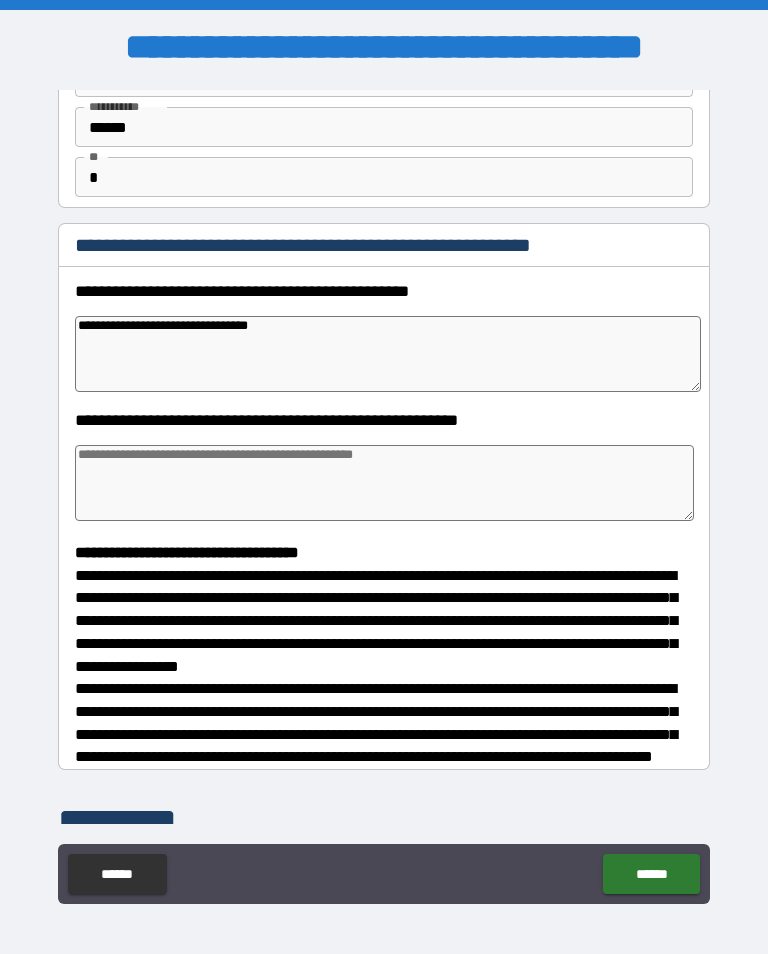 type on "*" 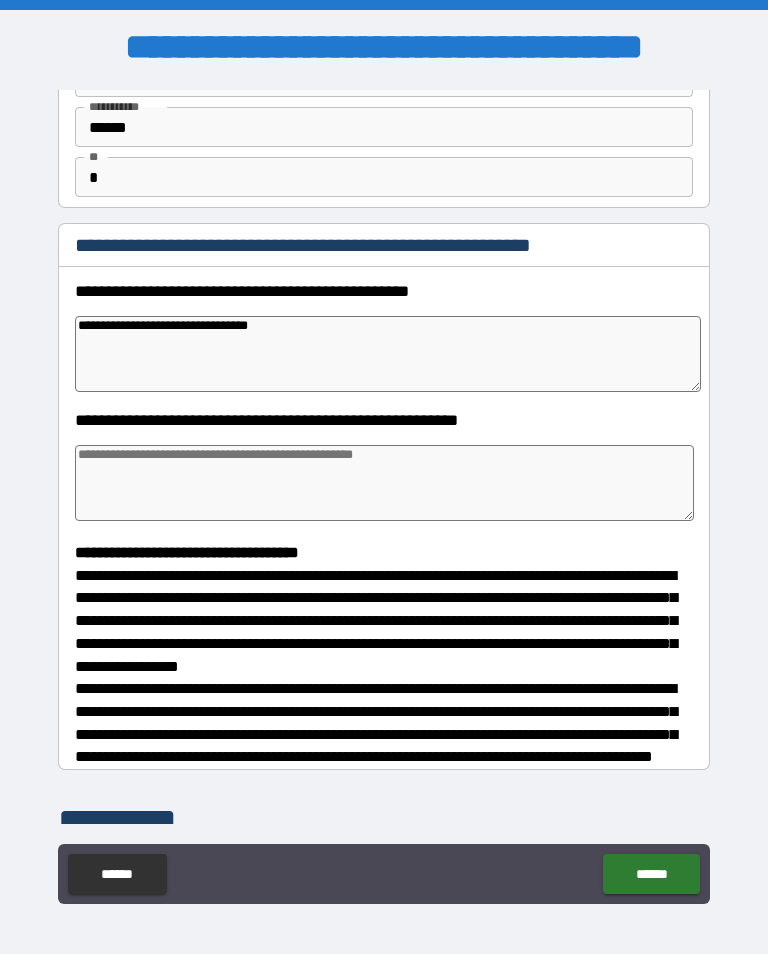 type on "*" 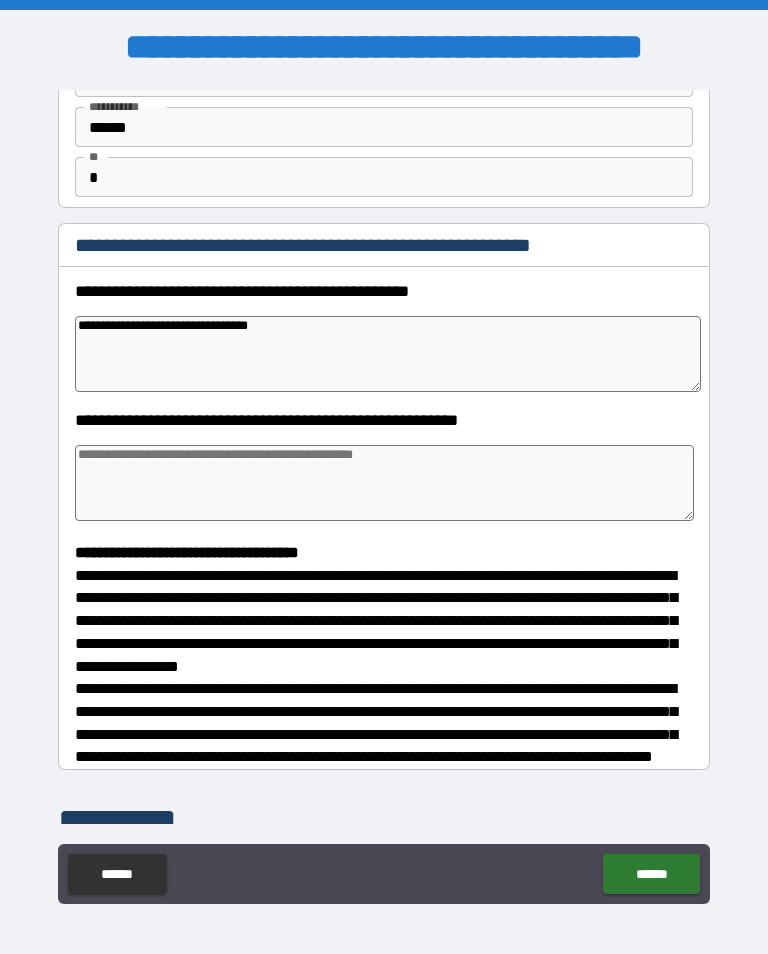 type on "*" 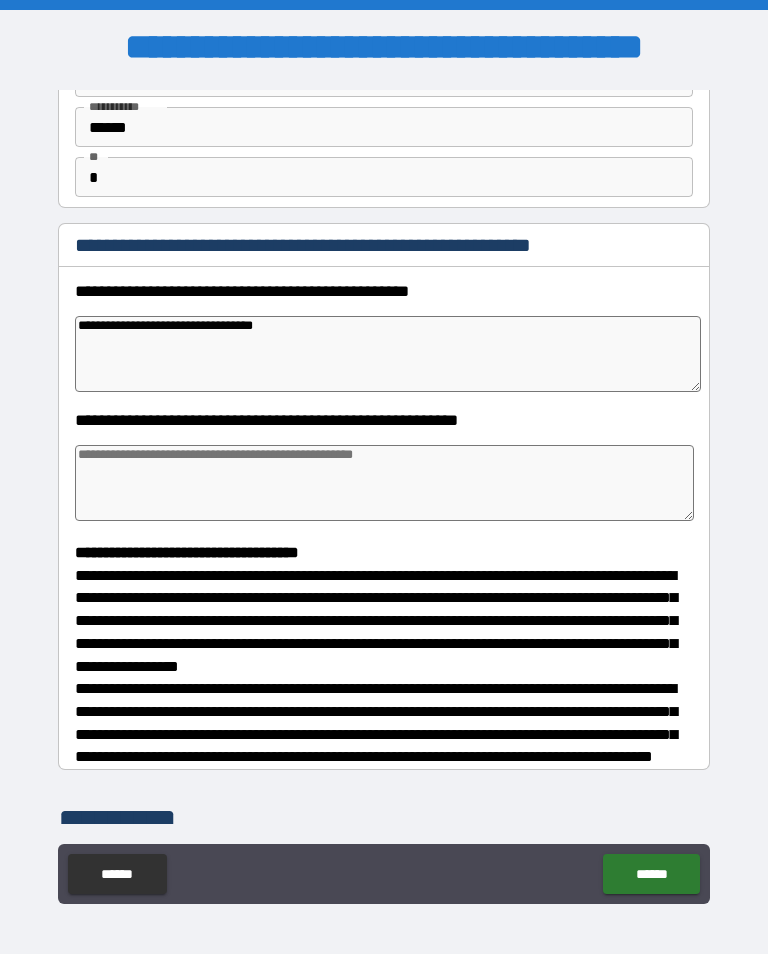 type on "*" 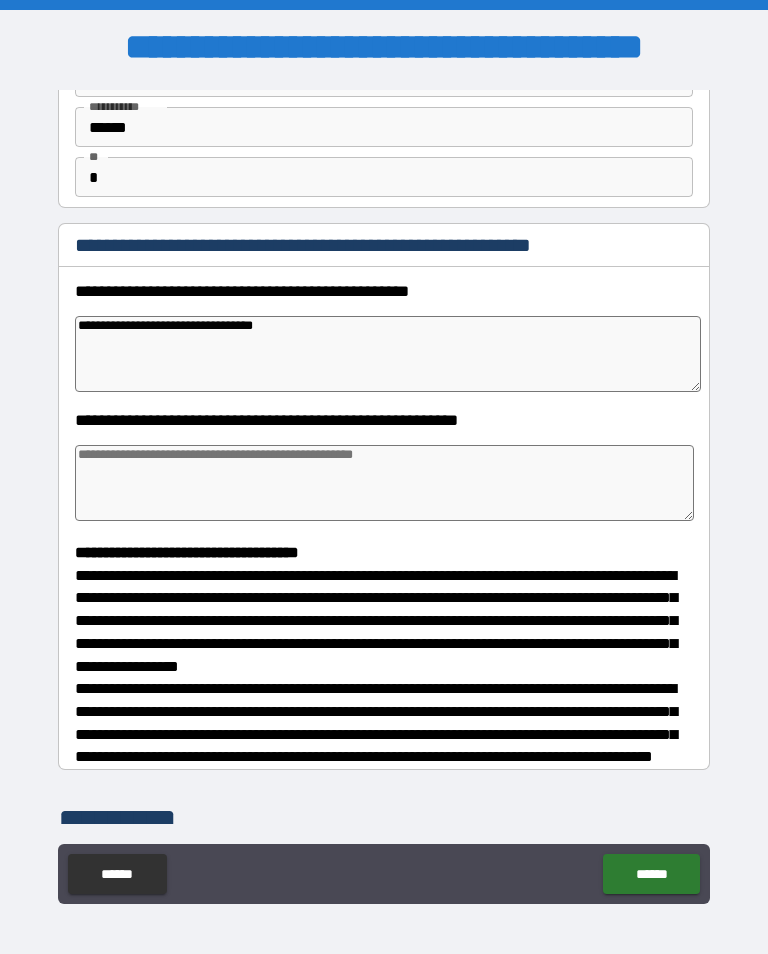 type on "**********" 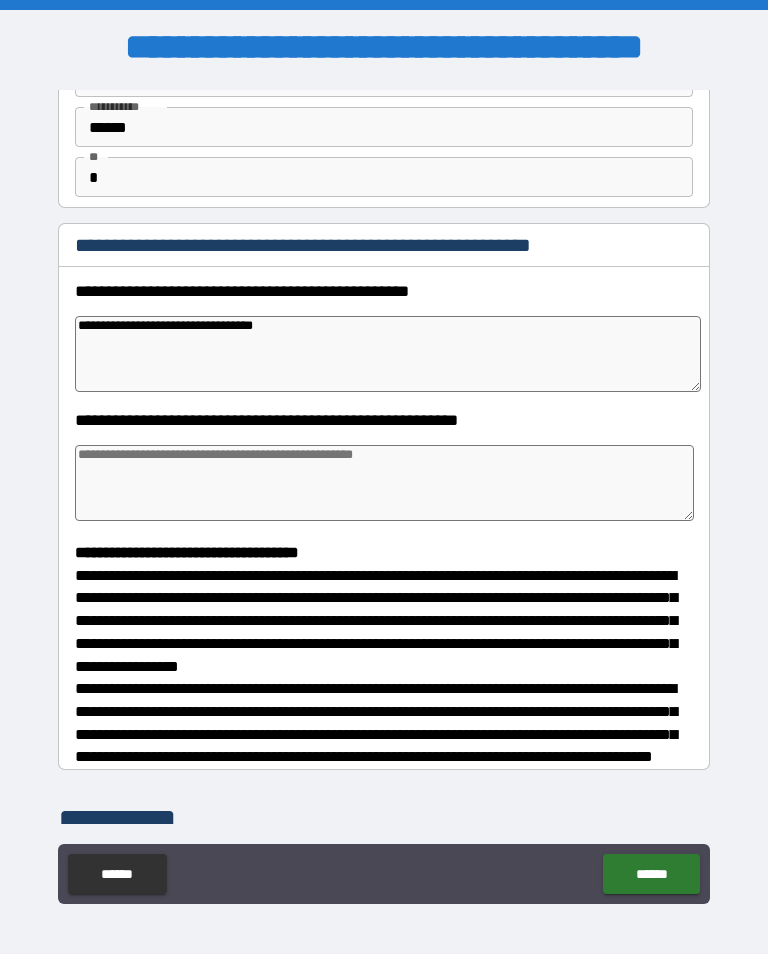 type on "*" 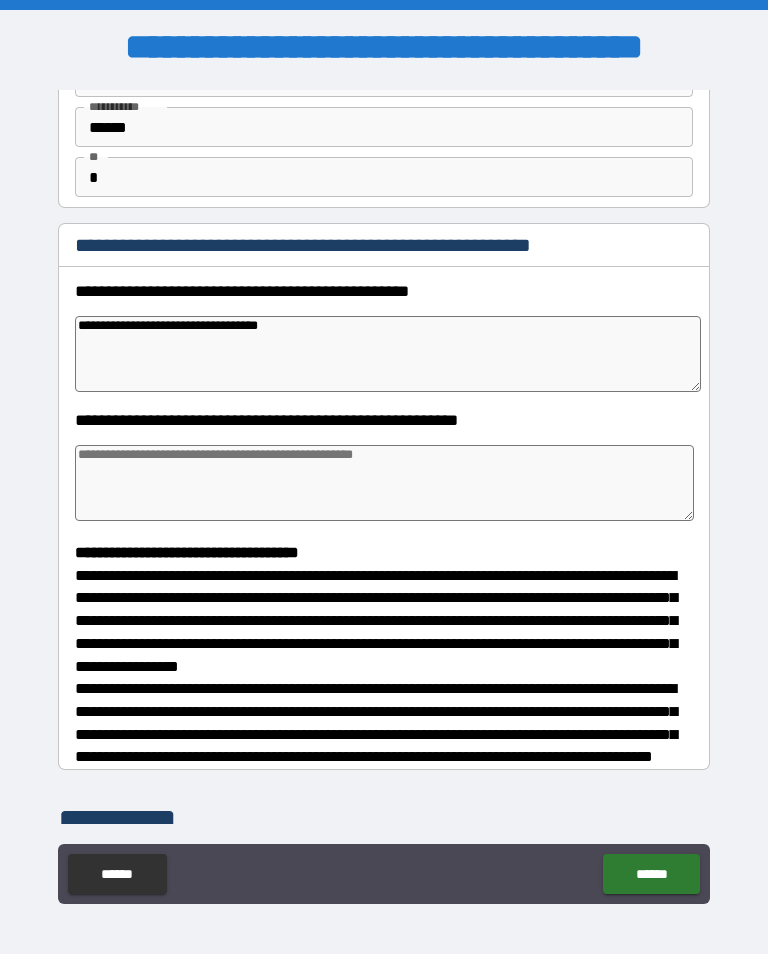 type on "*" 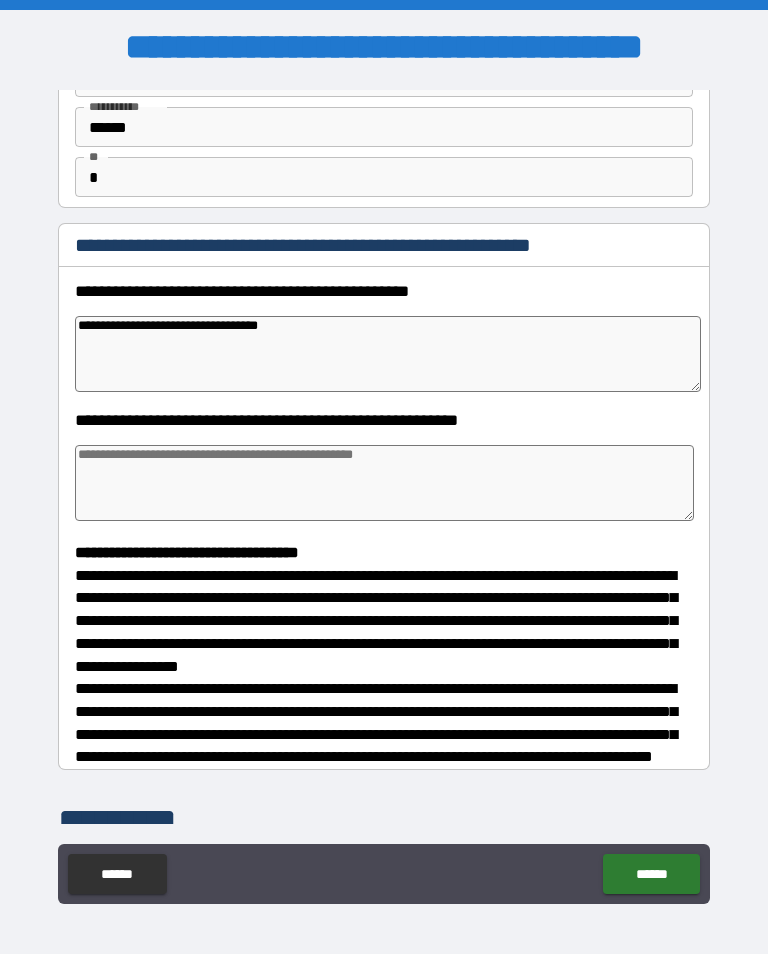 type on "**********" 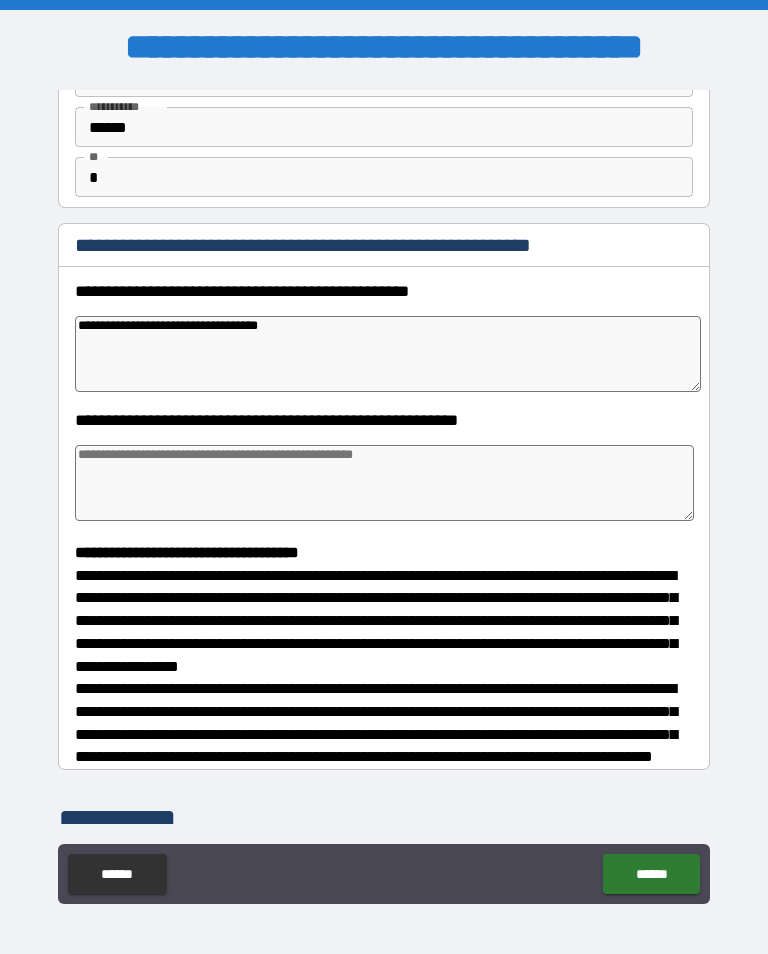 type on "*" 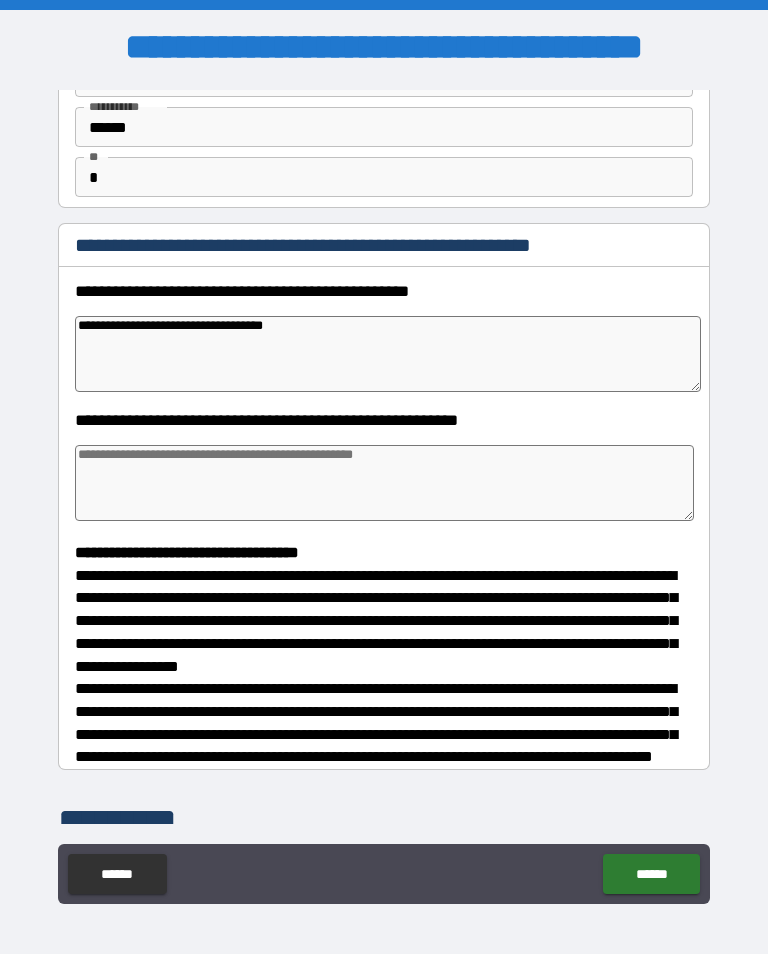 type on "*" 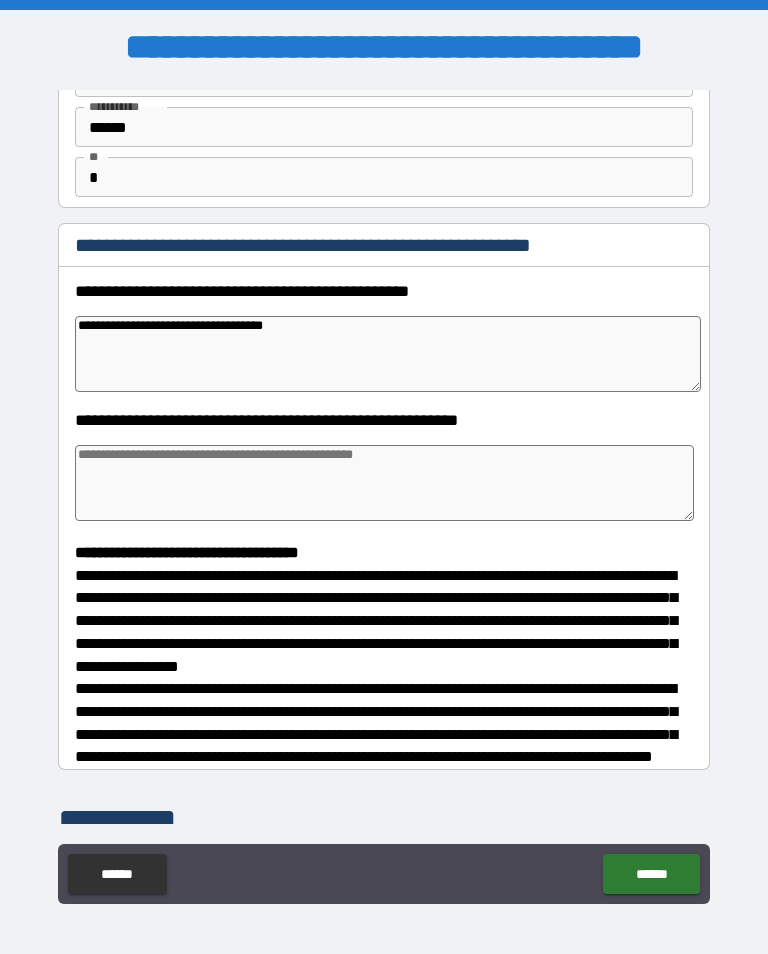 type 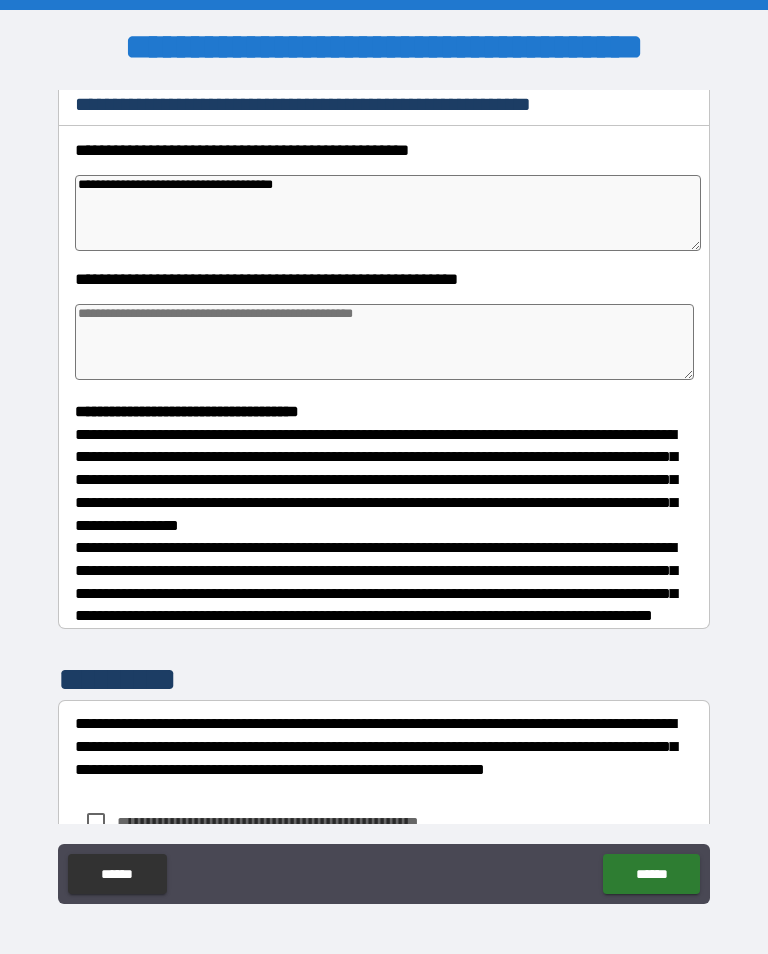 scroll, scrollTop: 273, scrollLeft: 0, axis: vertical 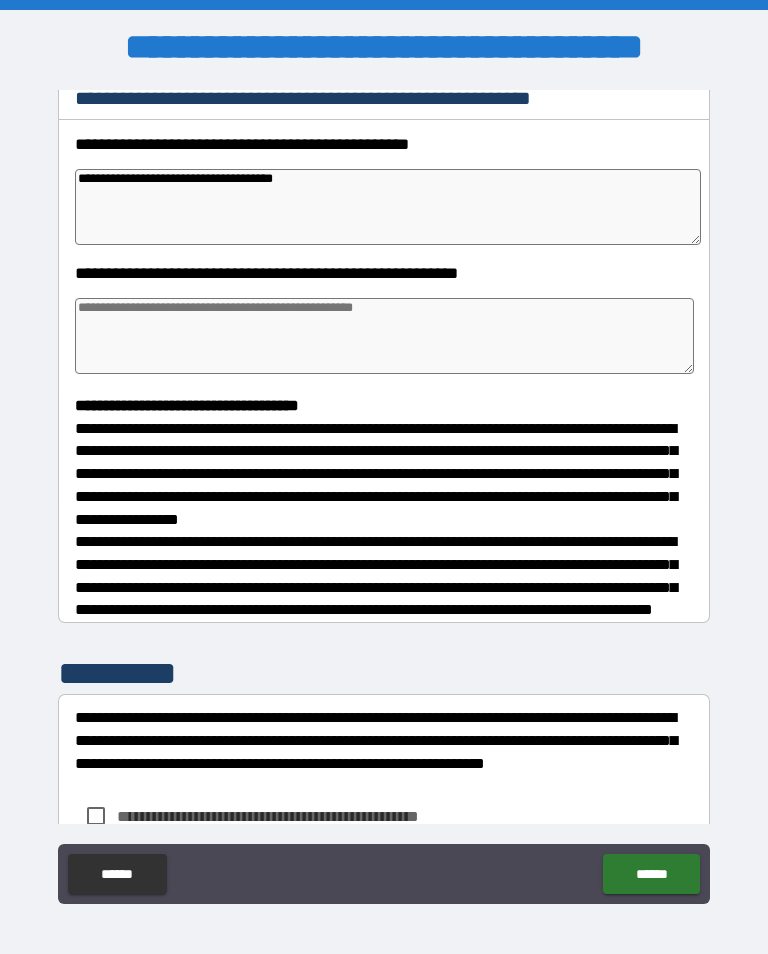 click at bounding box center [384, 336] 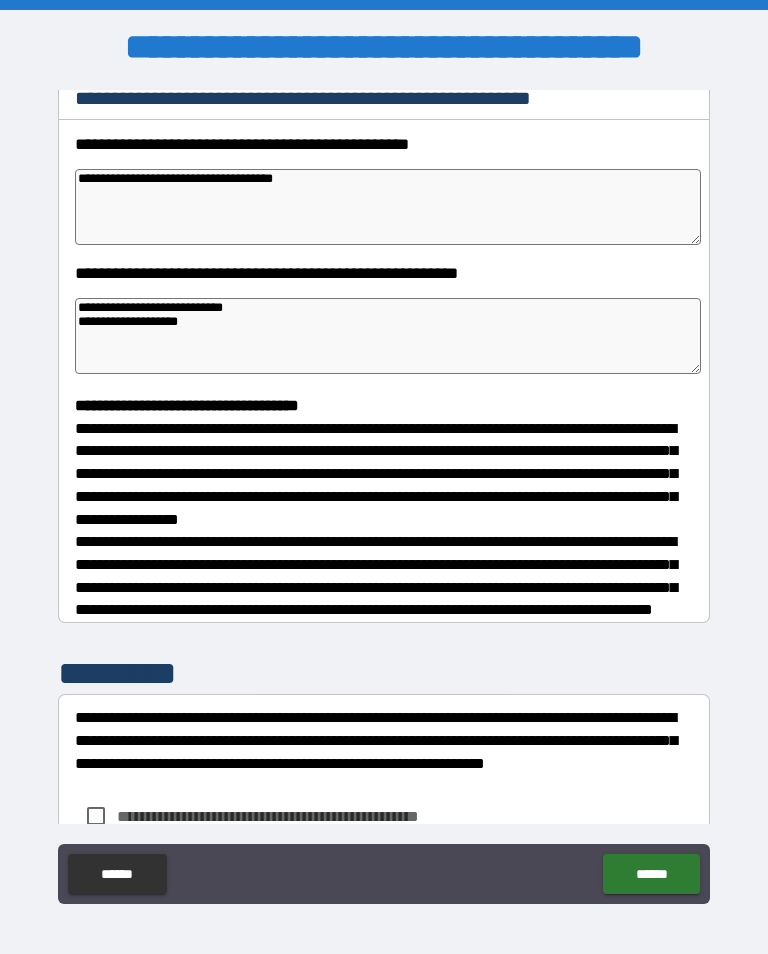 click on "**********" at bounding box center (388, 207) 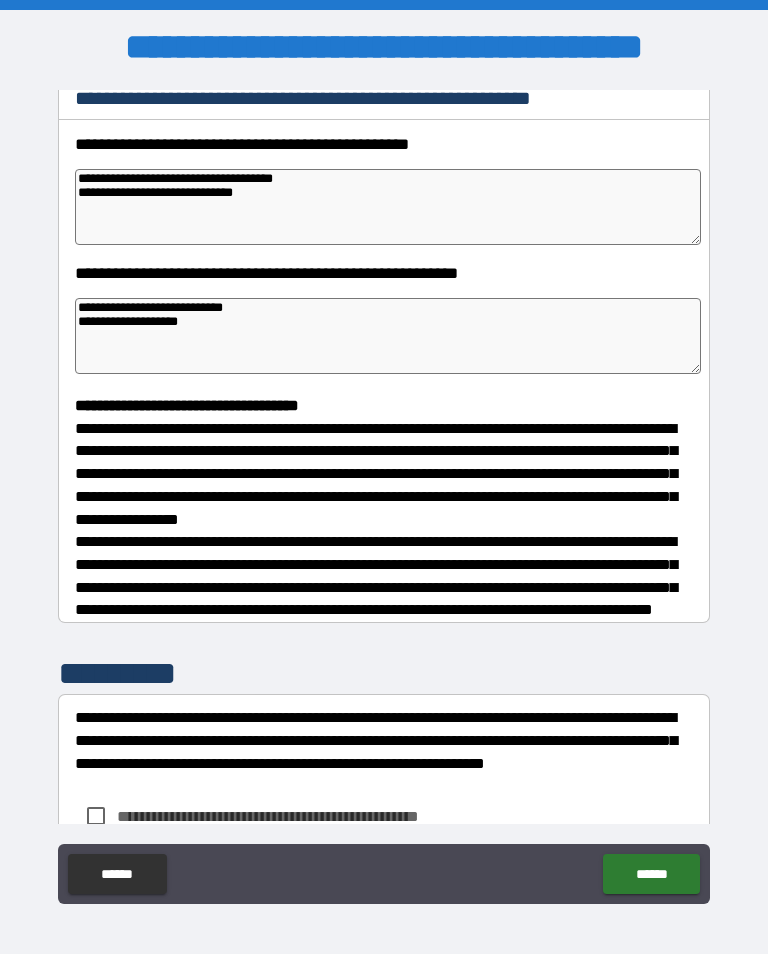 click on "**********" at bounding box center [384, 495] 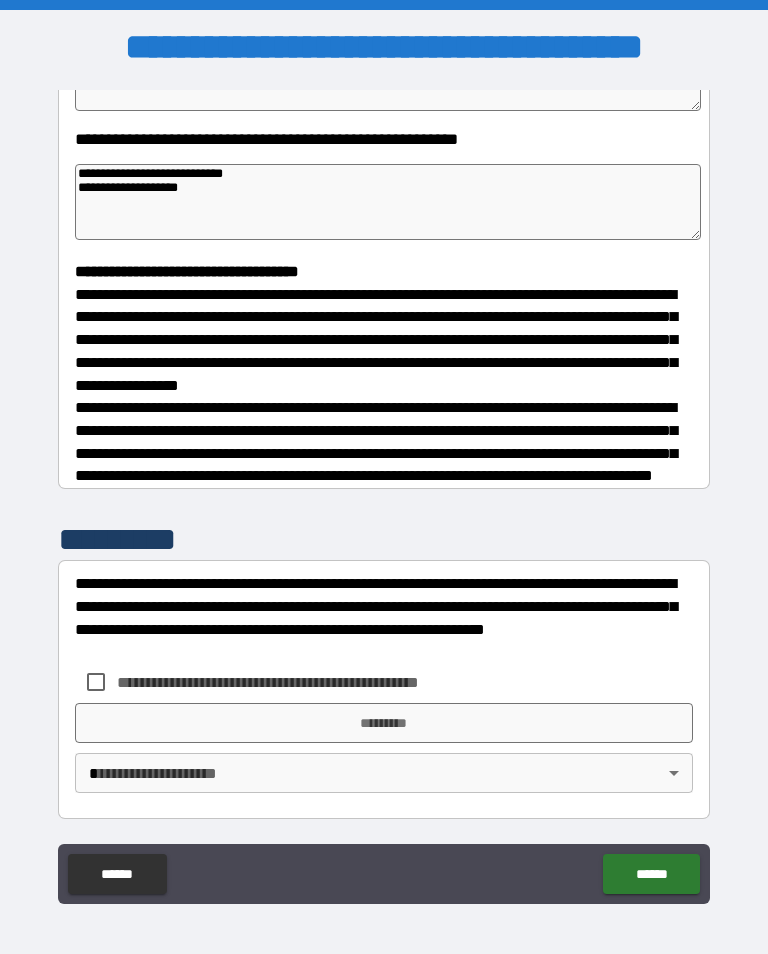 scroll, scrollTop: 422, scrollLeft: 0, axis: vertical 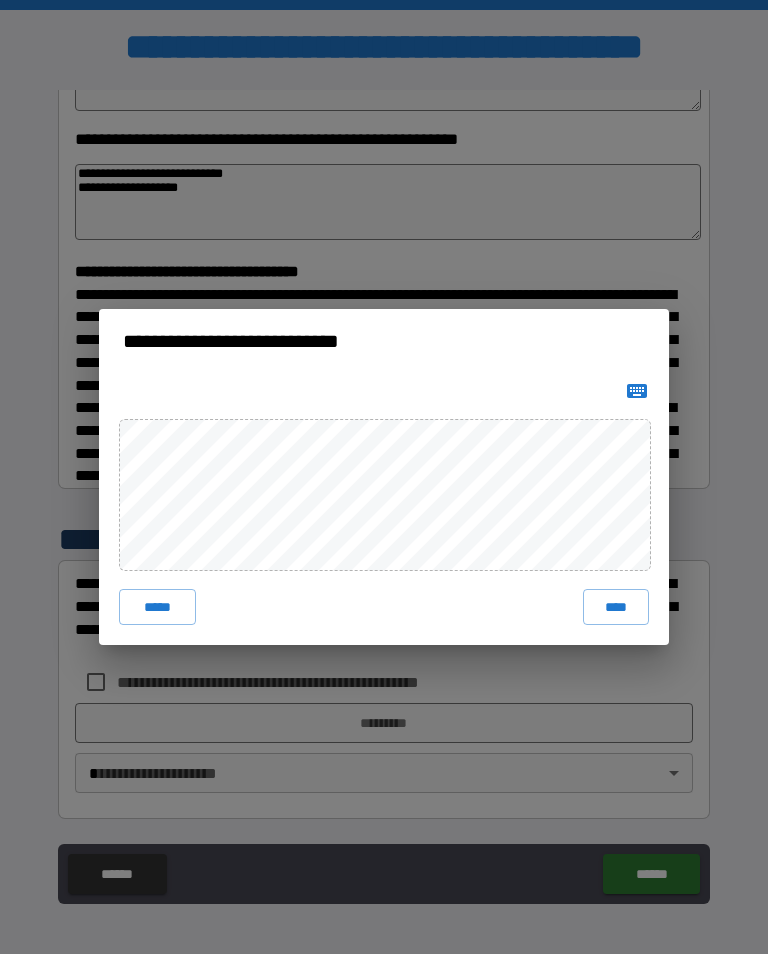 click on "*****" at bounding box center (157, 607) 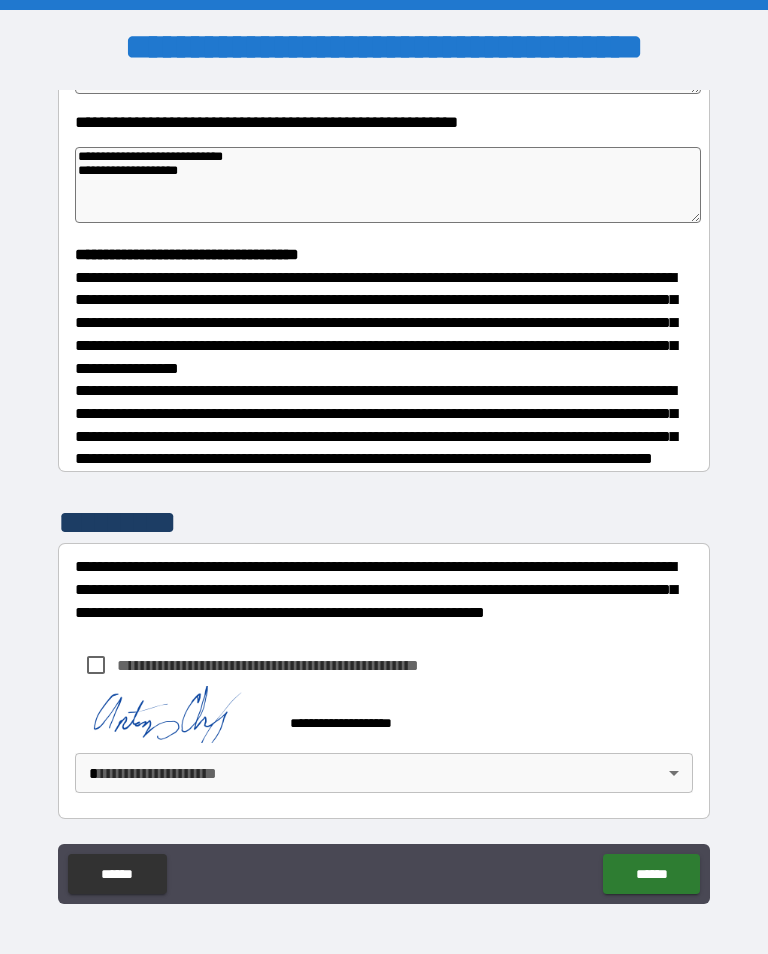scroll, scrollTop: 439, scrollLeft: 0, axis: vertical 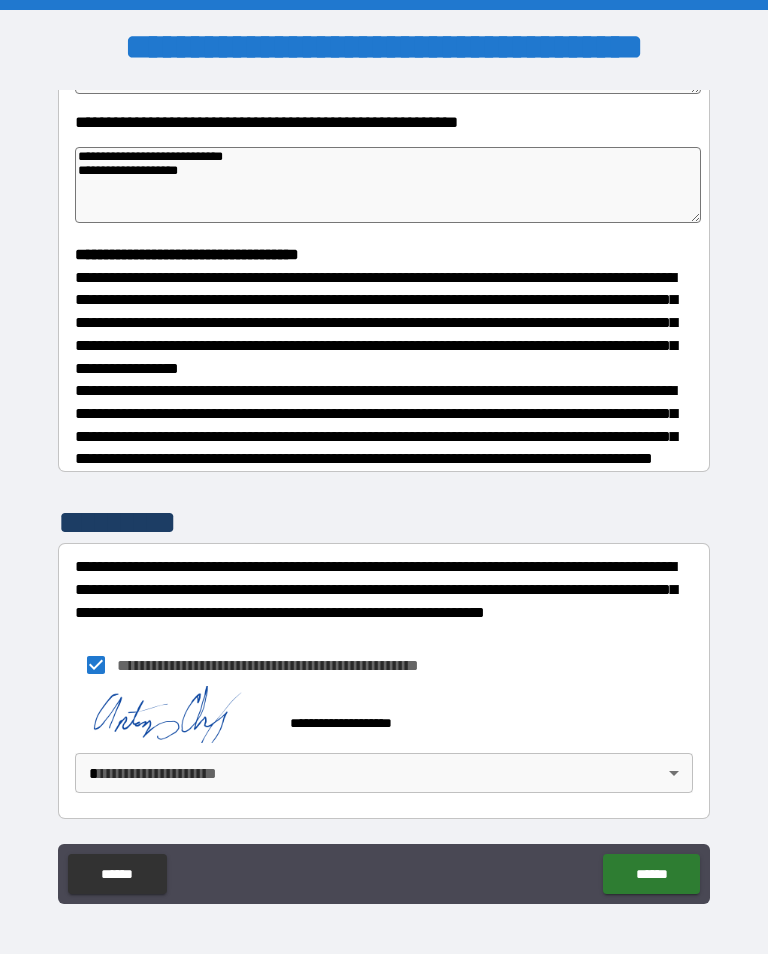 click on "**********" at bounding box center (384, 492) 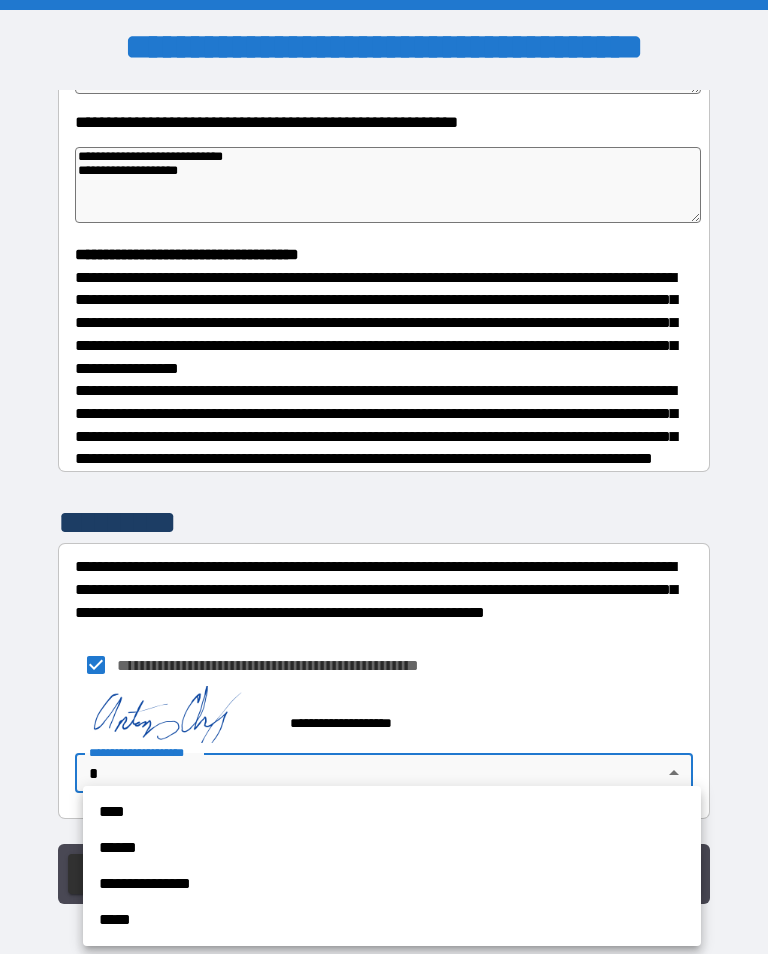 click on "****" at bounding box center [392, 812] 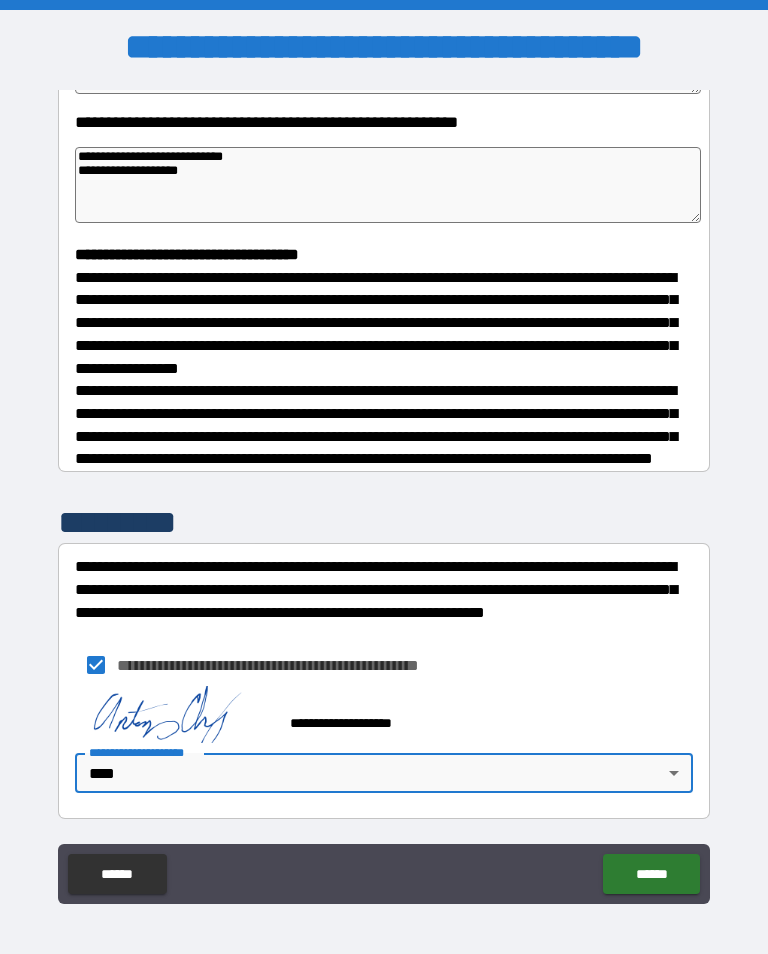 click on "******" at bounding box center [651, 874] 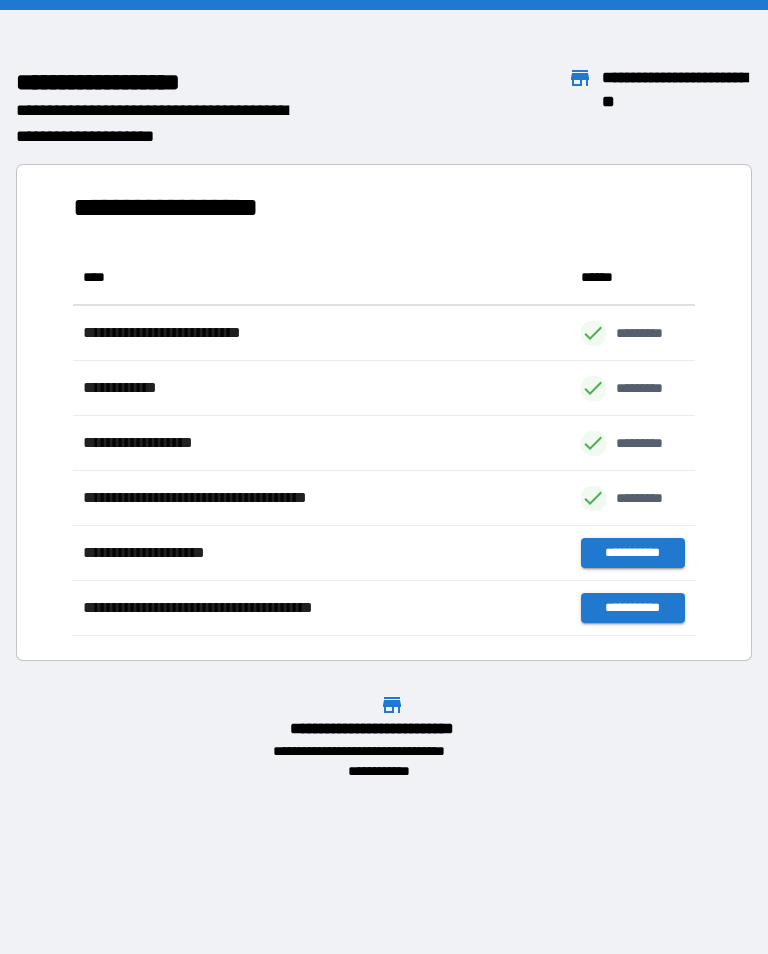 scroll, scrollTop: 386, scrollLeft: 622, axis: both 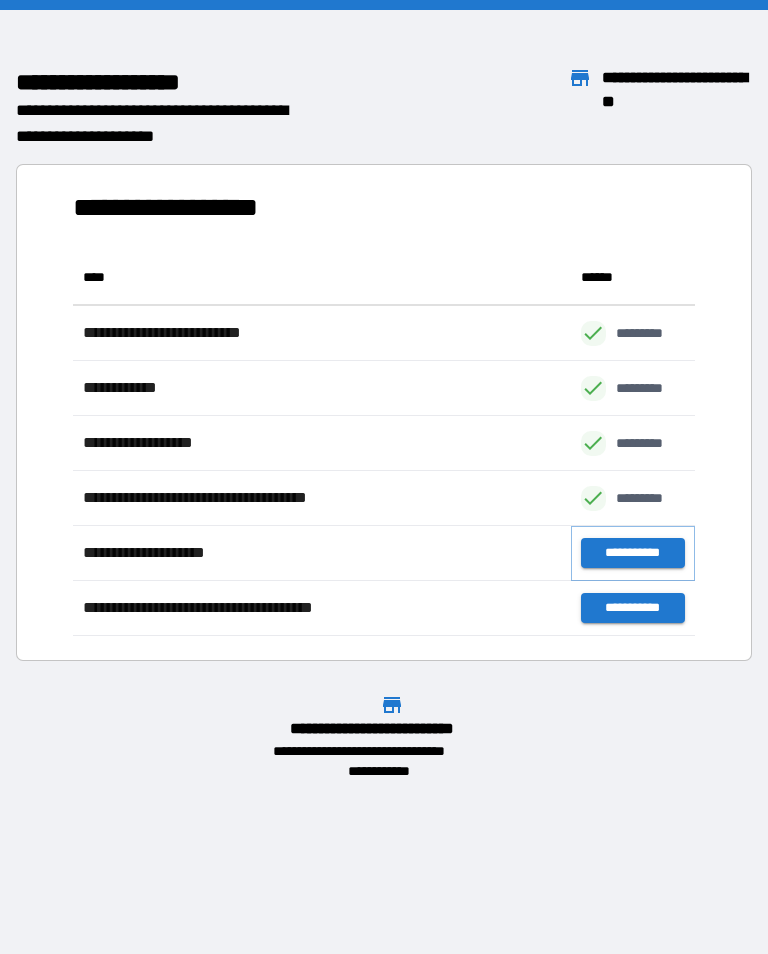 click on "**********" at bounding box center [633, 553] 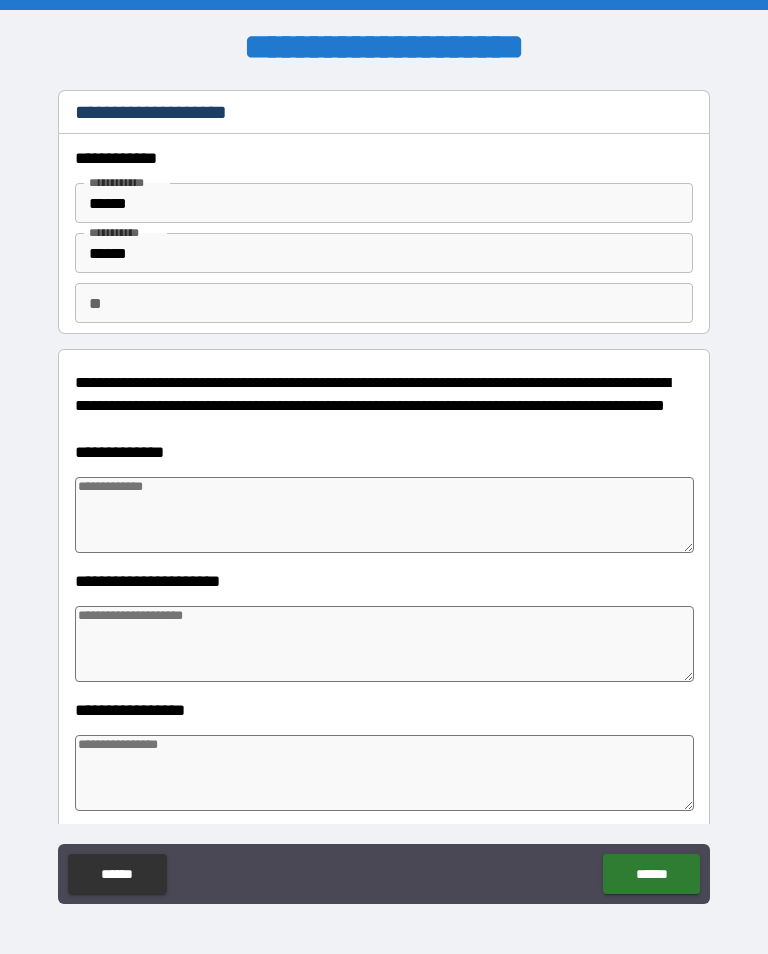 click on "**" at bounding box center (384, 303) 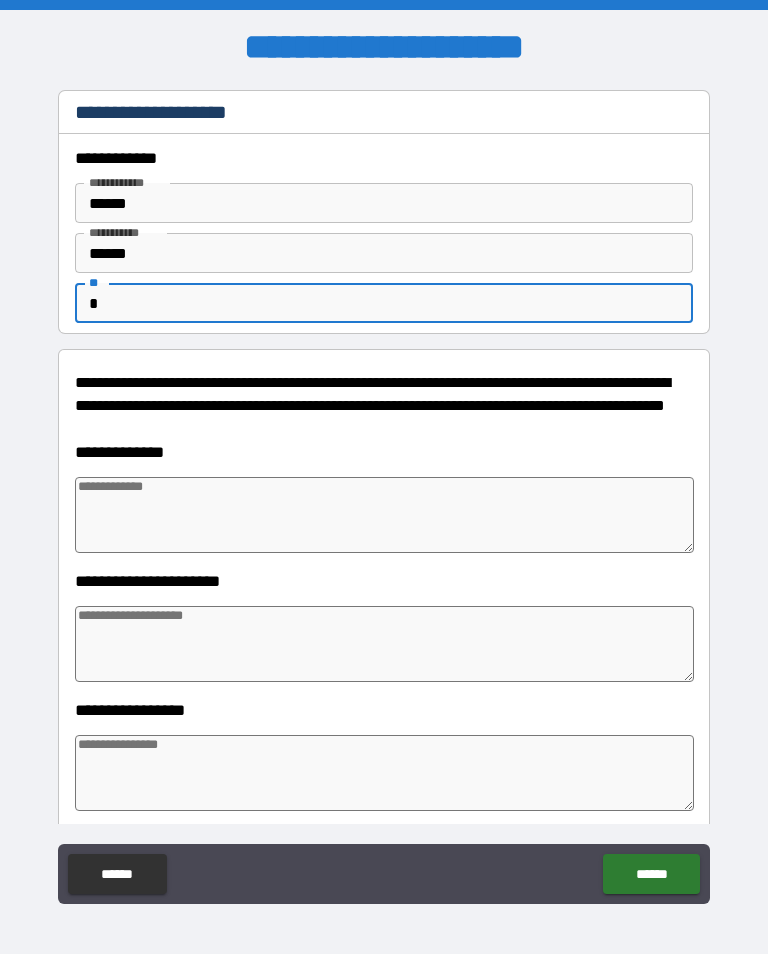 click at bounding box center [384, 515] 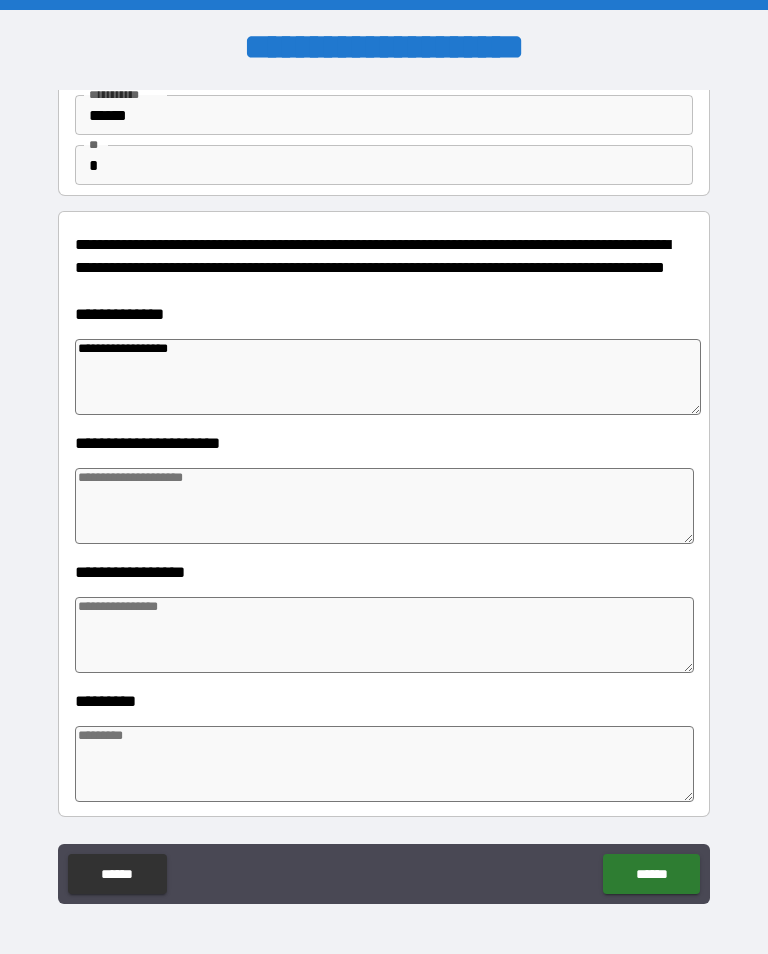 scroll, scrollTop: 140, scrollLeft: 0, axis: vertical 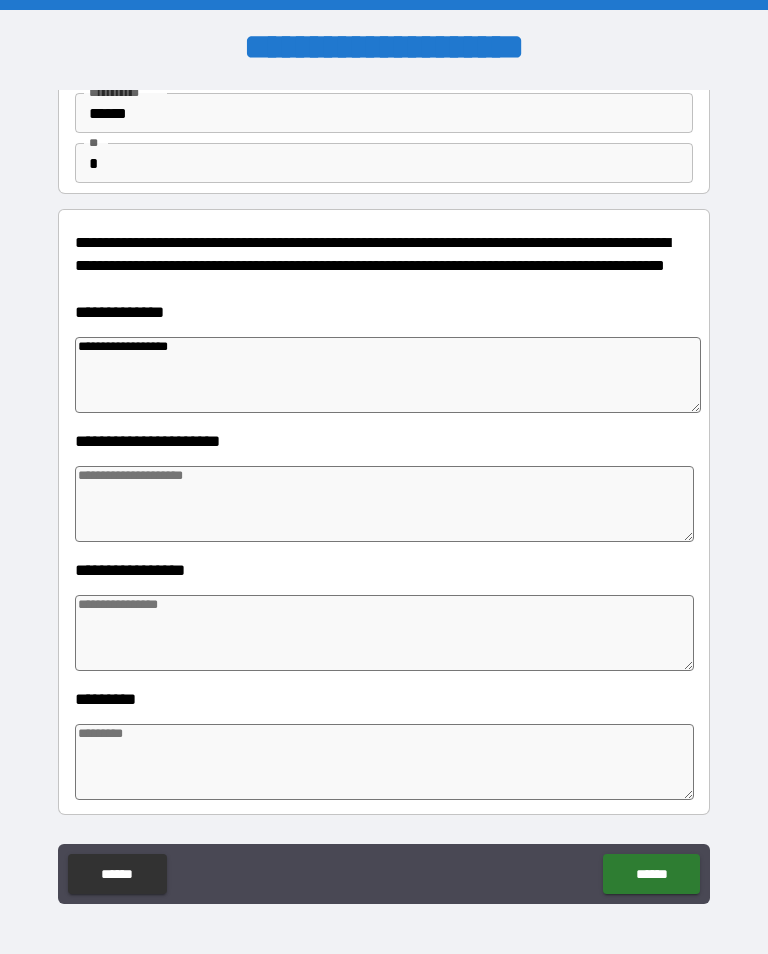 click at bounding box center [384, 504] 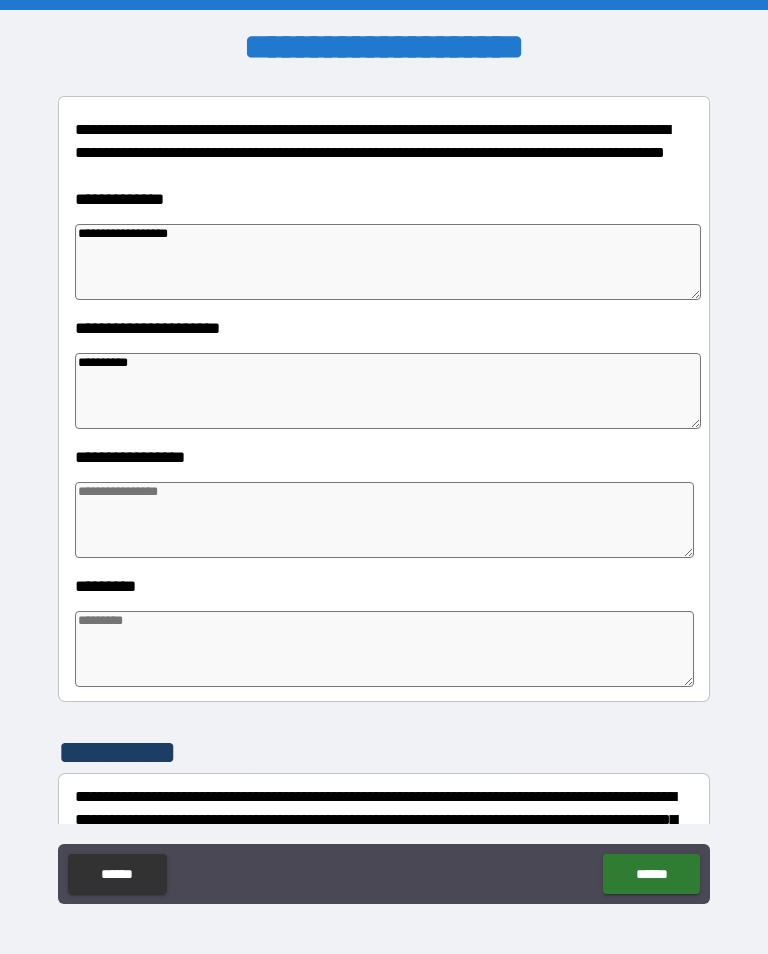 scroll, scrollTop: 254, scrollLeft: 0, axis: vertical 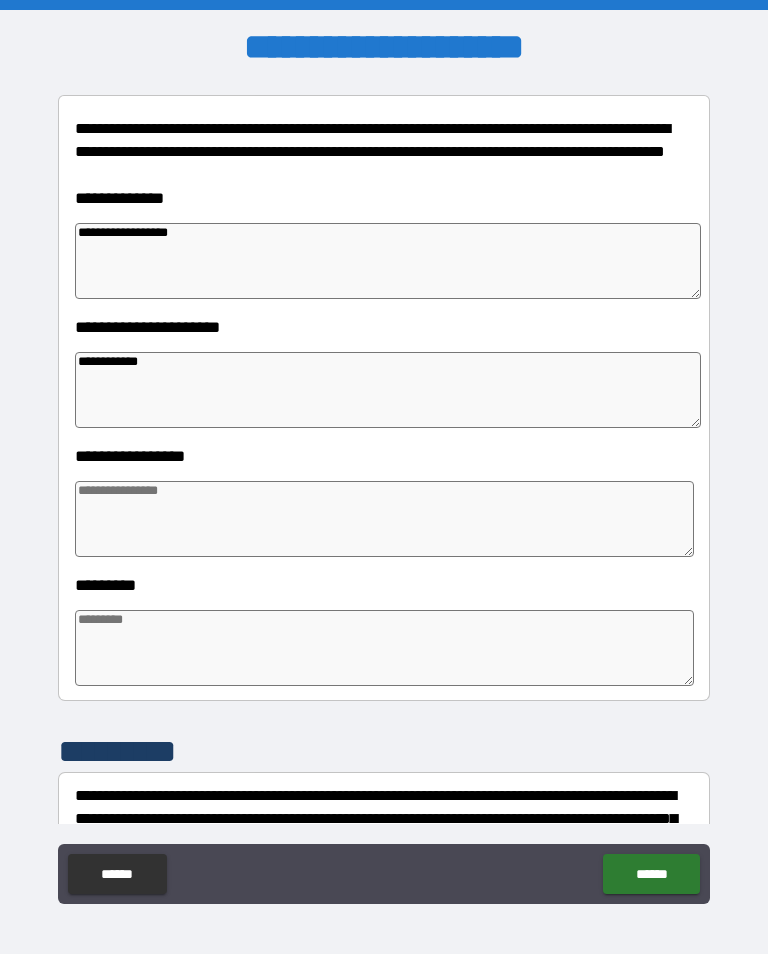 click at bounding box center [384, 519] 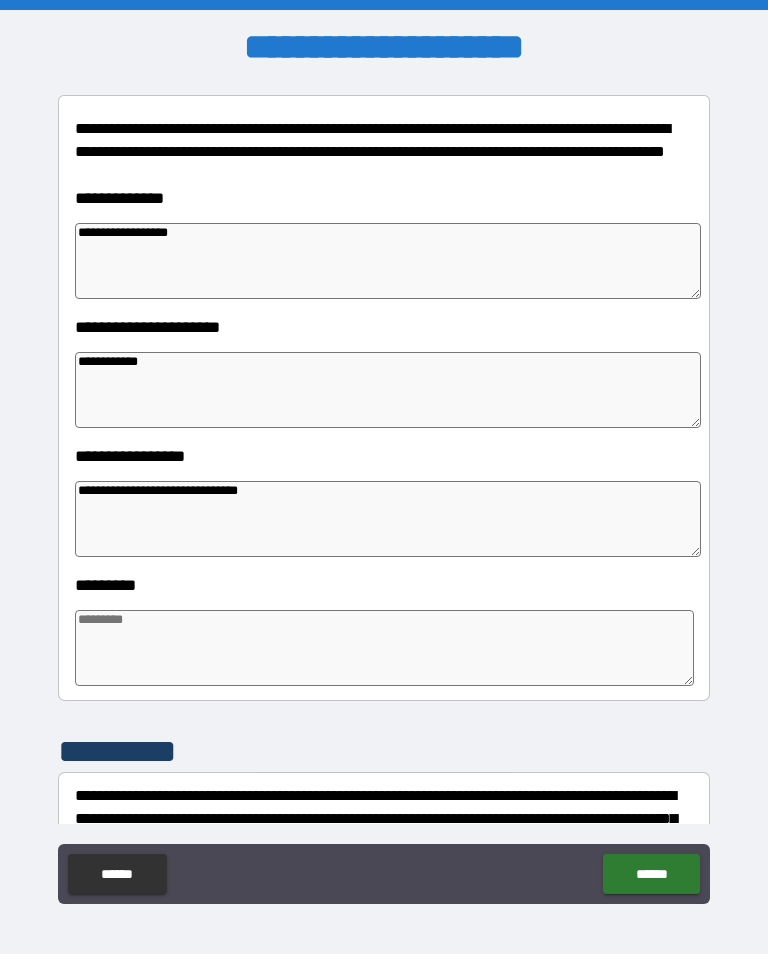 click on "**********" at bounding box center [384, 495] 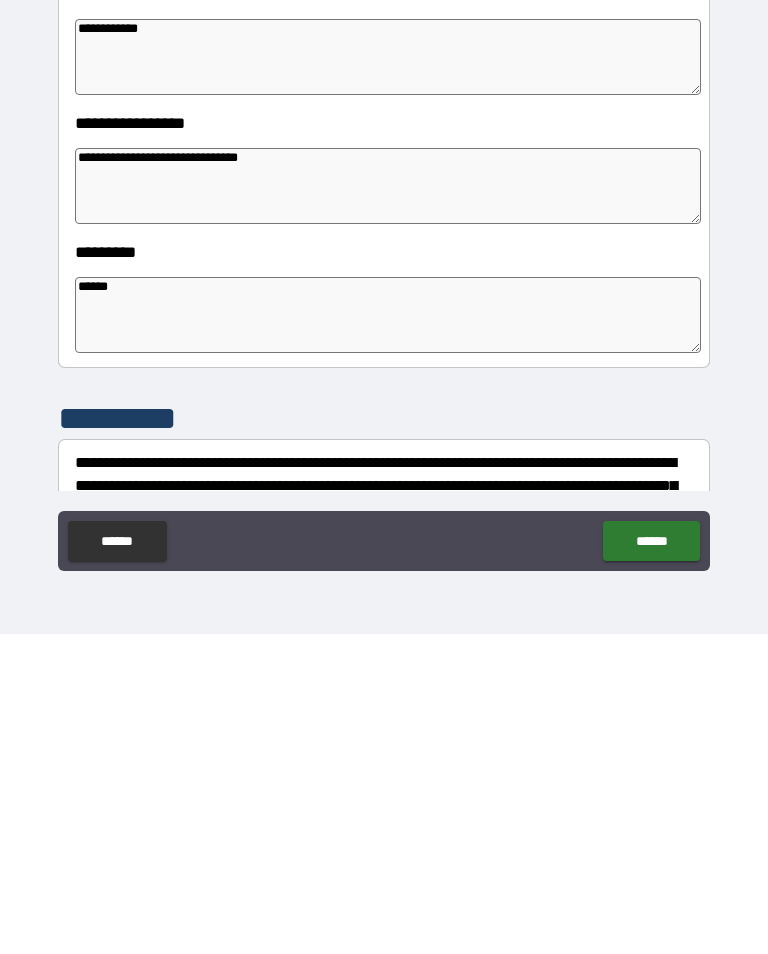click on "******" at bounding box center [651, 861] 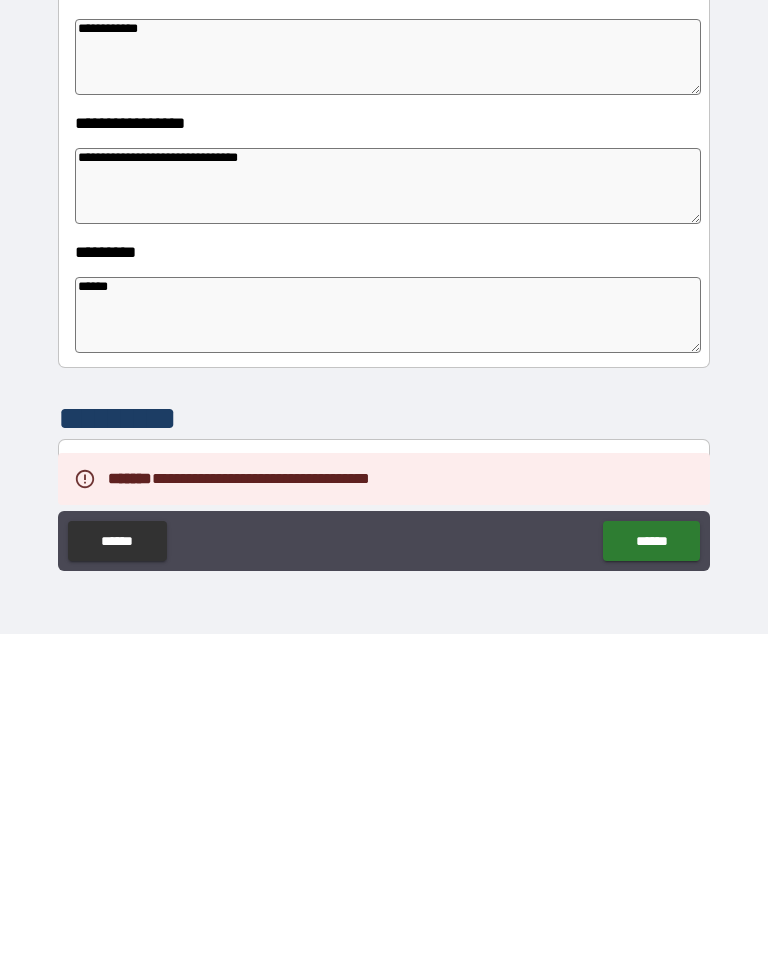 scroll, scrollTop: 31, scrollLeft: 0, axis: vertical 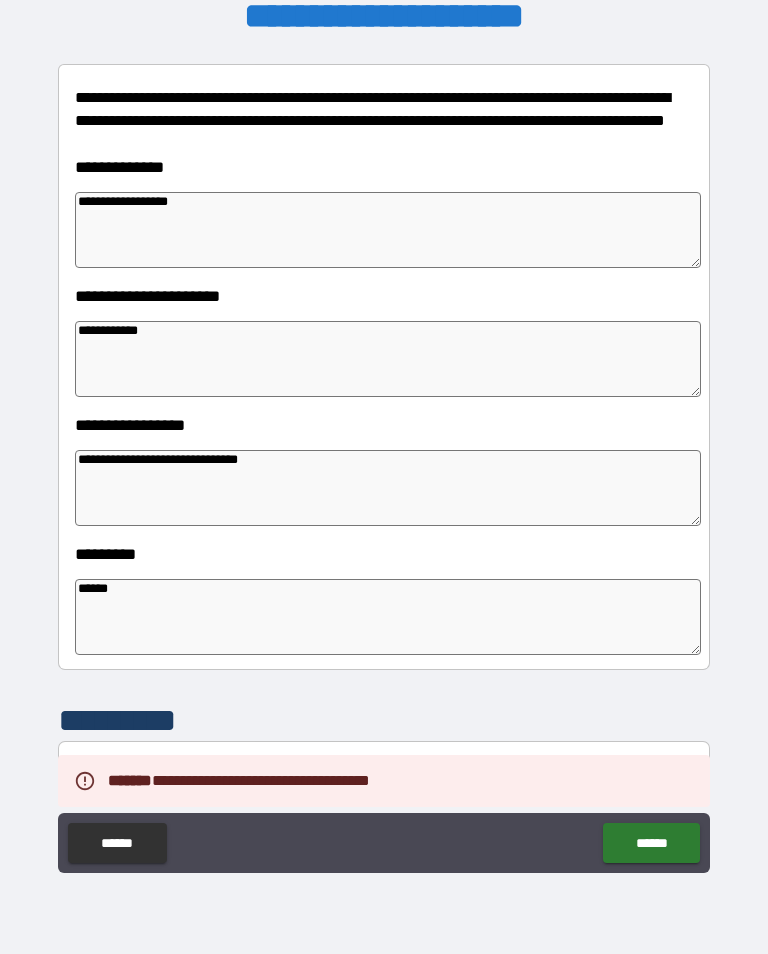 click on "******" at bounding box center [388, 617] 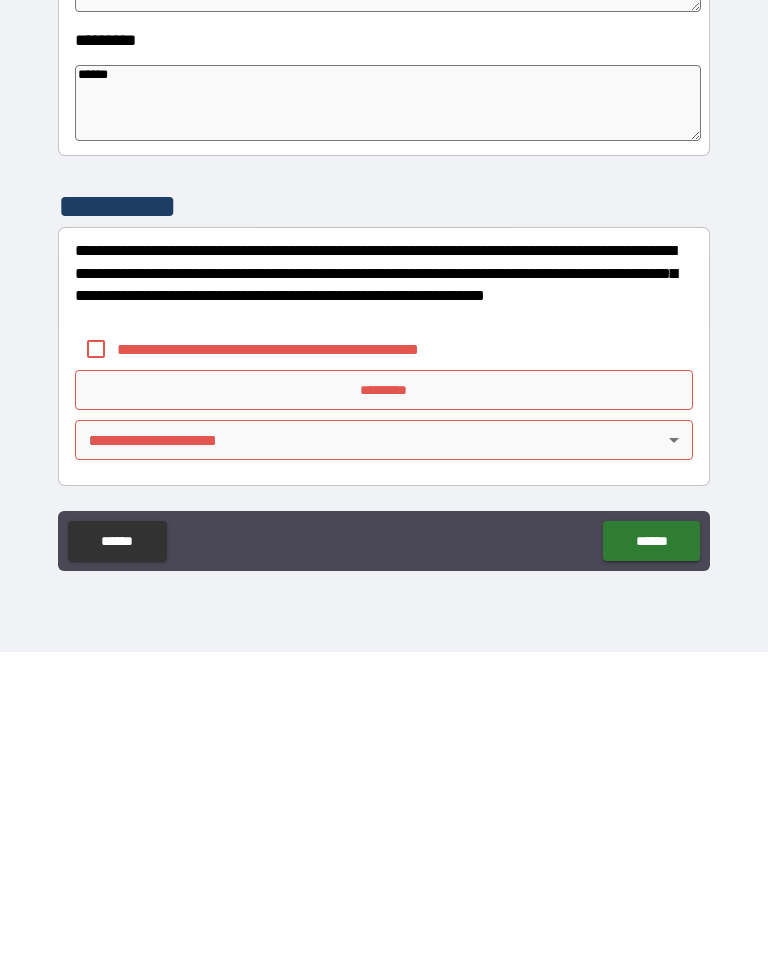 scroll, scrollTop: 466, scrollLeft: 0, axis: vertical 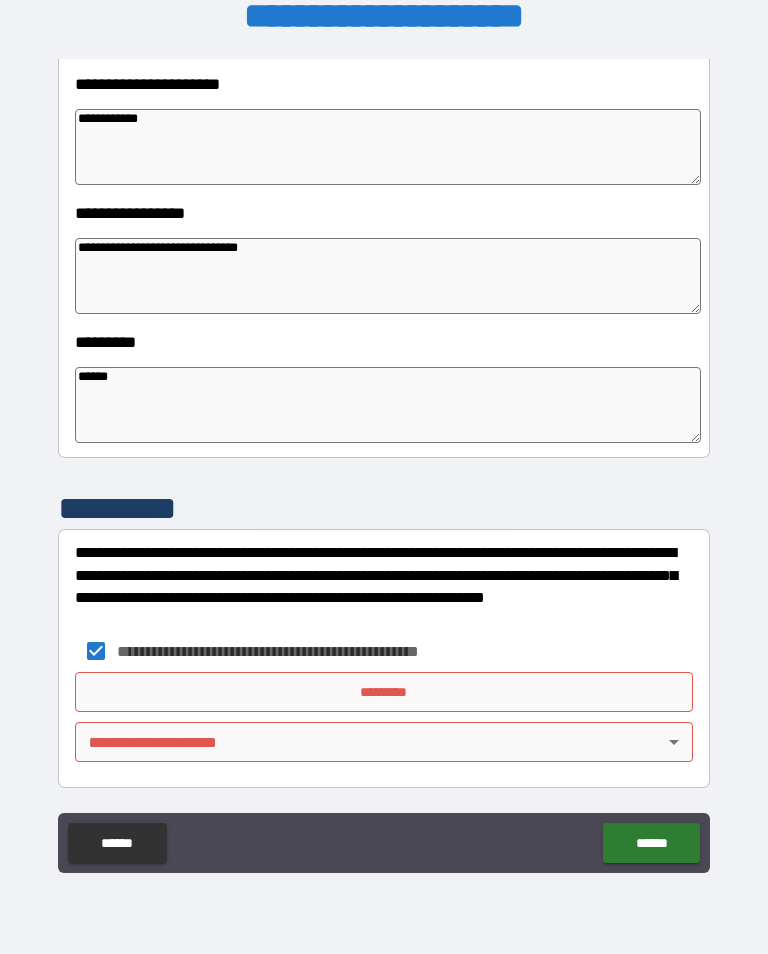 click on "*********" at bounding box center (384, 692) 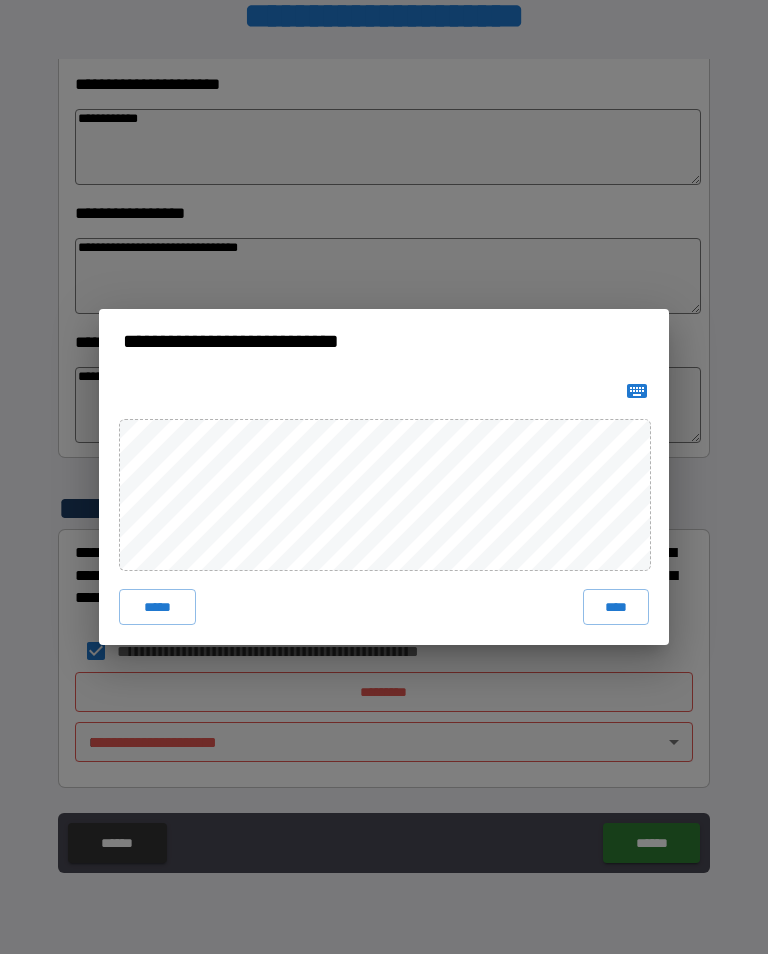 click on "****" at bounding box center [616, 607] 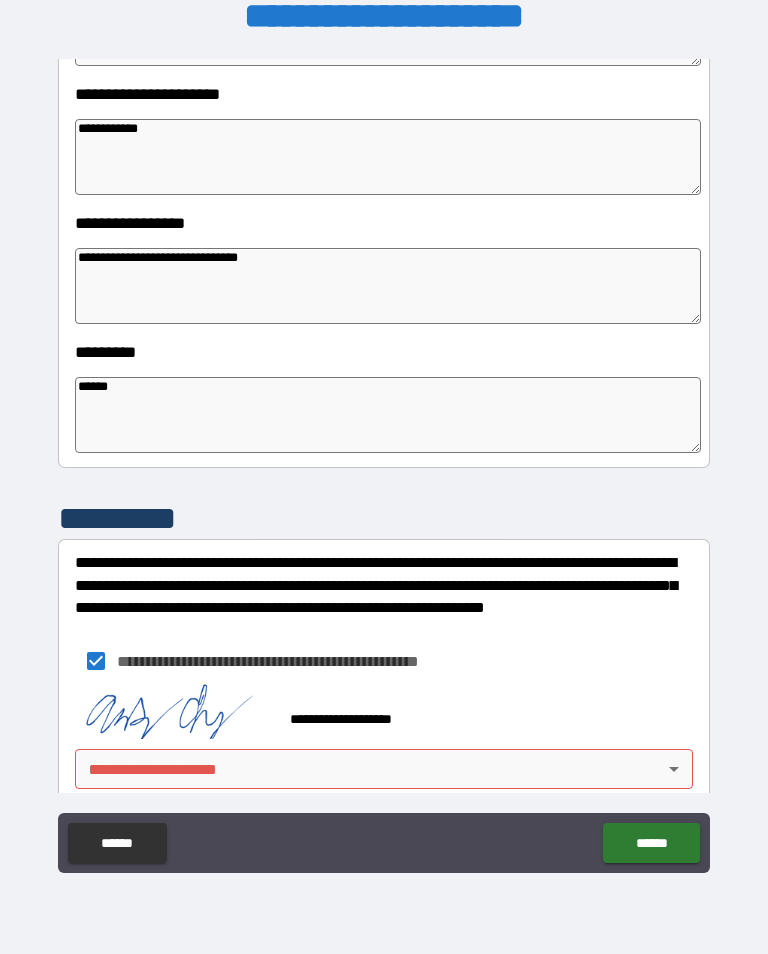 click on "**********" at bounding box center [384, 461] 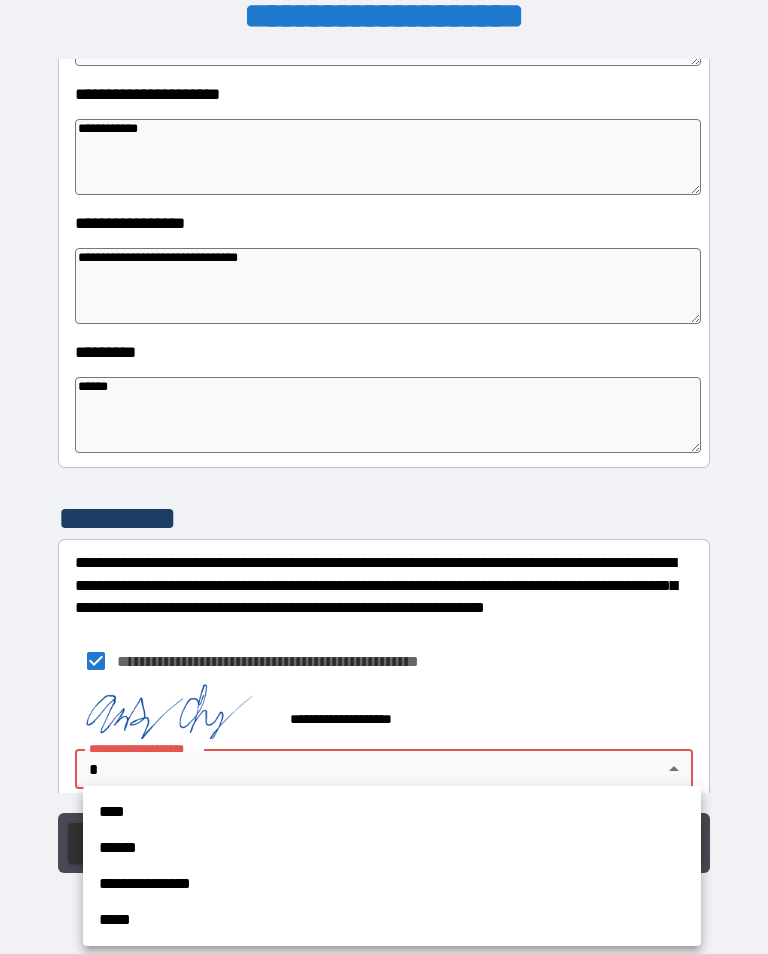 click on "****" at bounding box center [392, 812] 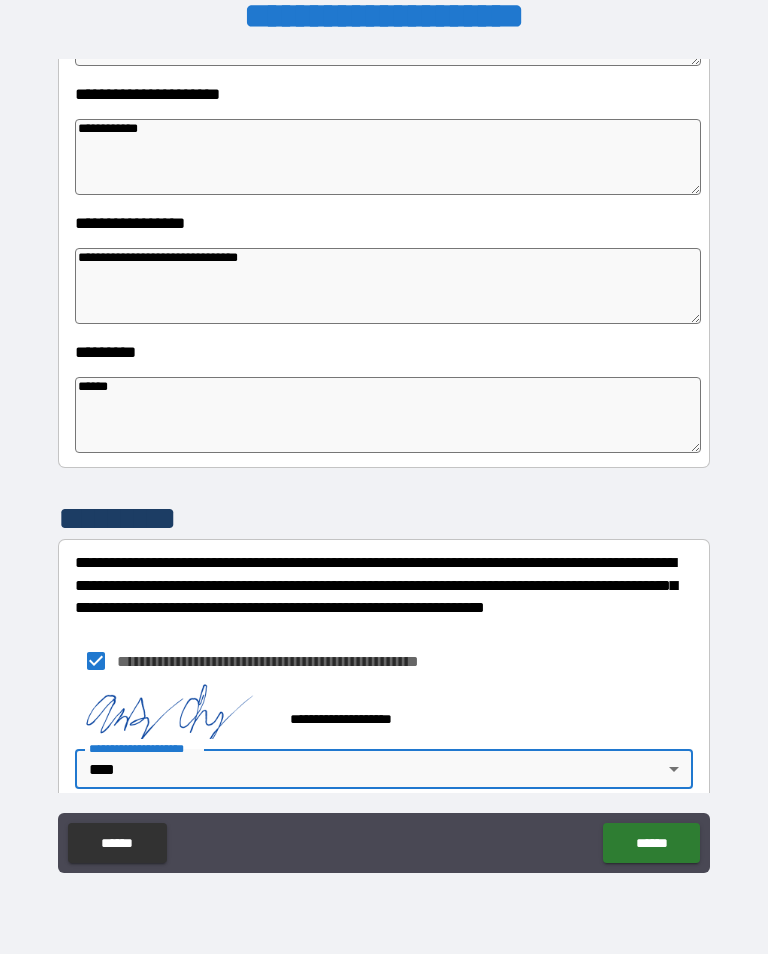 click on "******" at bounding box center (651, 843) 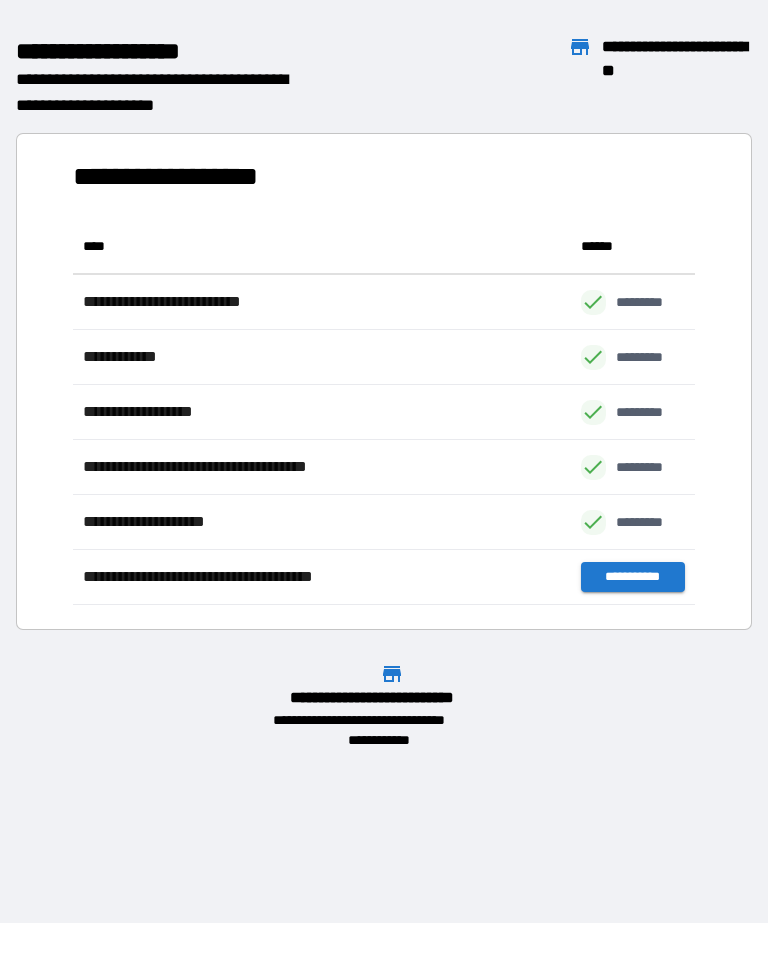 scroll, scrollTop: 1, scrollLeft: 1, axis: both 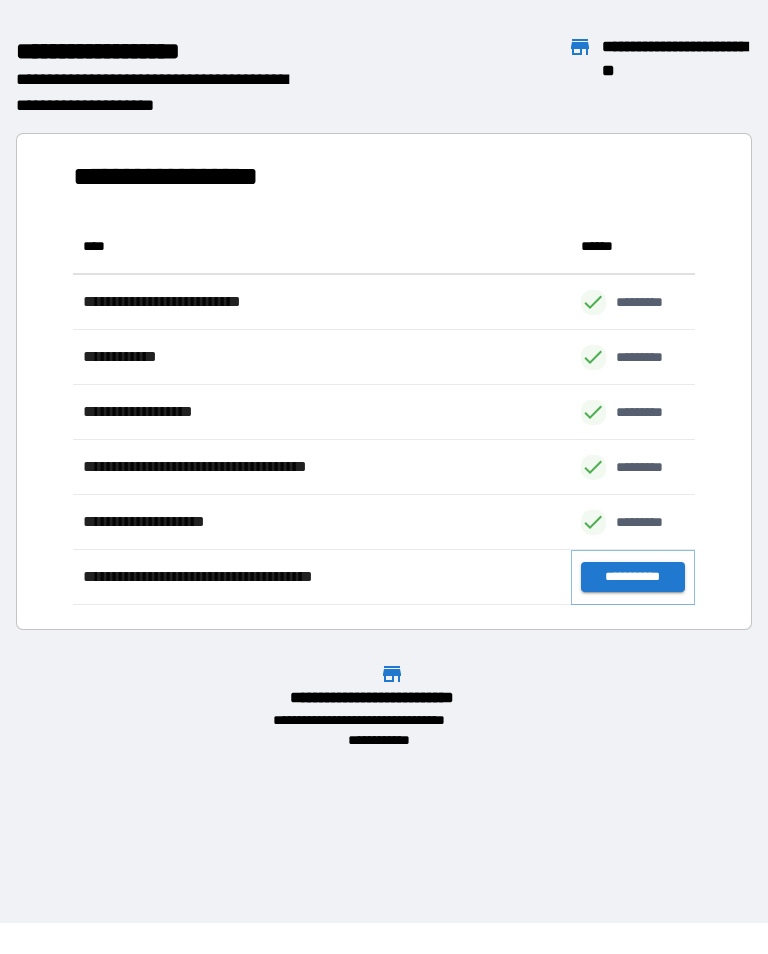 click on "**********" at bounding box center (633, 577) 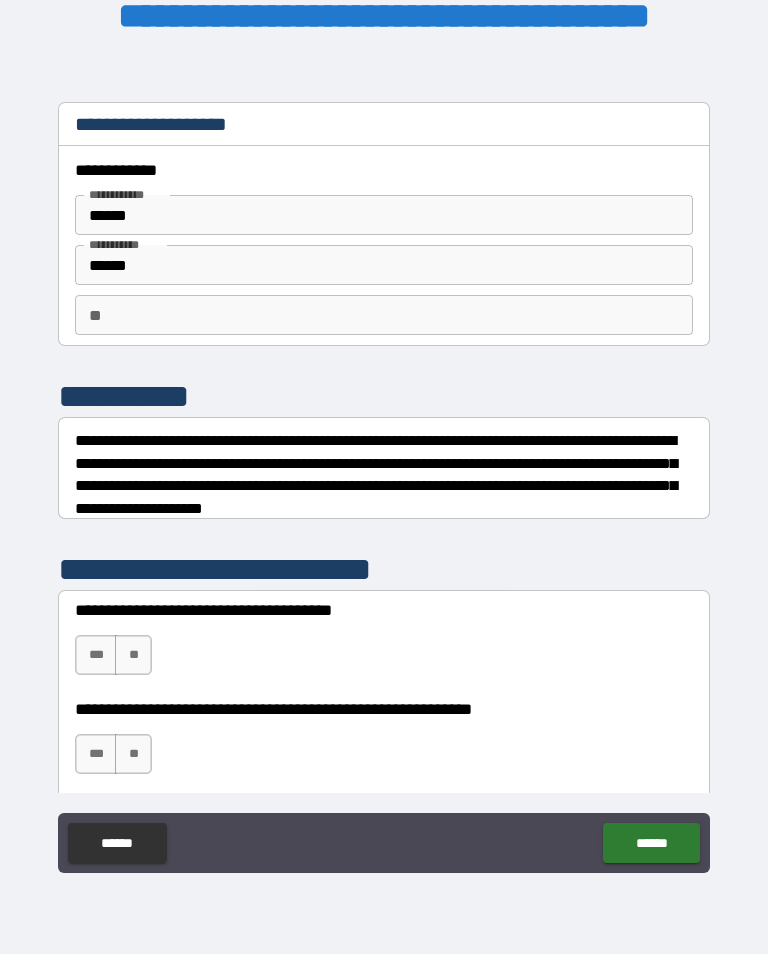 click on "**" at bounding box center [384, 315] 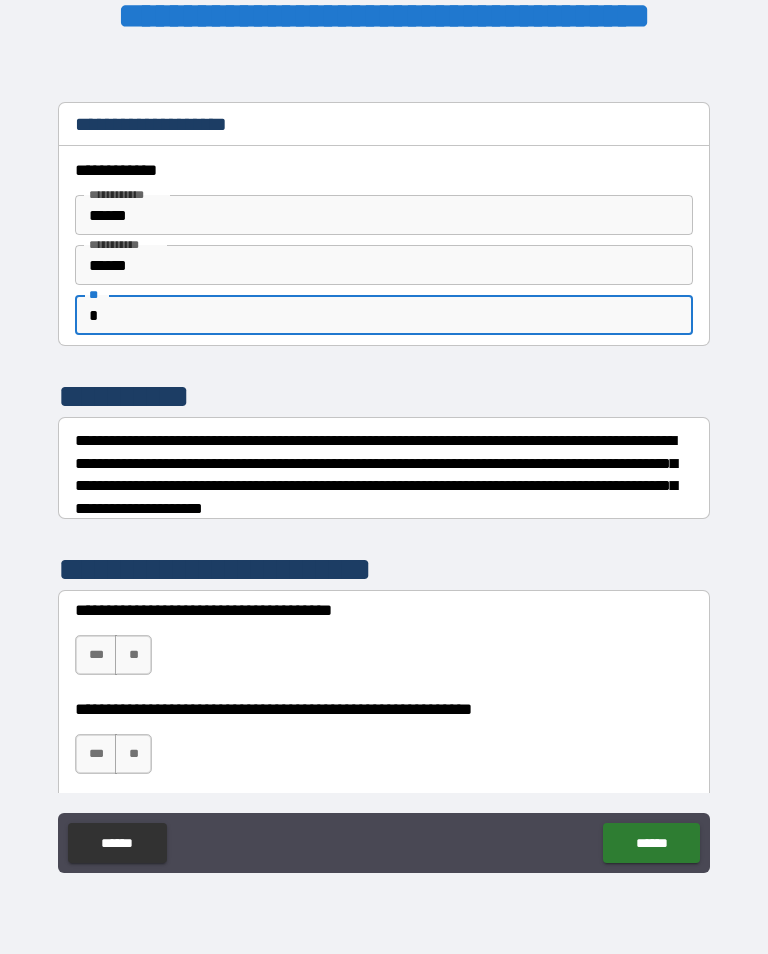 scroll, scrollTop: 553, scrollLeft: 0, axis: vertical 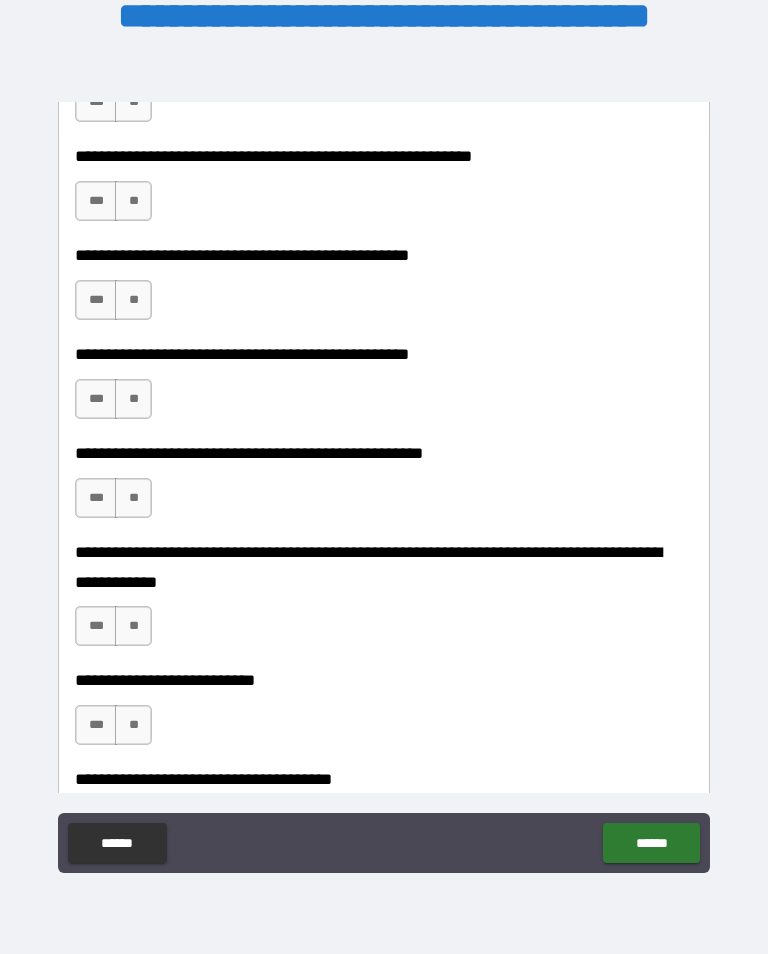 click on "**********" at bounding box center [384, 453] 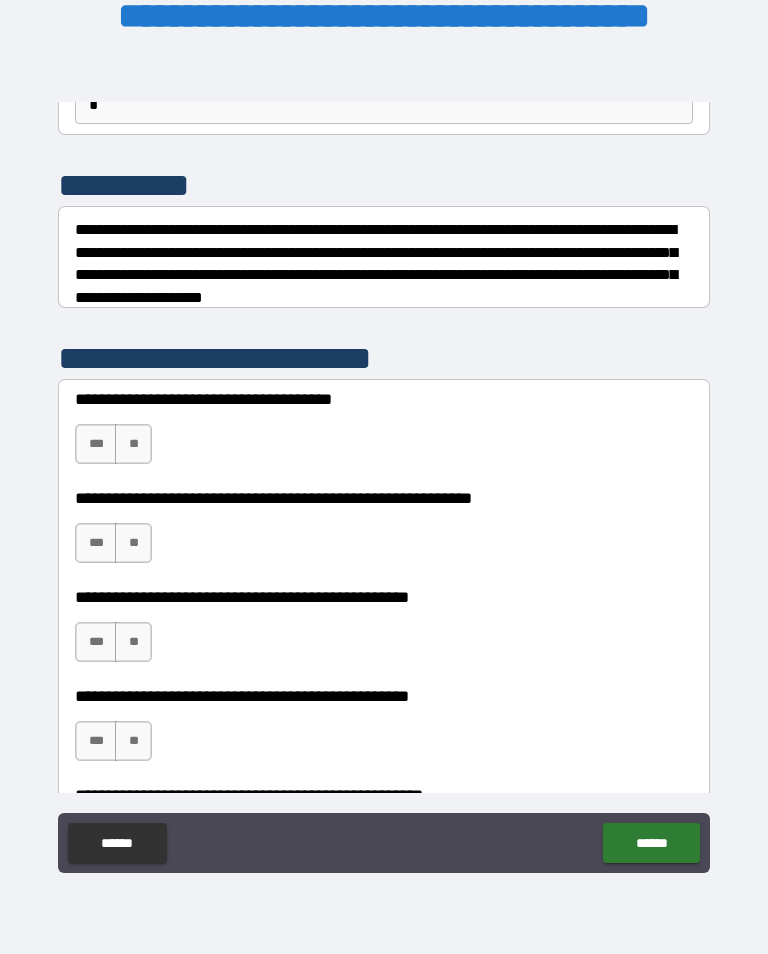 scroll, scrollTop: 211, scrollLeft: 0, axis: vertical 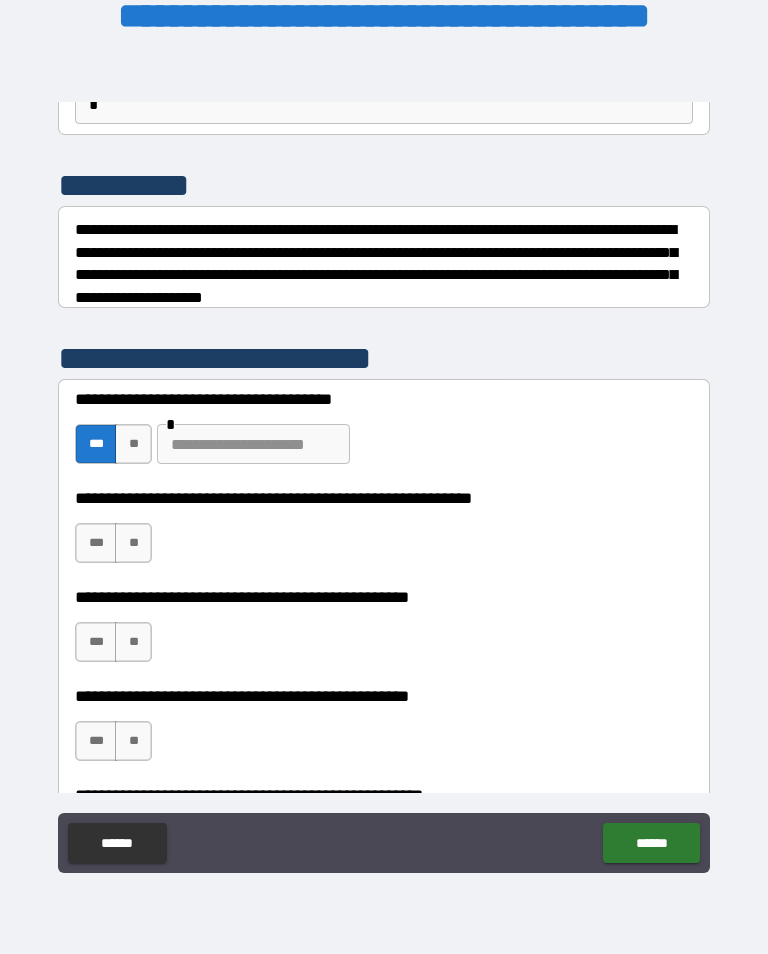 click at bounding box center [253, 444] 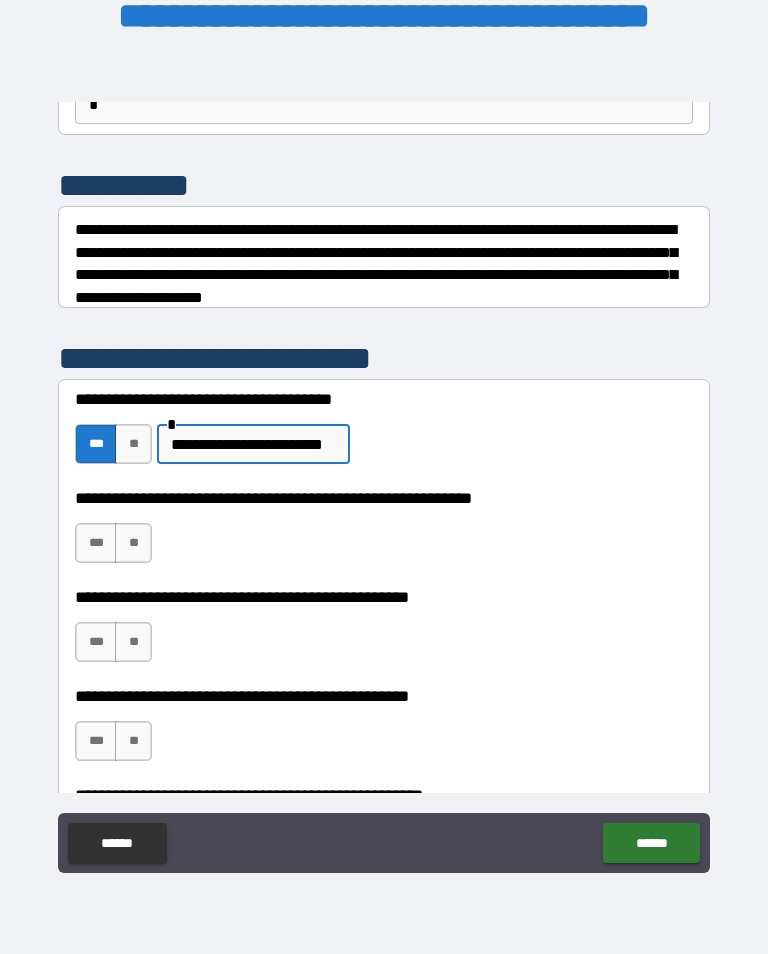 click on "**********" at bounding box center (384, 498) 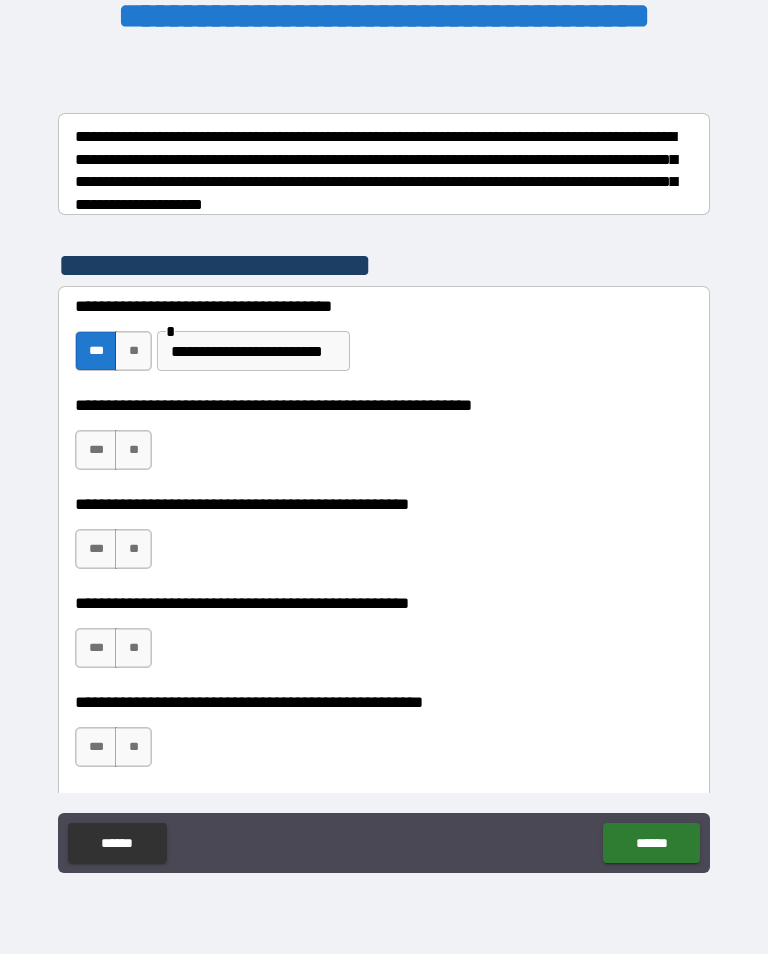 scroll, scrollTop: 313, scrollLeft: 0, axis: vertical 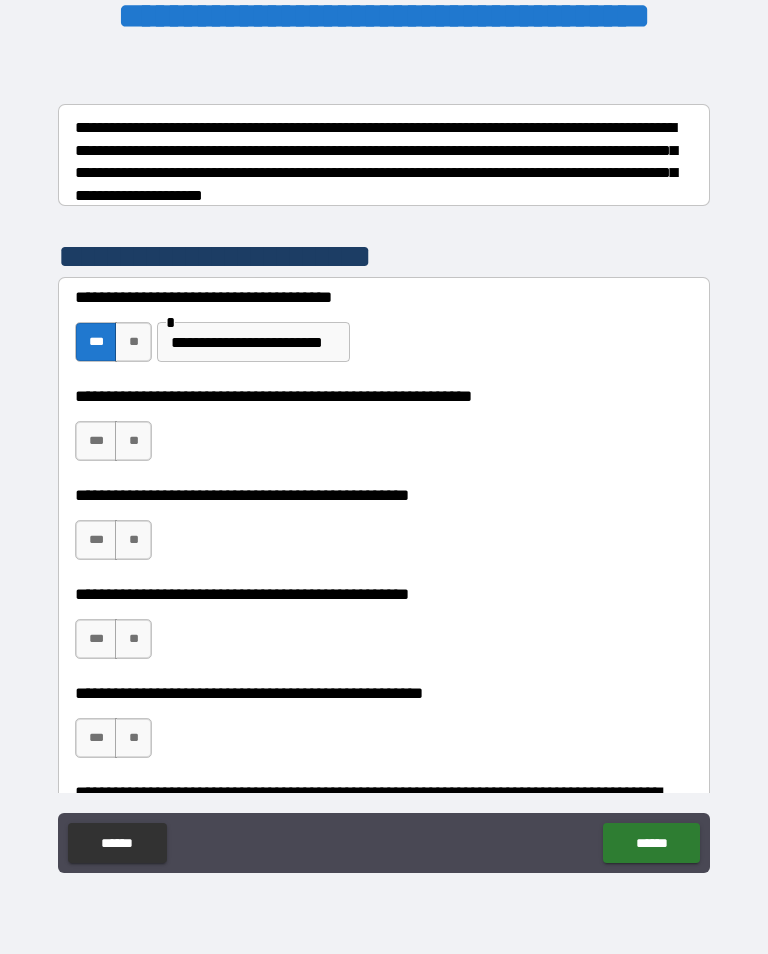 click on "***" at bounding box center [96, 441] 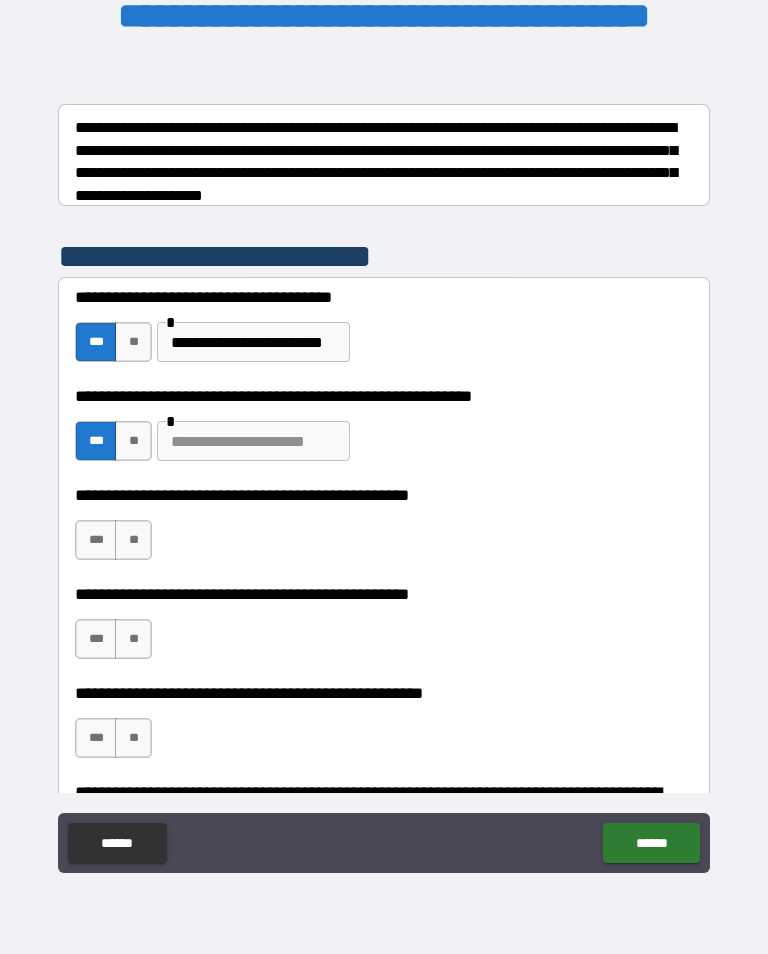 click at bounding box center [253, 441] 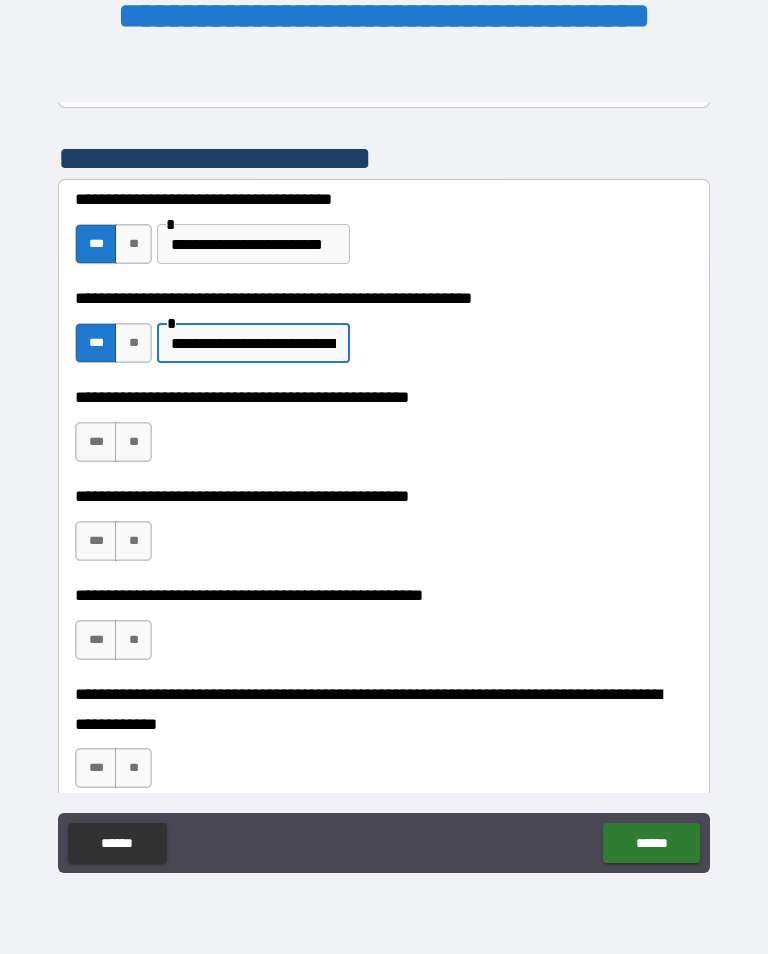 scroll, scrollTop: 419, scrollLeft: 0, axis: vertical 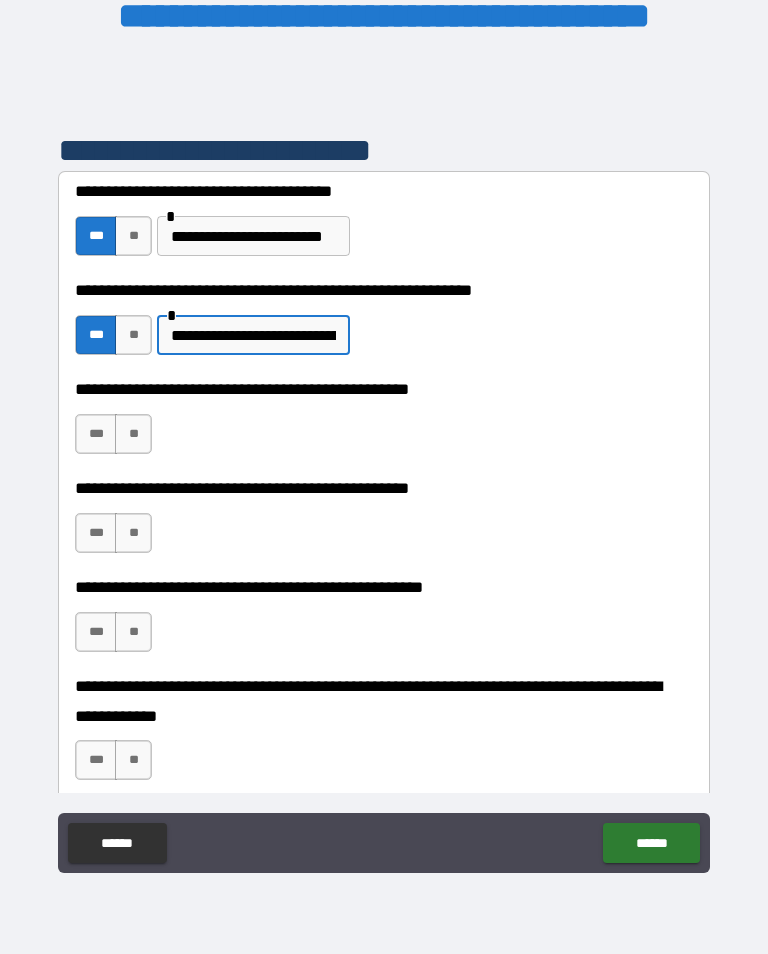 click on "**********" at bounding box center (253, 335) 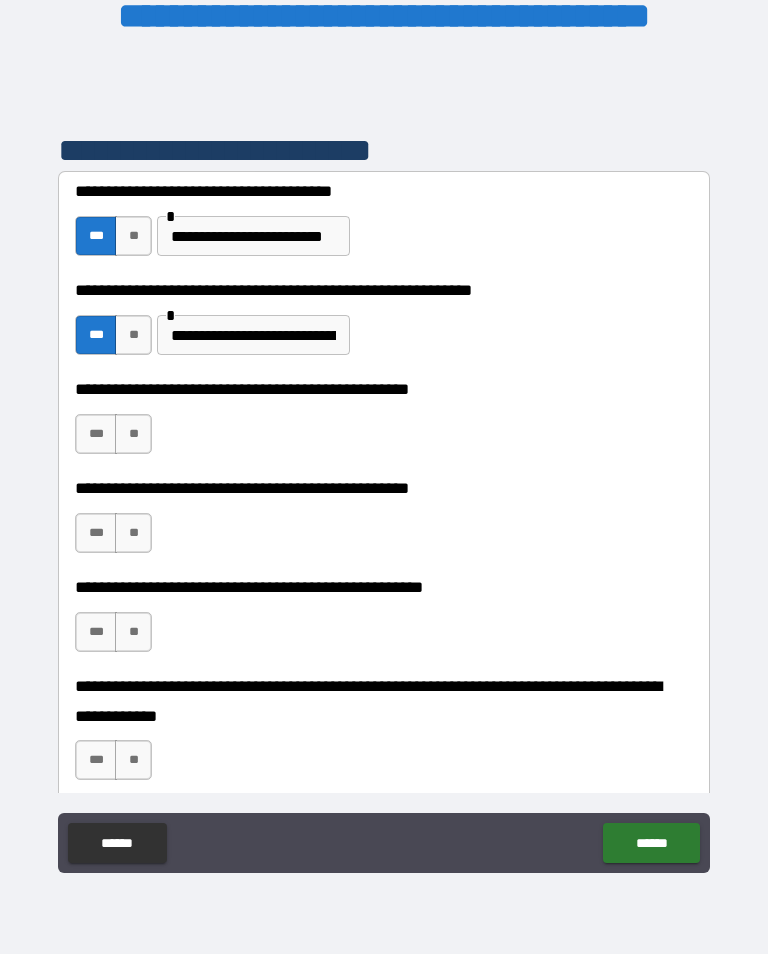 click on "**********" at bounding box center [384, 325] 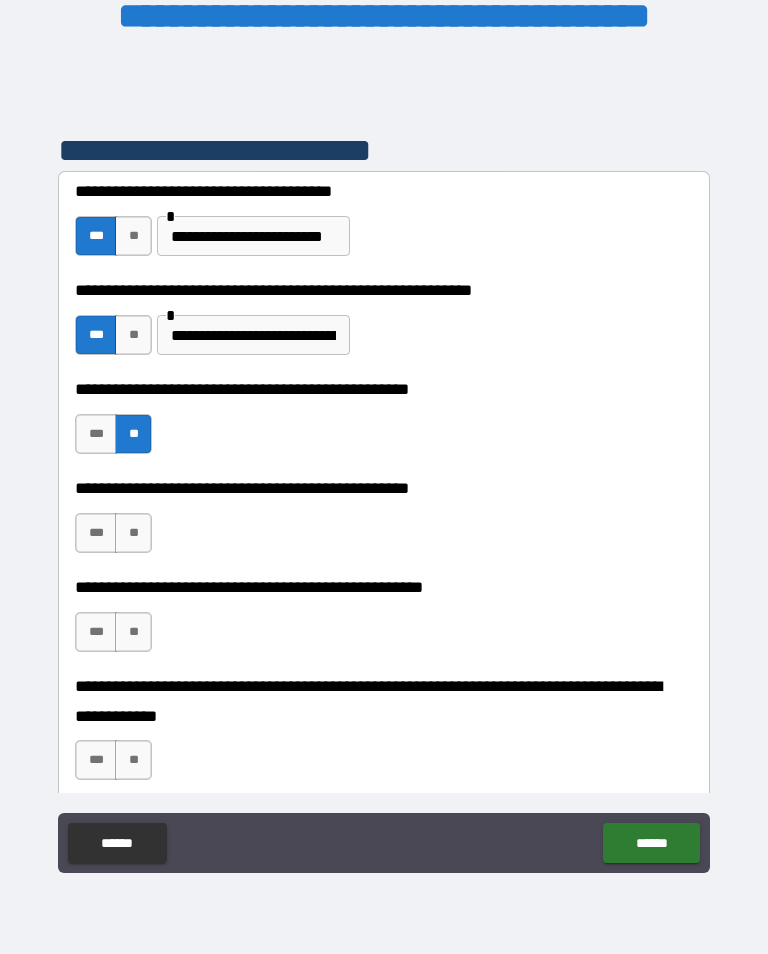 click on "***" at bounding box center [96, 533] 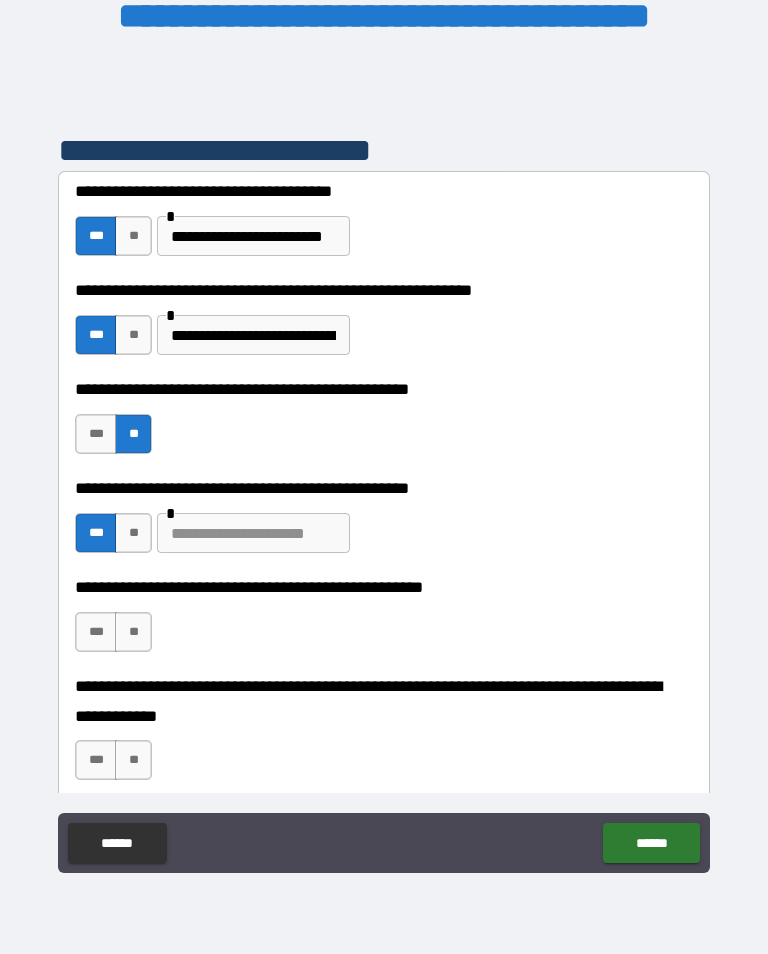 click at bounding box center [253, 533] 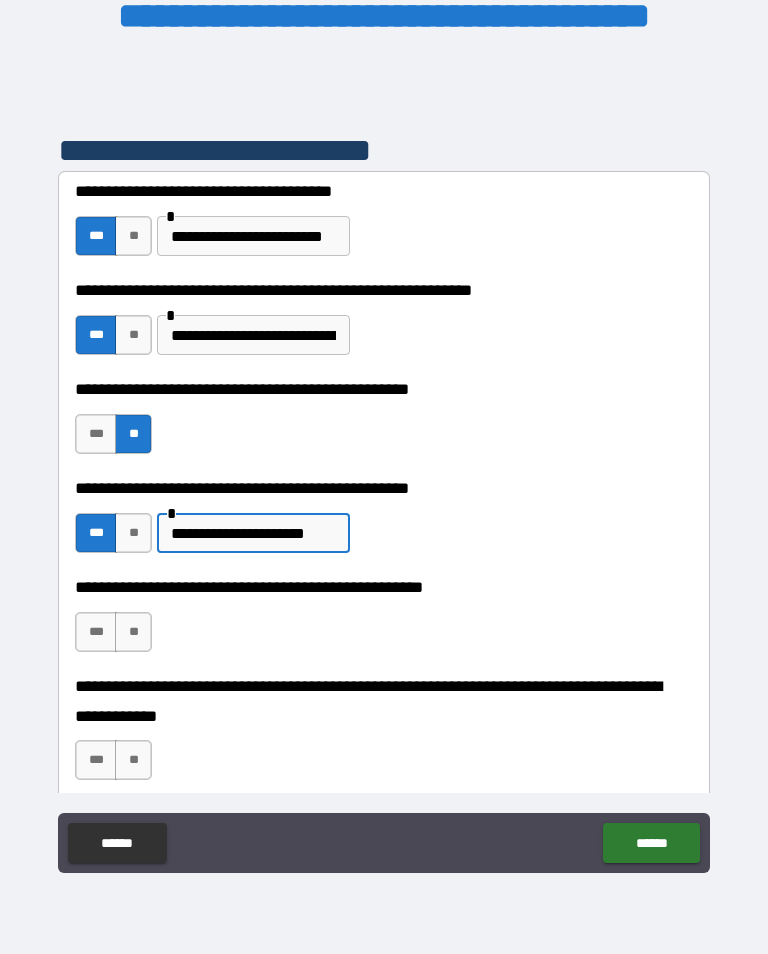 click on "**********" at bounding box center (253, 533) 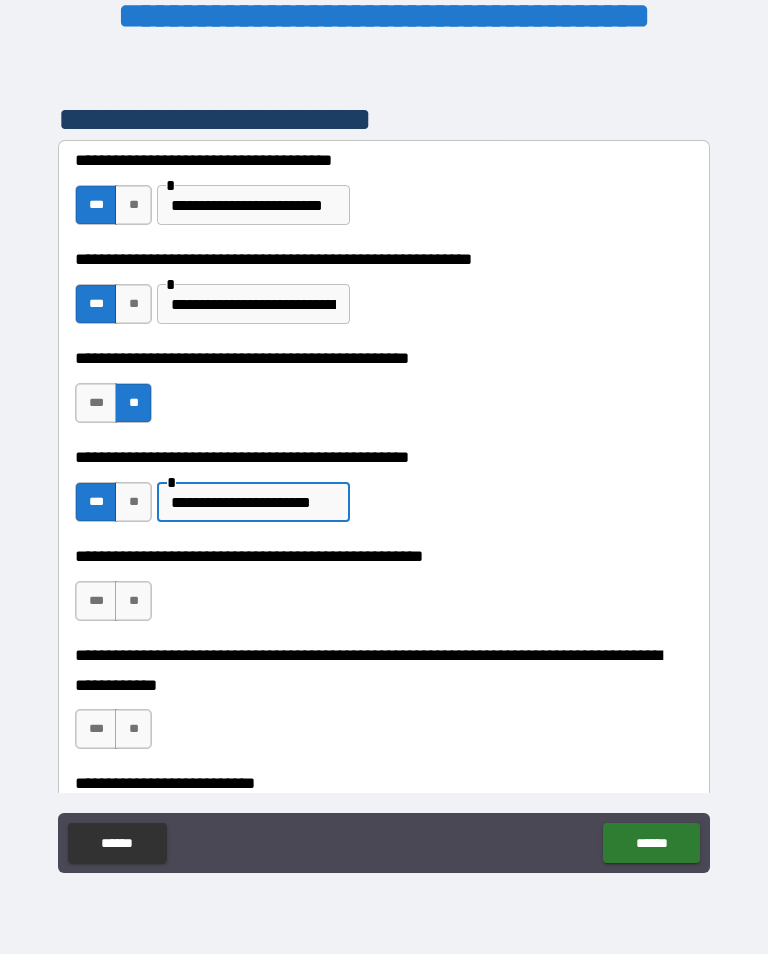 scroll, scrollTop: 450, scrollLeft: 0, axis: vertical 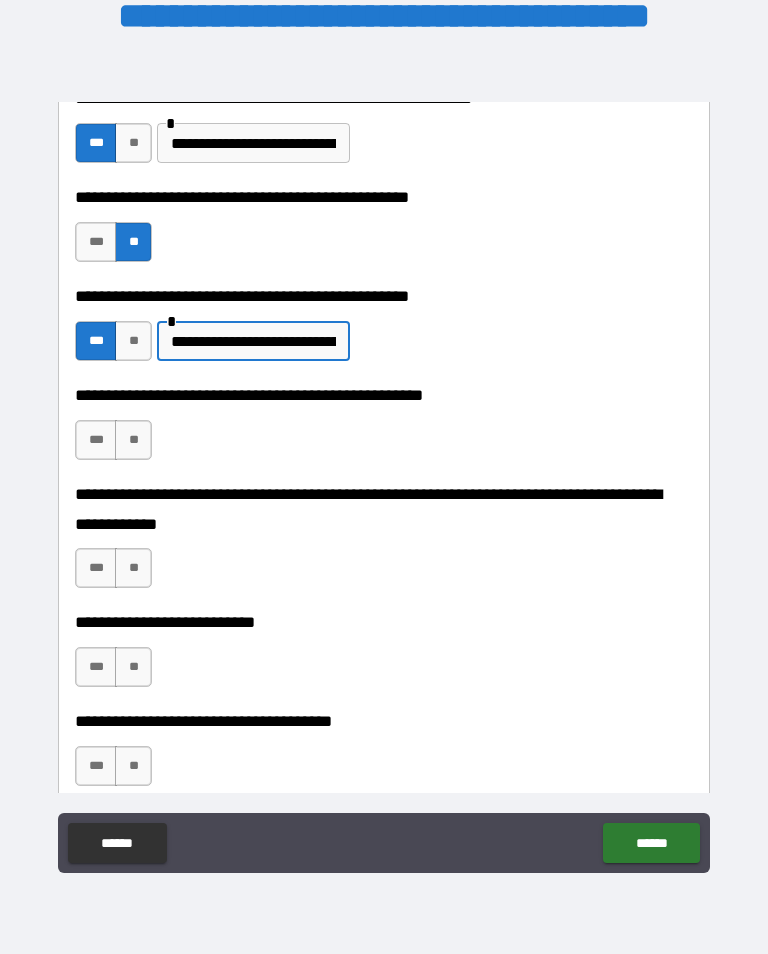 click on "**" at bounding box center (133, 440) 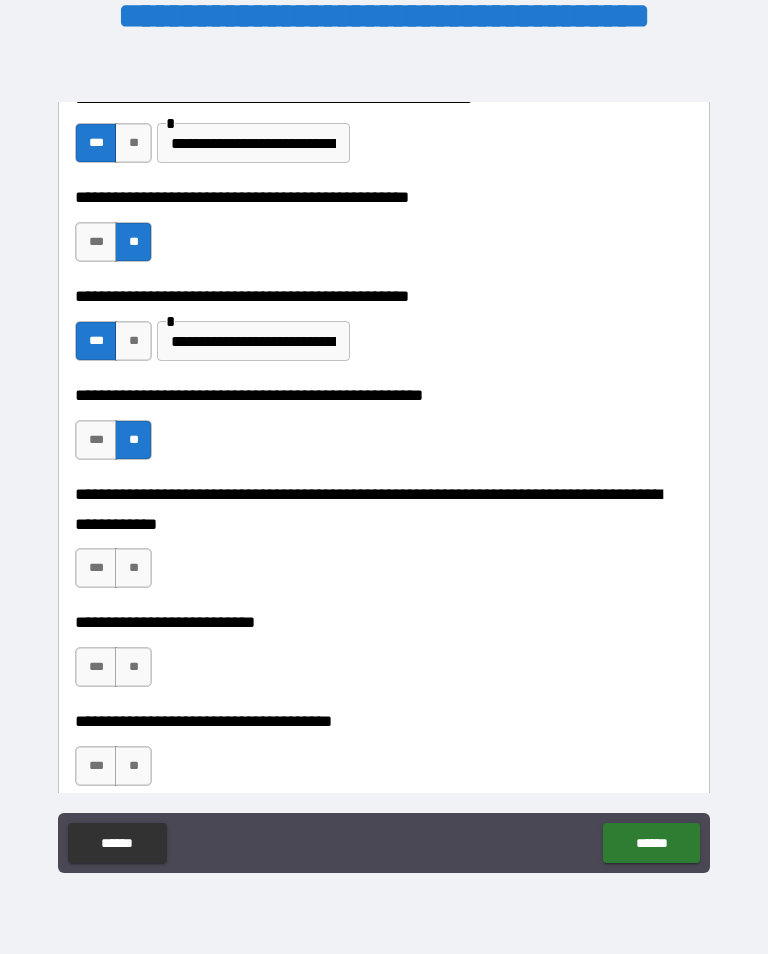 click on "**" at bounding box center [133, 568] 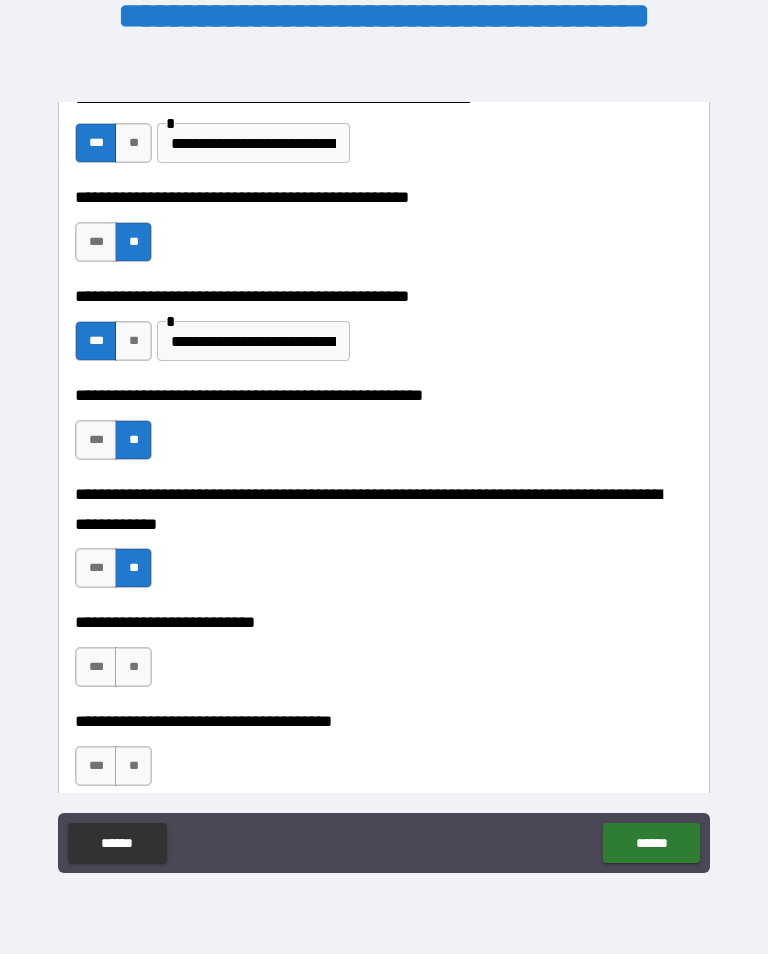 click on "**" at bounding box center (133, 667) 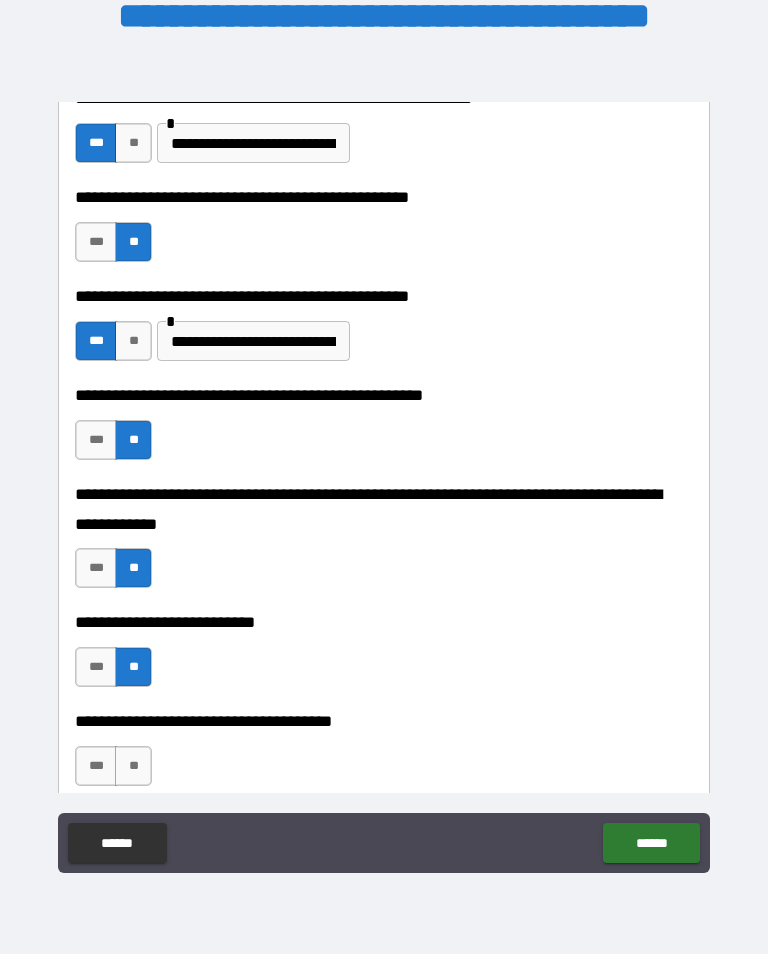 click on "**********" at bounding box center (384, 756) 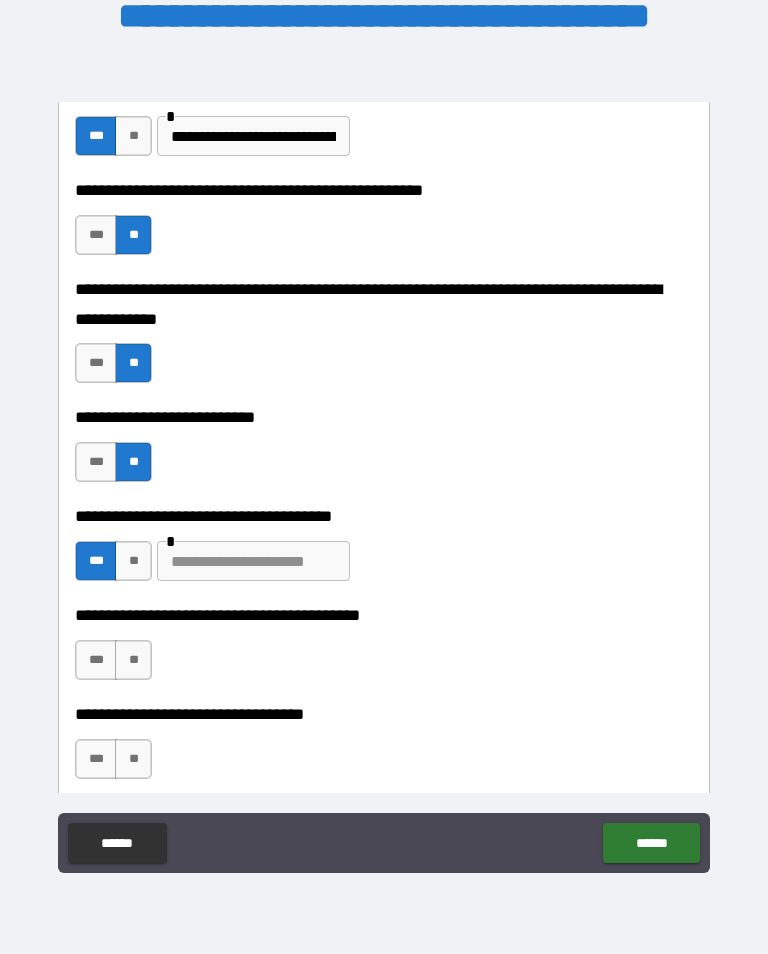 scroll, scrollTop: 825, scrollLeft: 0, axis: vertical 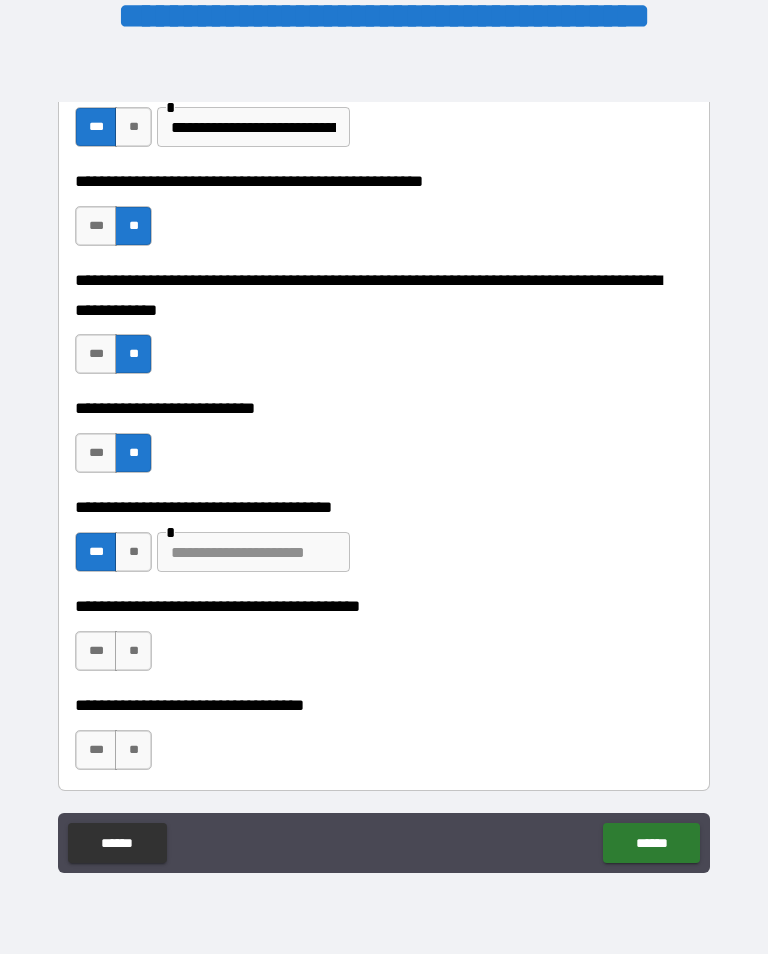 click at bounding box center (253, 552) 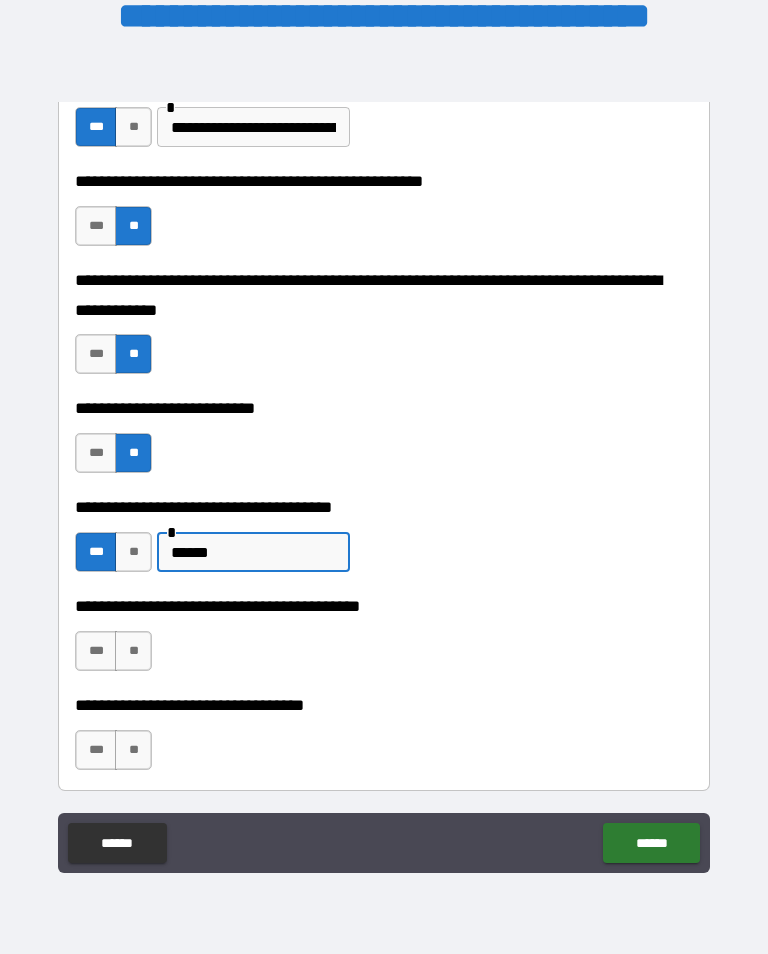 click on "**********" at bounding box center [384, 507] 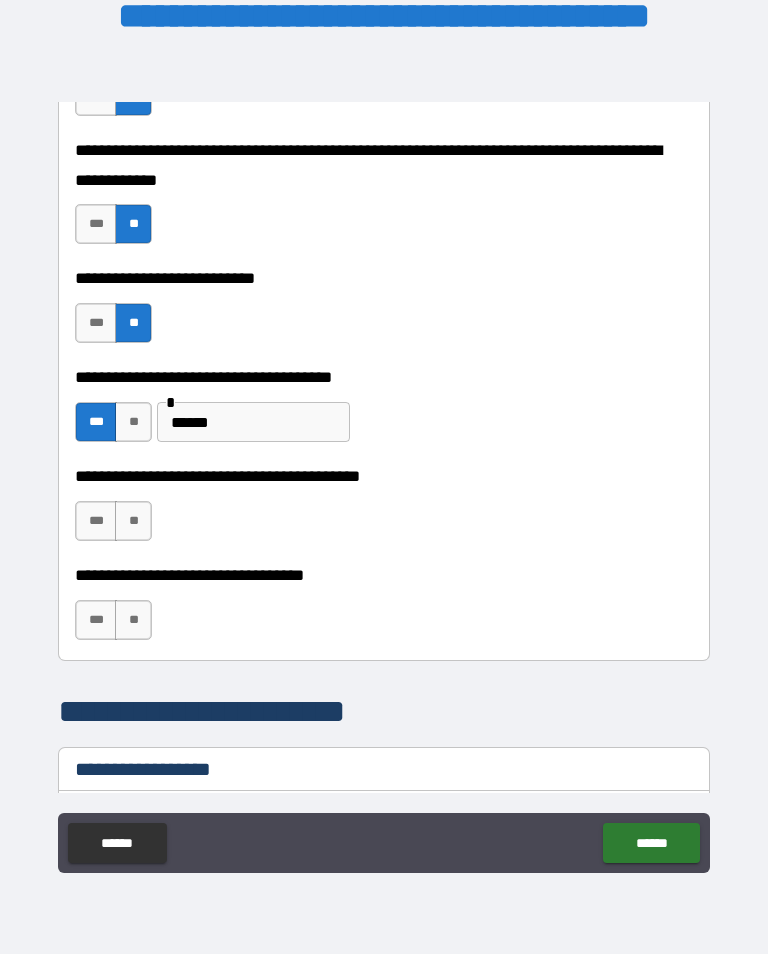 scroll, scrollTop: 963, scrollLeft: 0, axis: vertical 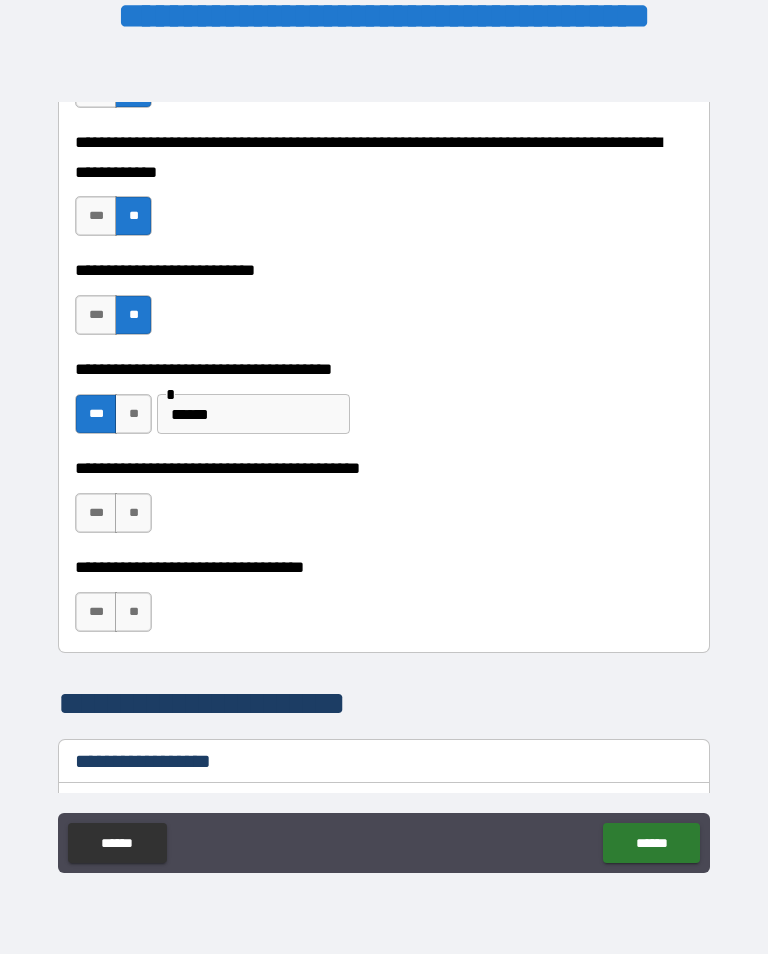 click on "***" at bounding box center [96, 513] 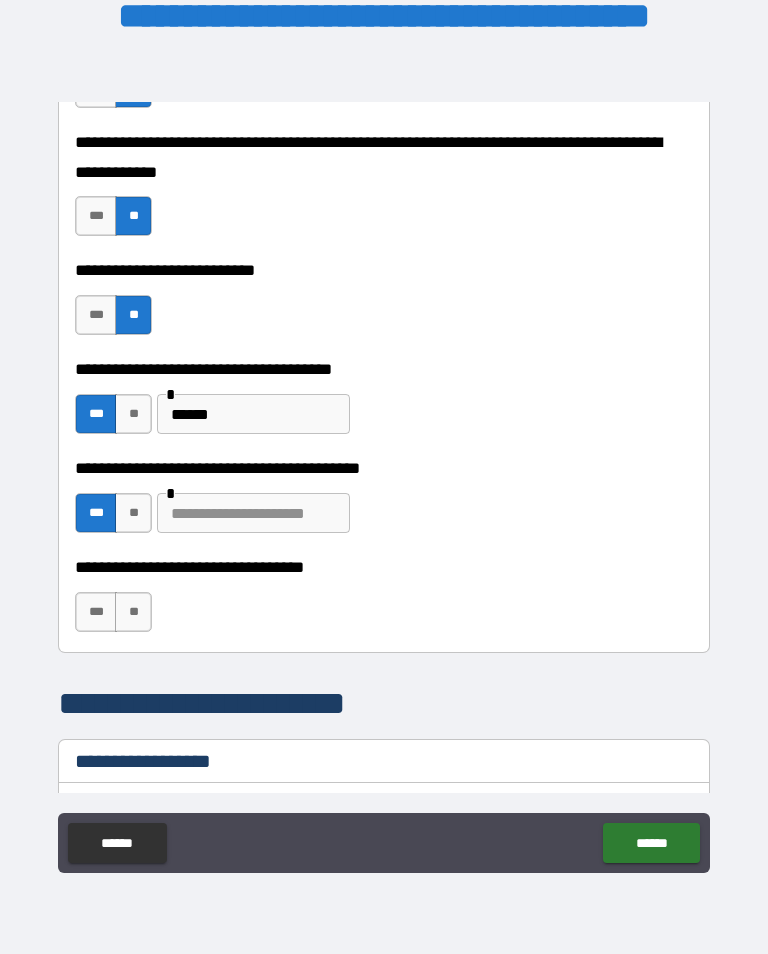 click at bounding box center [253, 513] 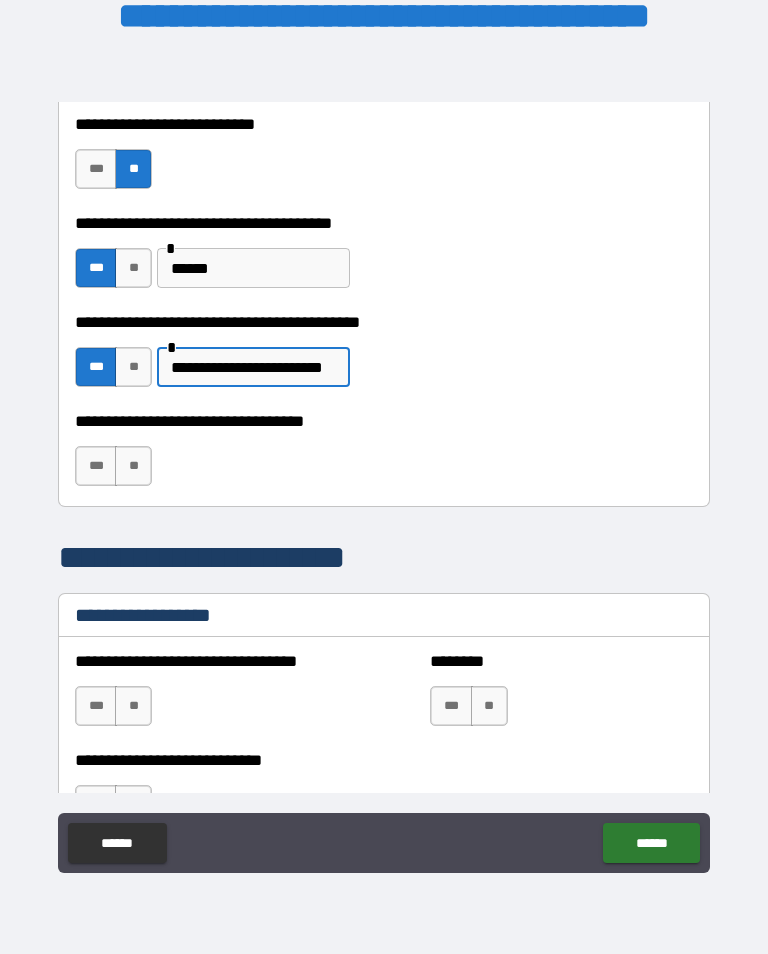 scroll, scrollTop: 1120, scrollLeft: 0, axis: vertical 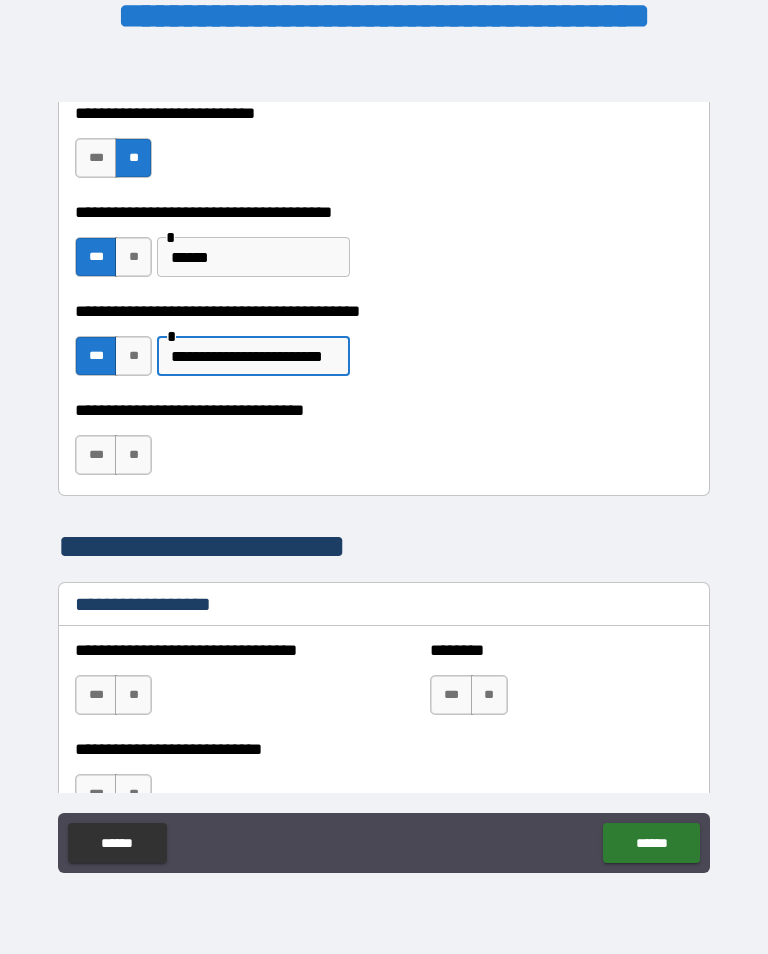 click on "**" at bounding box center (133, 455) 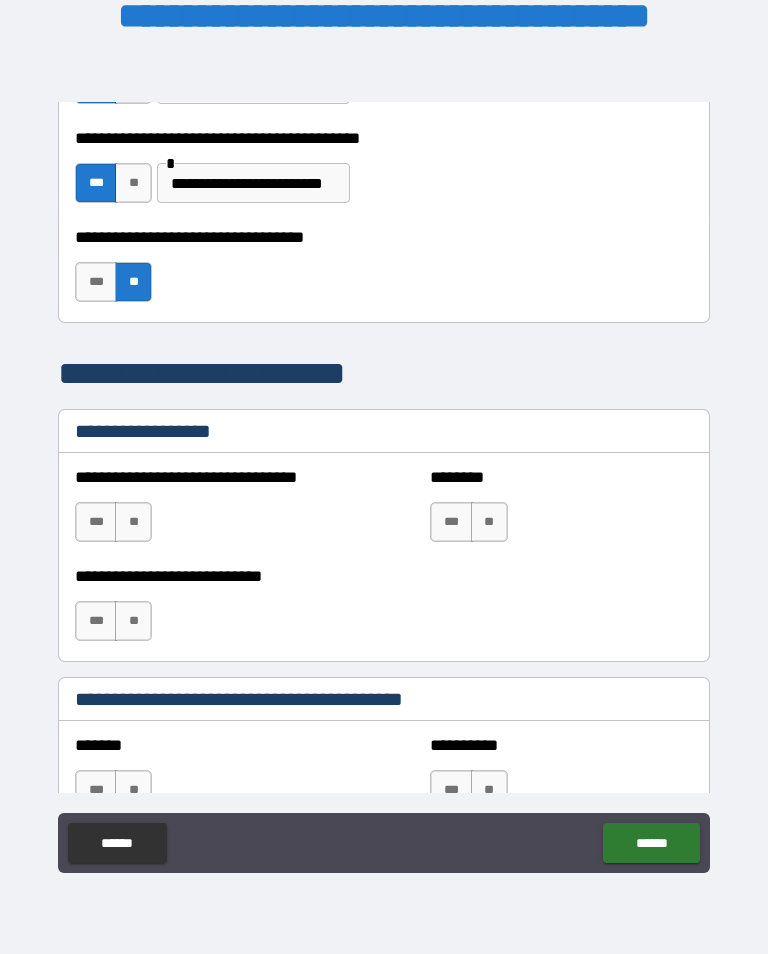 scroll, scrollTop: 1296, scrollLeft: 0, axis: vertical 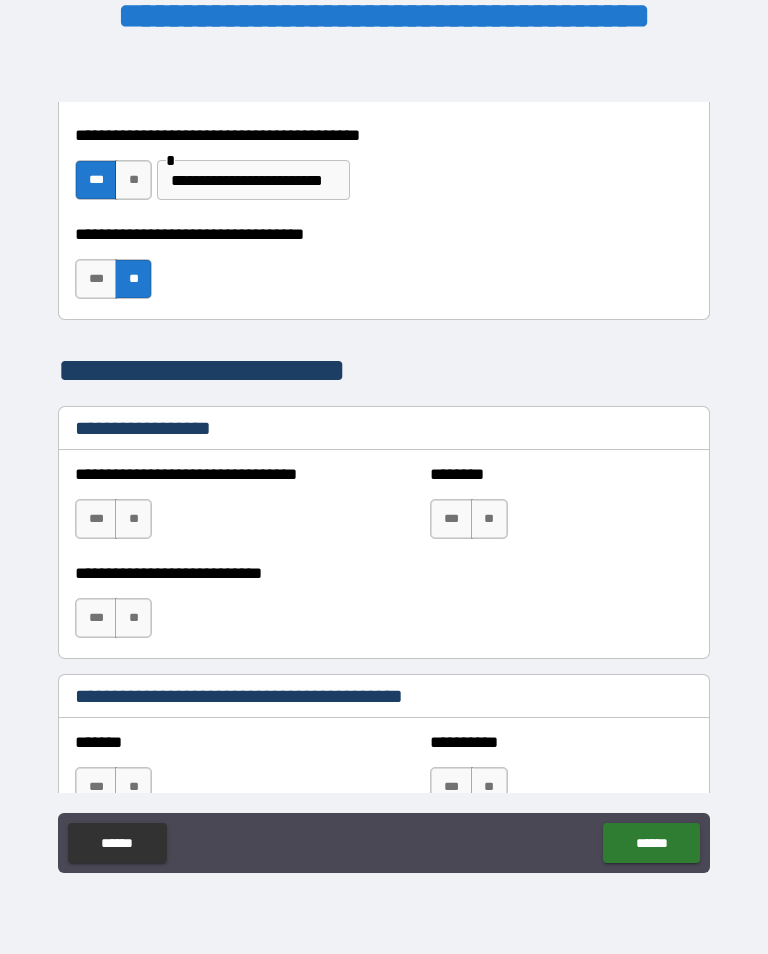 click on "**" at bounding box center (133, 519) 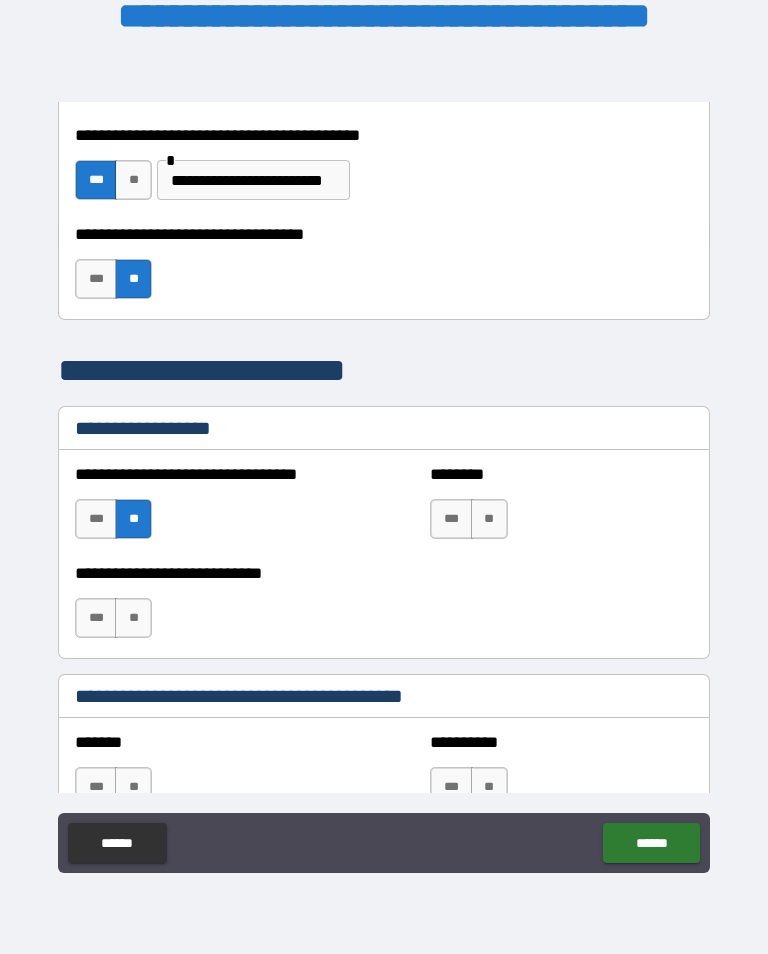 click on "**" at bounding box center [133, 618] 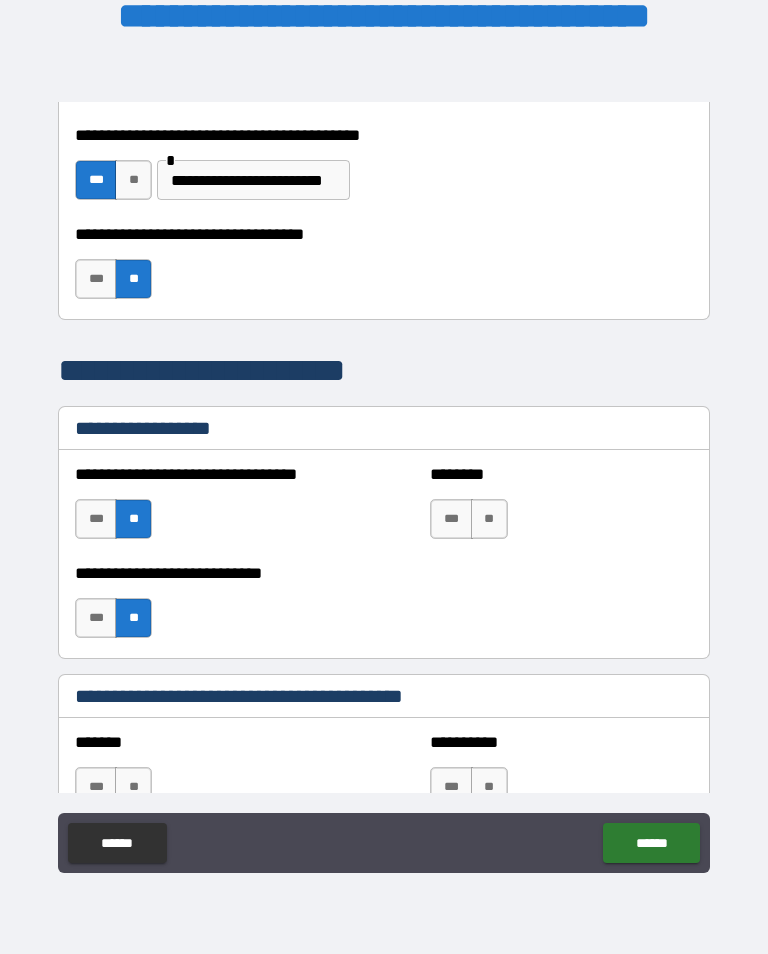 click on "**" at bounding box center [489, 519] 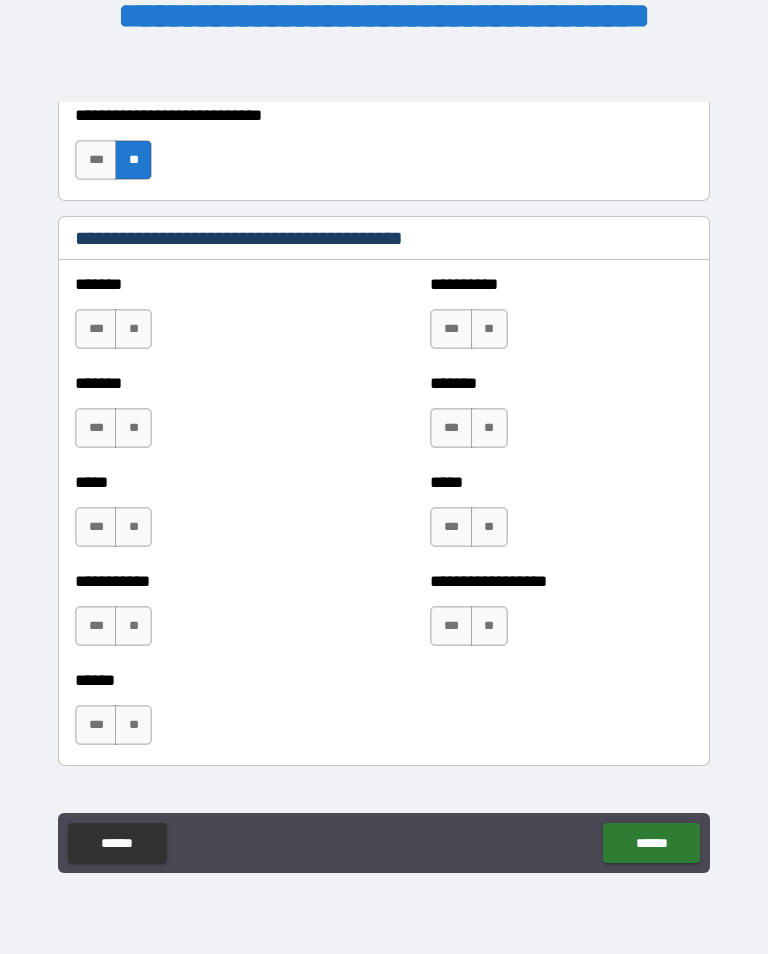 scroll, scrollTop: 1757, scrollLeft: 0, axis: vertical 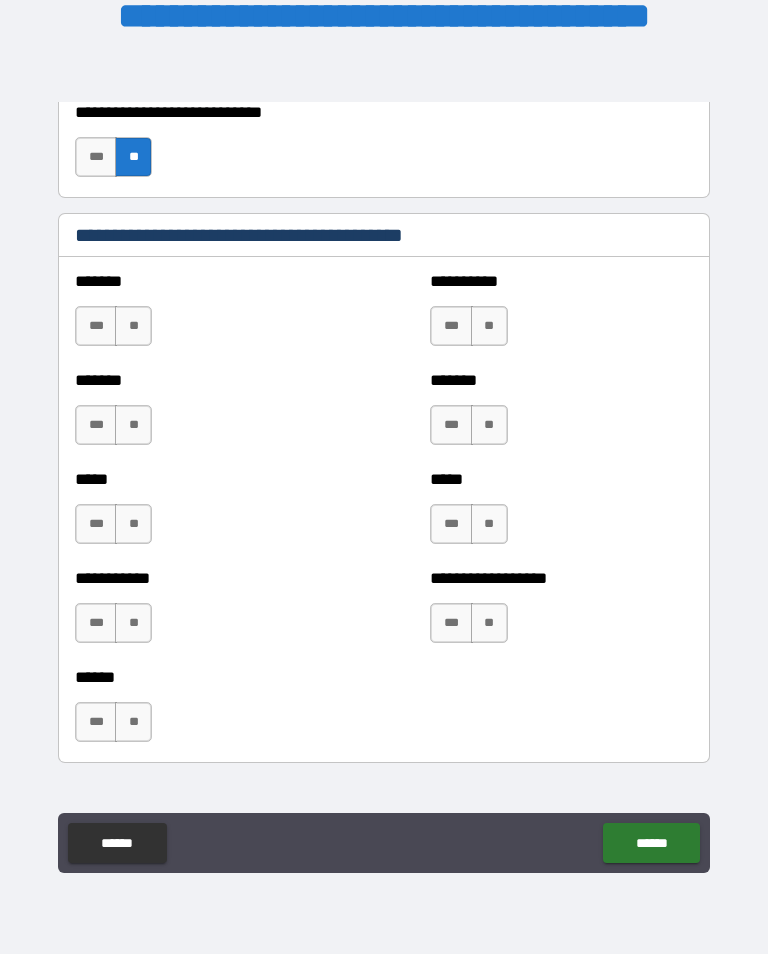click on "**" at bounding box center (133, 326) 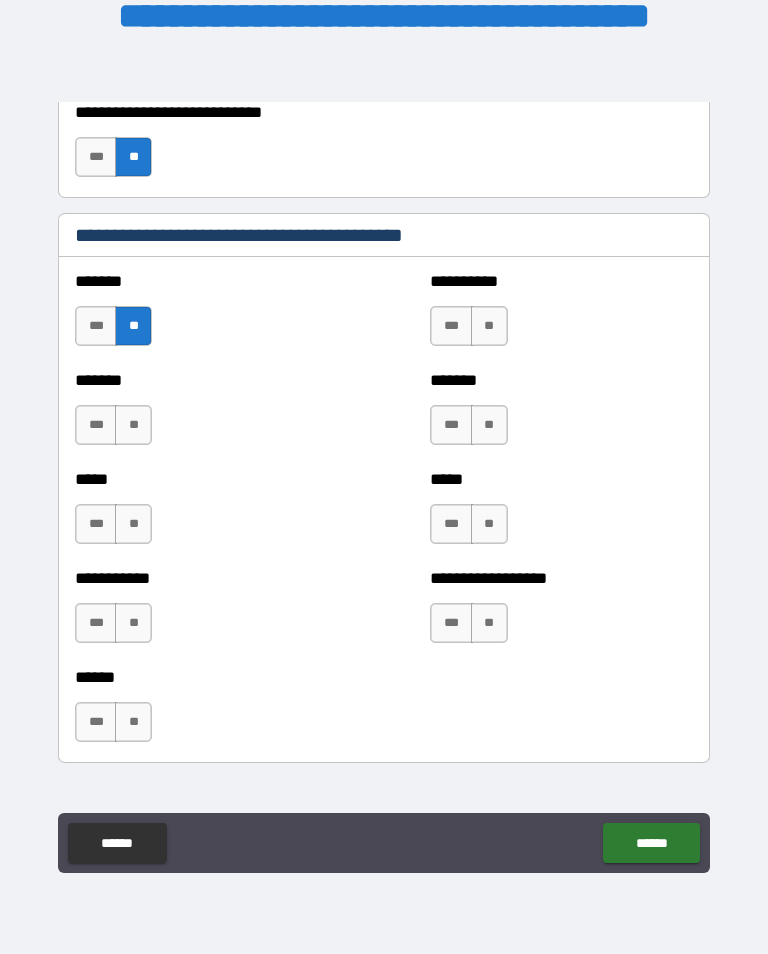 click on "**" at bounding box center [133, 425] 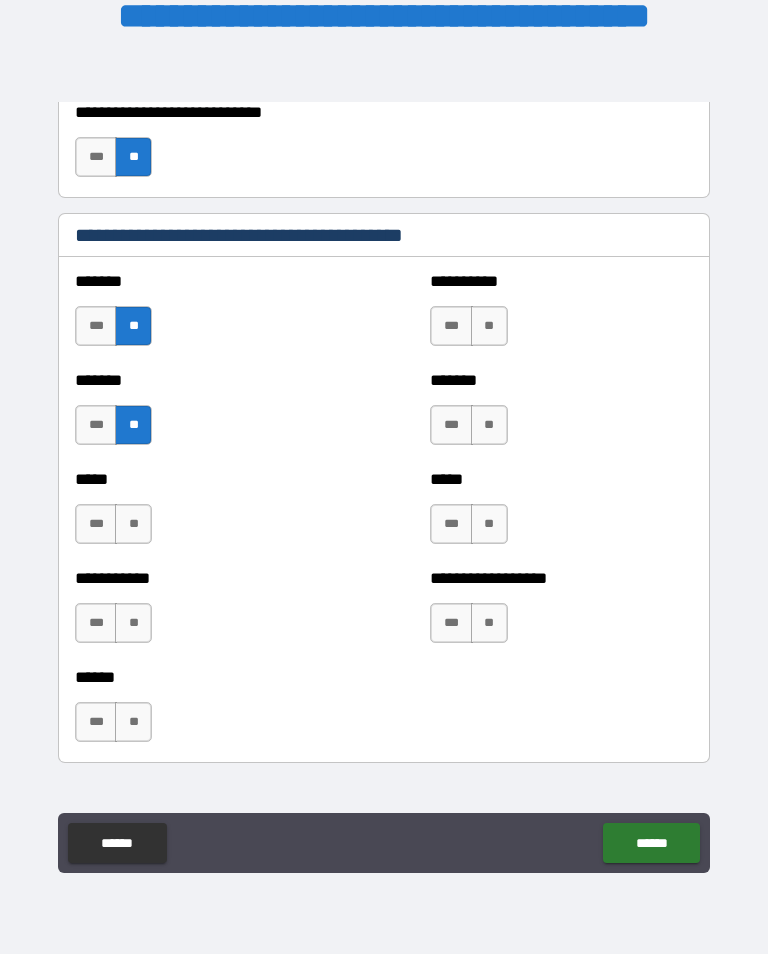 click on "**" at bounding box center [133, 524] 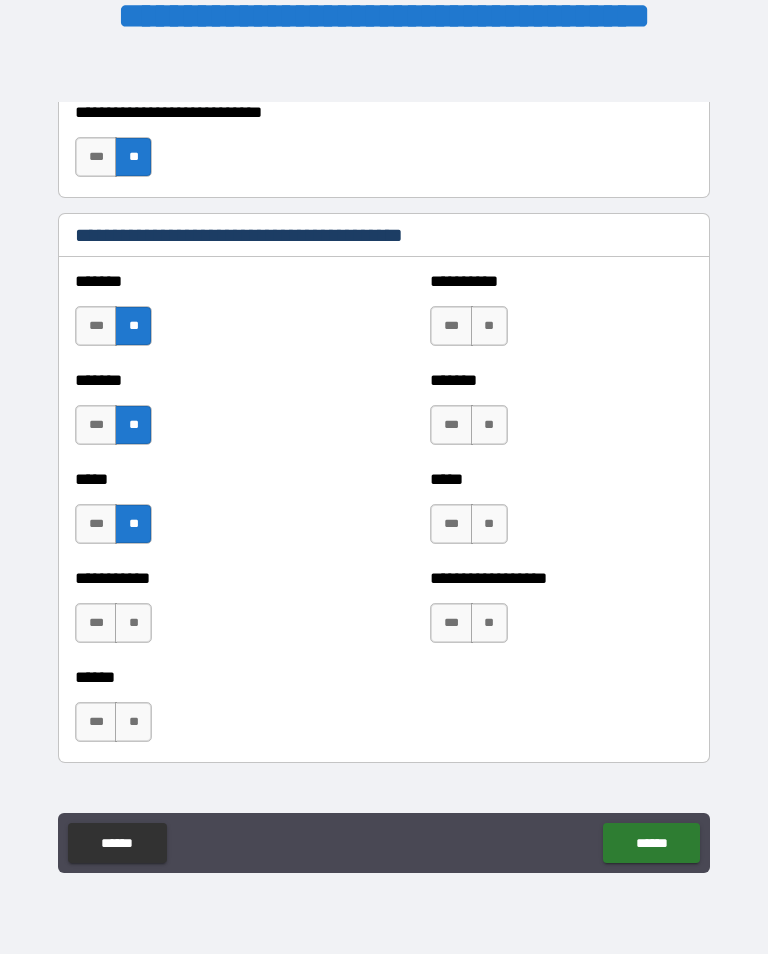 click on "**" at bounding box center (133, 623) 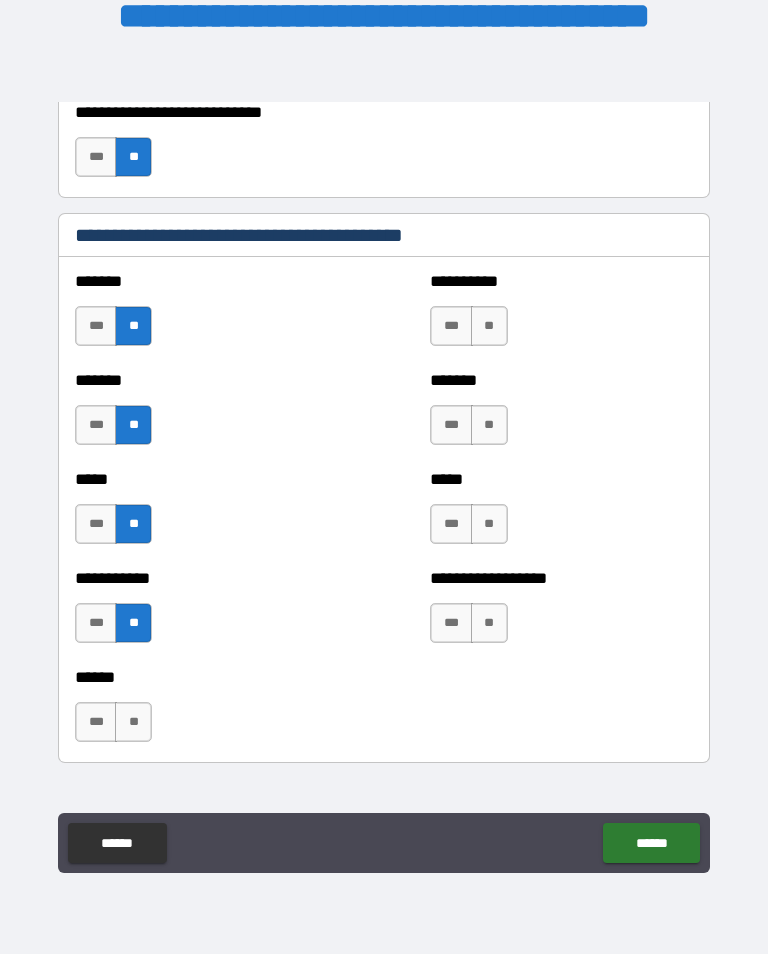 click on "**" at bounding box center (133, 722) 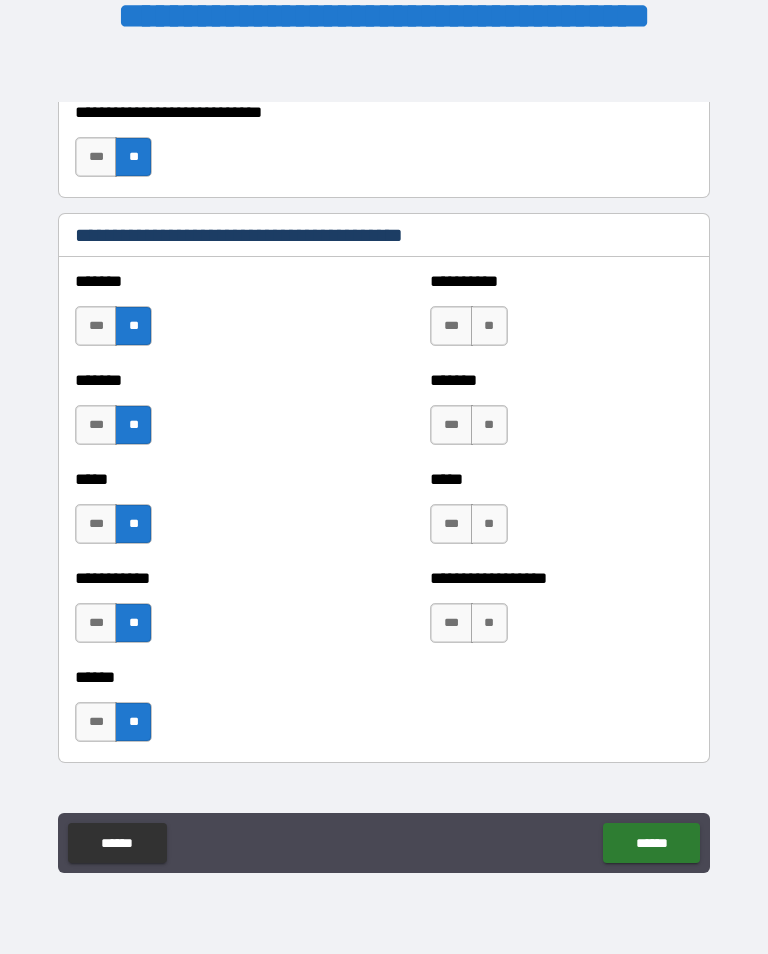 click on "**" at bounding box center (133, 722) 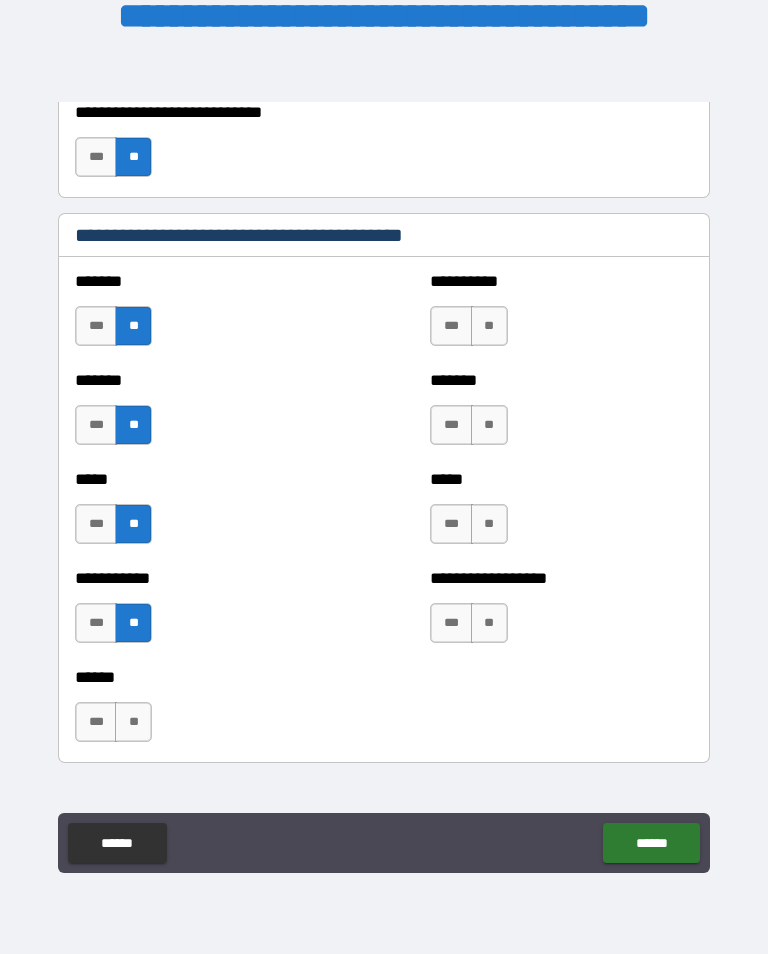 click on "***" at bounding box center [96, 722] 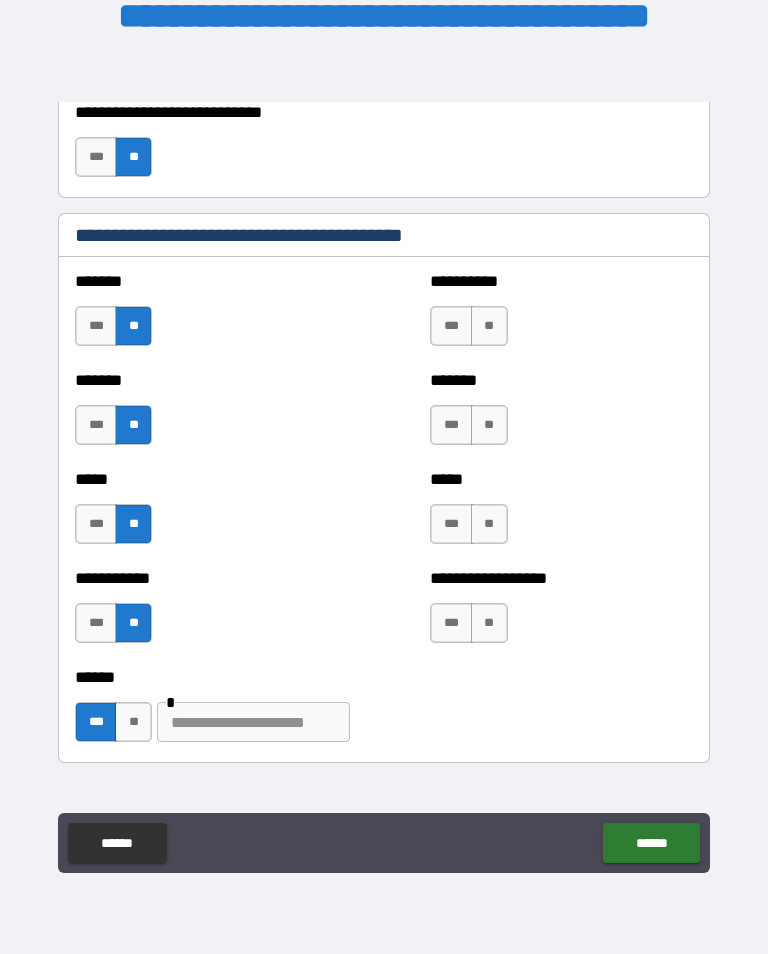 click on "**" at bounding box center (489, 326) 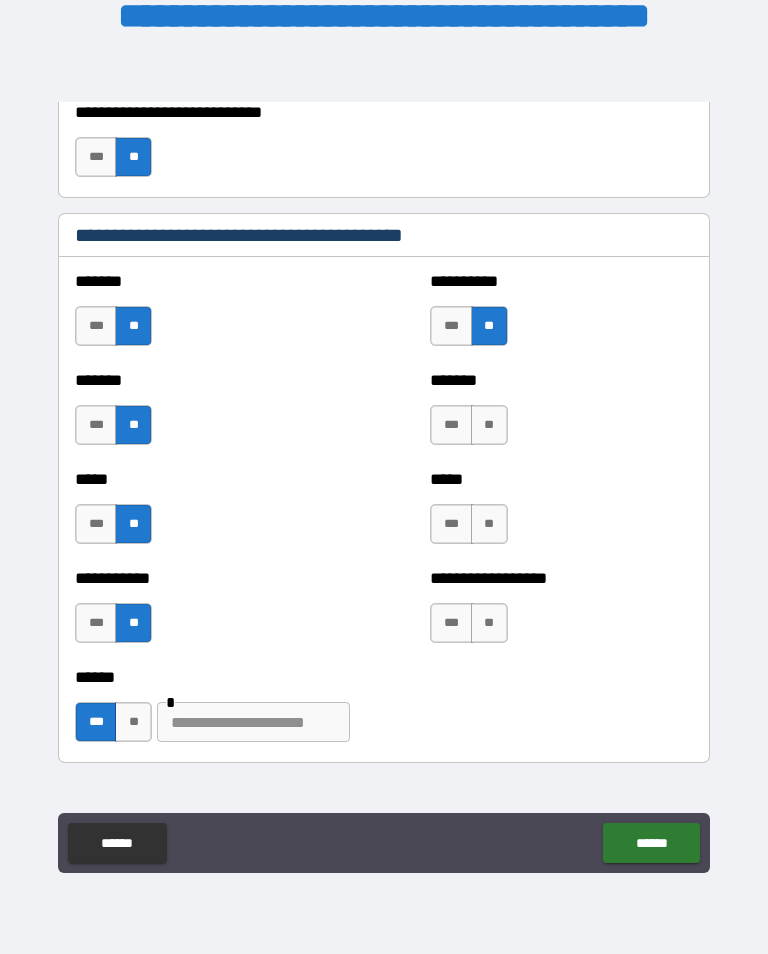 click on "**" at bounding box center (489, 425) 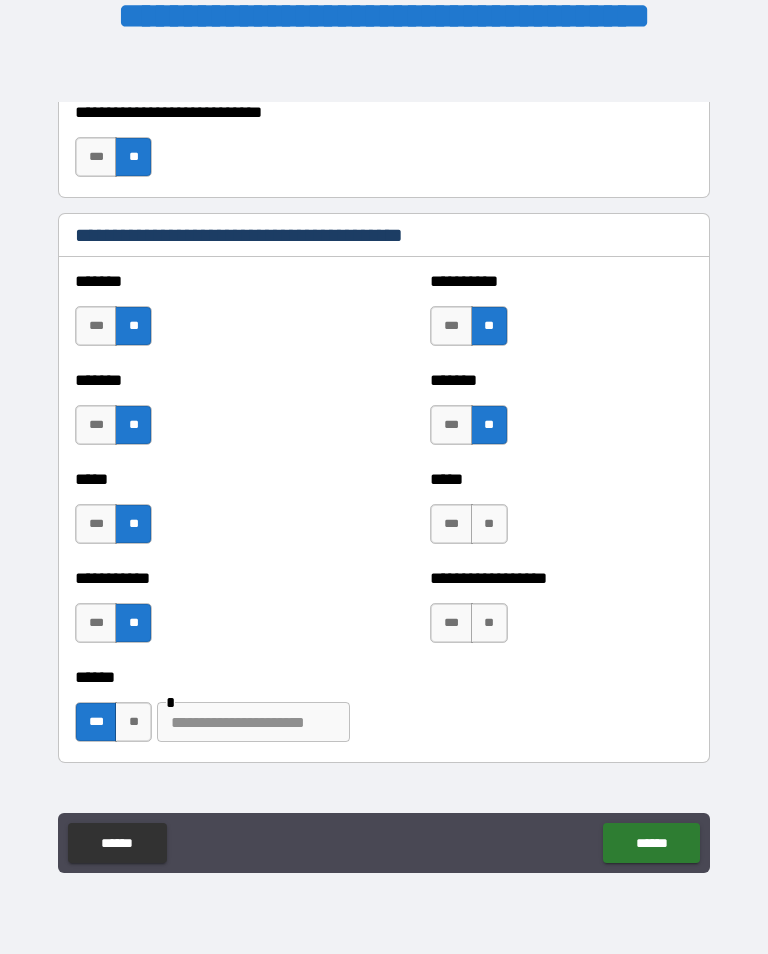 click on "**" at bounding box center [489, 524] 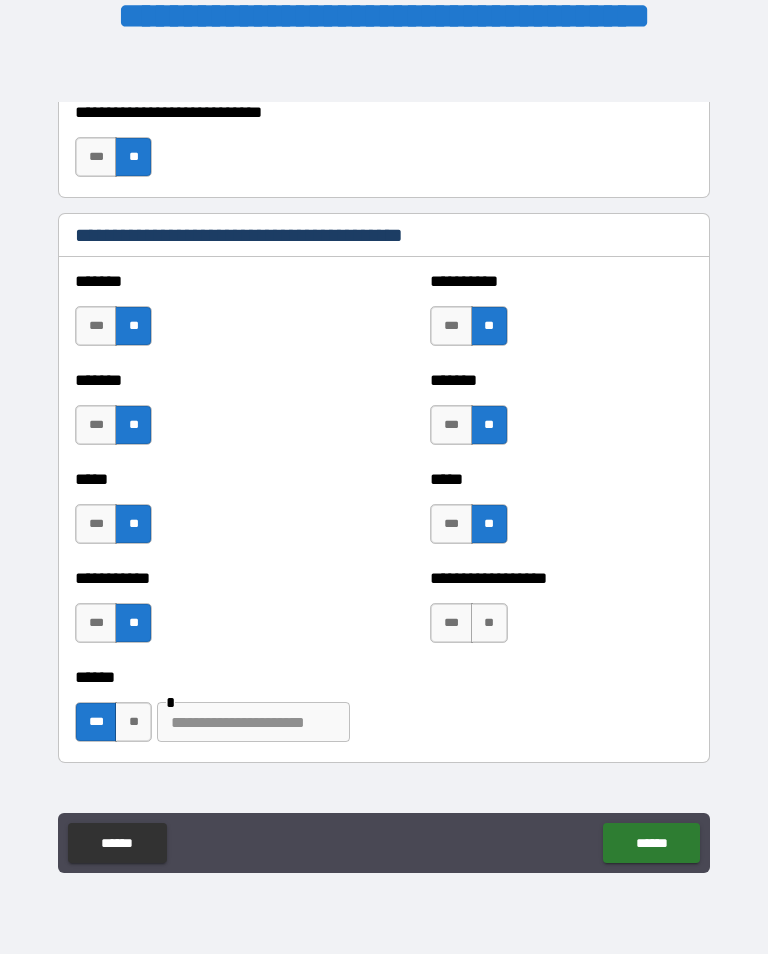 click on "**" at bounding box center (489, 623) 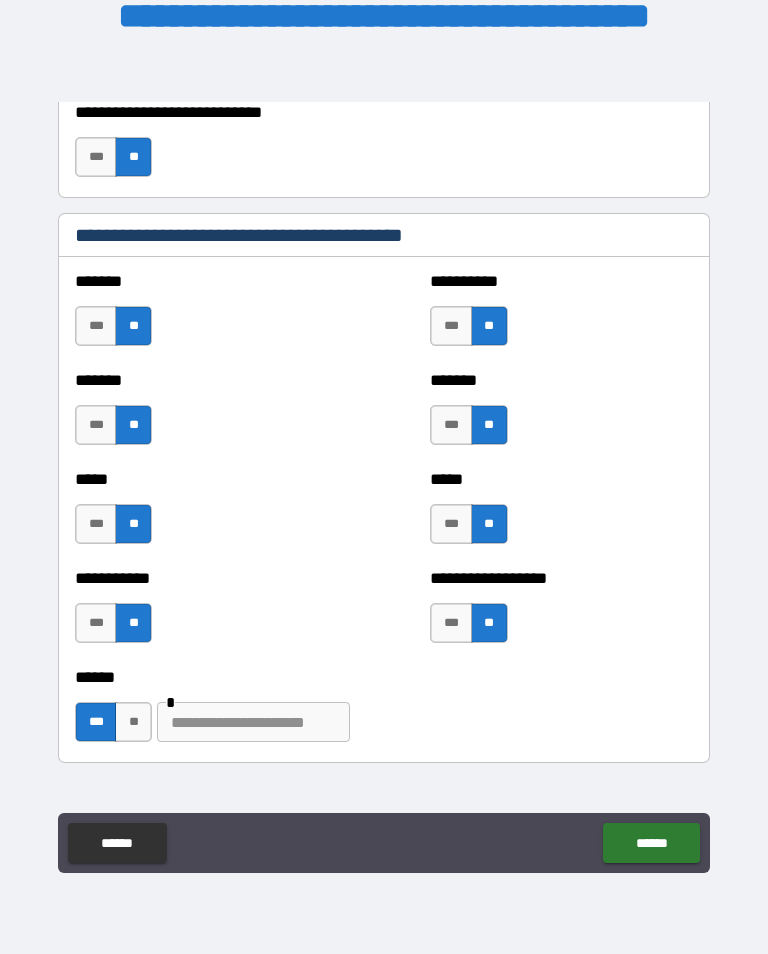 click at bounding box center [253, 722] 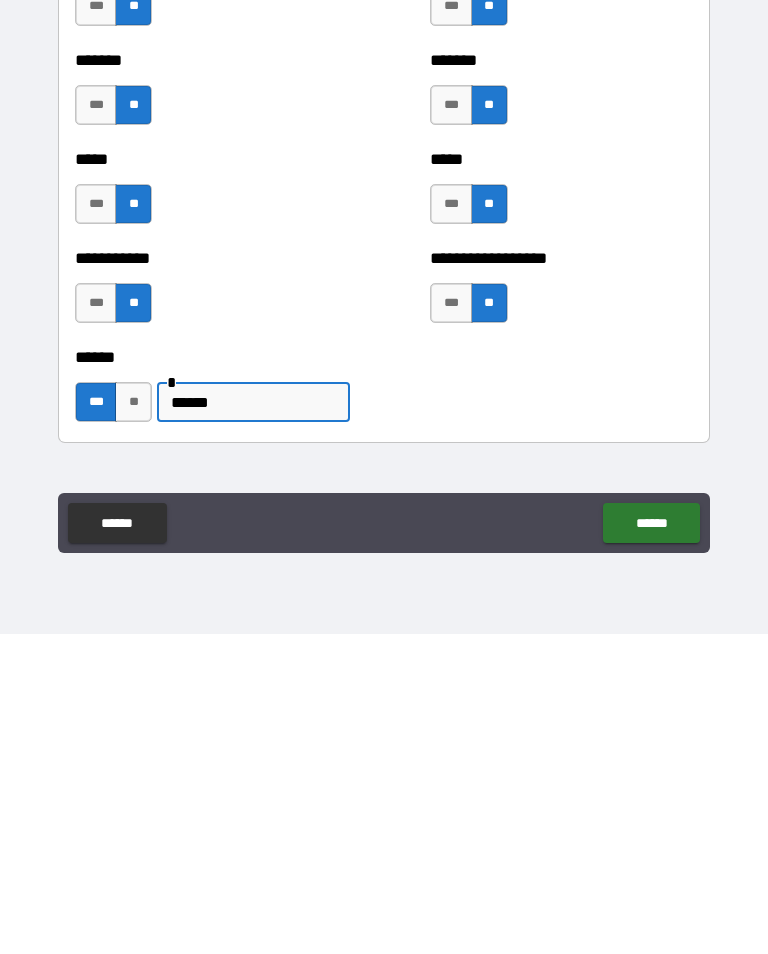 click on "******" at bounding box center (651, 843) 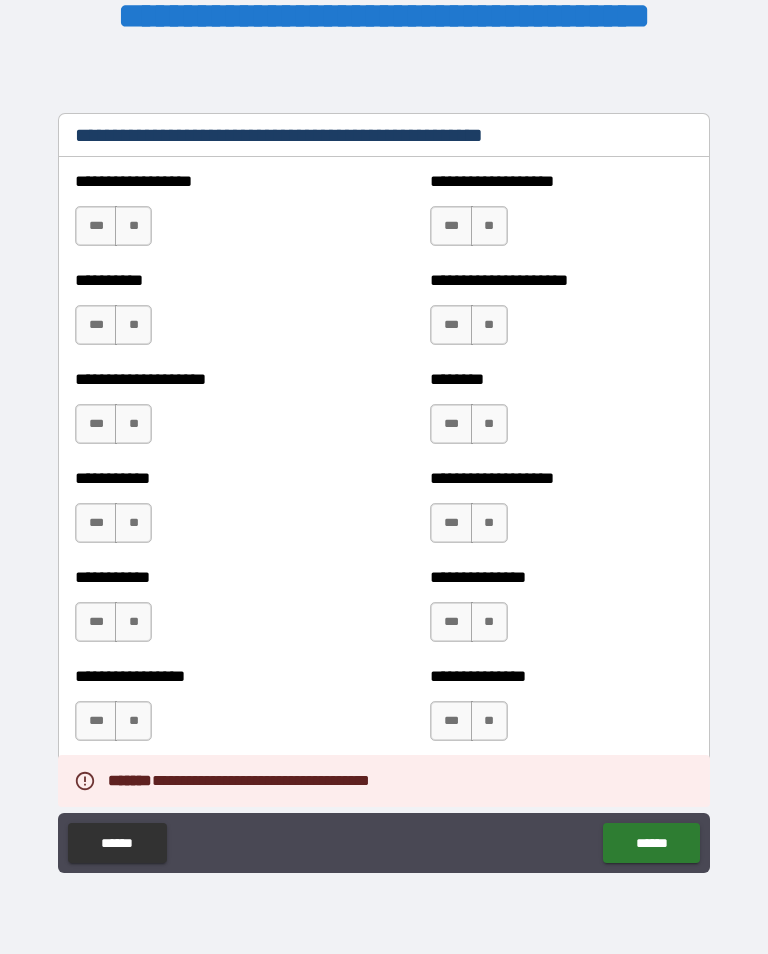 scroll, scrollTop: 2495, scrollLeft: 0, axis: vertical 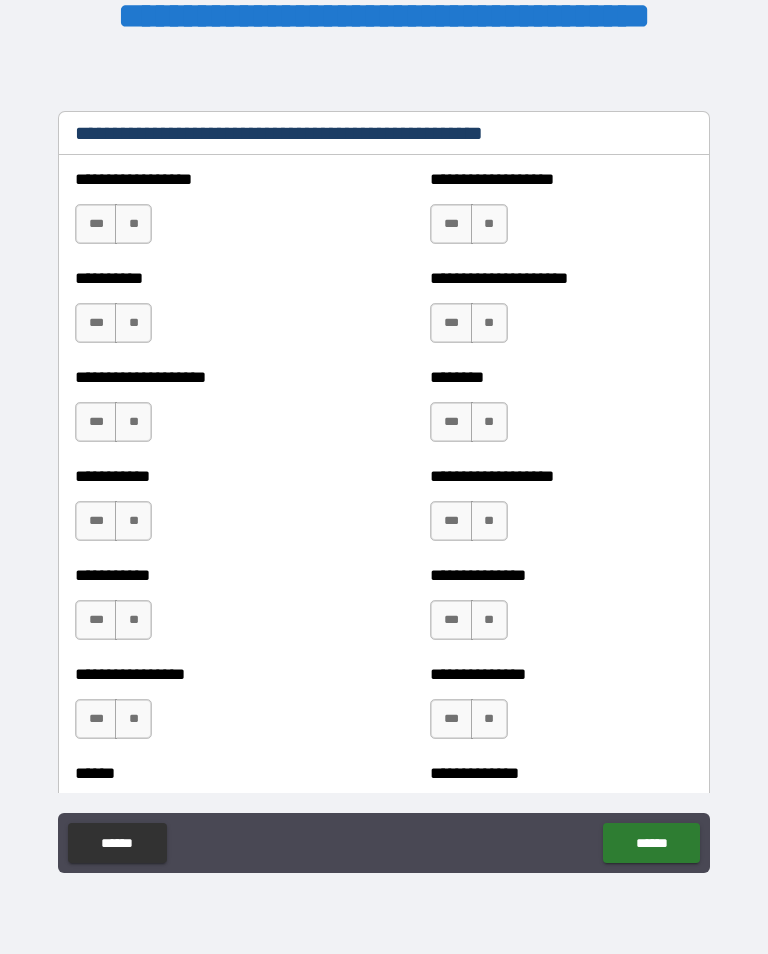 click on "**" at bounding box center (133, 224) 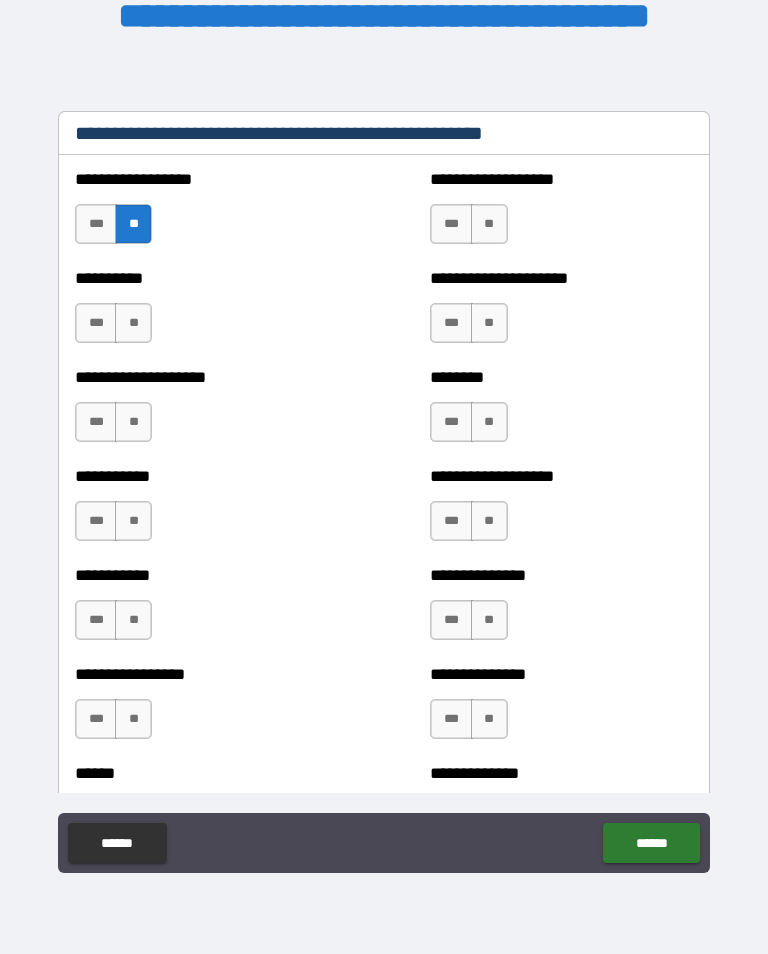 click on "**" at bounding box center [133, 323] 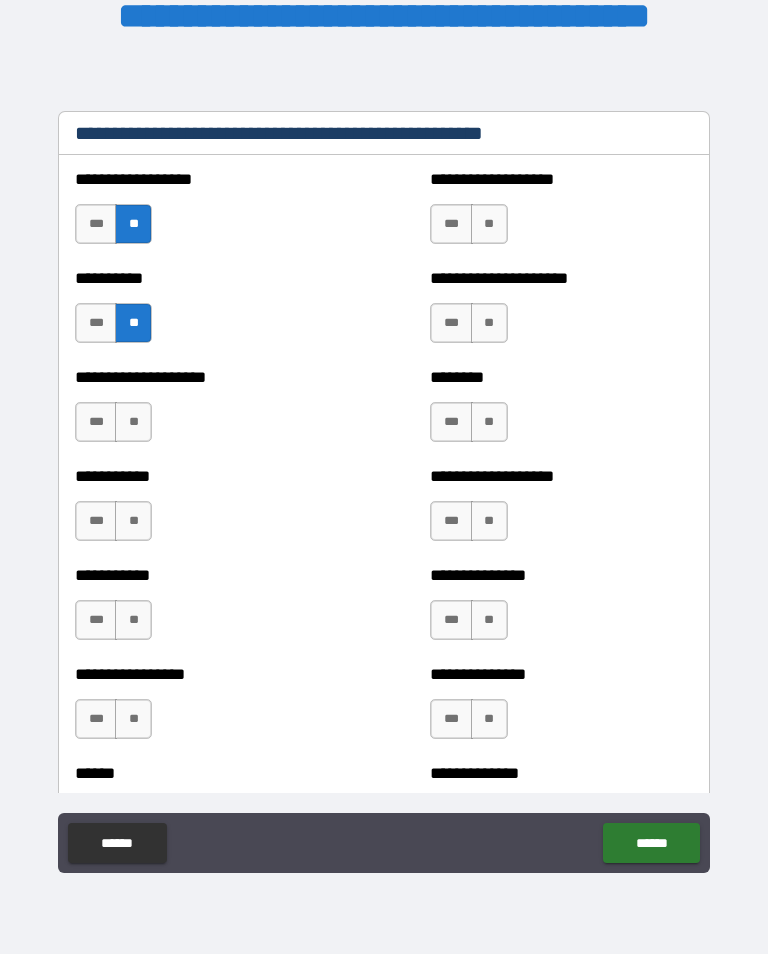 click on "**" at bounding box center [133, 422] 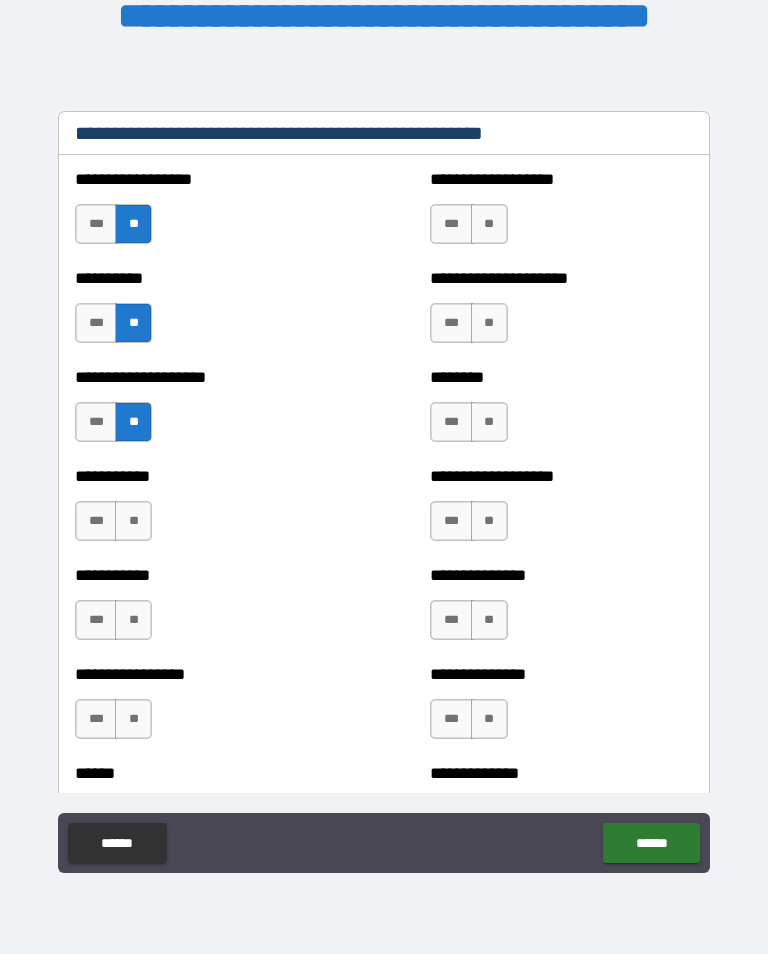 click on "**" at bounding box center [133, 521] 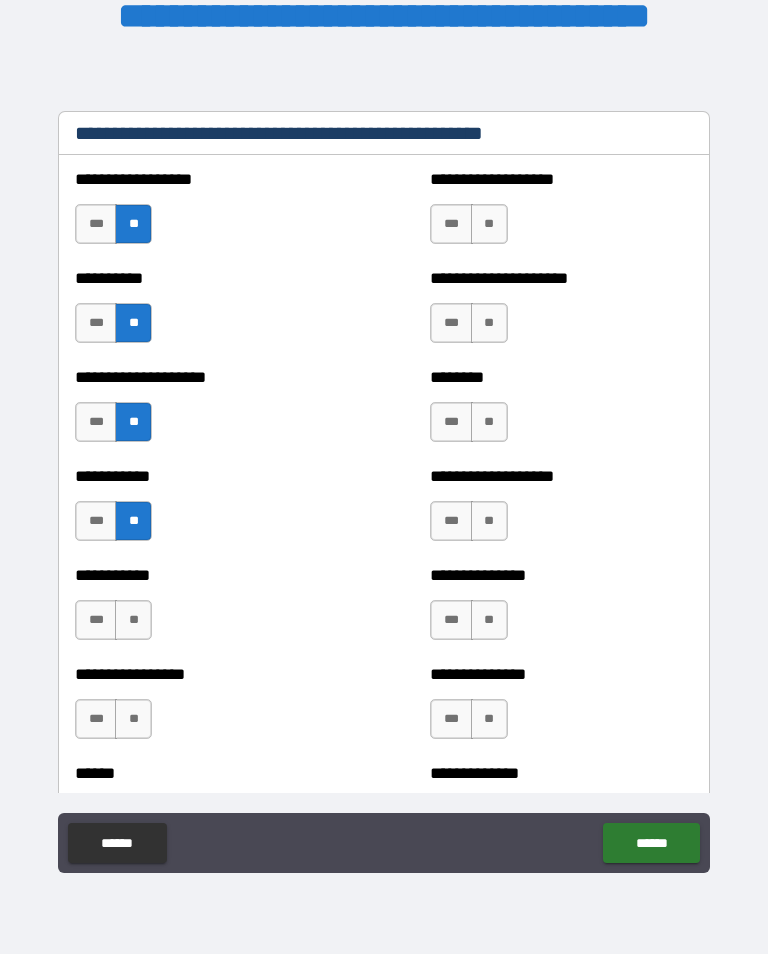 click on "**" at bounding box center (133, 620) 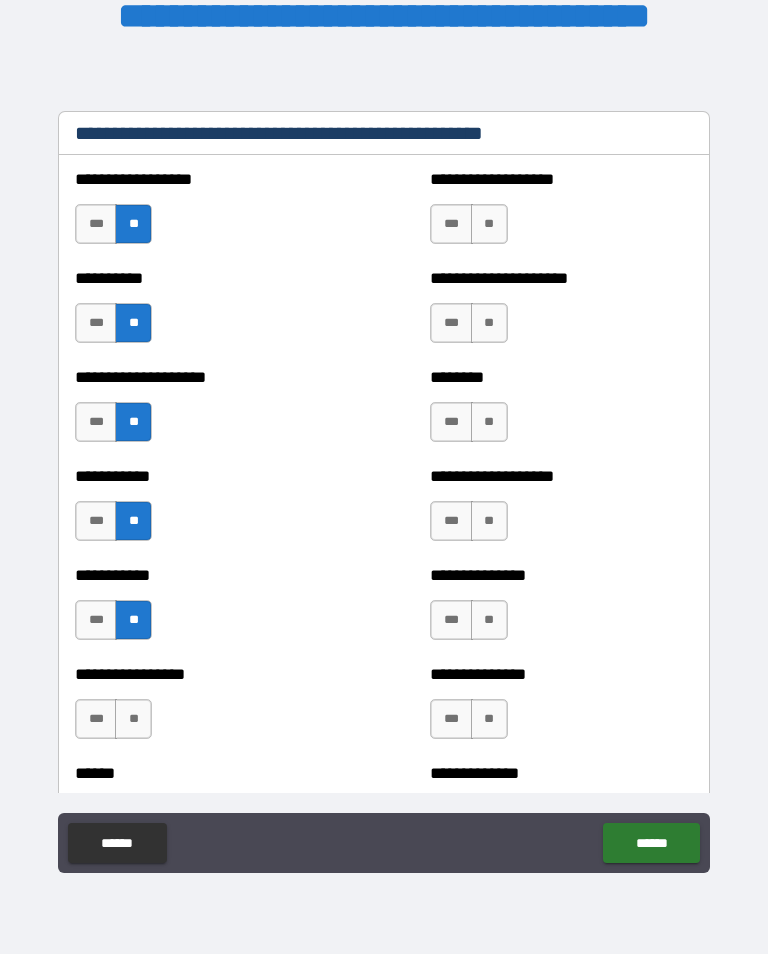 click on "**" at bounding box center [133, 719] 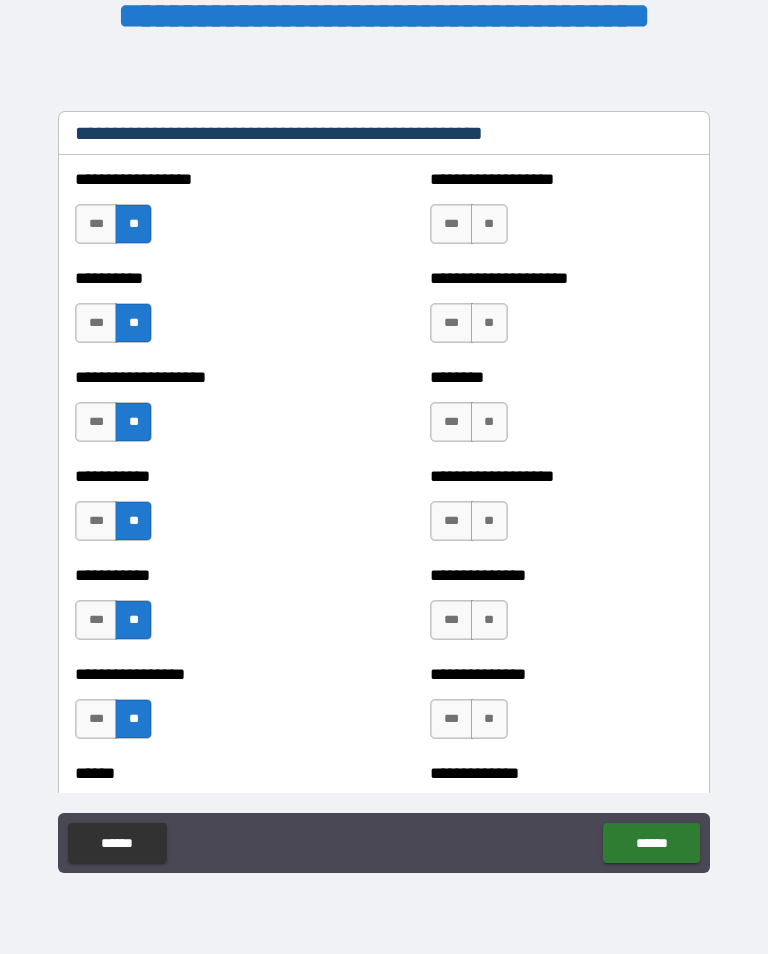 click on "**" at bounding box center [489, 224] 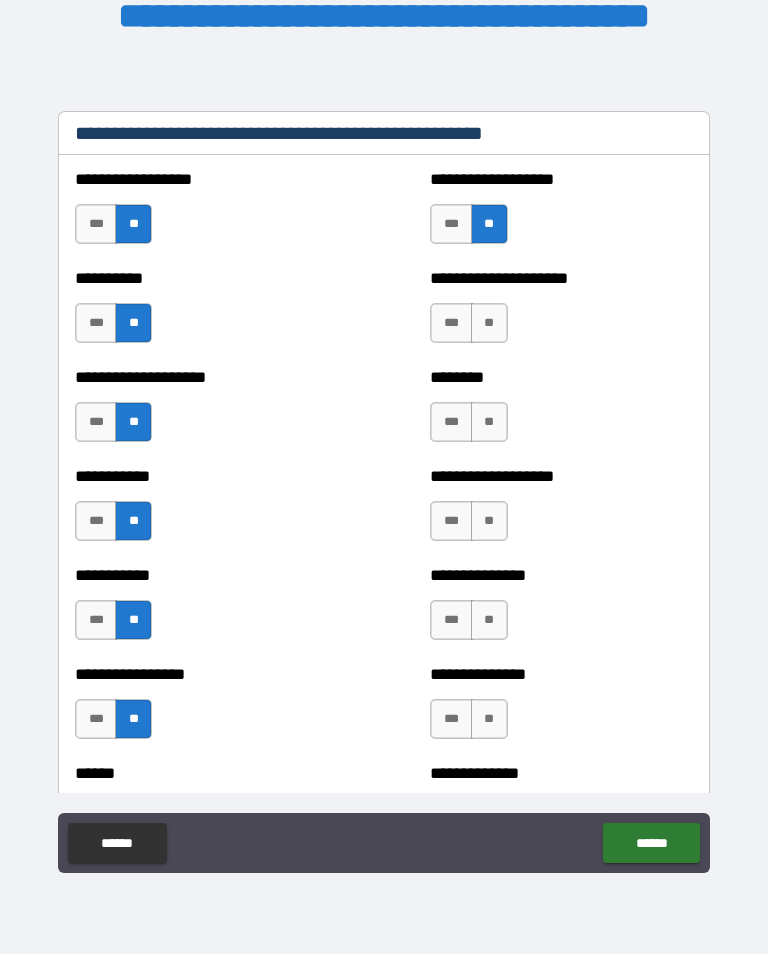click on "**" at bounding box center (489, 323) 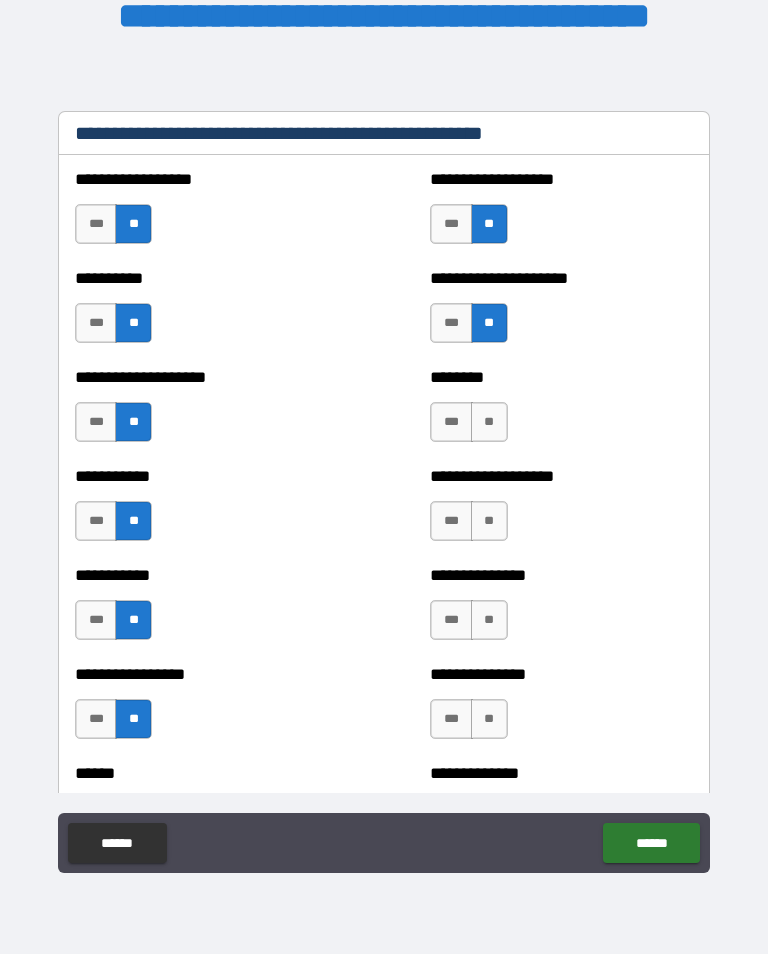 click on "***" at bounding box center [451, 422] 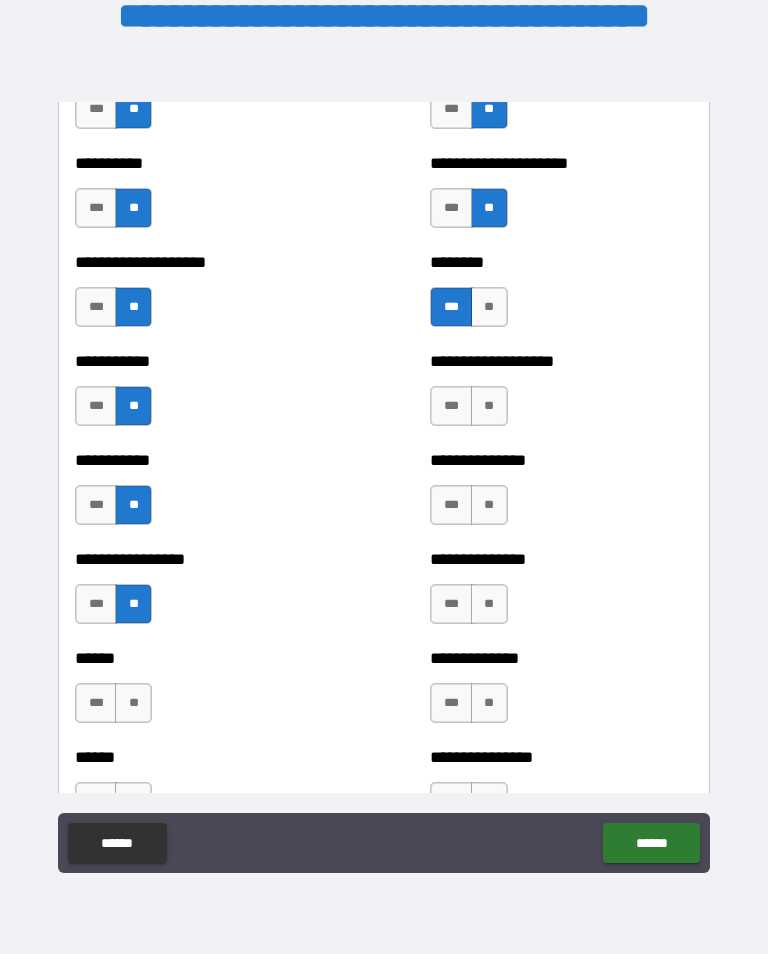 scroll, scrollTop: 2611, scrollLeft: 0, axis: vertical 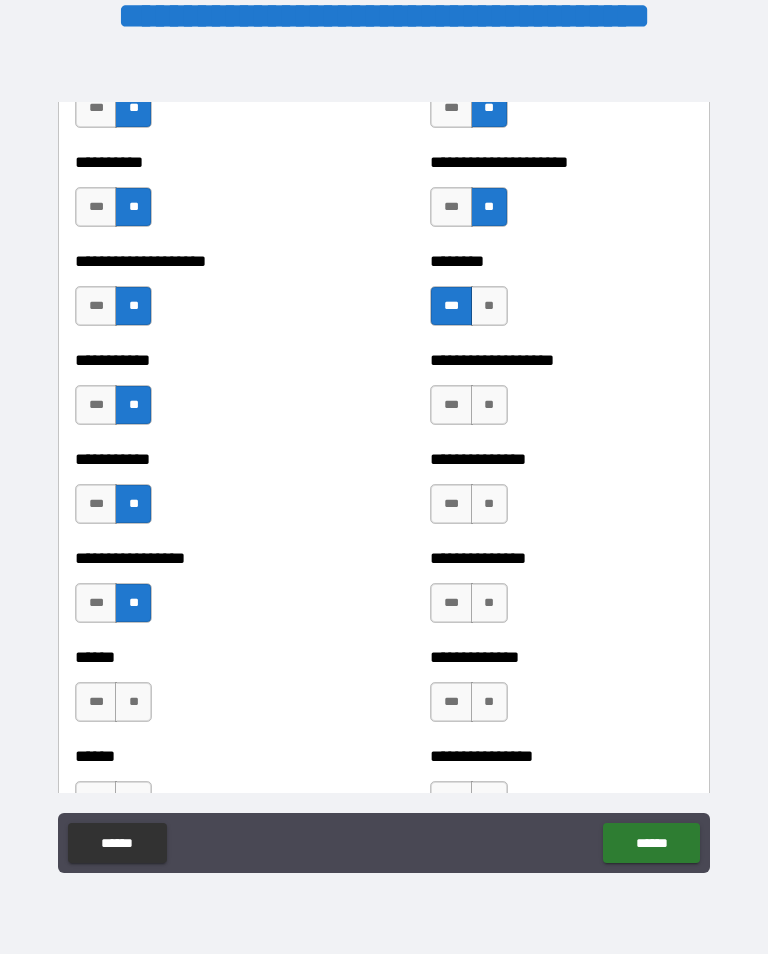 click on "**" at bounding box center [489, 405] 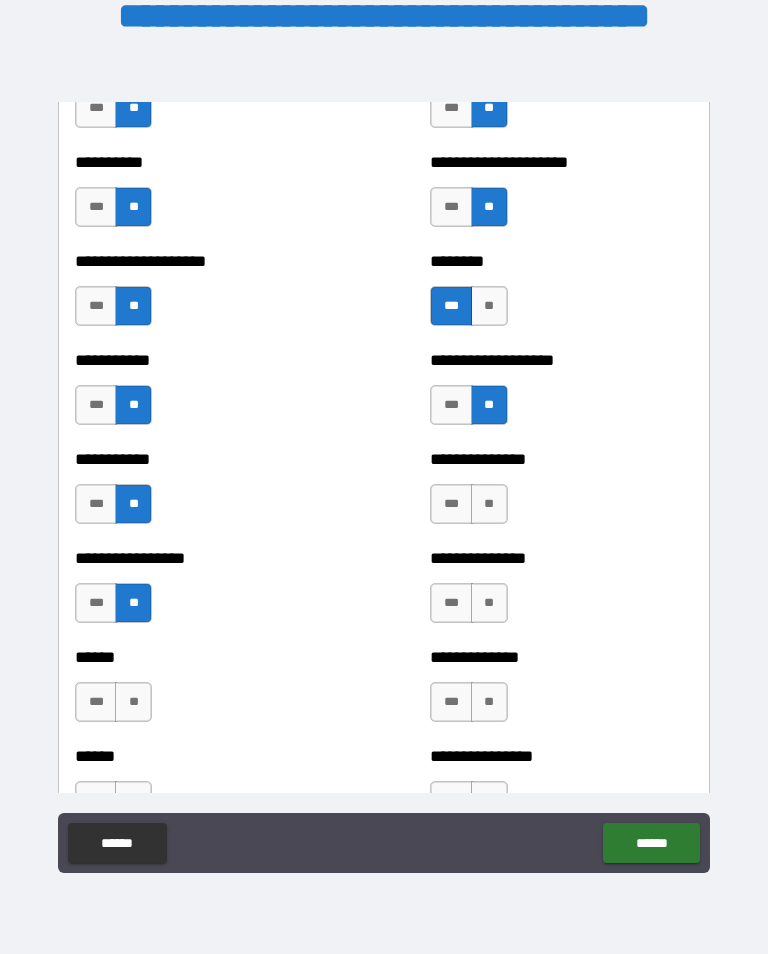 click on "**" at bounding box center (489, 504) 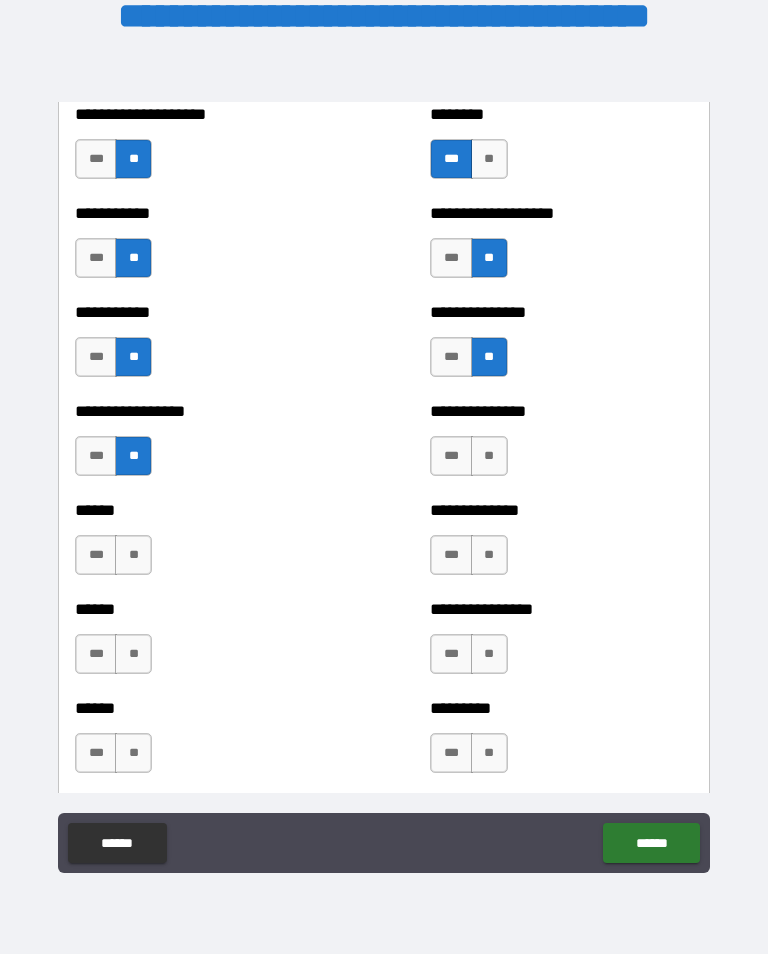 scroll, scrollTop: 2763, scrollLeft: 0, axis: vertical 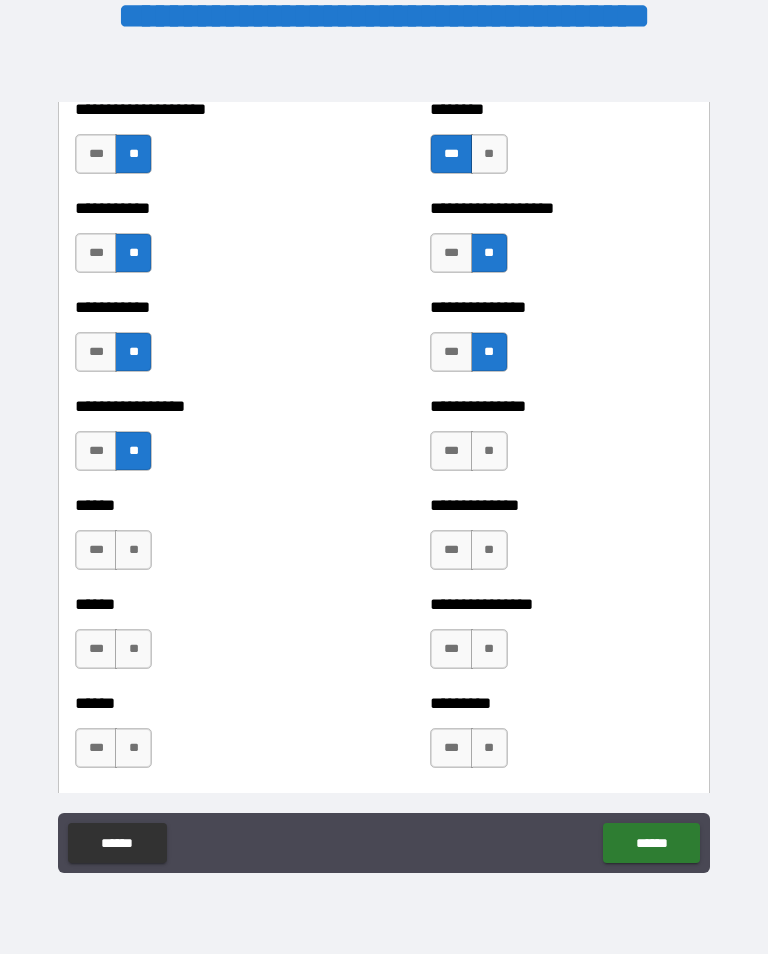 click on "**" at bounding box center [489, 451] 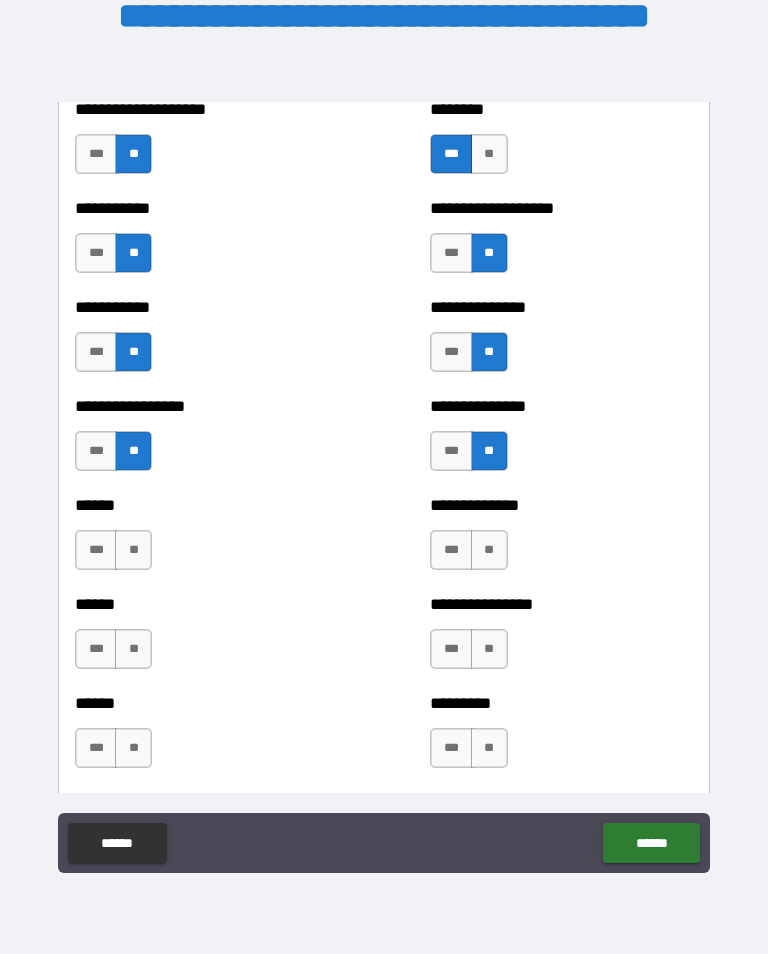 click on "**" at bounding box center [489, 550] 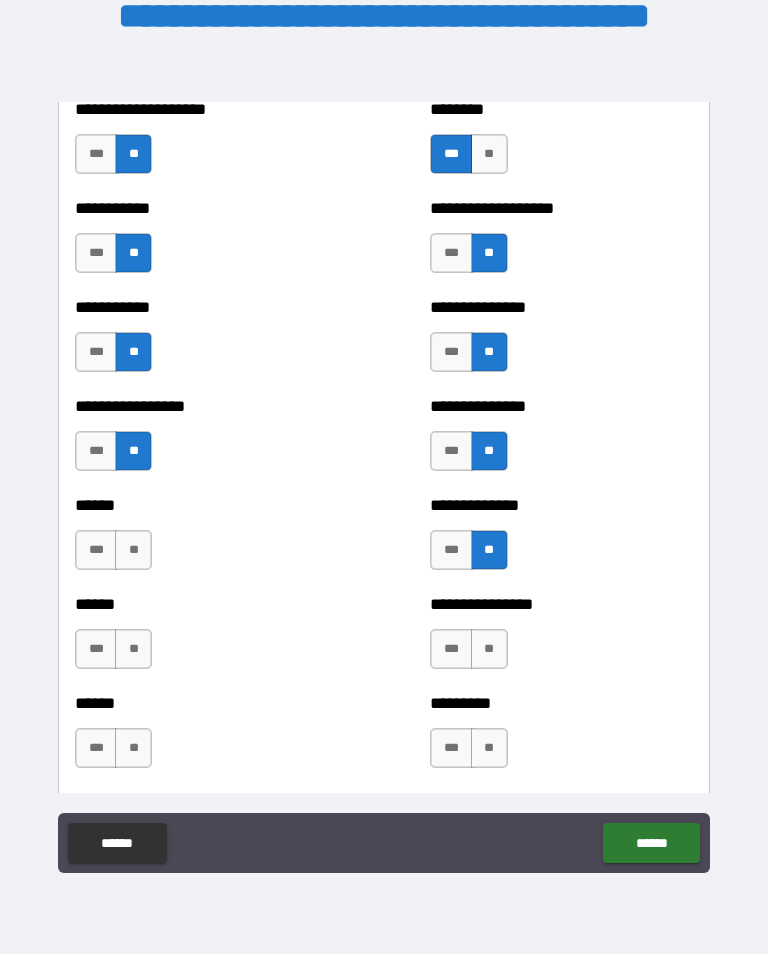 scroll, scrollTop: 2861, scrollLeft: 0, axis: vertical 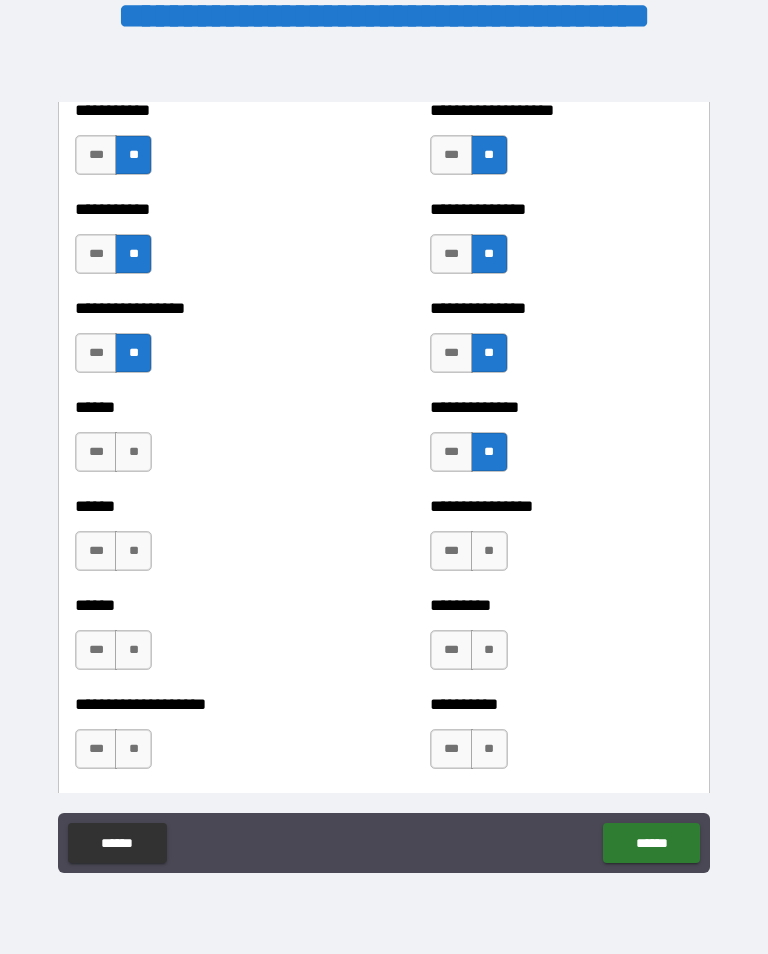 click on "**" at bounding box center [489, 551] 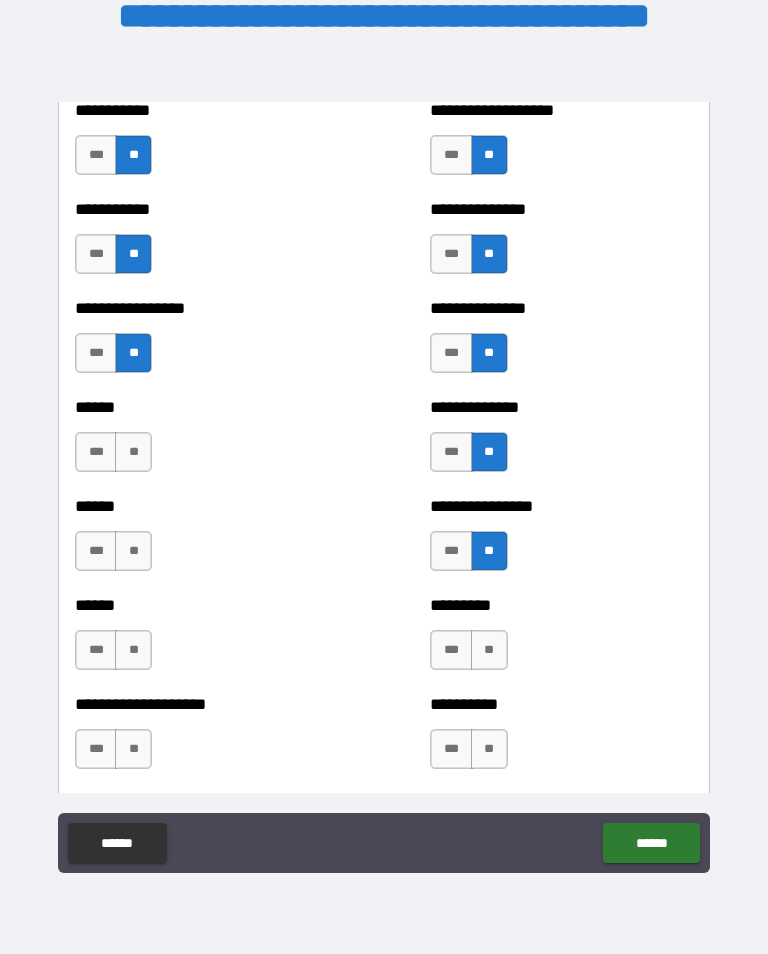 click on "**" at bounding box center (489, 650) 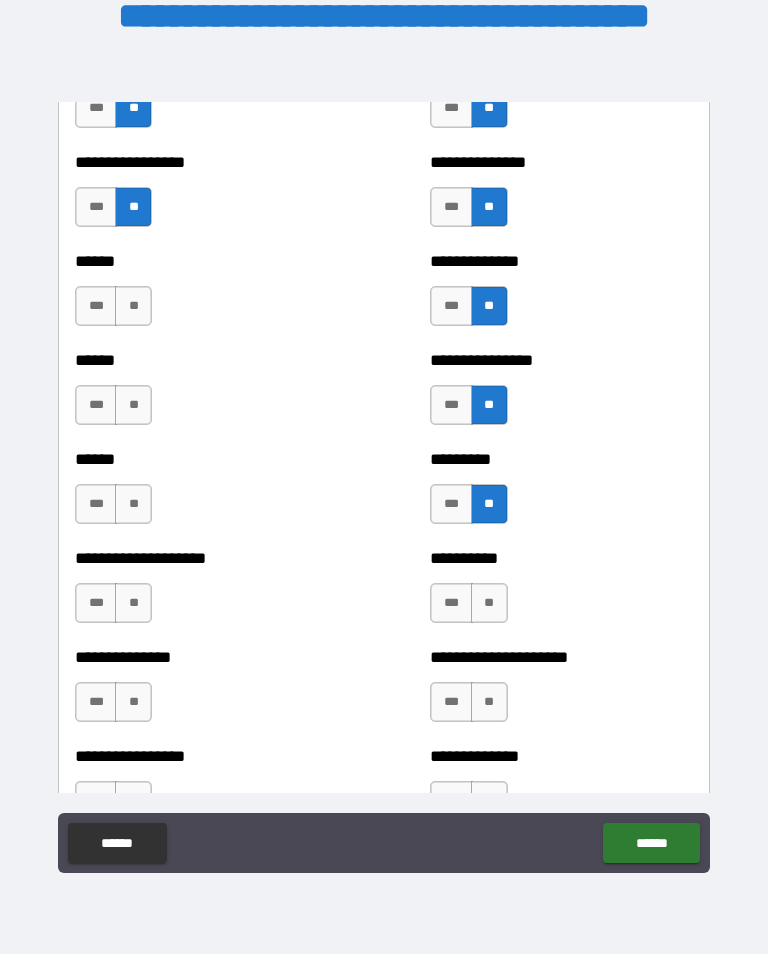 scroll, scrollTop: 3010, scrollLeft: 0, axis: vertical 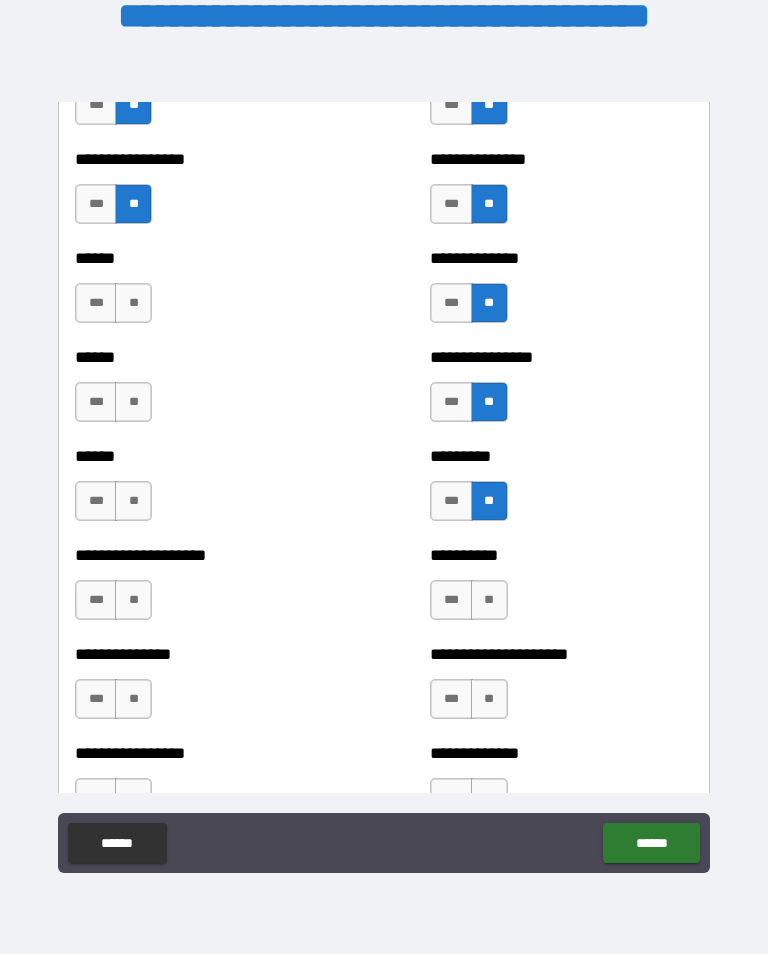 click on "**" at bounding box center [489, 600] 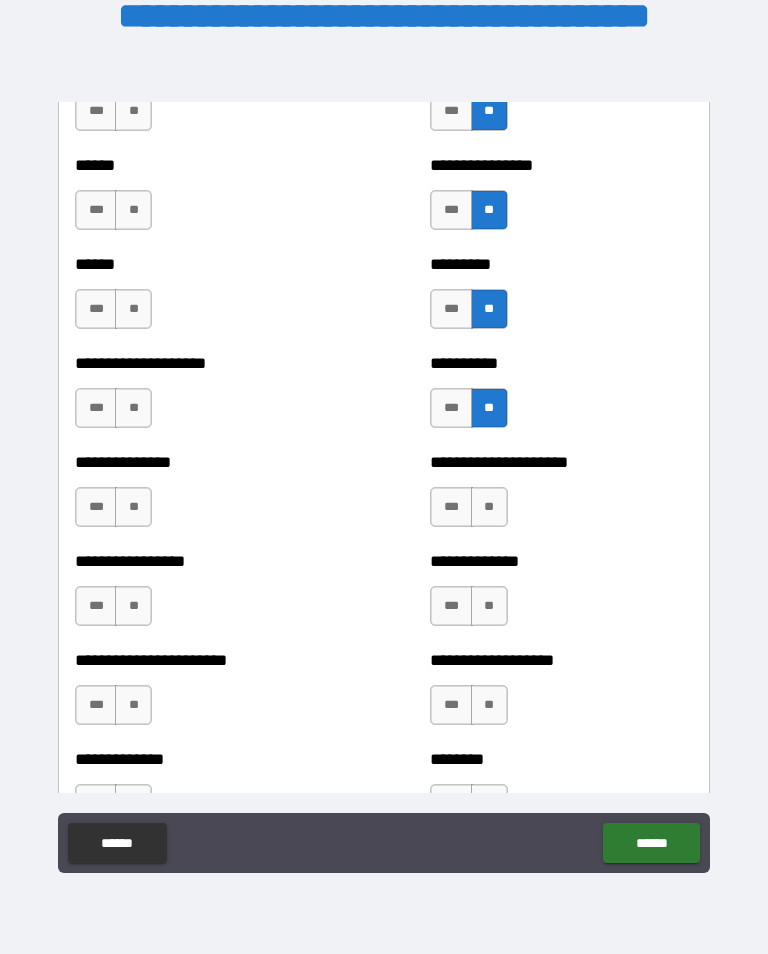 scroll, scrollTop: 3205, scrollLeft: 0, axis: vertical 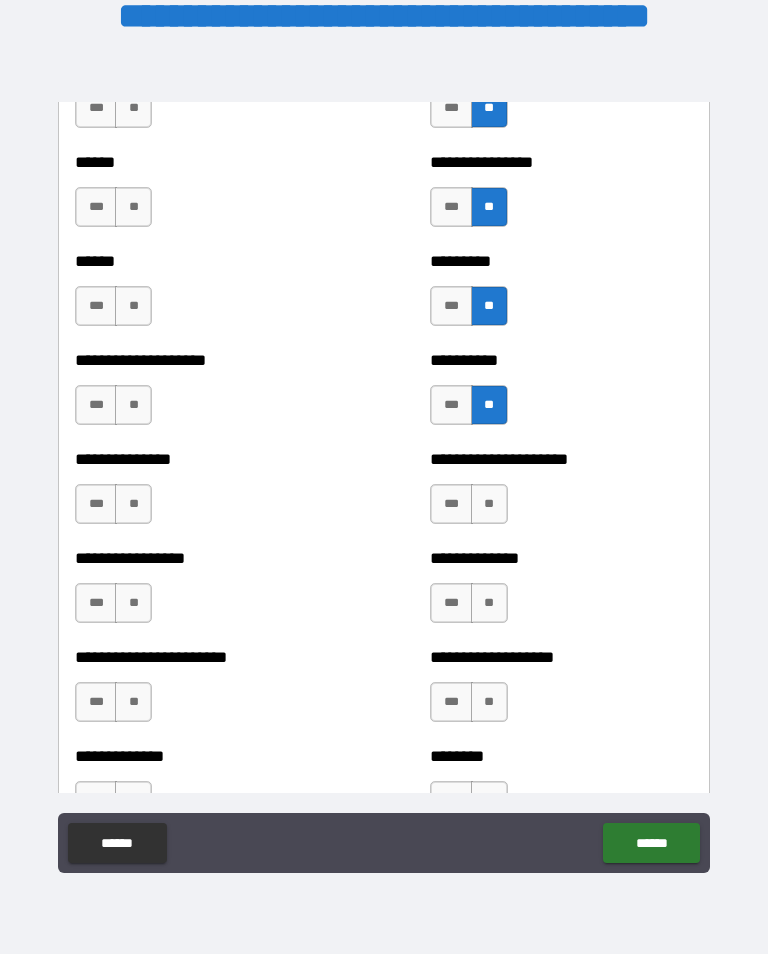 click on "**" at bounding box center (489, 504) 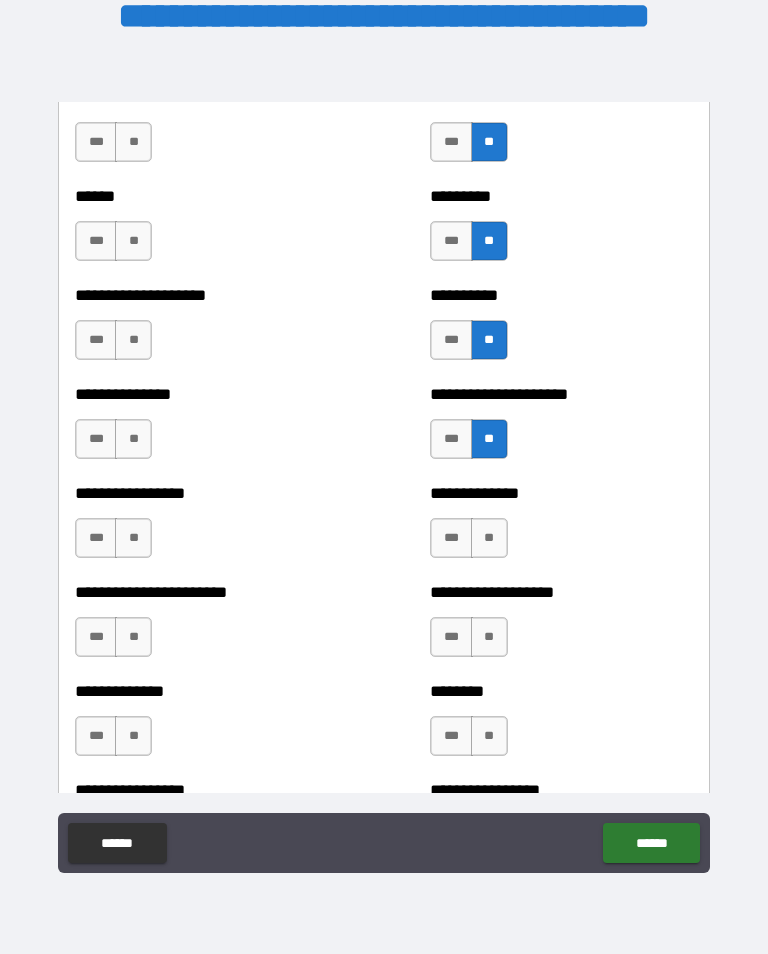 scroll, scrollTop: 3281, scrollLeft: 0, axis: vertical 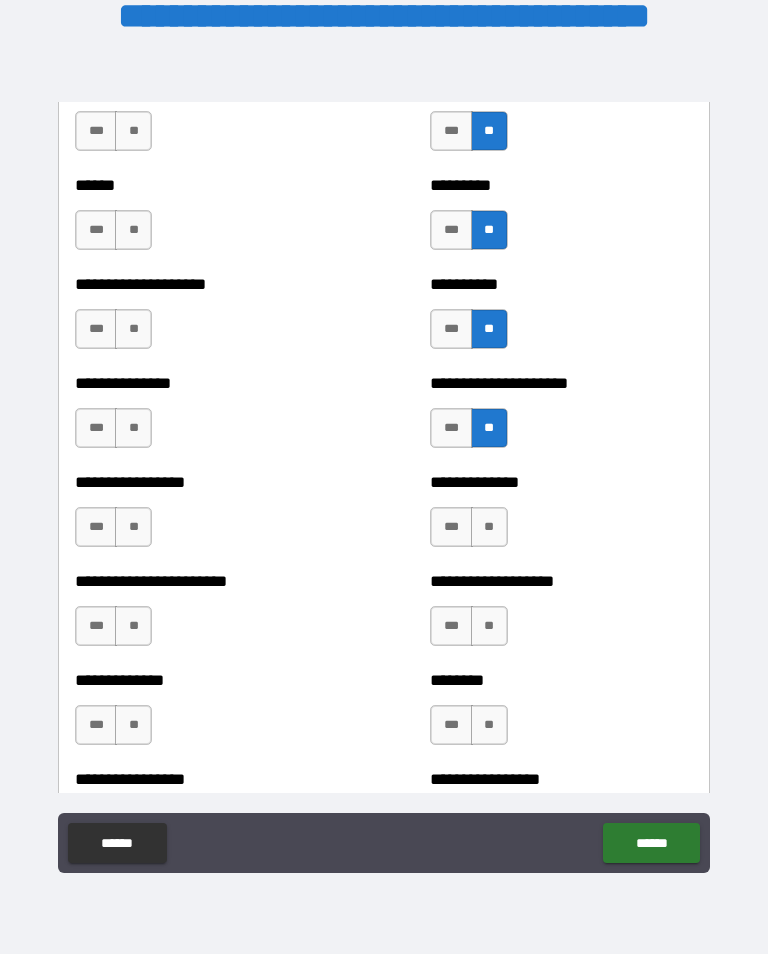 click on "**" at bounding box center (489, 527) 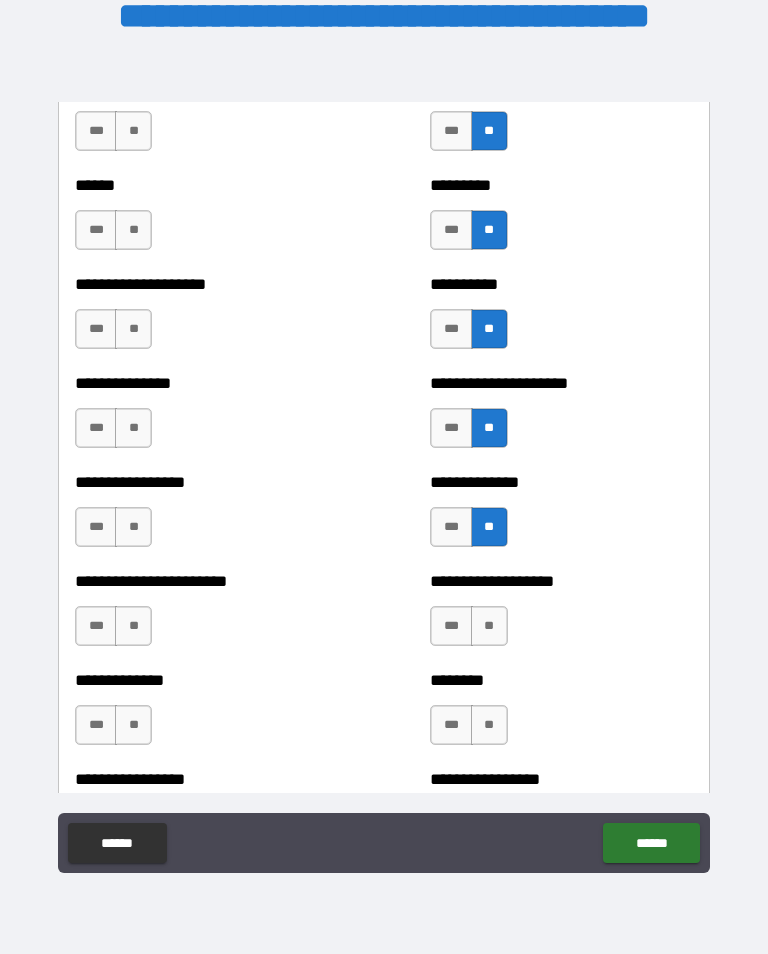 click on "**" at bounding box center [489, 626] 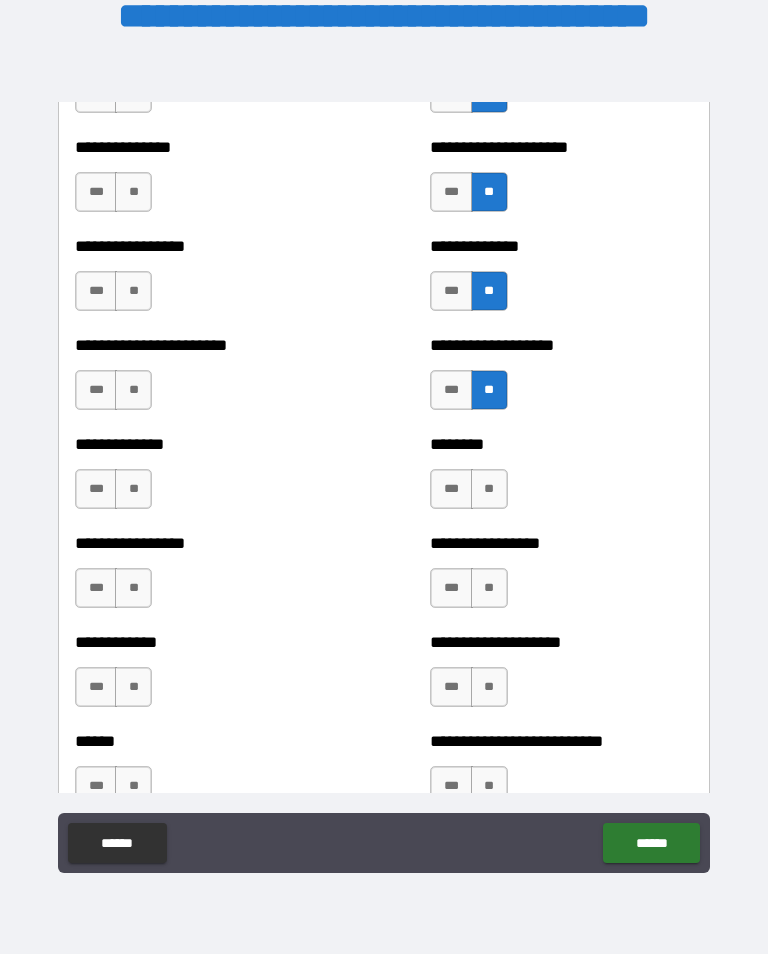 click on "**" at bounding box center [489, 489] 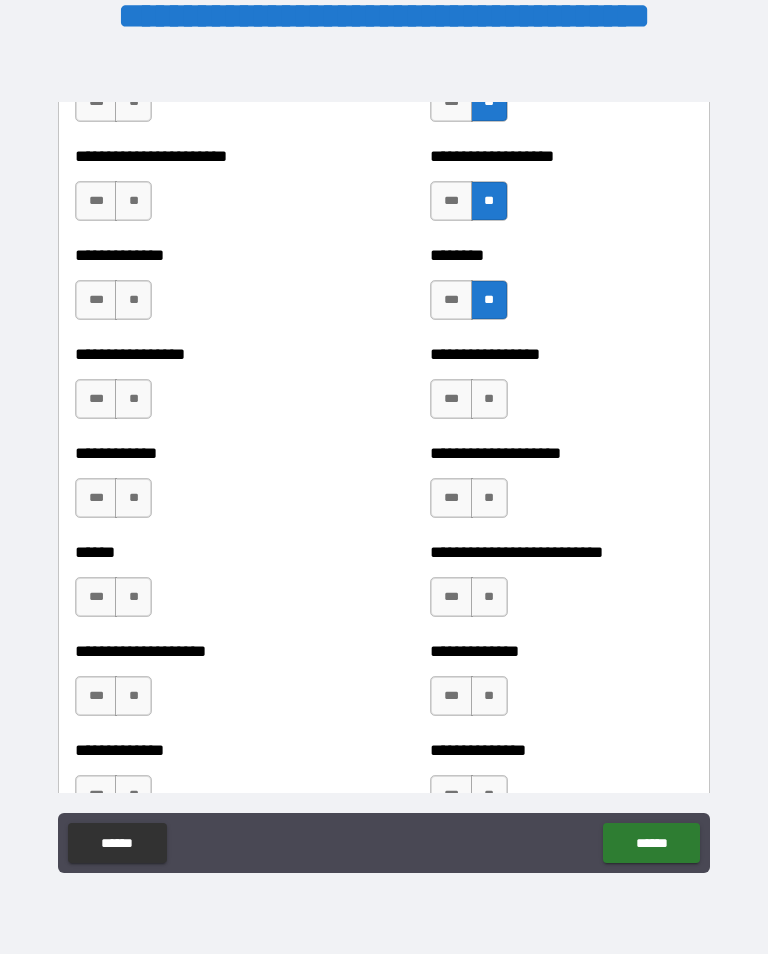 scroll, scrollTop: 3727, scrollLeft: 0, axis: vertical 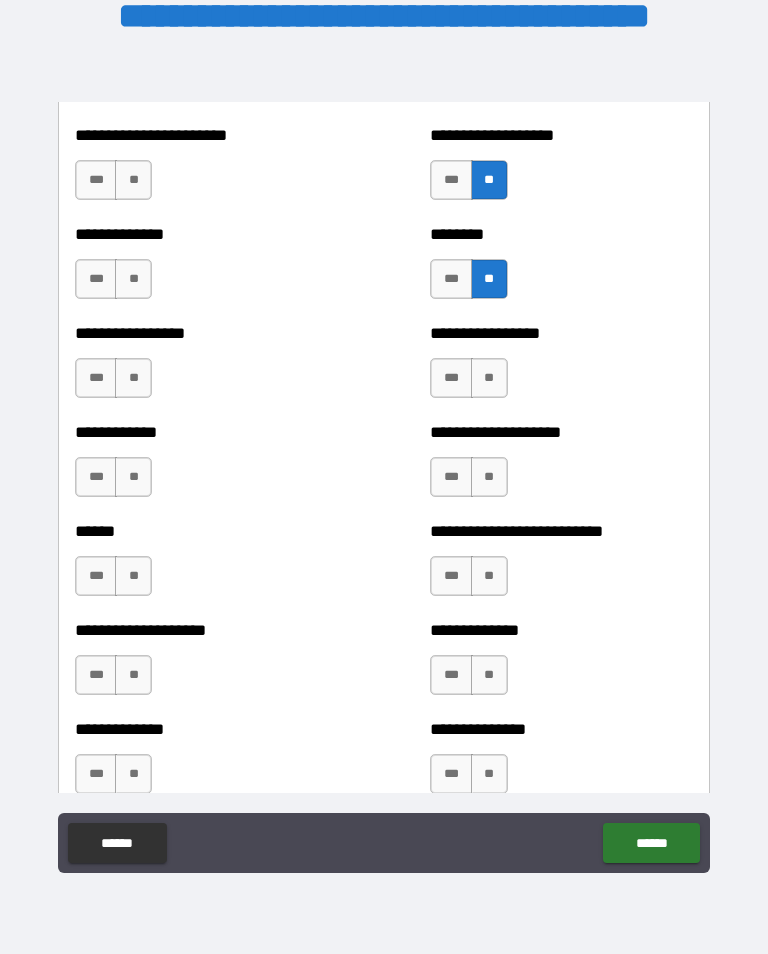 click on "**" at bounding box center [489, 378] 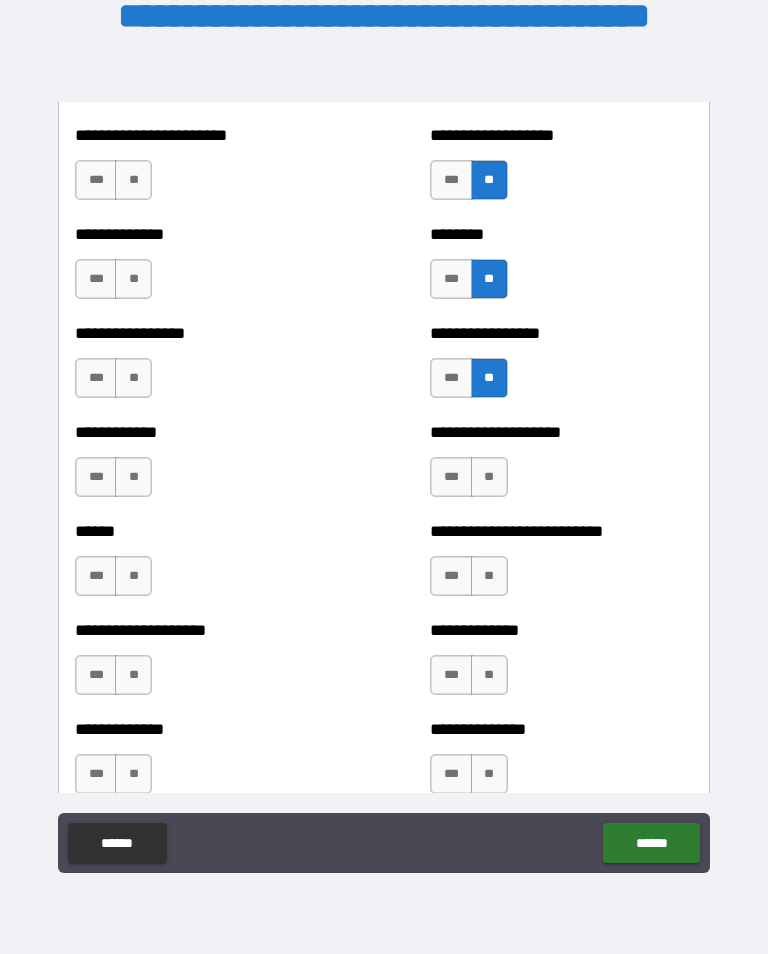 click on "**" at bounding box center [489, 477] 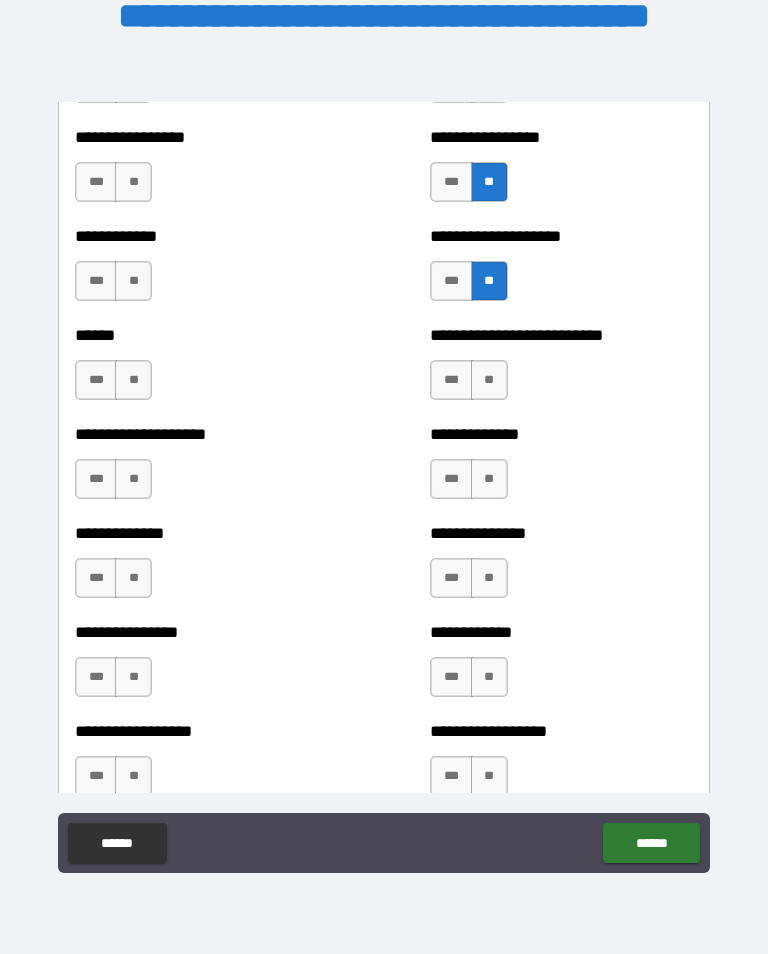 scroll, scrollTop: 3926, scrollLeft: 0, axis: vertical 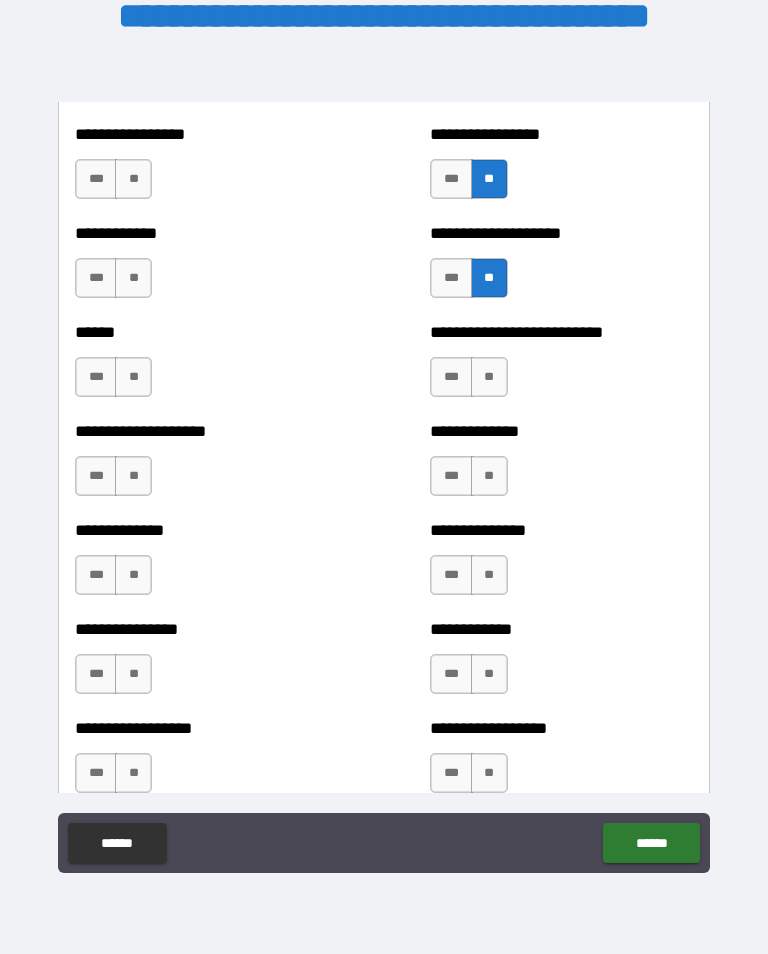 click on "**" at bounding box center (489, 377) 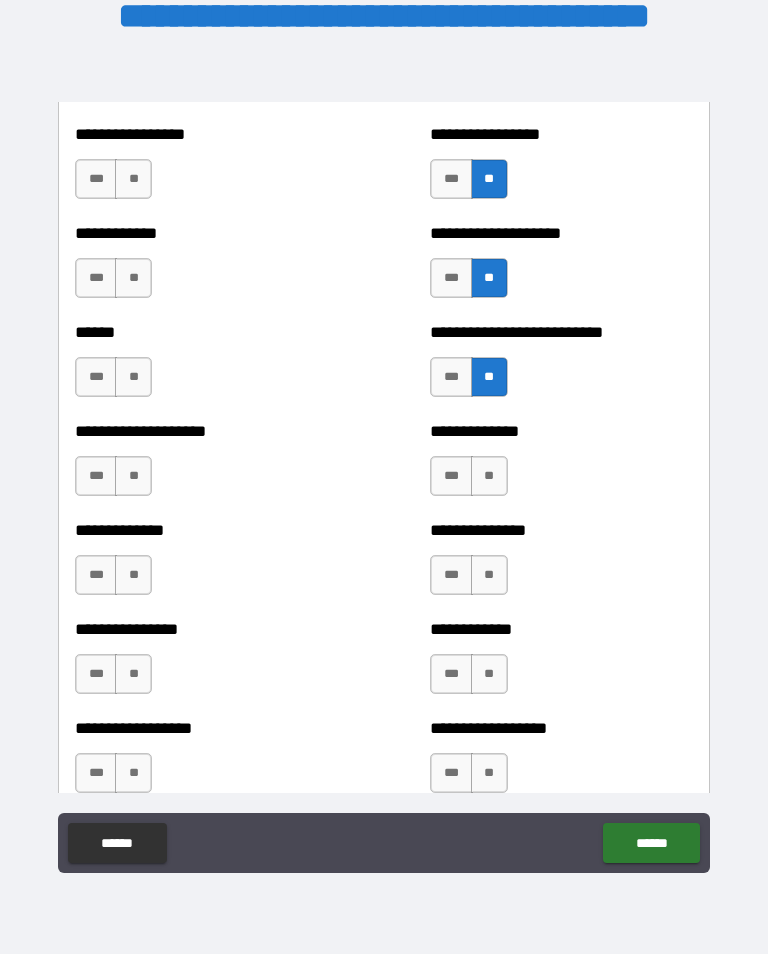 click on "**" at bounding box center (489, 476) 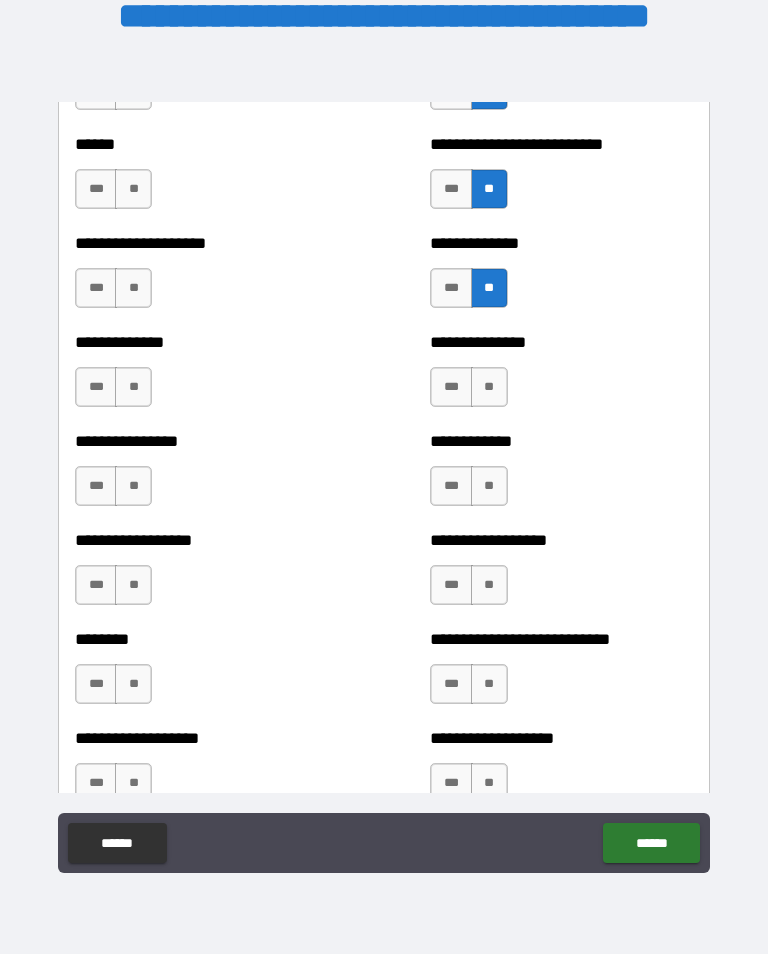 scroll, scrollTop: 4115, scrollLeft: 0, axis: vertical 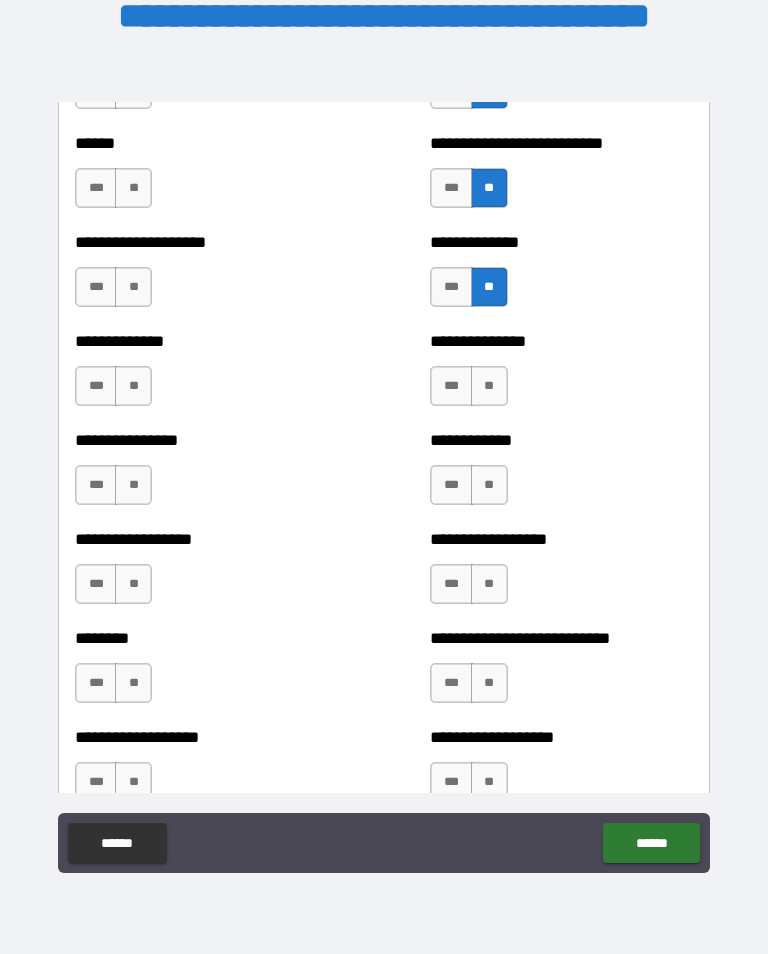 click on "**" at bounding box center [489, 386] 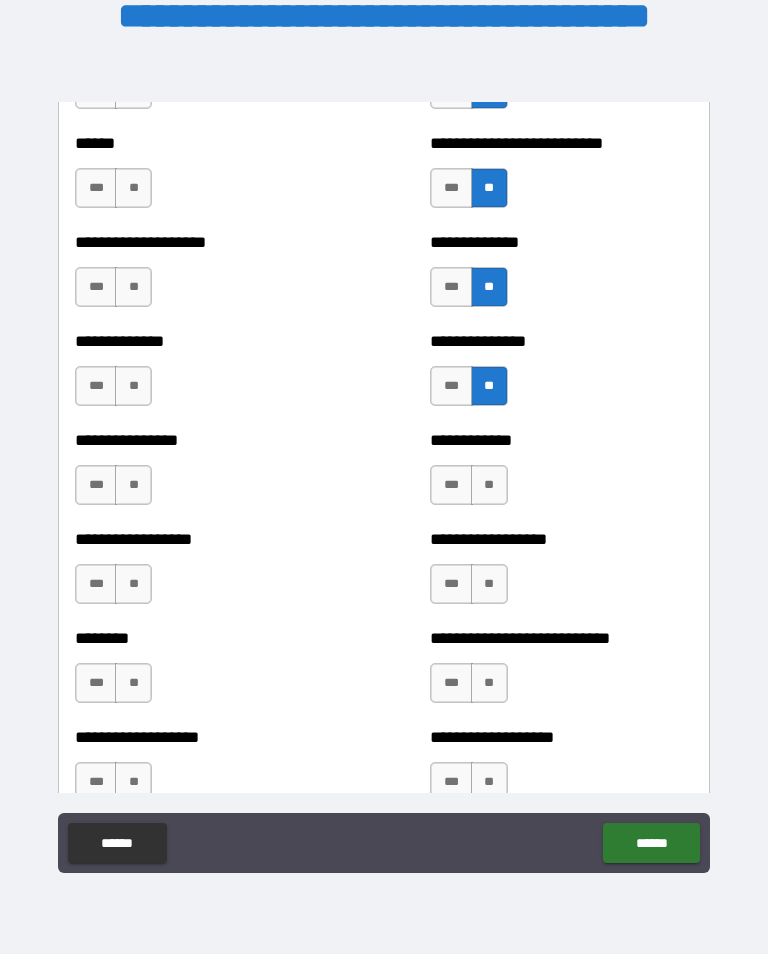 click on "**" at bounding box center [489, 485] 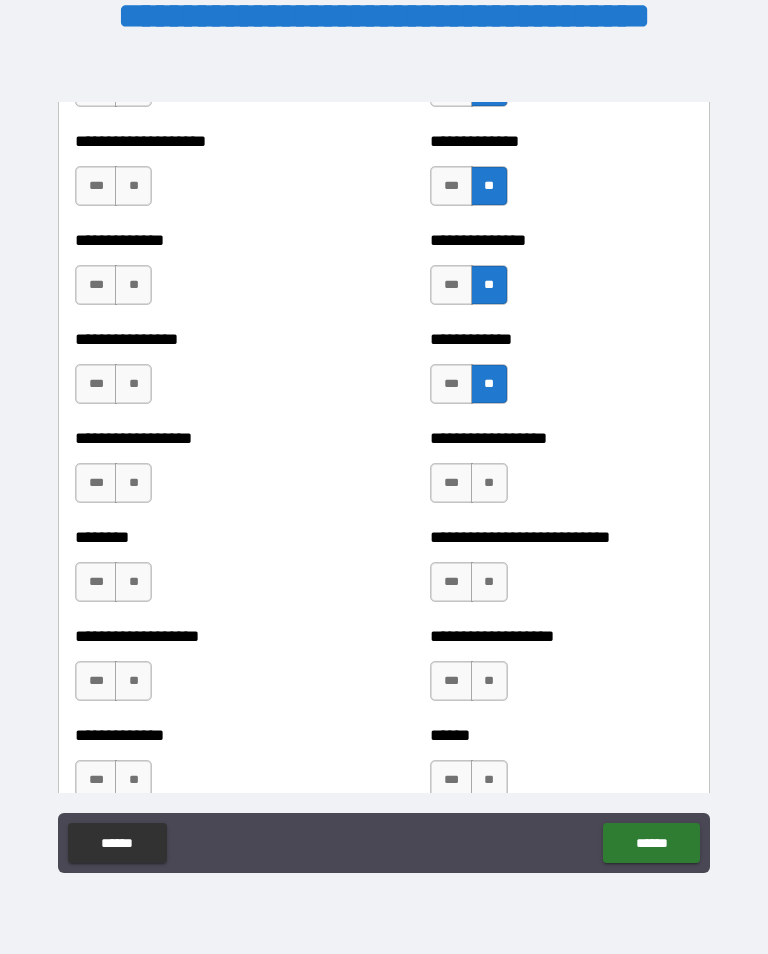 scroll, scrollTop: 4226, scrollLeft: 0, axis: vertical 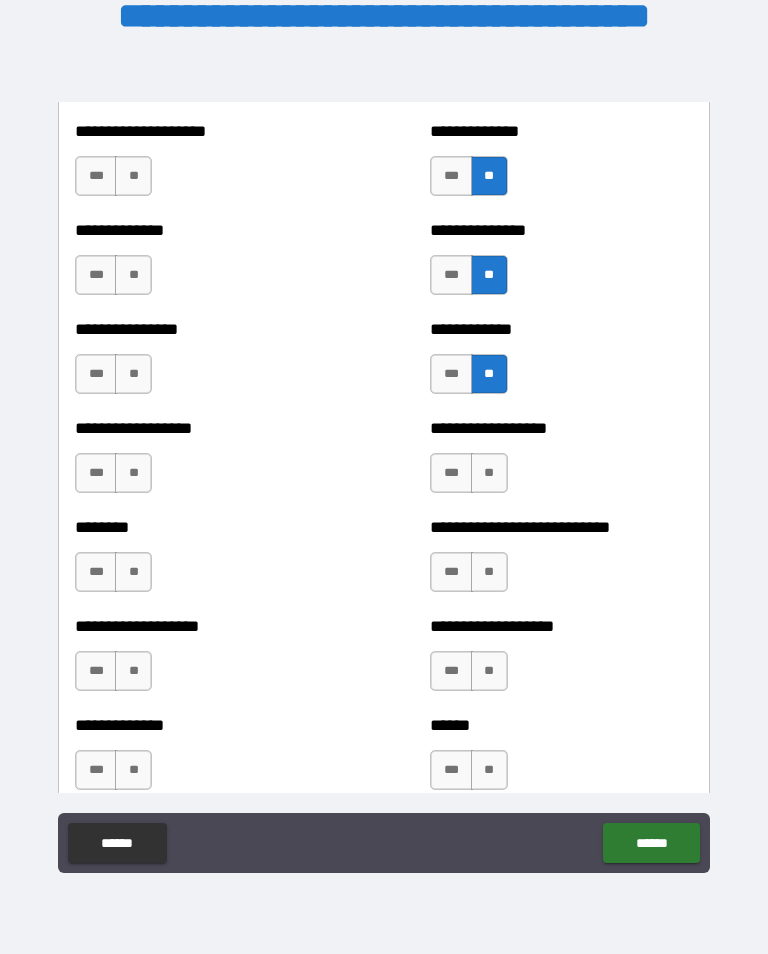 click on "**" at bounding box center (489, 473) 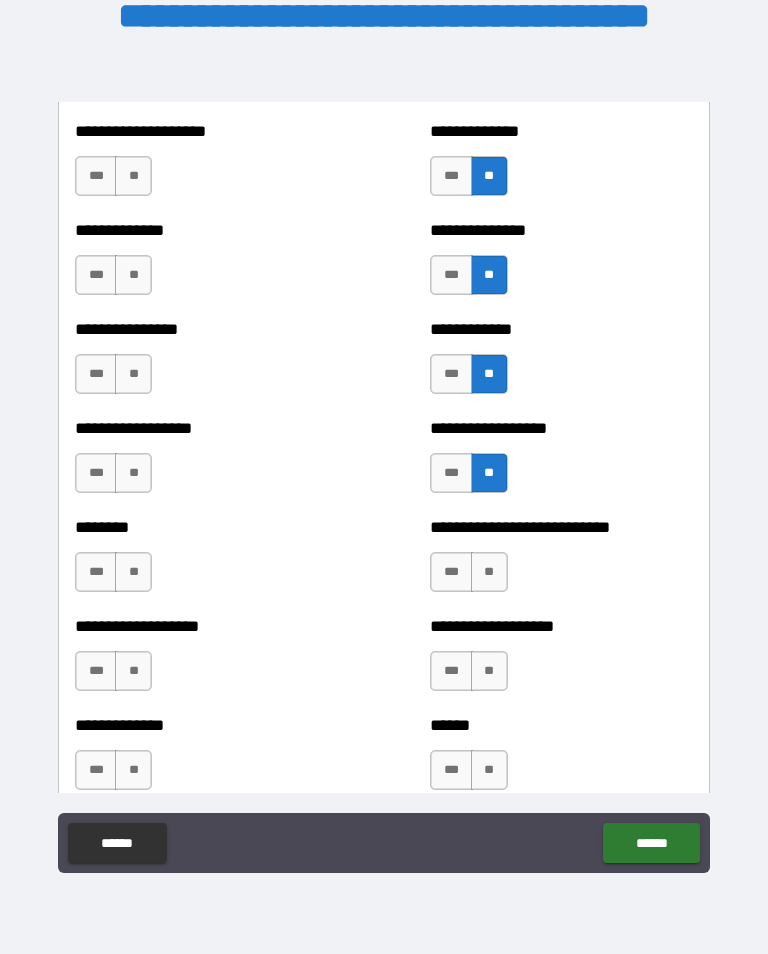 click on "**" at bounding box center (489, 572) 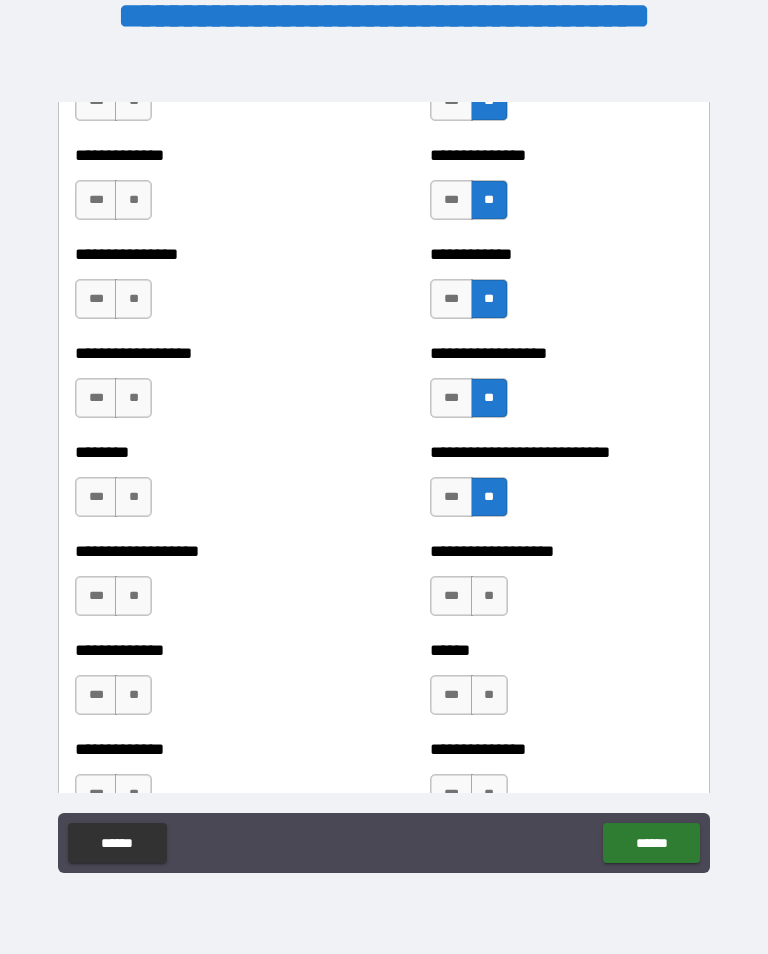 scroll, scrollTop: 4364, scrollLeft: 0, axis: vertical 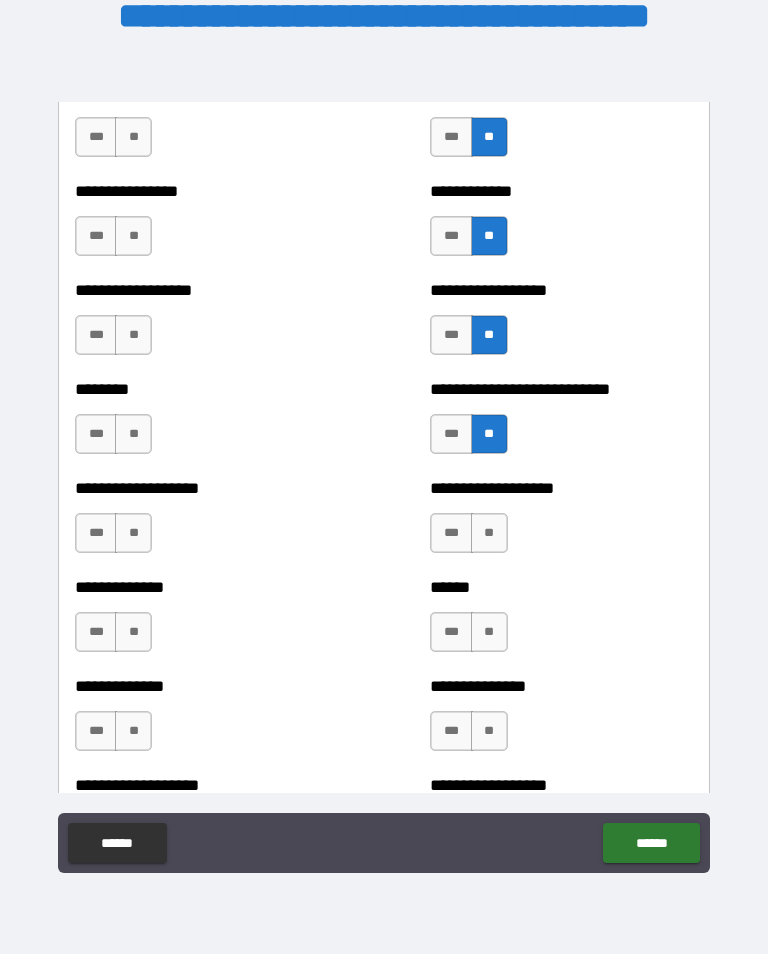 click on "**" at bounding box center [489, 533] 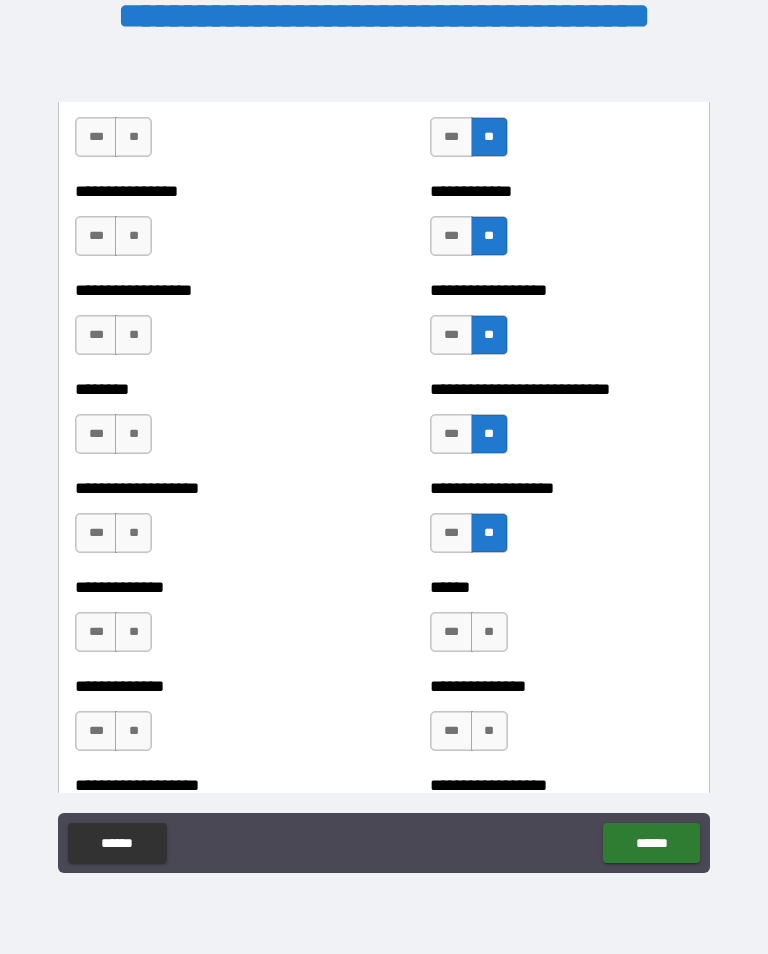 click on "**" at bounding box center [489, 632] 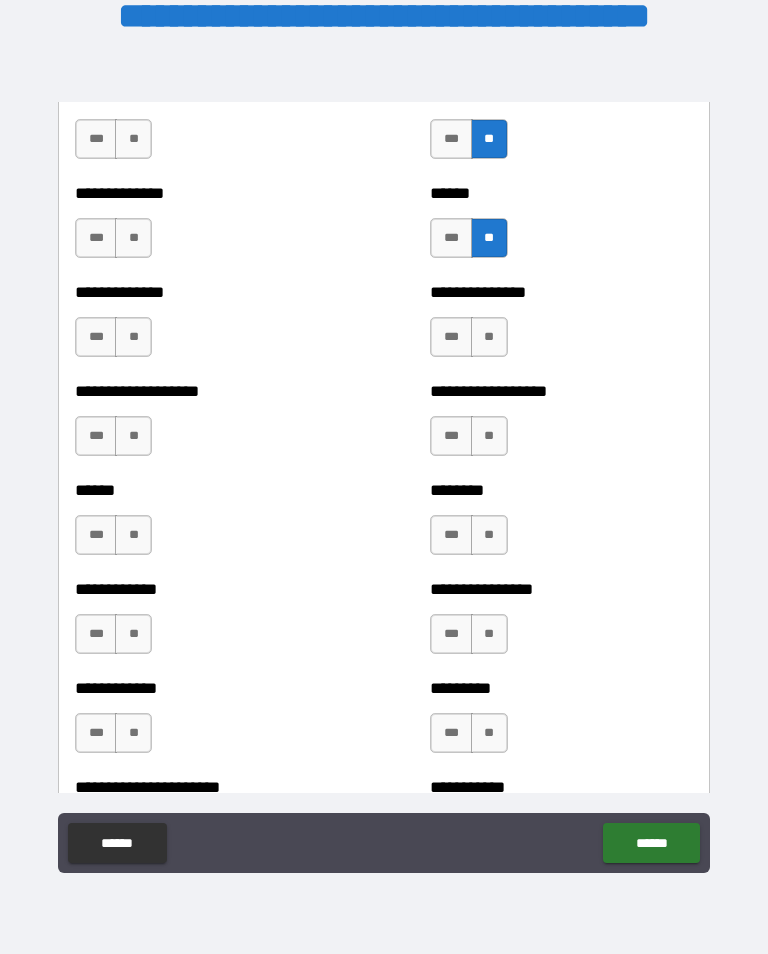 scroll, scrollTop: 4762, scrollLeft: 0, axis: vertical 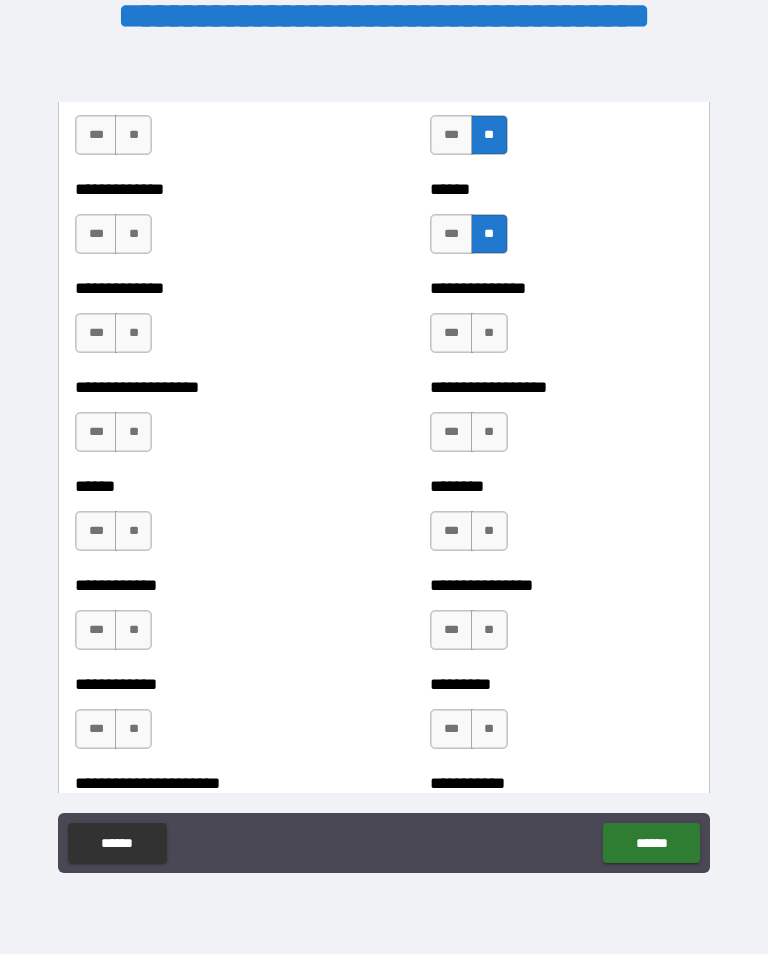 click on "**" at bounding box center (489, 432) 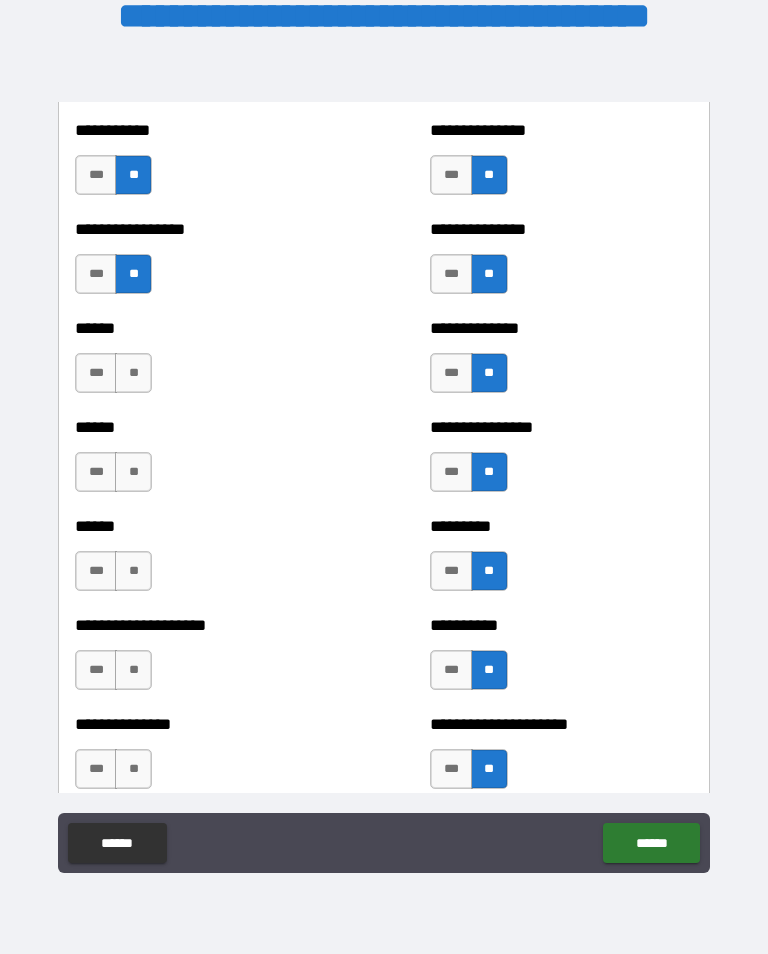 scroll, scrollTop: 2941, scrollLeft: 0, axis: vertical 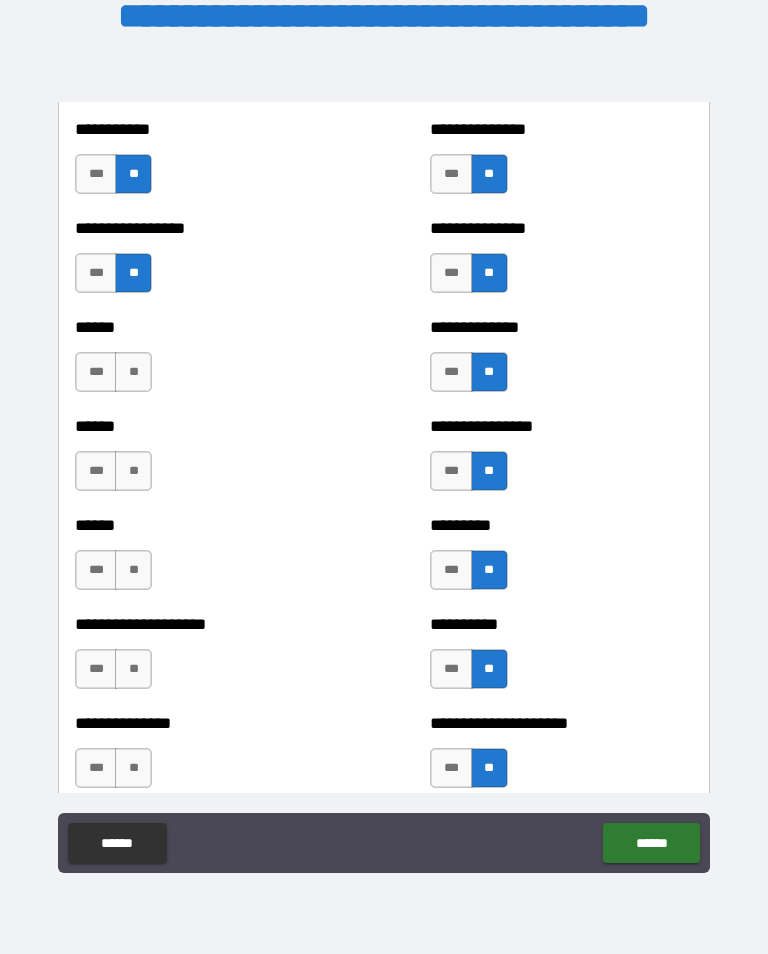 click on "**" at bounding box center (133, 372) 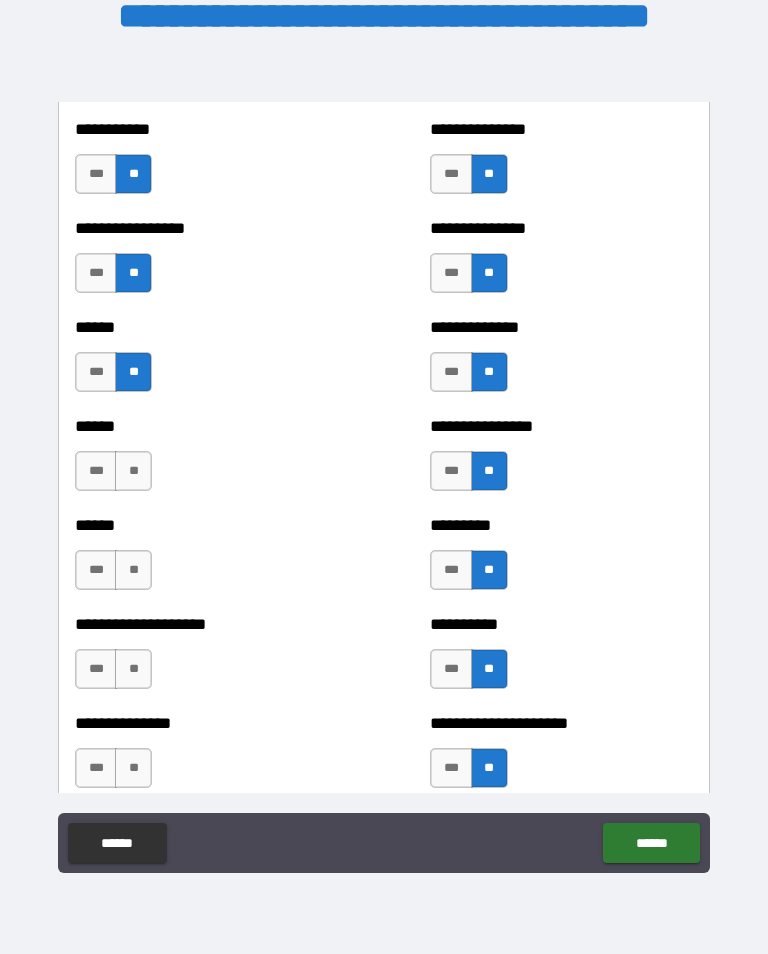 click on "**" at bounding box center [133, 471] 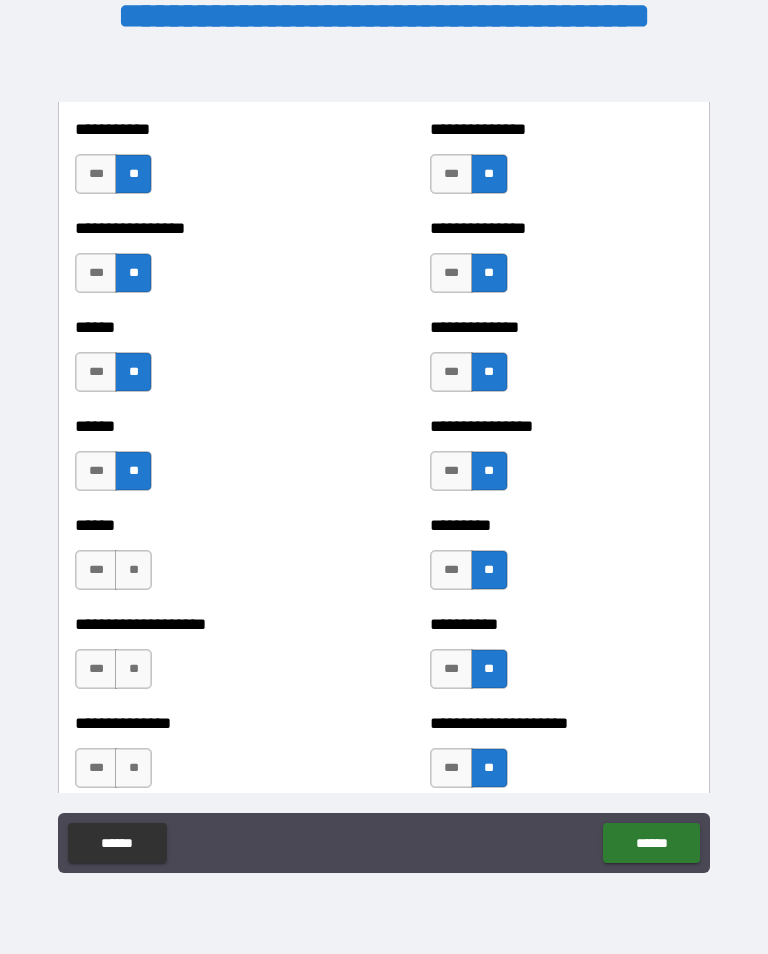 click on "**" at bounding box center [133, 570] 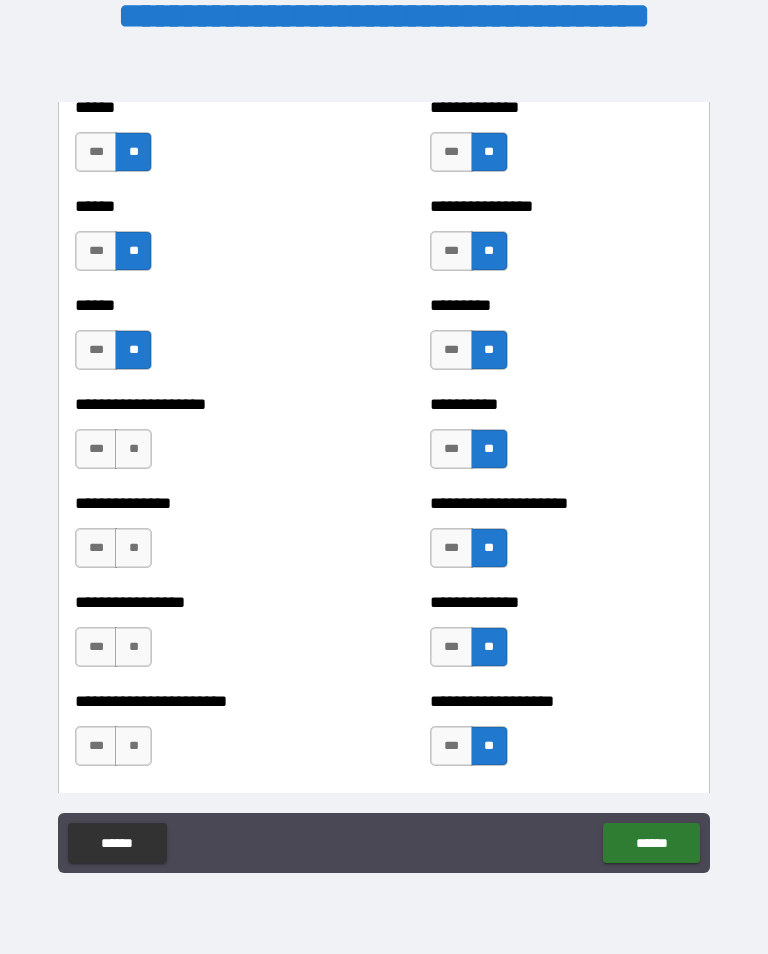 scroll, scrollTop: 3165, scrollLeft: 0, axis: vertical 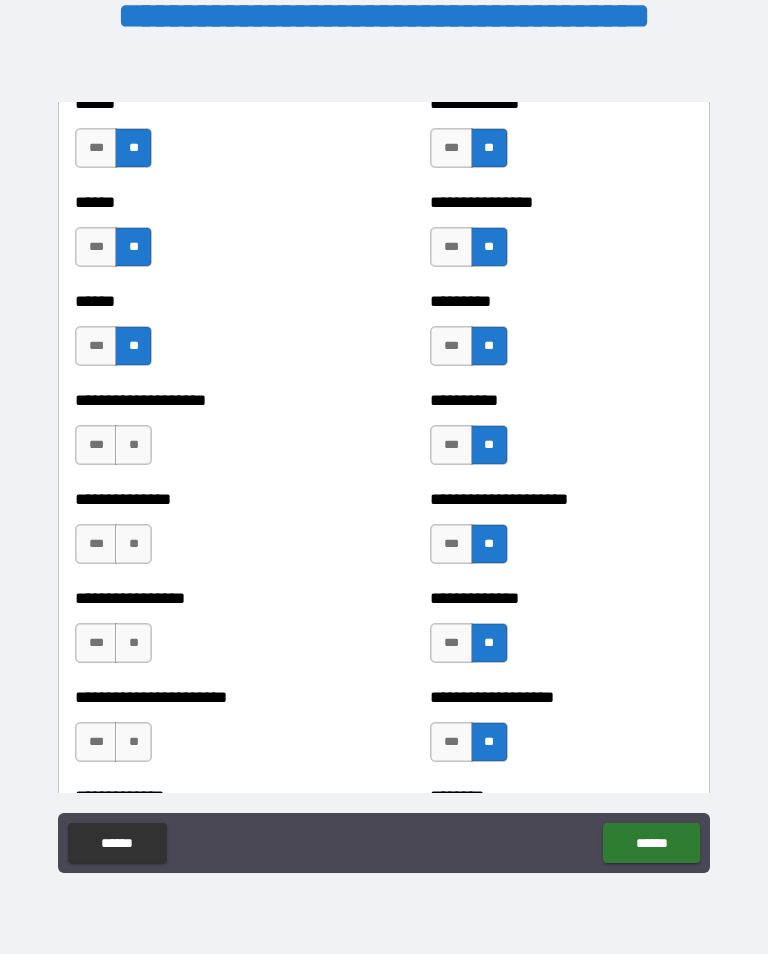 click on "***" at bounding box center [96, 445] 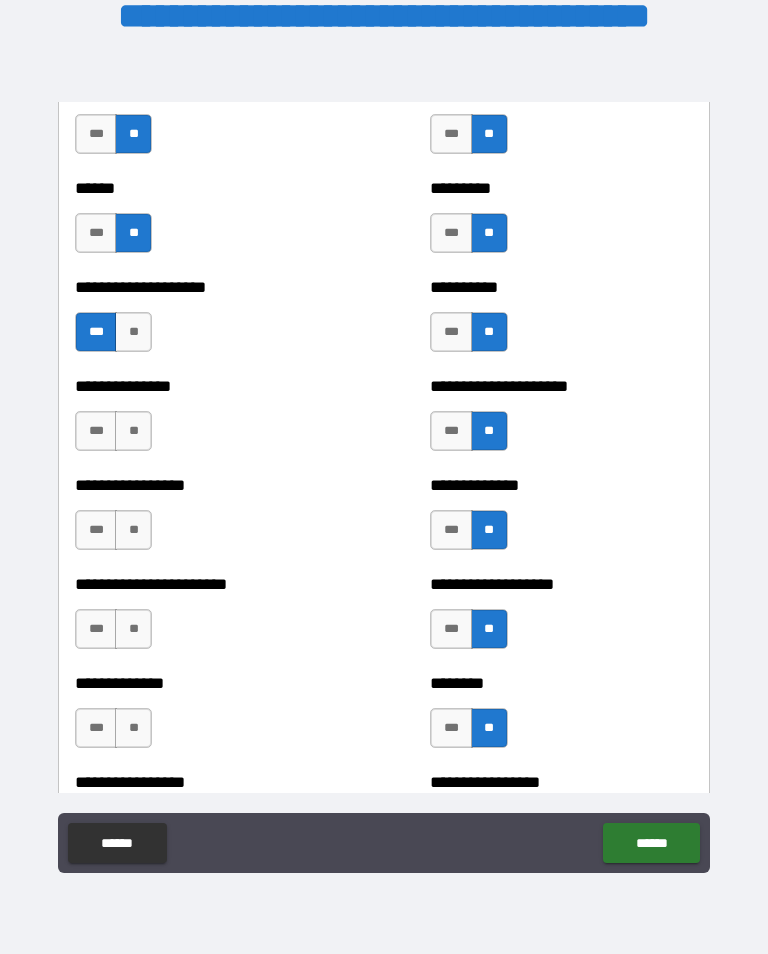 scroll, scrollTop: 3307, scrollLeft: 0, axis: vertical 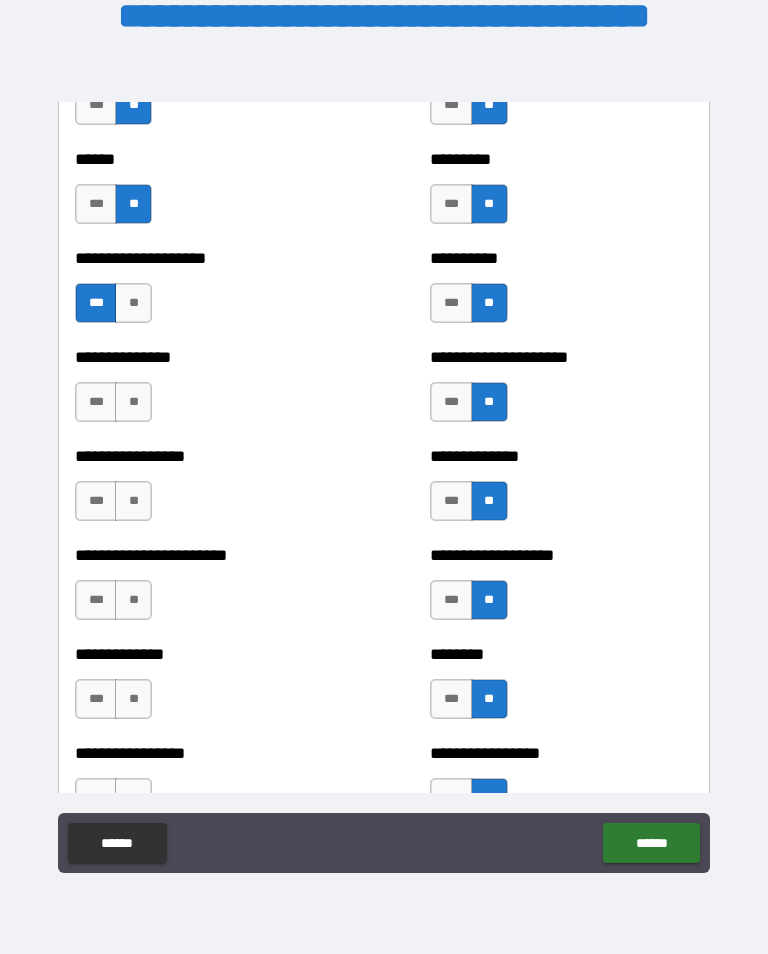 click on "**" at bounding box center (133, 402) 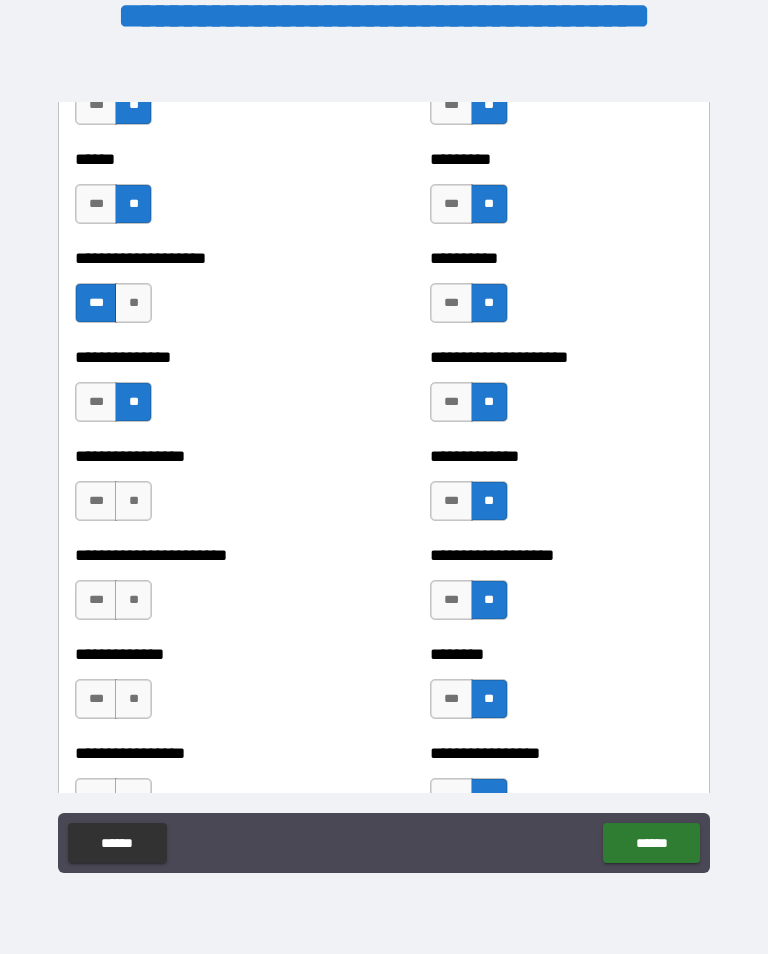 click on "**" at bounding box center [133, 501] 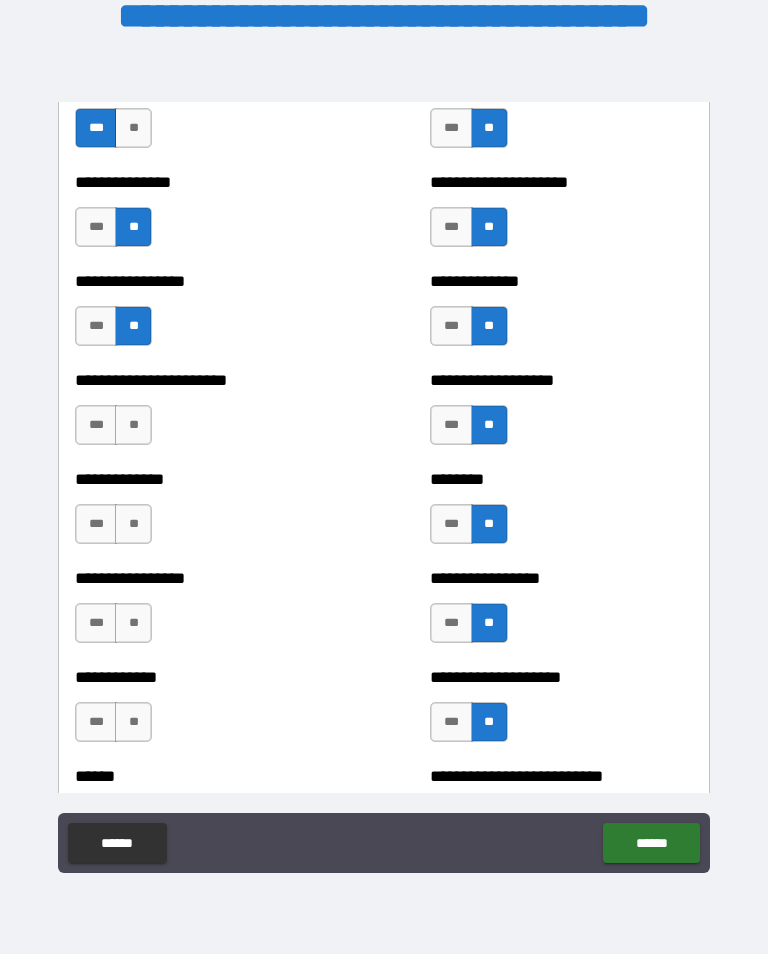 scroll, scrollTop: 3489, scrollLeft: 0, axis: vertical 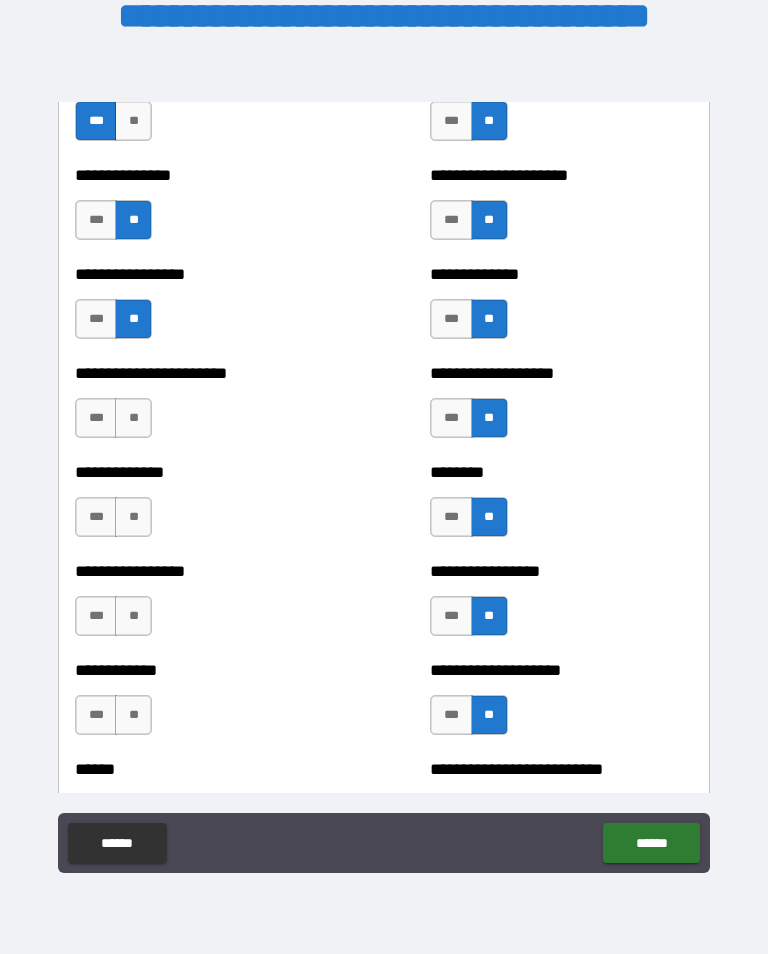 click on "**" at bounding box center (133, 418) 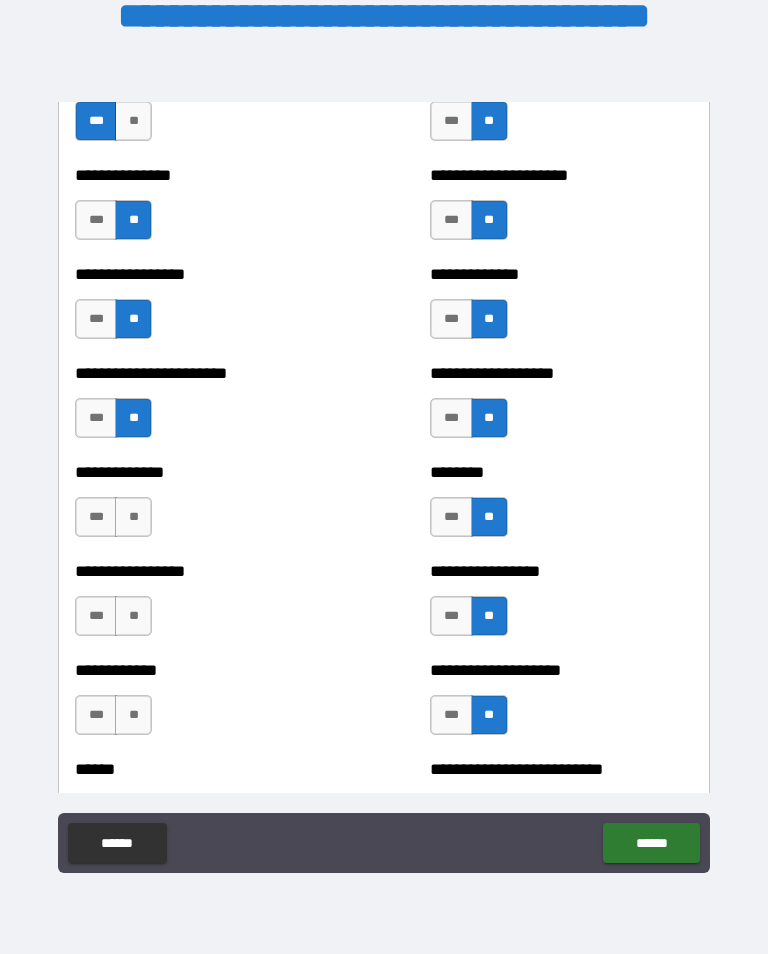 click on "**" at bounding box center [133, 517] 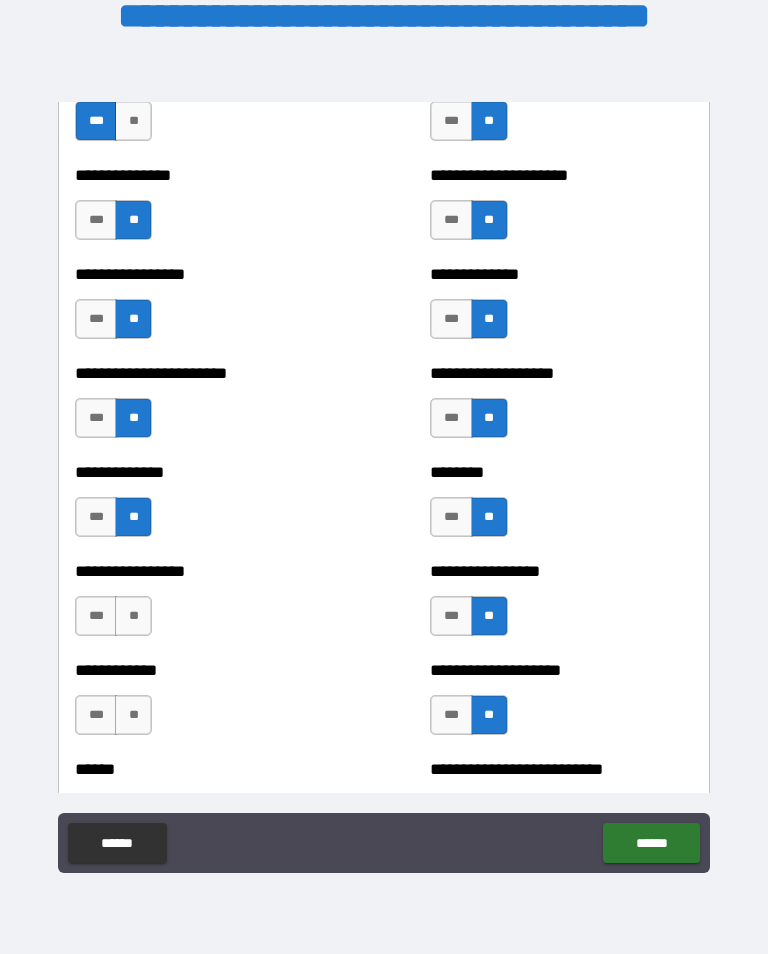 click on "**" at bounding box center [133, 616] 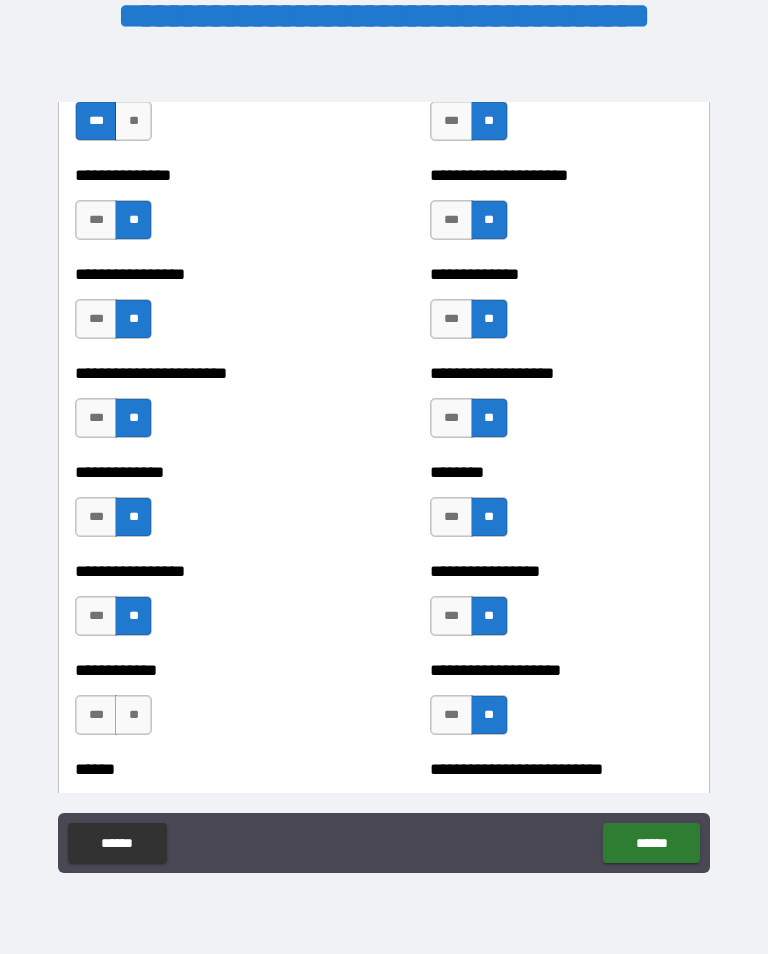 click on "***" at bounding box center [96, 616] 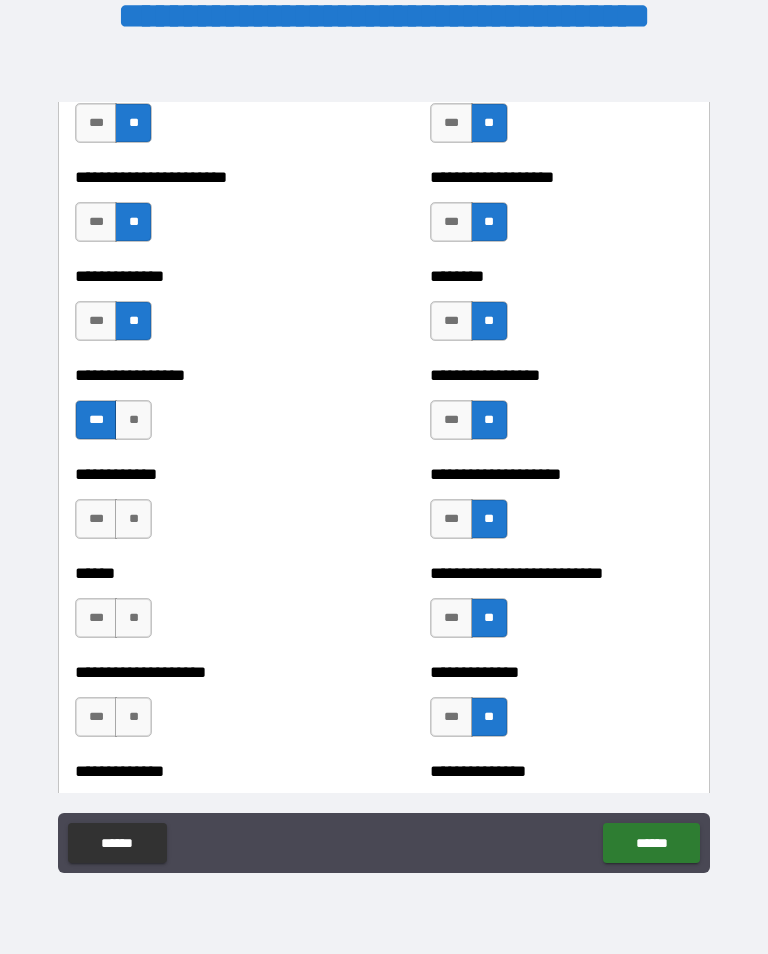 scroll, scrollTop: 3689, scrollLeft: 0, axis: vertical 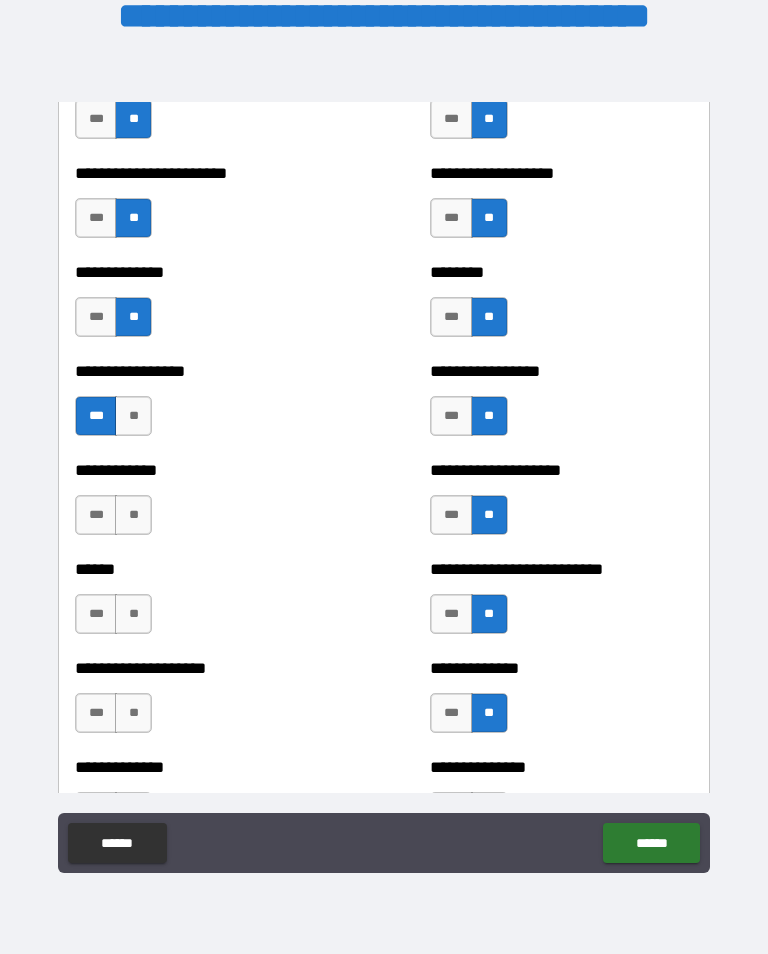 click on "**" at bounding box center [133, 515] 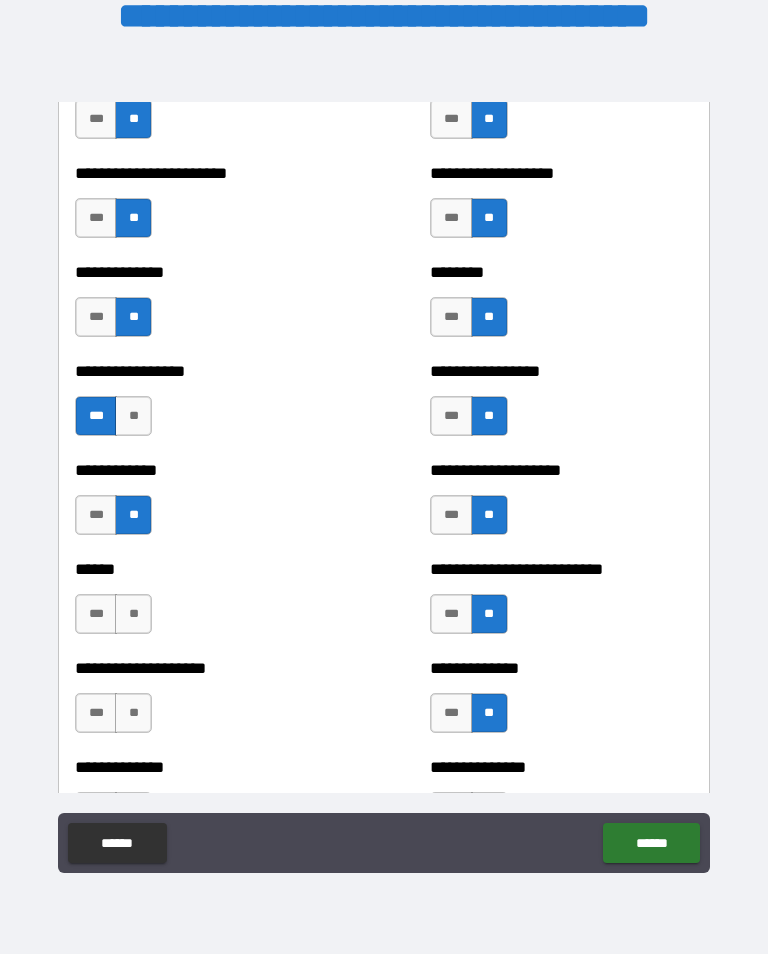 click on "**" at bounding box center (133, 614) 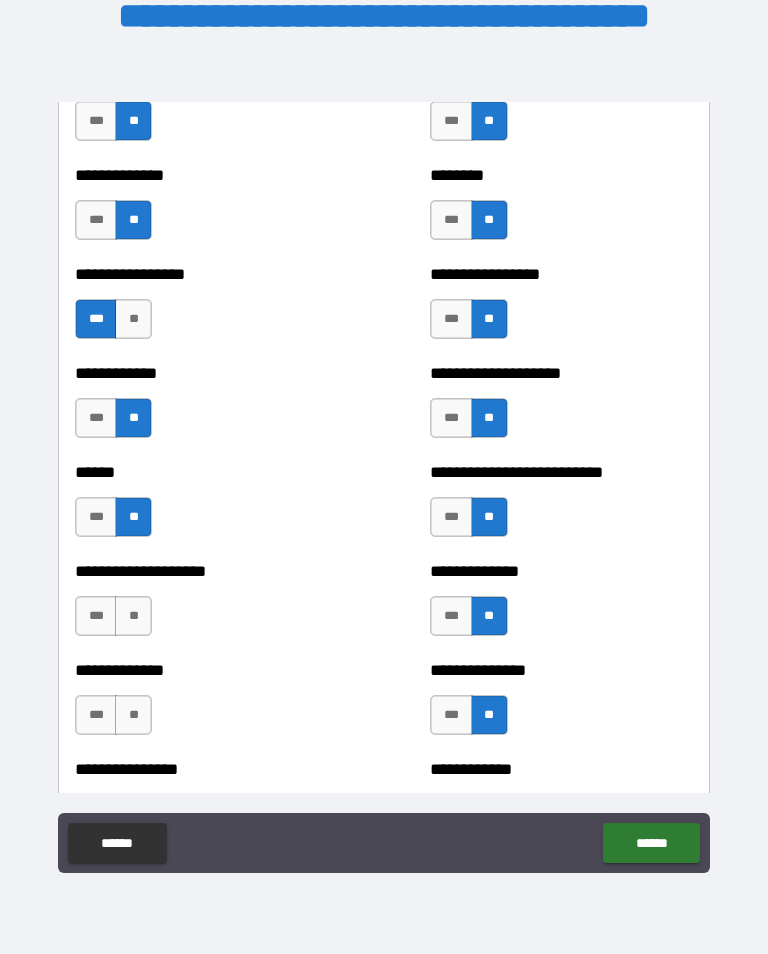 scroll, scrollTop: 3798, scrollLeft: 0, axis: vertical 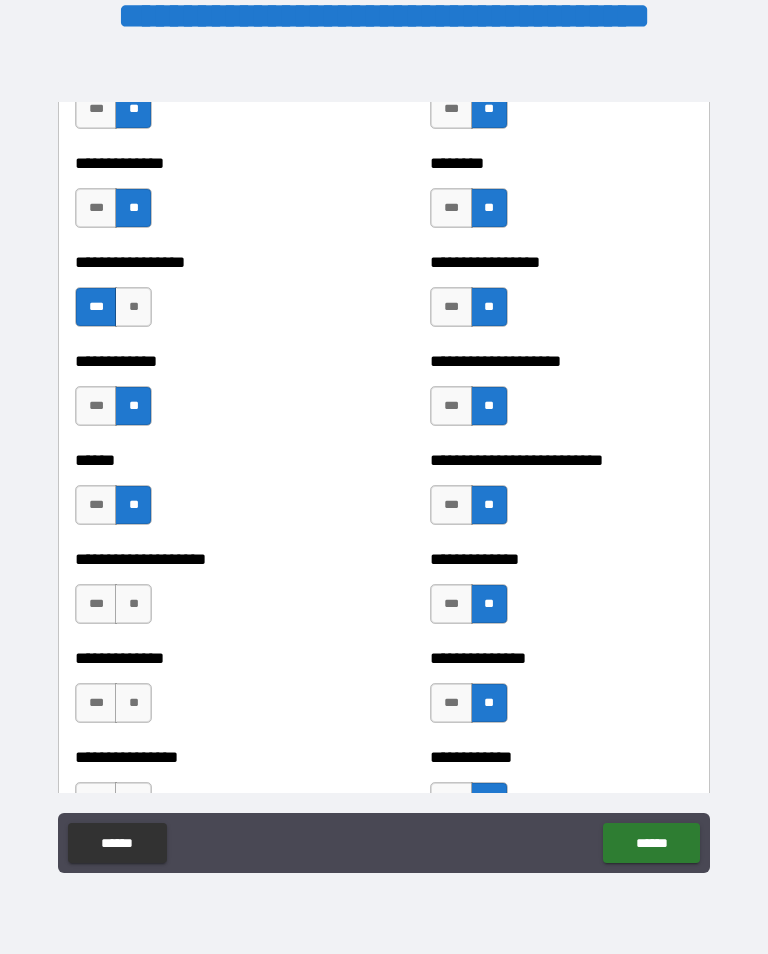 click on "**" at bounding box center [133, 604] 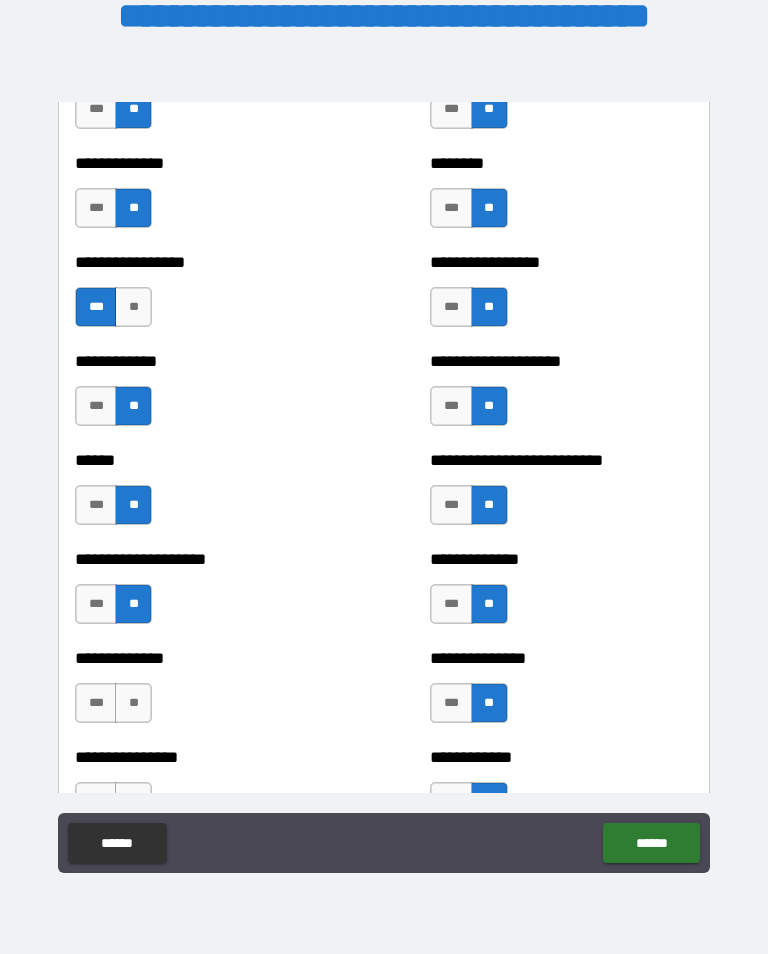 click on "**" at bounding box center (133, 703) 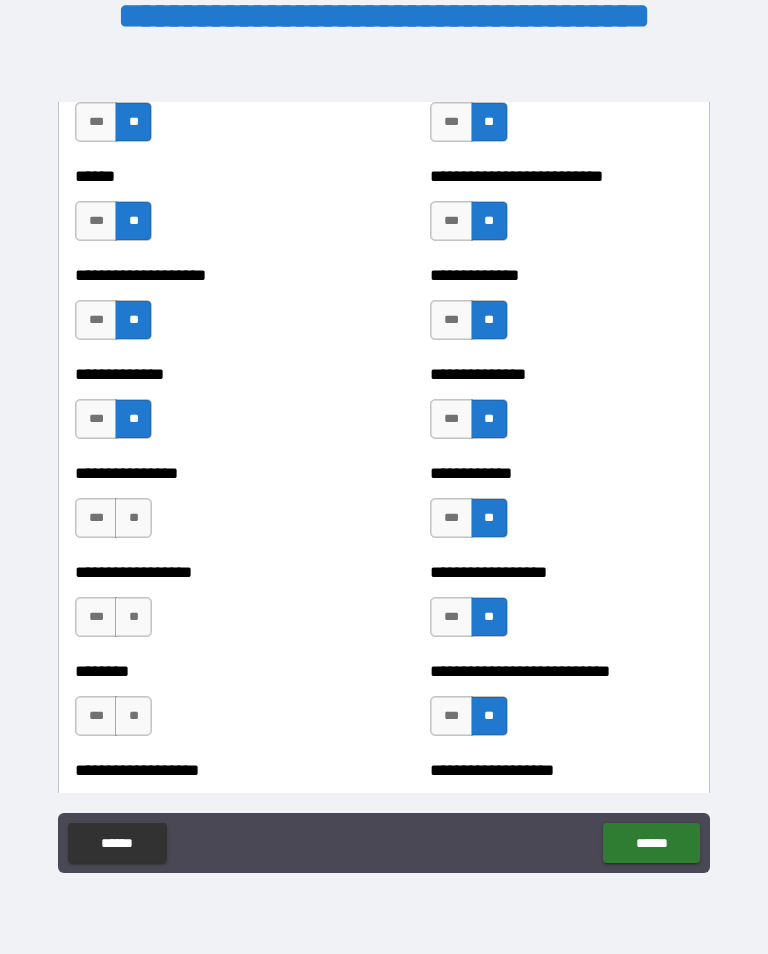 scroll, scrollTop: 4085, scrollLeft: 0, axis: vertical 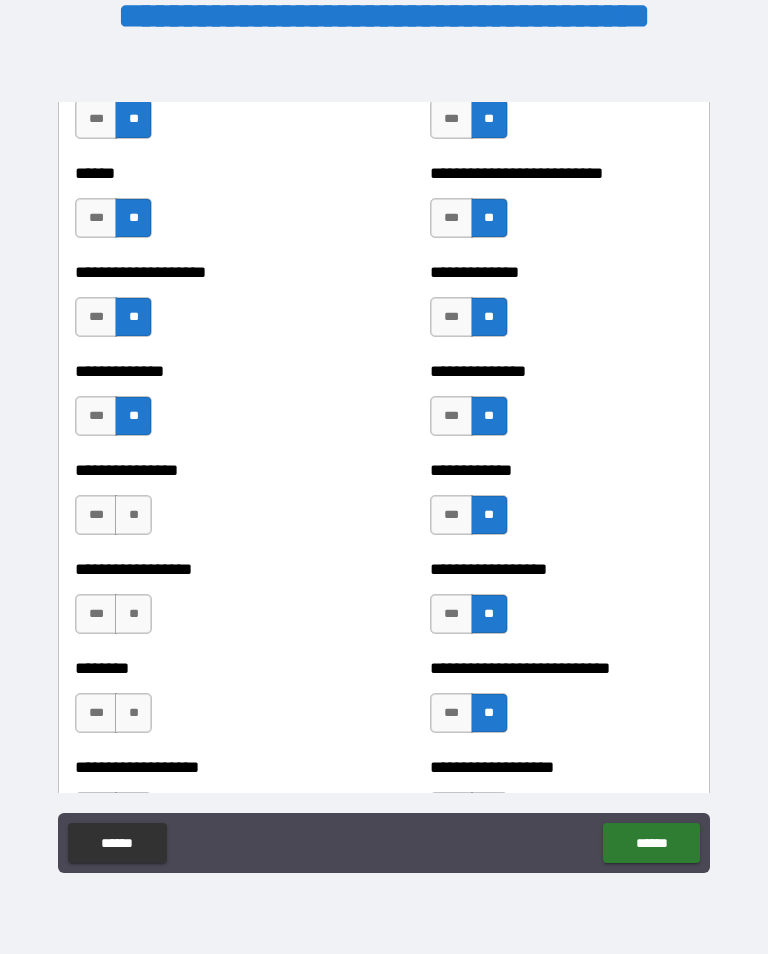 click on "**" at bounding box center (133, 515) 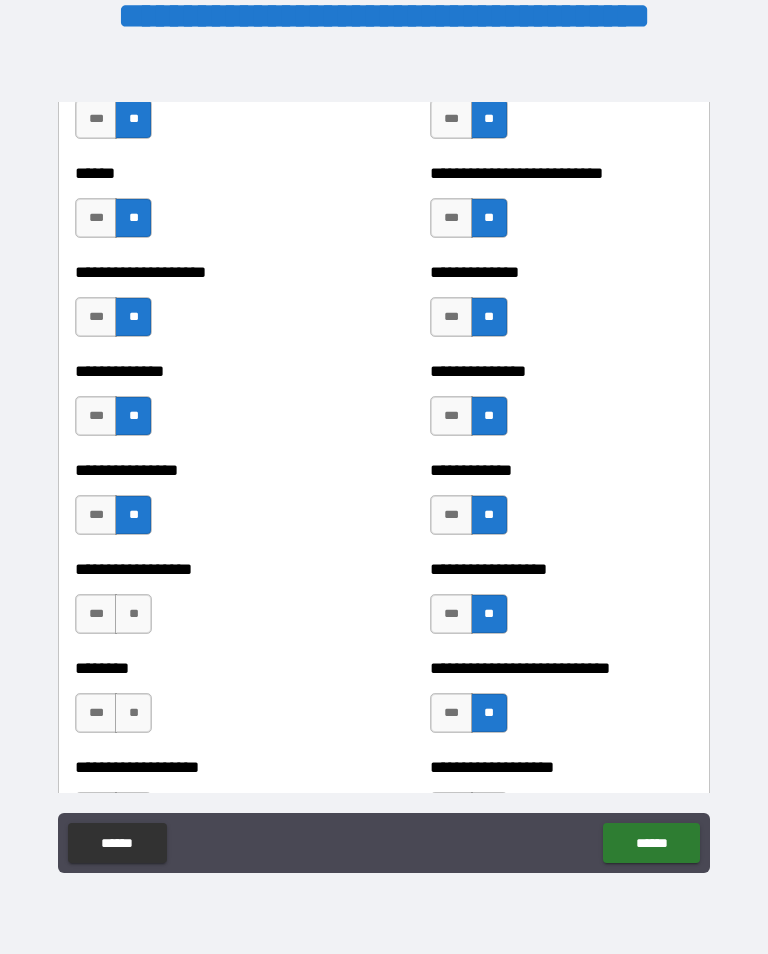 click on "**" at bounding box center (133, 614) 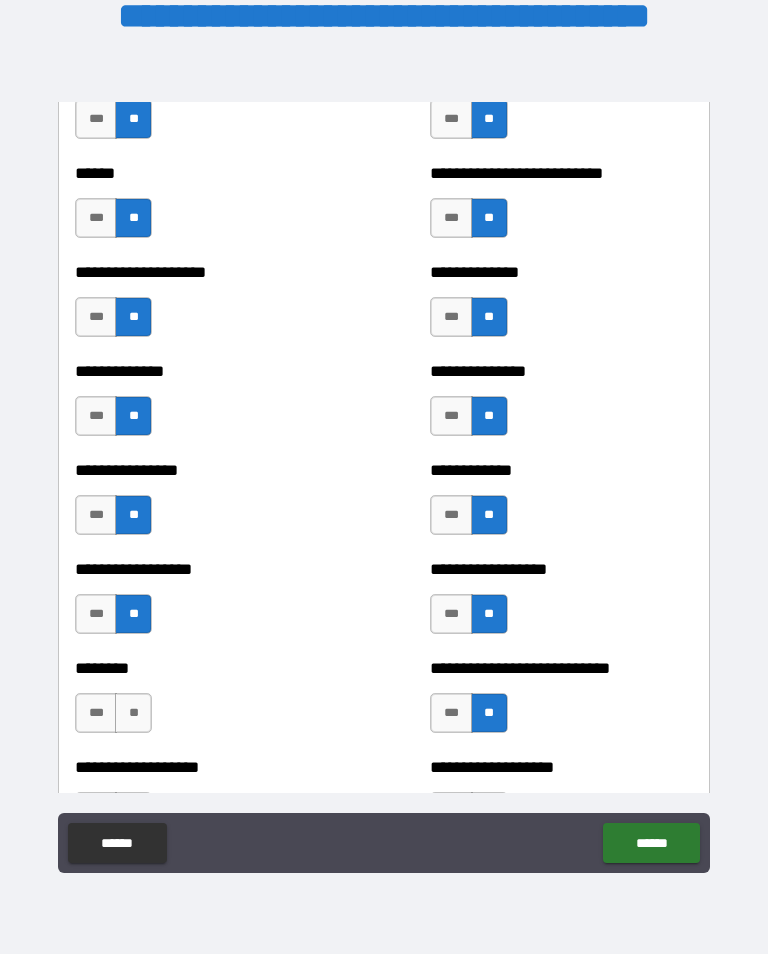 click on "**" at bounding box center (133, 713) 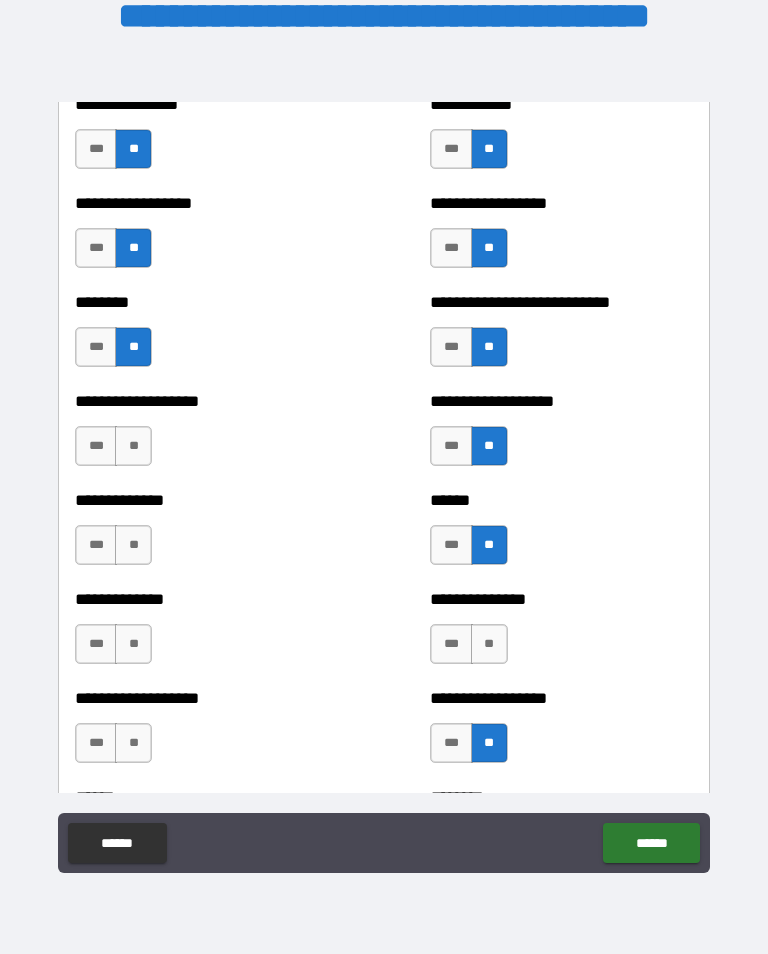 scroll, scrollTop: 4452, scrollLeft: 0, axis: vertical 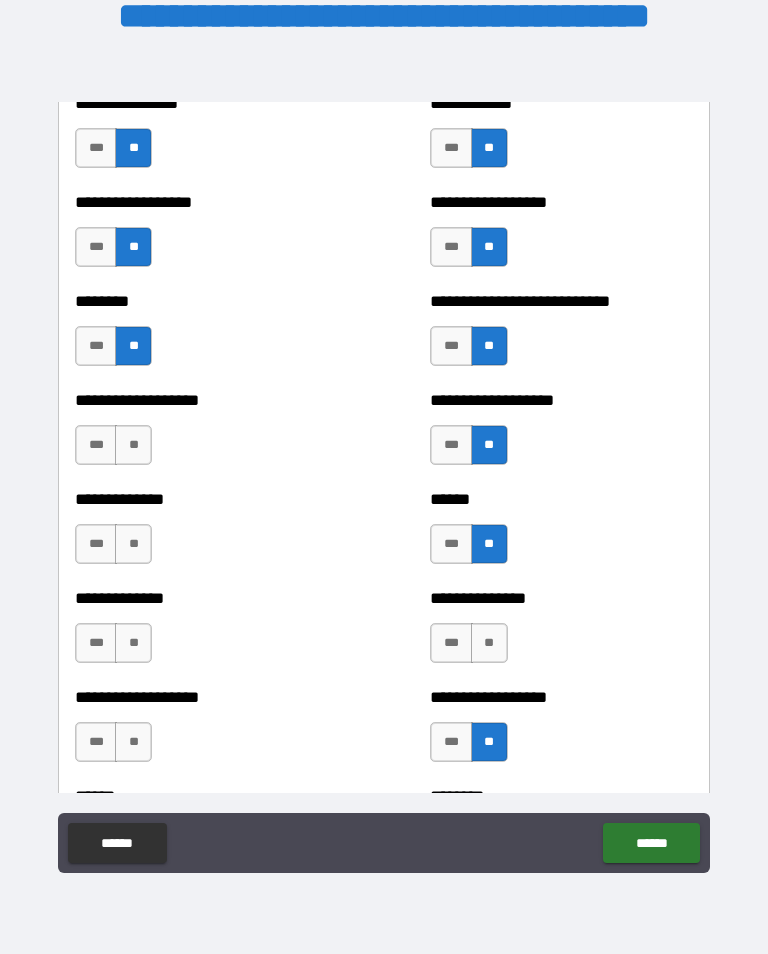 click on "**" at bounding box center (133, 544) 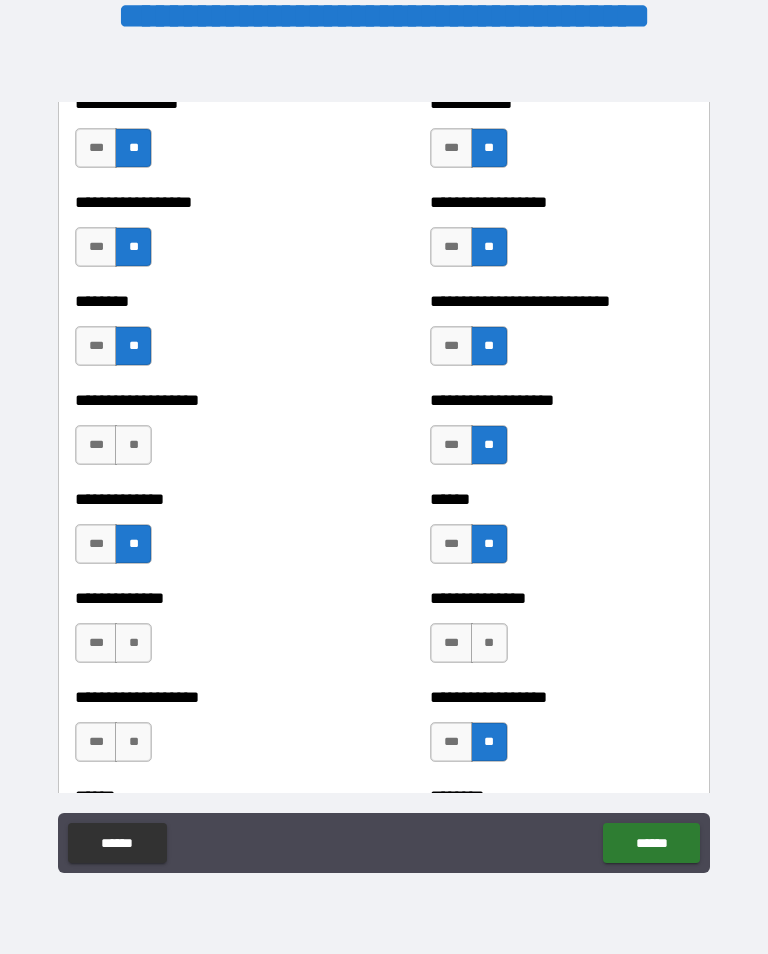 click on "**" at bounding box center [133, 643] 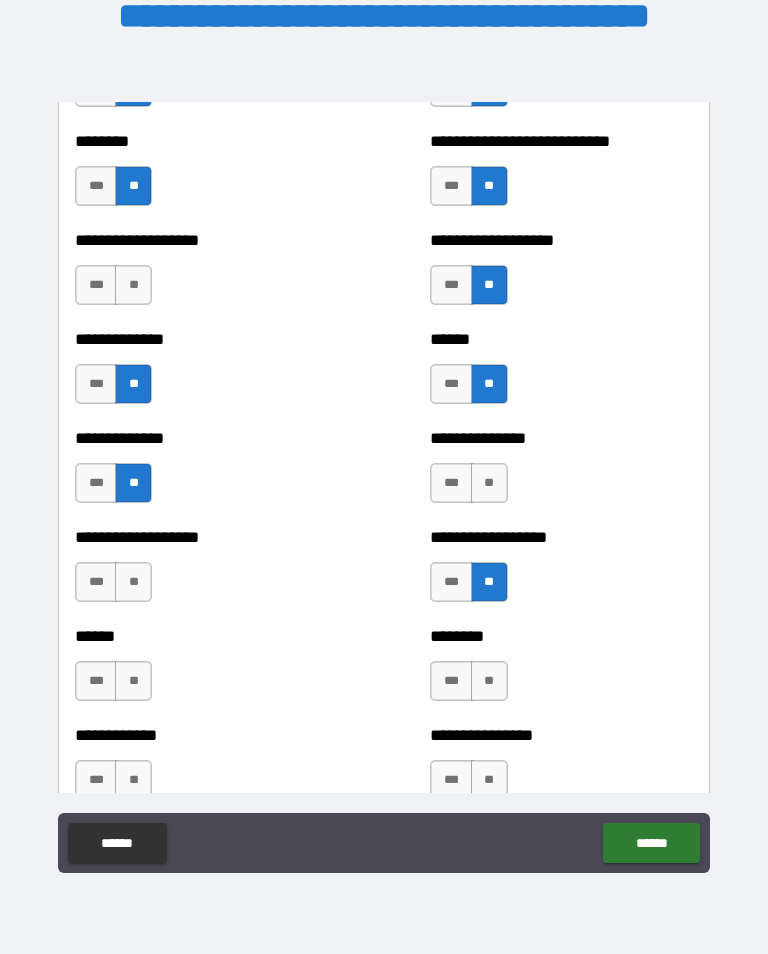 scroll, scrollTop: 4629, scrollLeft: 0, axis: vertical 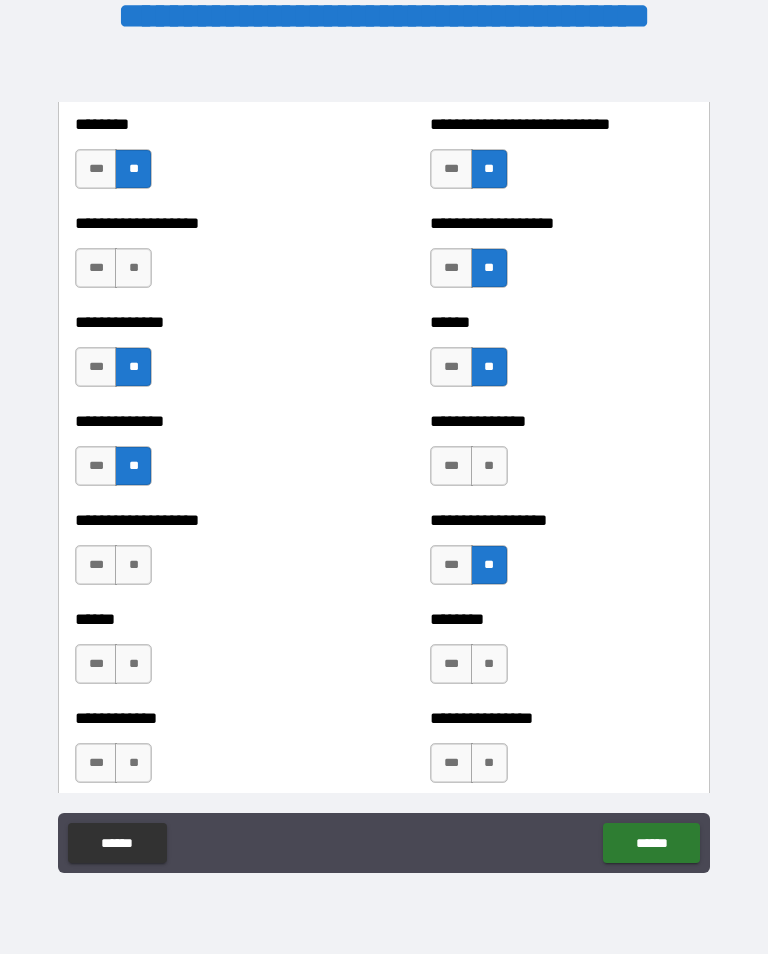 click on "**" at bounding box center [133, 565] 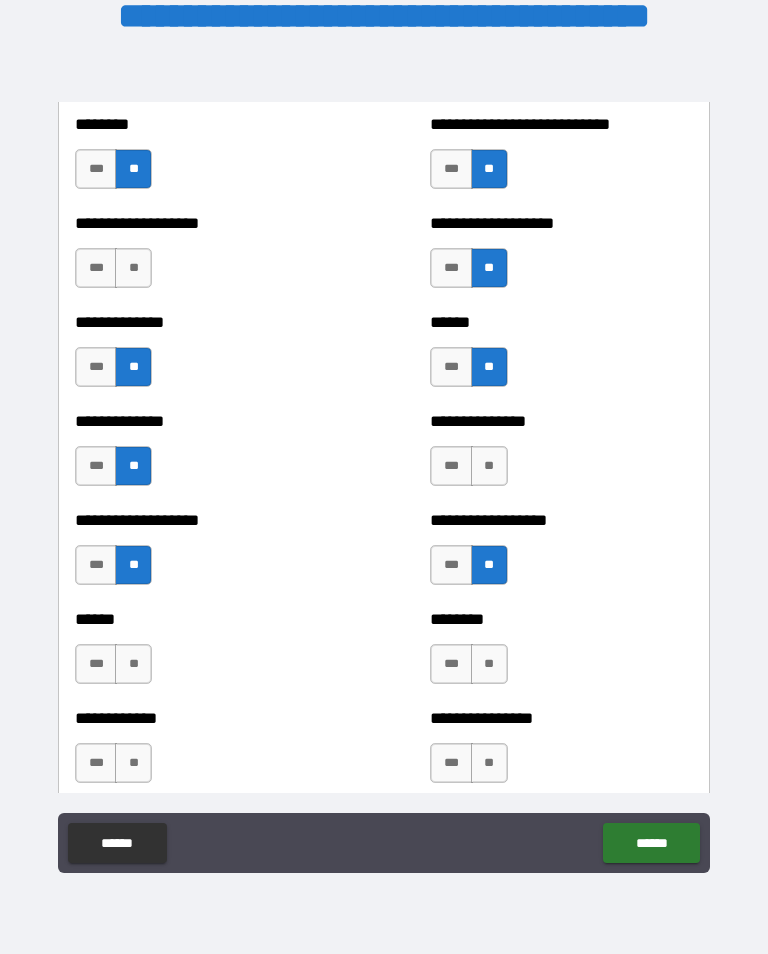 click on "**" at bounding box center [133, 664] 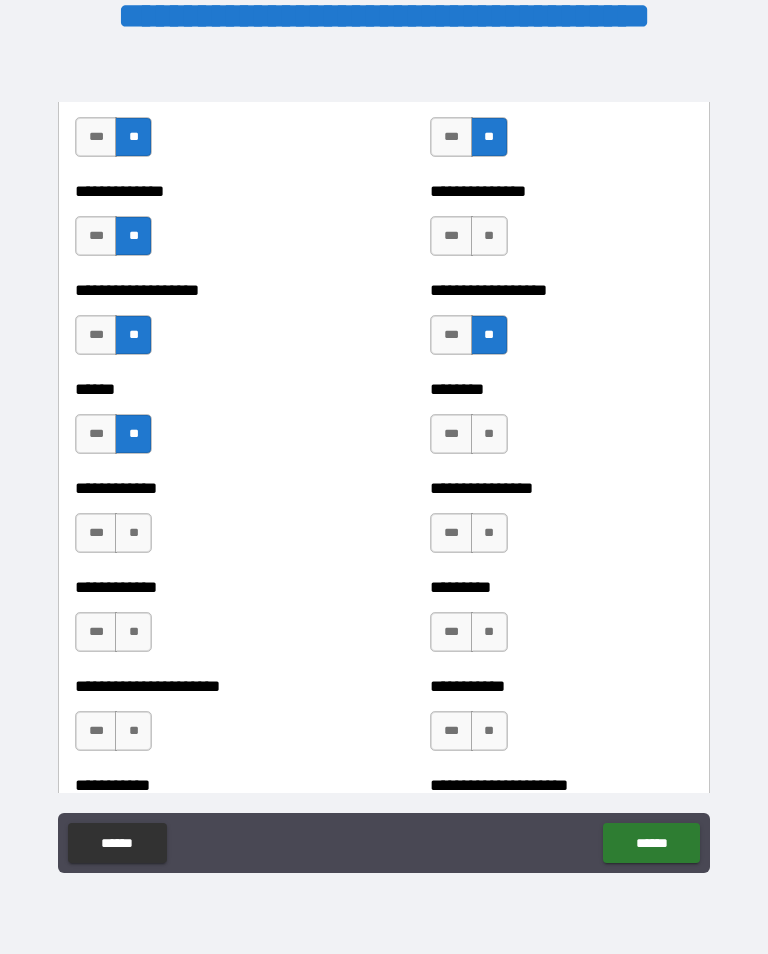 scroll, scrollTop: 4863, scrollLeft: 0, axis: vertical 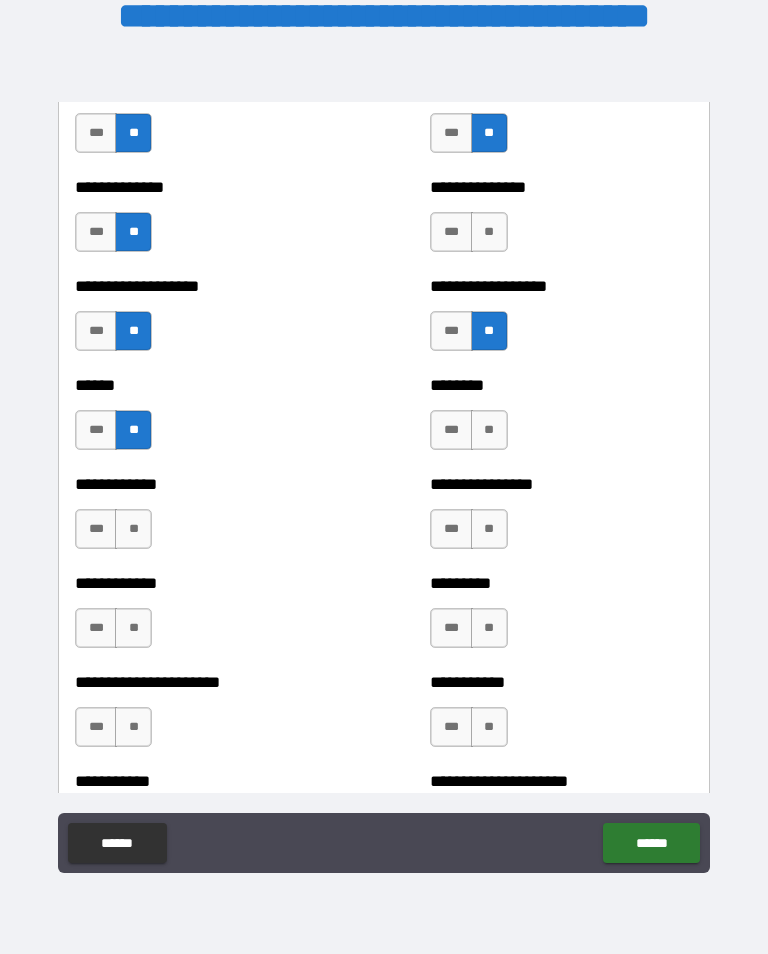 click on "**" at bounding box center [133, 529] 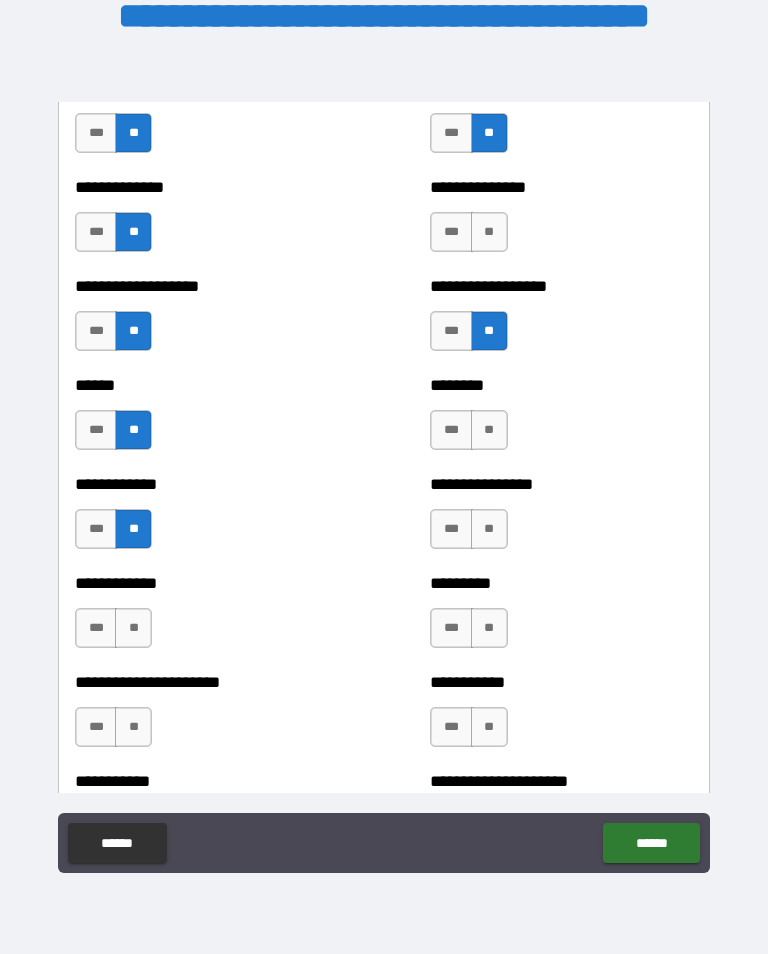 click on "**" at bounding box center [133, 628] 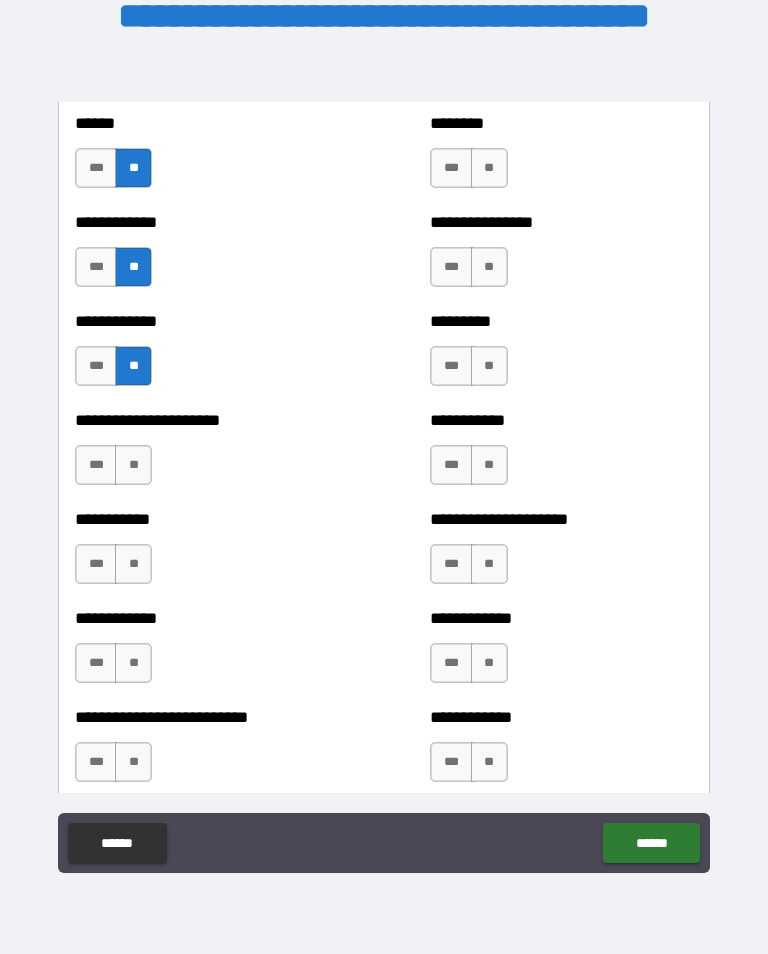 scroll, scrollTop: 5125, scrollLeft: 0, axis: vertical 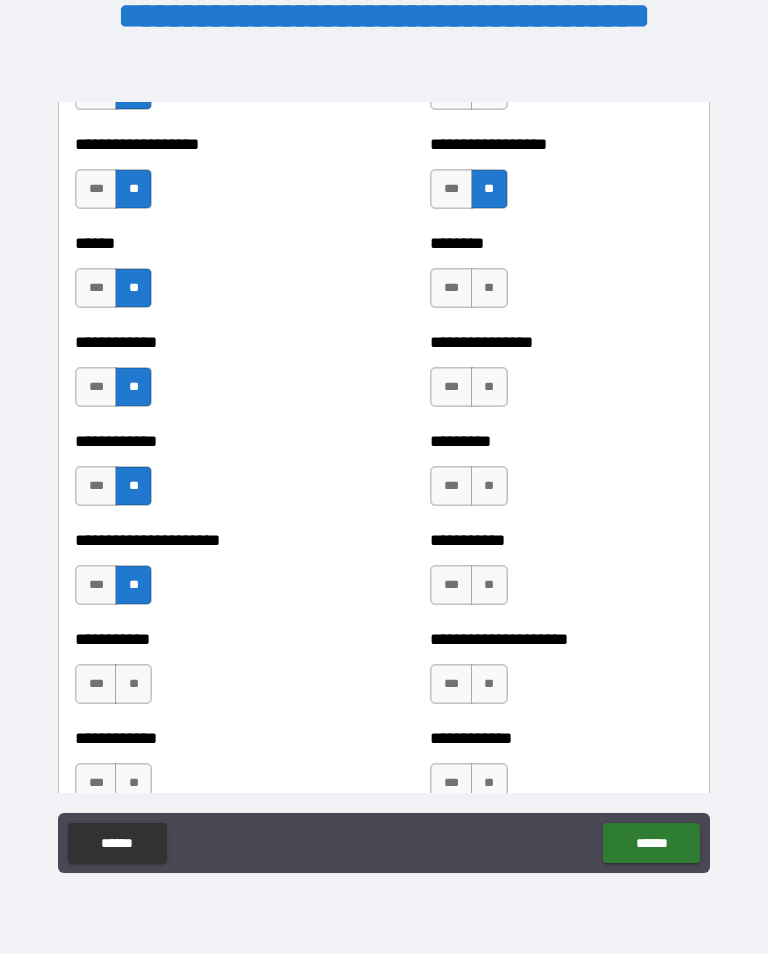 click on "**" at bounding box center (489, 288) 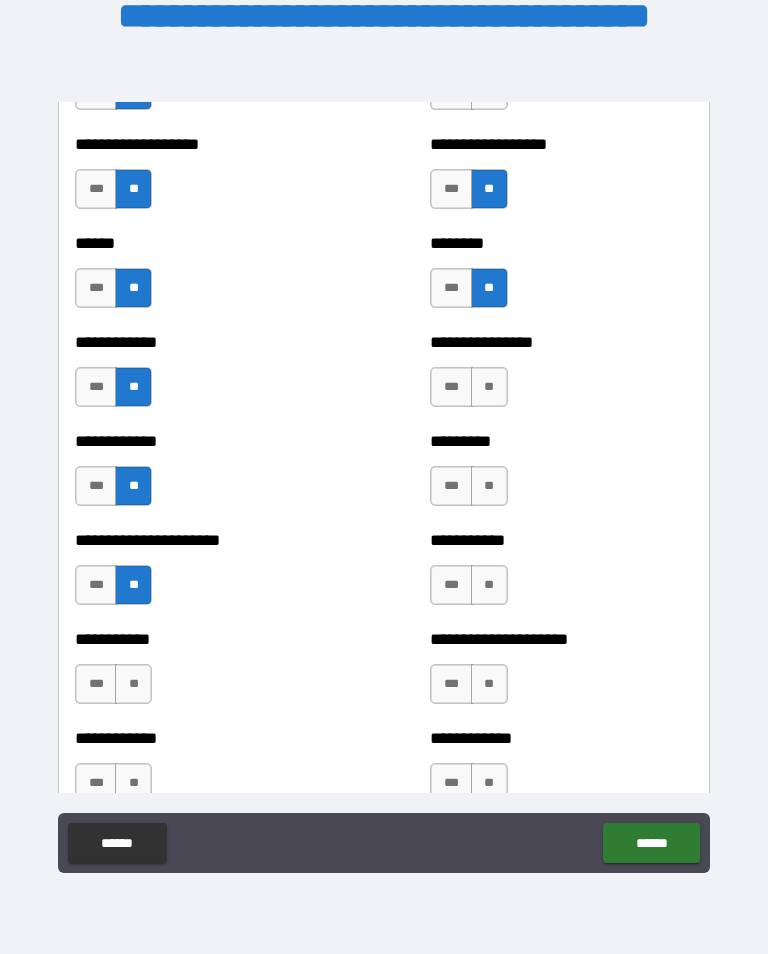 click on "**" at bounding box center [489, 387] 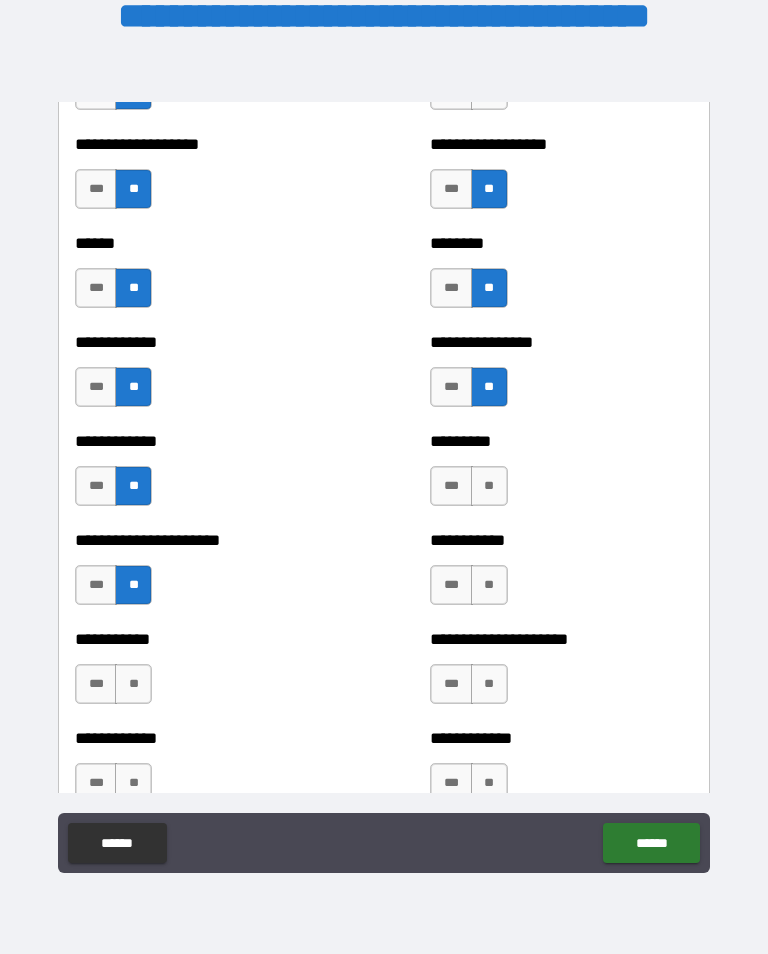 click on "**" at bounding box center (489, 486) 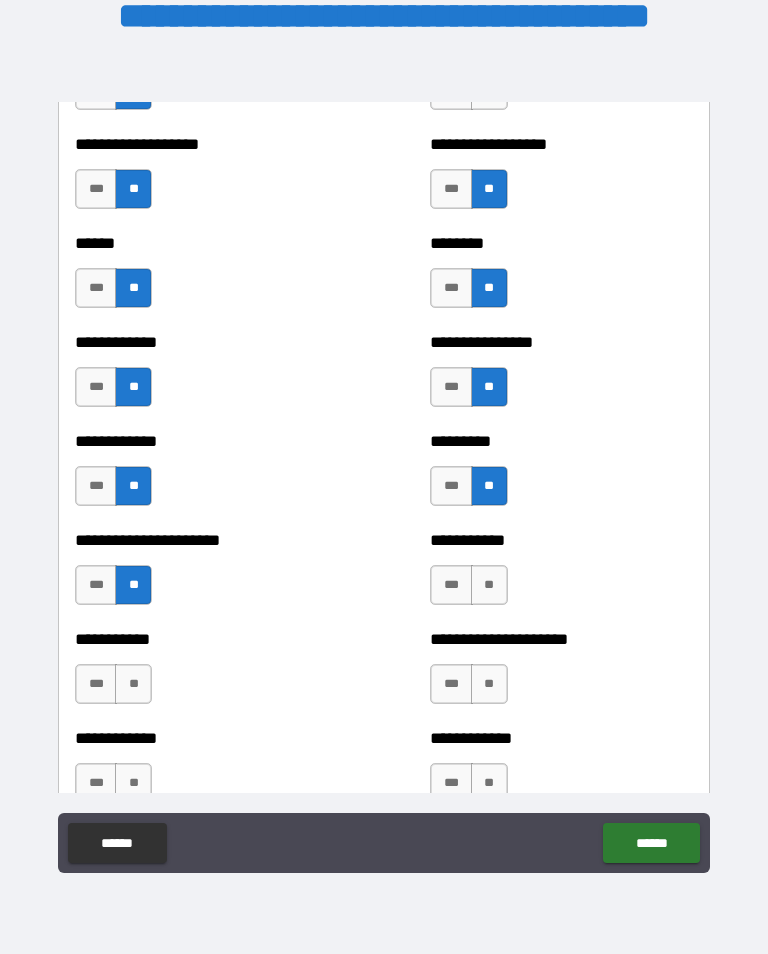 click on "**" at bounding box center [489, 585] 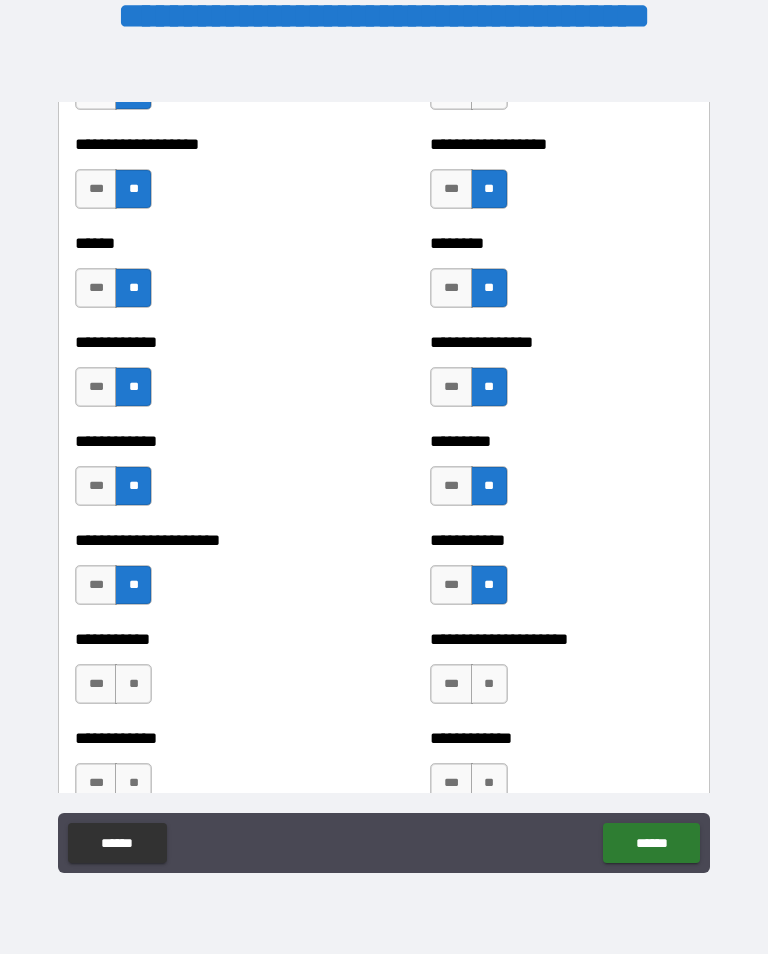 click on "**" at bounding box center (489, 684) 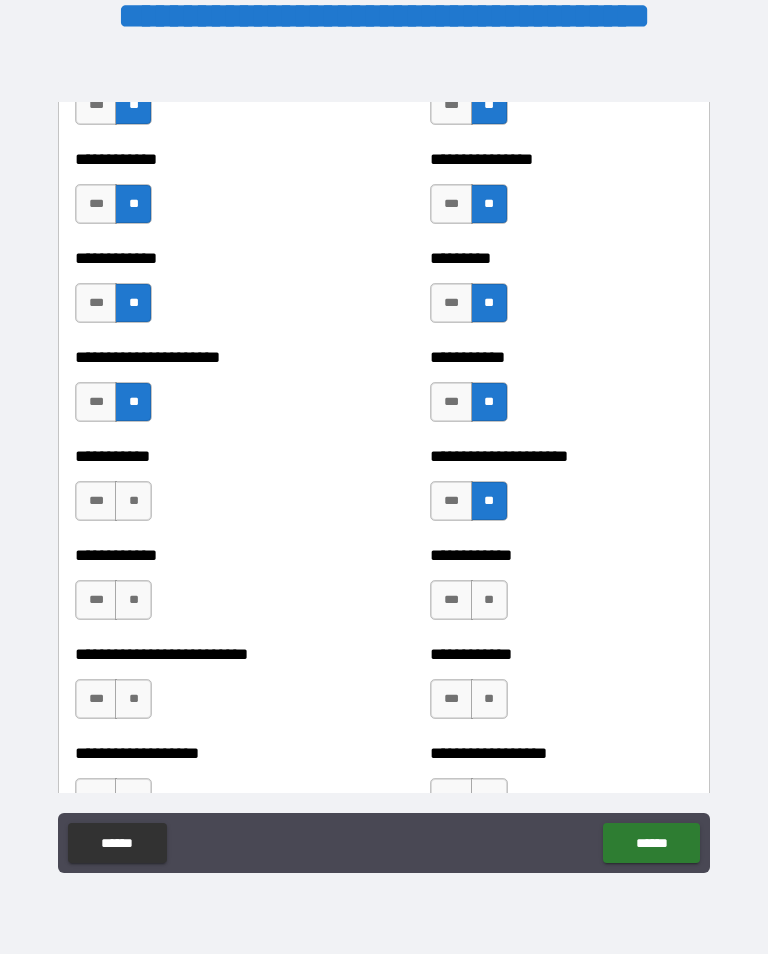 scroll, scrollTop: 5205, scrollLeft: 0, axis: vertical 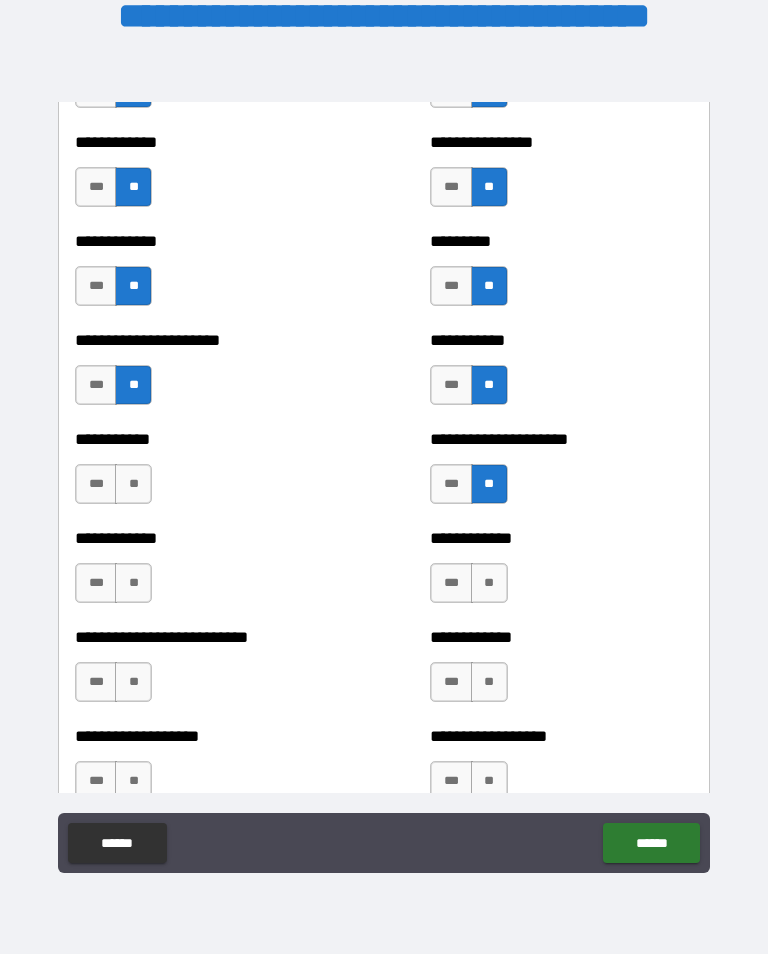 click on "**" at bounding box center (489, 583) 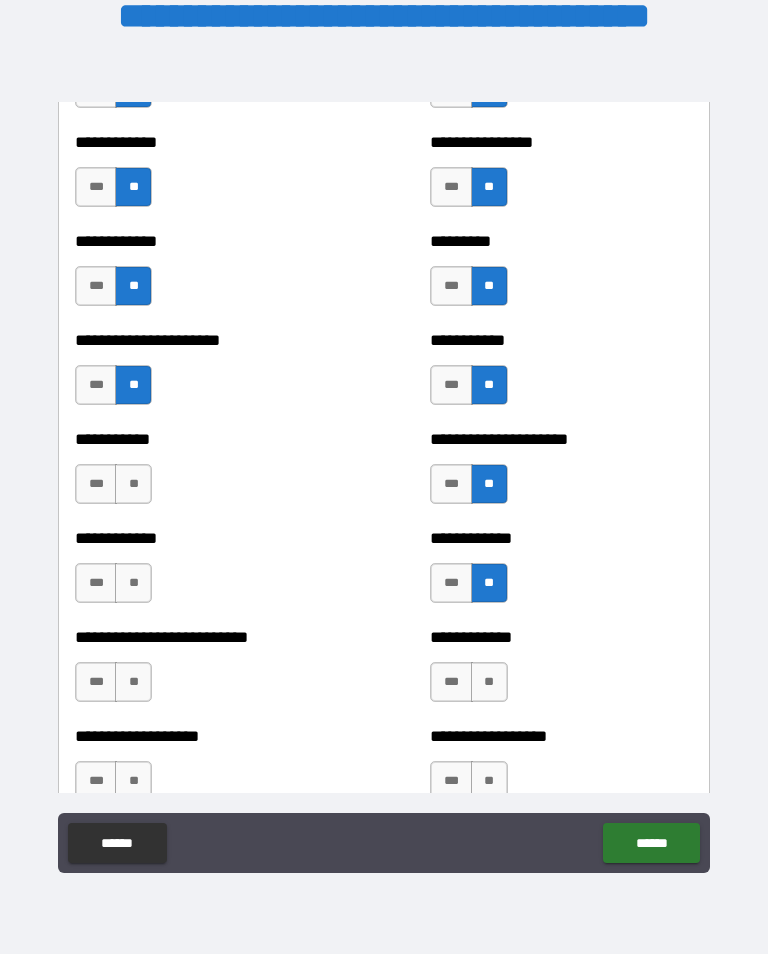 click on "**" at bounding box center [489, 682] 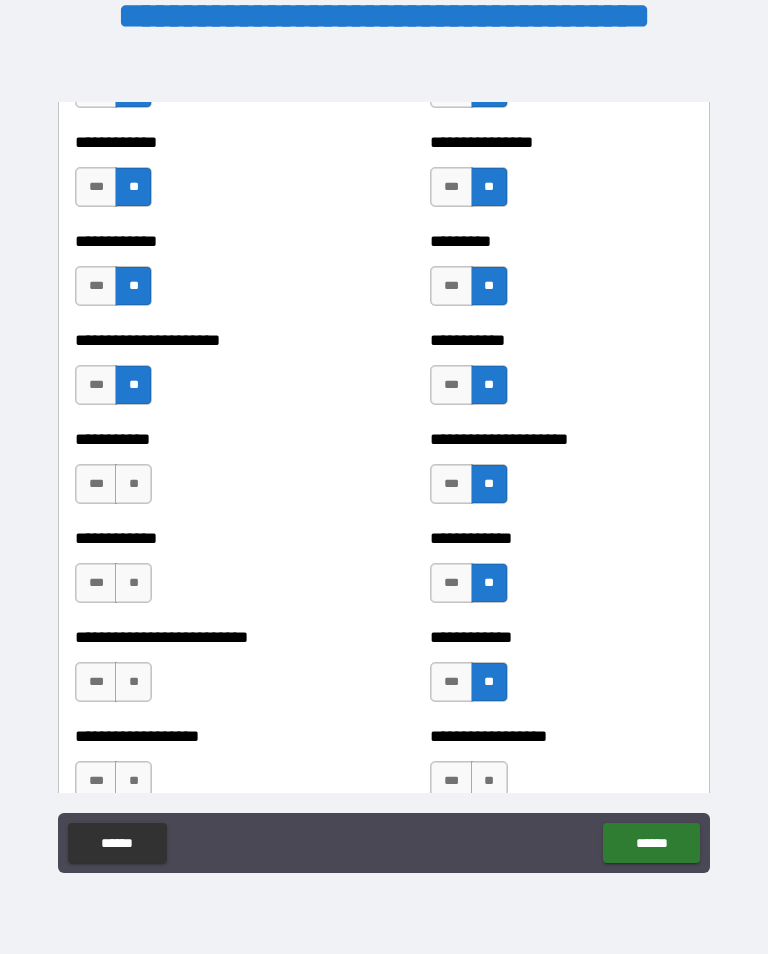 click on "**" at bounding box center [133, 484] 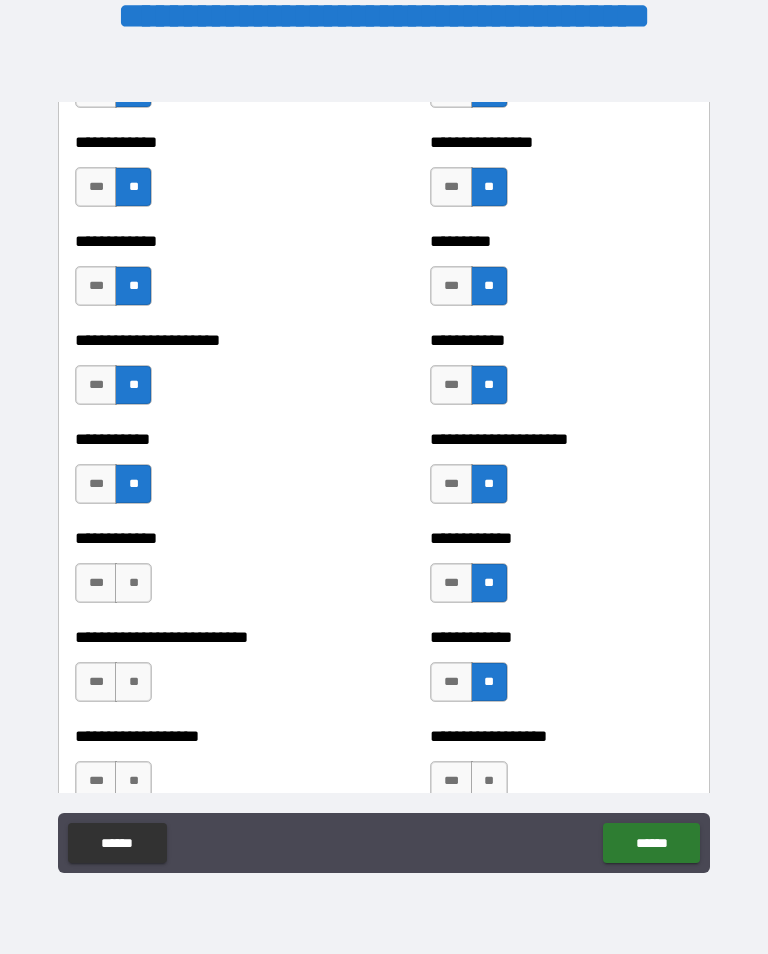 click on "**" at bounding box center [133, 583] 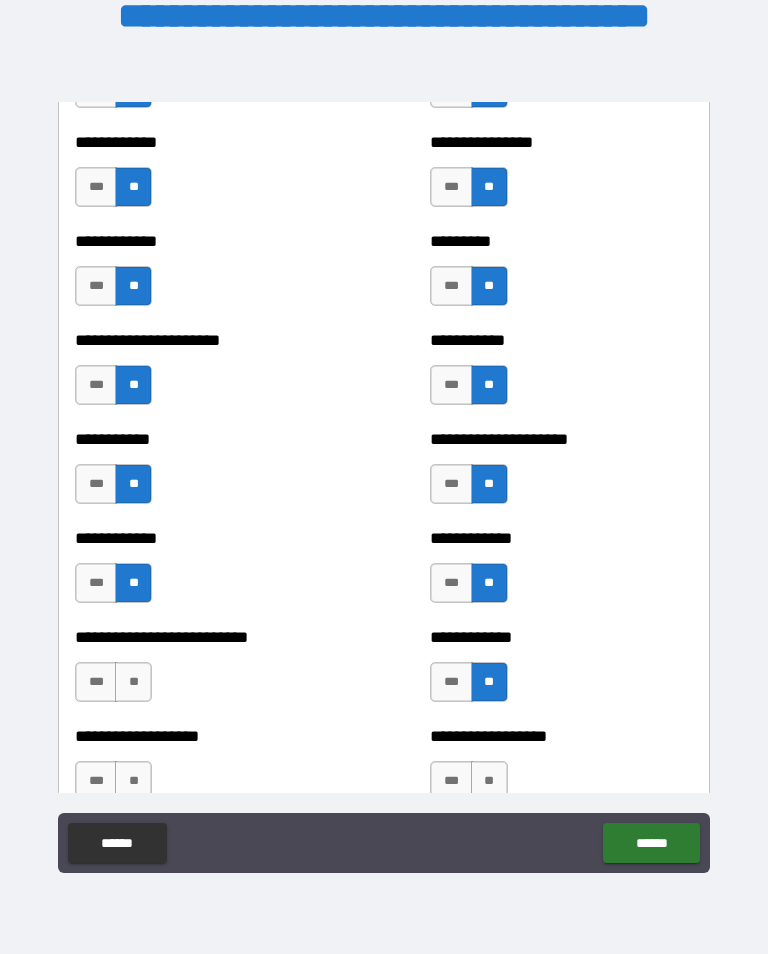 click on "**" at bounding box center (133, 682) 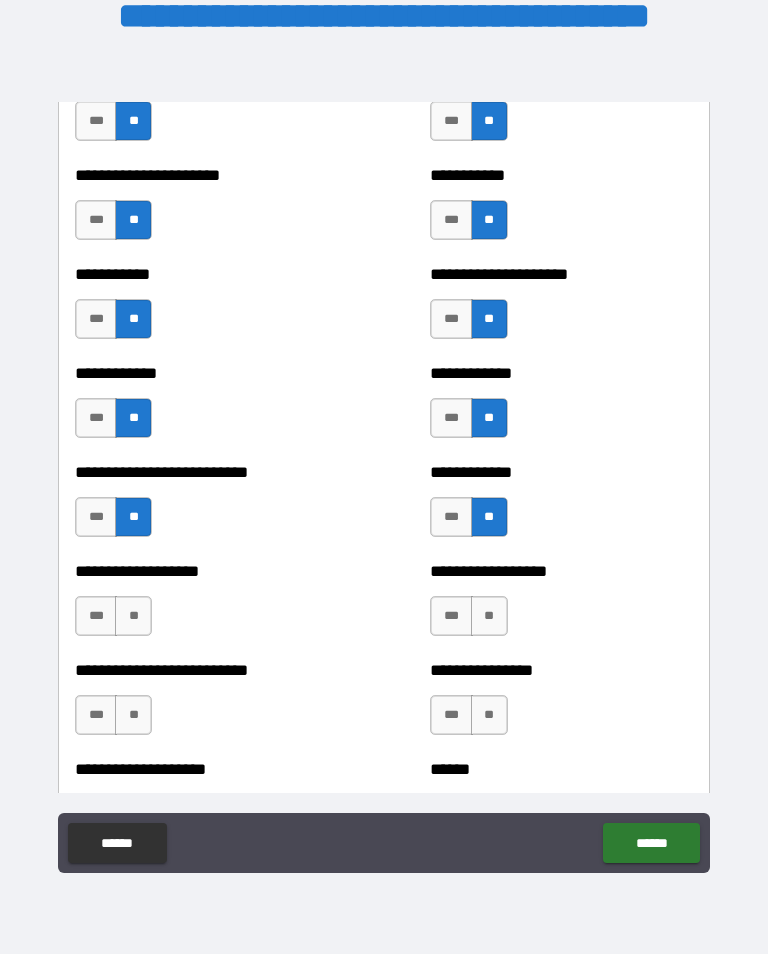 scroll, scrollTop: 5376, scrollLeft: 0, axis: vertical 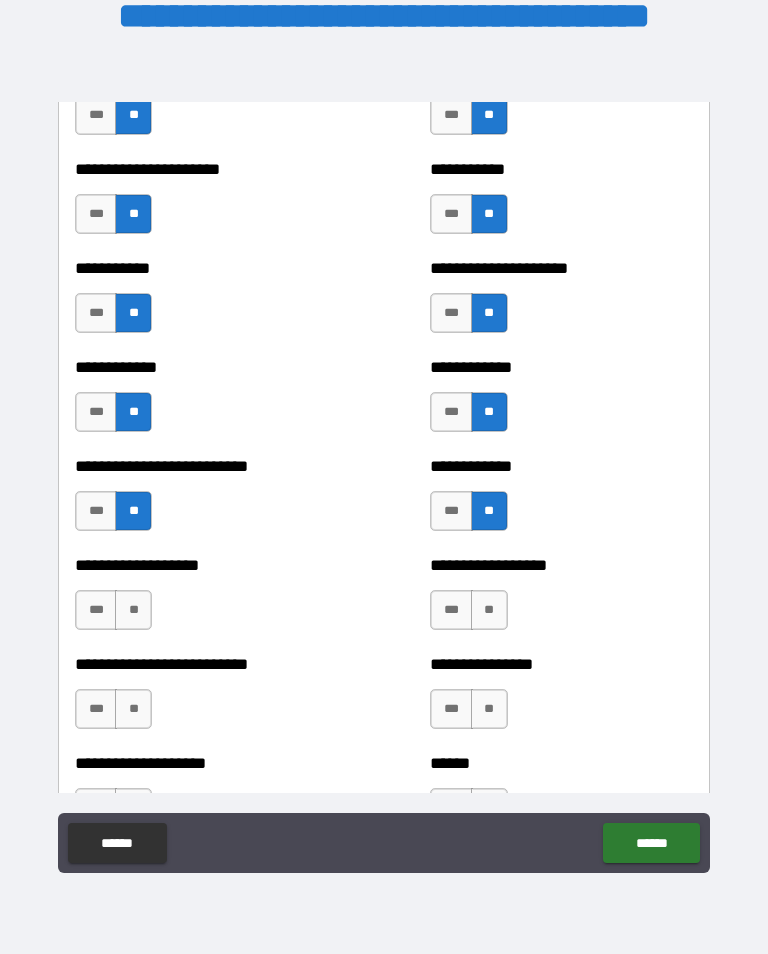 click on "**" at bounding box center (133, 610) 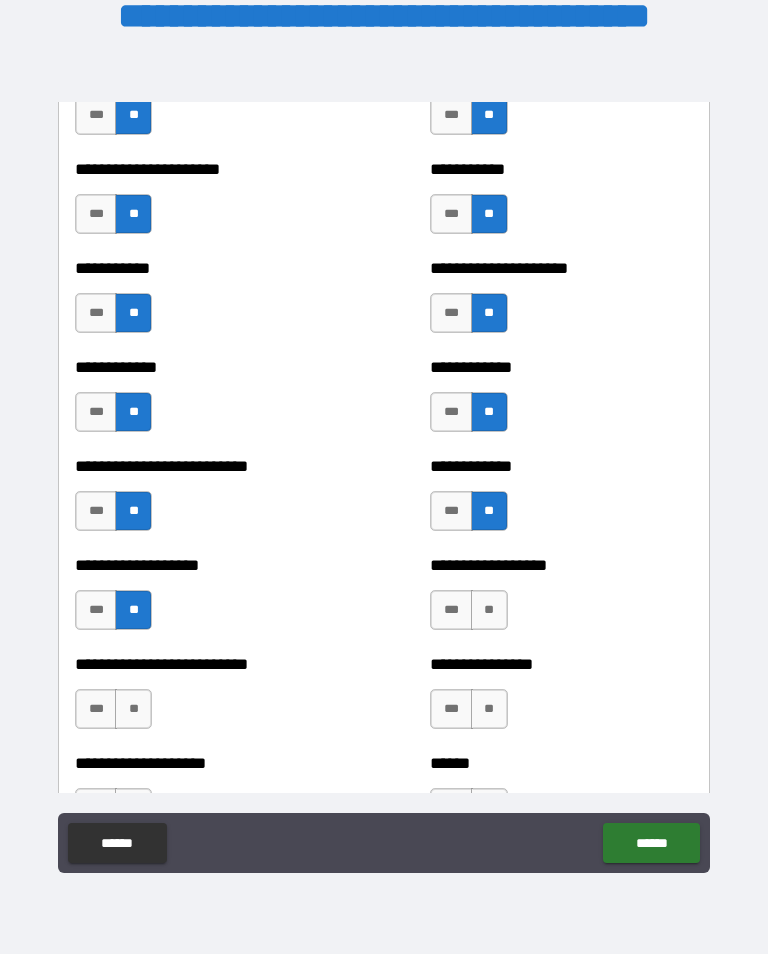 click on "**" at bounding box center [489, 610] 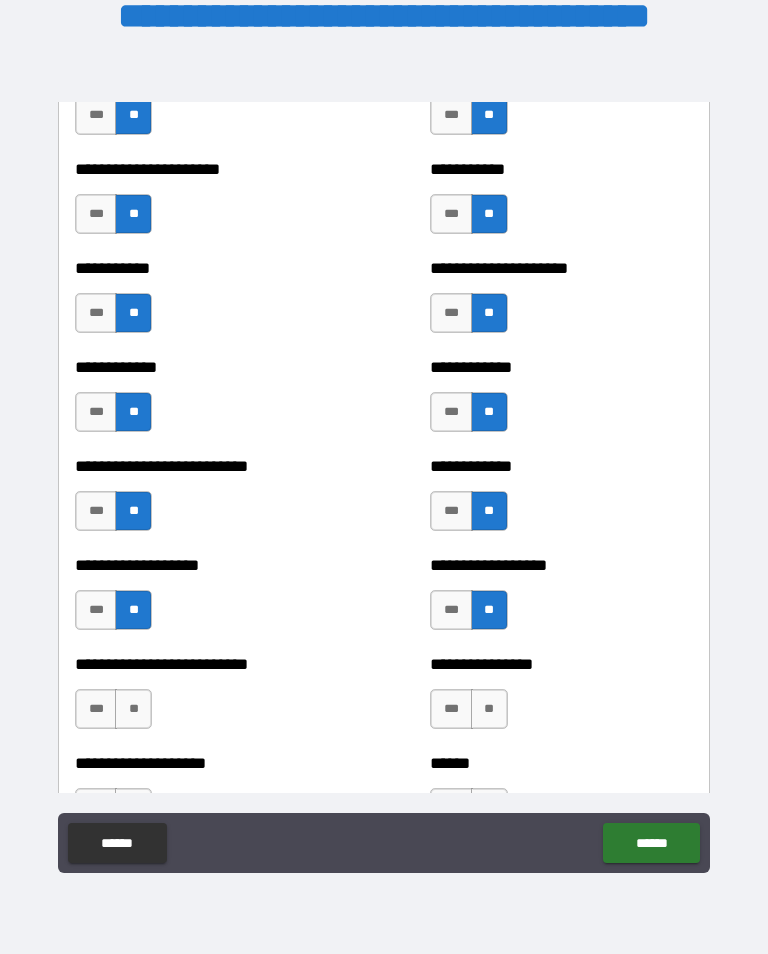 click on "**" at bounding box center (489, 709) 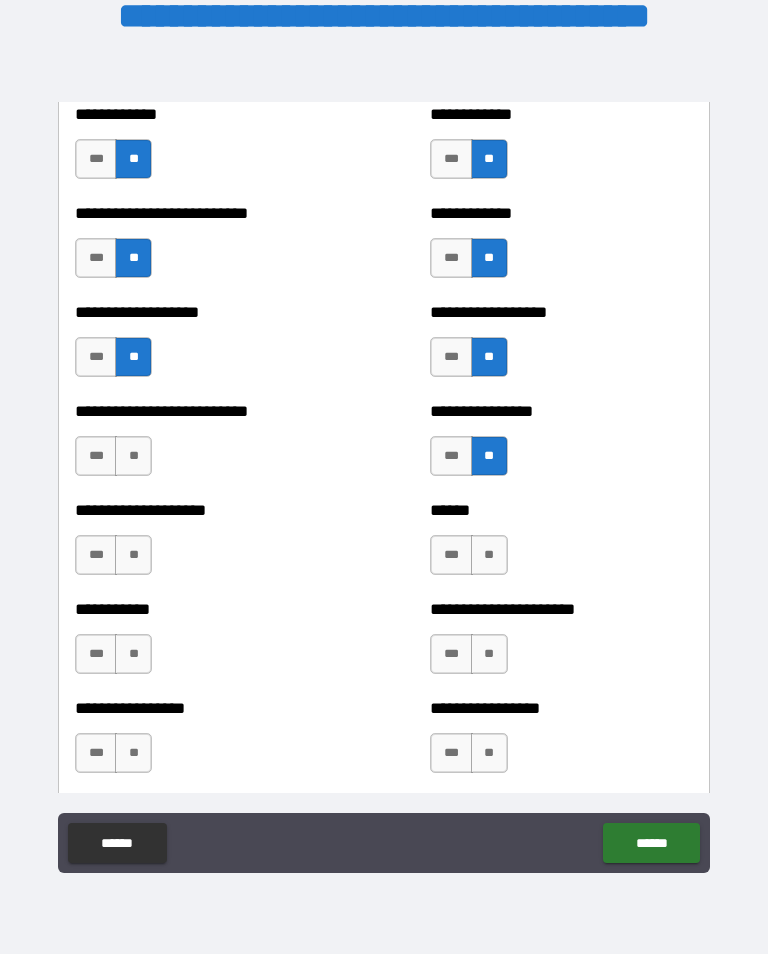 scroll, scrollTop: 5658, scrollLeft: 0, axis: vertical 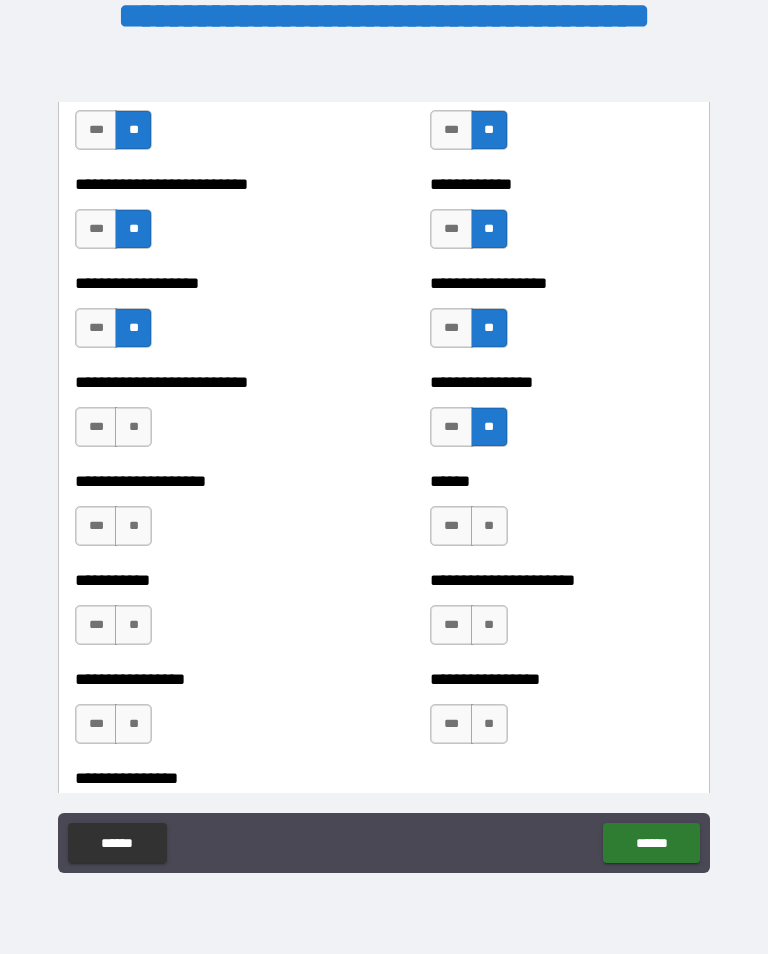 click on "**" at bounding box center (133, 427) 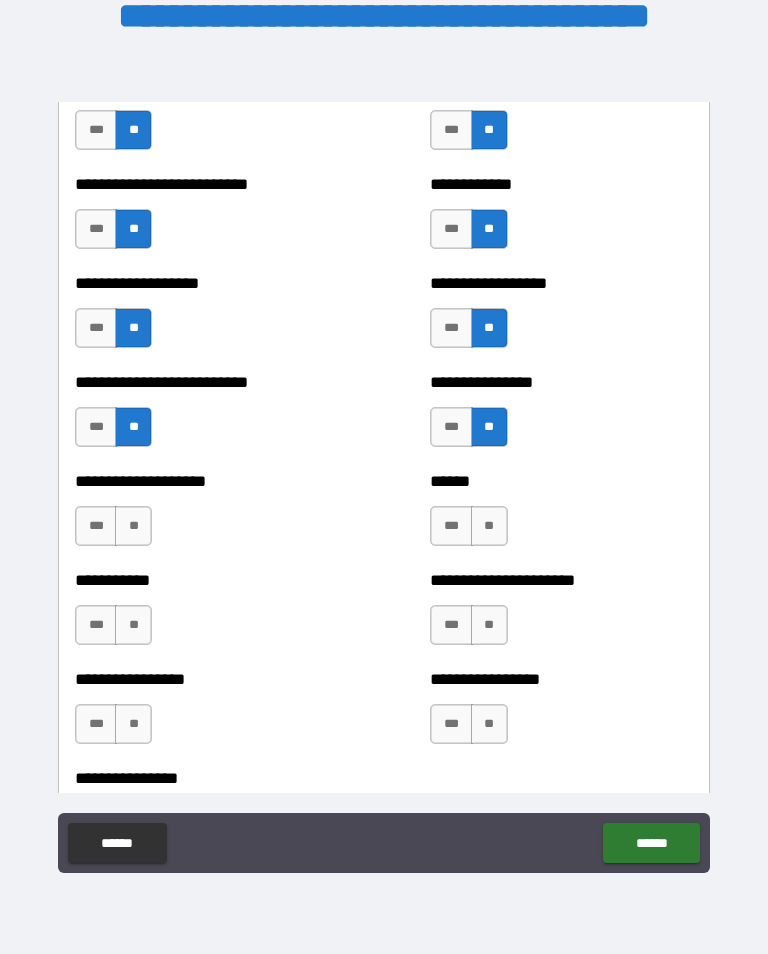 click on "**" at bounding box center [133, 526] 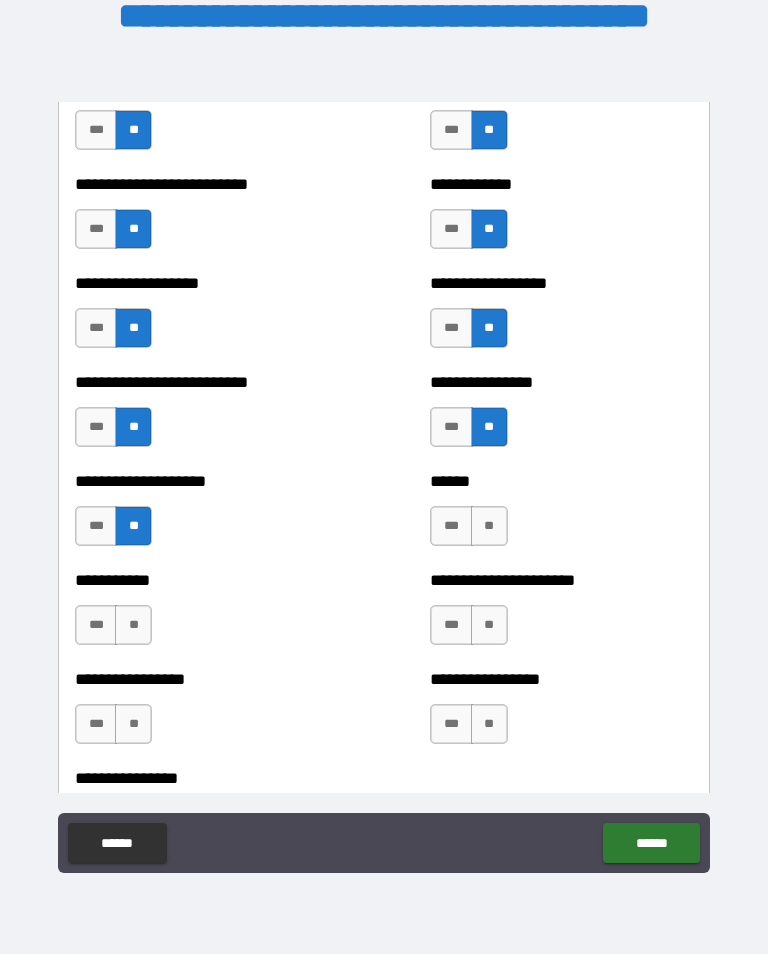 click on "**" at bounding box center (133, 625) 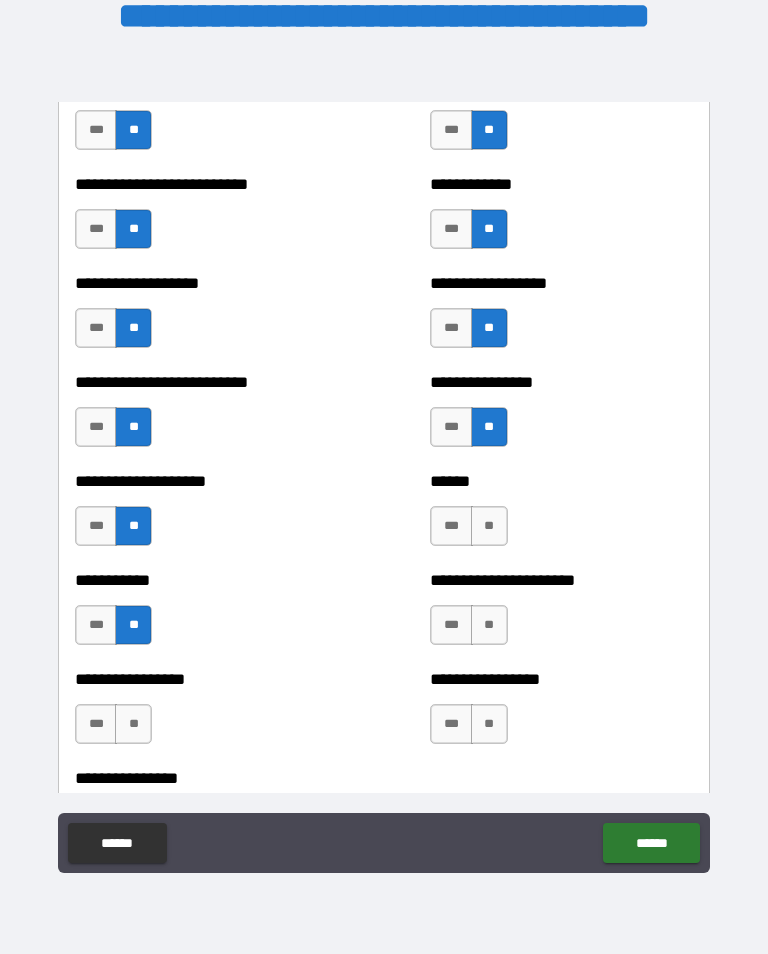 click on "**" at bounding box center [133, 724] 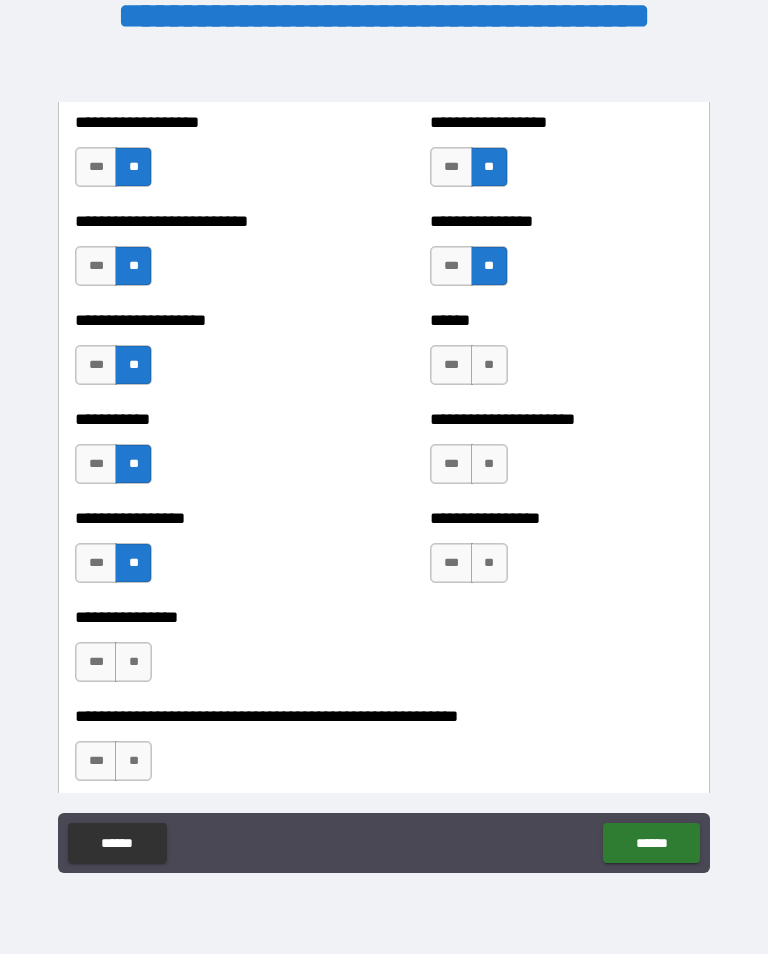 scroll, scrollTop: 5828, scrollLeft: 0, axis: vertical 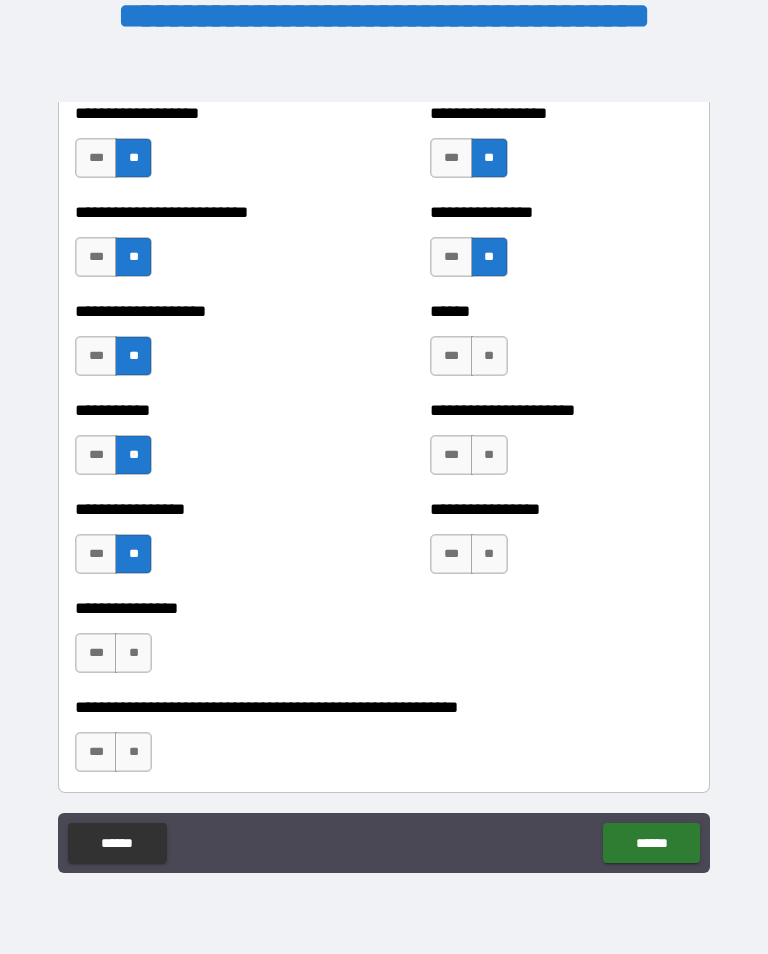 click on "**" at bounding box center (489, 455) 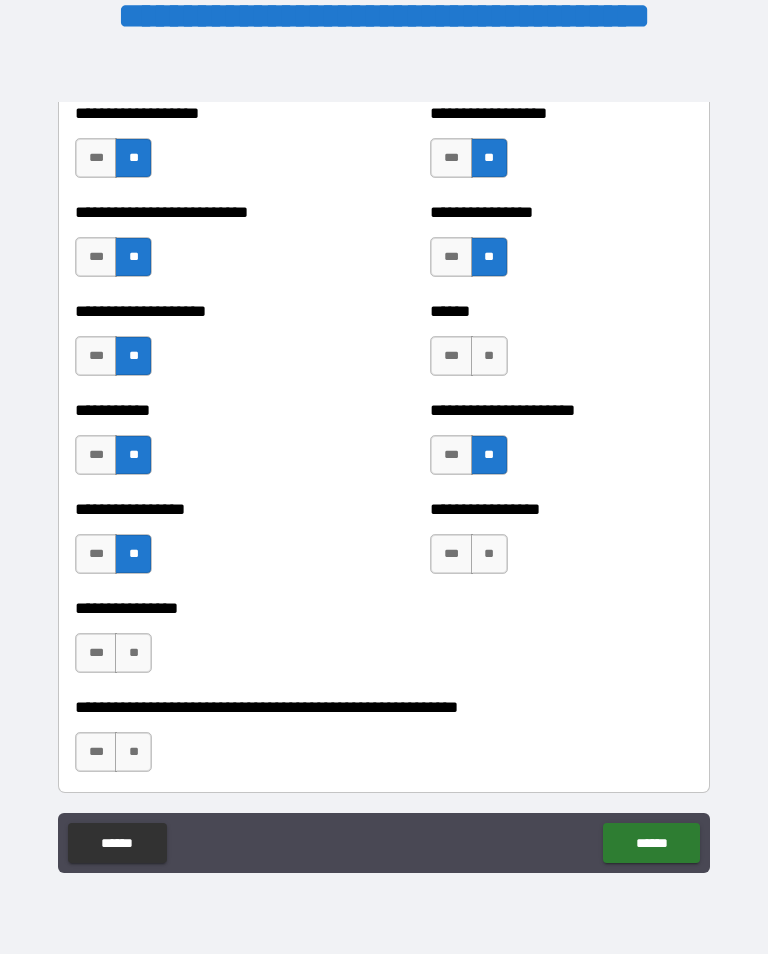 click on "**" at bounding box center [489, 554] 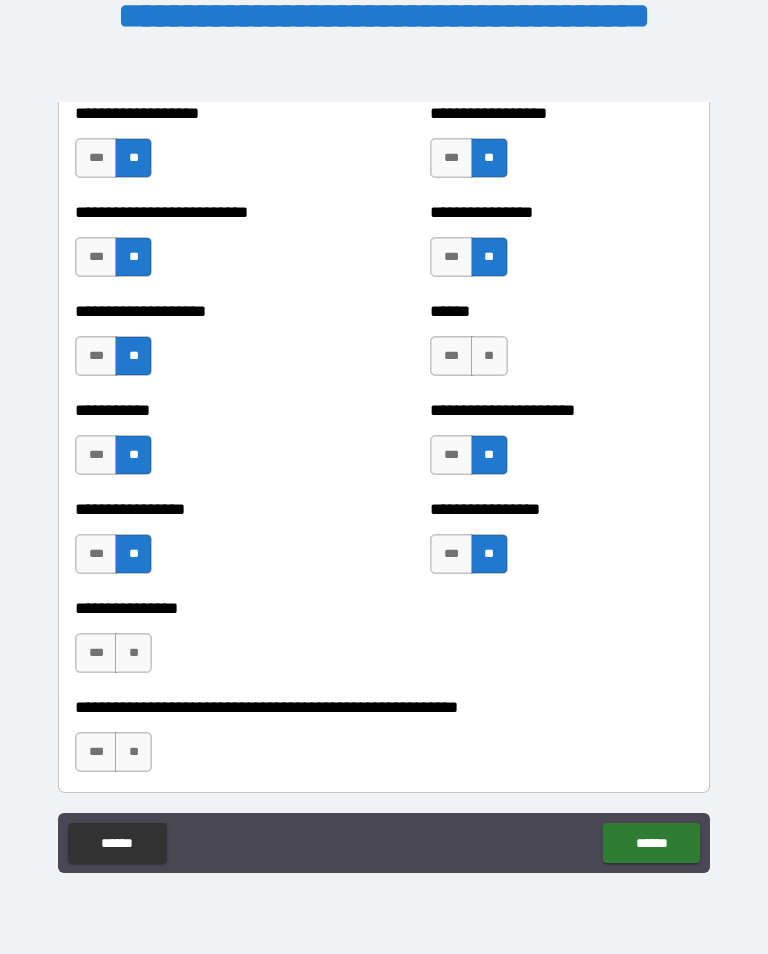 click on "**" at bounding box center (133, 653) 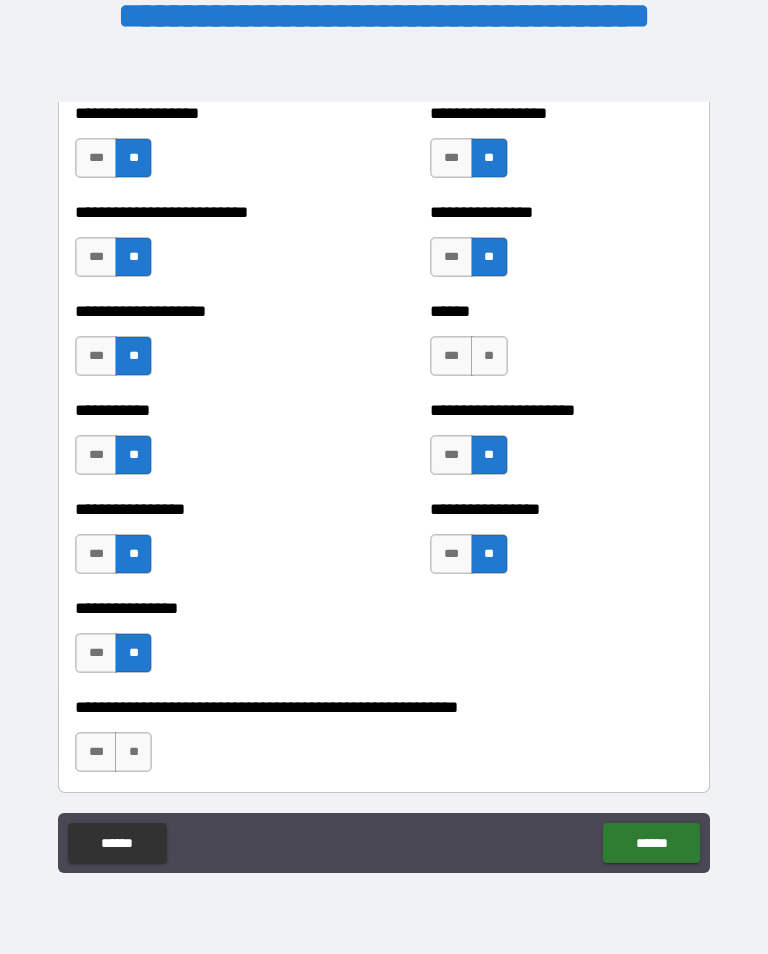 click on "**" at bounding box center [133, 752] 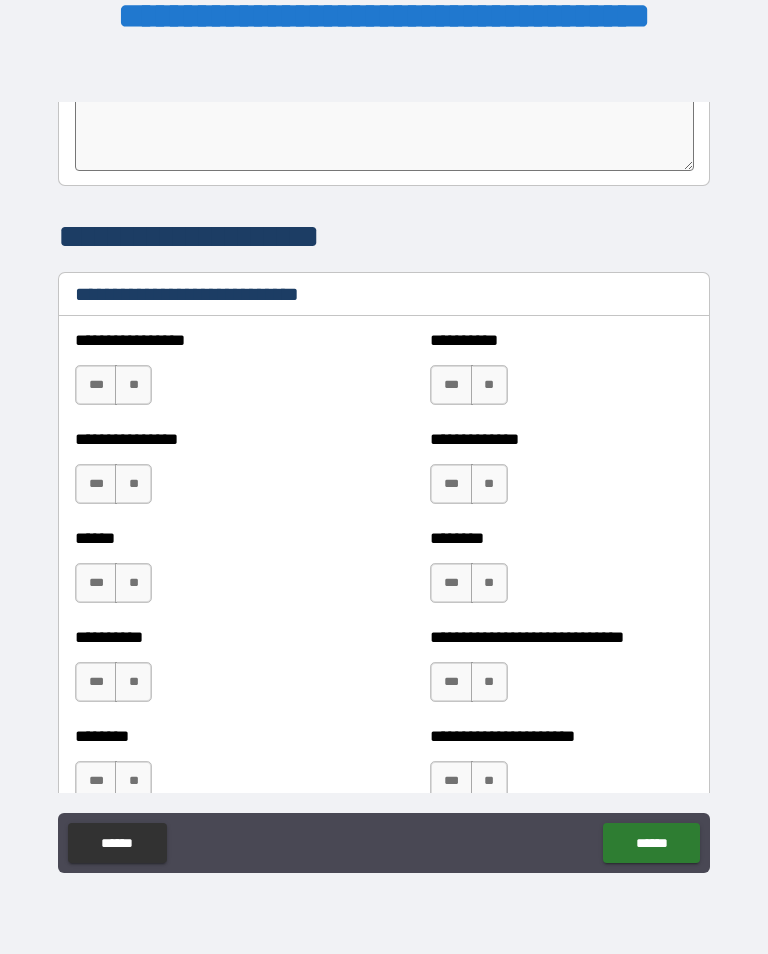 scroll, scrollTop: 6680, scrollLeft: 0, axis: vertical 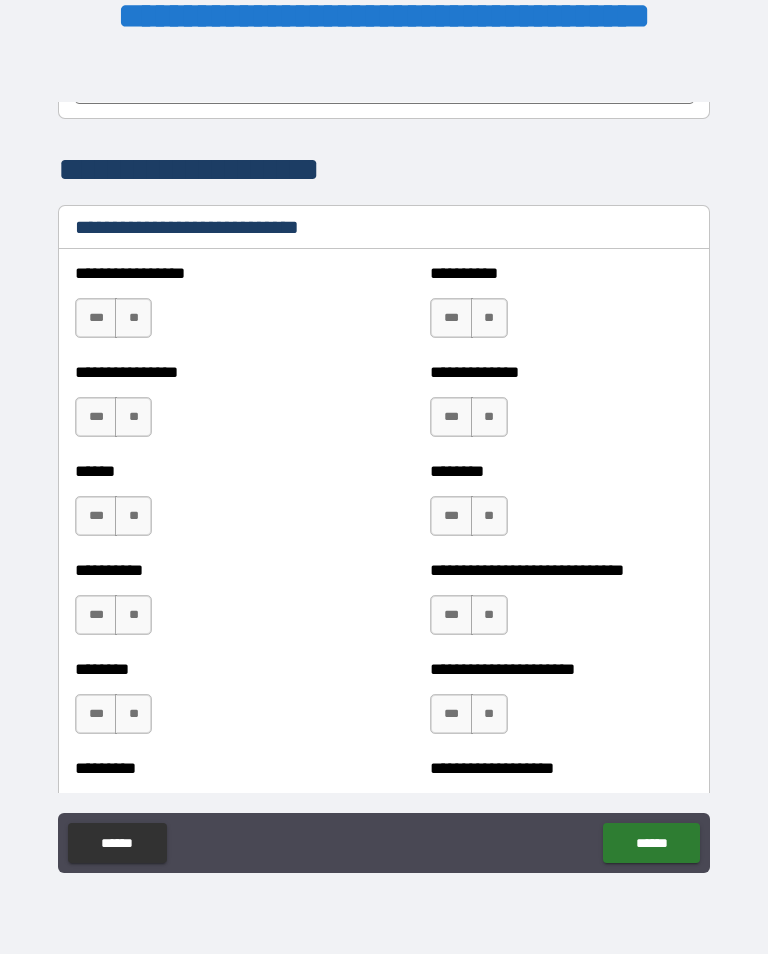 click on "**" at bounding box center (489, 318) 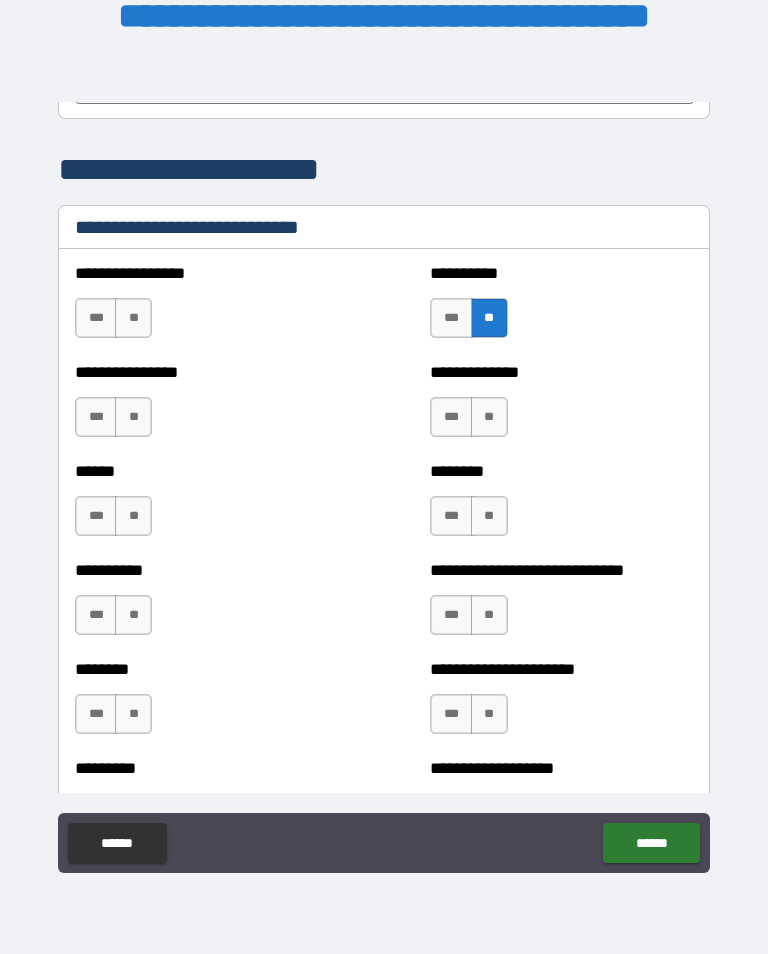click on "**" at bounding box center [489, 417] 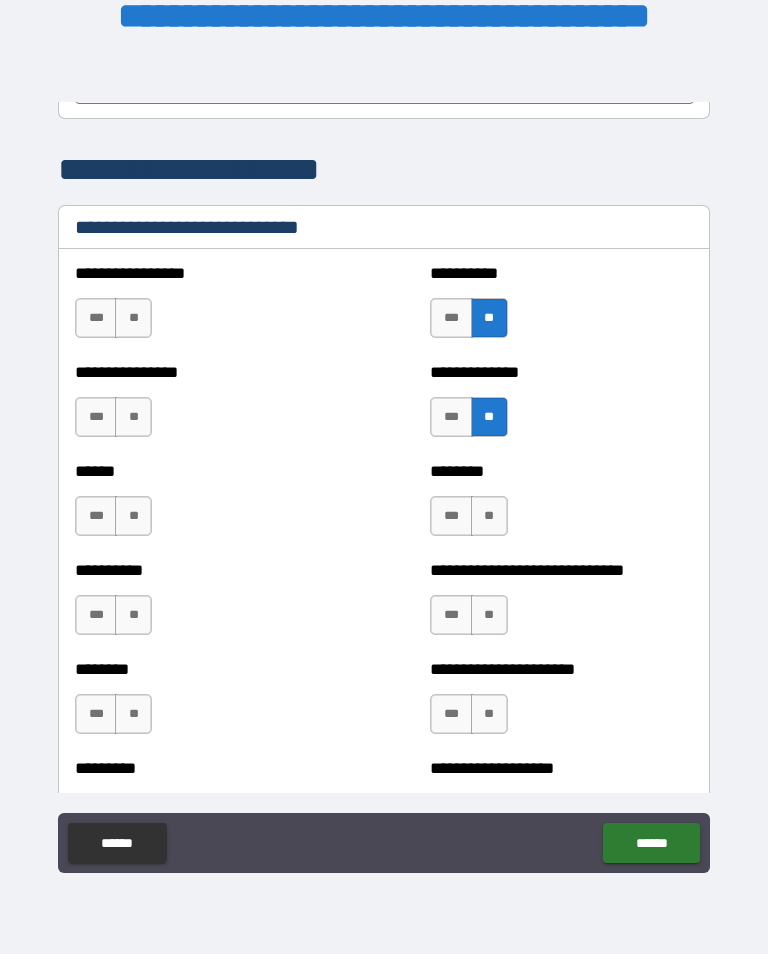 click on "**" at bounding box center [489, 417] 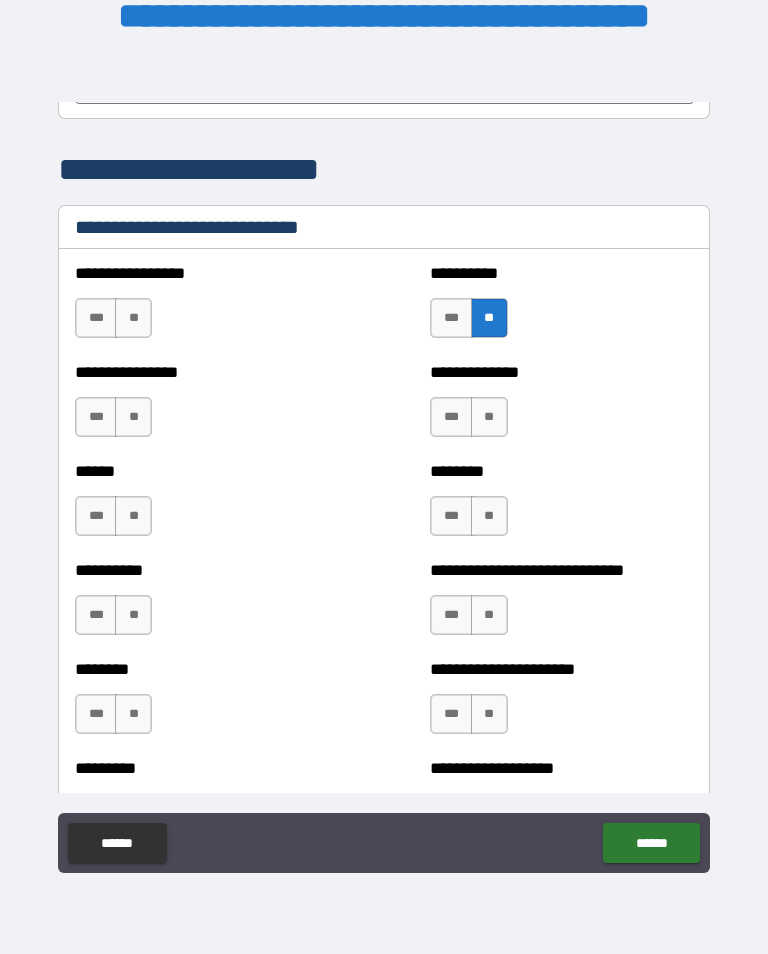 click on "***" at bounding box center (451, 417) 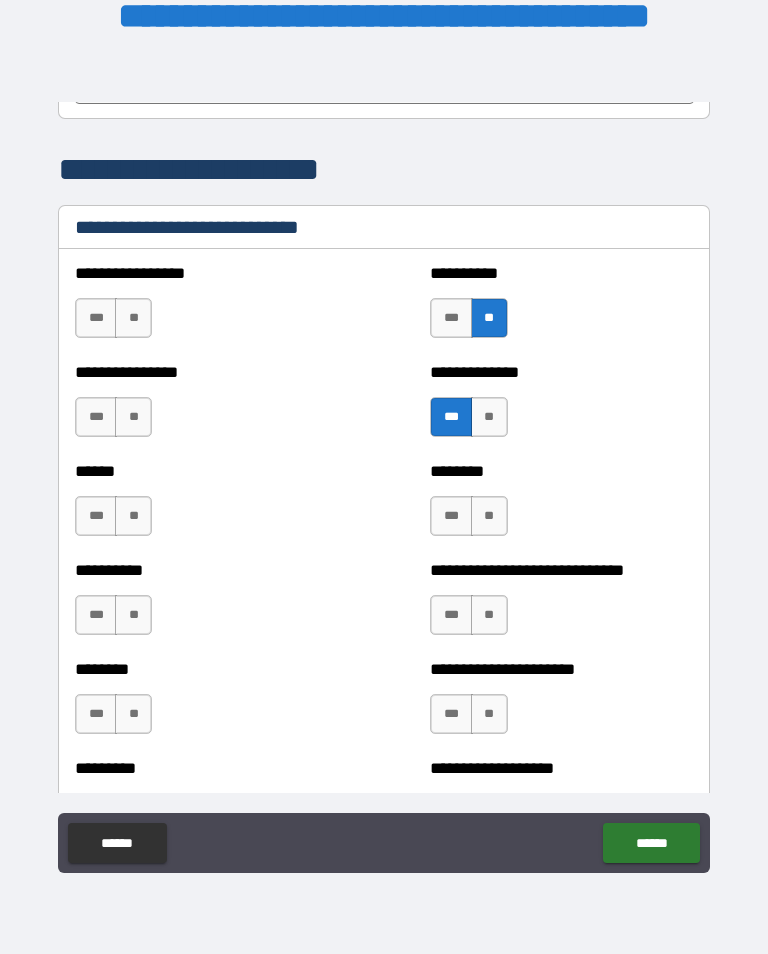 click on "**" at bounding box center (133, 417) 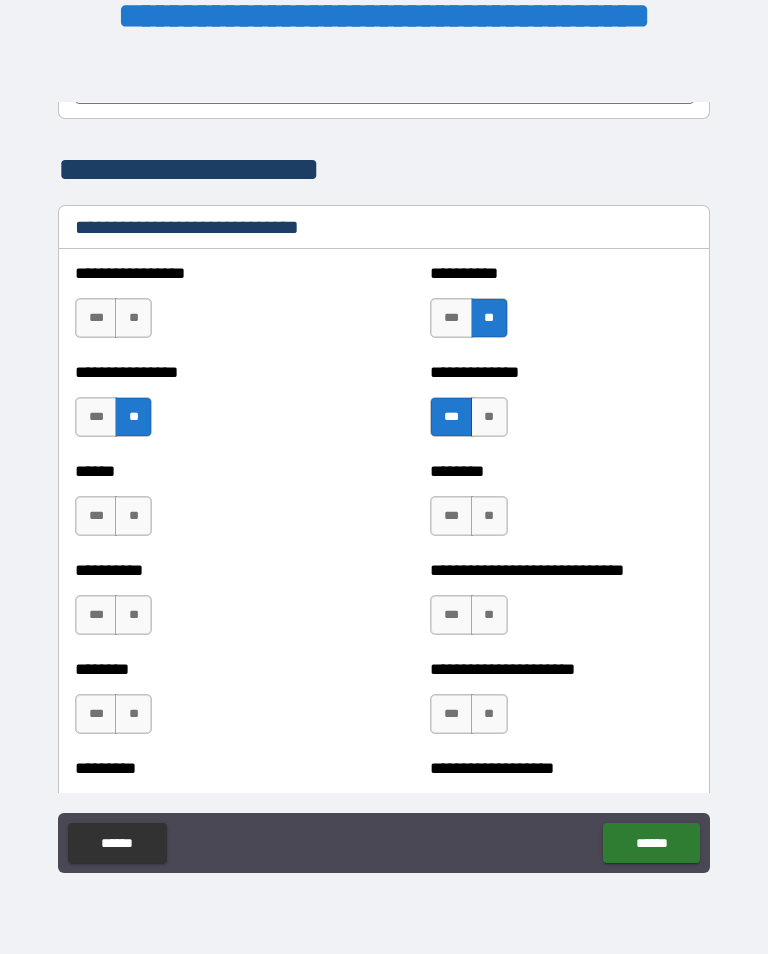 click on "**" at bounding box center (133, 516) 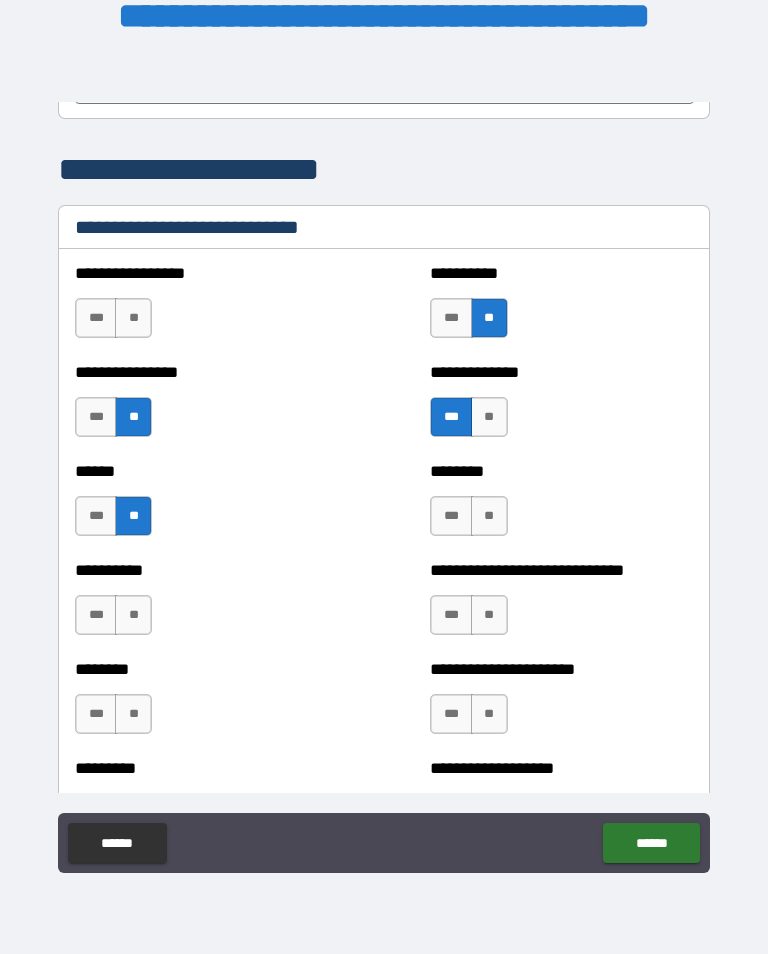 click on "***" at bounding box center (96, 318) 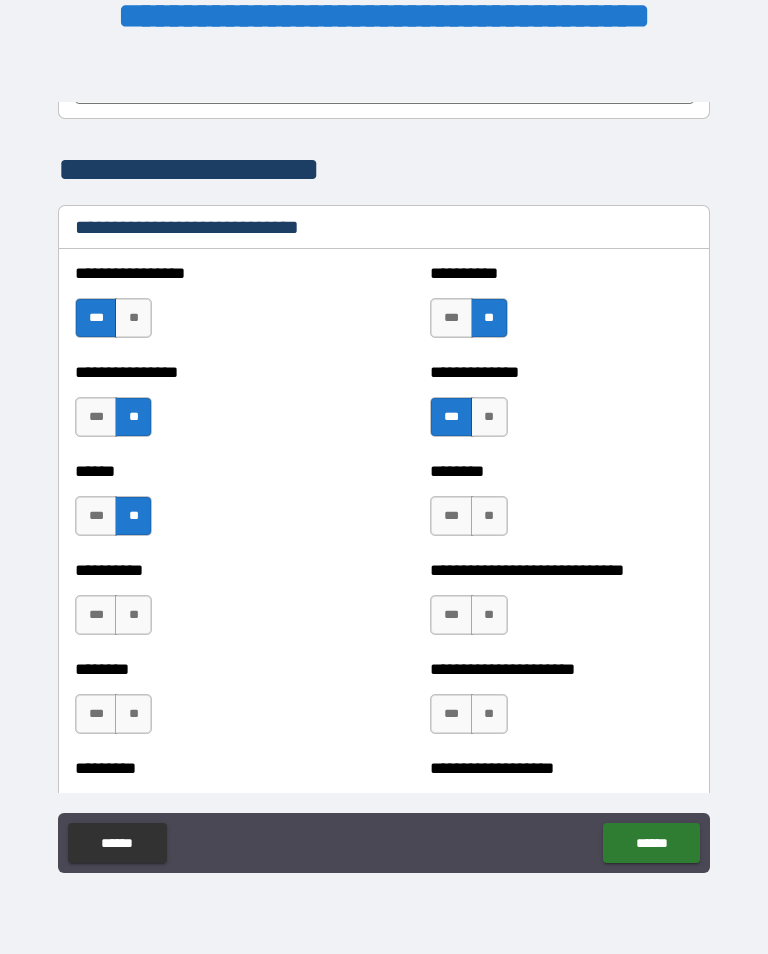 click on "**" at bounding box center (133, 615) 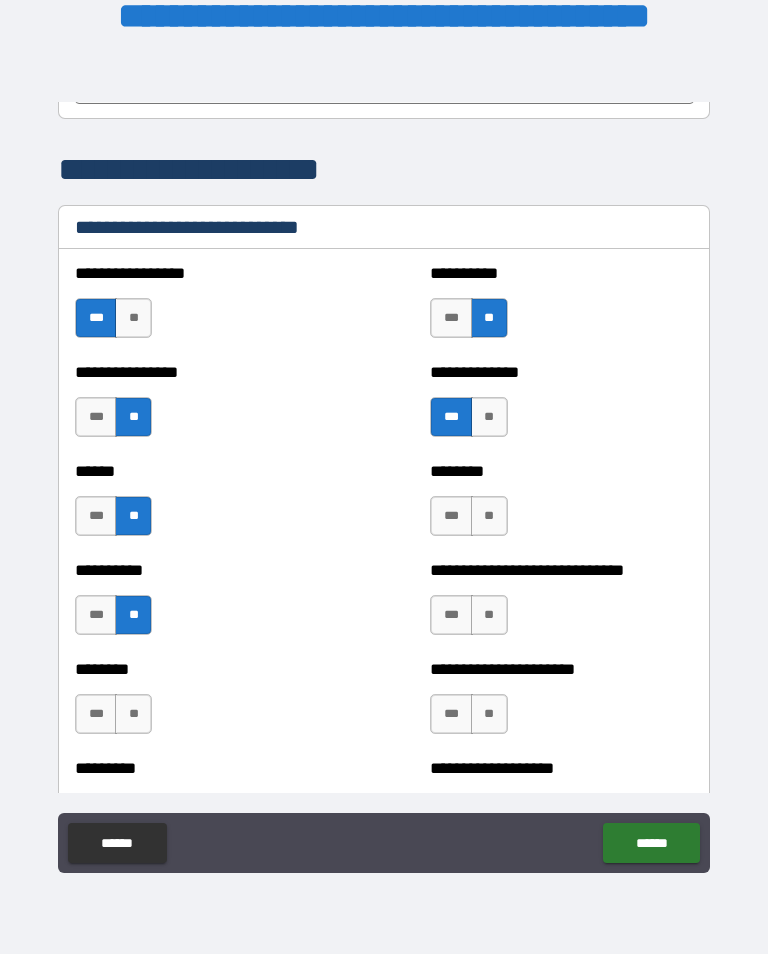 click on "**" at bounding box center [133, 714] 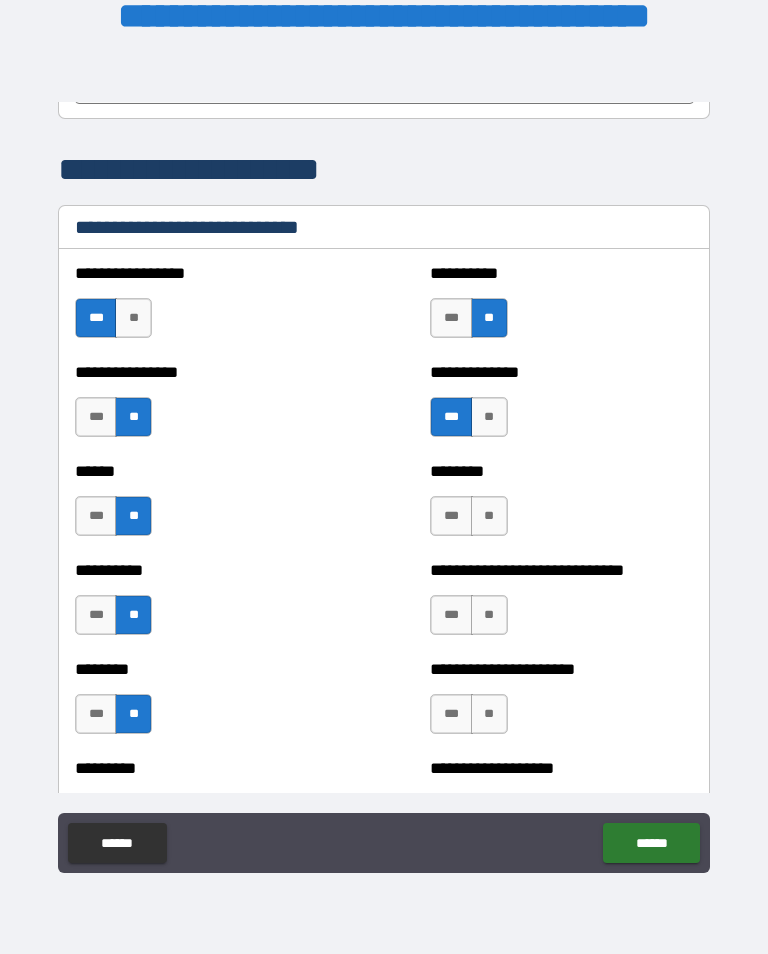 click on "**" at bounding box center (489, 516) 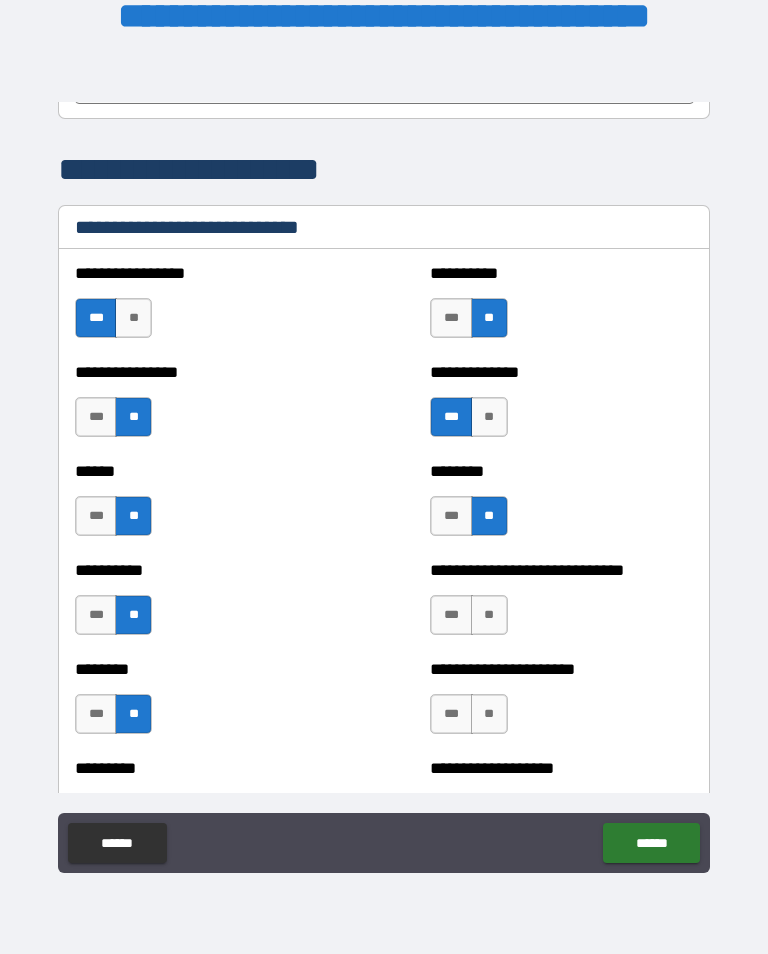 click on "**" at bounding box center (489, 615) 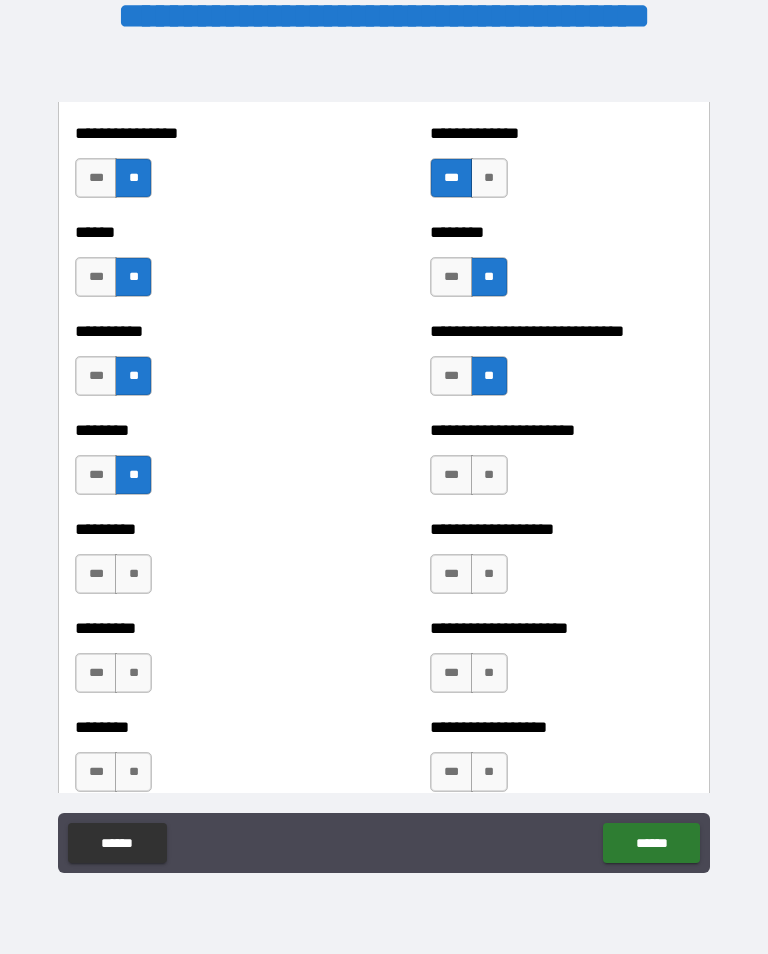 scroll, scrollTop: 6921, scrollLeft: 0, axis: vertical 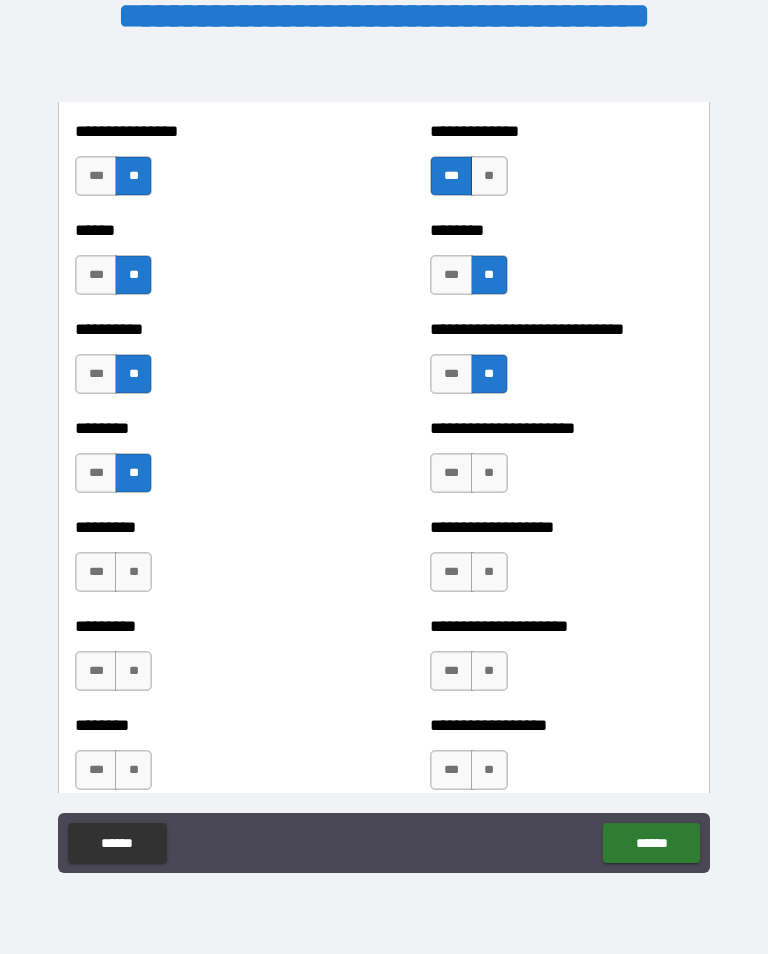 click on "**" at bounding box center [489, 473] 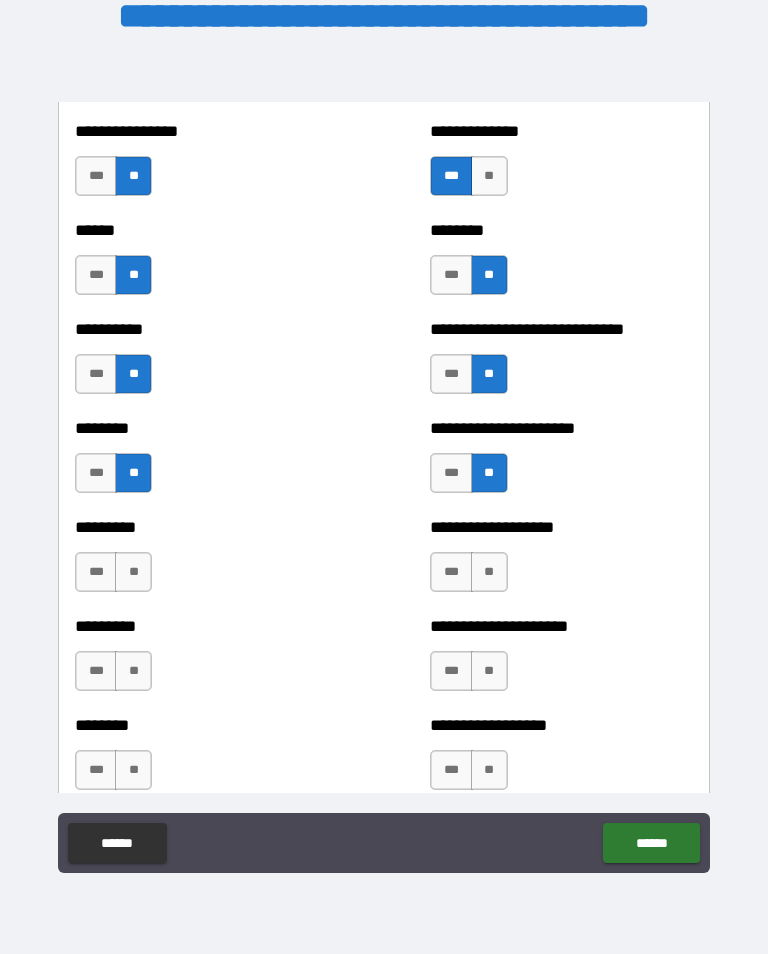 click on "**" at bounding box center [489, 572] 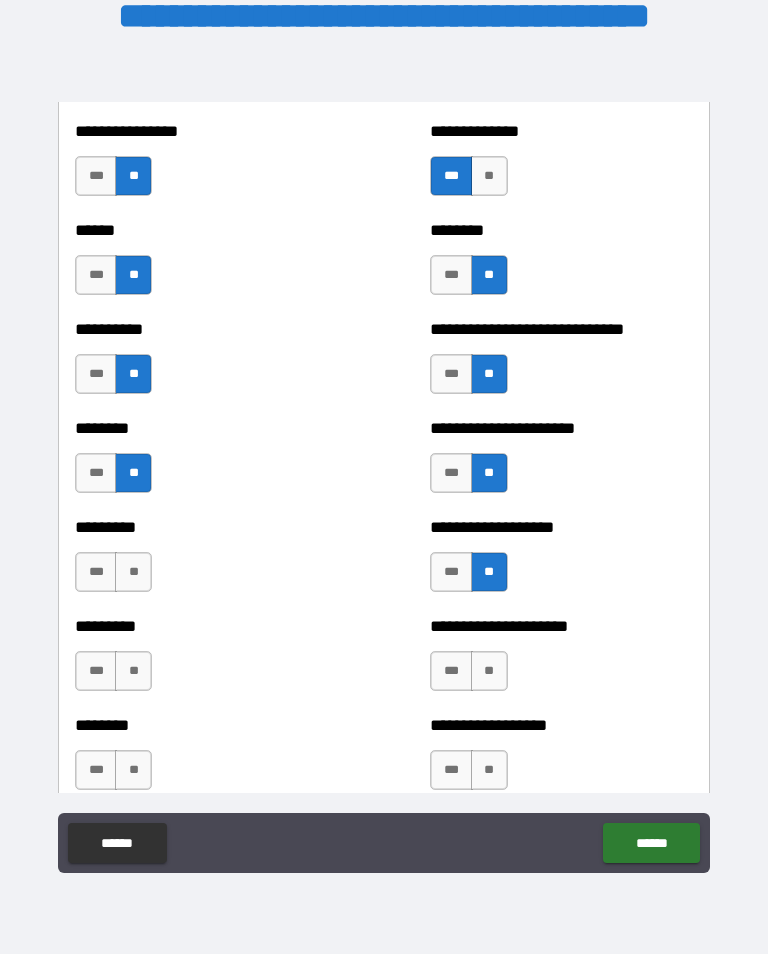 click on "**" at bounding box center (489, 671) 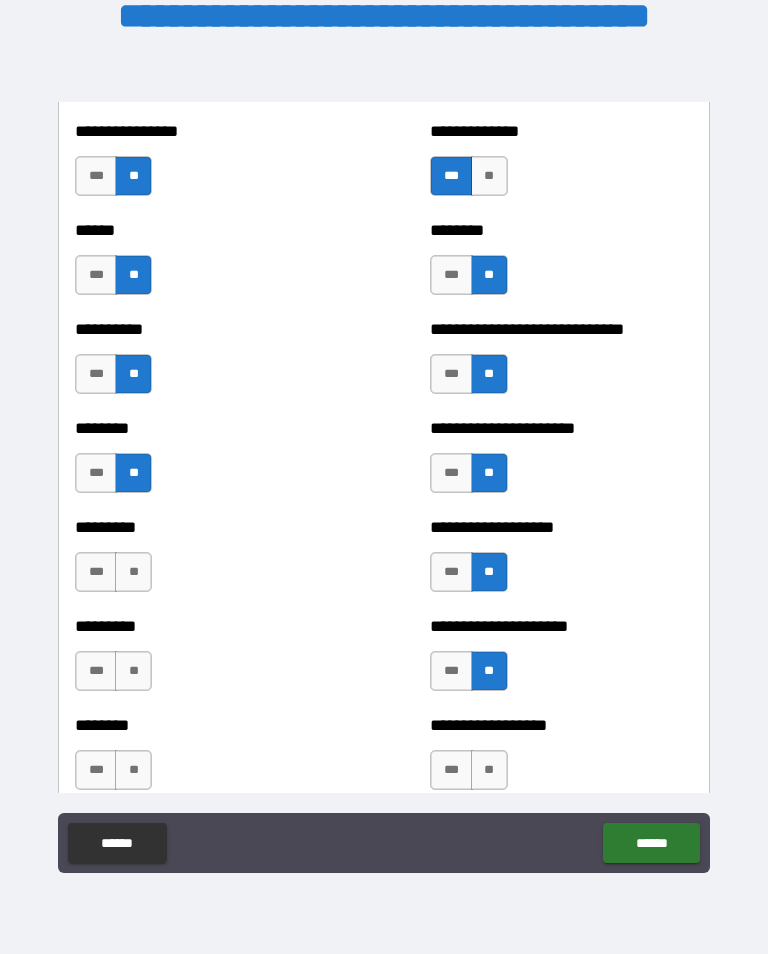 click on "**" at bounding box center (489, 770) 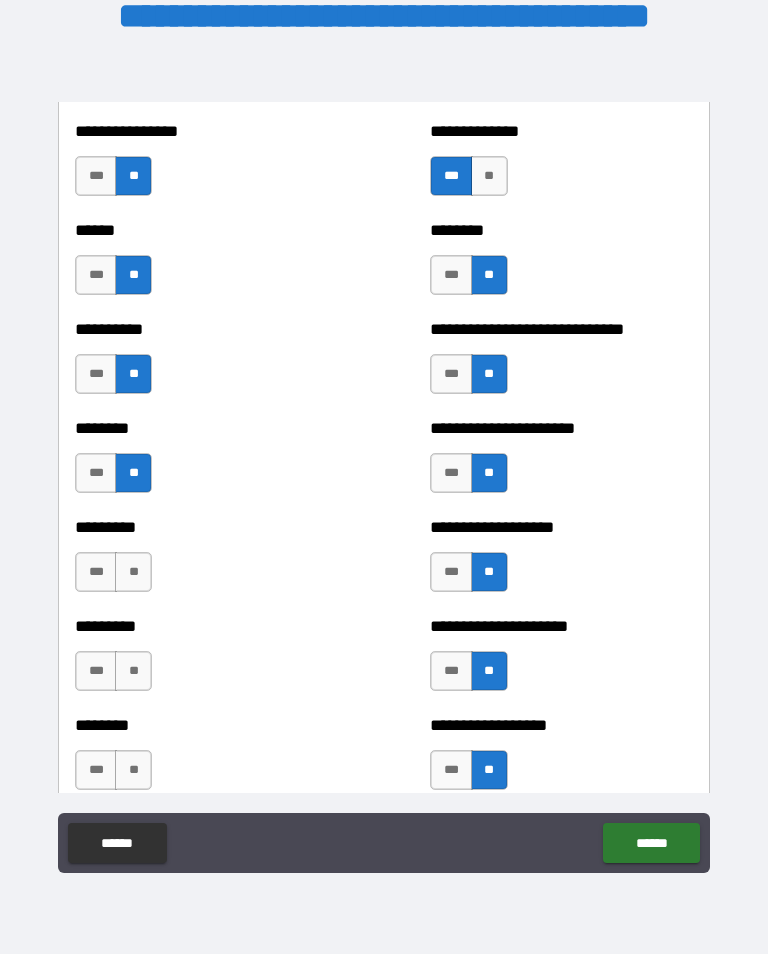 click on "**" at bounding box center (133, 572) 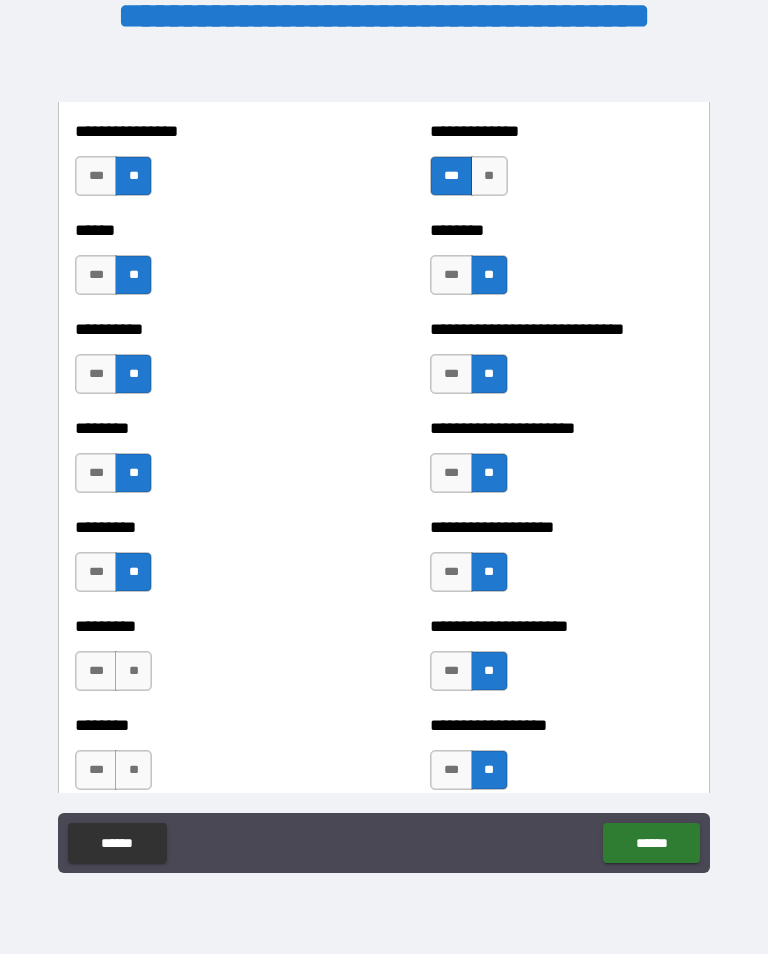 click on "**" at bounding box center [133, 671] 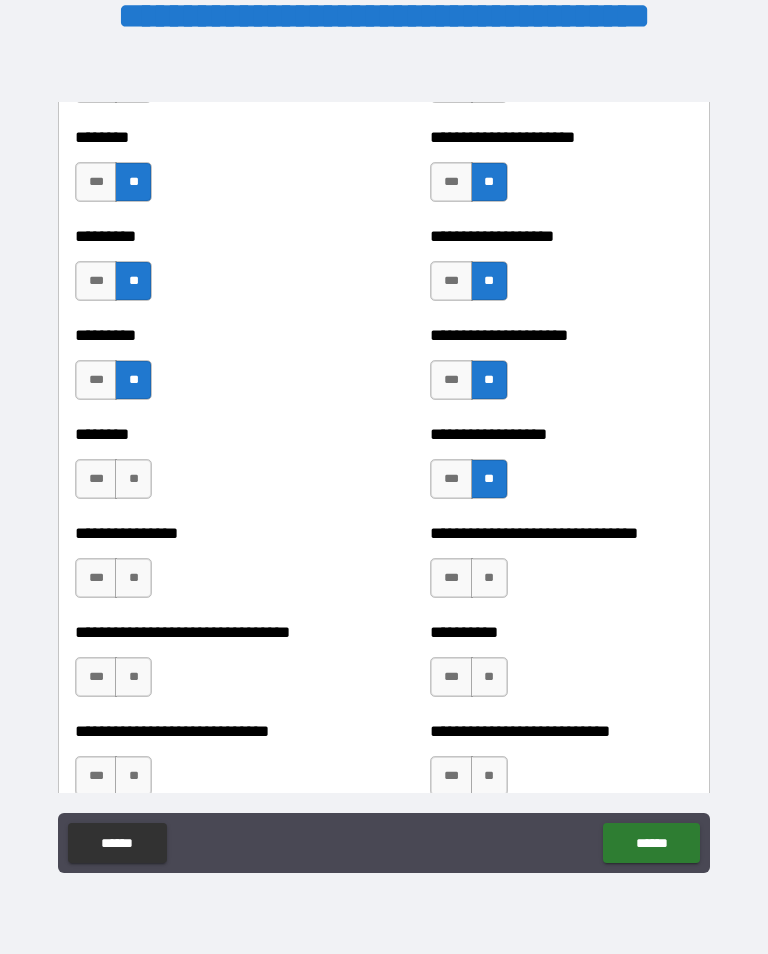 scroll, scrollTop: 7213, scrollLeft: 0, axis: vertical 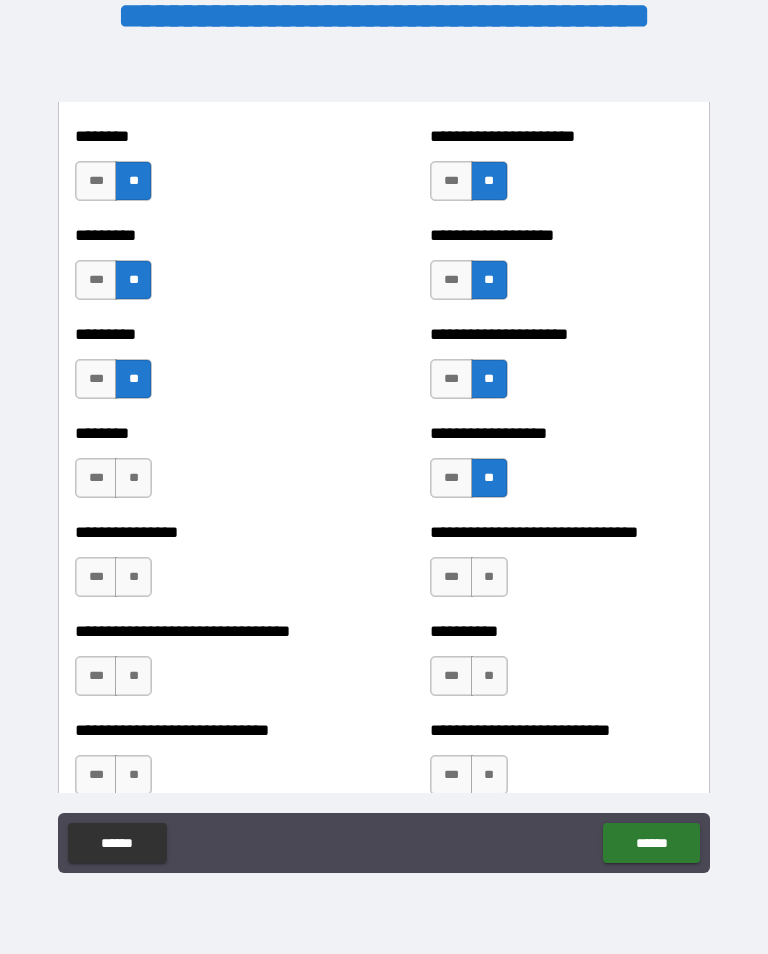 click on "**" at bounding box center (133, 478) 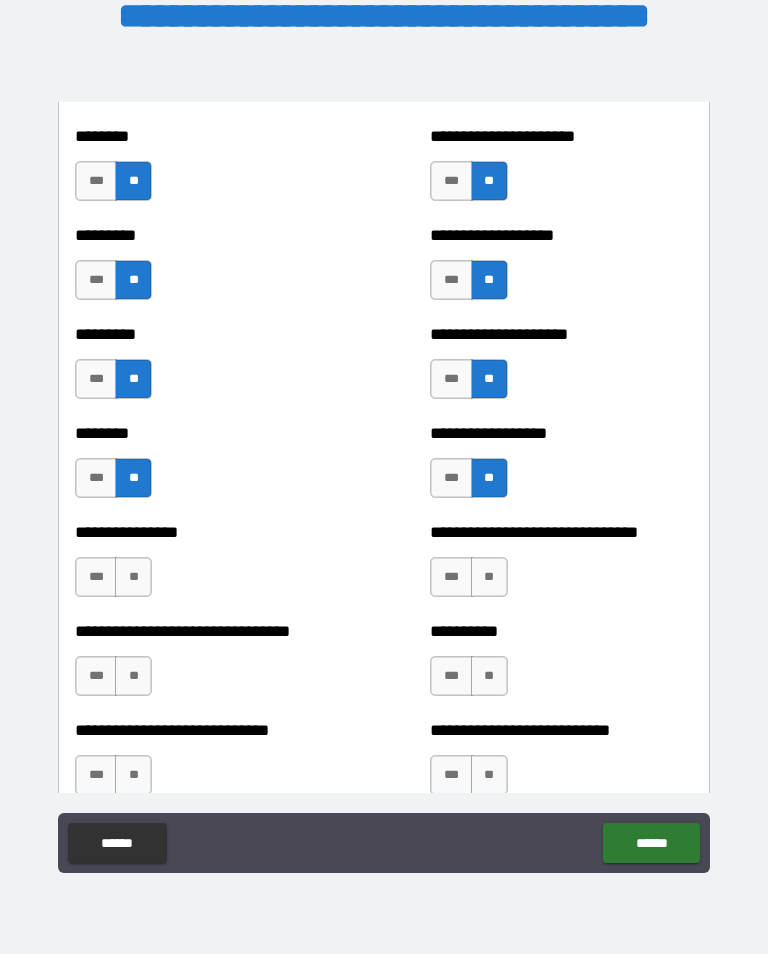 click on "**" at bounding box center [133, 577] 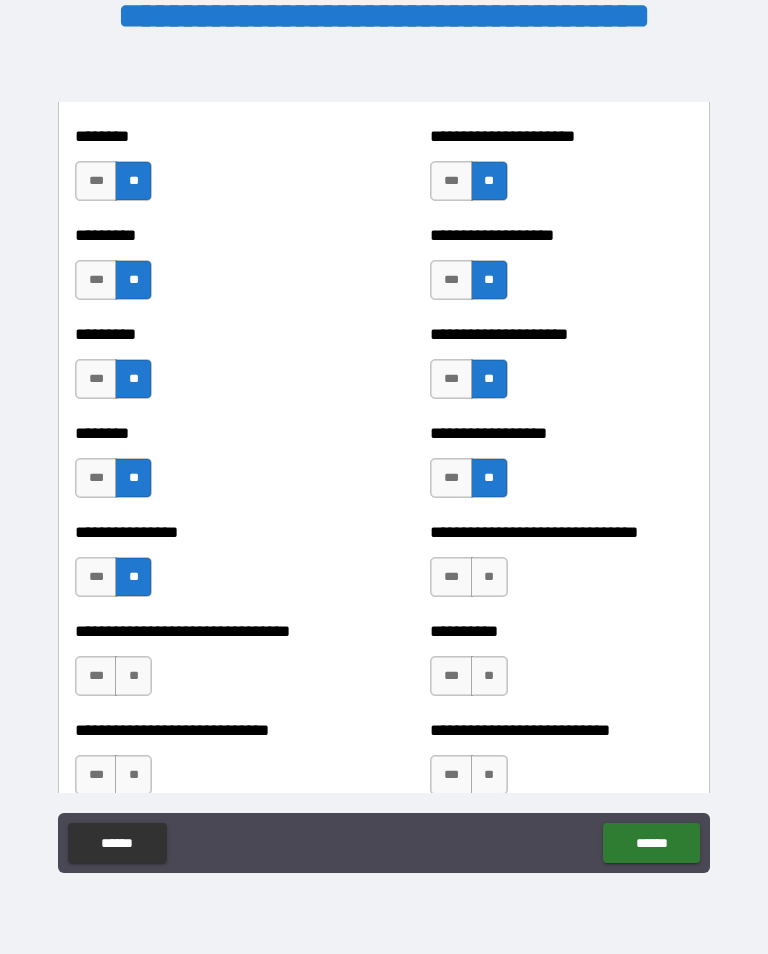 click on "***" at bounding box center (96, 676) 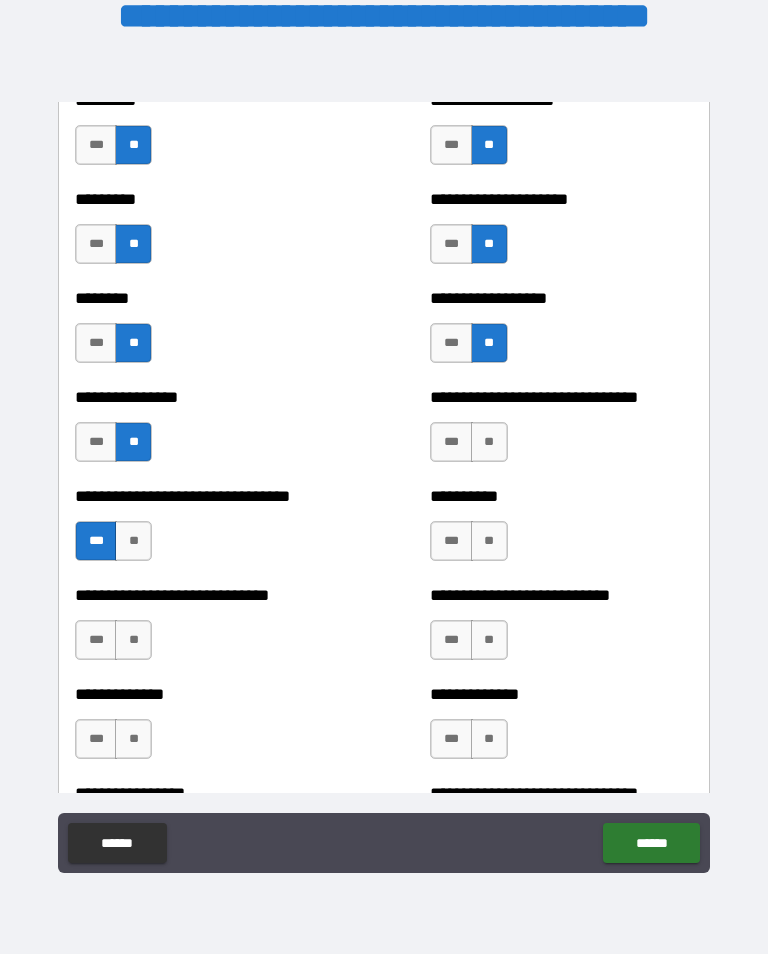 scroll, scrollTop: 7374, scrollLeft: 0, axis: vertical 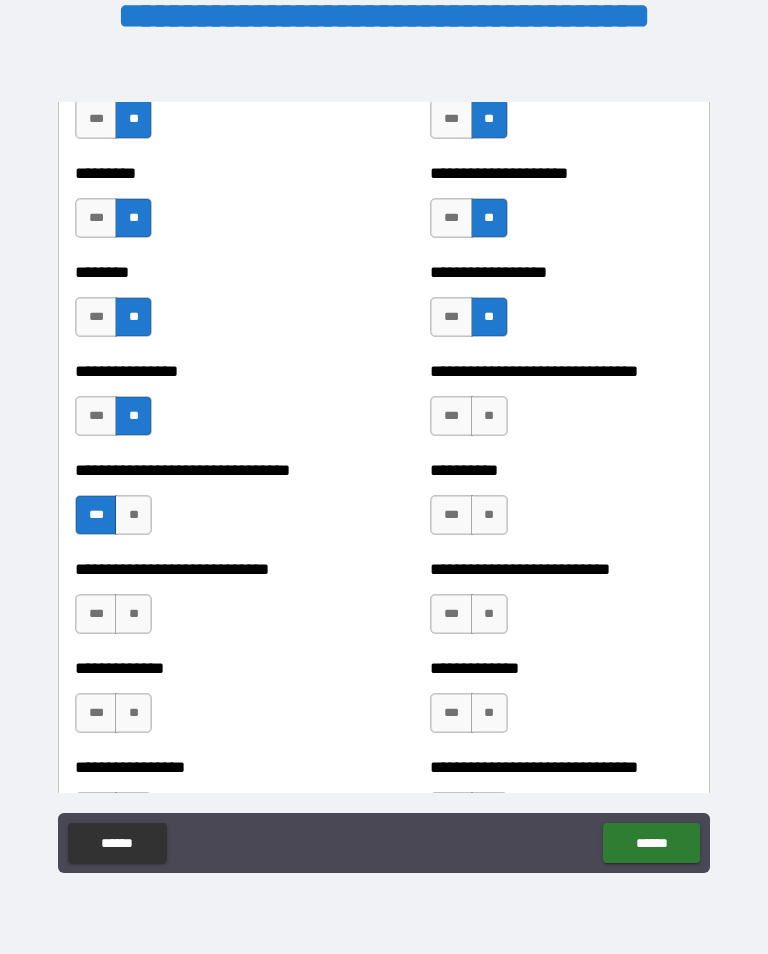 click on "**" at bounding box center [133, 614] 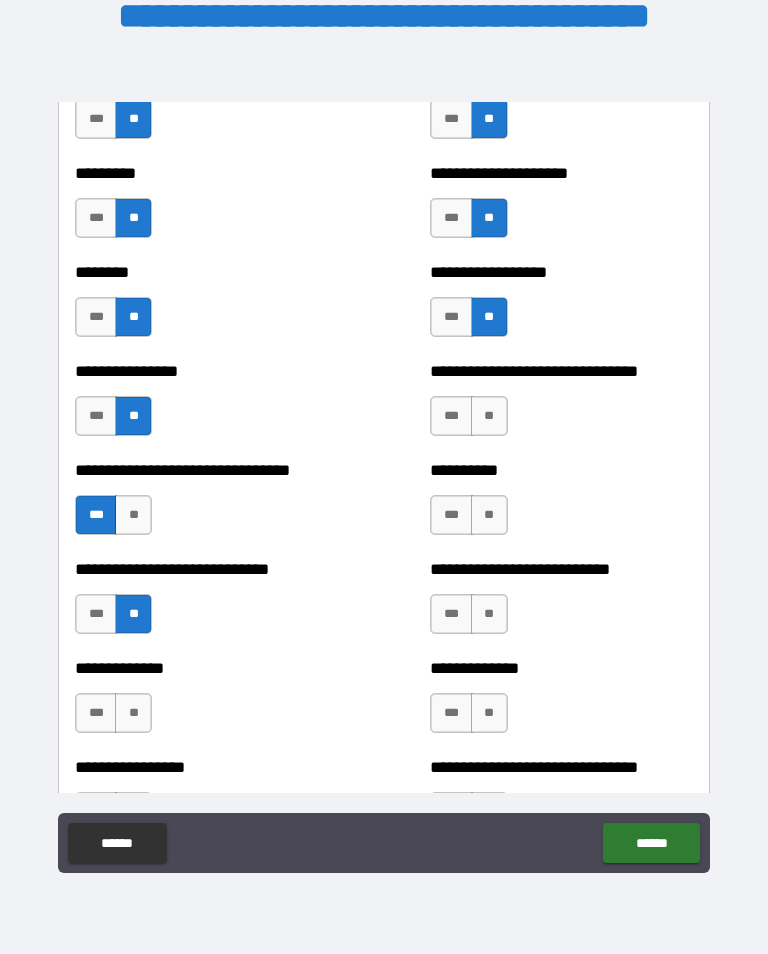 click on "**" at bounding box center [133, 713] 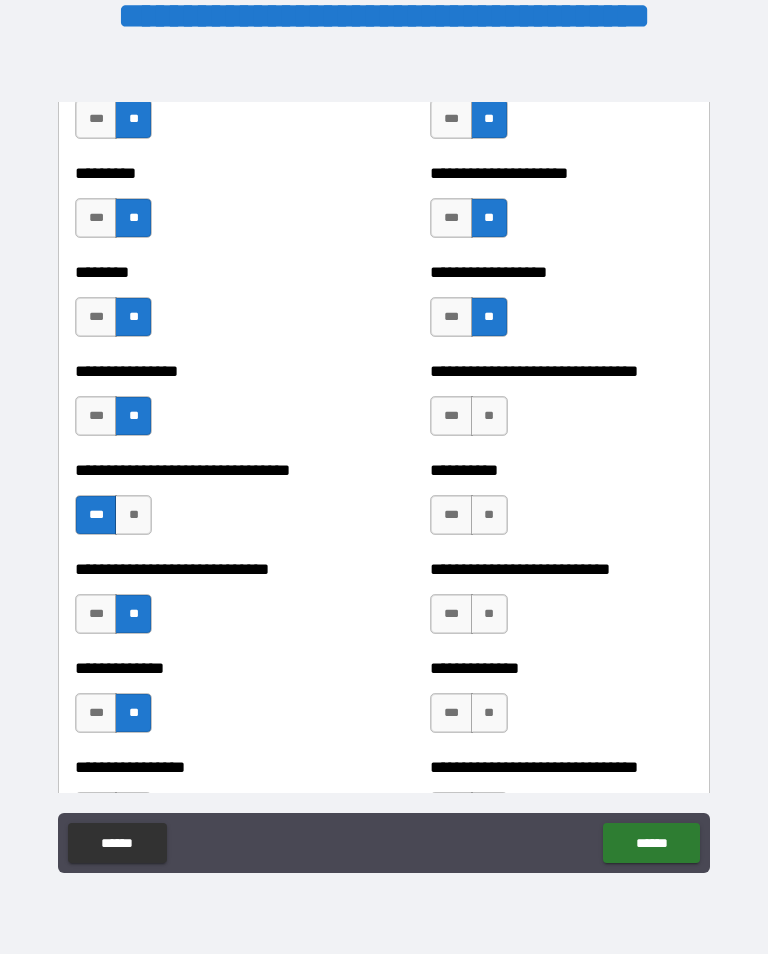 click on "**" at bounding box center (489, 614) 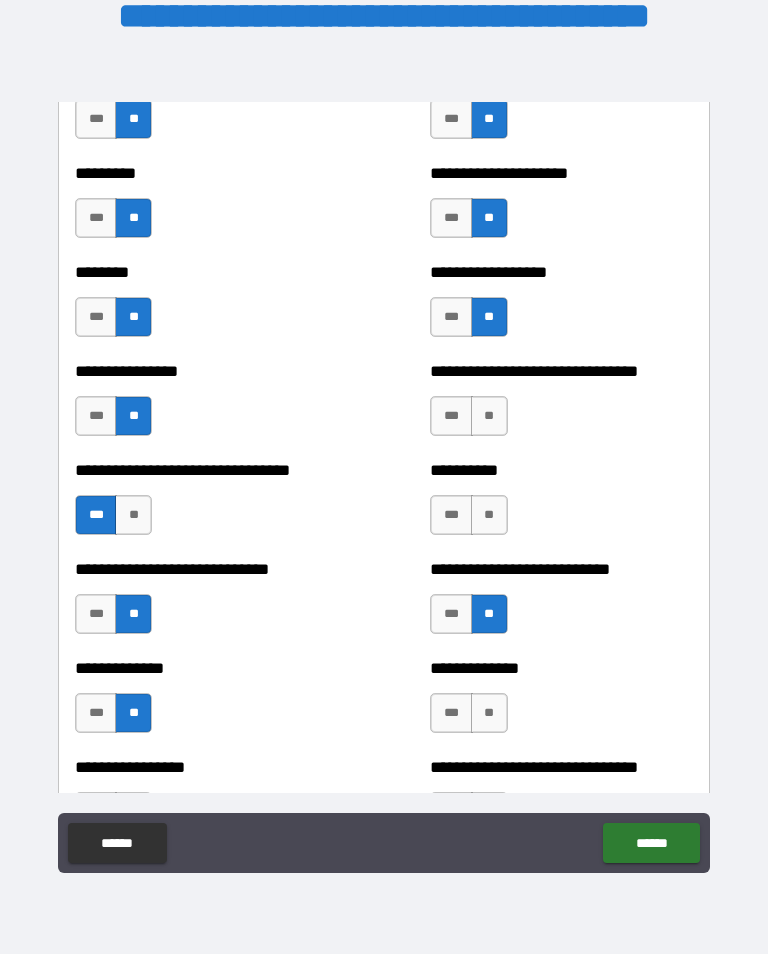 click on "**" at bounding box center (489, 515) 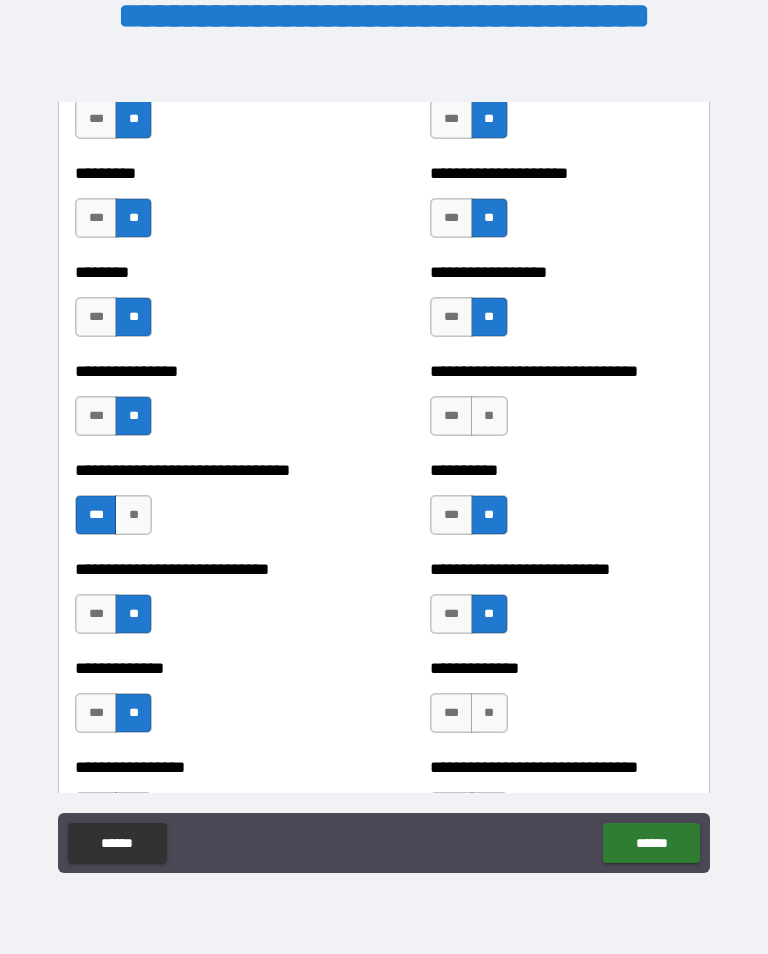 click on "**" at bounding box center [489, 416] 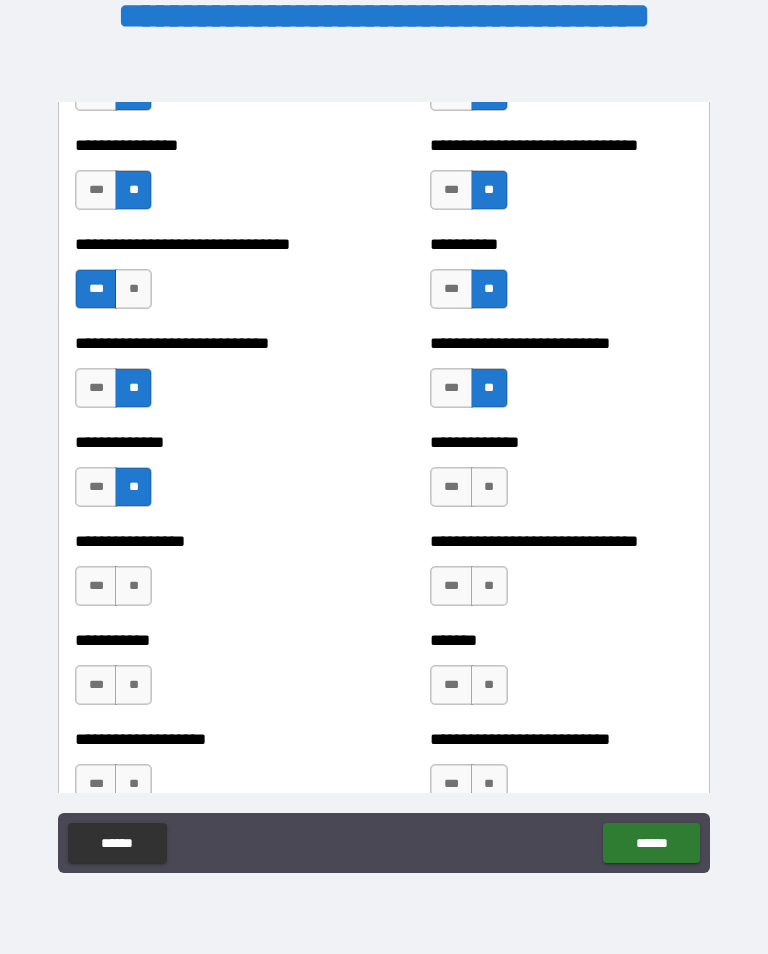 scroll, scrollTop: 7666, scrollLeft: 0, axis: vertical 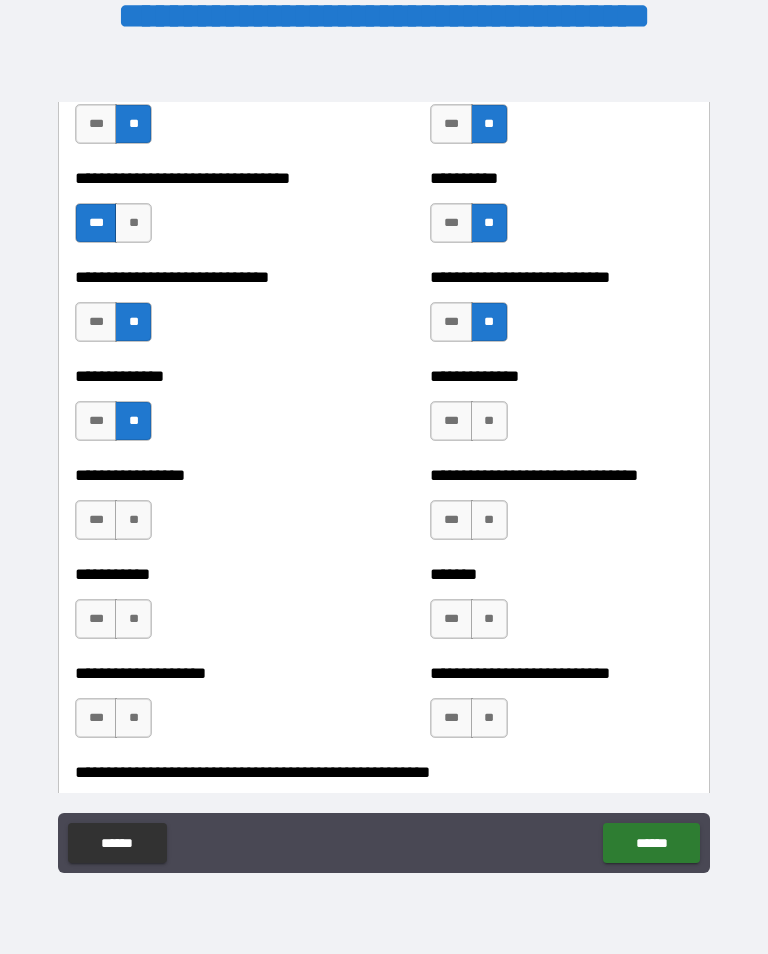 click on "***" at bounding box center [451, 421] 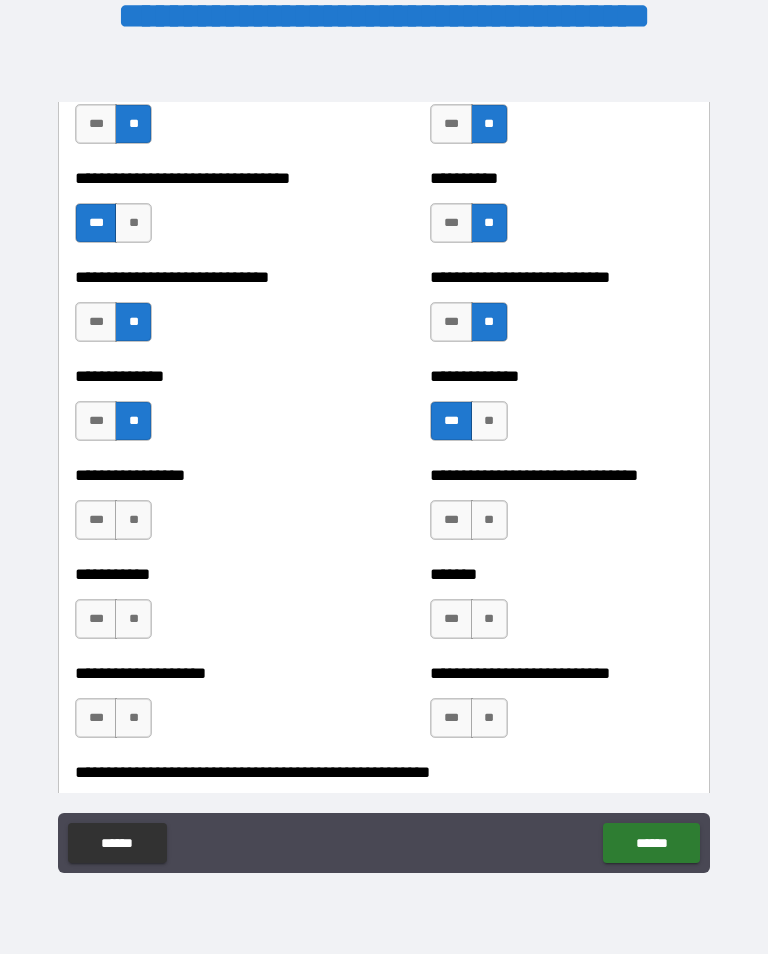 click on "**" at bounding box center [133, 520] 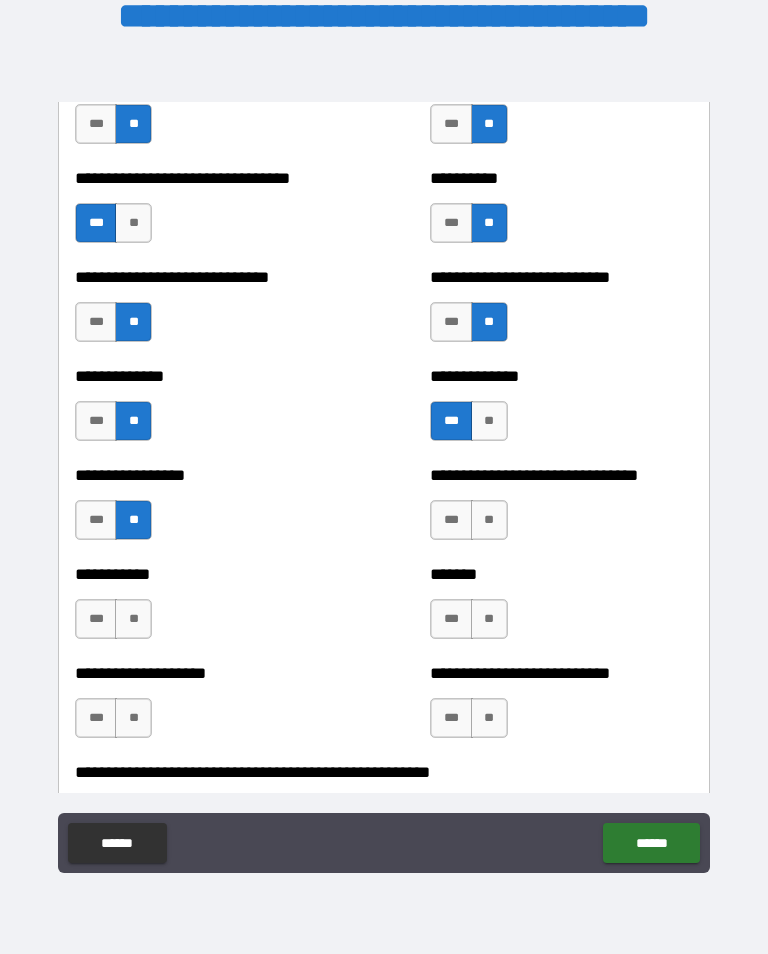 click on "**" at bounding box center (133, 619) 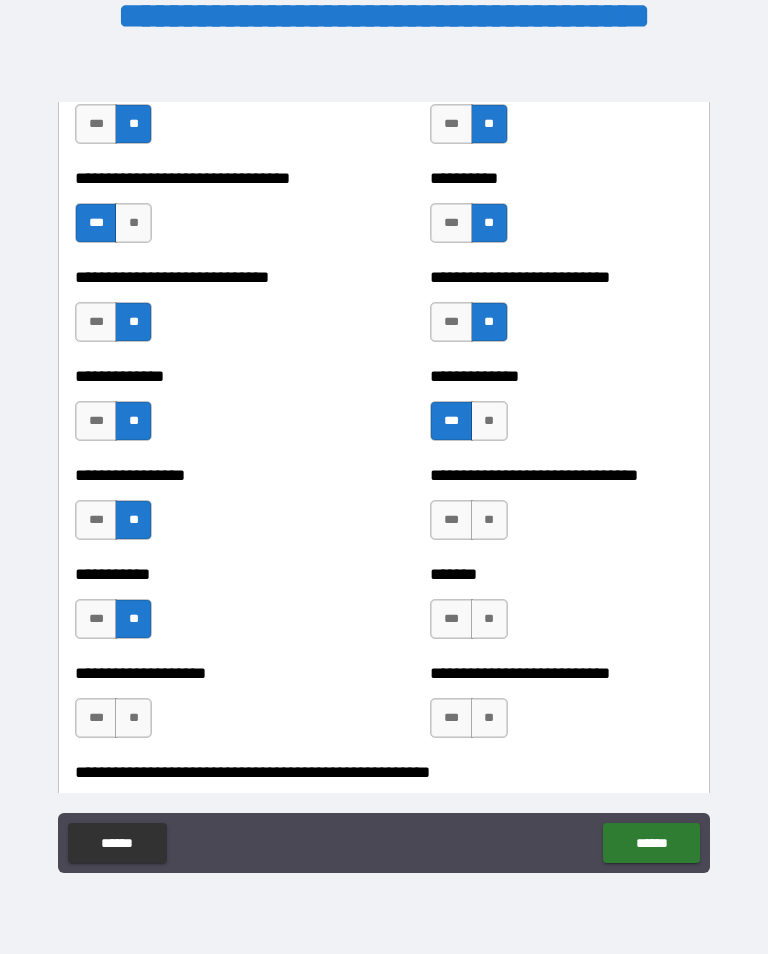click on "***" at bounding box center (96, 619) 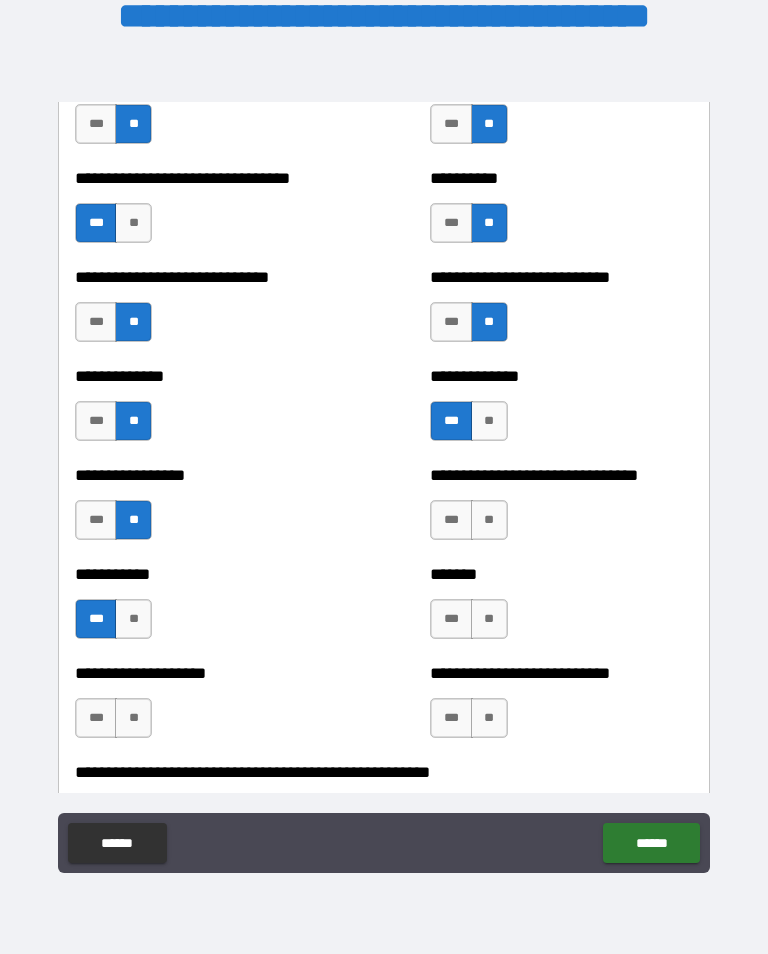 click on "**" at bounding box center (489, 520) 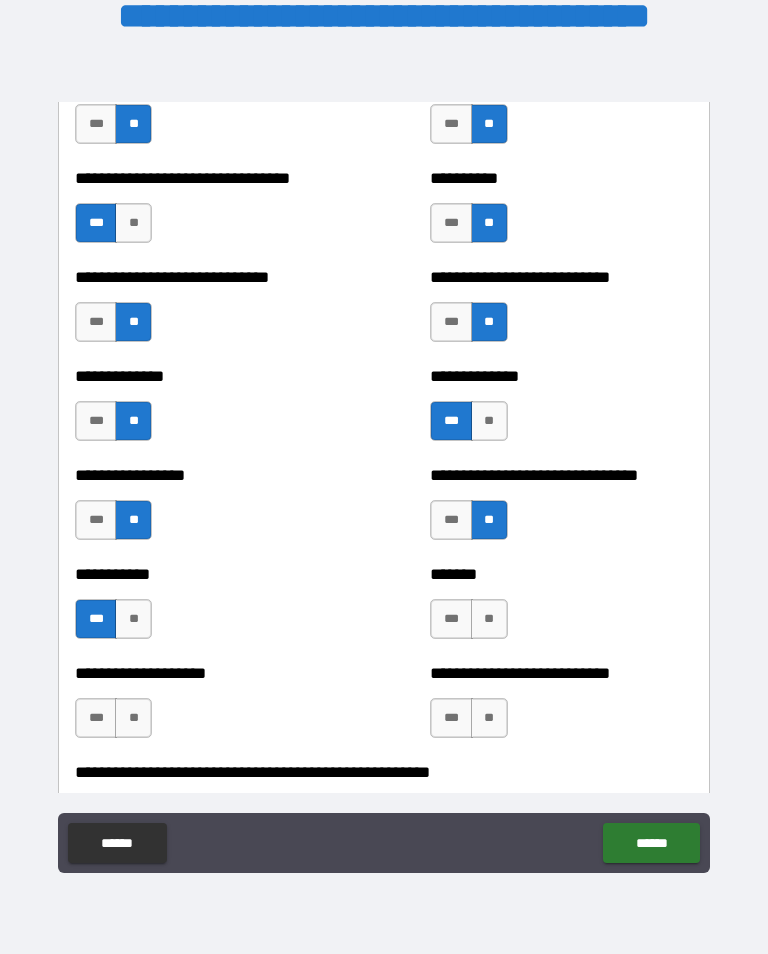 click on "***" at bounding box center (451, 619) 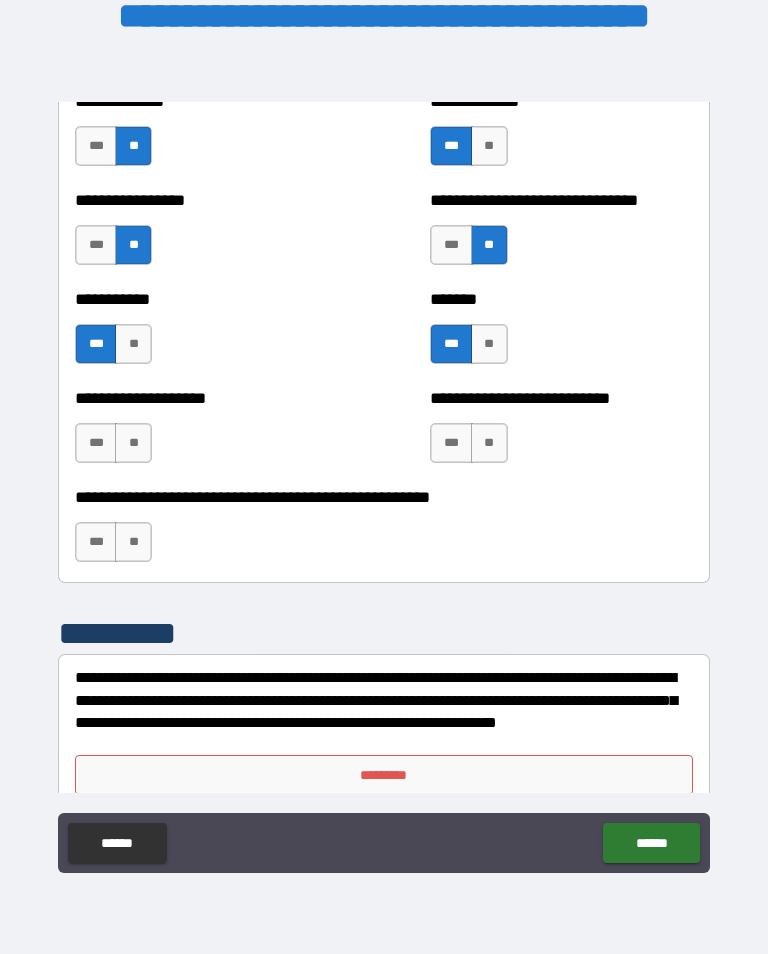 scroll, scrollTop: 7945, scrollLeft: 0, axis: vertical 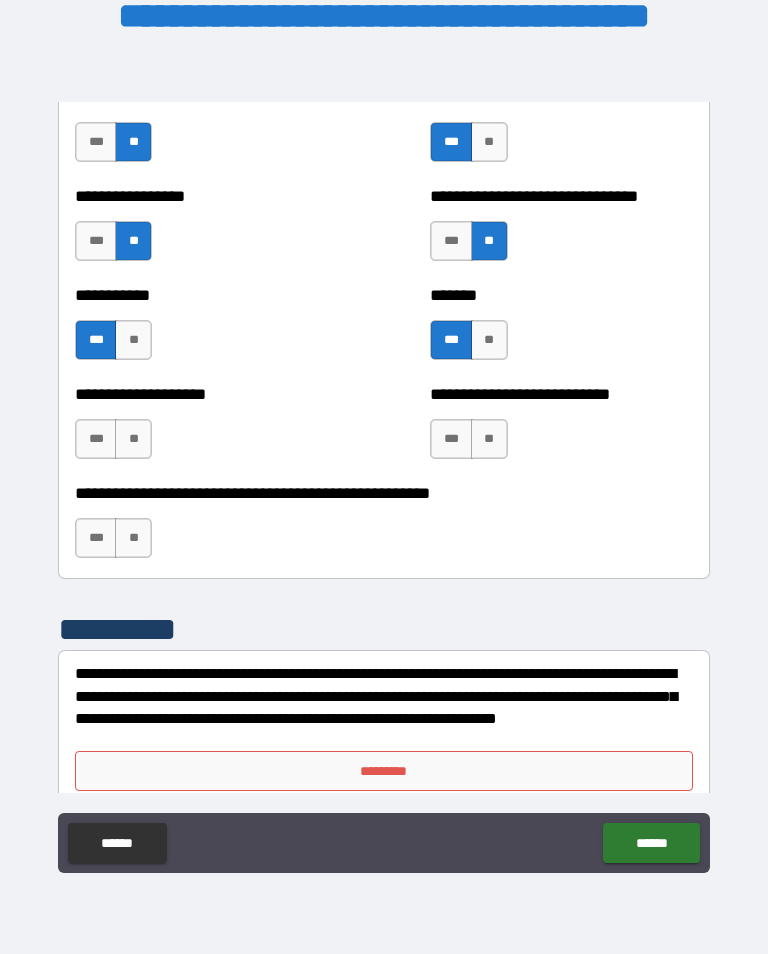 click on "**" at bounding box center (133, 439) 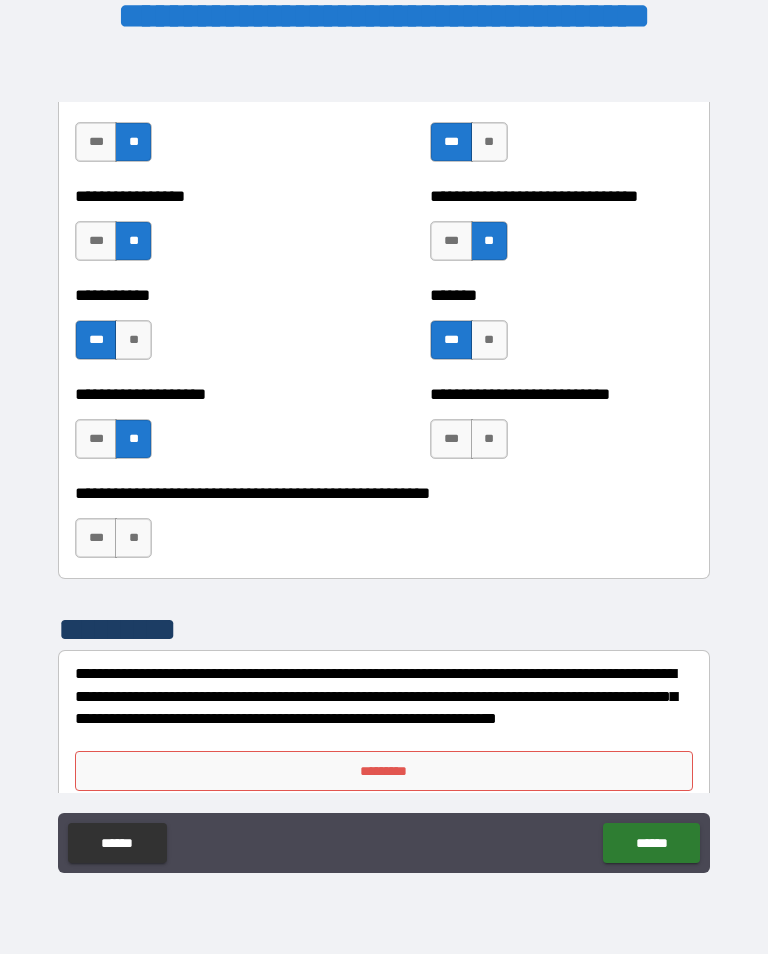 click on "**" at bounding box center [489, 439] 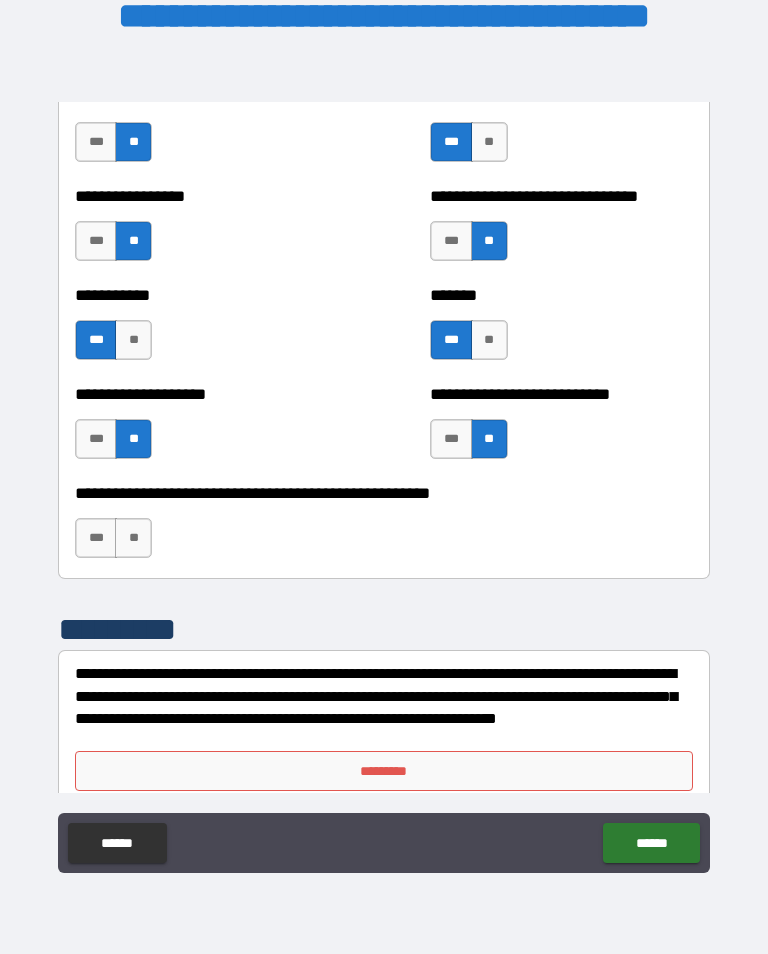 click on "**" at bounding box center [133, 538] 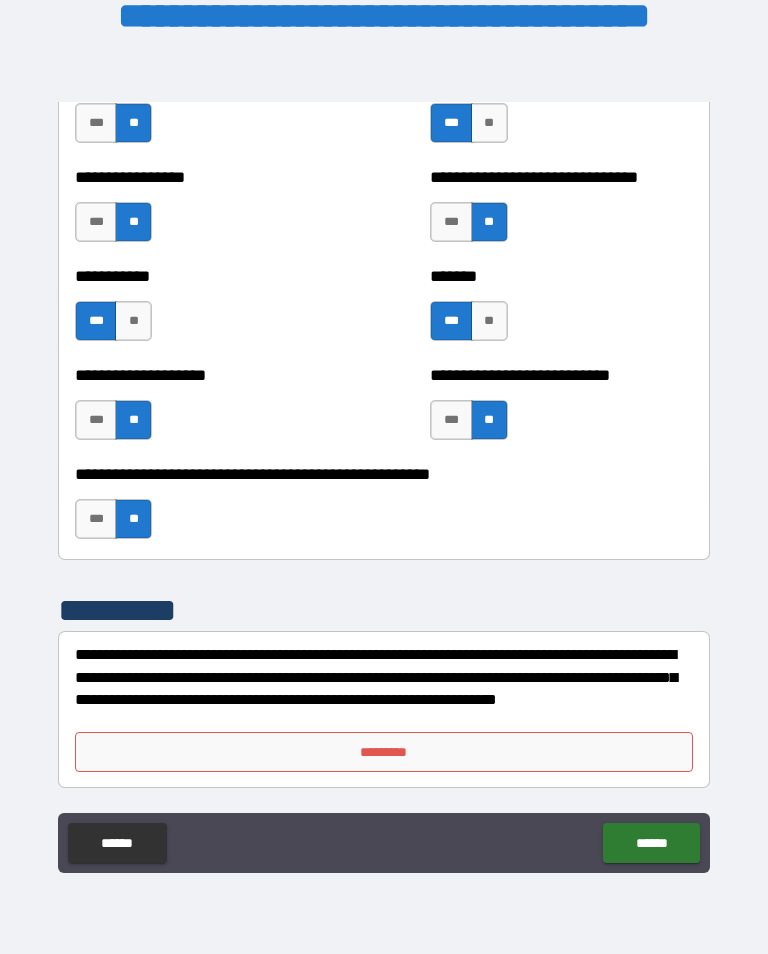 scroll, scrollTop: 7964, scrollLeft: 0, axis: vertical 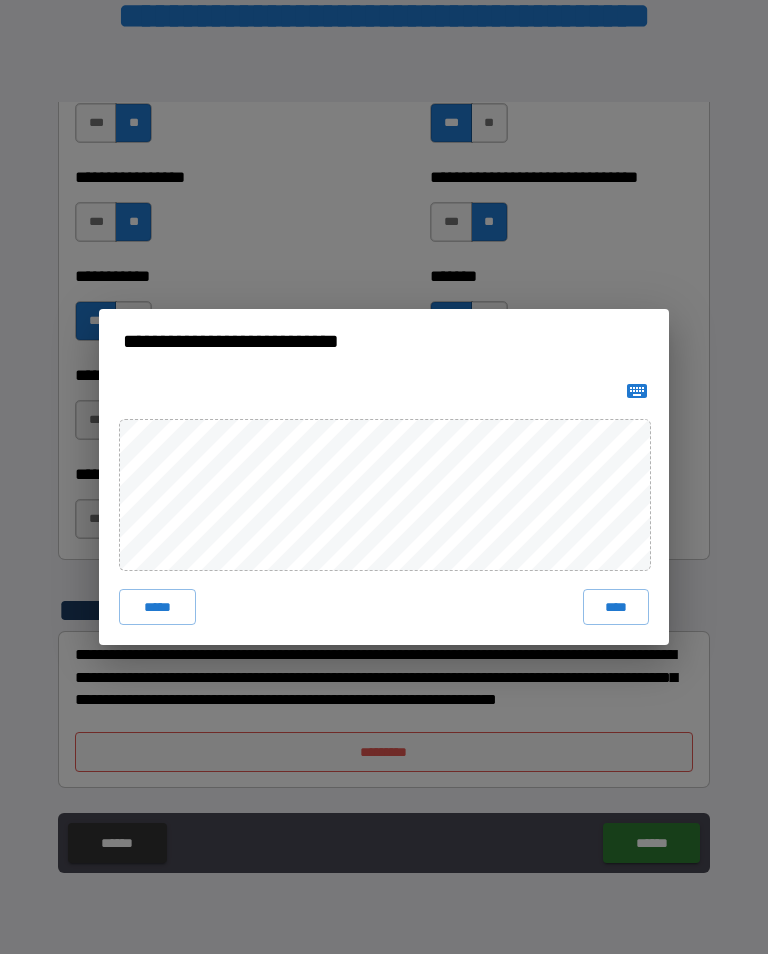 click on "****" at bounding box center [616, 607] 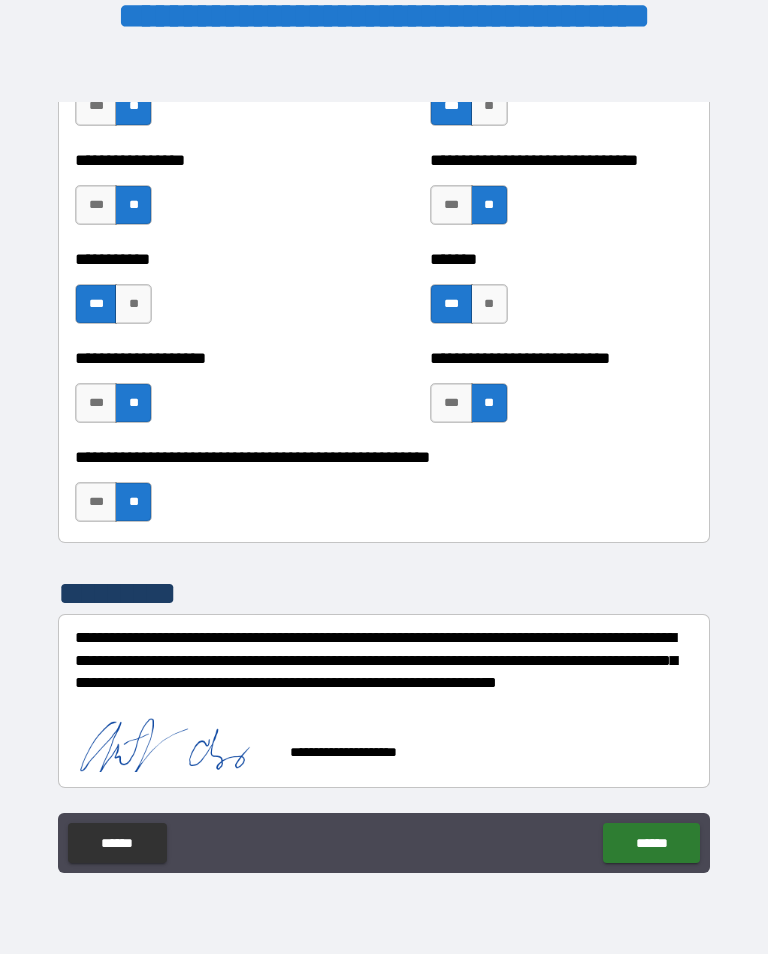 scroll, scrollTop: 7982, scrollLeft: 0, axis: vertical 